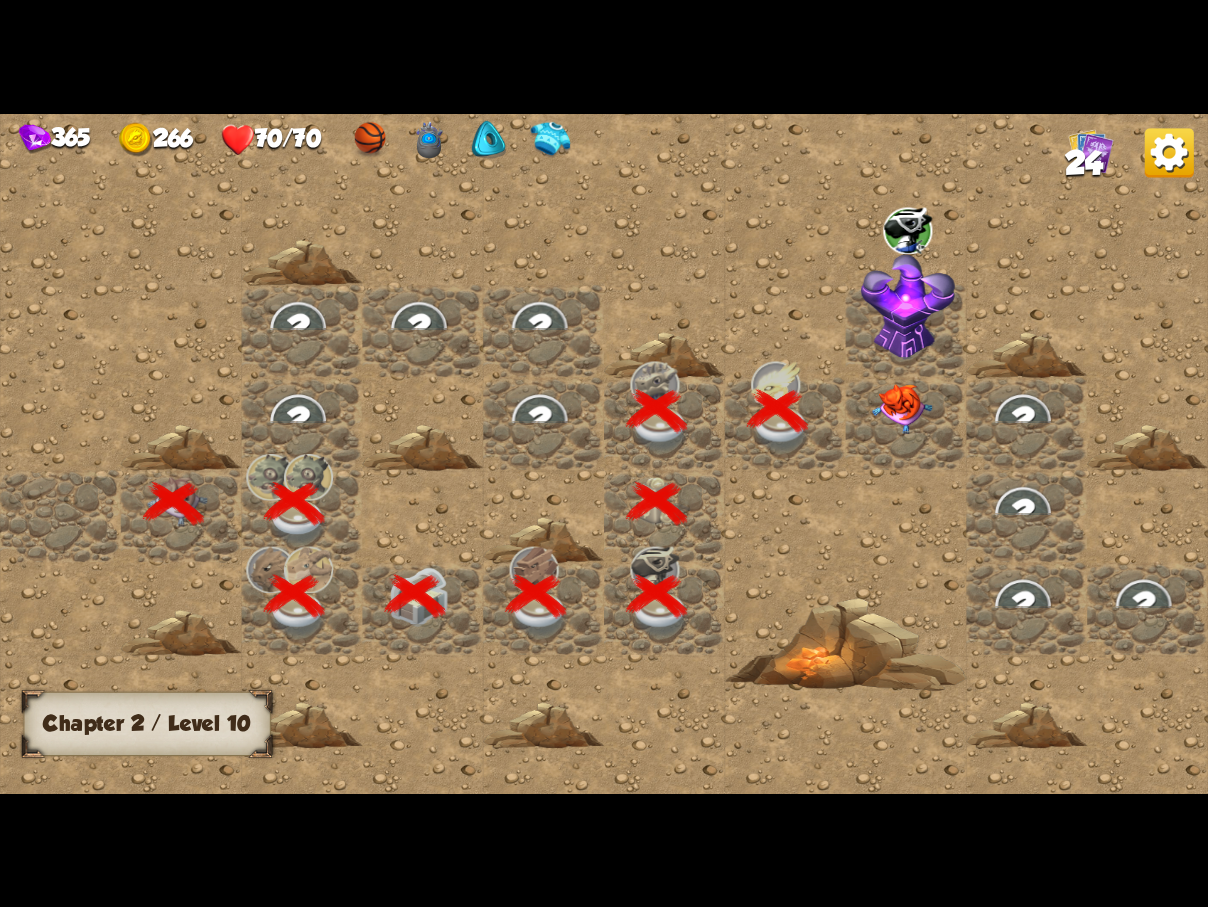 scroll, scrollTop: 0, scrollLeft: 0, axis: both 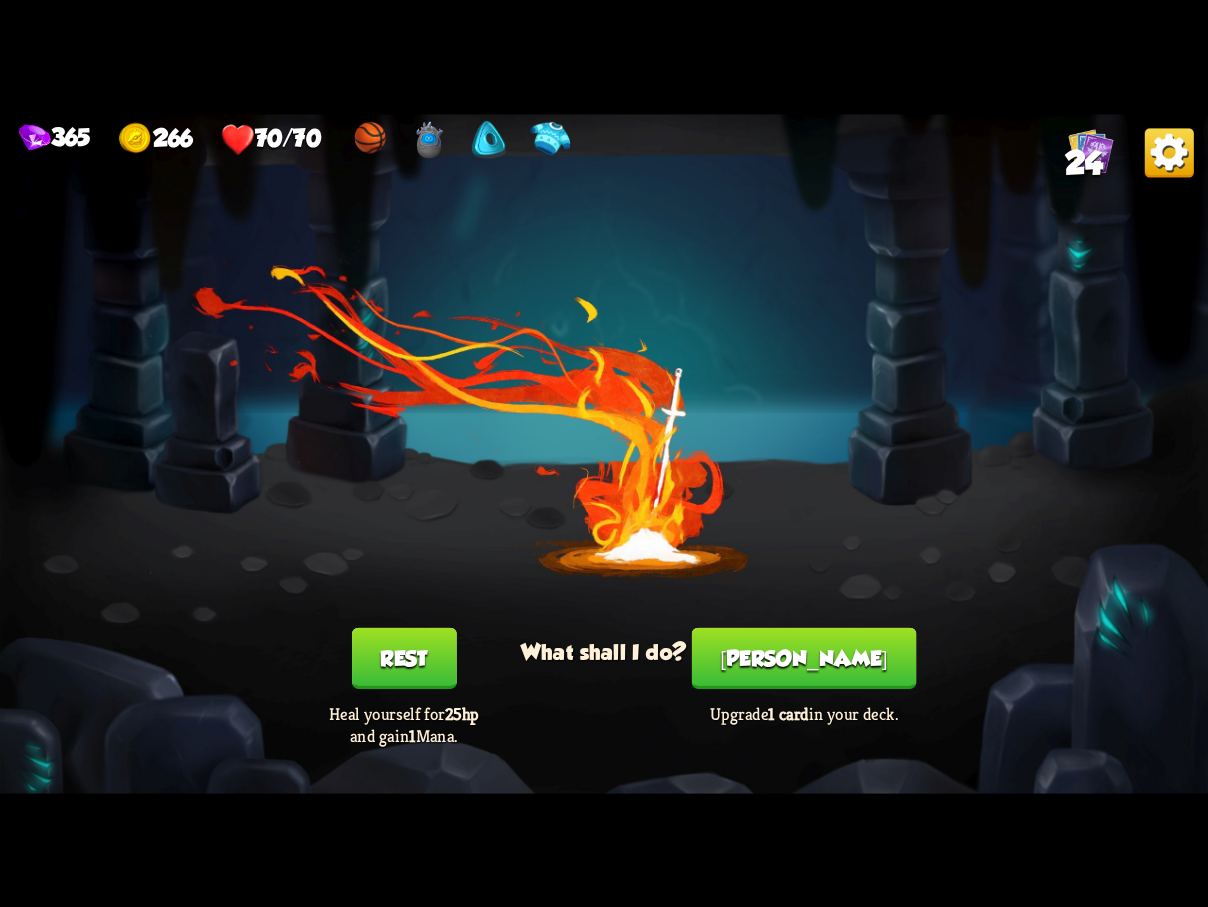 click on "[PERSON_NAME]" at bounding box center [804, 657] 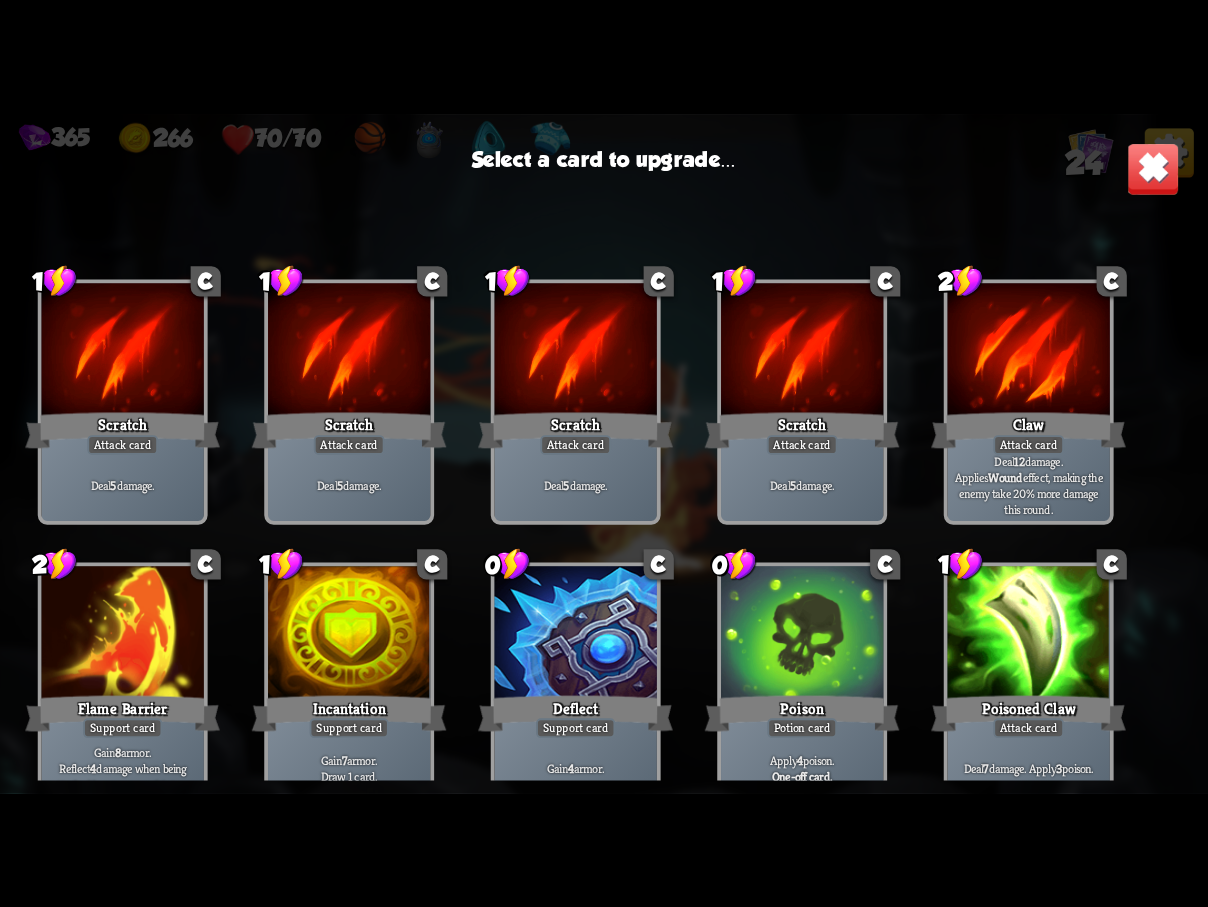 scroll, scrollTop: 300, scrollLeft: 0, axis: vertical 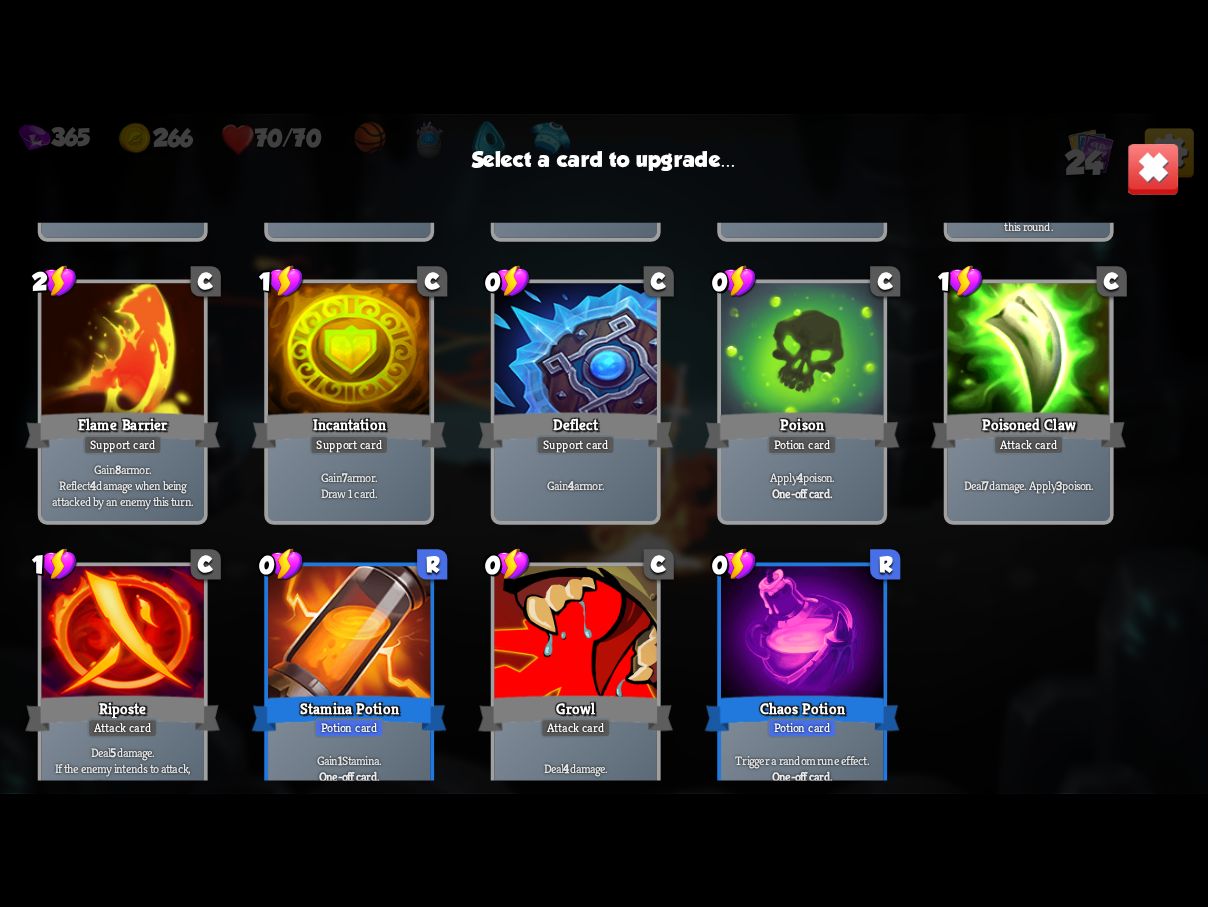 click at bounding box center (802, 634) 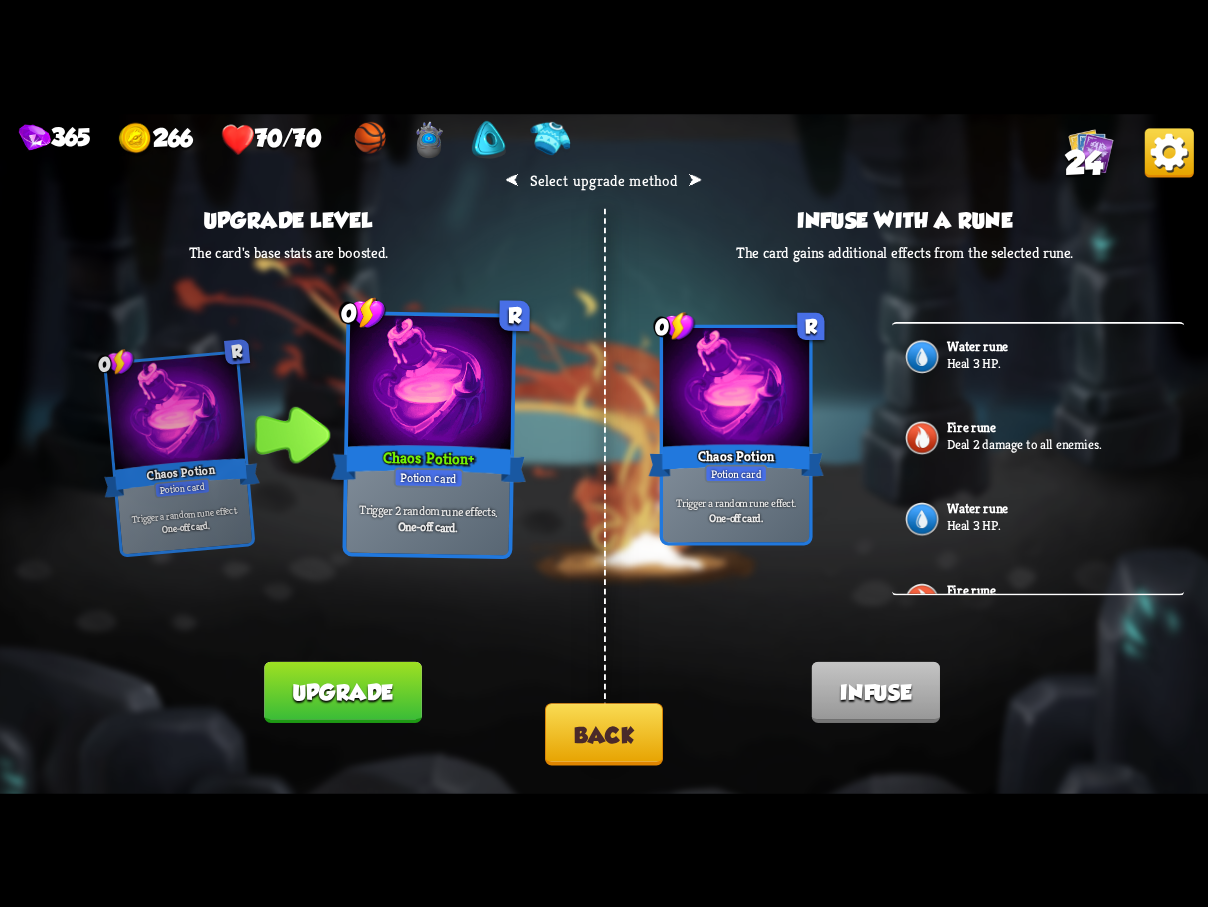 click on "Upgrade" at bounding box center (342, 691) 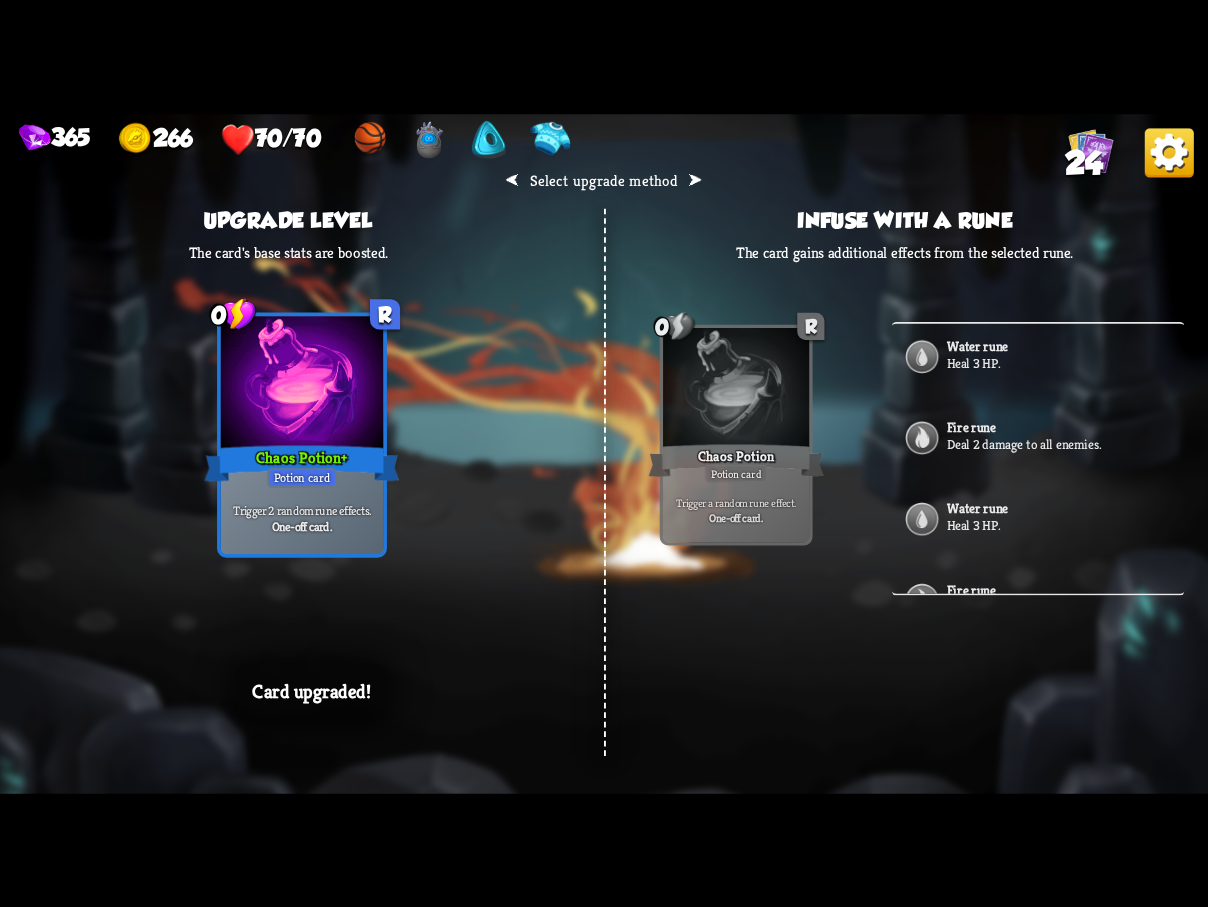 click on "⮜ Select upgrade method ⮞
Upgrade level   The card's base stats are boosted.
0
R   Chaos Potion     Potion card   Trigger a random rune effect.   One-off card.
0
R   Chaos Potion +     Potion card   Trigger 2 random rune effects.   One-off card.     Card upgraded!     Infuse with a rune   The card gains additional effects from the selected rune.
0
R   Chaos Potion     Potion card   Trigger a random rune effect.   One-off card.     Card infused!       Water rune   Heal 3 HP.     Fire rune   Deal 2 damage to all enemies.     Water rune   Heal 3 HP.     Fire rune   Deal 2 damage to all enemies.     Earth rune   Gain 5 armor.     Water rune   Heal 3 HP.     Earth rune   Gain 5 armor.     Earth rune   Gain 5 armor.     Water rune   Heal 3 HP.     Wind rune   Reduce target's damage by 25% for 1 round.   Requires  Attack  card   Water rune   Heal 3 HP.     Earth rune   Gain 5 armor." at bounding box center [604, 454] 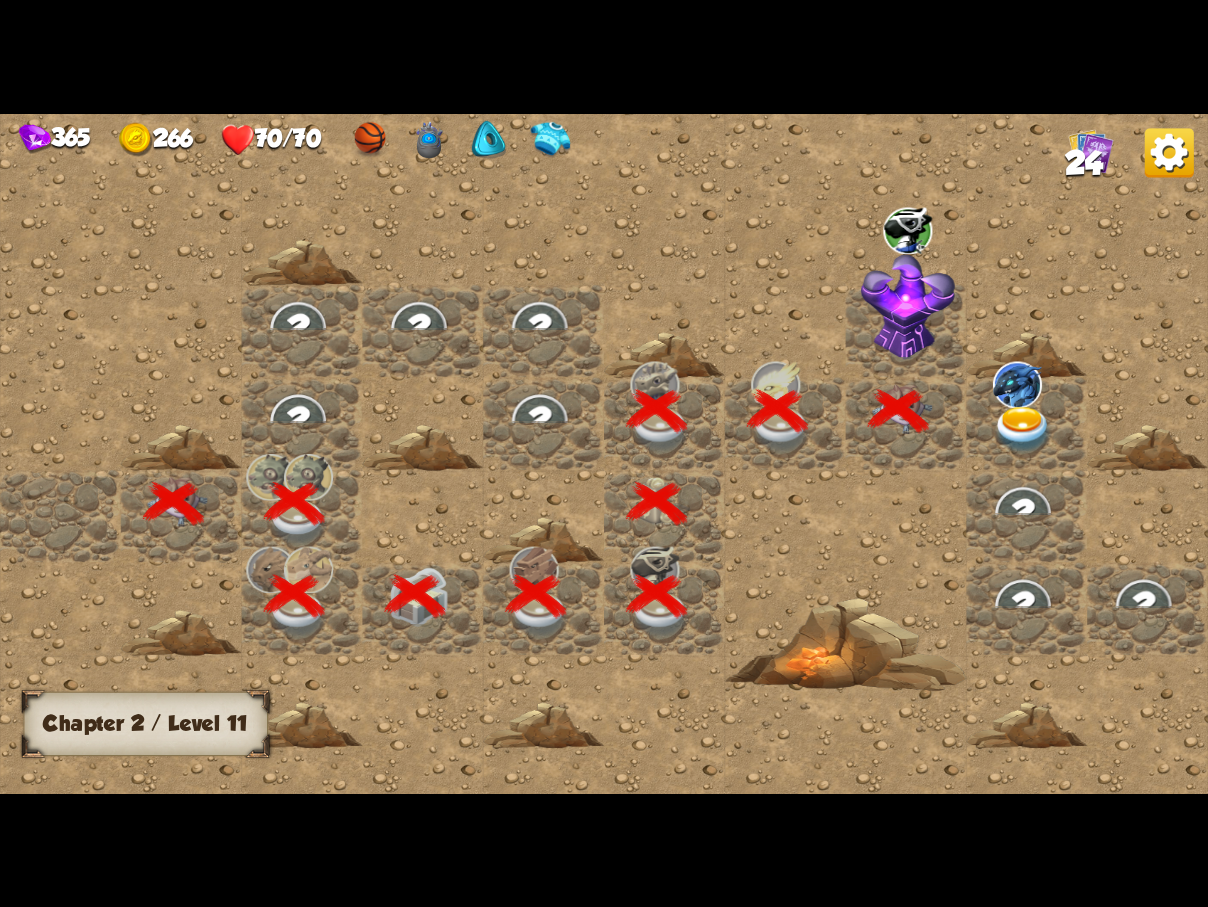scroll, scrollTop: 0, scrollLeft: 384, axis: horizontal 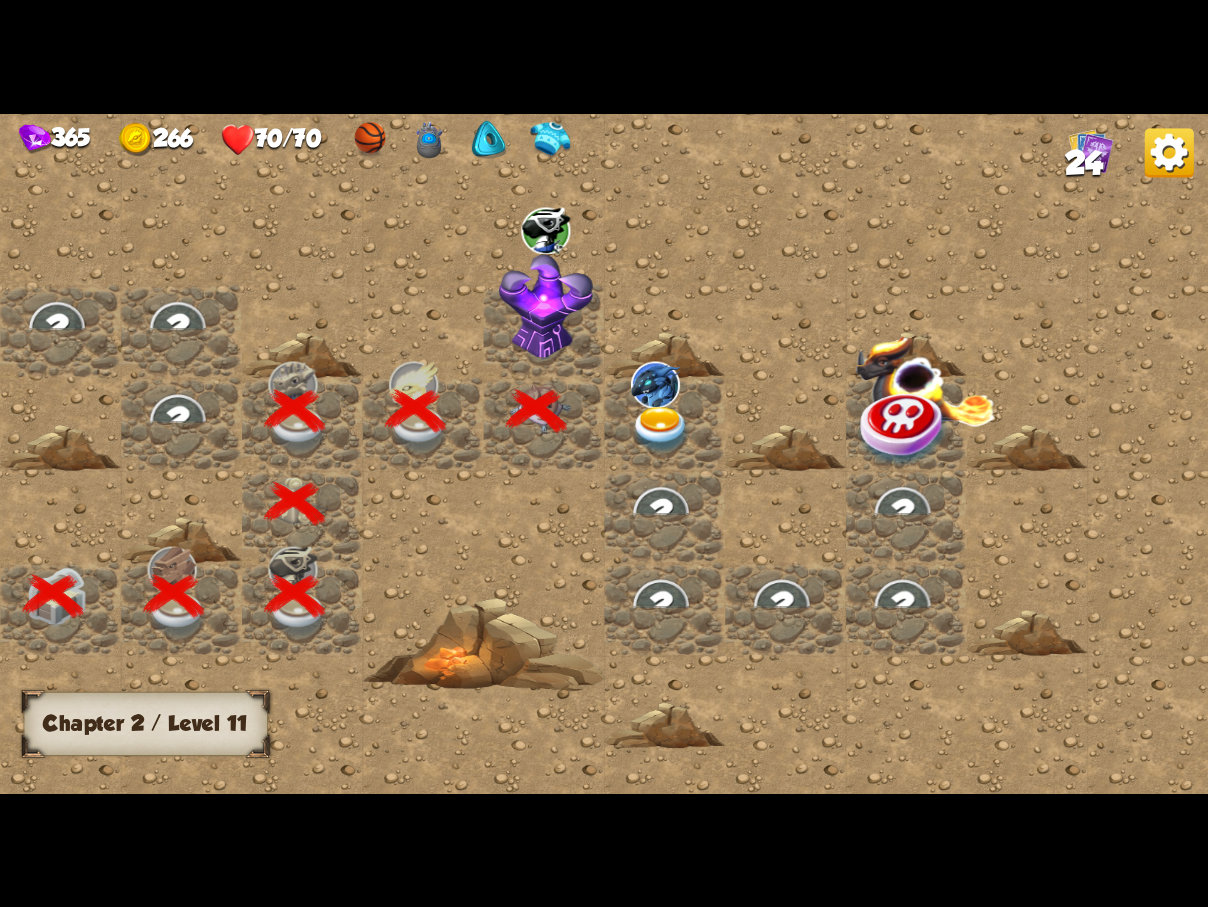 click at bounding box center (545, 307) 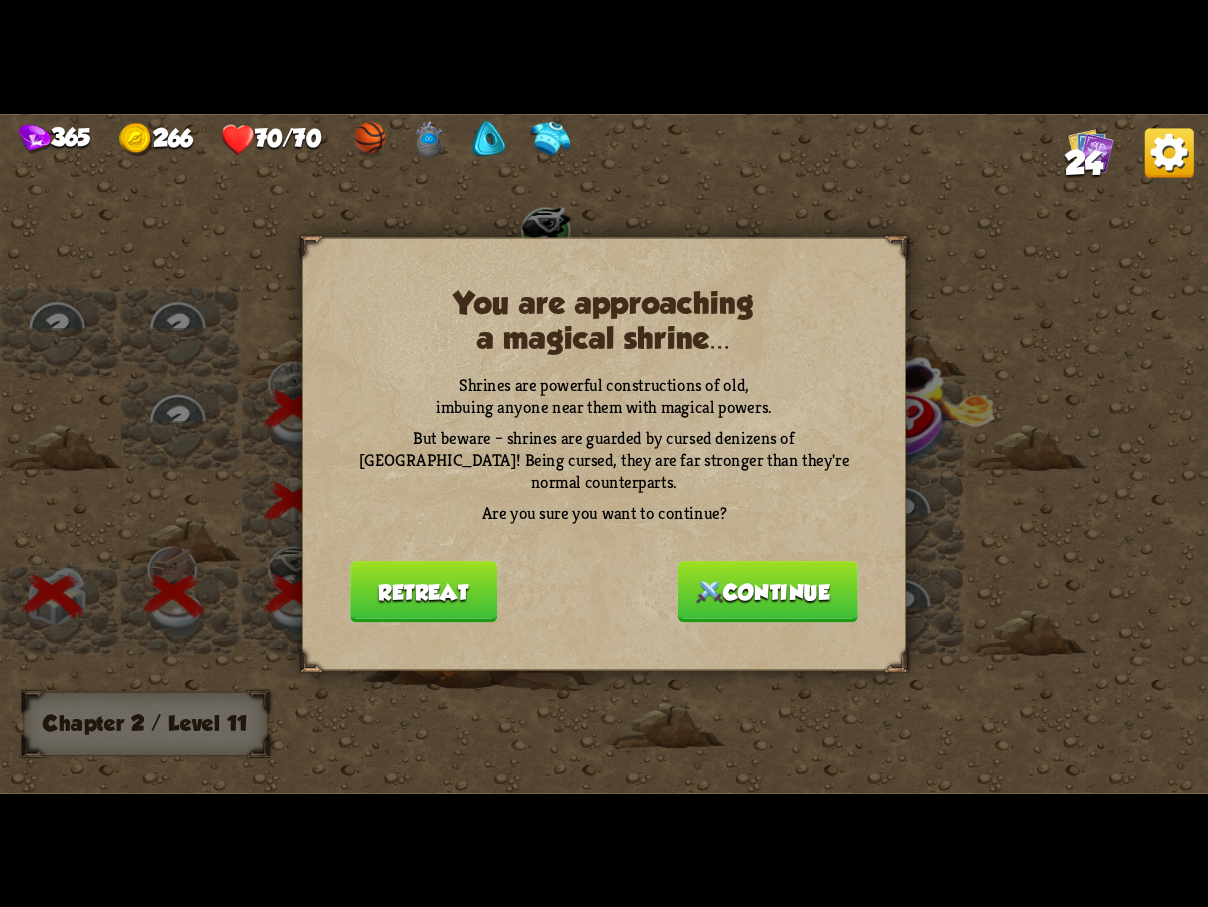 click on "Continue" at bounding box center [768, 591] 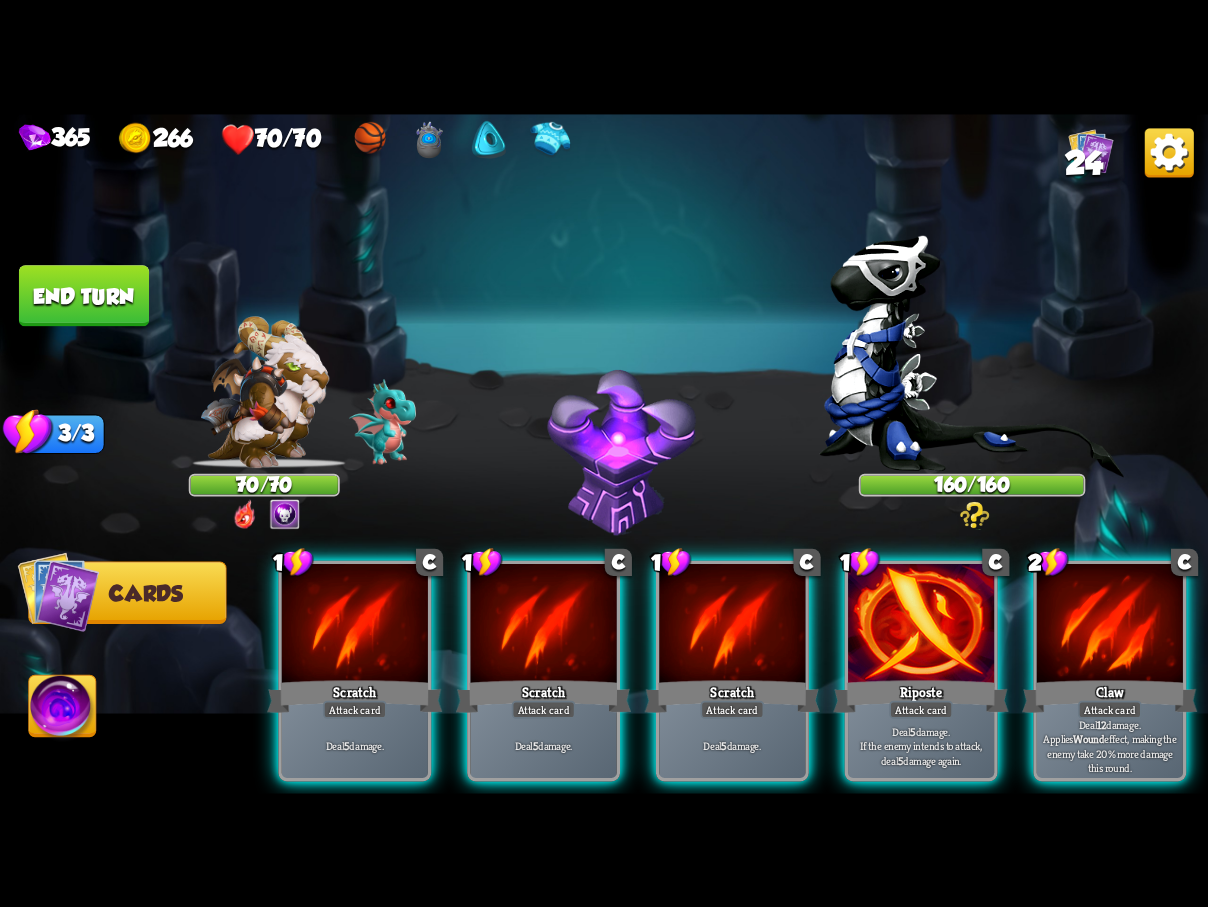 click at bounding box center [974, 514] 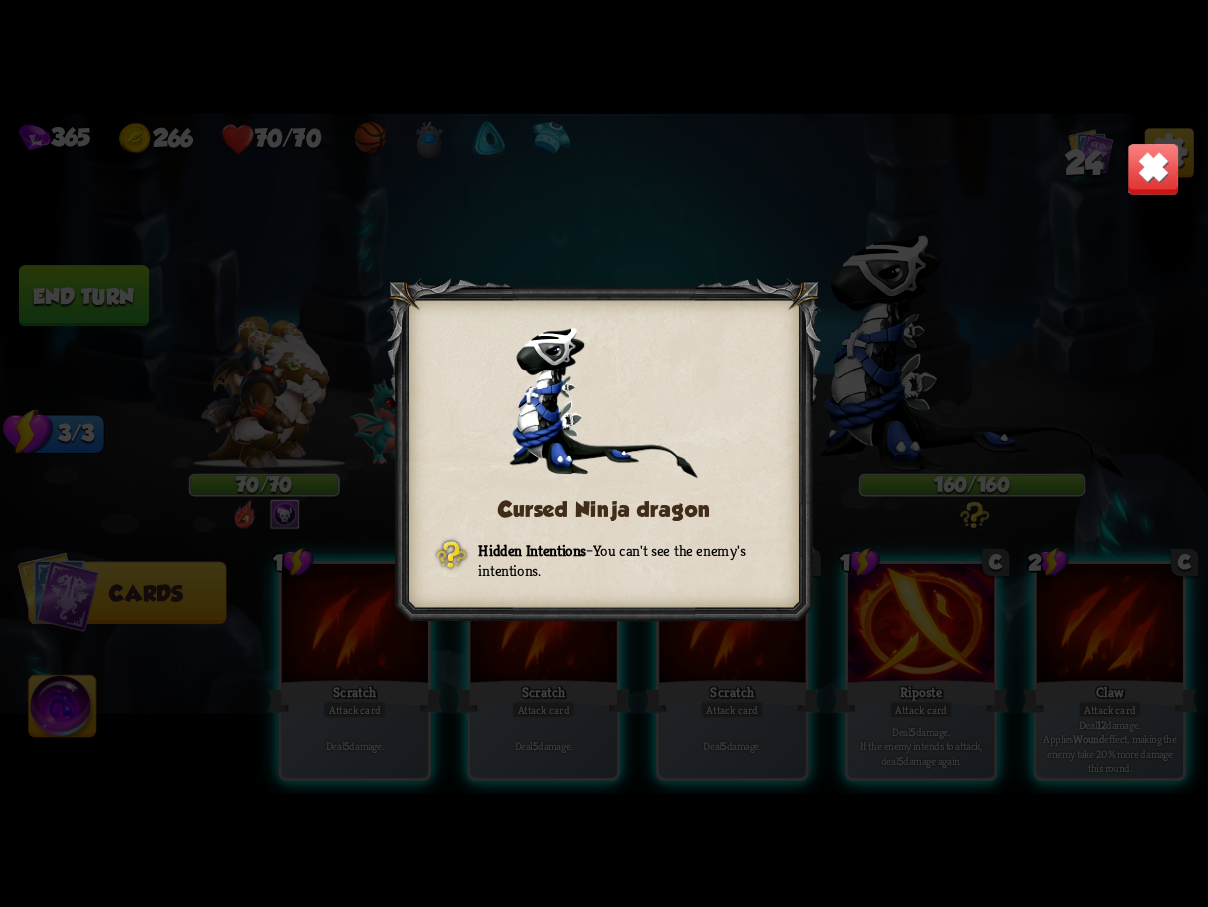 click on "Cursed Ninja dragon
Hidden Intentions
–
You can't see the enemy's intentions." at bounding box center [604, 454] 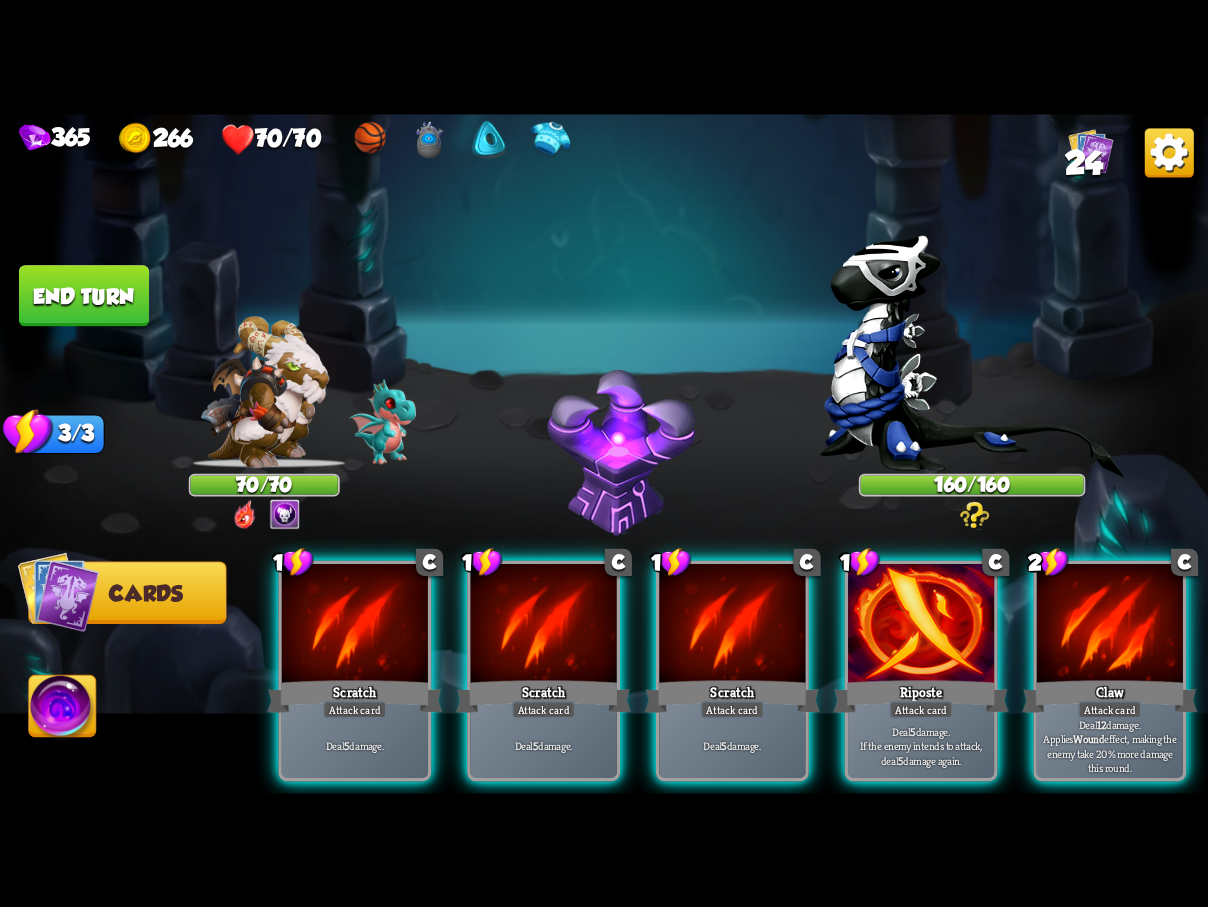 click on "End turn" at bounding box center (84, 295) 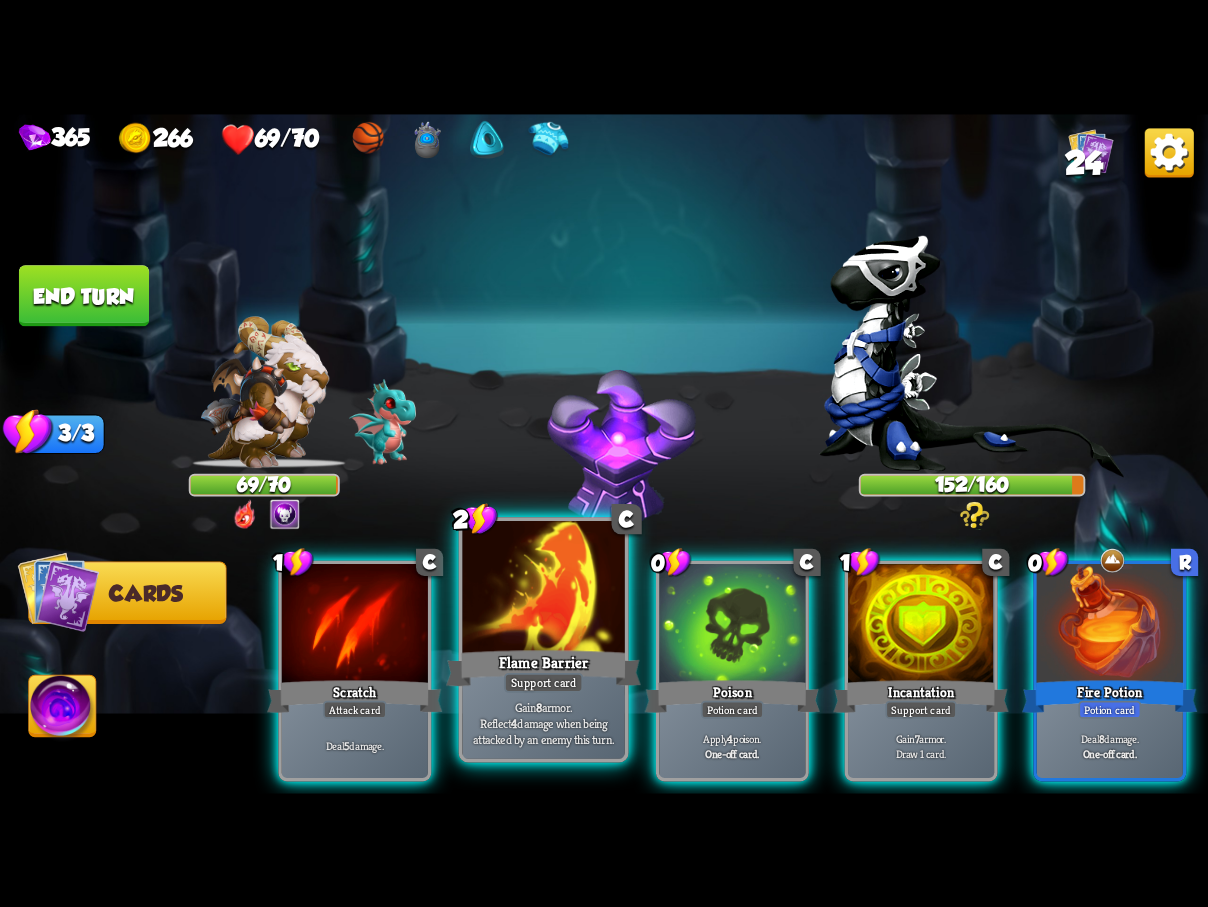 click at bounding box center (543, 589) 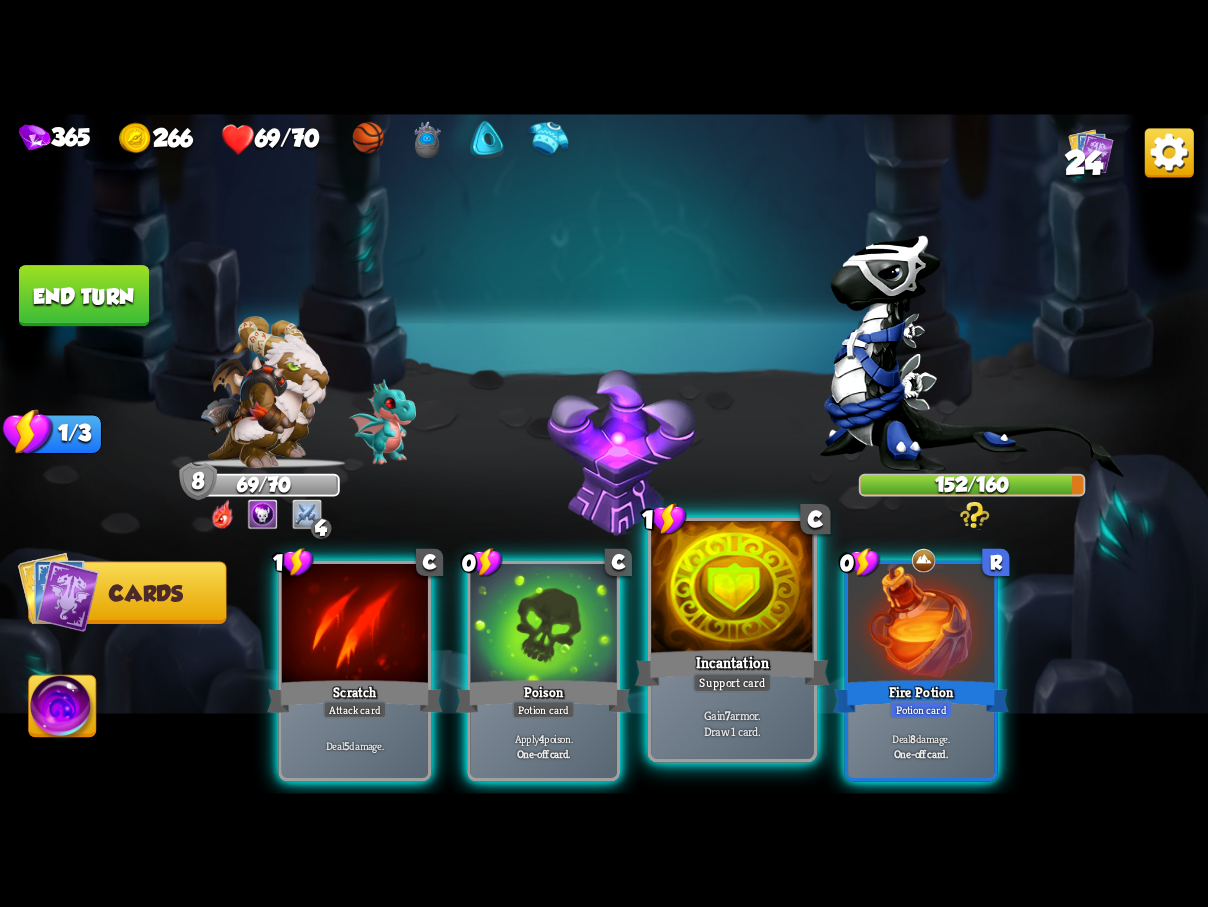 click at bounding box center (732, 589) 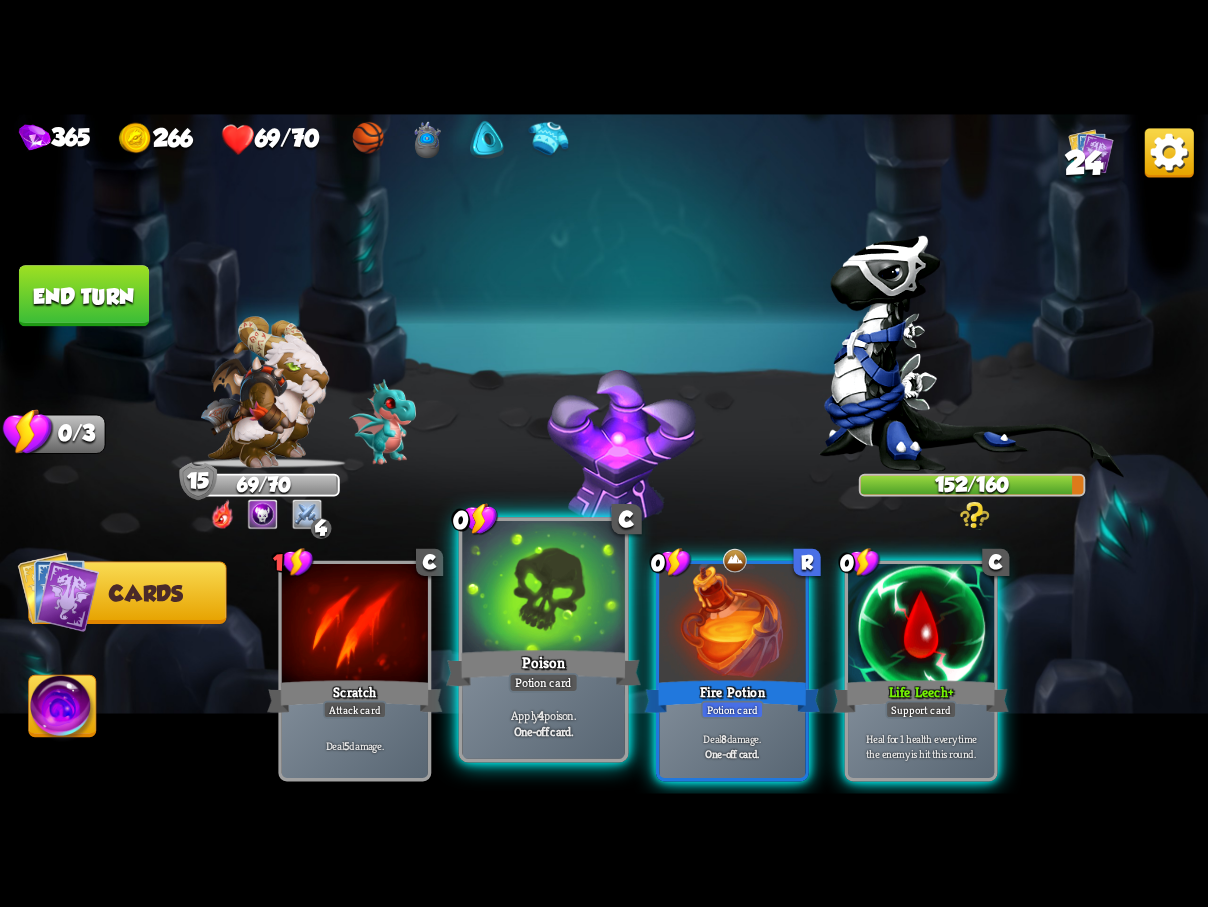 click at bounding box center [543, 589] 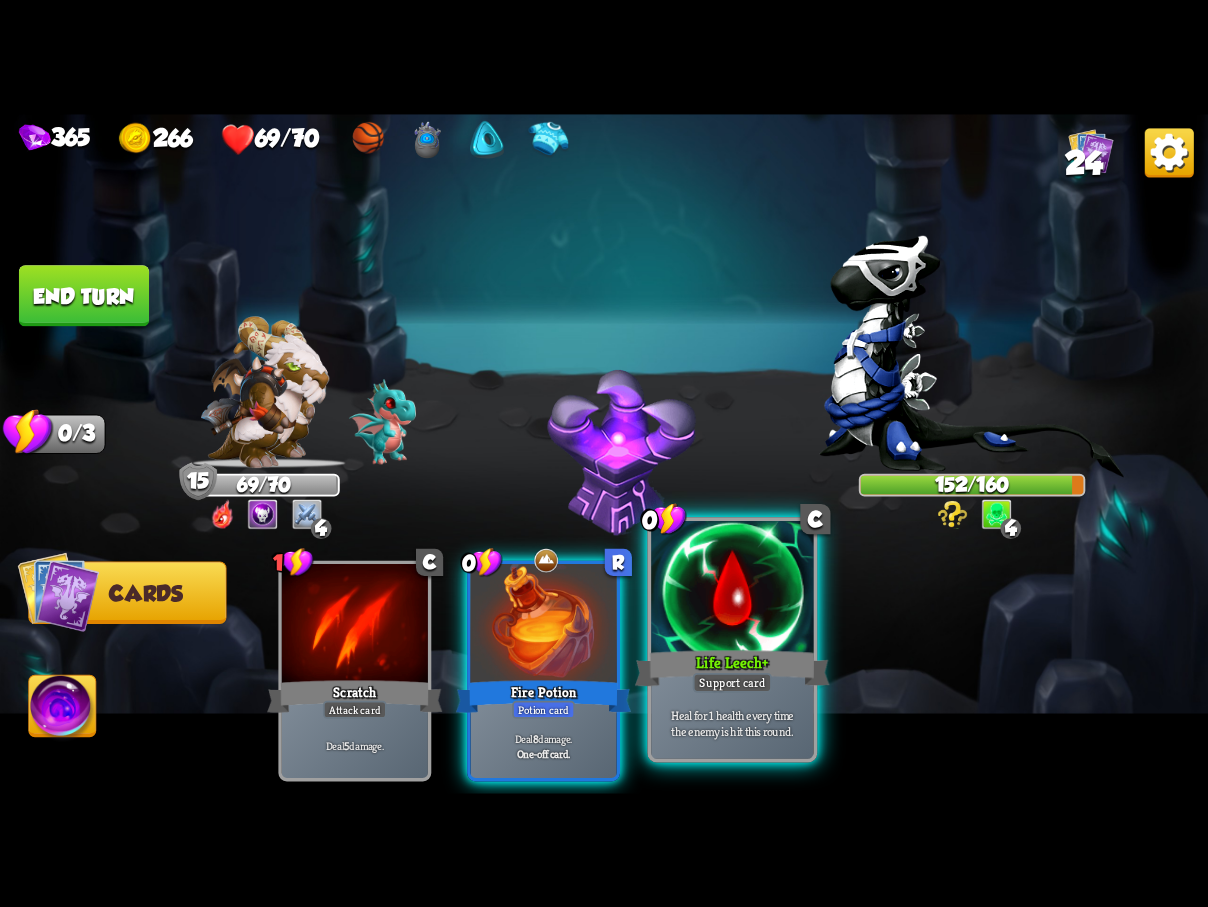 click on "Life Leech +" at bounding box center [732, 667] 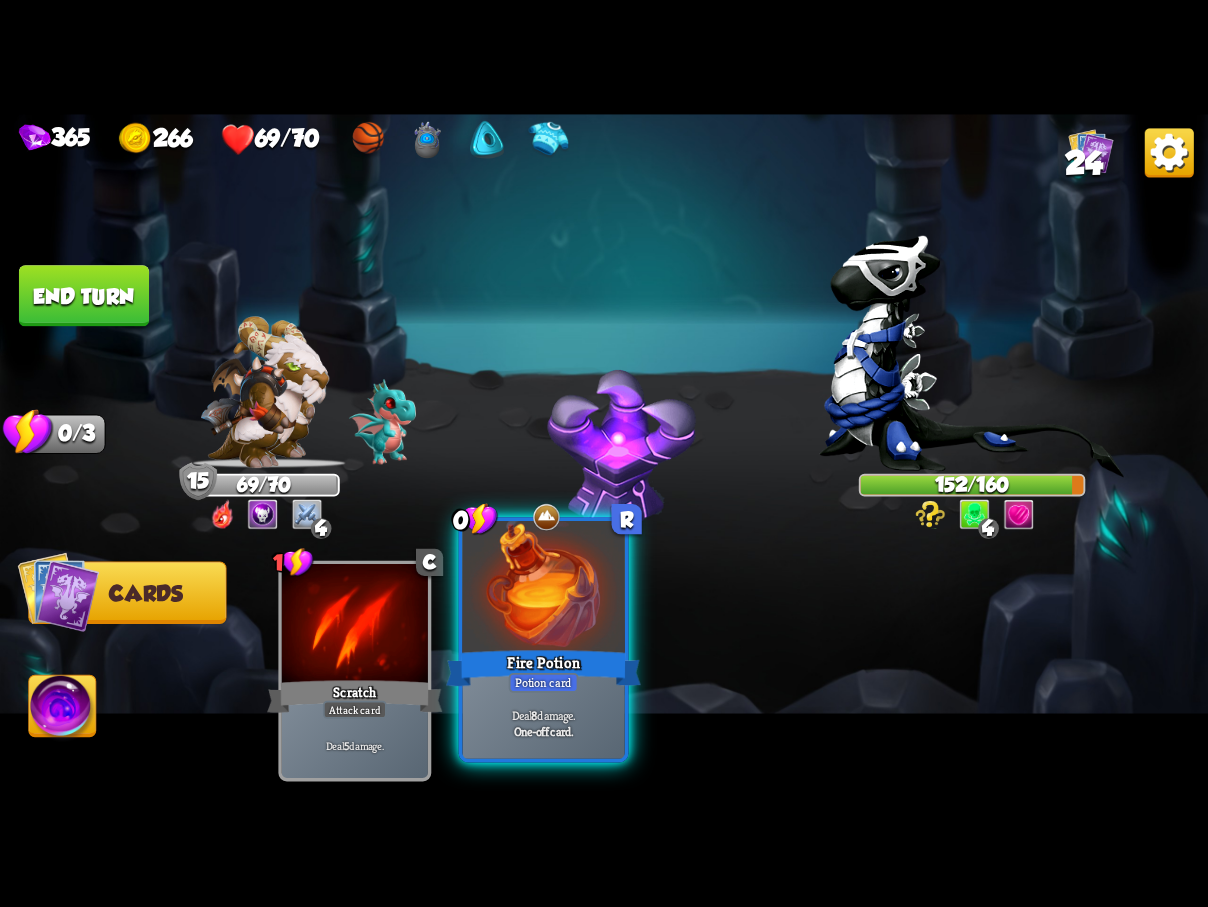 click at bounding box center [543, 589] 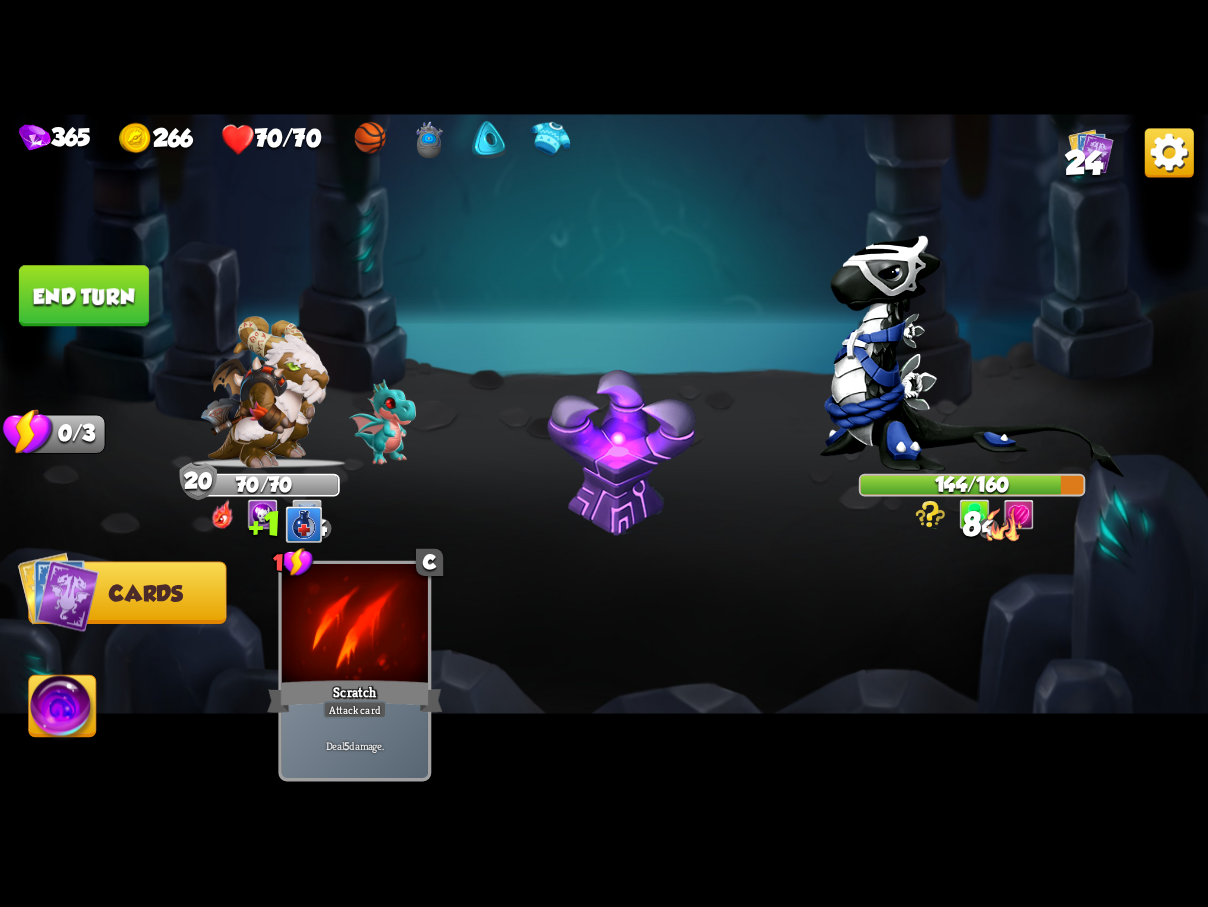 click on "End turn" at bounding box center (84, 295) 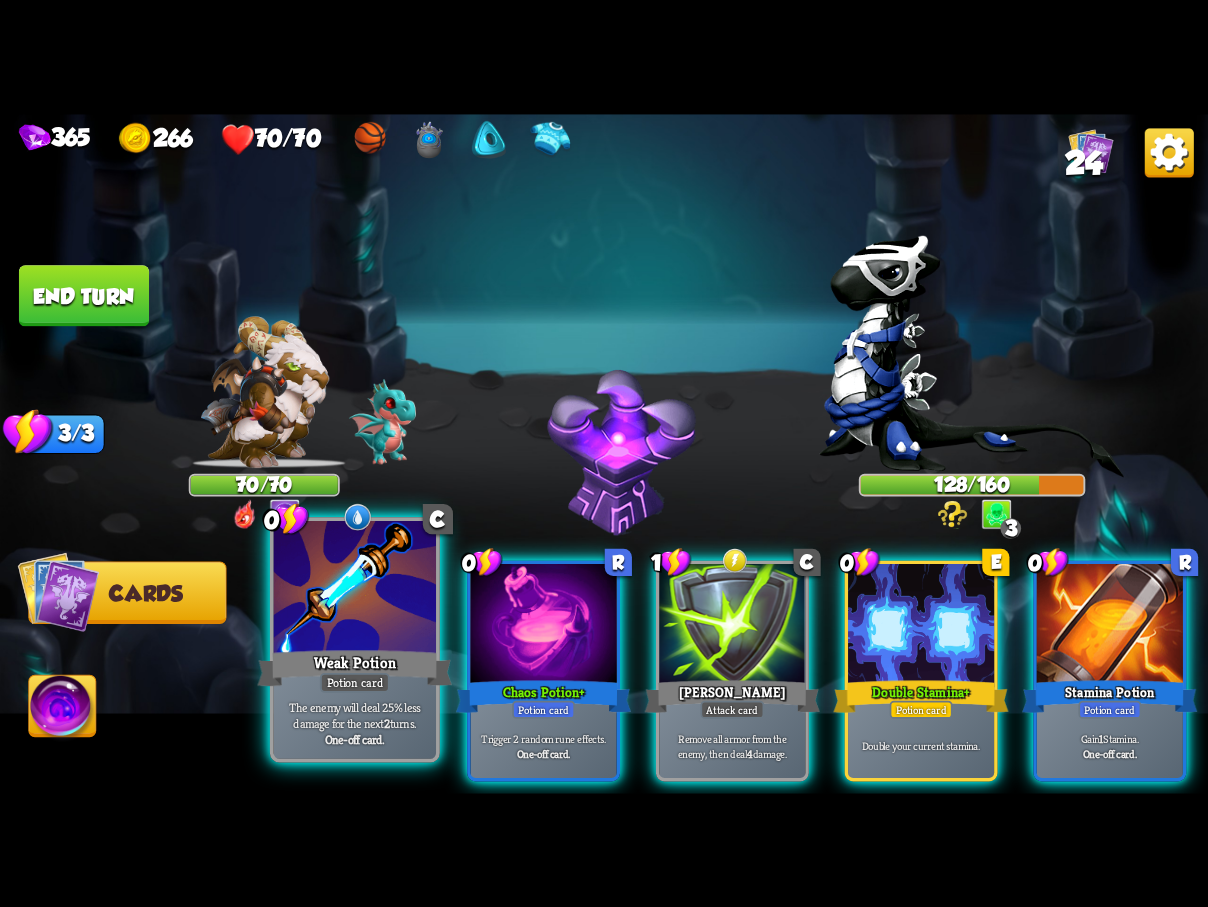 click on "Weak Potion" at bounding box center (354, 667) 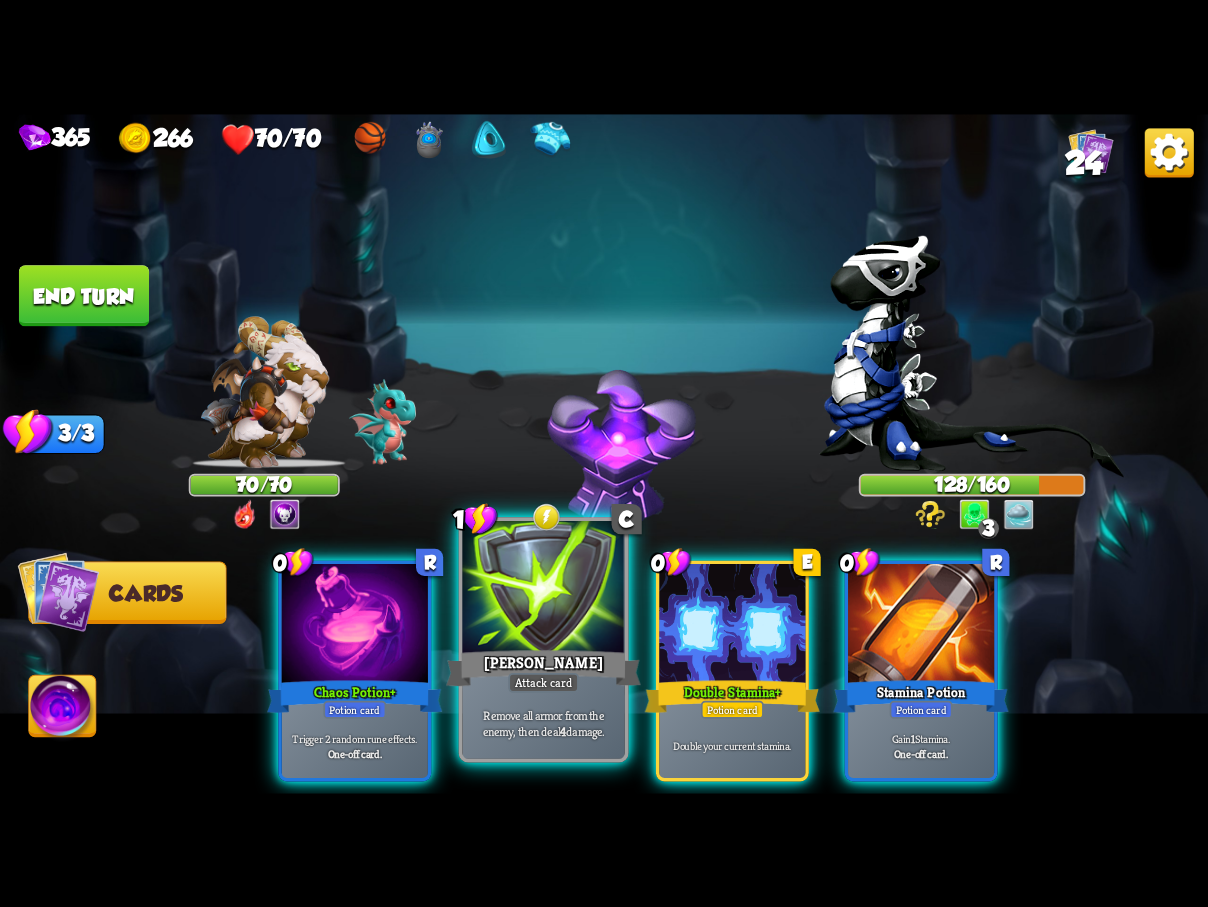 click at bounding box center [543, 589] 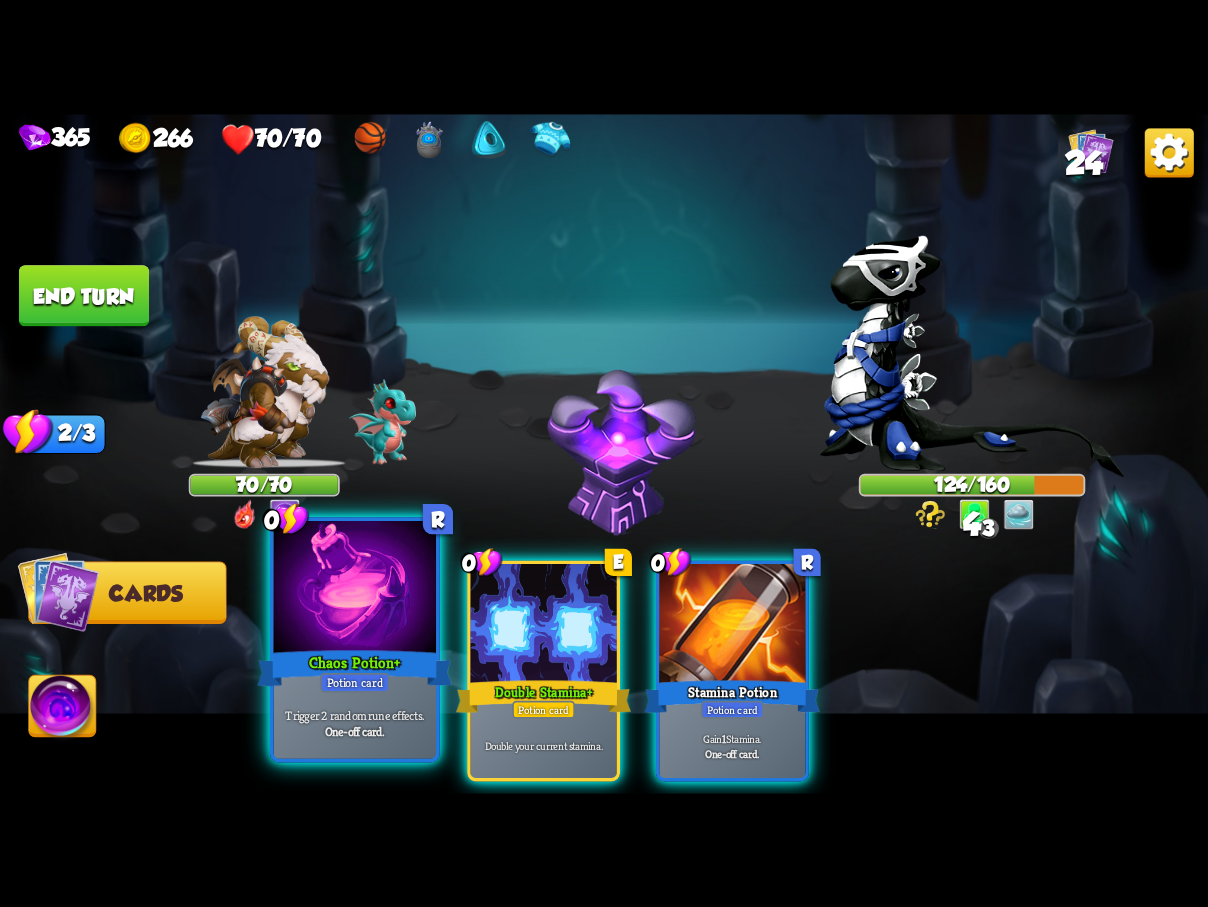 click on "Chaos Potion +" at bounding box center (354, 667) 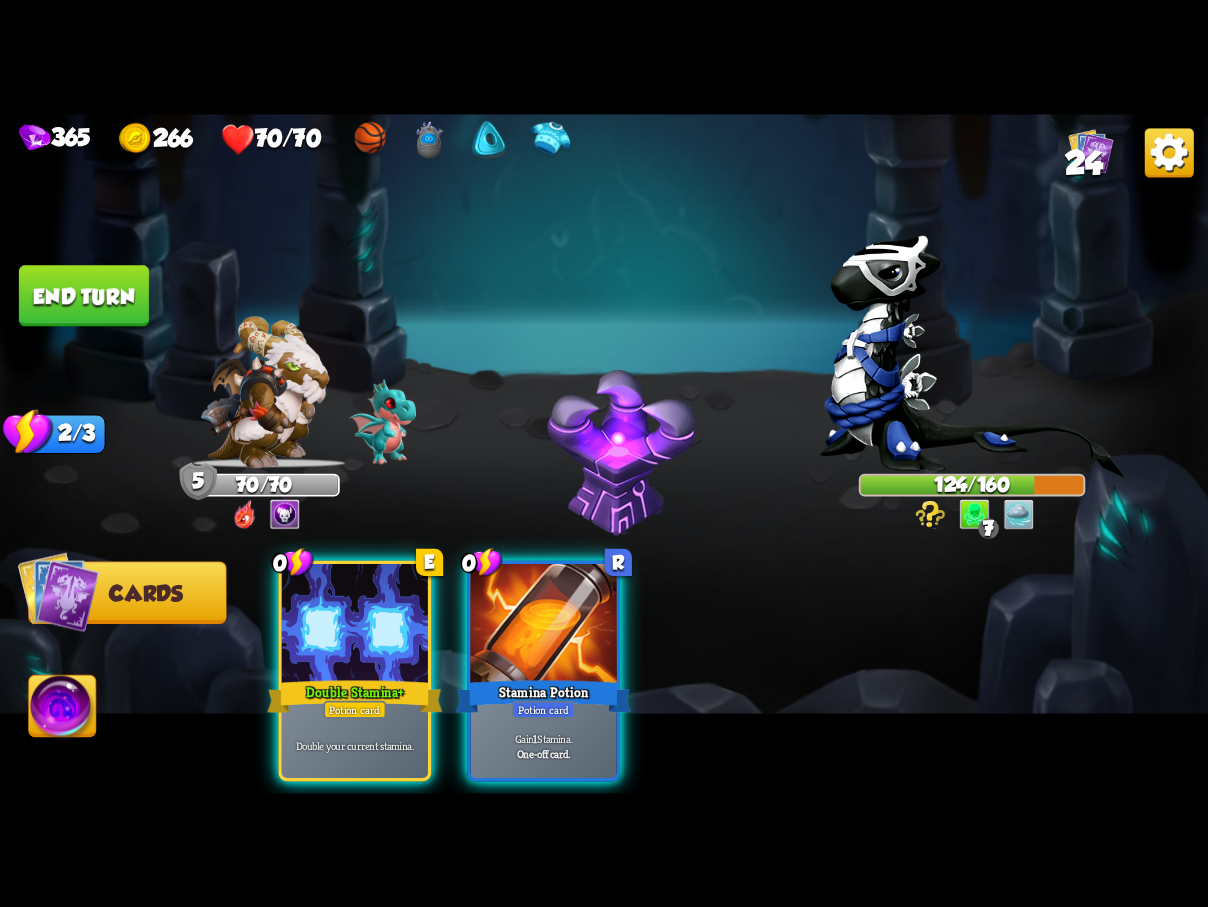 click on "End turn" at bounding box center (84, 295) 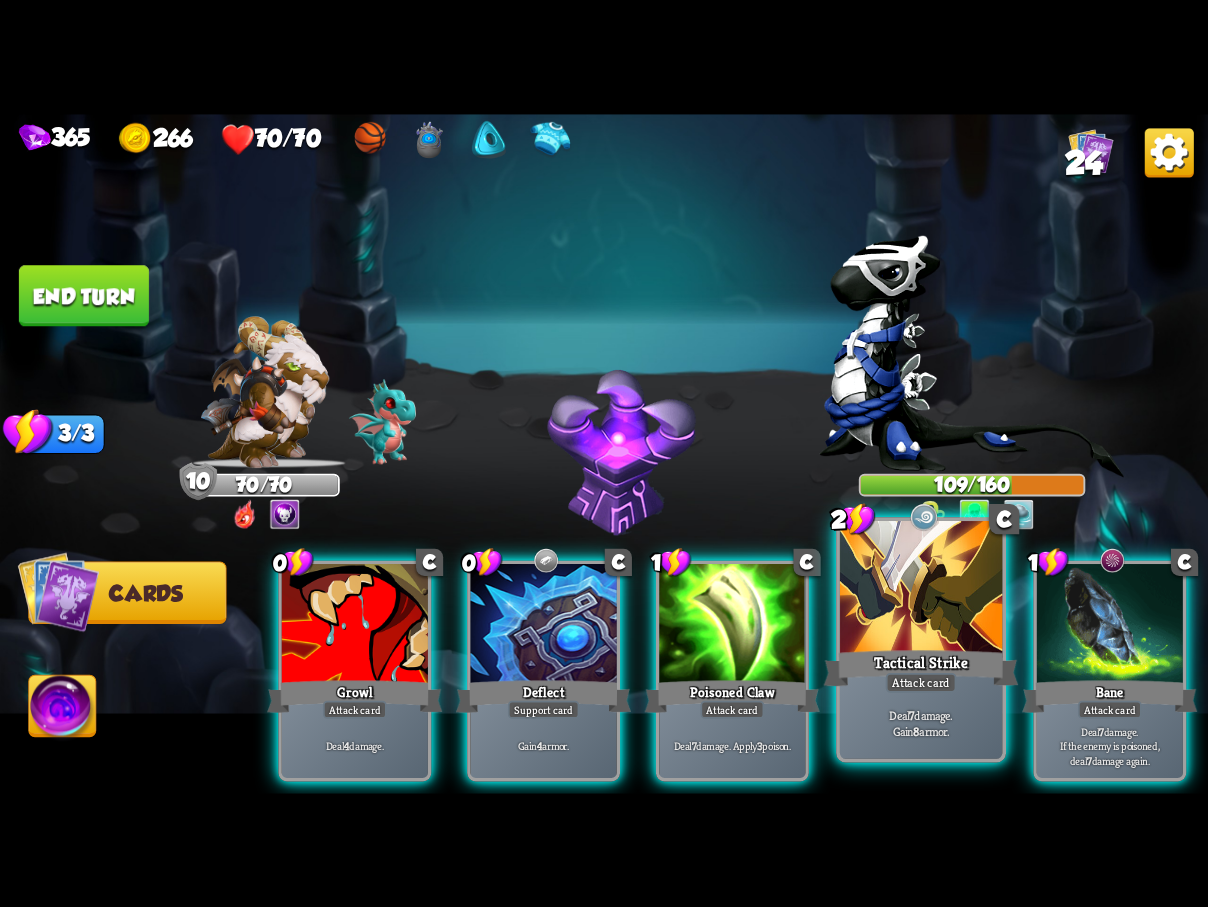 click at bounding box center (921, 589) 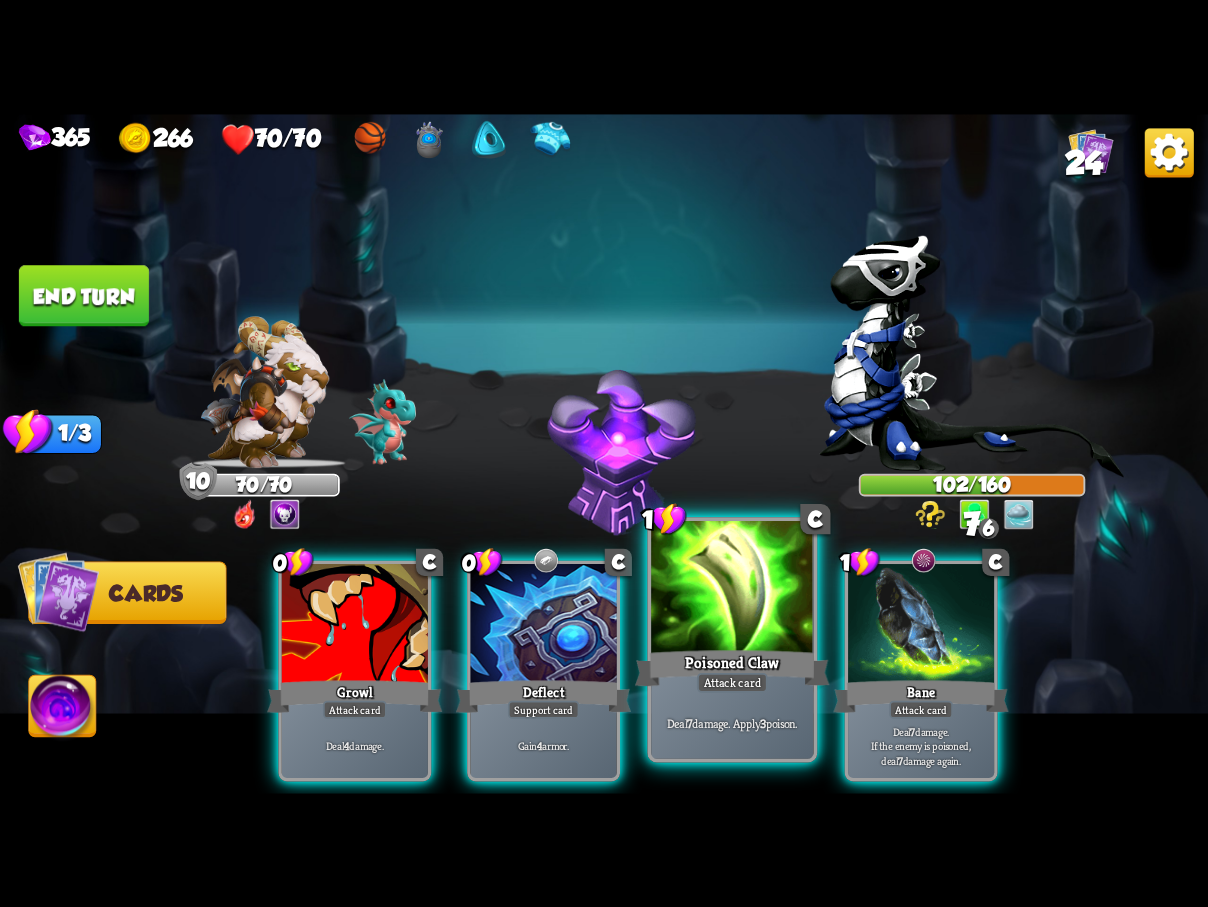 click at bounding box center (732, 589) 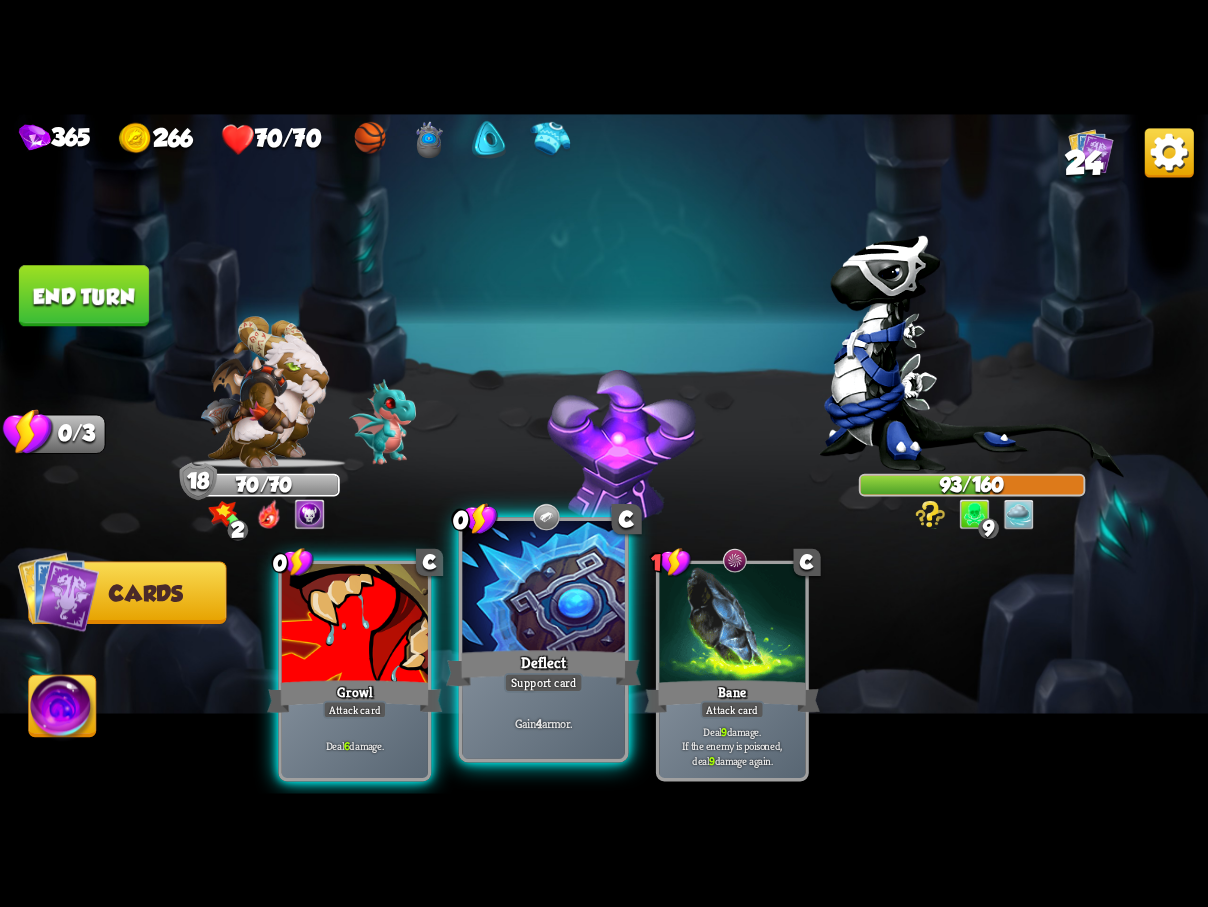 click at bounding box center [543, 589] 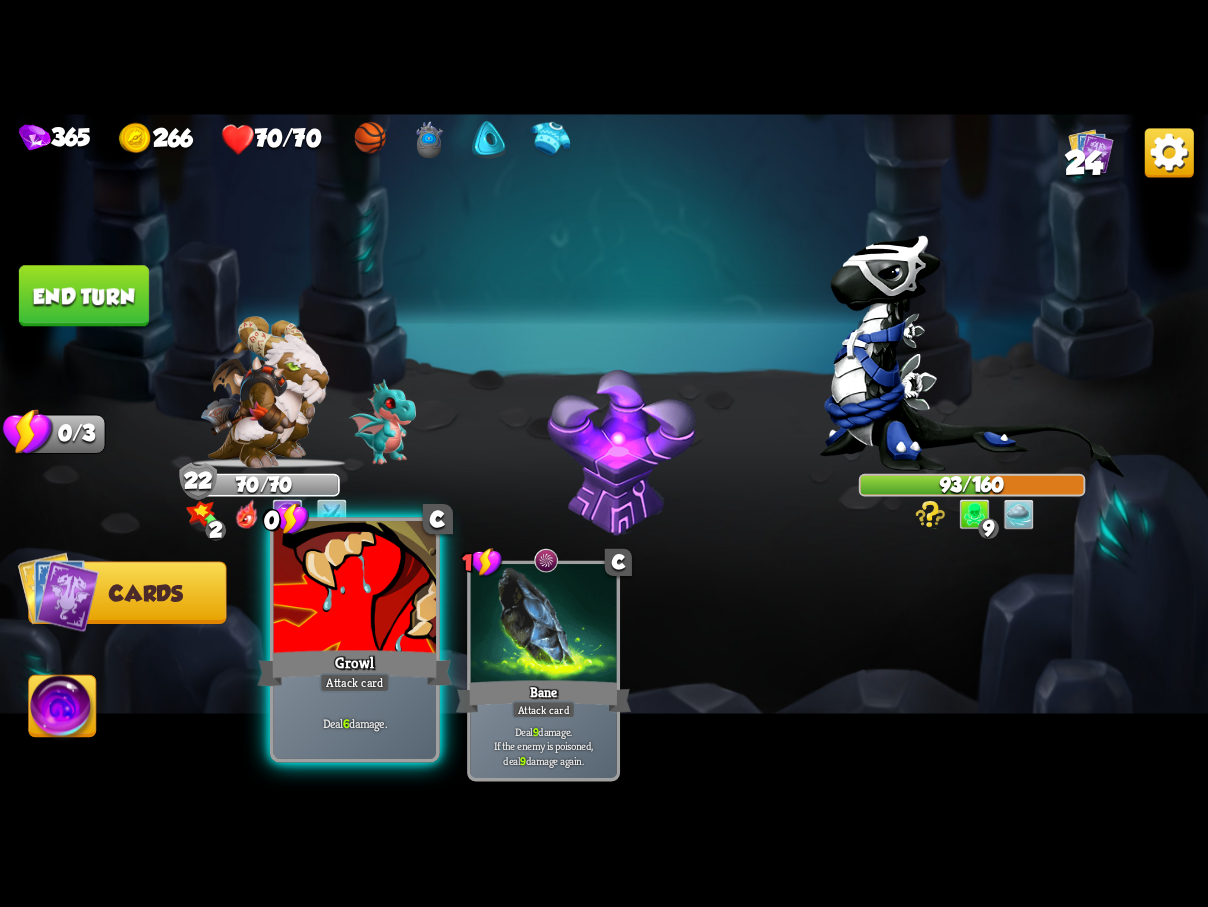click at bounding box center (355, 589) 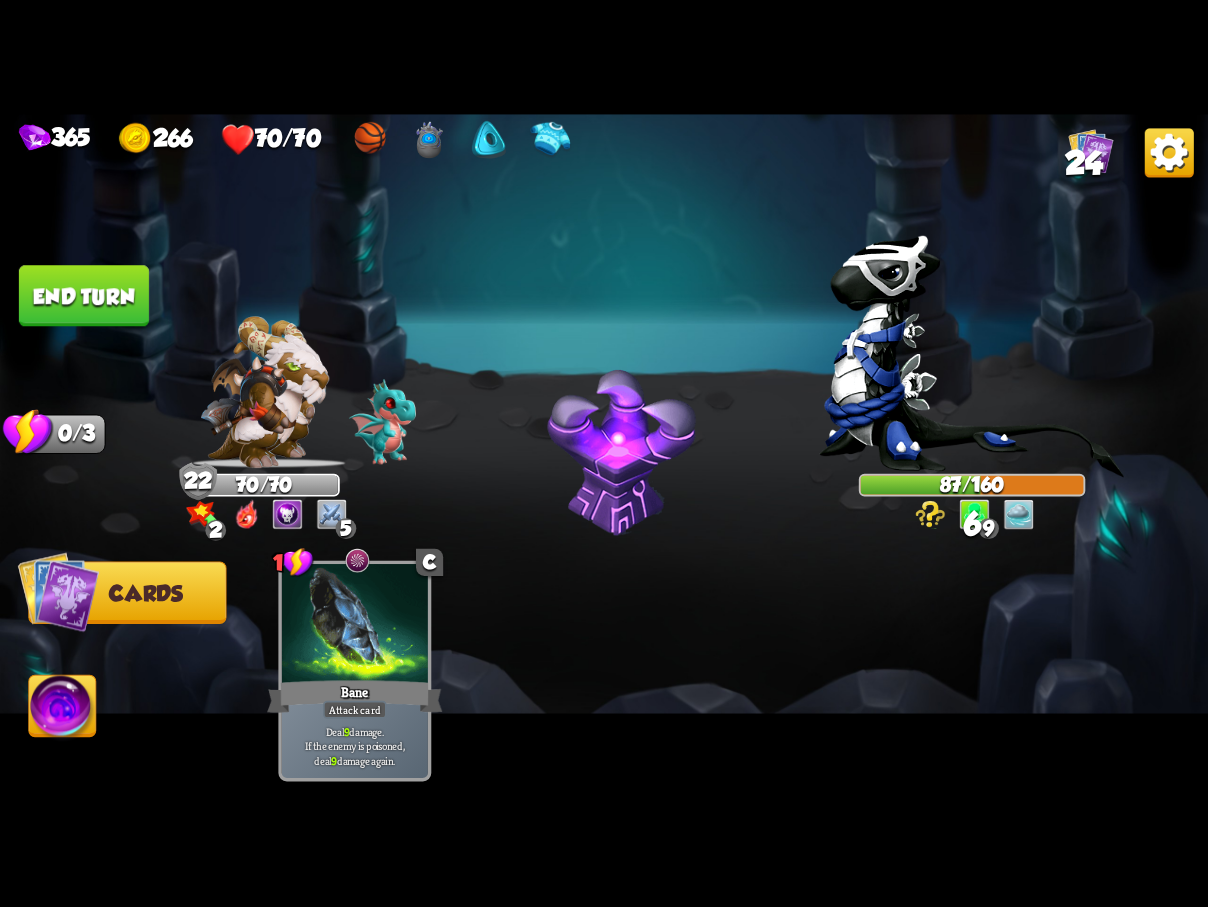 click on "End turn" at bounding box center [84, 295] 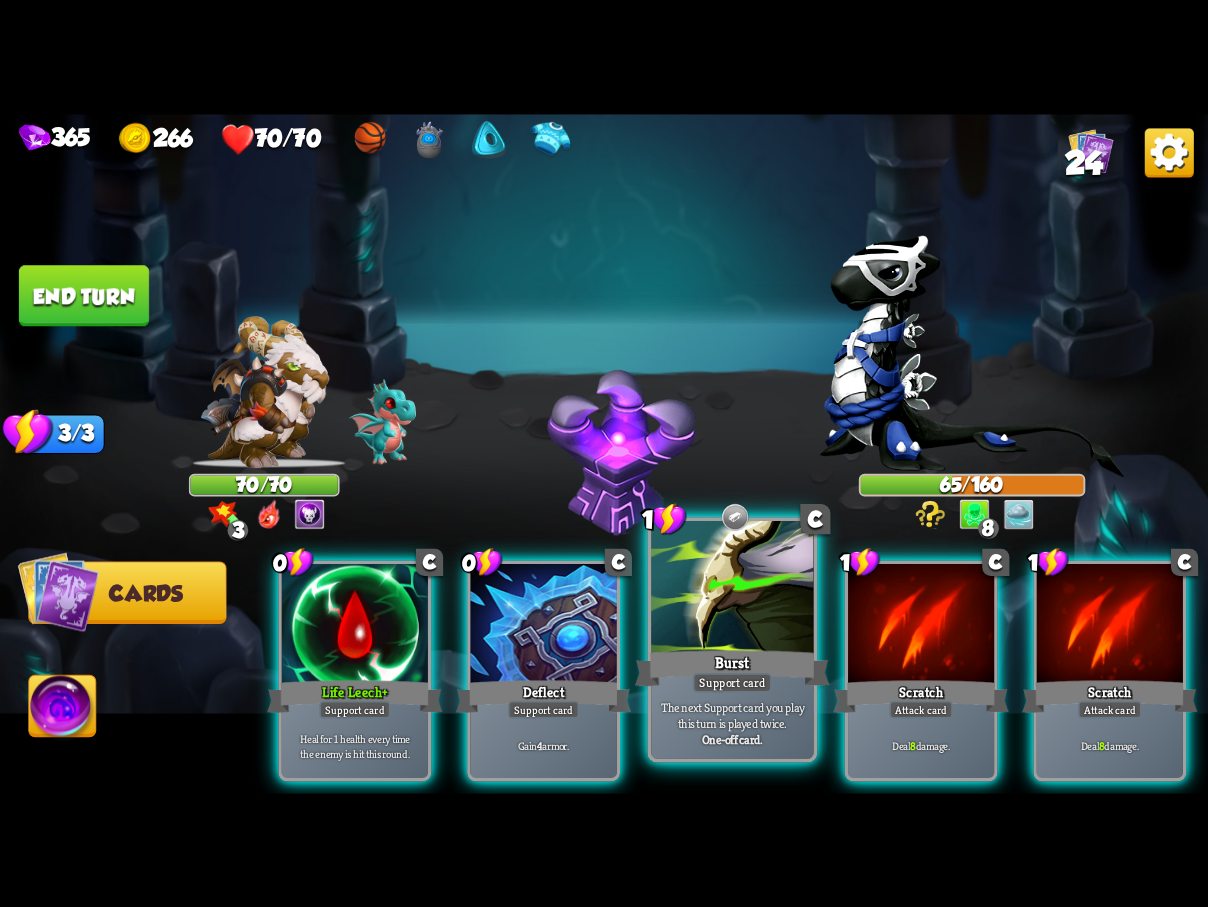 click on "Support card" at bounding box center [732, 682] 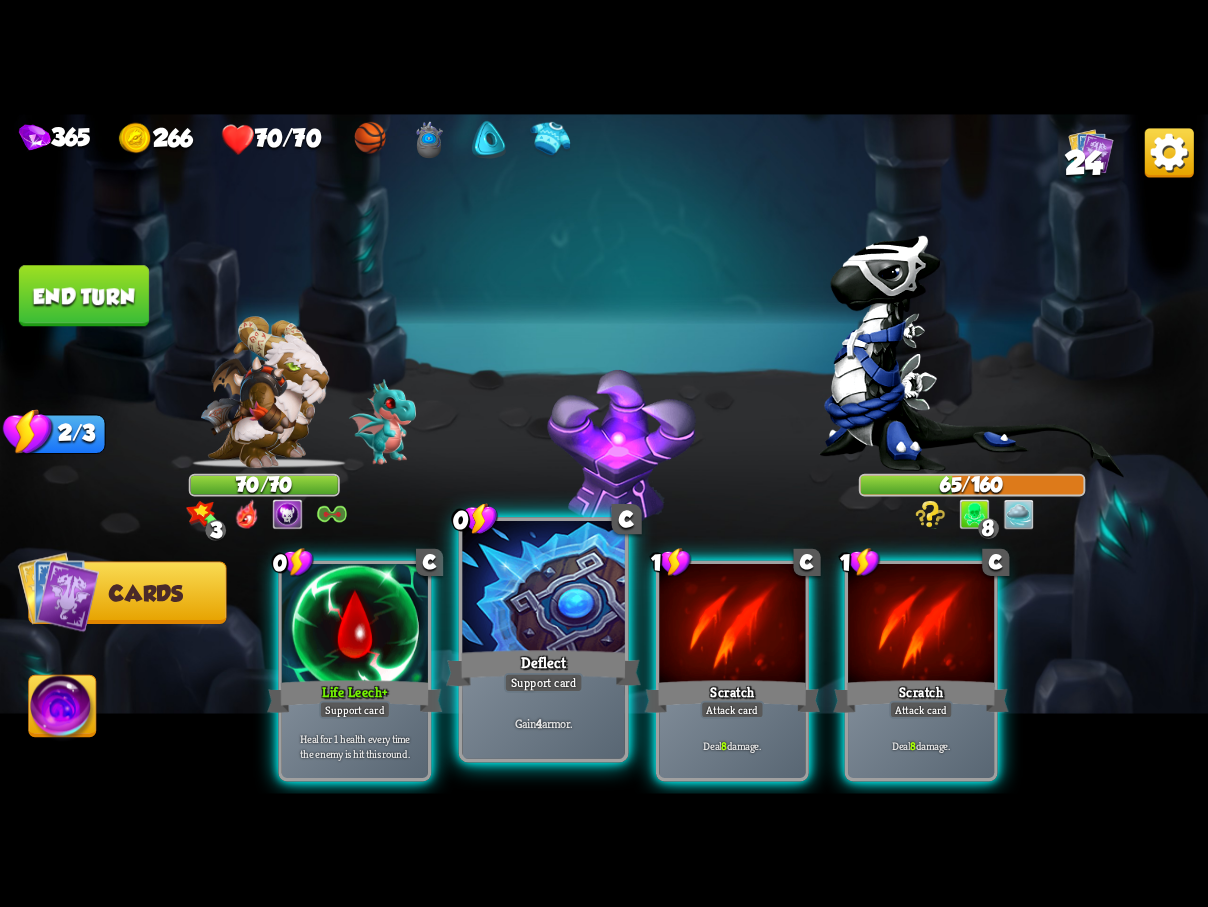 click on "Deflect" at bounding box center [543, 667] 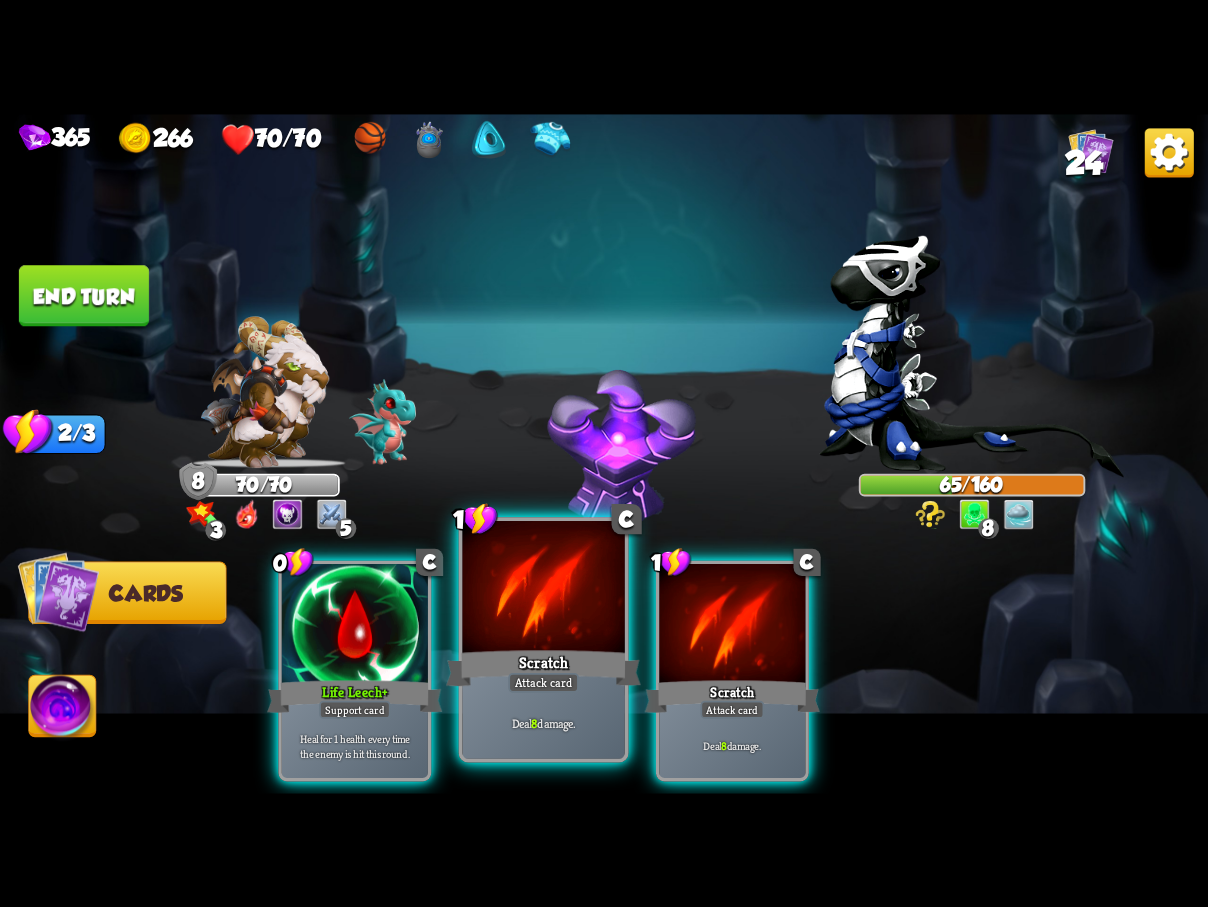 click on "Scratch" at bounding box center (543, 667) 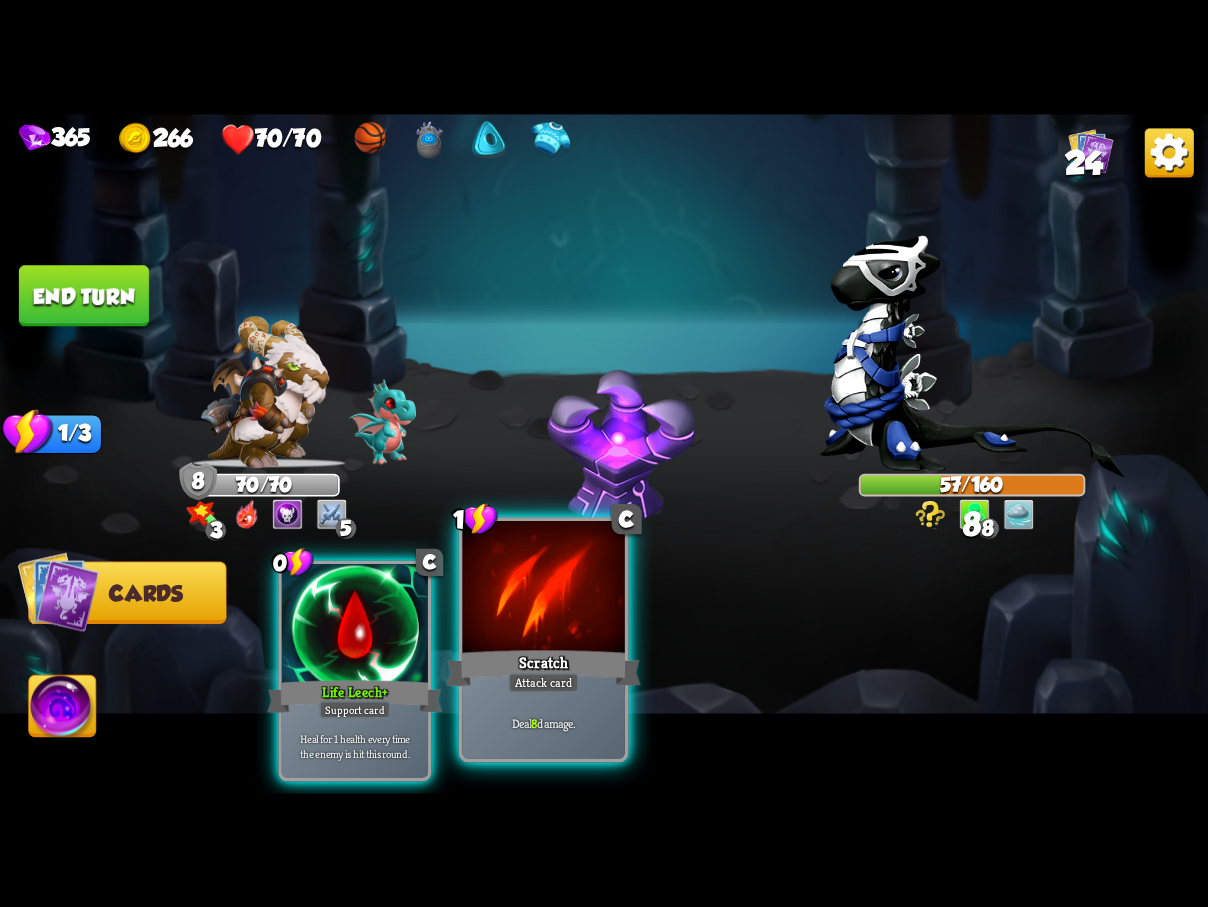 click on "Scratch" at bounding box center [543, 667] 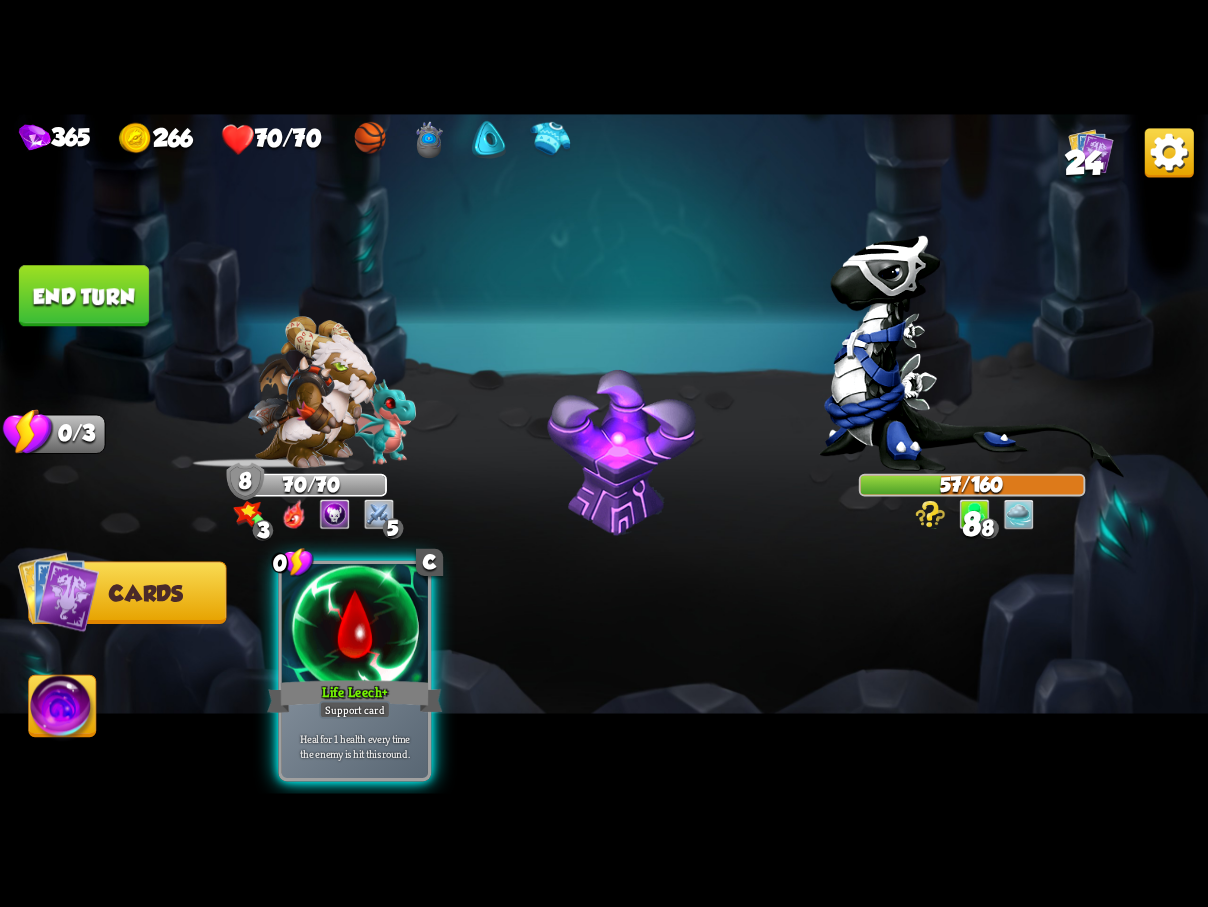 click on "End turn" at bounding box center (84, 295) 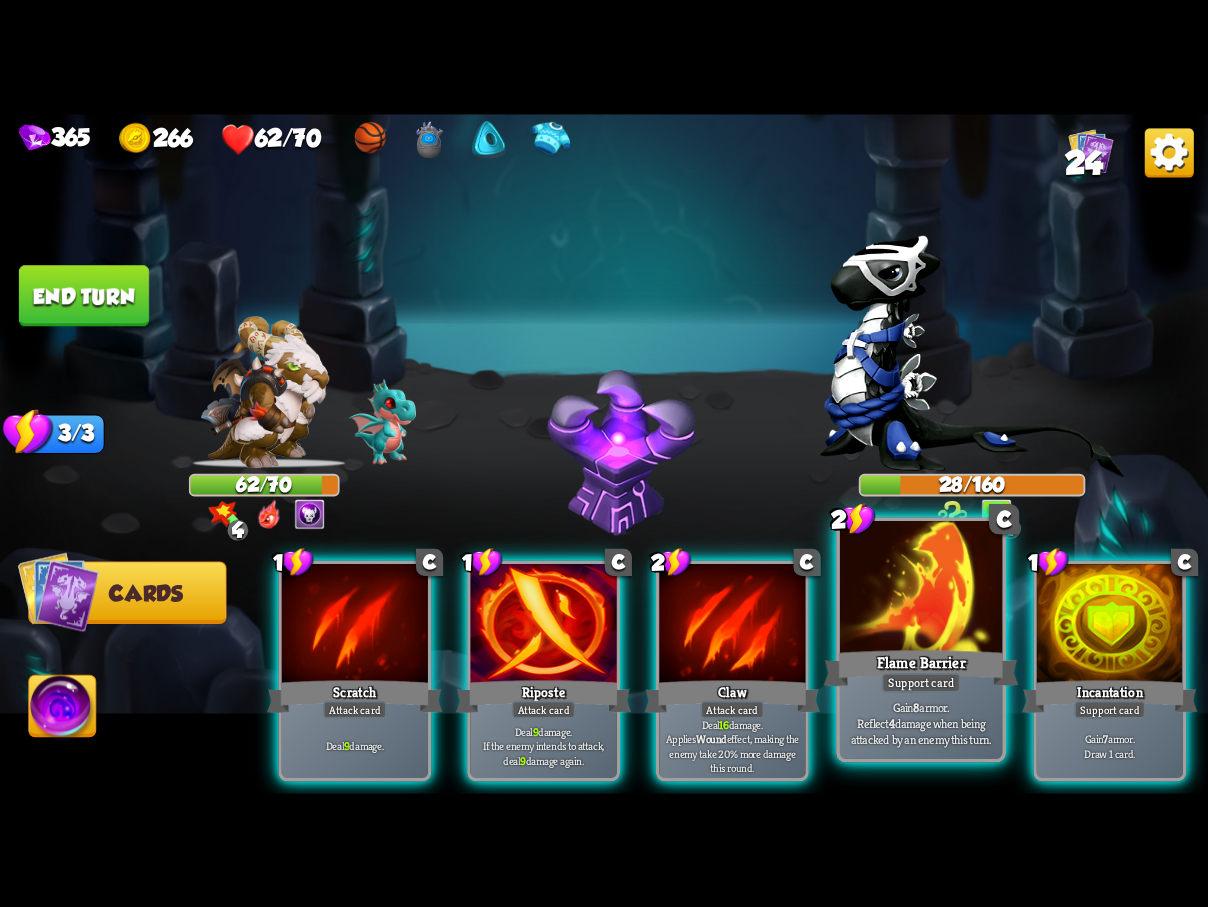 click at bounding box center (921, 589) 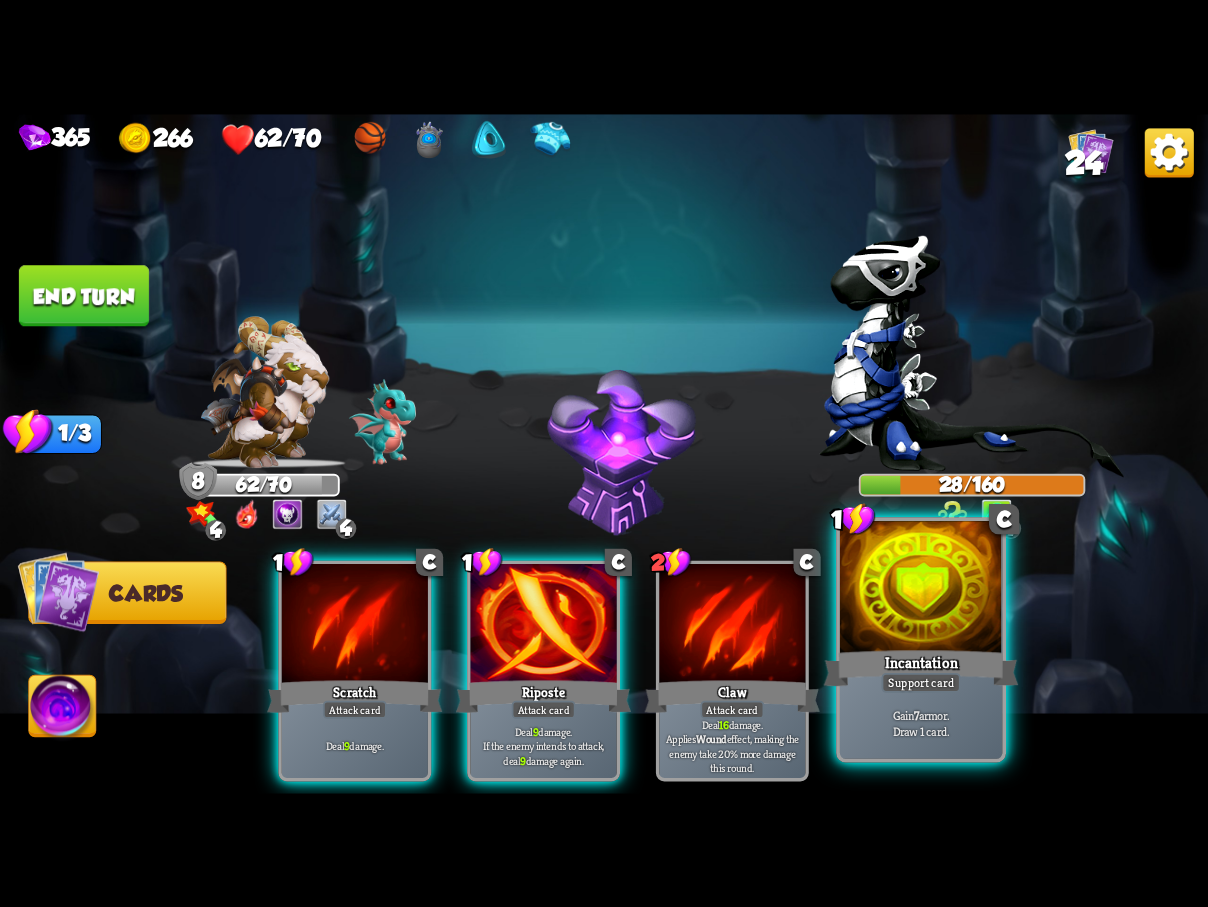 click at bounding box center [921, 589] 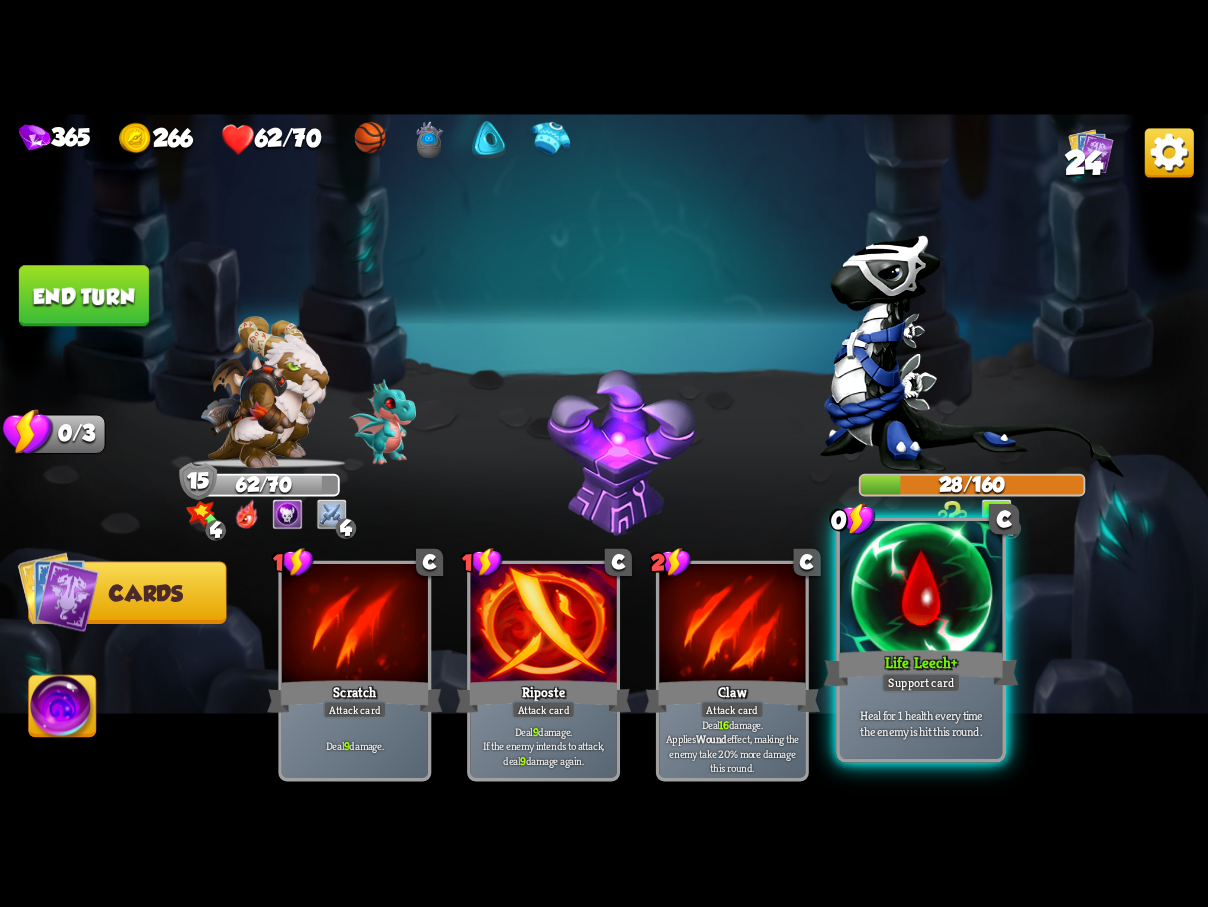 click at bounding box center [921, 589] 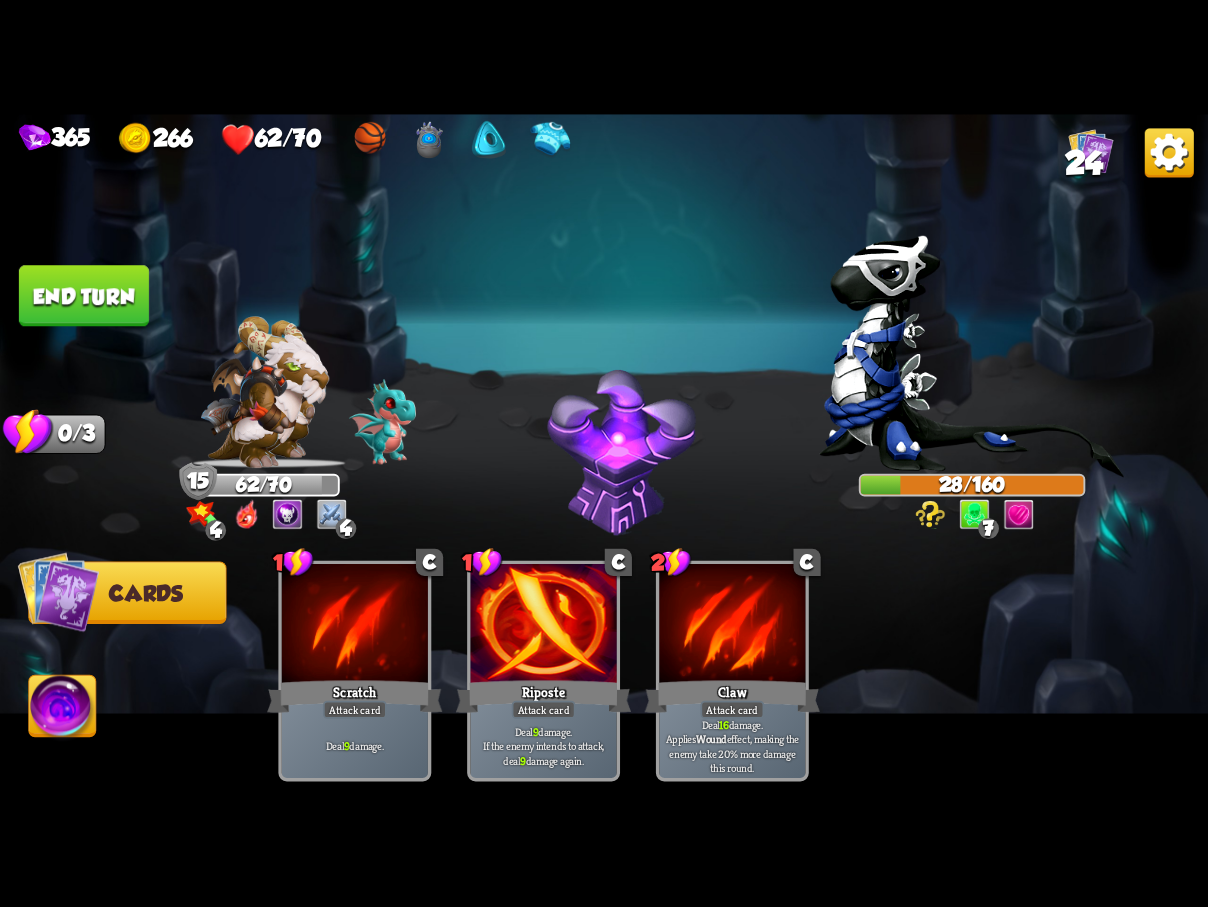click on "End turn" at bounding box center (84, 295) 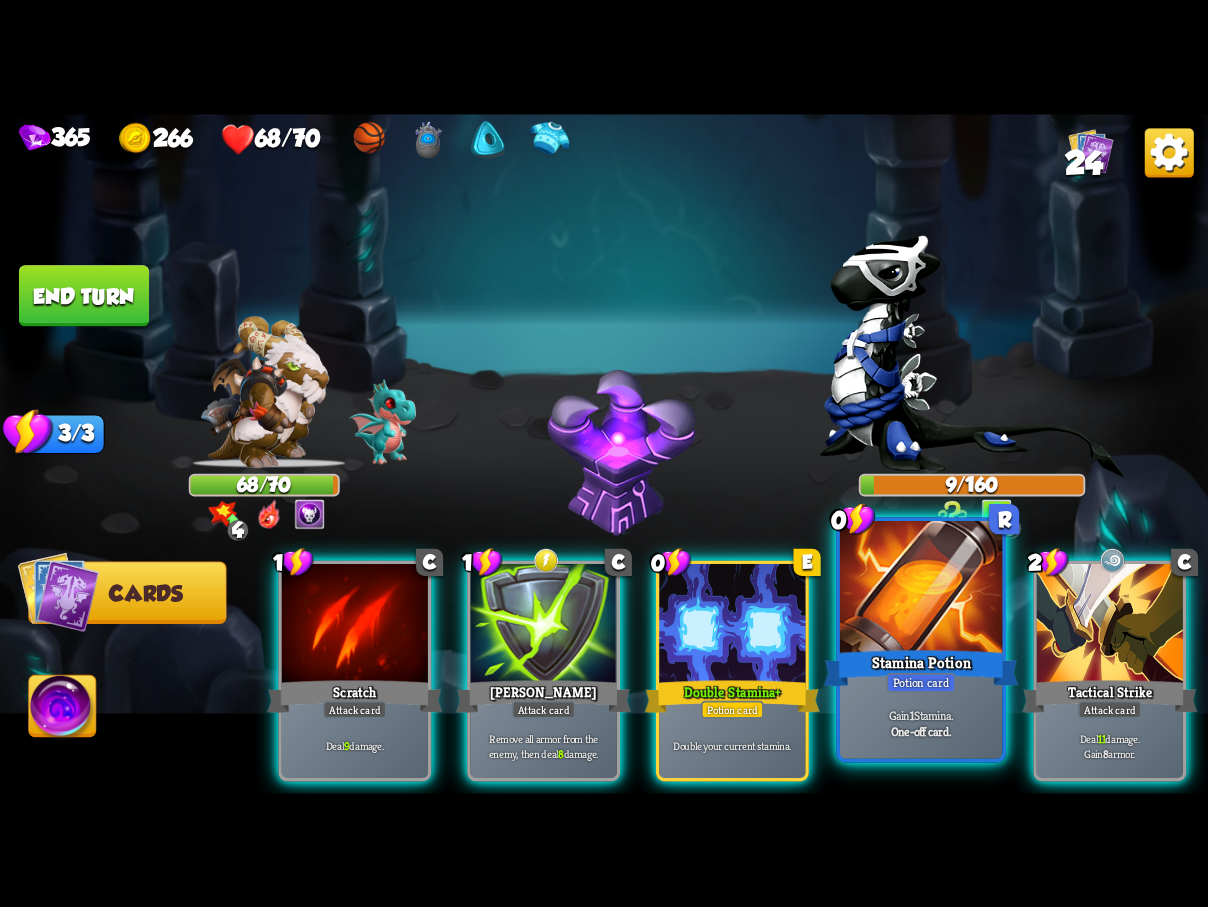 click on "Stamina Potion" at bounding box center (921, 667) 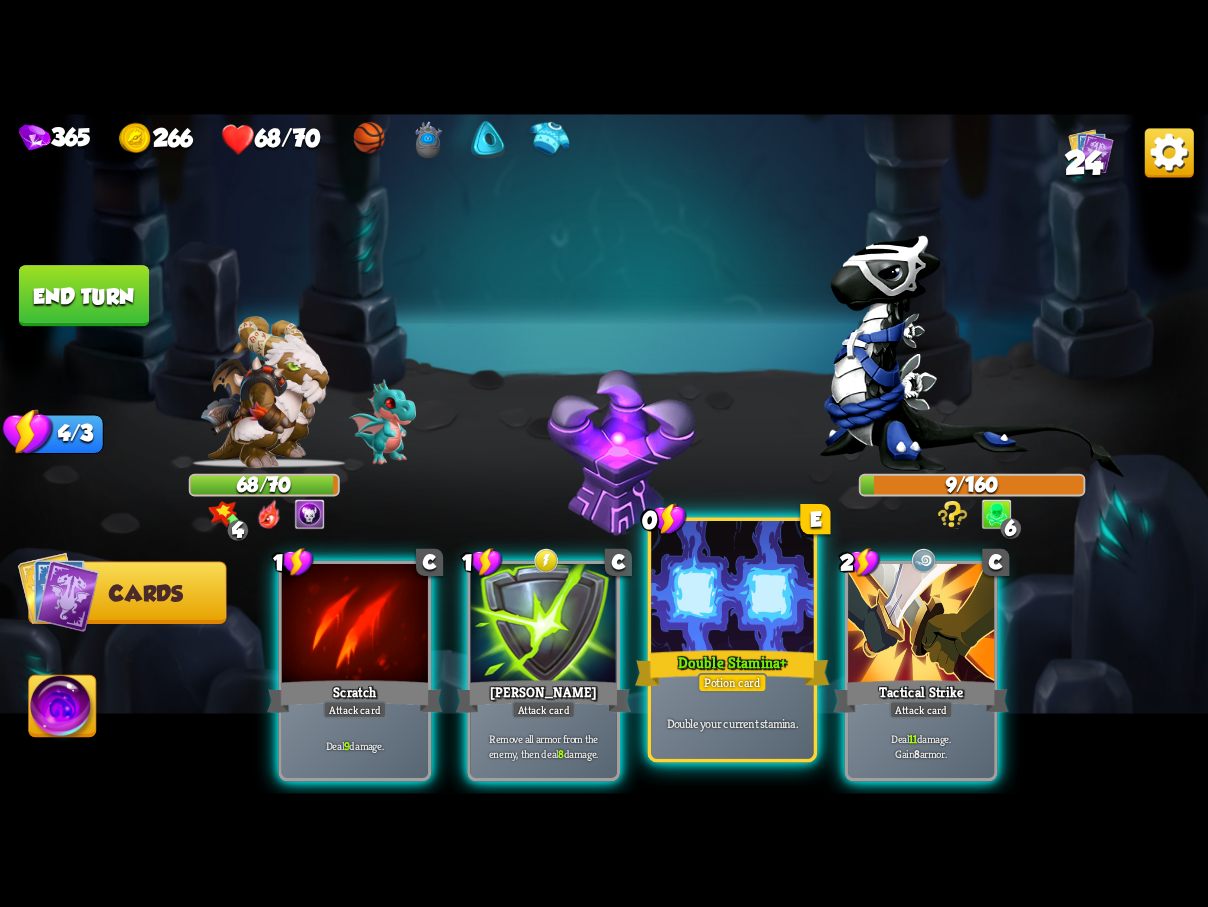 click at bounding box center [732, 589] 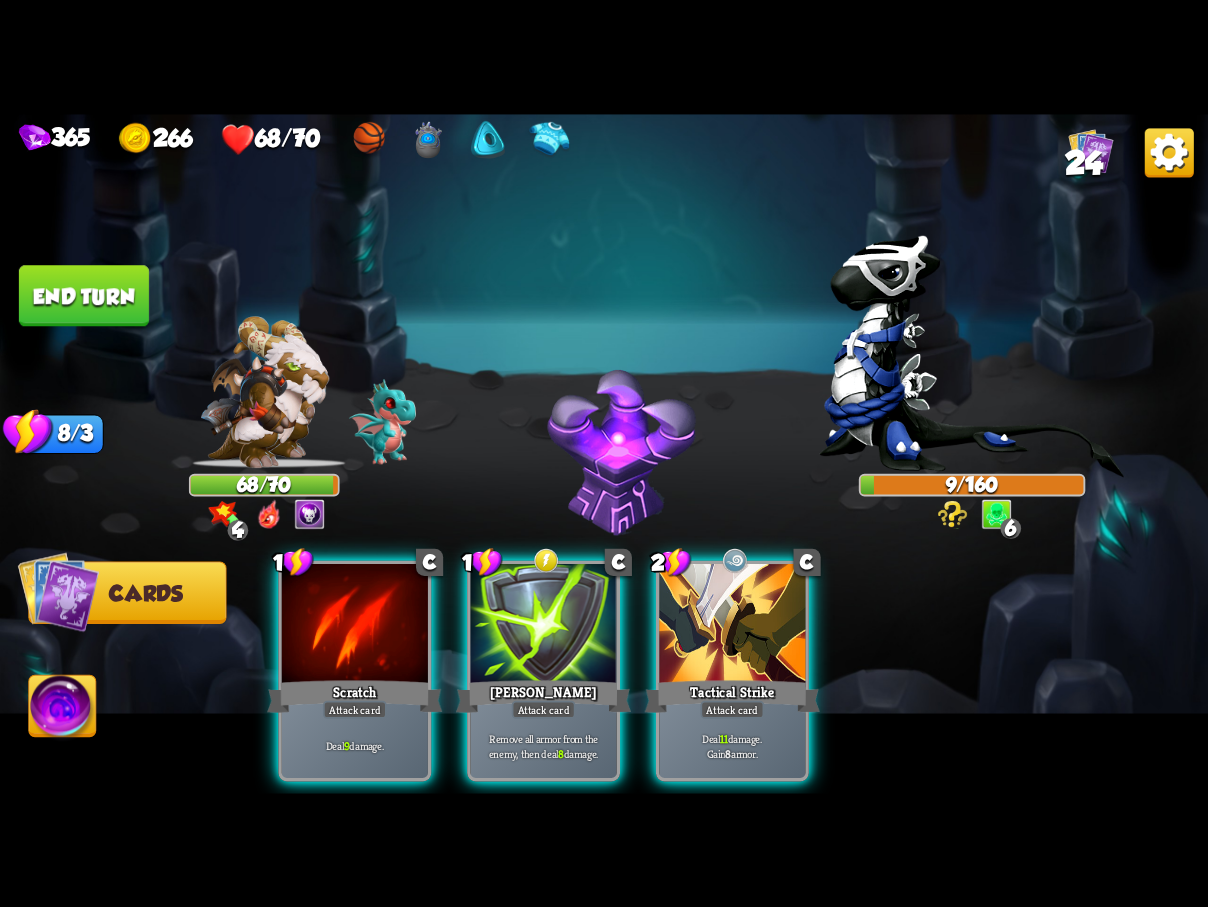 click on "End turn" at bounding box center [84, 295] 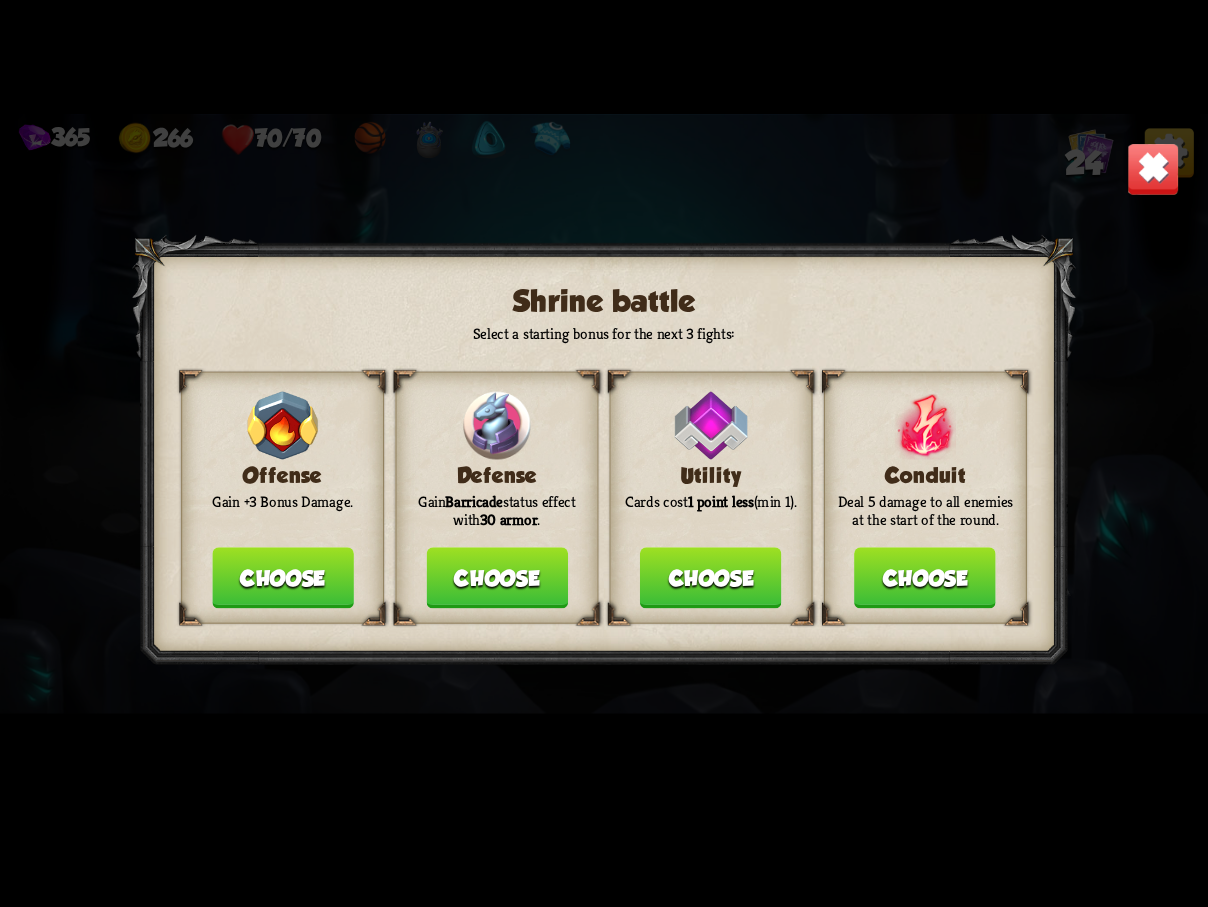 click on "Choose" at bounding box center (497, 577) 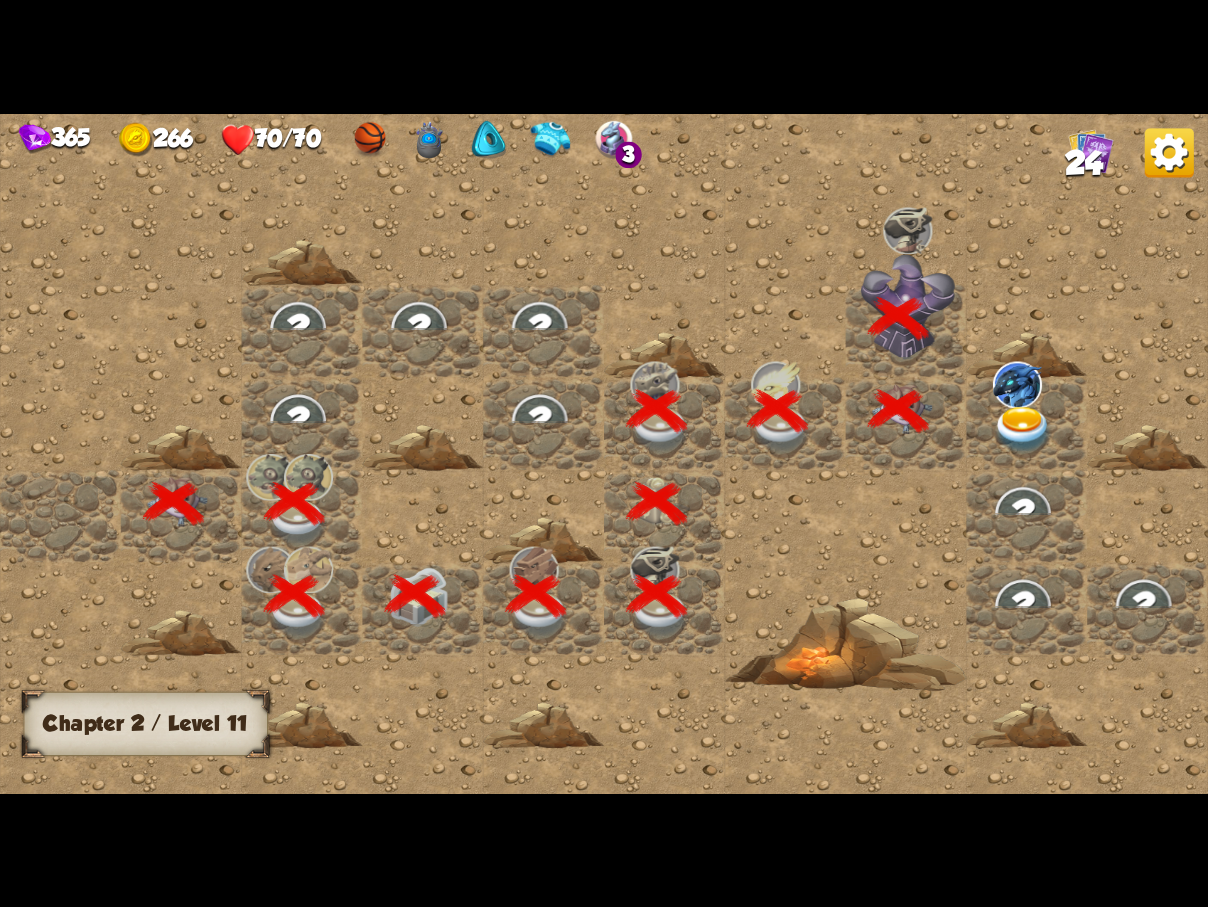 scroll, scrollTop: 0, scrollLeft: 384, axis: horizontal 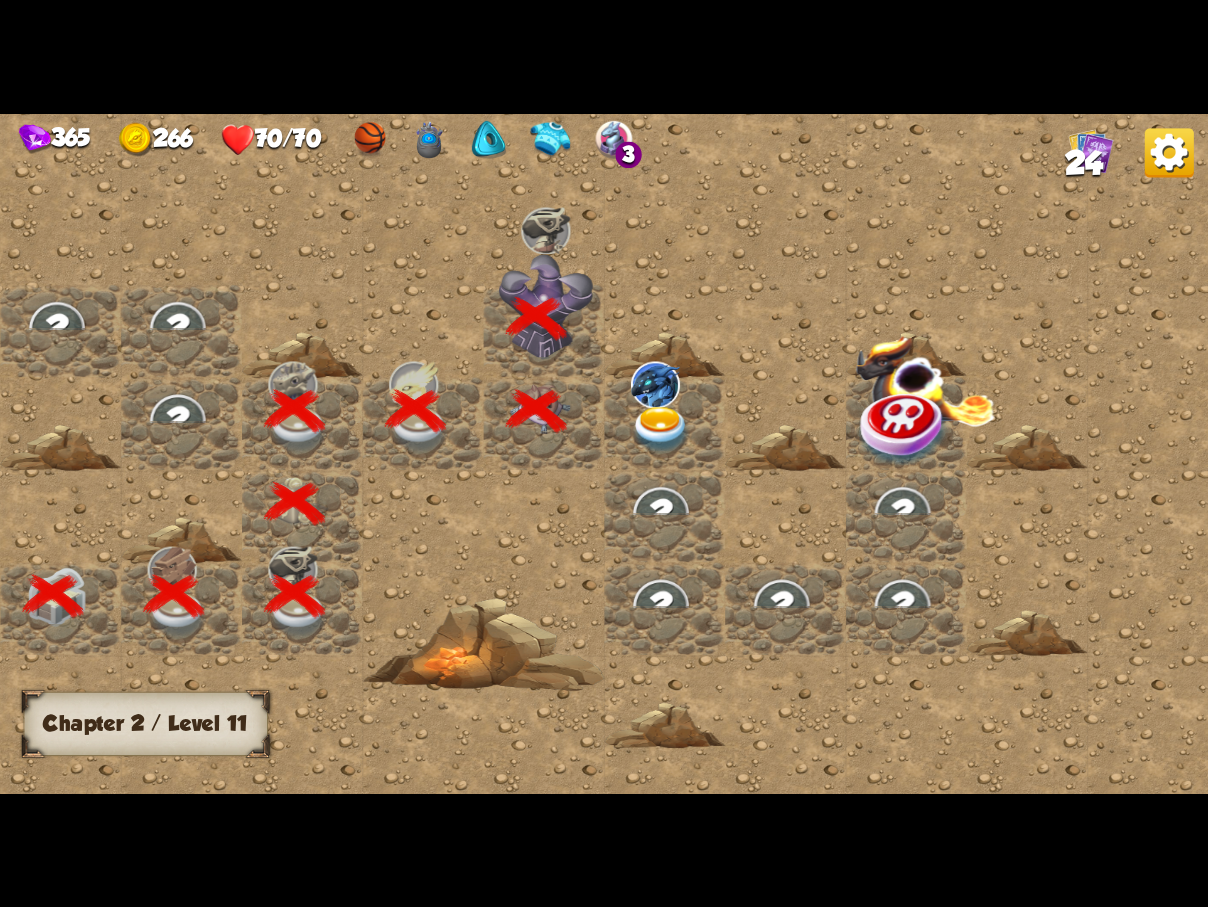 click at bounding box center [660, 429] 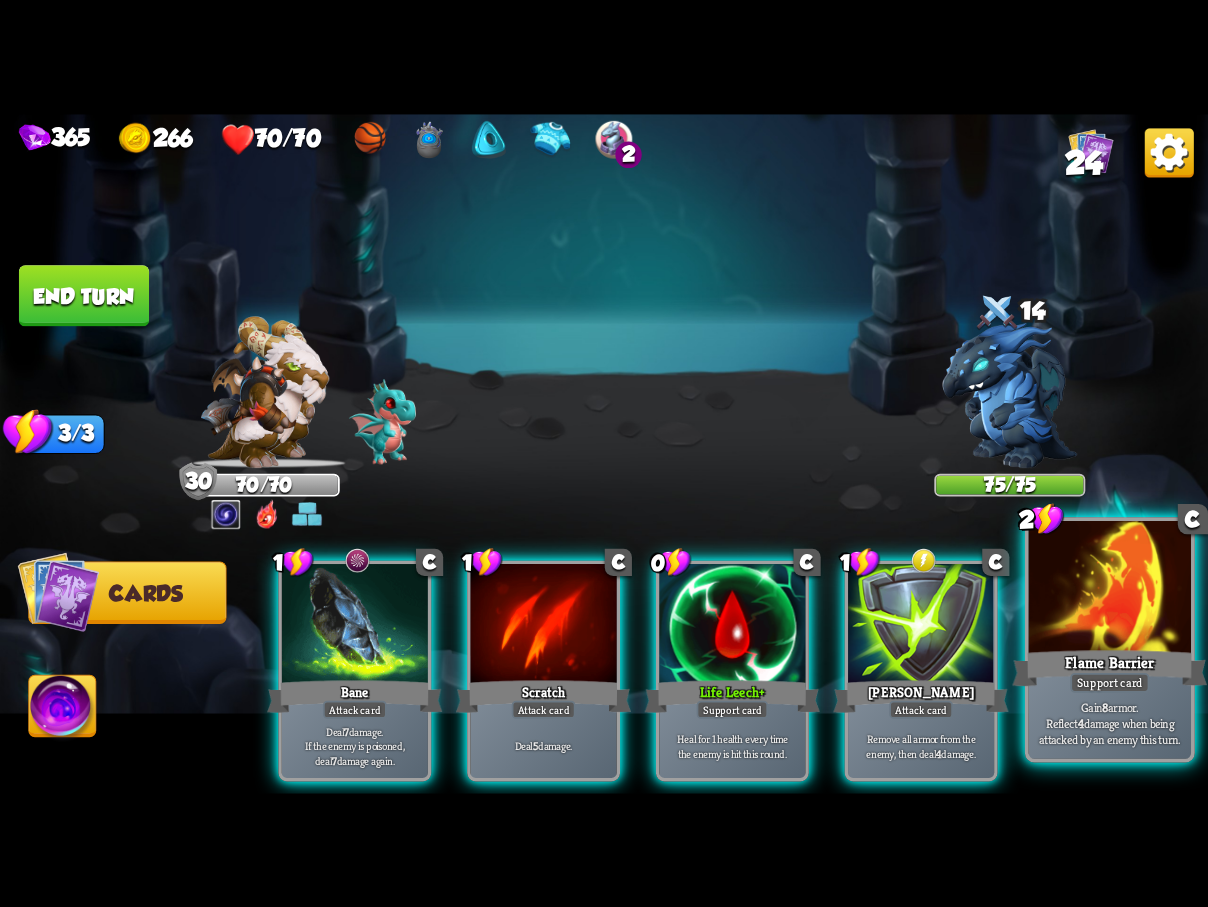 click at bounding box center (1110, 589) 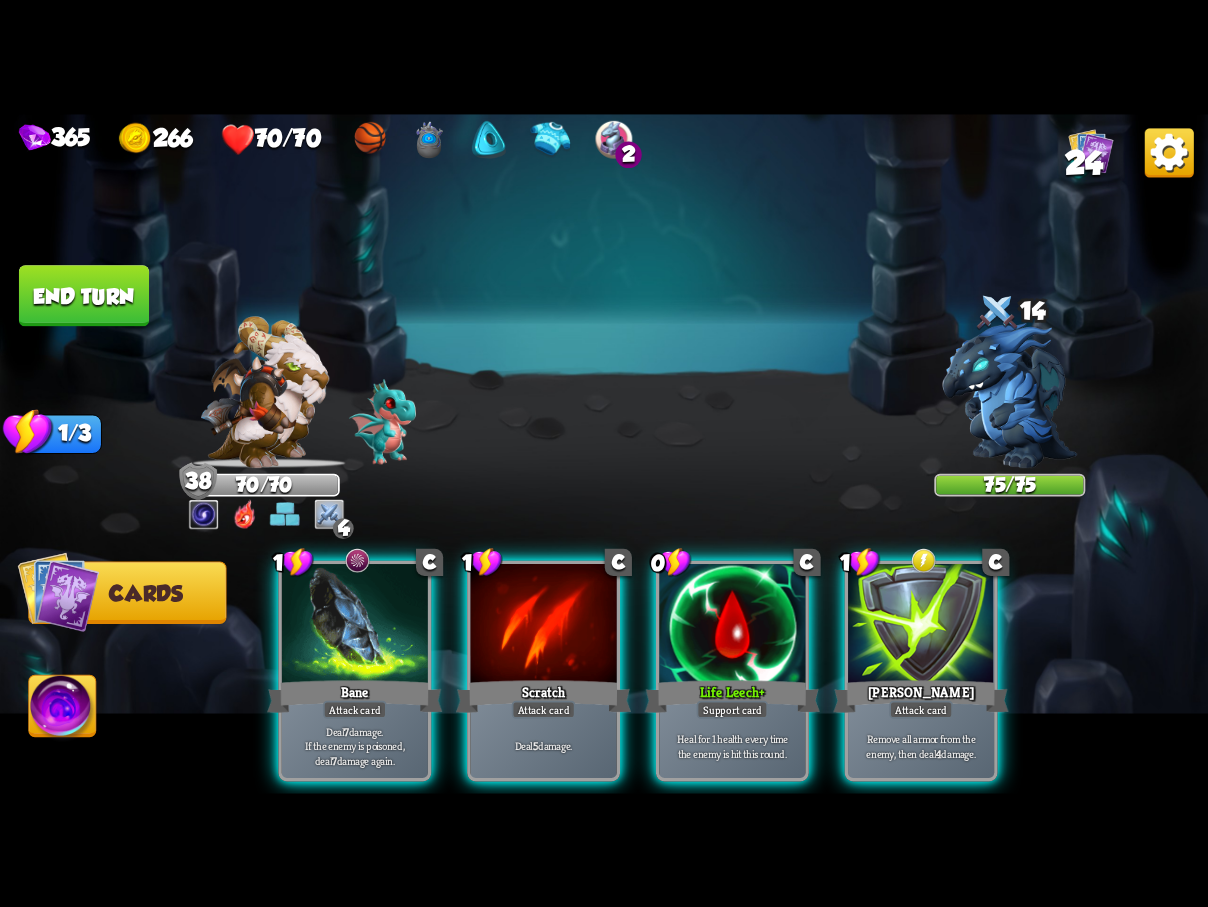 click on "End turn" at bounding box center [84, 295] 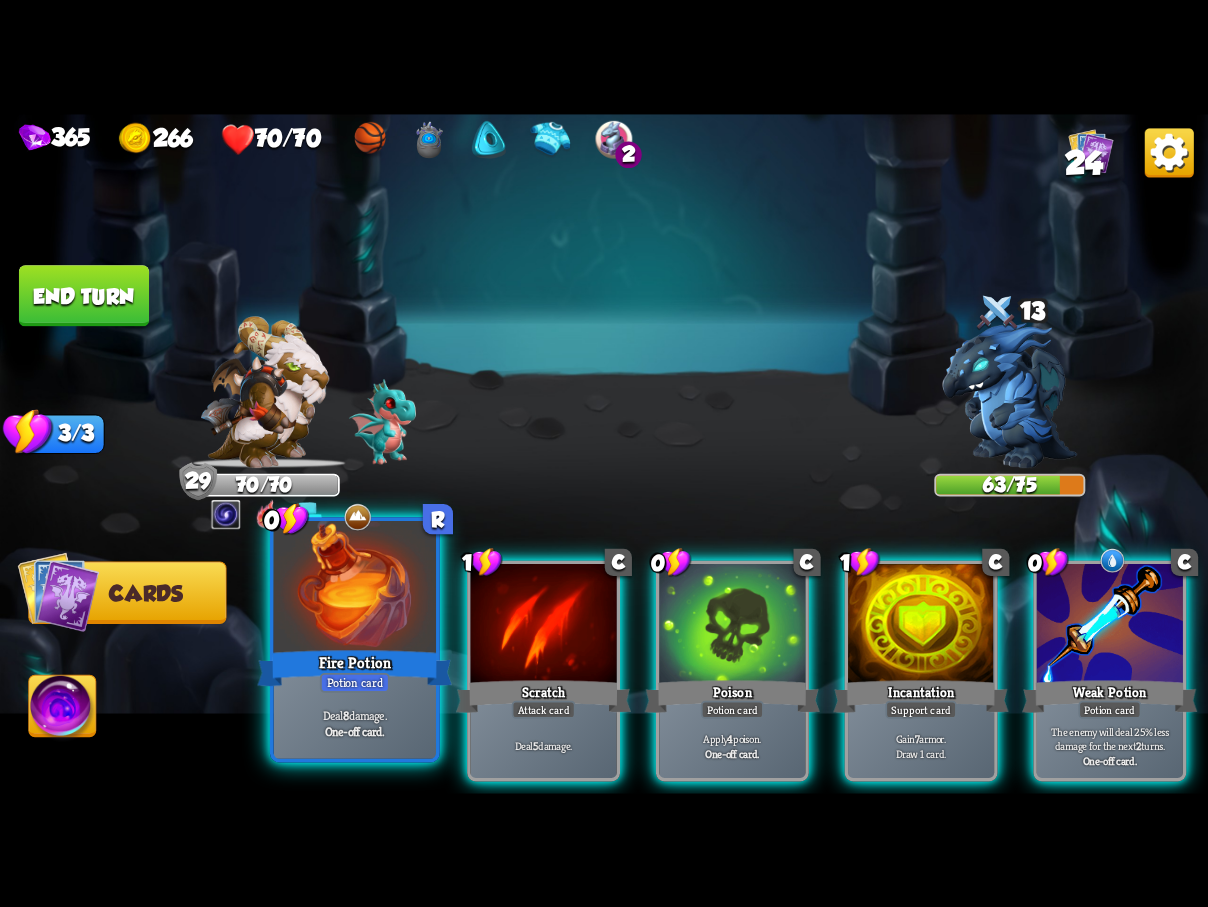 click at bounding box center (355, 589) 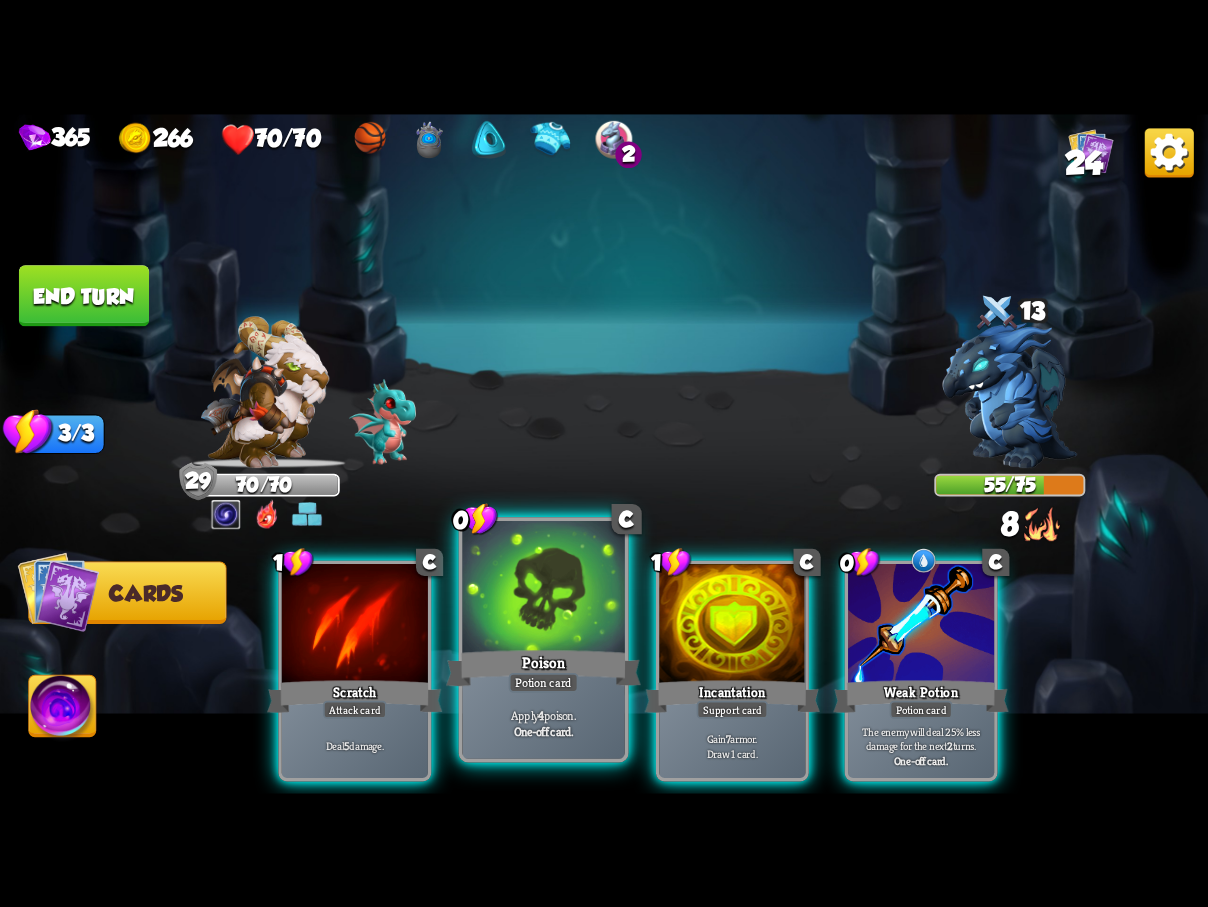 click at bounding box center [543, 589] 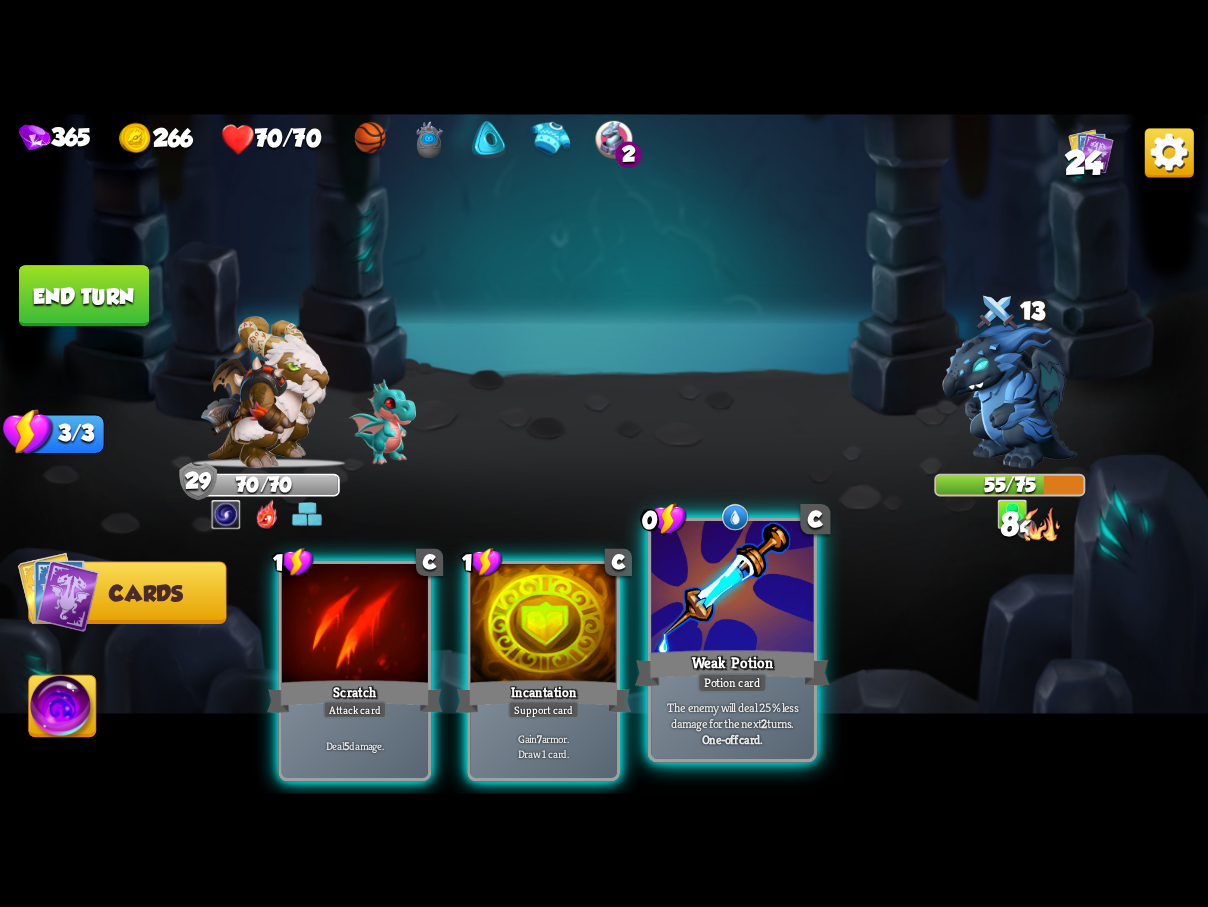 click on "Weak Potion" at bounding box center [732, 667] 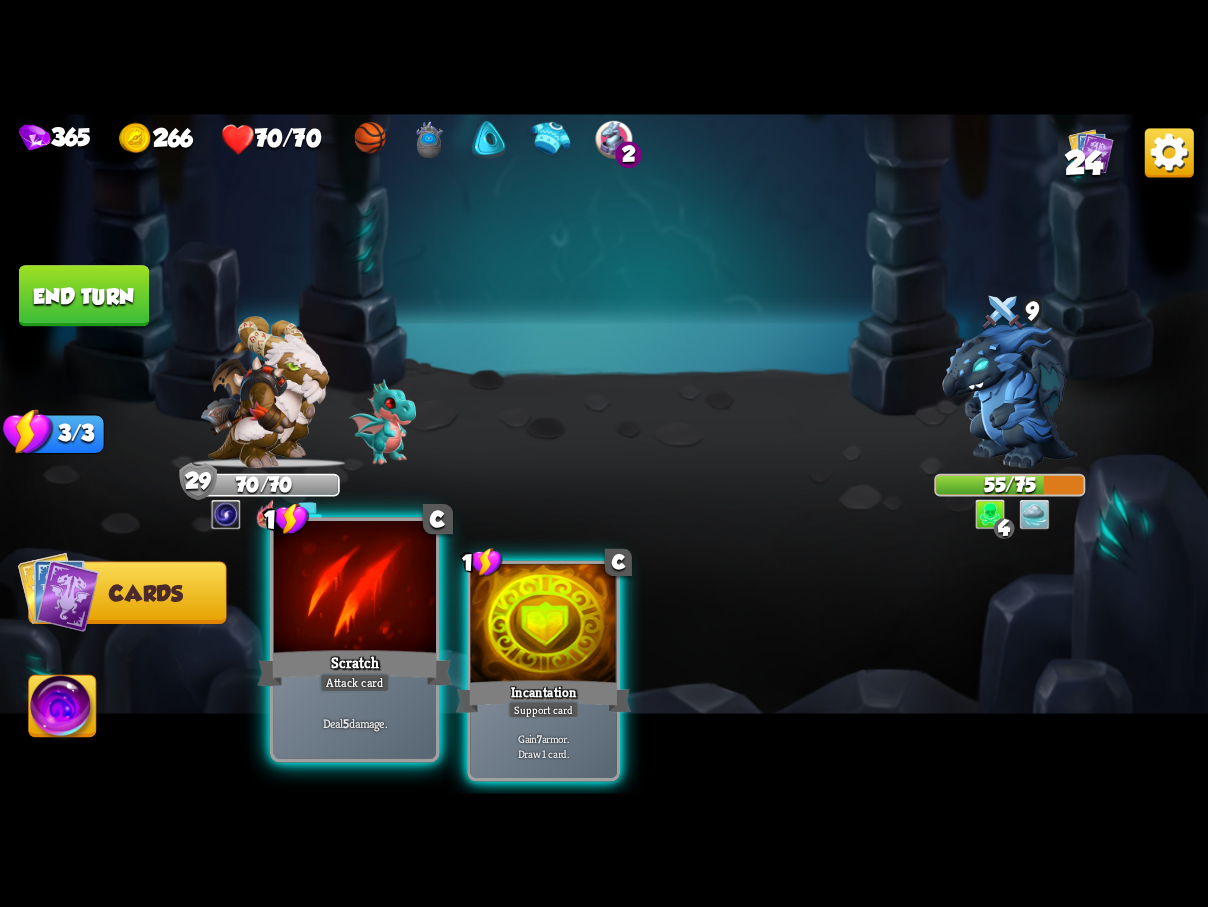 click at bounding box center [355, 589] 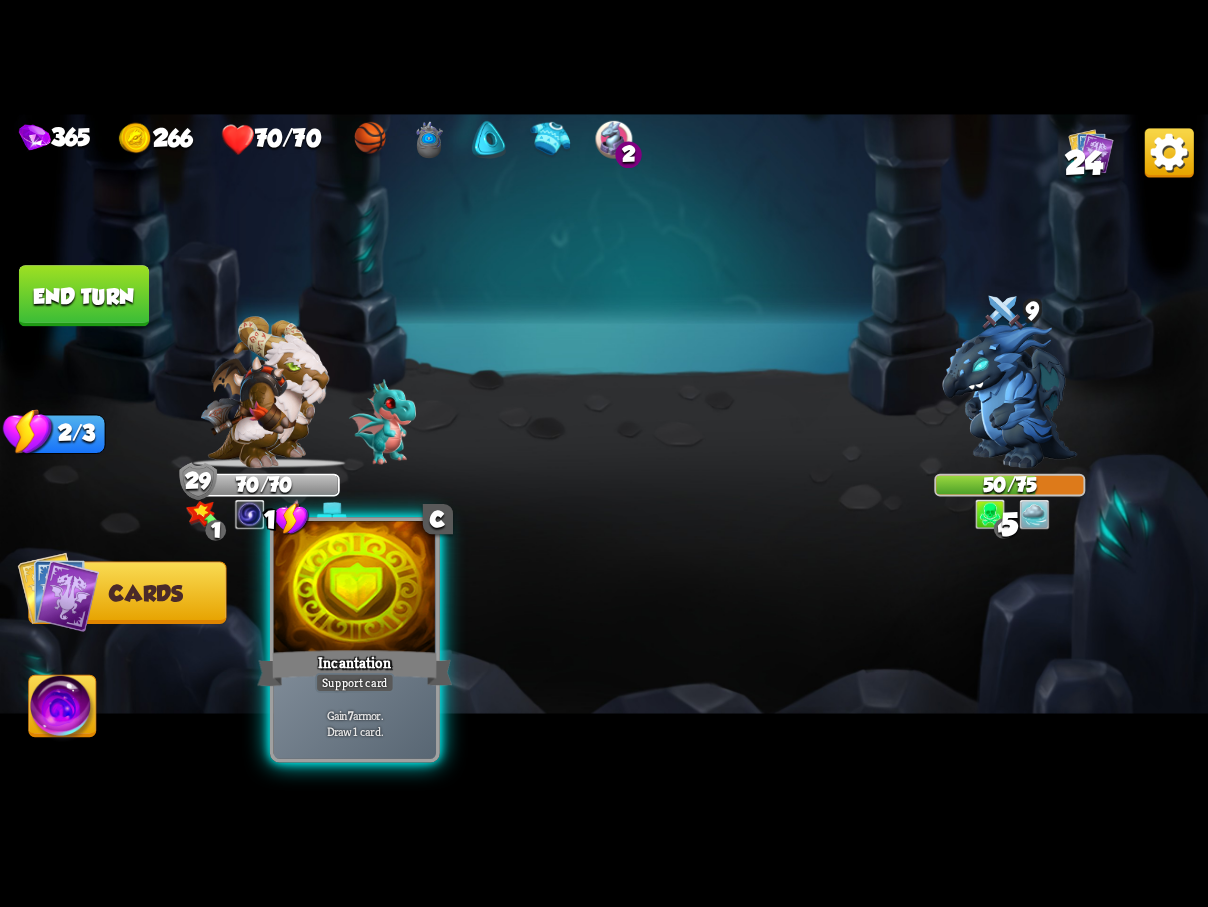 click at bounding box center [355, 589] 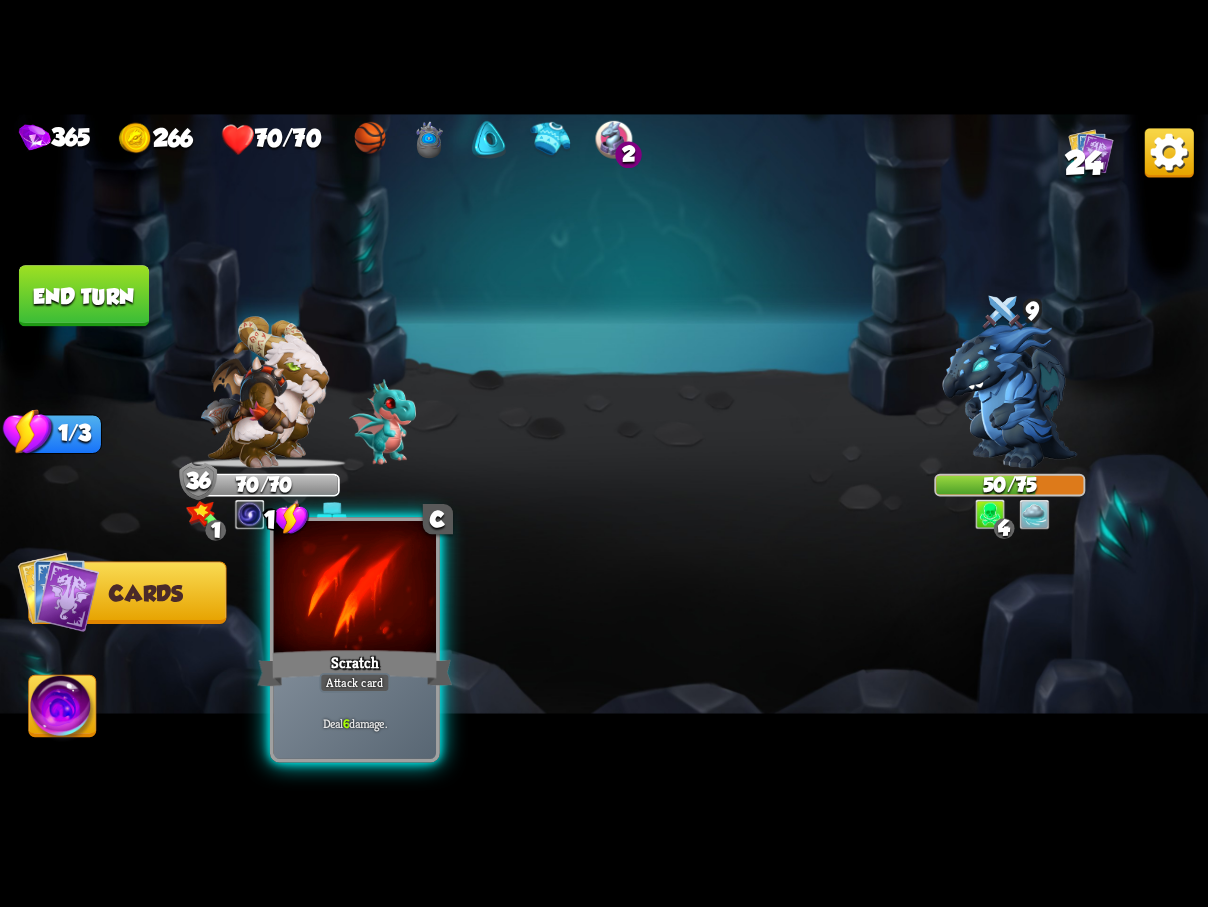 click at bounding box center (355, 589) 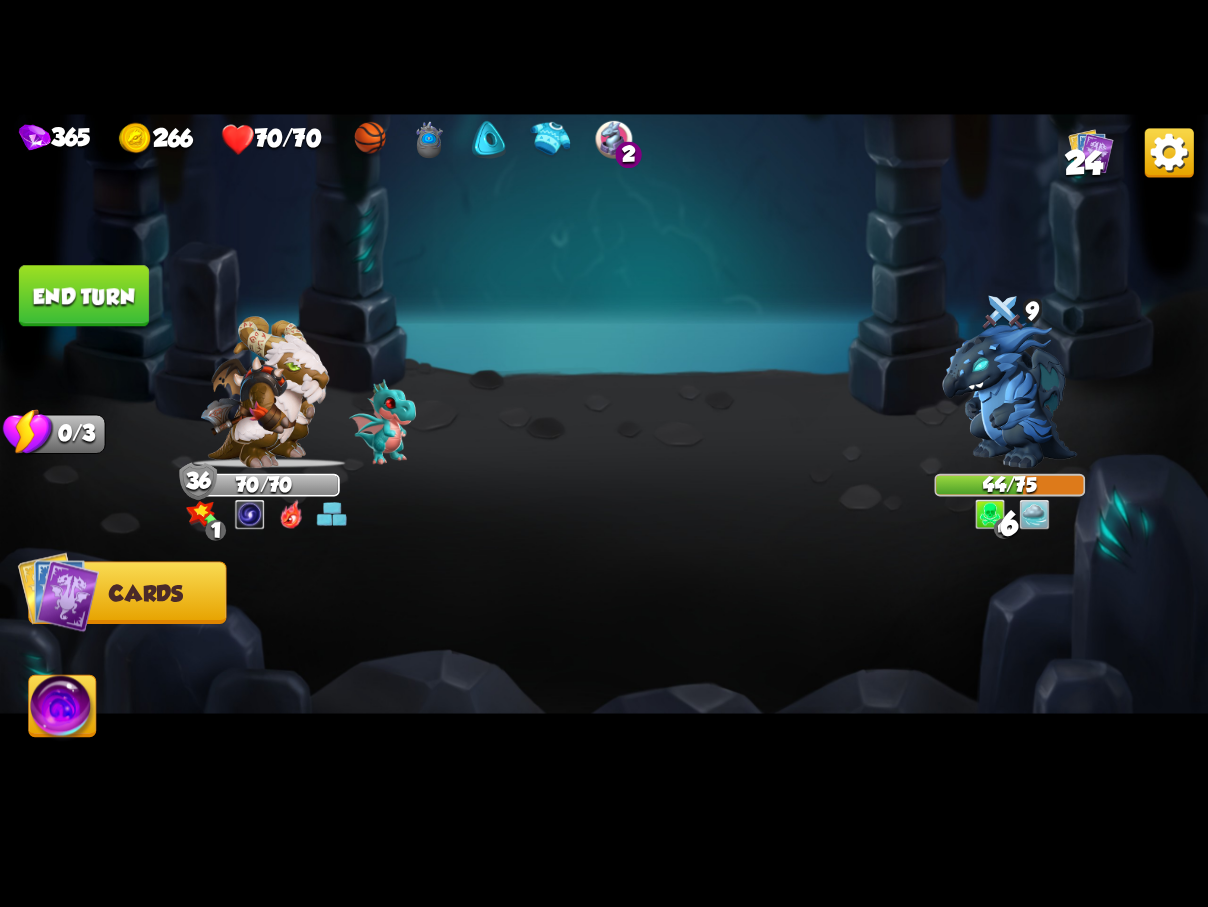 click on "End turn" at bounding box center [84, 295] 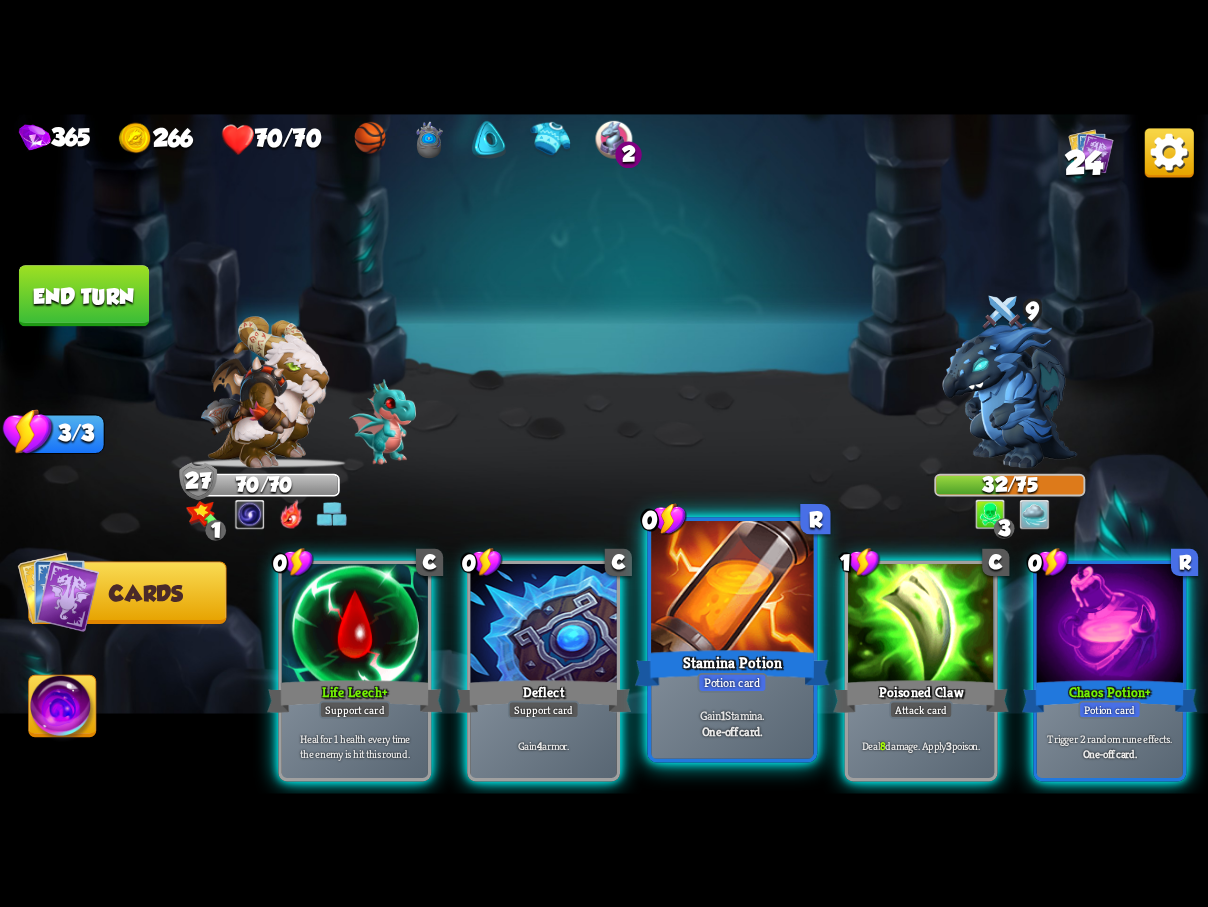 click on "Stamina Potion" at bounding box center (732, 667) 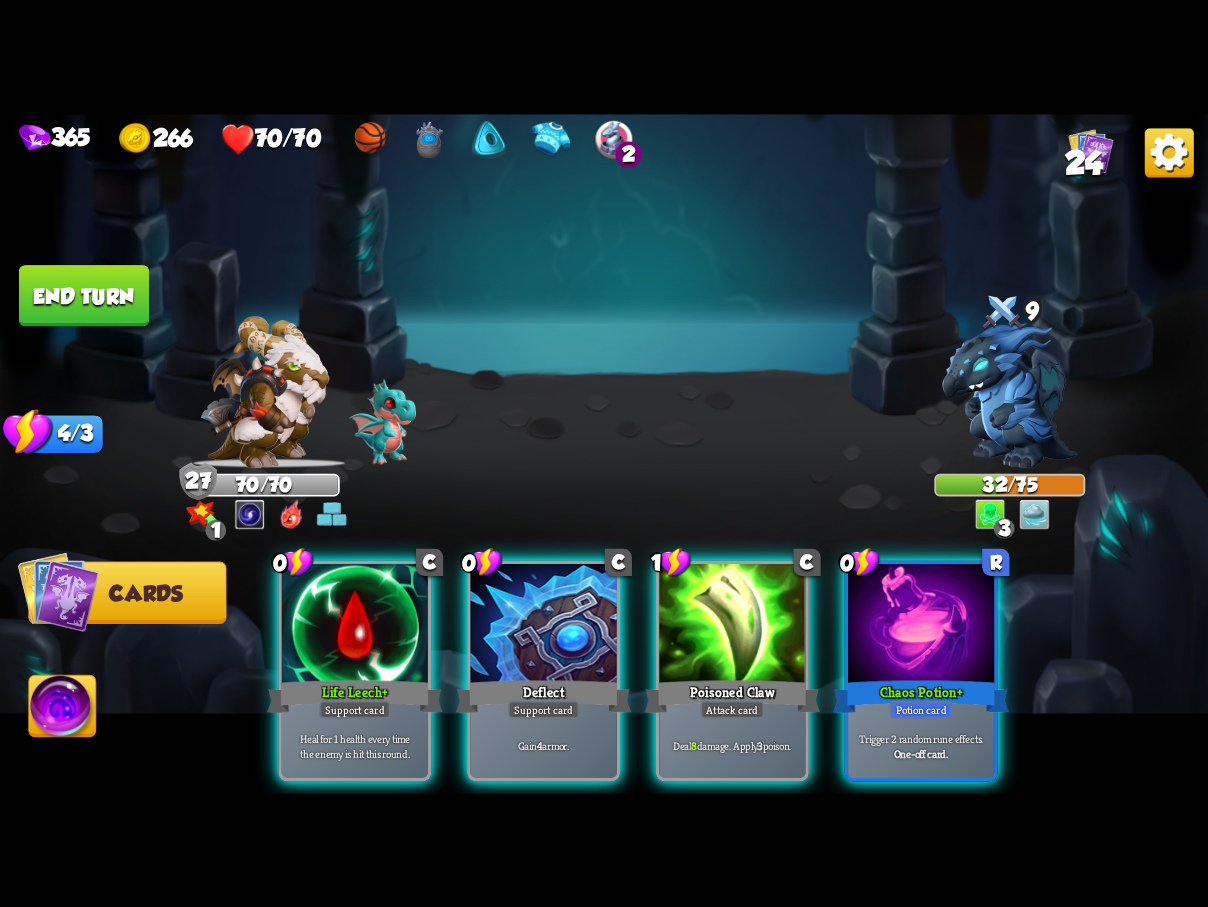 click on "Poisoned Claw" at bounding box center [732, 696] 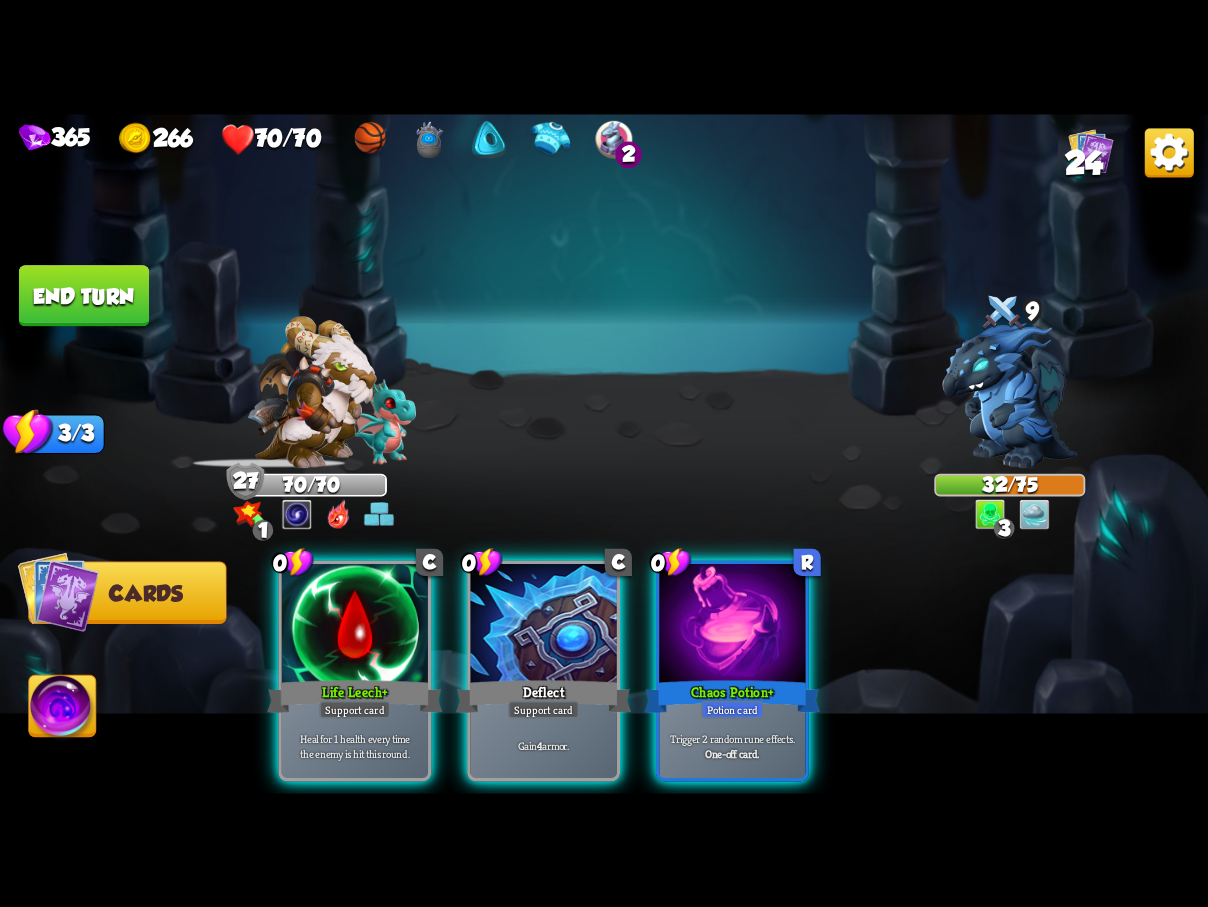 click on "Chaos Potion +" at bounding box center (732, 696) 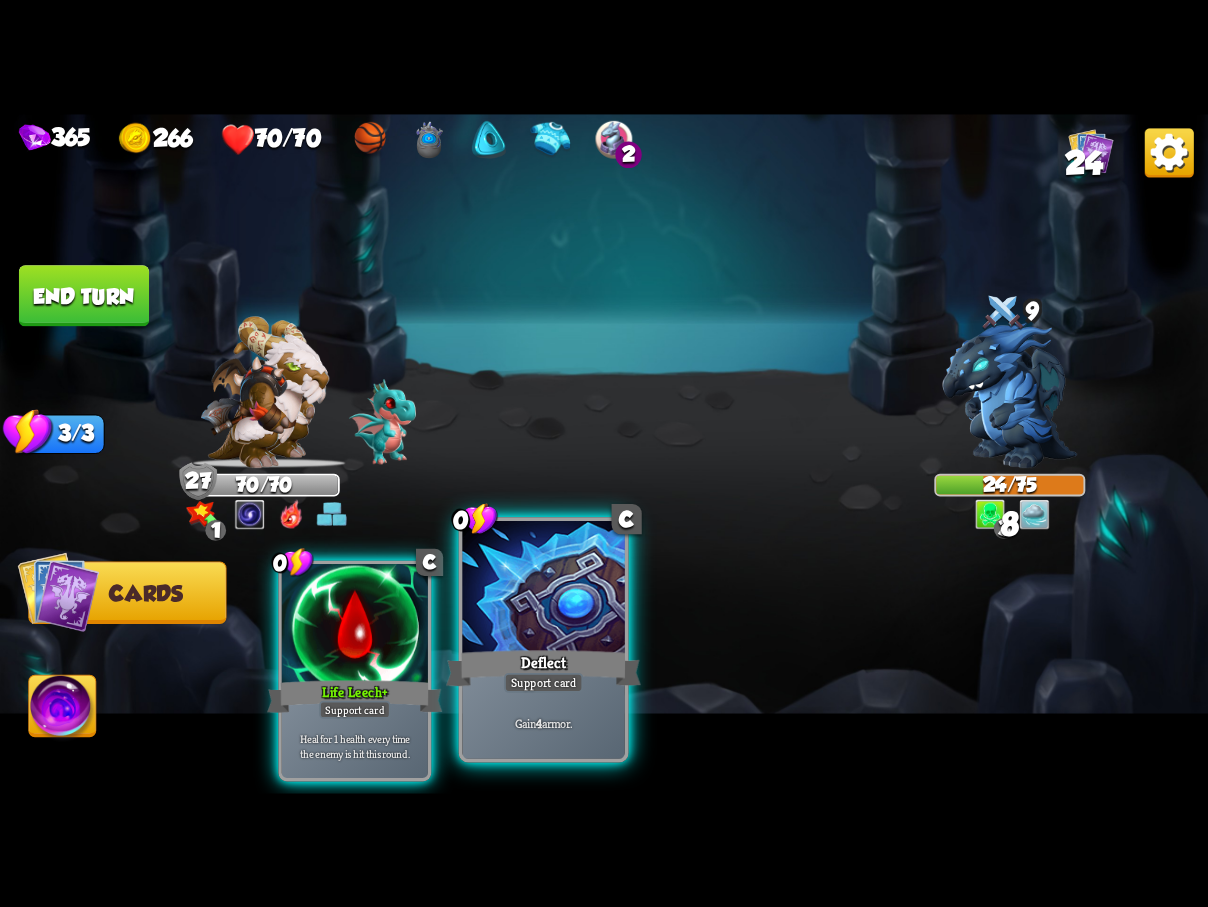 click at bounding box center (543, 589) 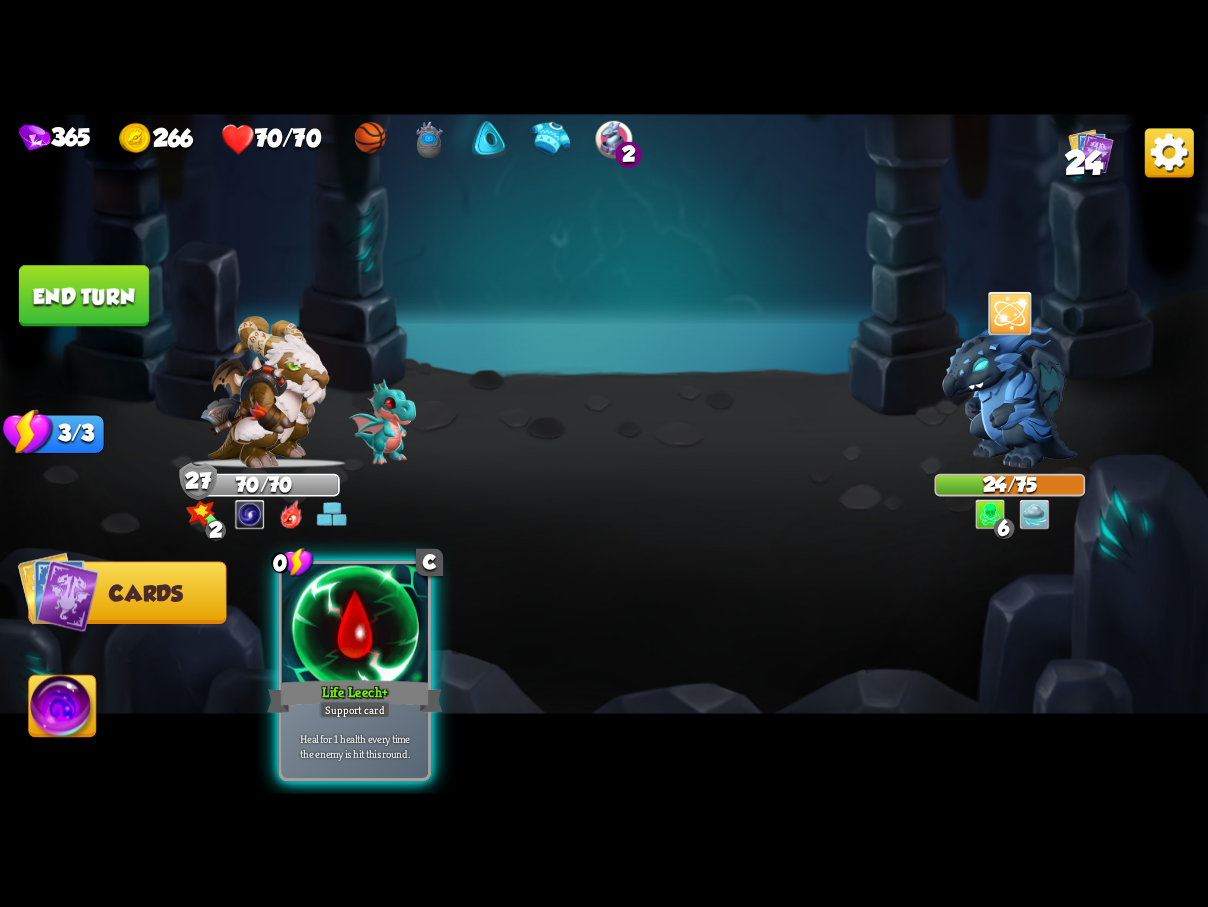 click on "End turn" at bounding box center [84, 295] 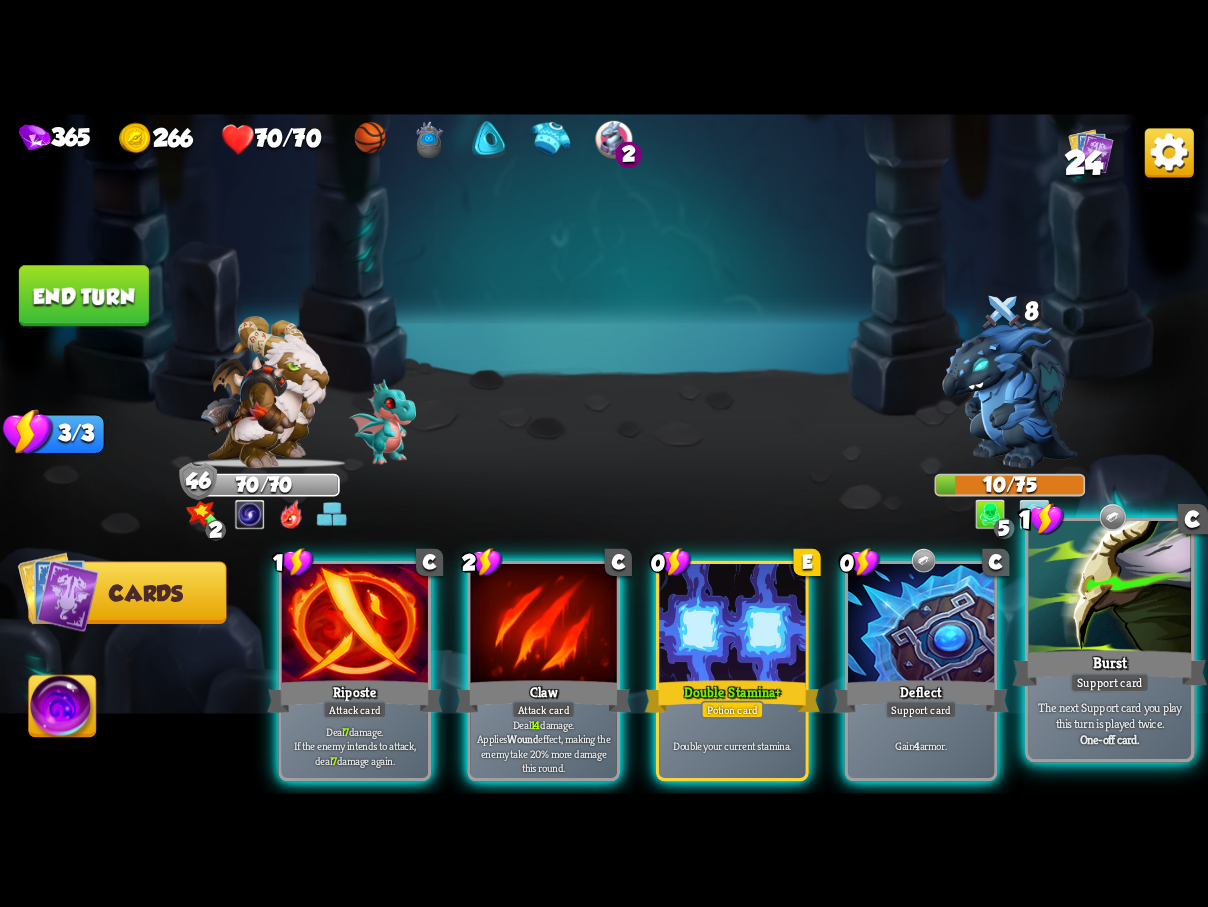 drag, startPoint x: 1100, startPoint y: 643, endPoint x: 1063, endPoint y: 644, distance: 37.01351 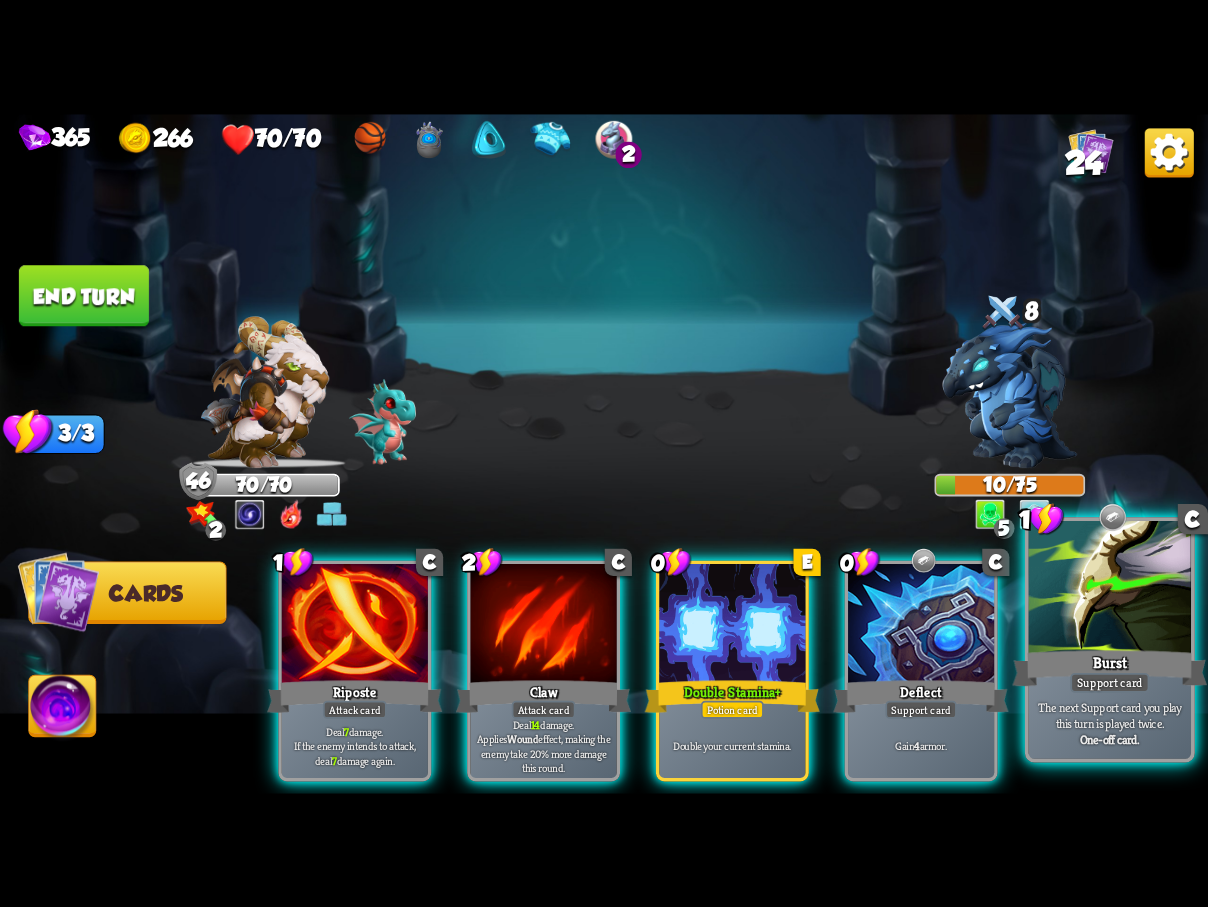 click at bounding box center (1110, 589) 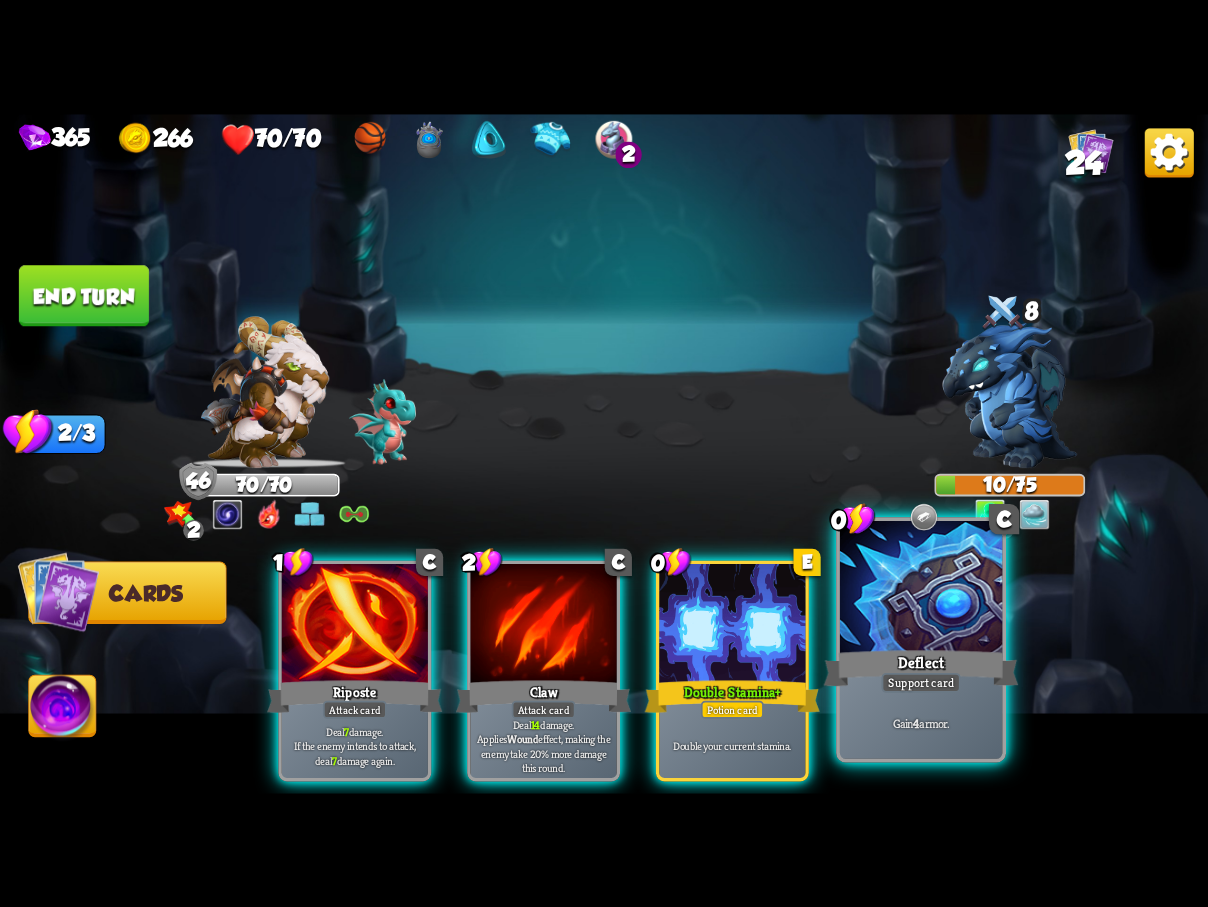 click on "Deflect" at bounding box center [921, 667] 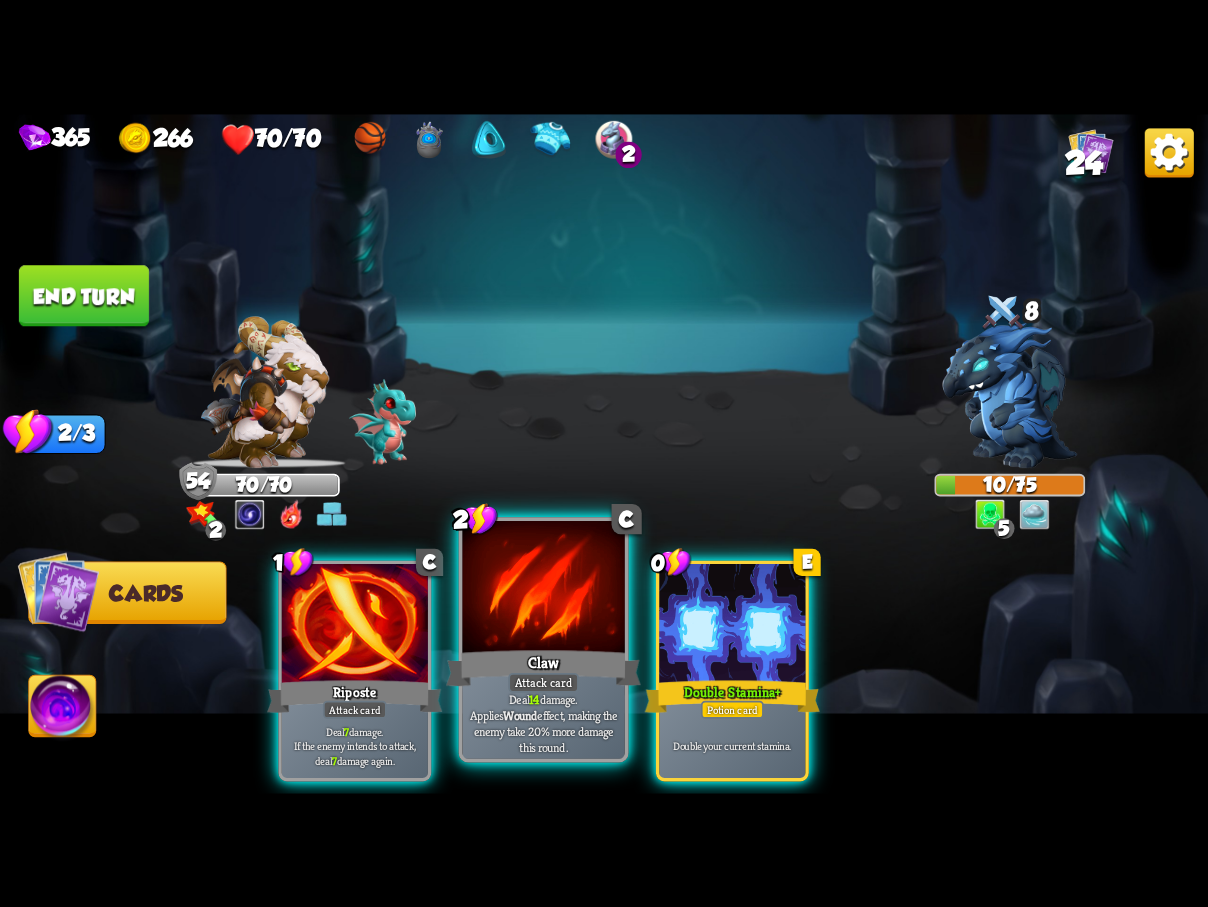 click at bounding box center [543, 589] 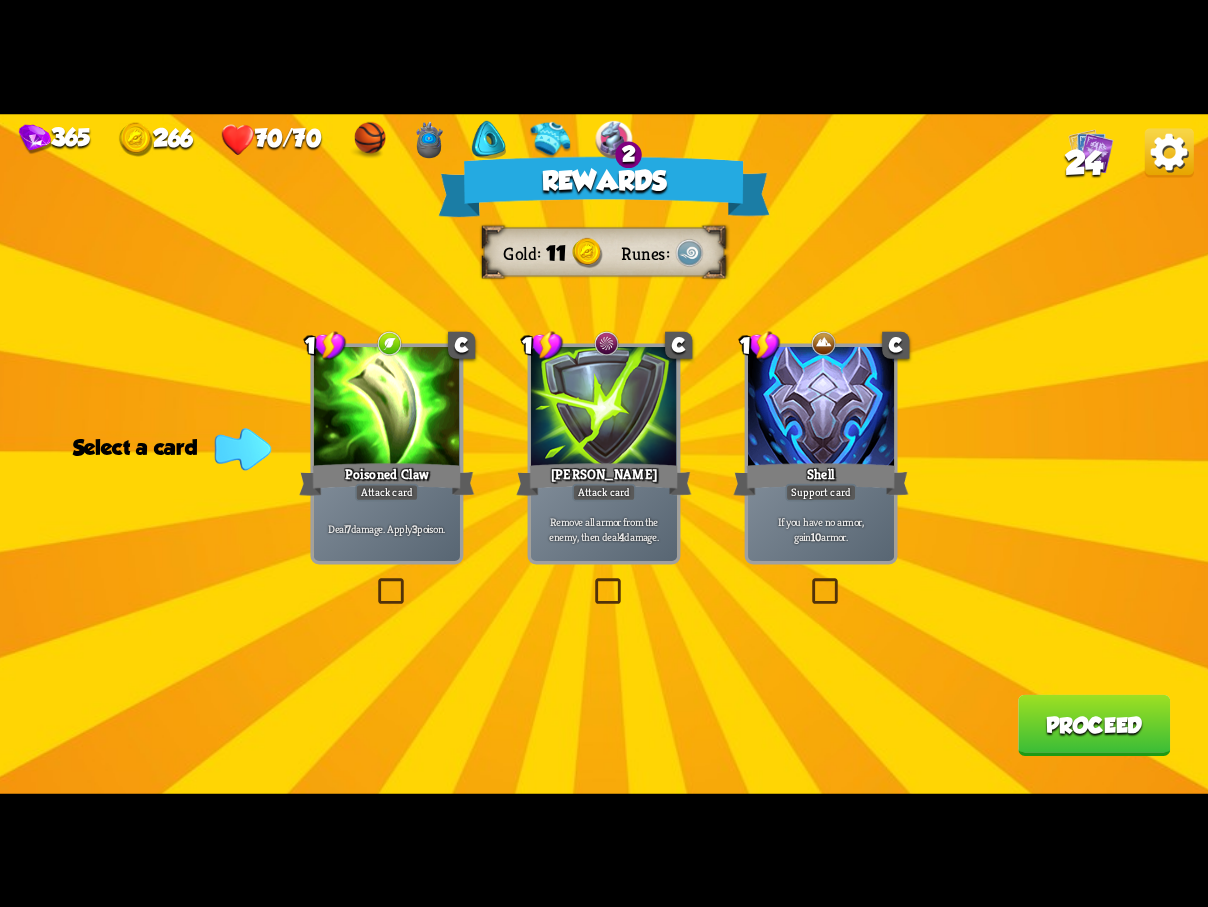 click at bounding box center (374, 581) 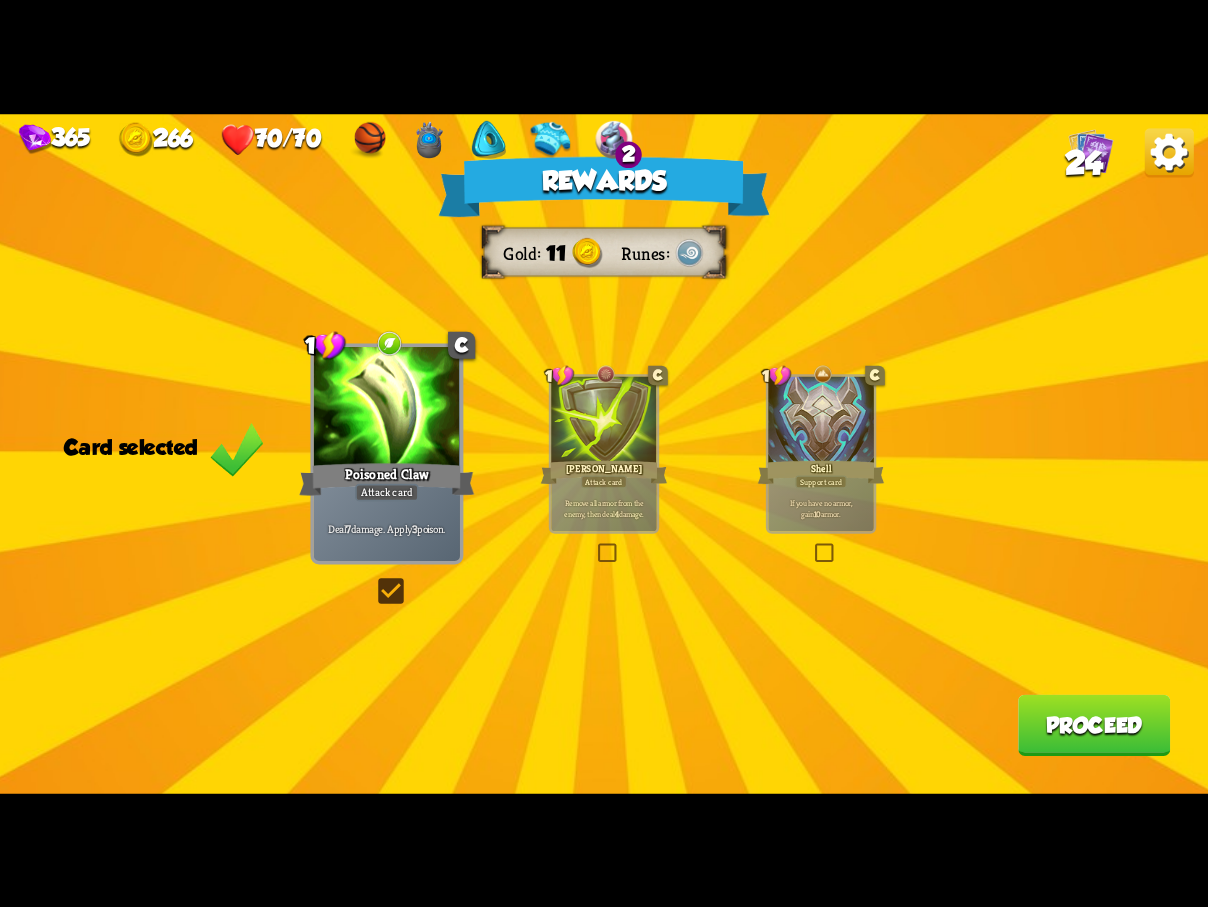 click on "Proceed" at bounding box center (1094, 724) 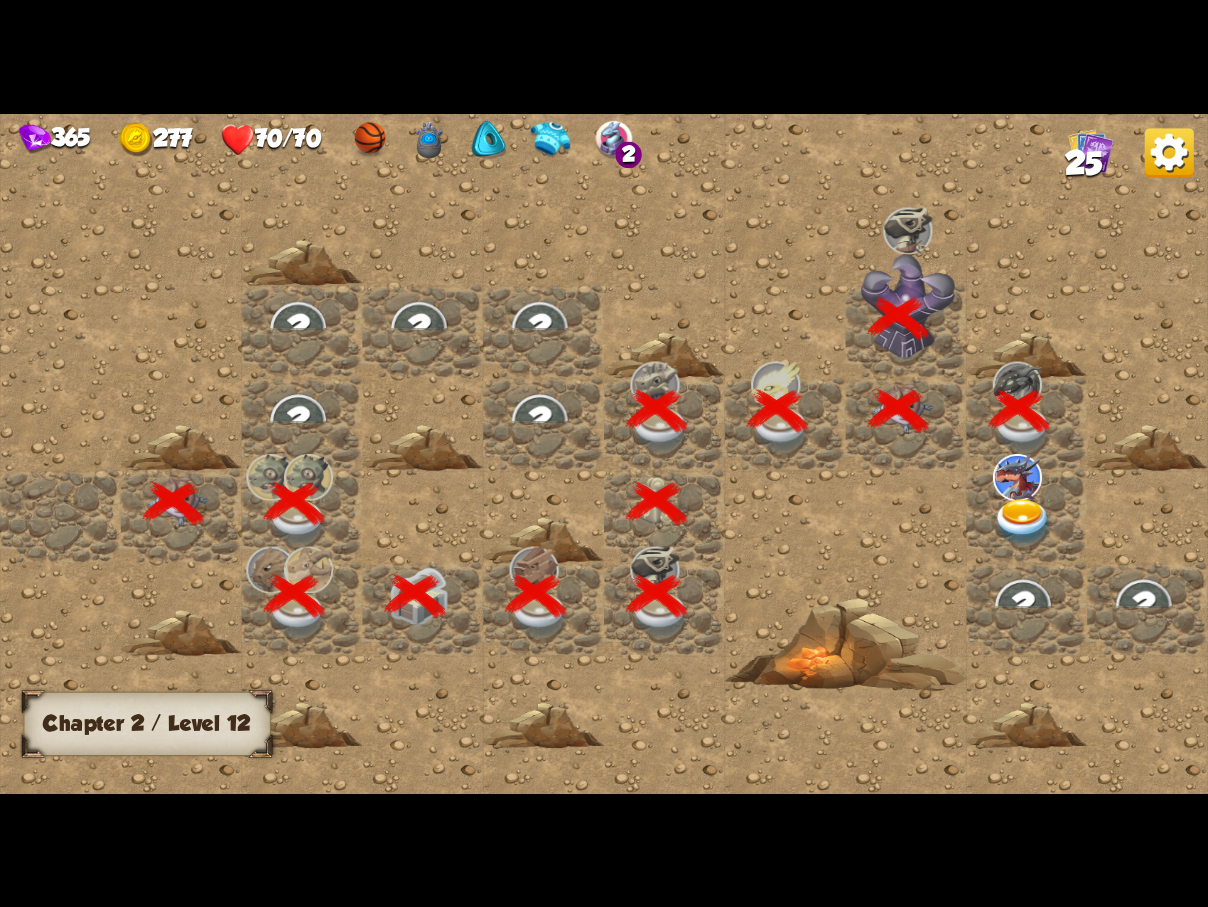 scroll, scrollTop: 0, scrollLeft: 384, axis: horizontal 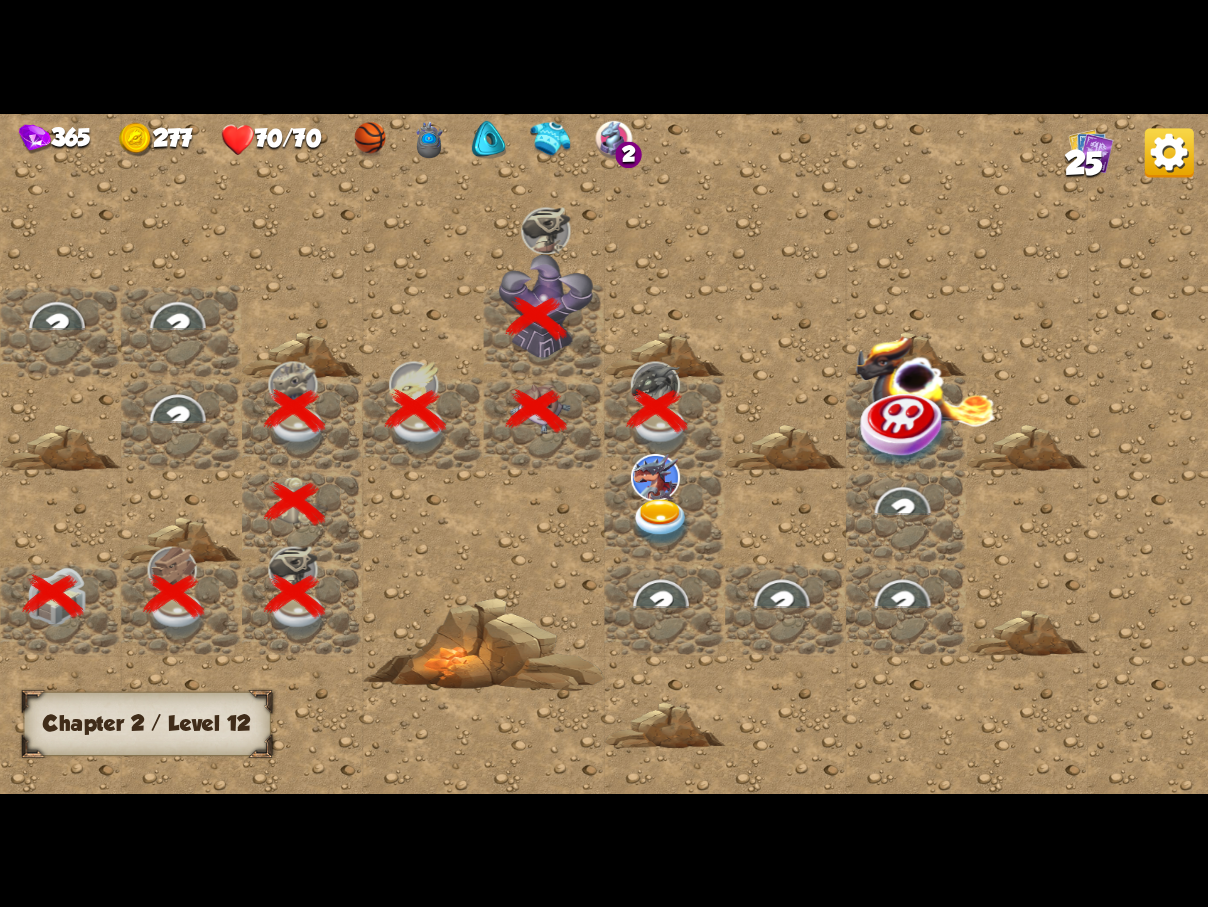 click at bounding box center [660, 522] 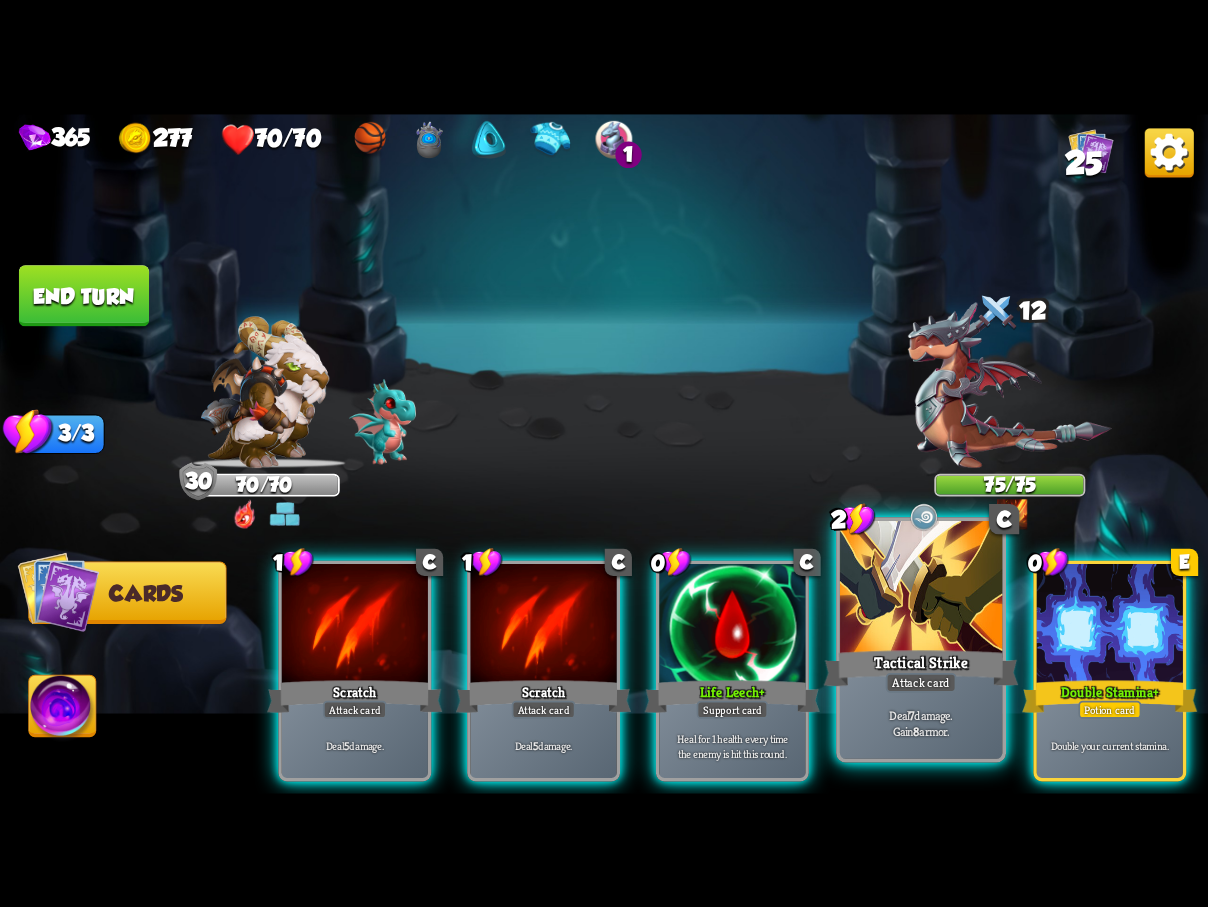 click on "Tactical Strike" at bounding box center [921, 667] 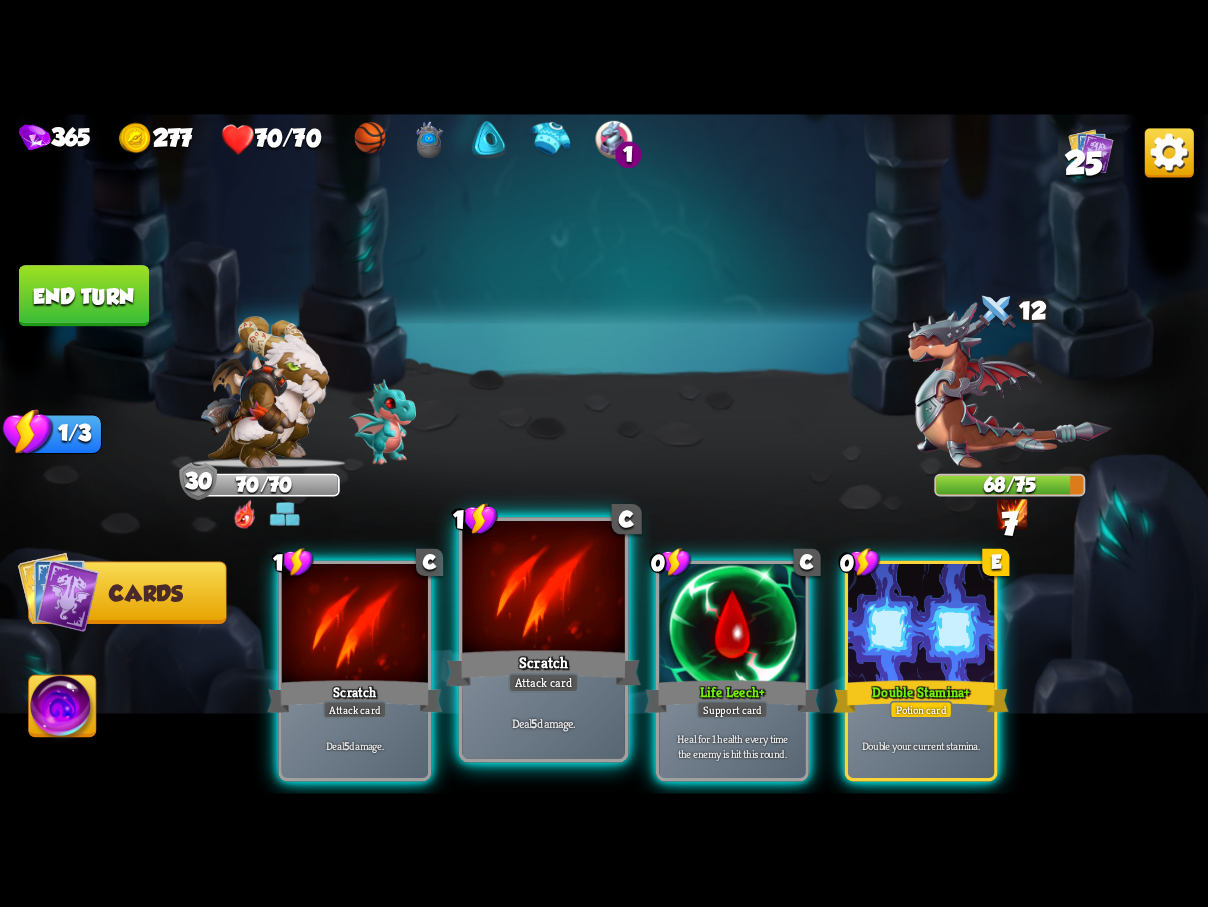 click at bounding box center (543, 589) 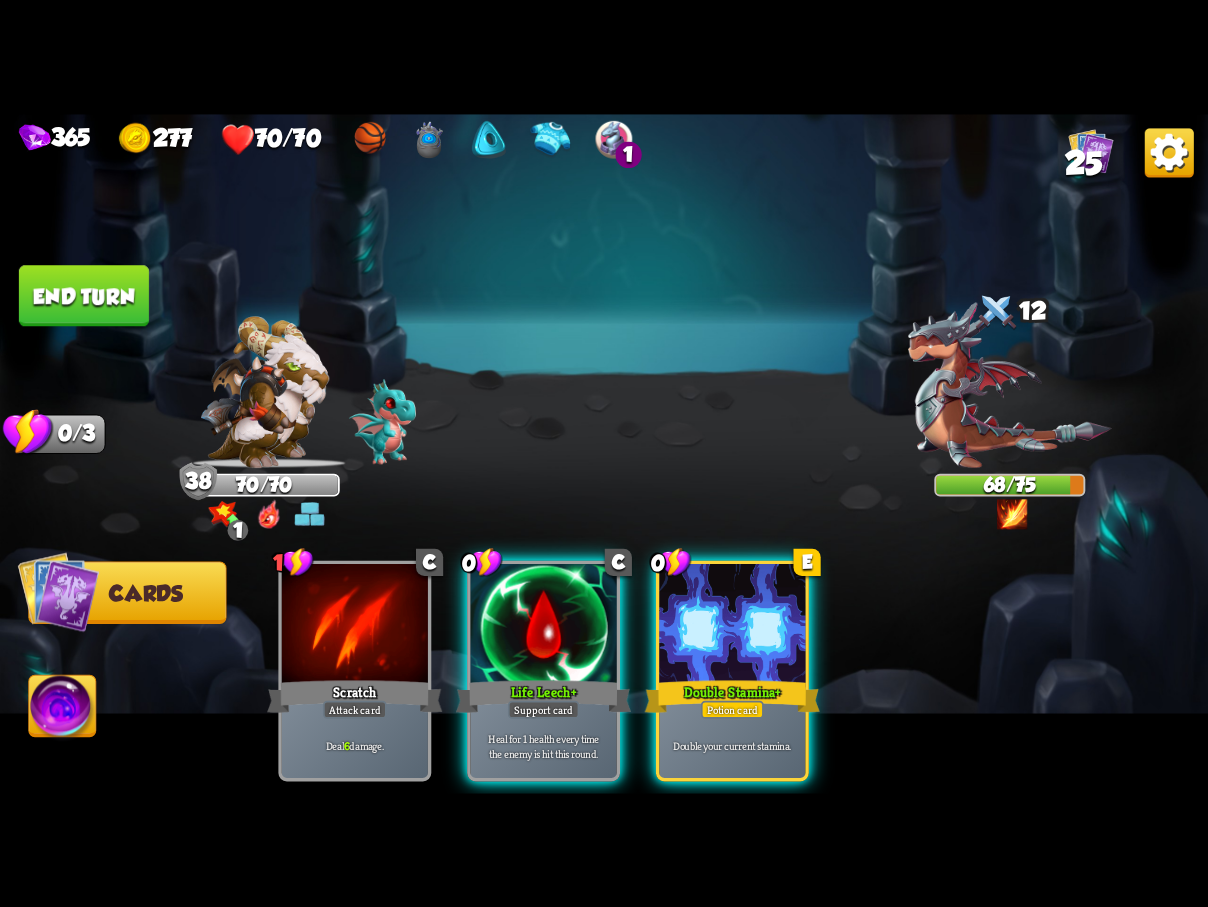 click on "End turn" at bounding box center (84, 295) 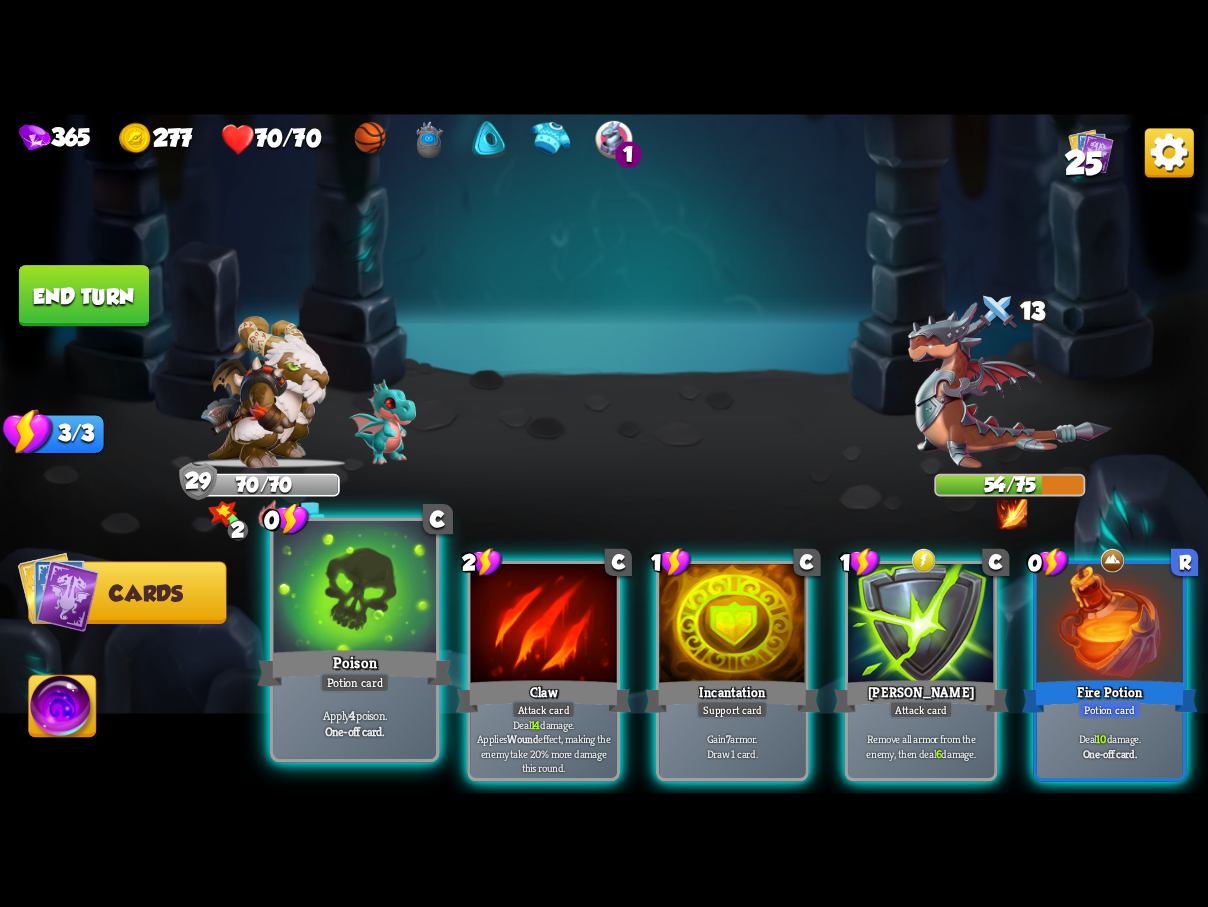 click on "Poison" at bounding box center (354, 667) 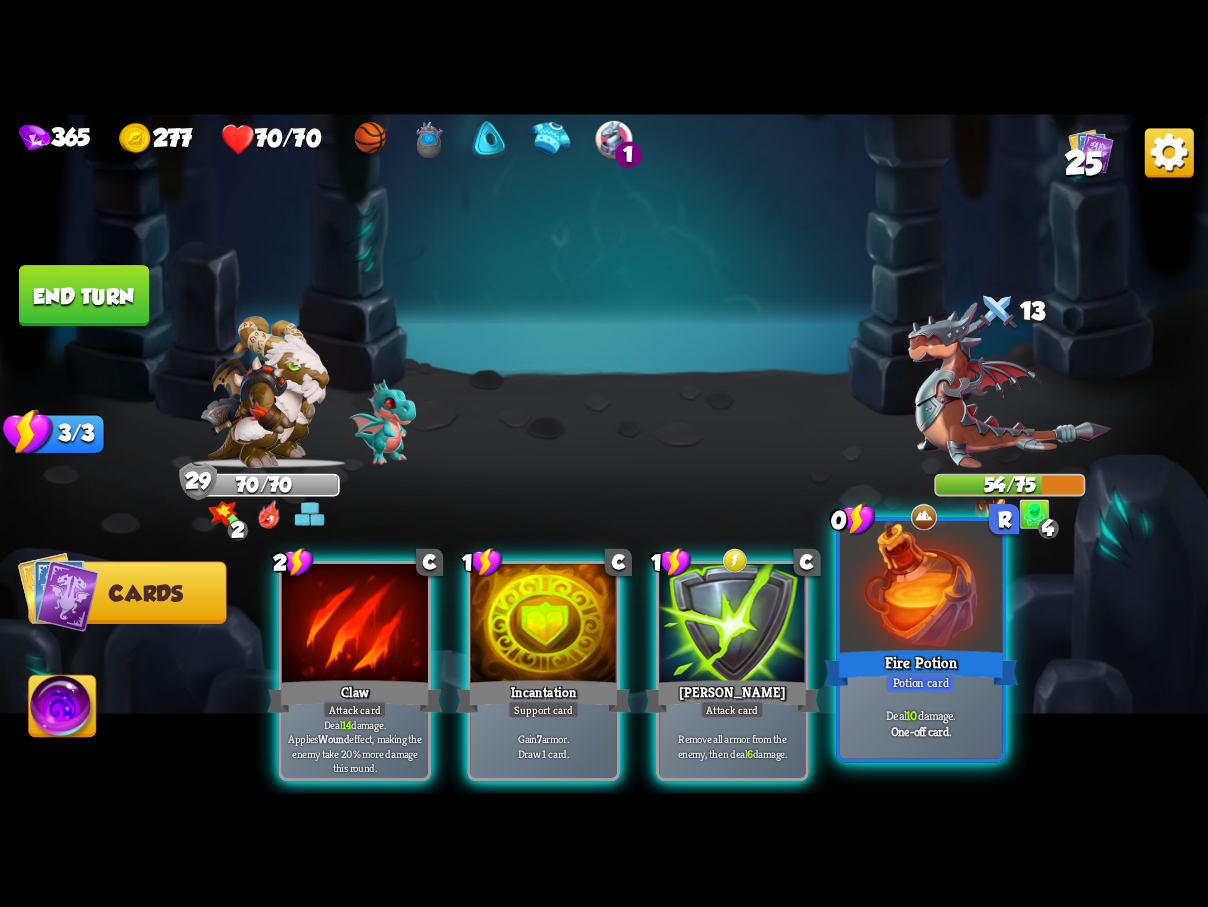 click on "Fire Potion" at bounding box center [921, 667] 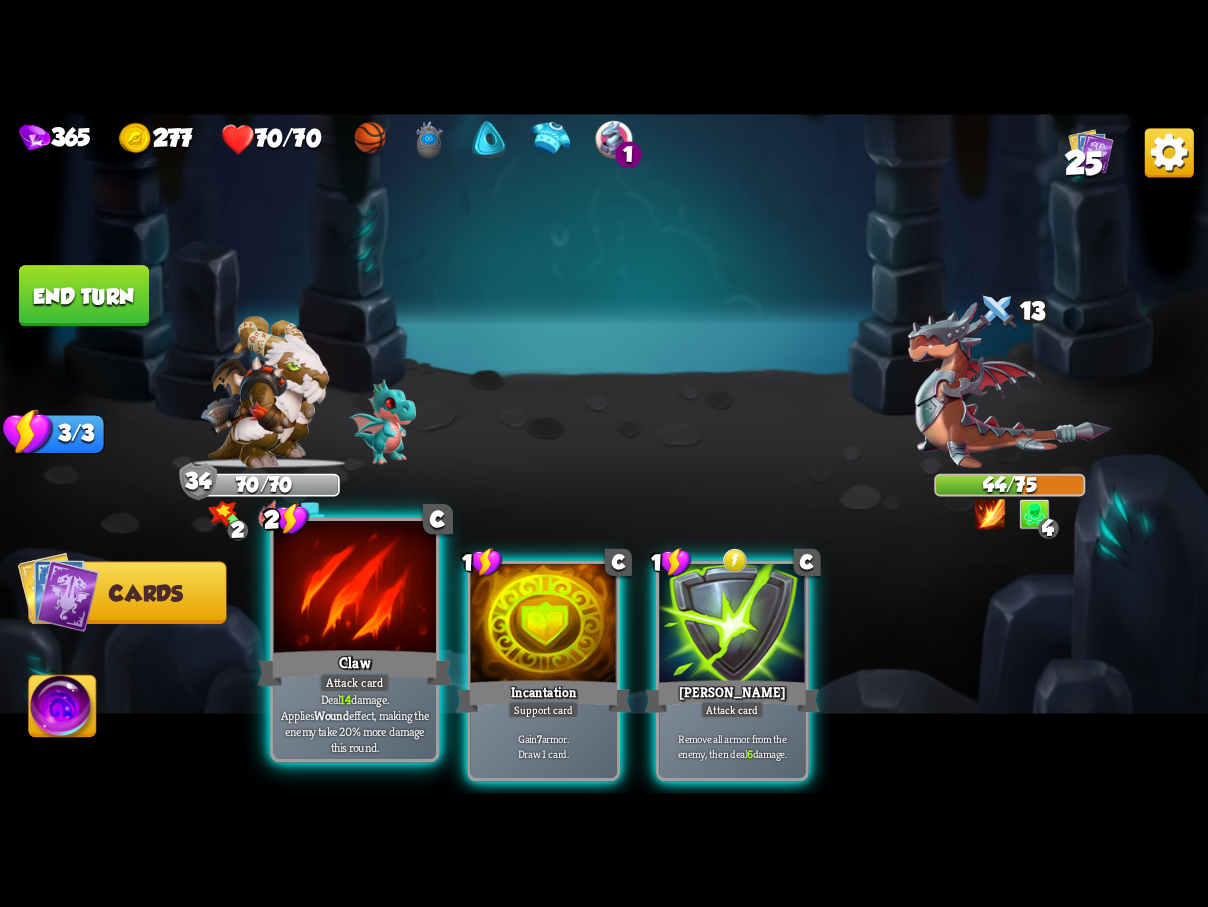 click on "Claw" at bounding box center [354, 667] 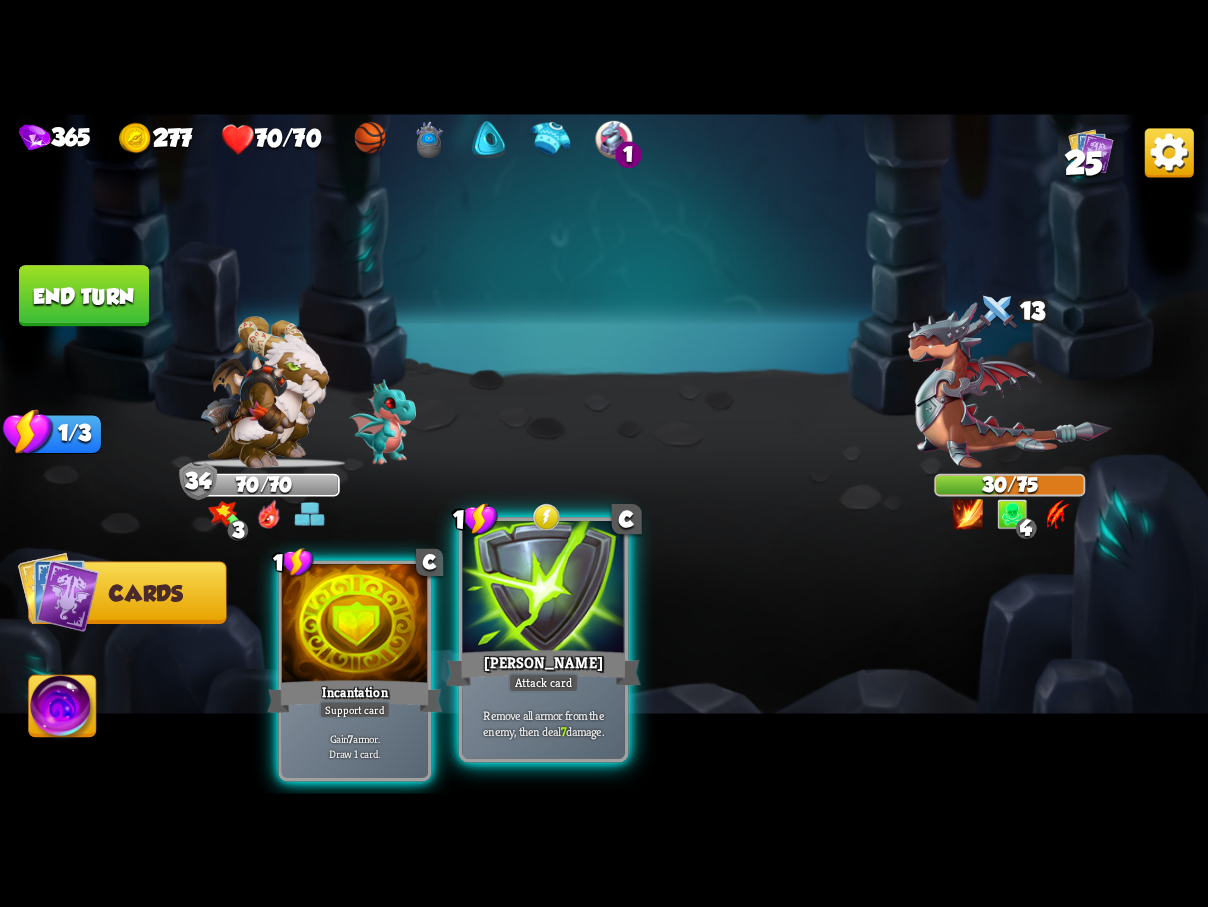 click at bounding box center [543, 589] 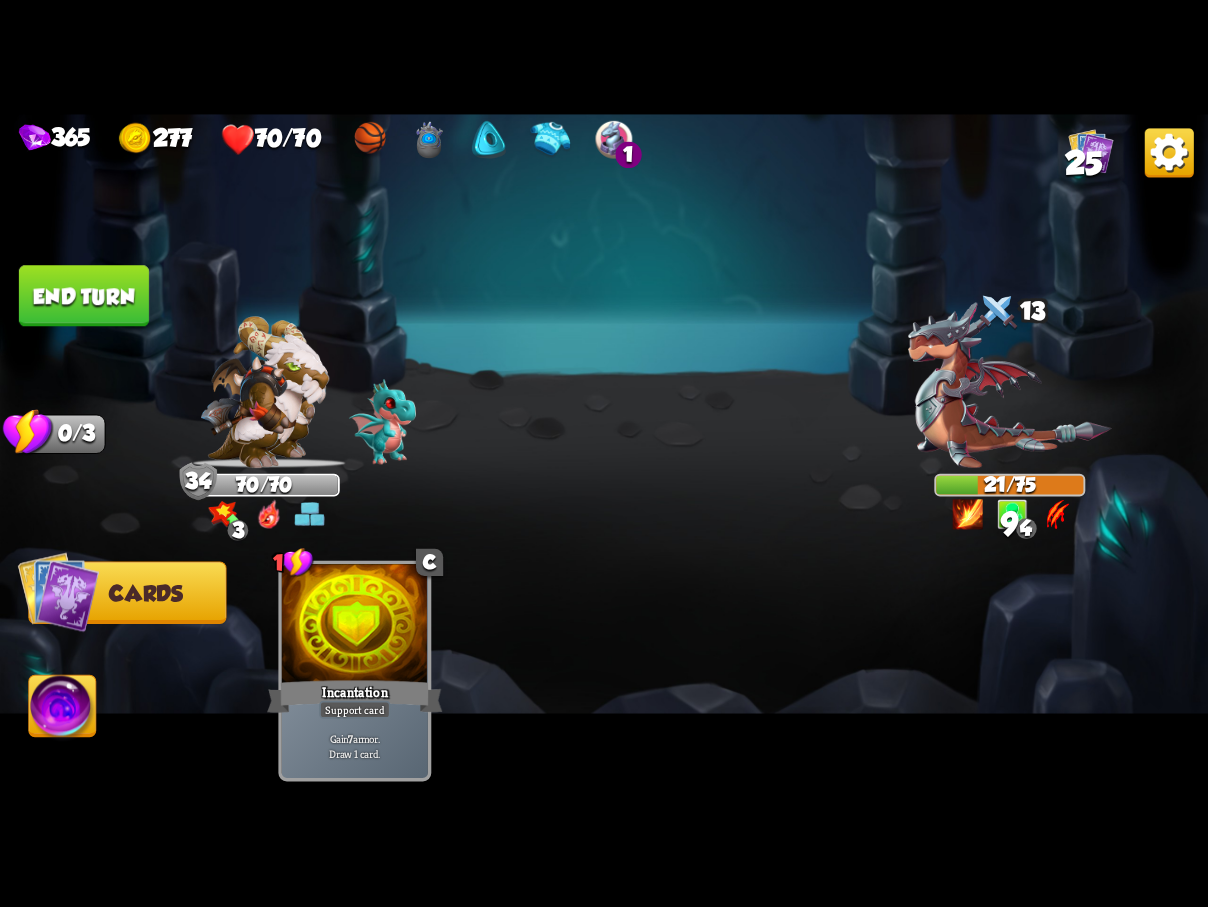 click on "End turn" at bounding box center (84, 295) 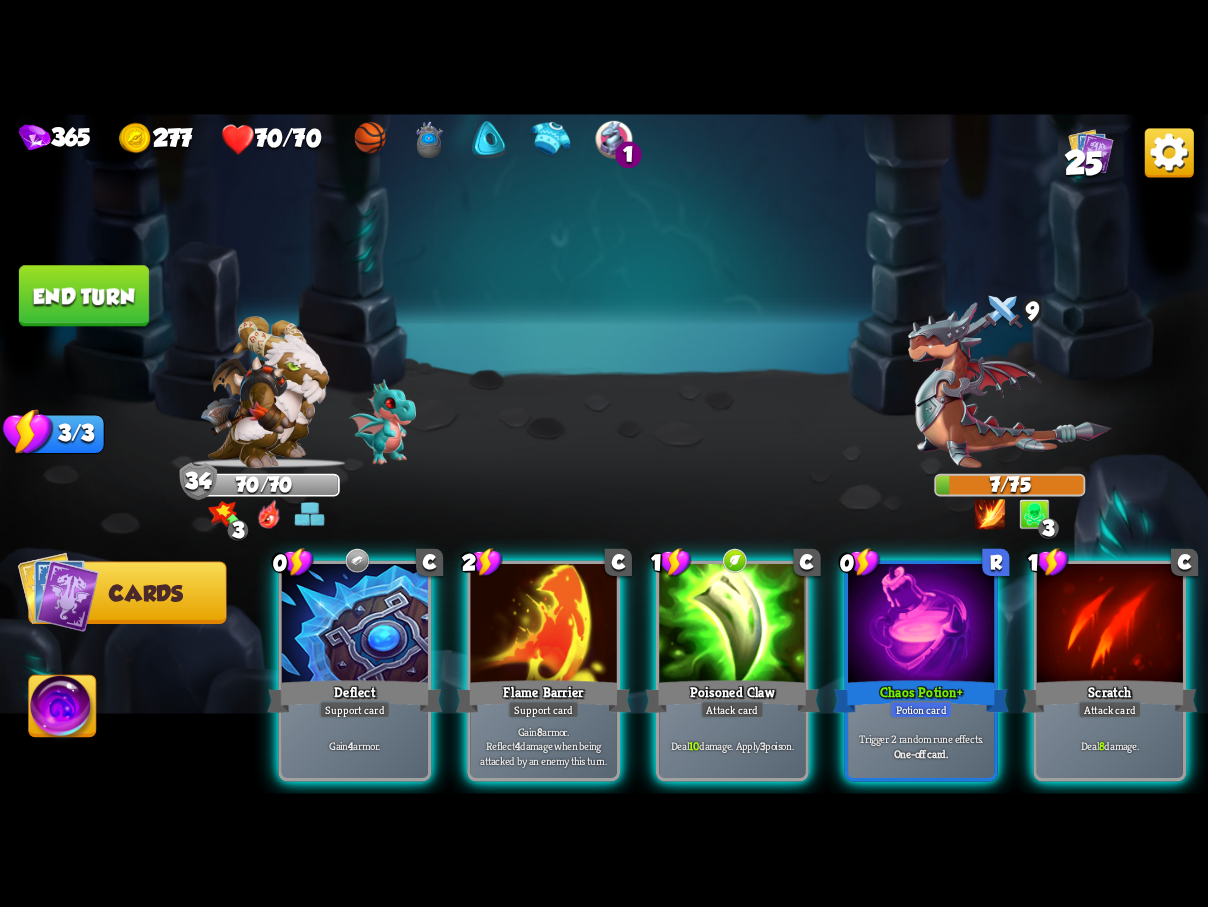 click at bounding box center (732, 625) 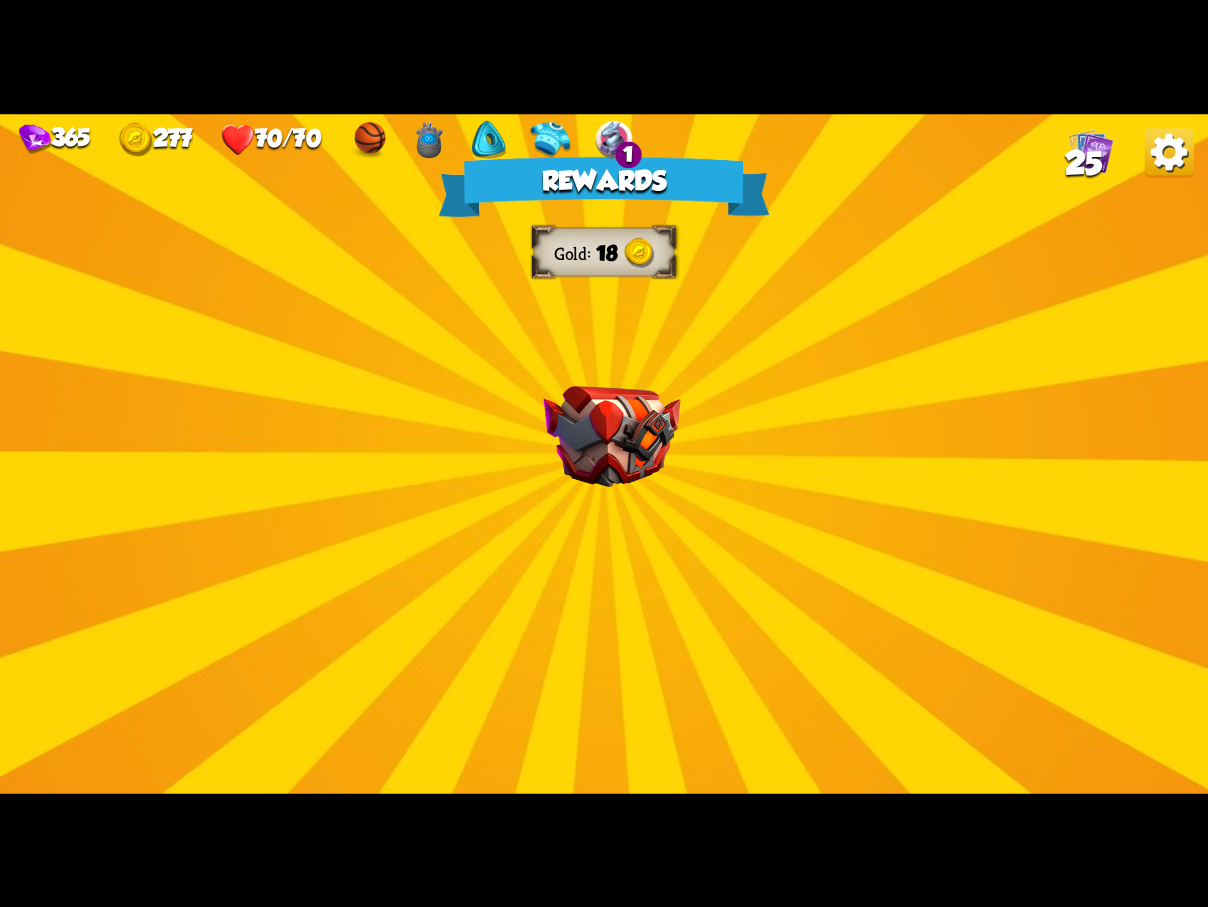 click on "Rewards           Gold   18
Select a card
1
C   Rage     Support card   Whenever you deal direct damage this turn, gain  3  armor.
1
C   Rune Symbol     Support card   Infused rune gets triggered twice.
1
C   Dragon Glass     Attack card   Deal  12  damage. Reduce the damage of this card by 2 this battle.               Proceed" at bounding box center [604, 454] 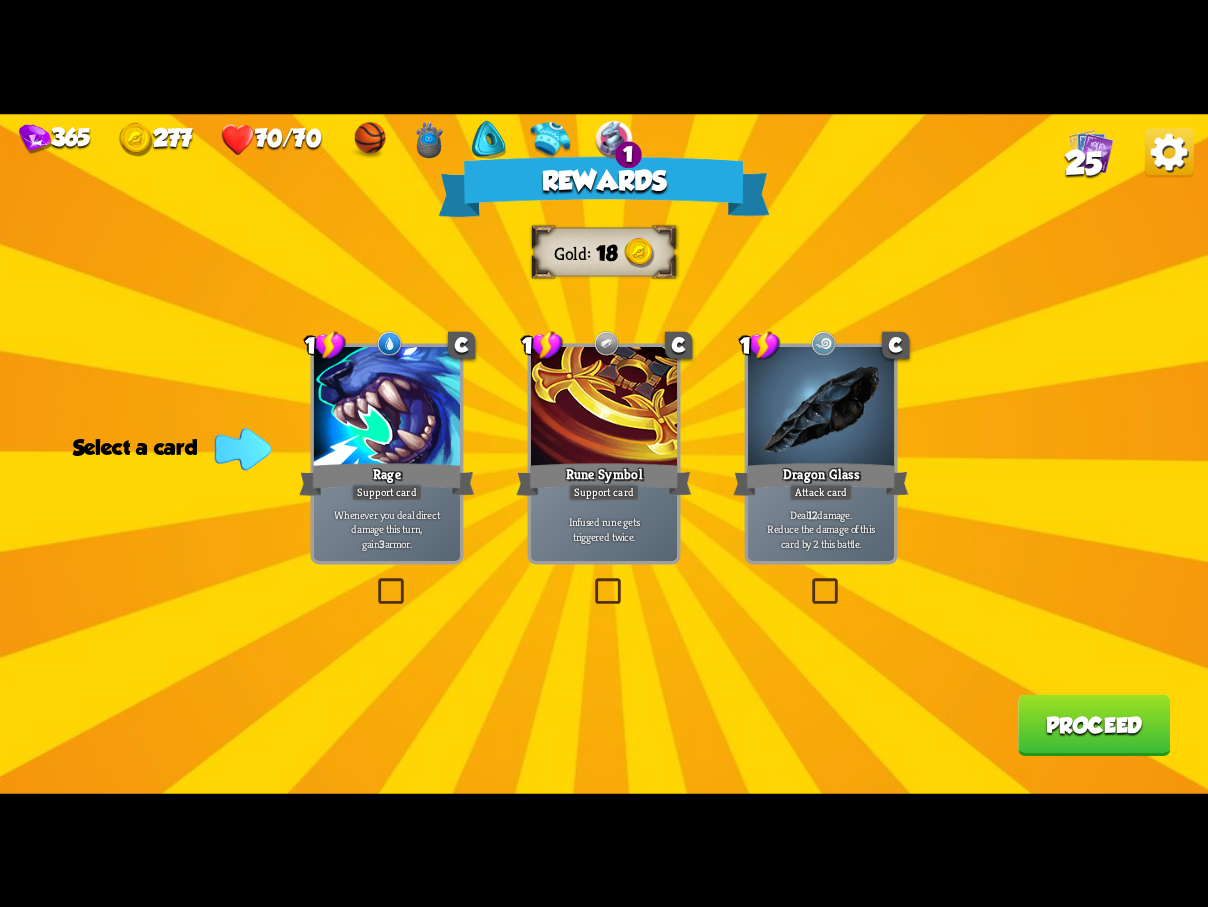 click at bounding box center (591, 581) 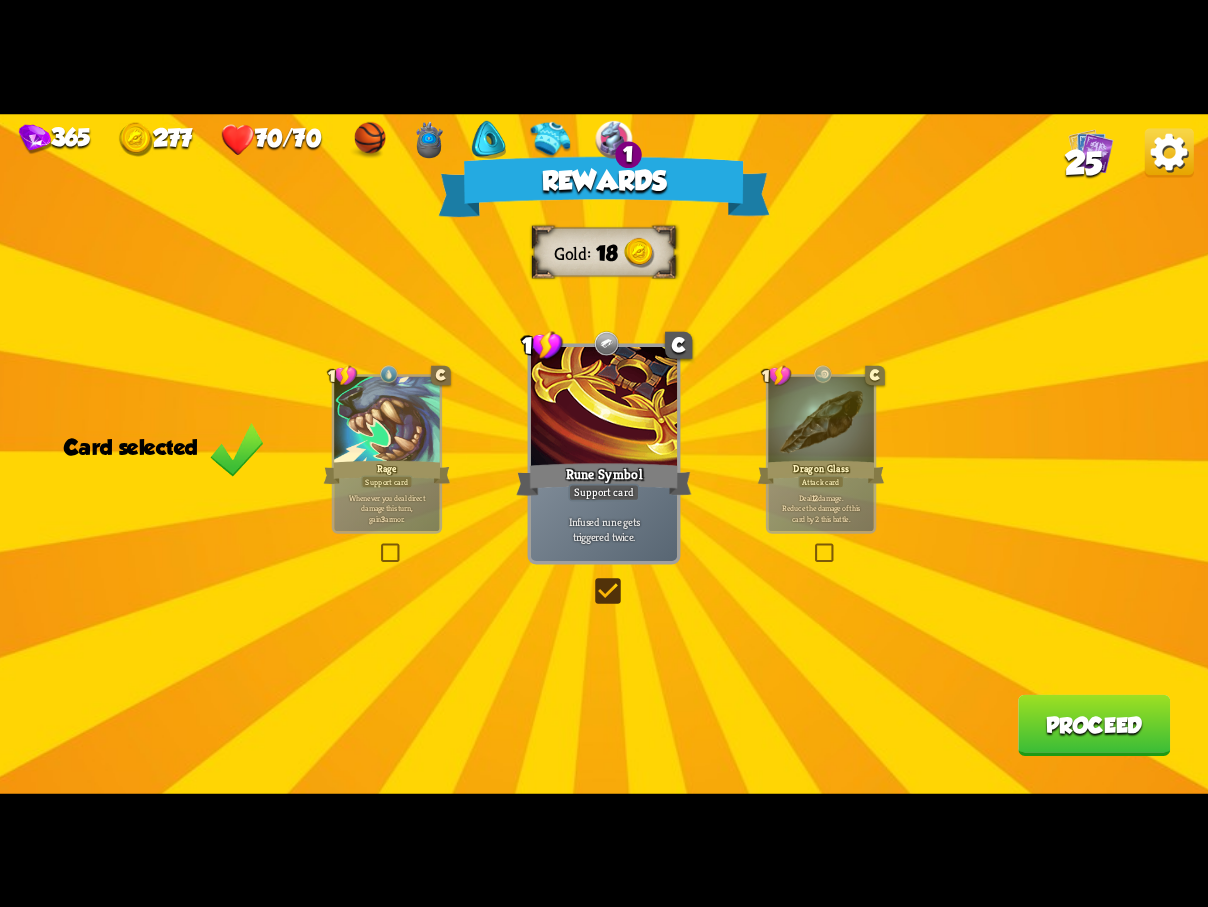 click at bounding box center (591, 581) 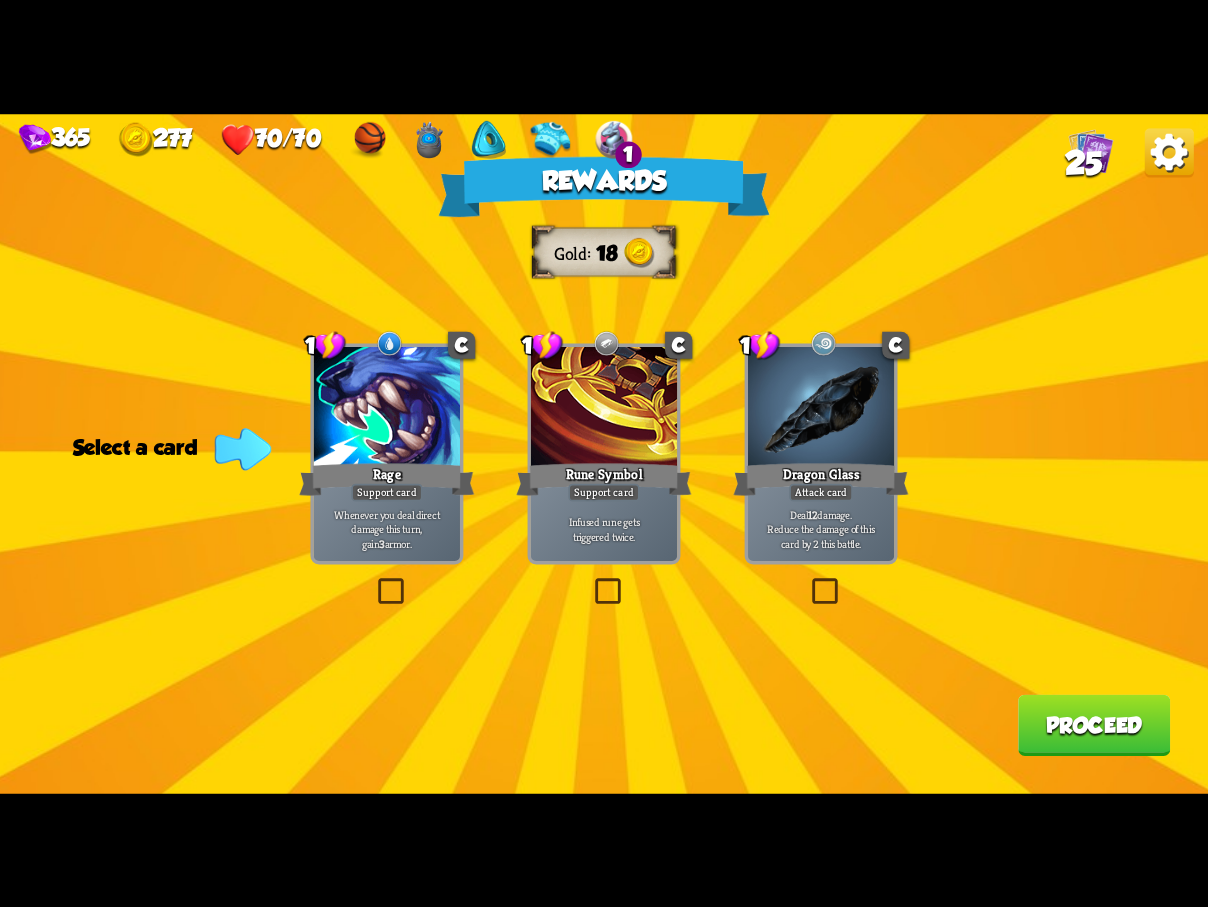 click at bounding box center [808, 581] 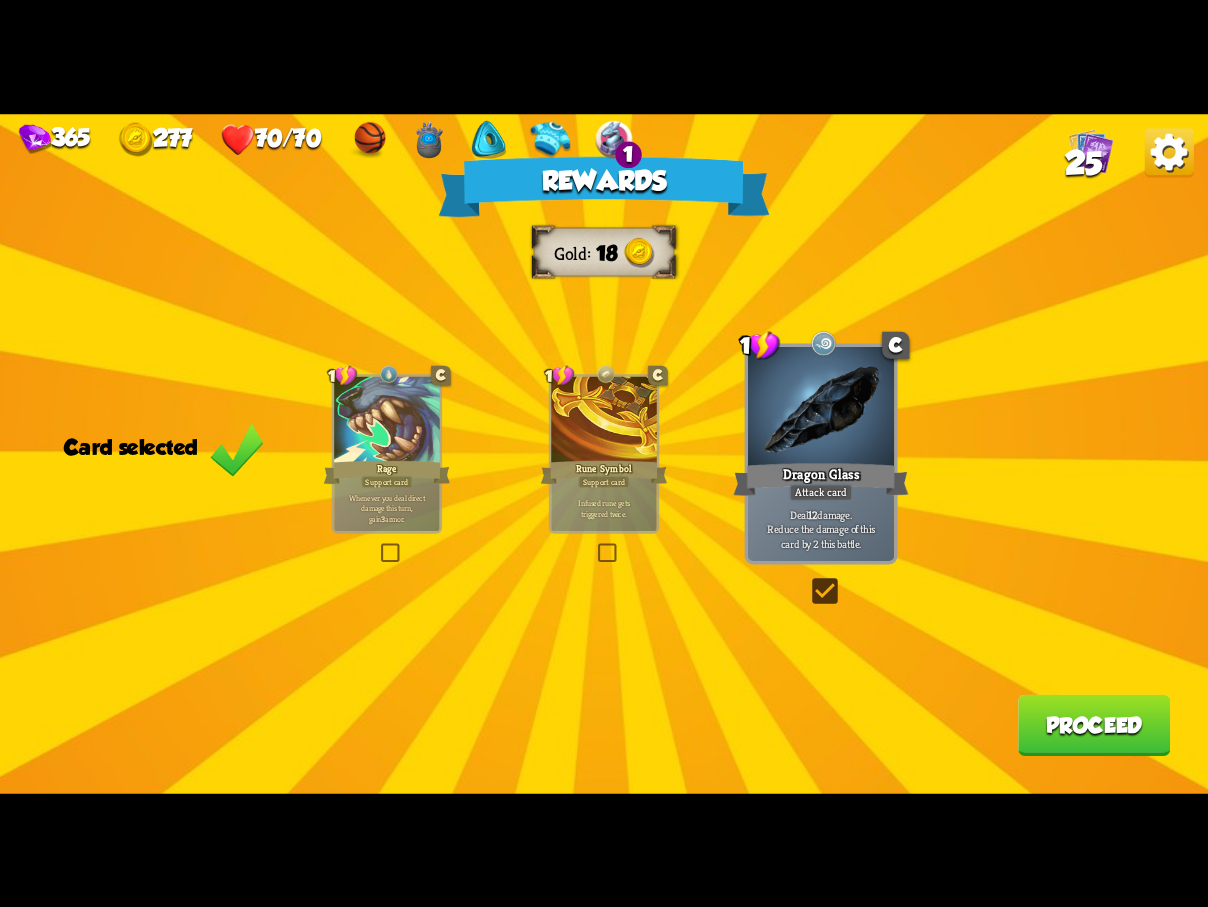 click on "Proceed" at bounding box center (1094, 724) 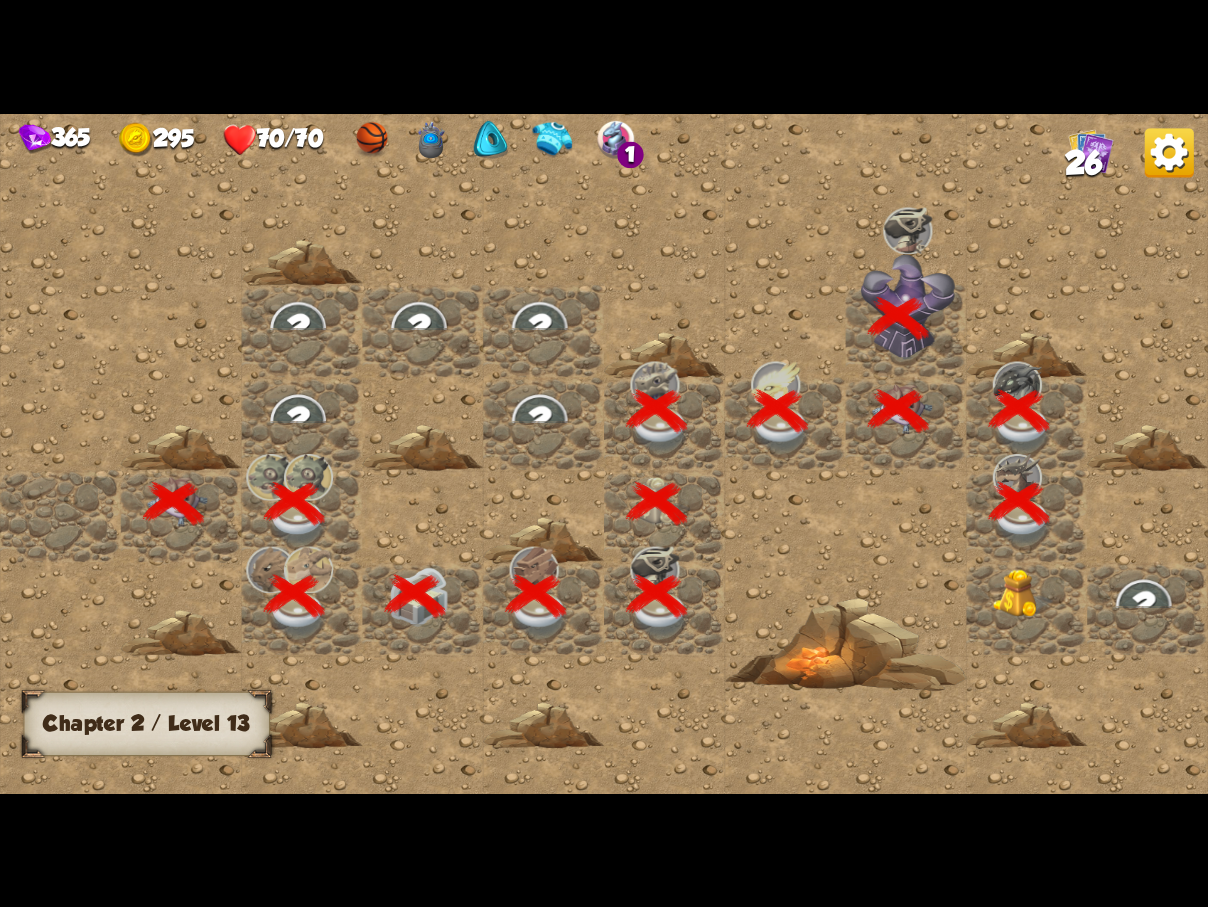scroll, scrollTop: 0, scrollLeft: 384, axis: horizontal 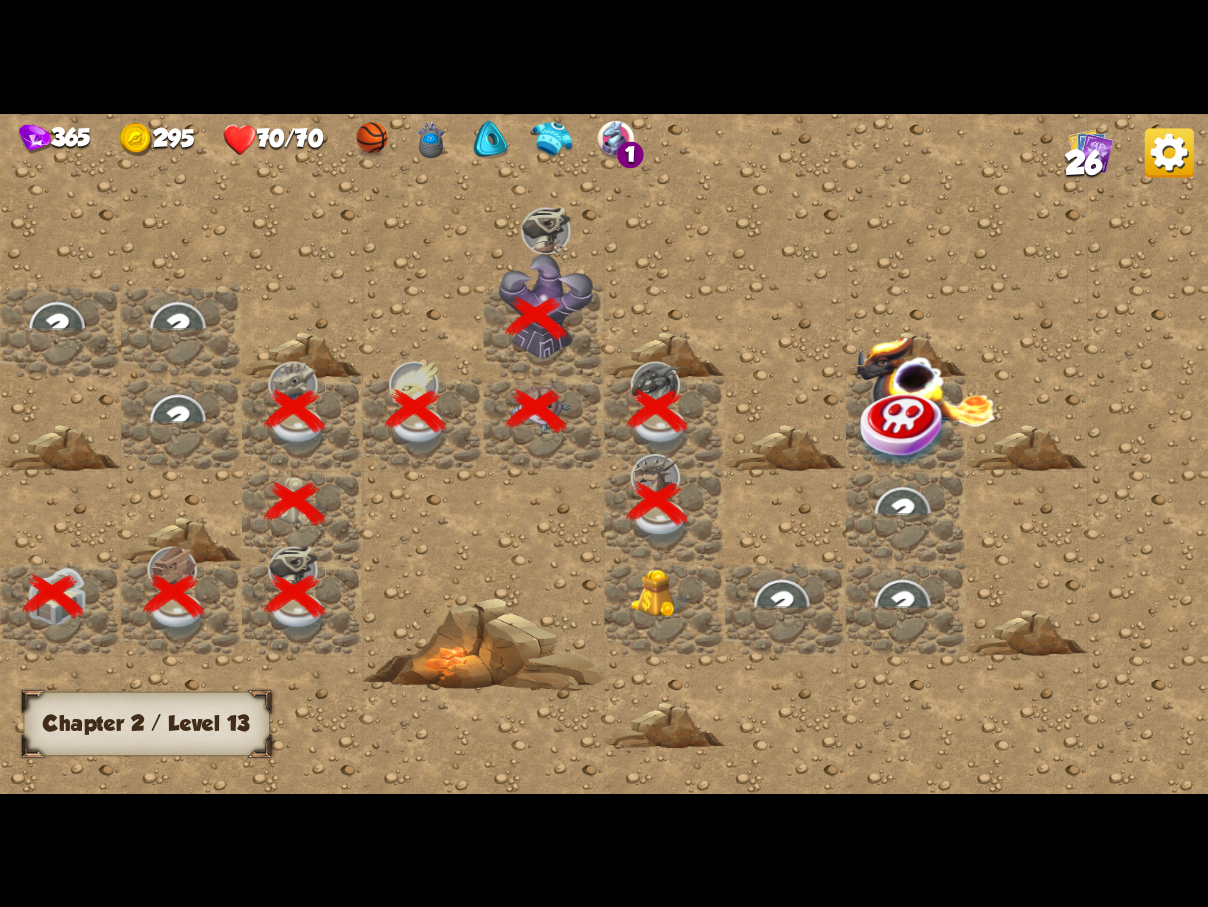 click at bounding box center (664, 608) 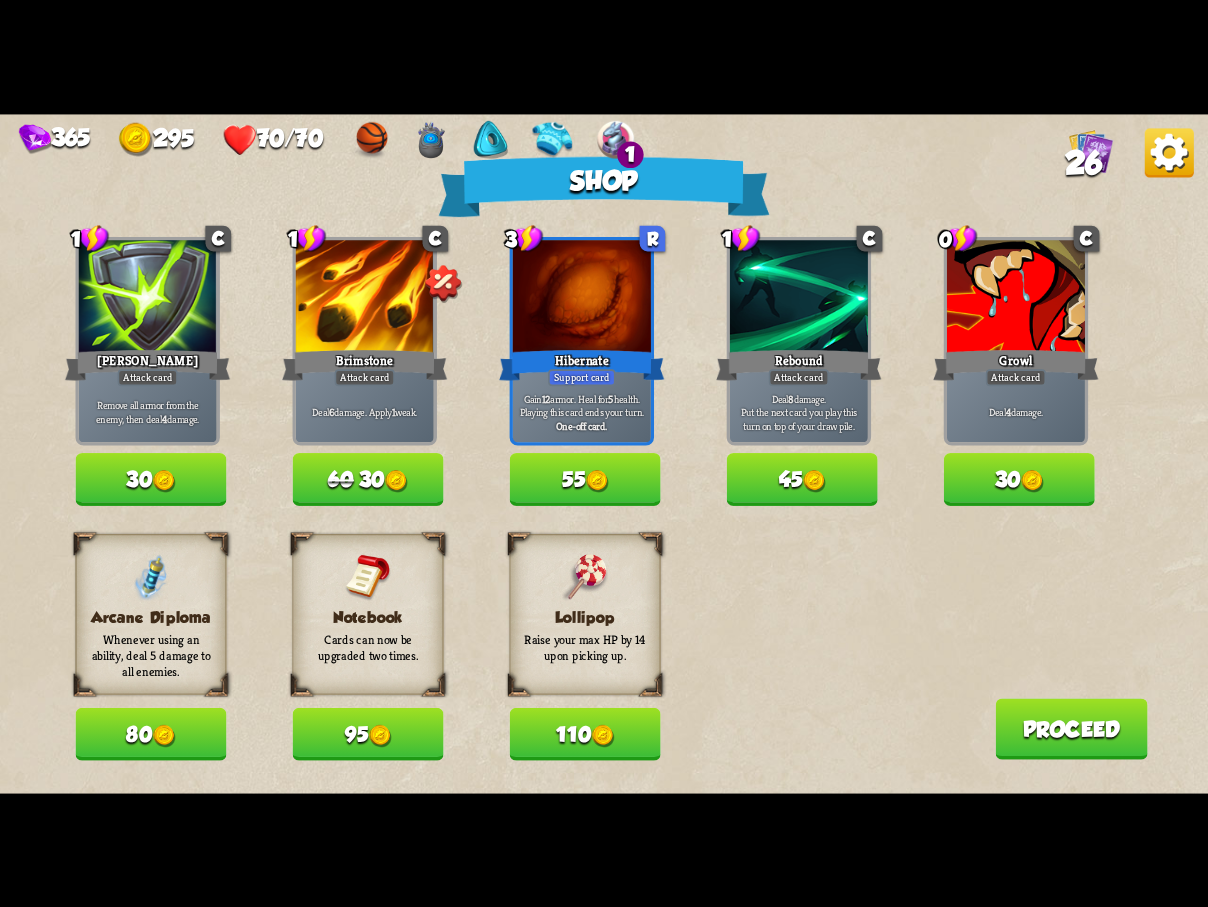 click on "110" at bounding box center (585, 734) 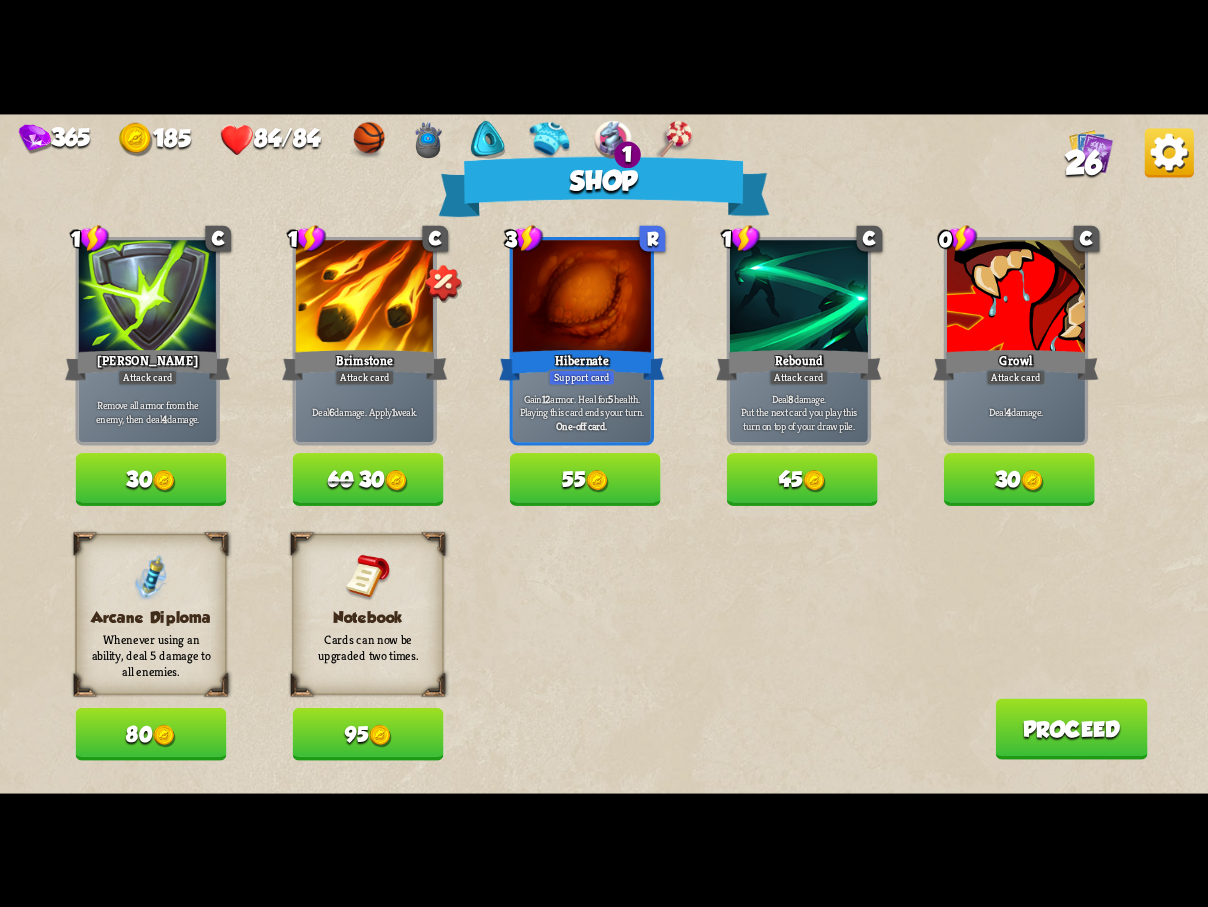 click at bounding box center (380, 735) 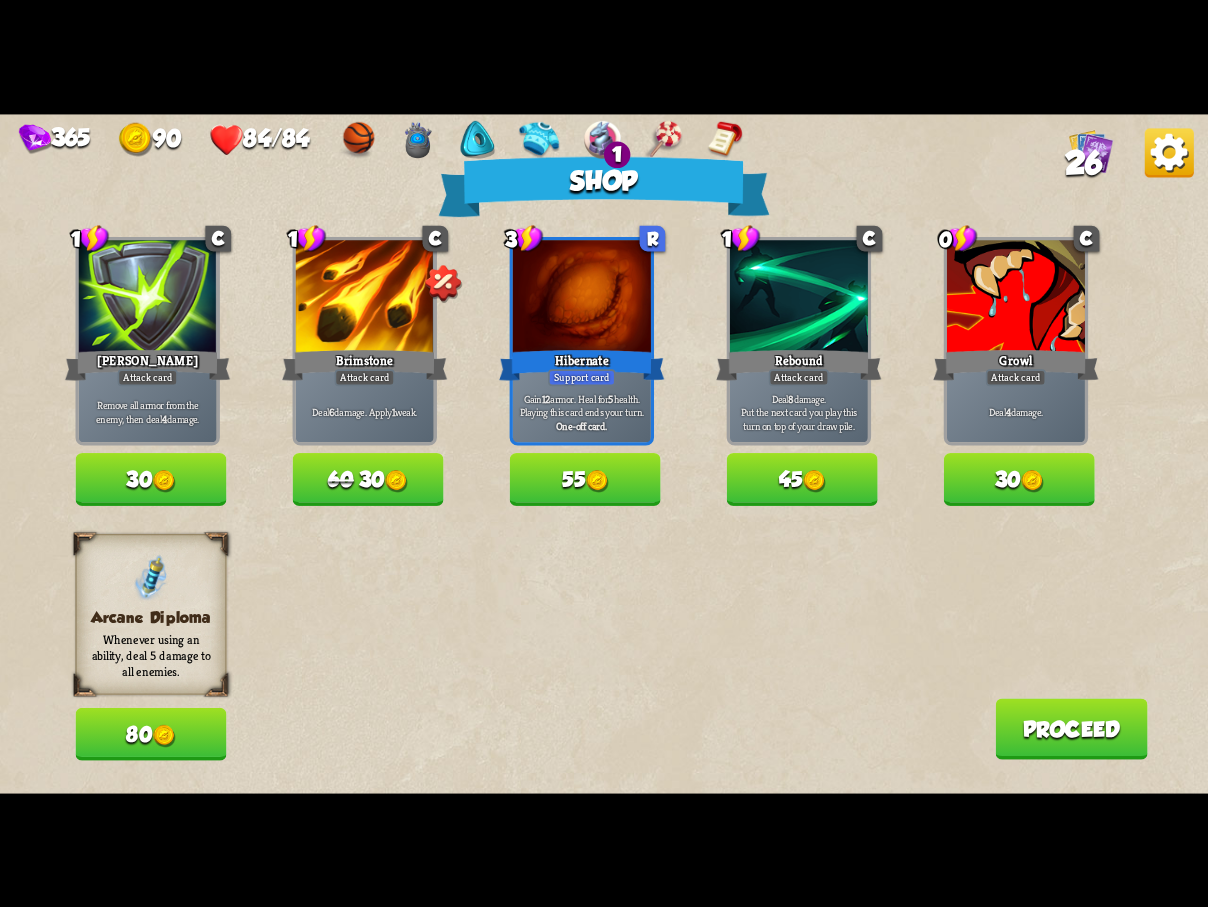 click at bounding box center [1032, 481] 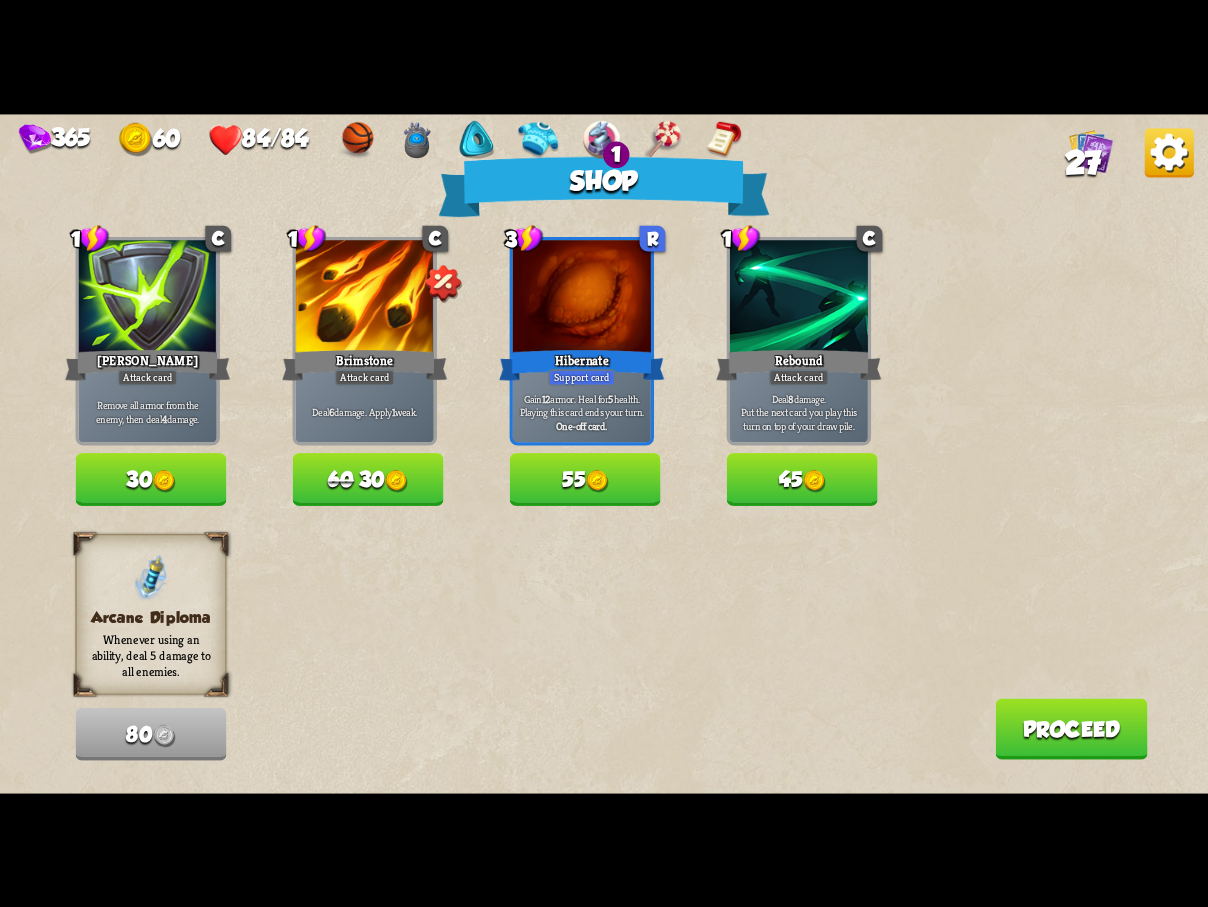 click on "Proceed" at bounding box center [1071, 728] 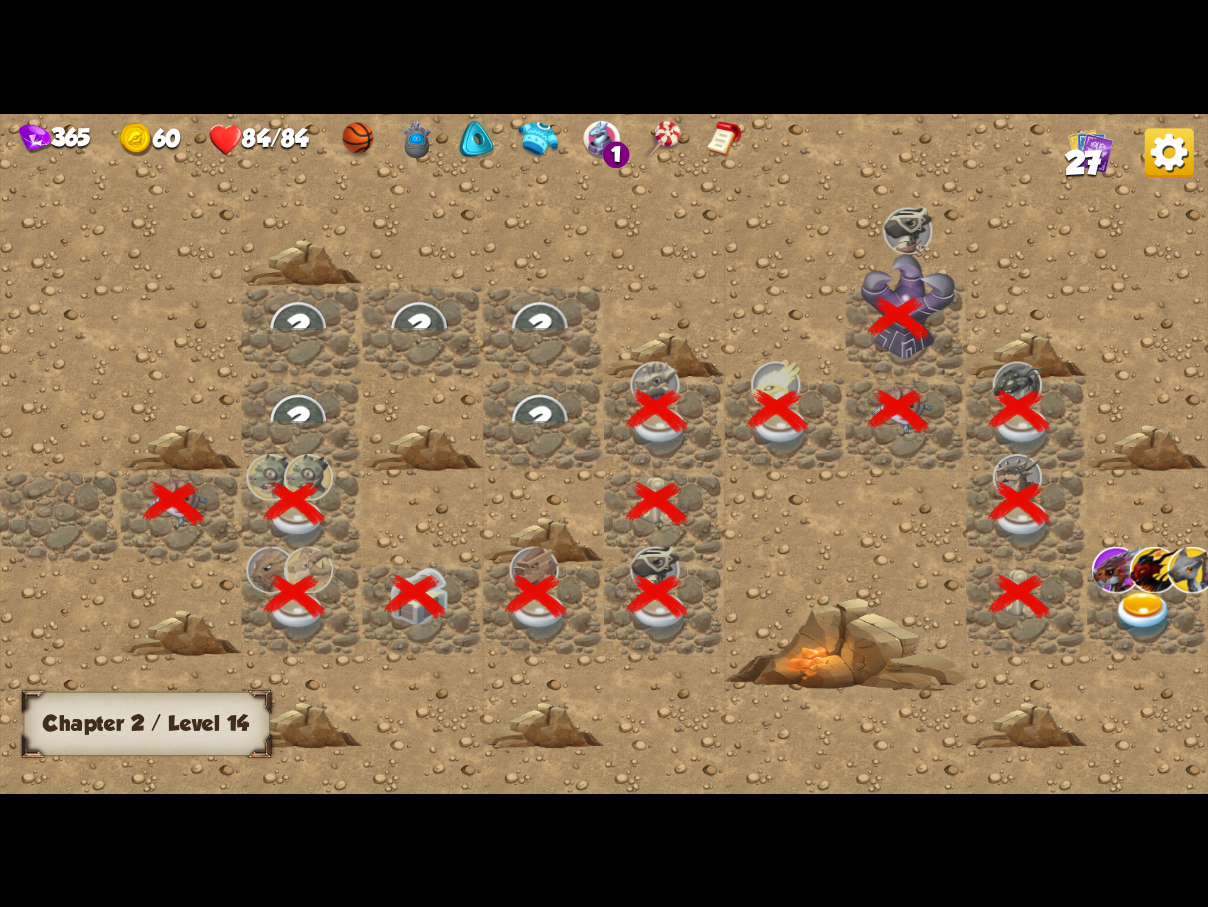 scroll, scrollTop: 0, scrollLeft: 384, axis: horizontal 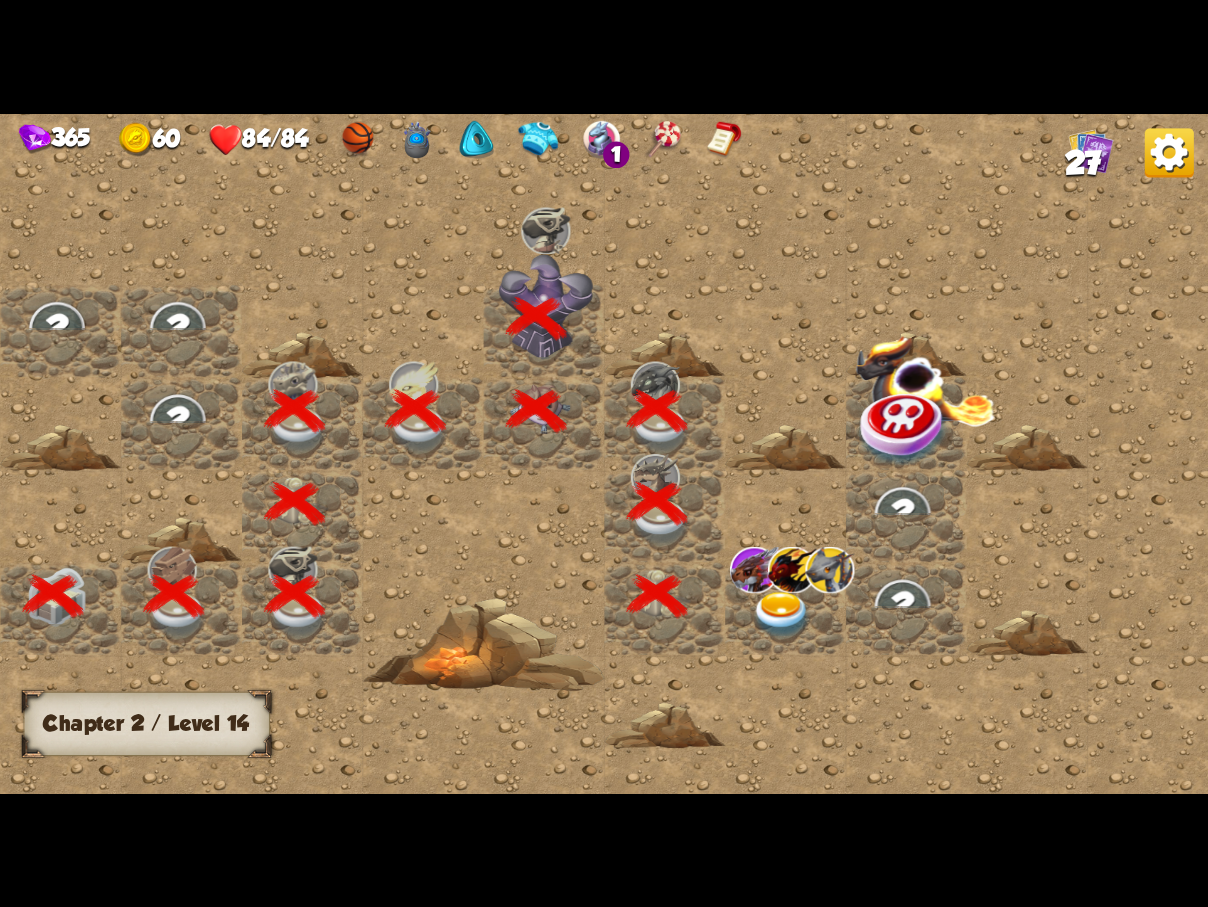 click at bounding box center (781, 614) 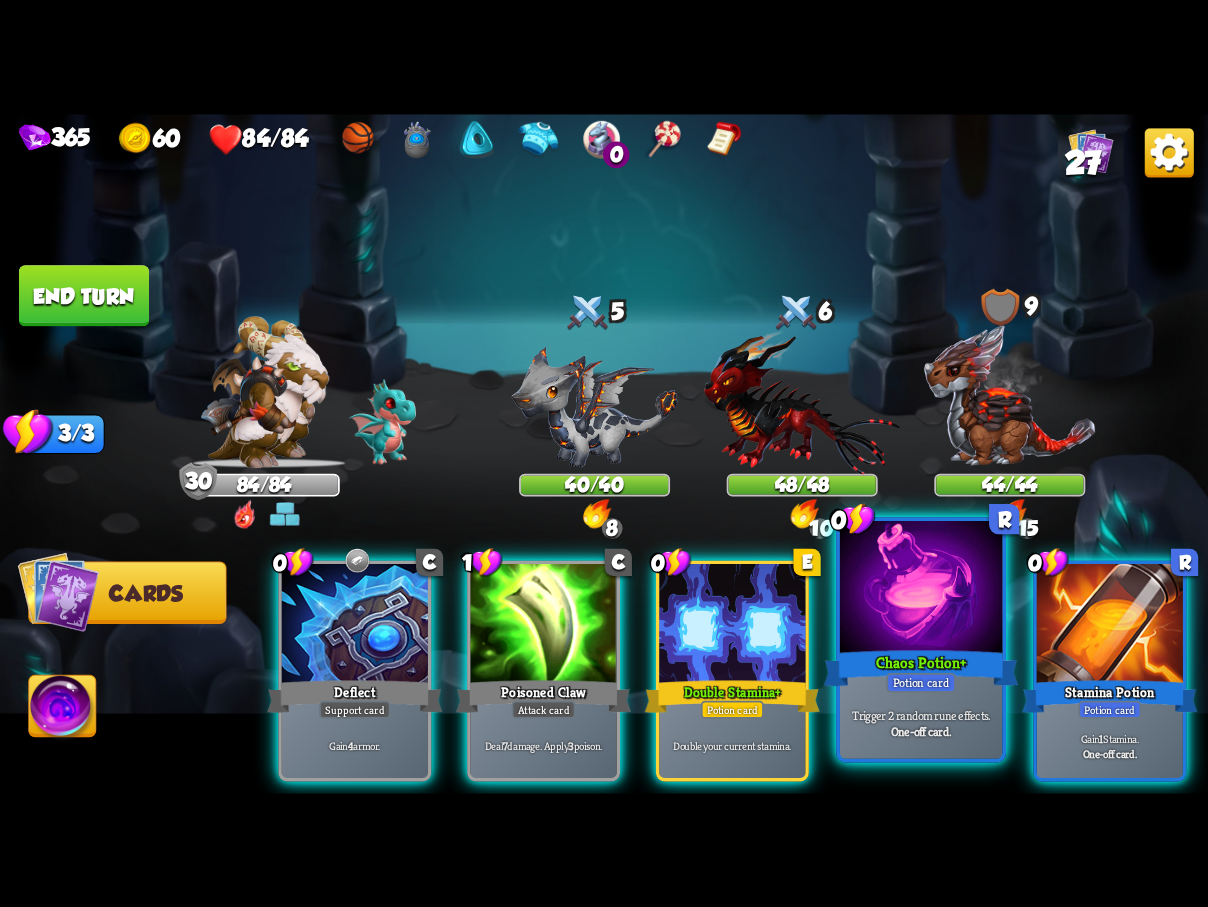 click at bounding box center [921, 589] 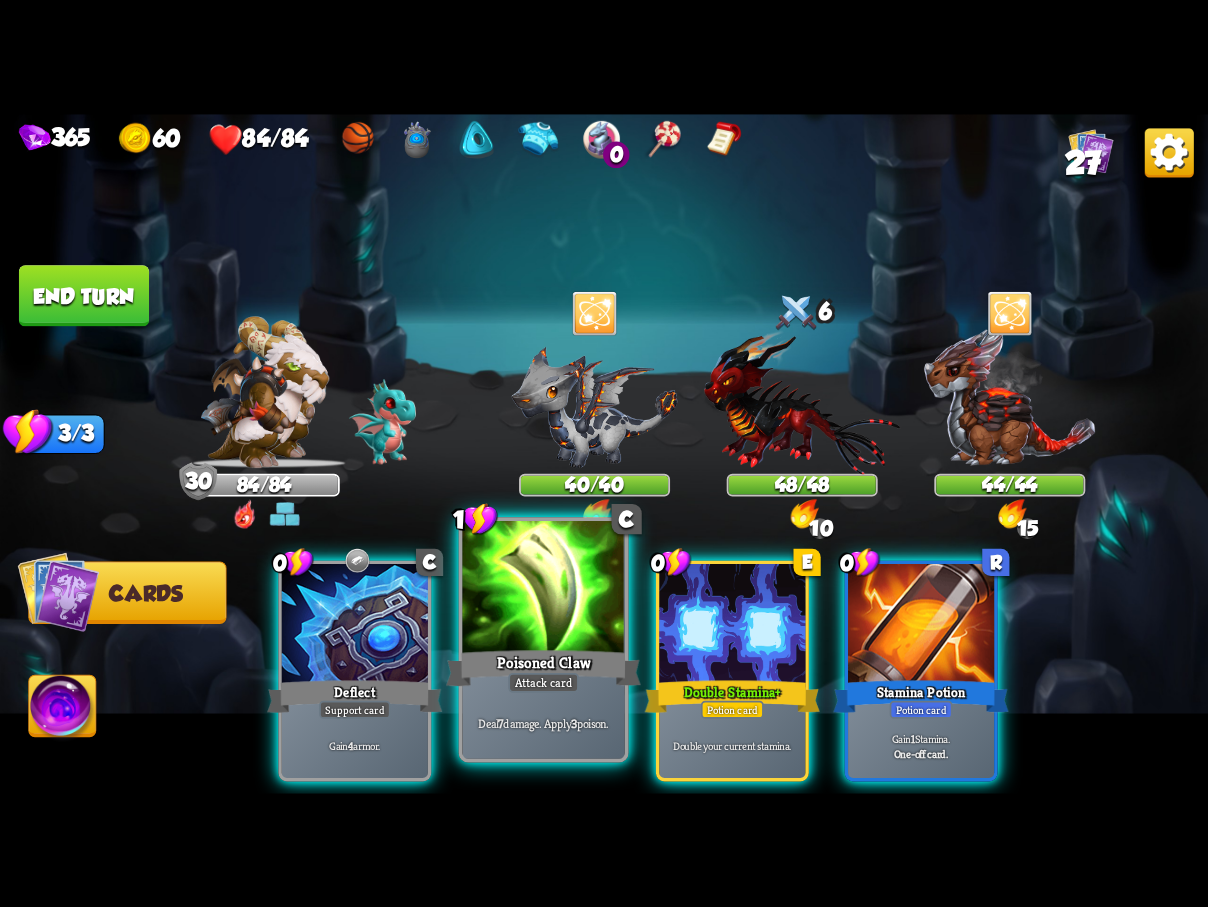 click at bounding box center [543, 589] 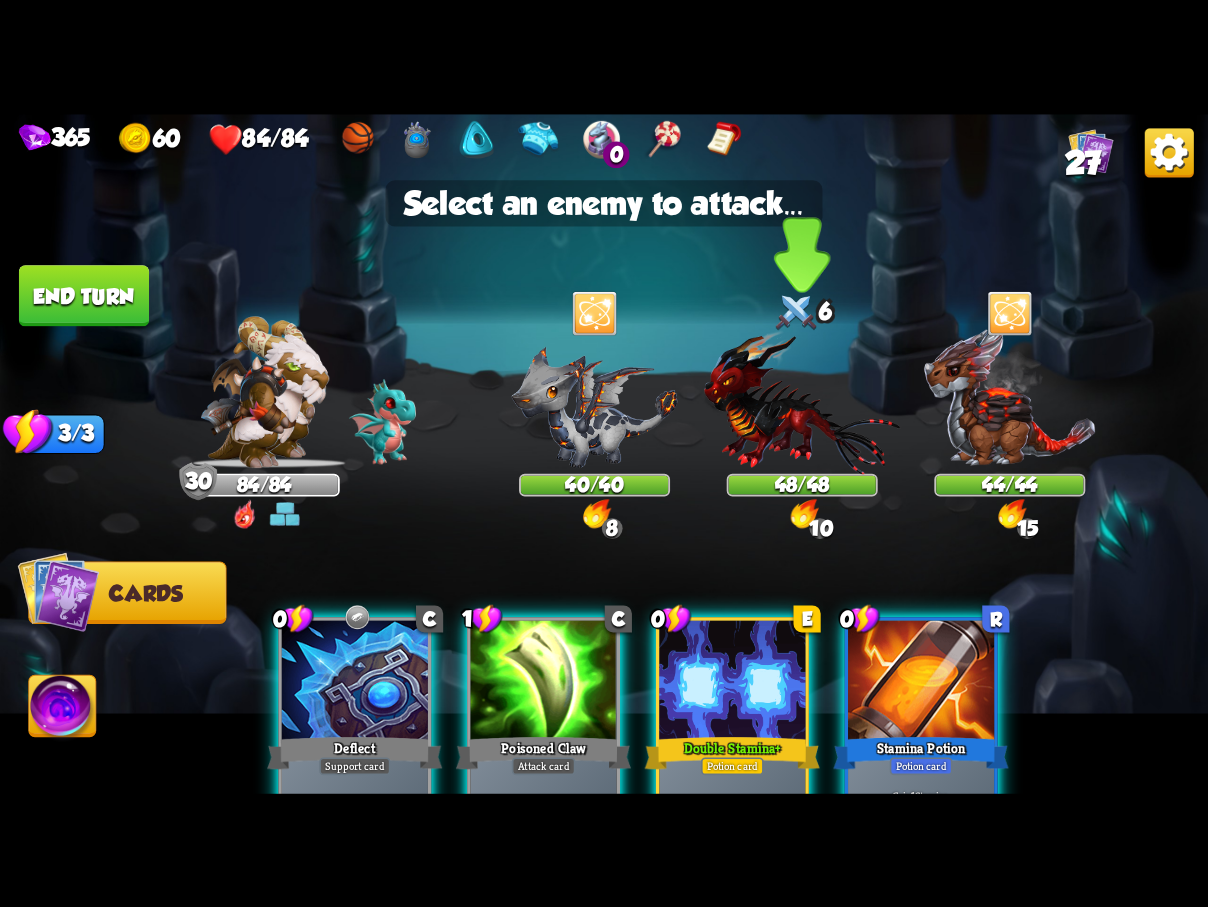 click at bounding box center (802, 401) 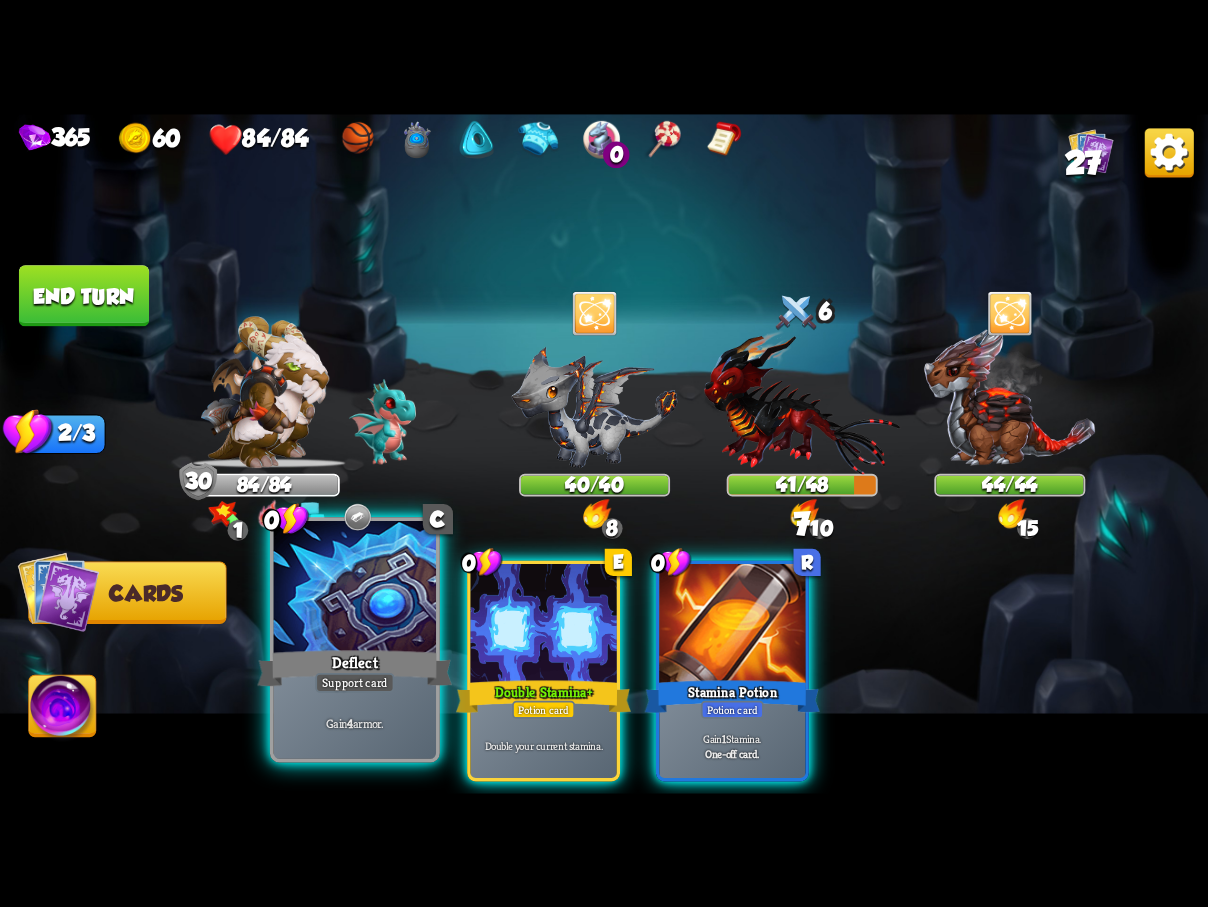 click at bounding box center [355, 589] 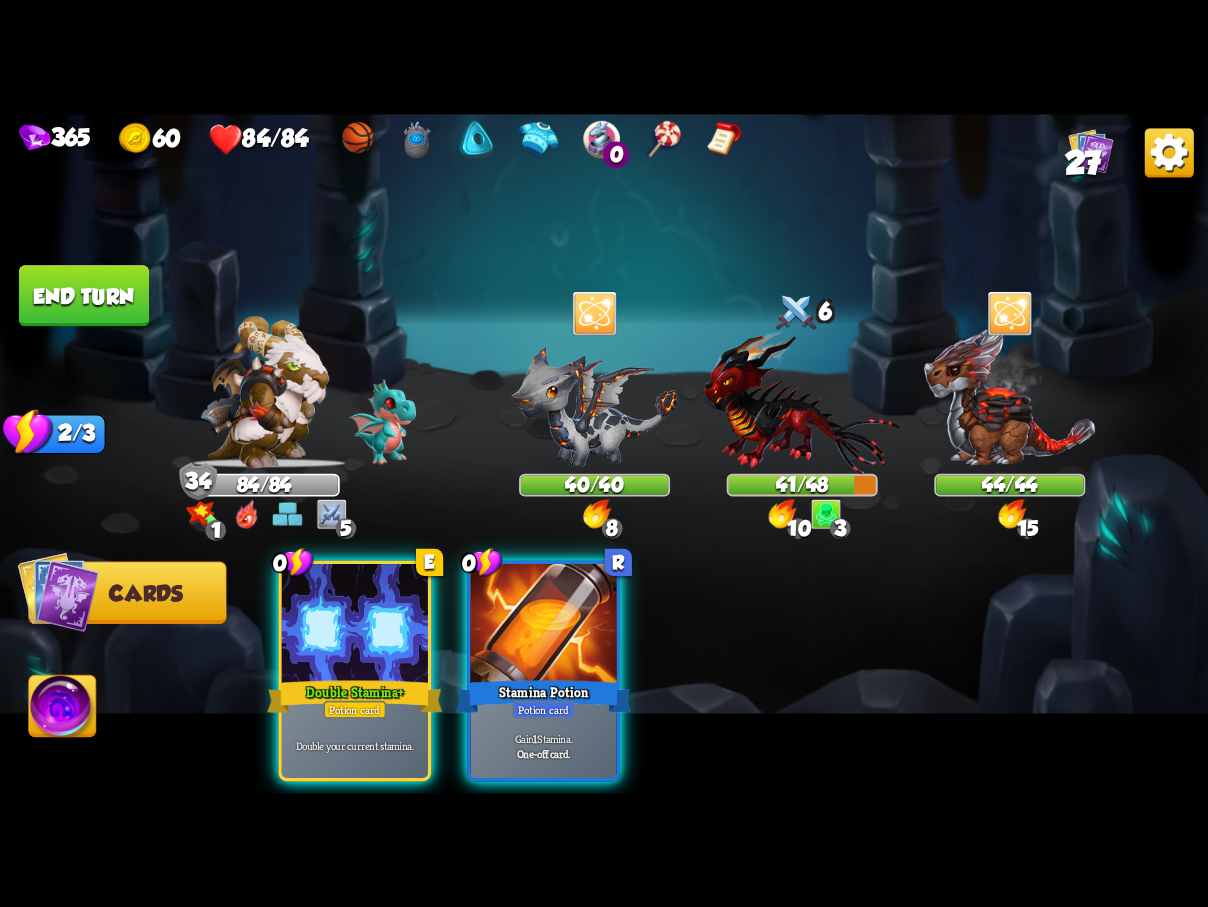 click on "End turn" at bounding box center [84, 295] 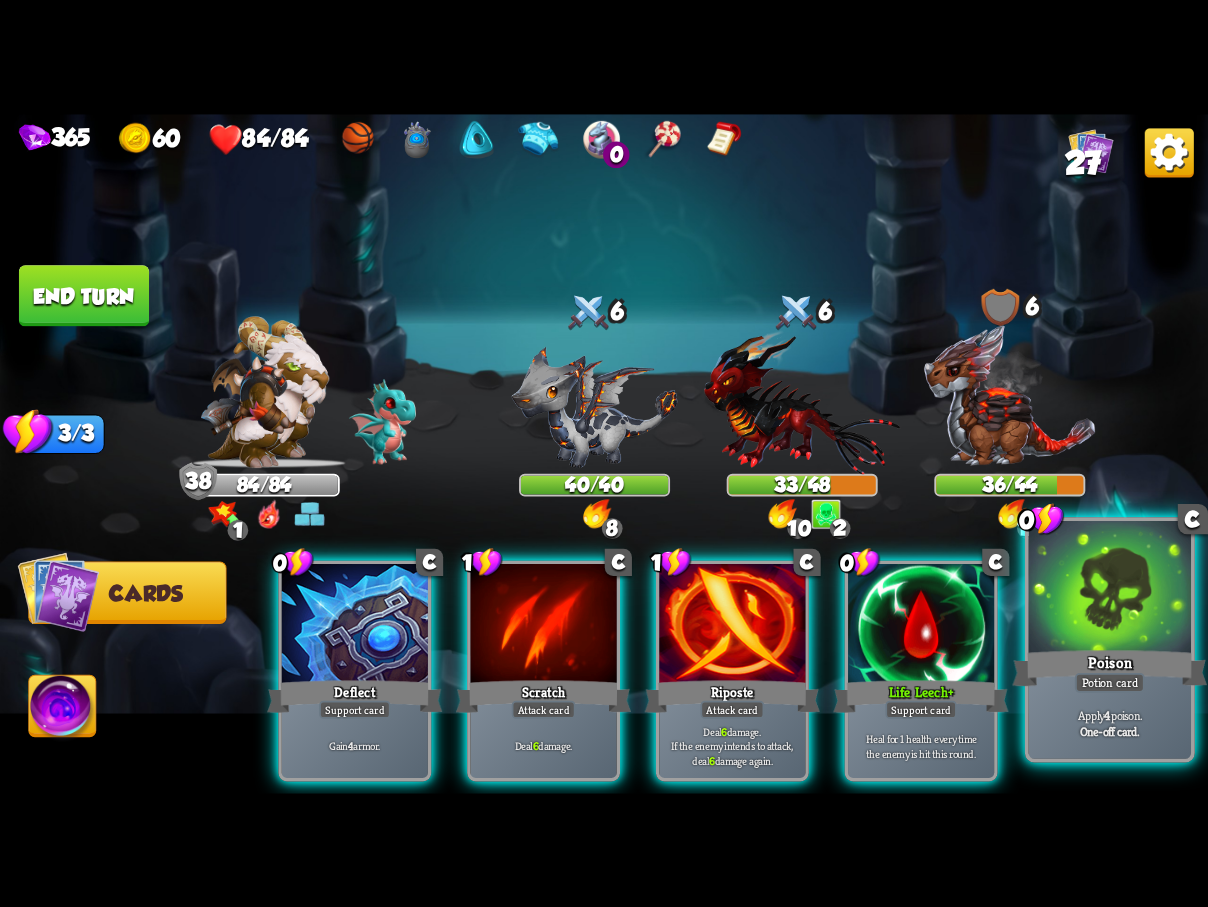 click at bounding box center (1110, 589) 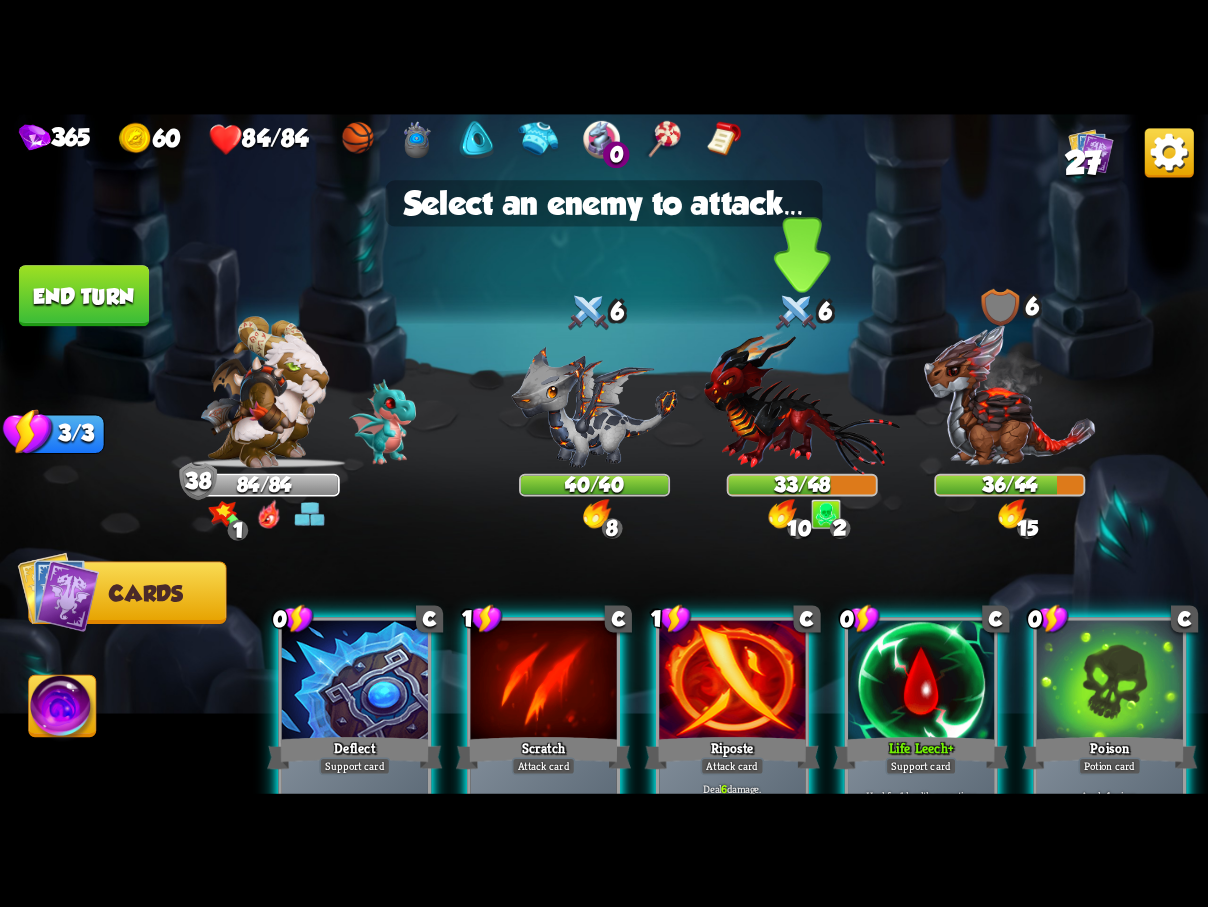 click at bounding box center [802, 401] 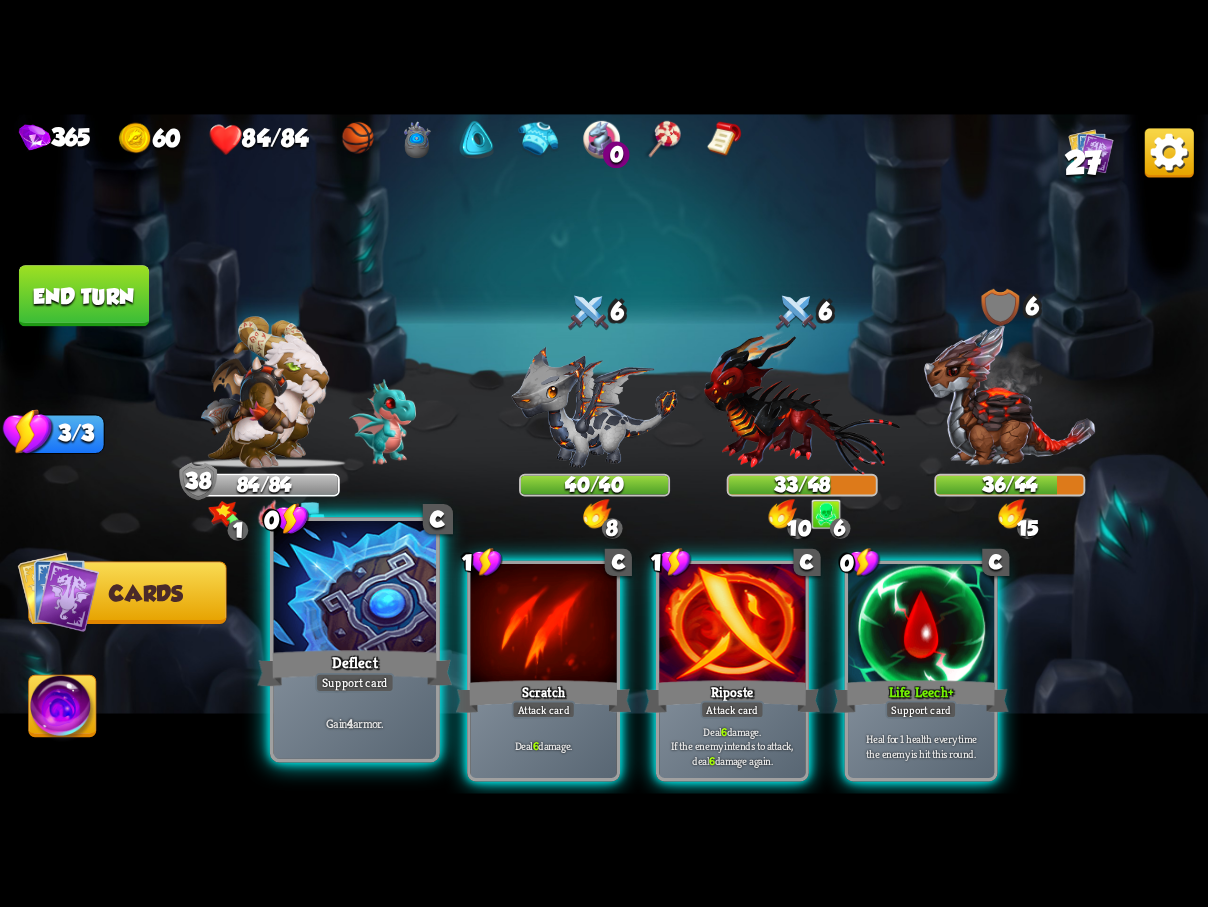 click at bounding box center [355, 589] 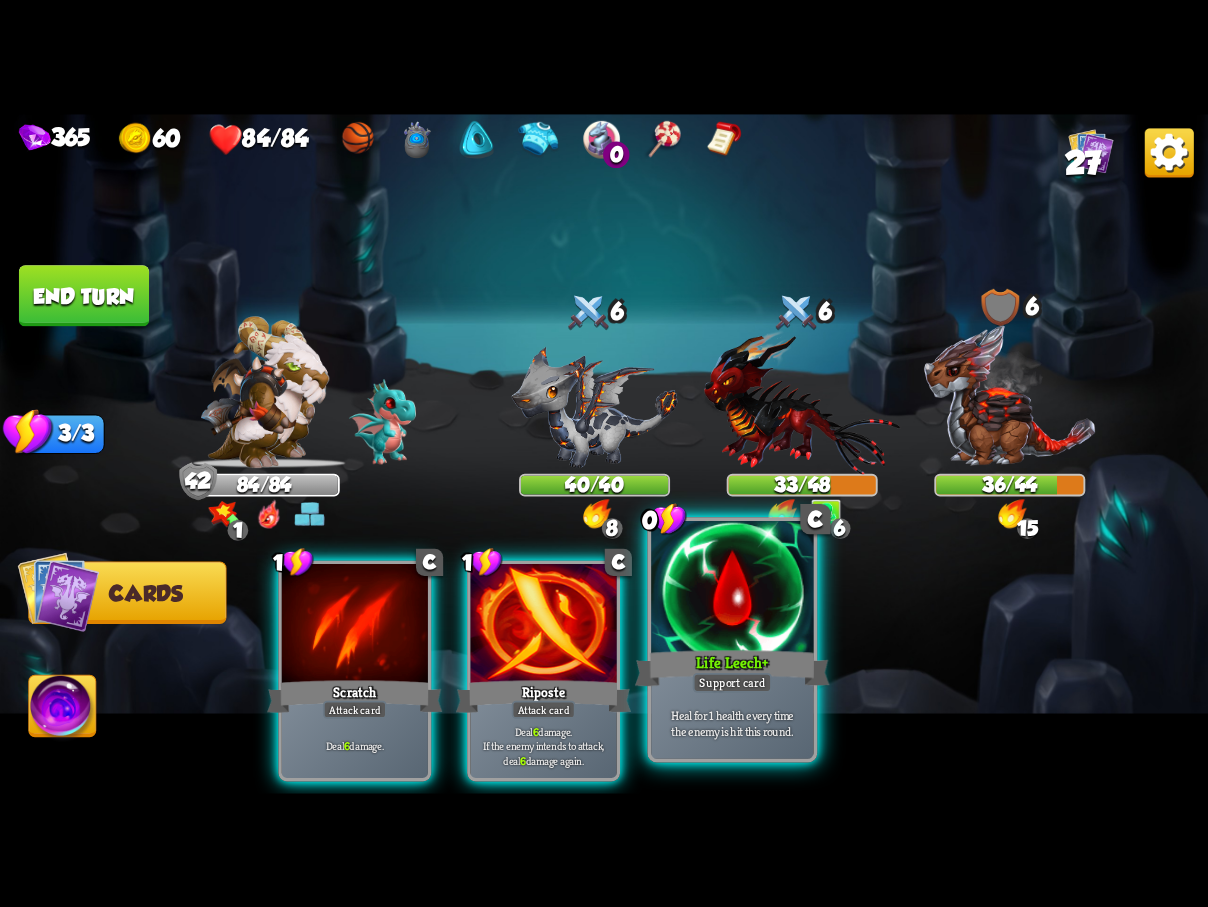 click at bounding box center (732, 589) 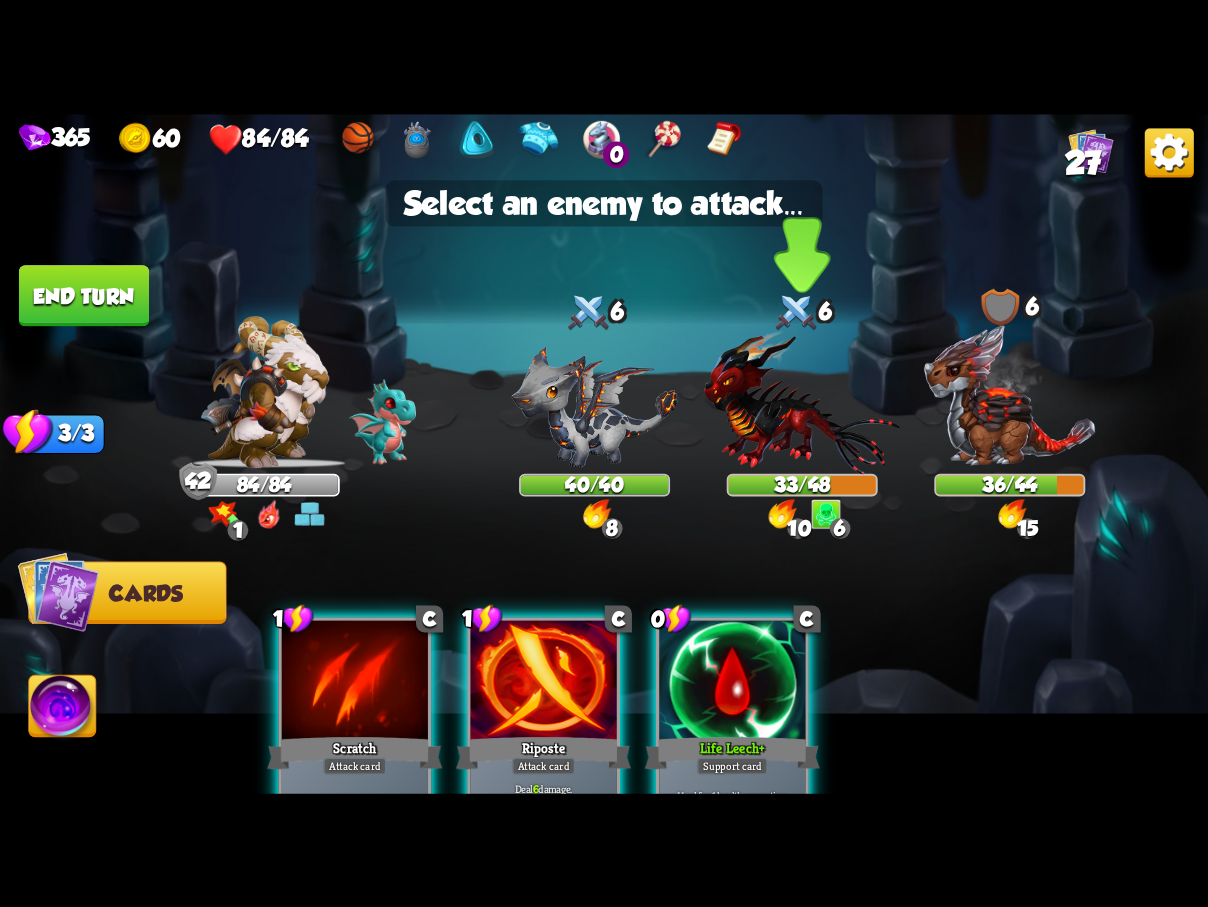 click at bounding box center [802, 401] 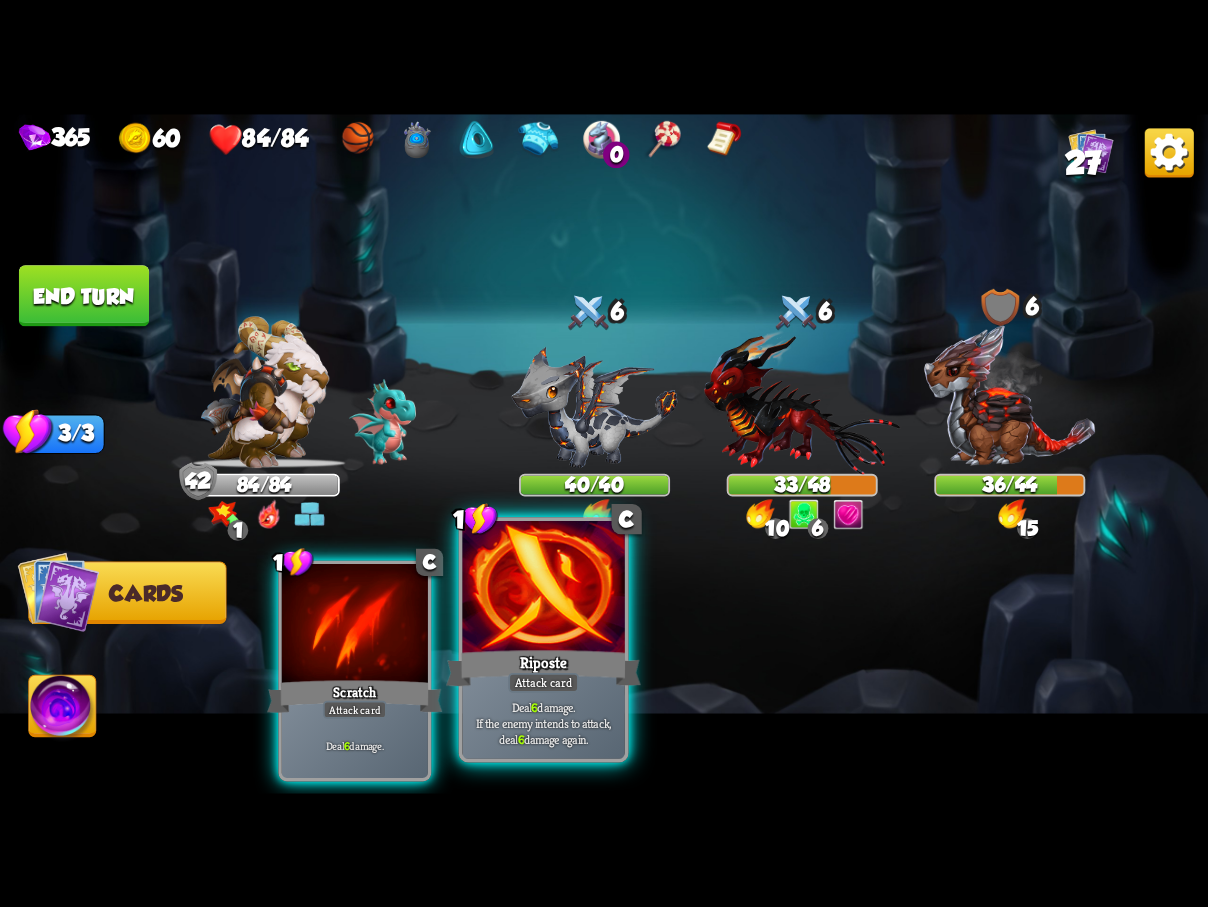 click on "Riposte" at bounding box center [543, 667] 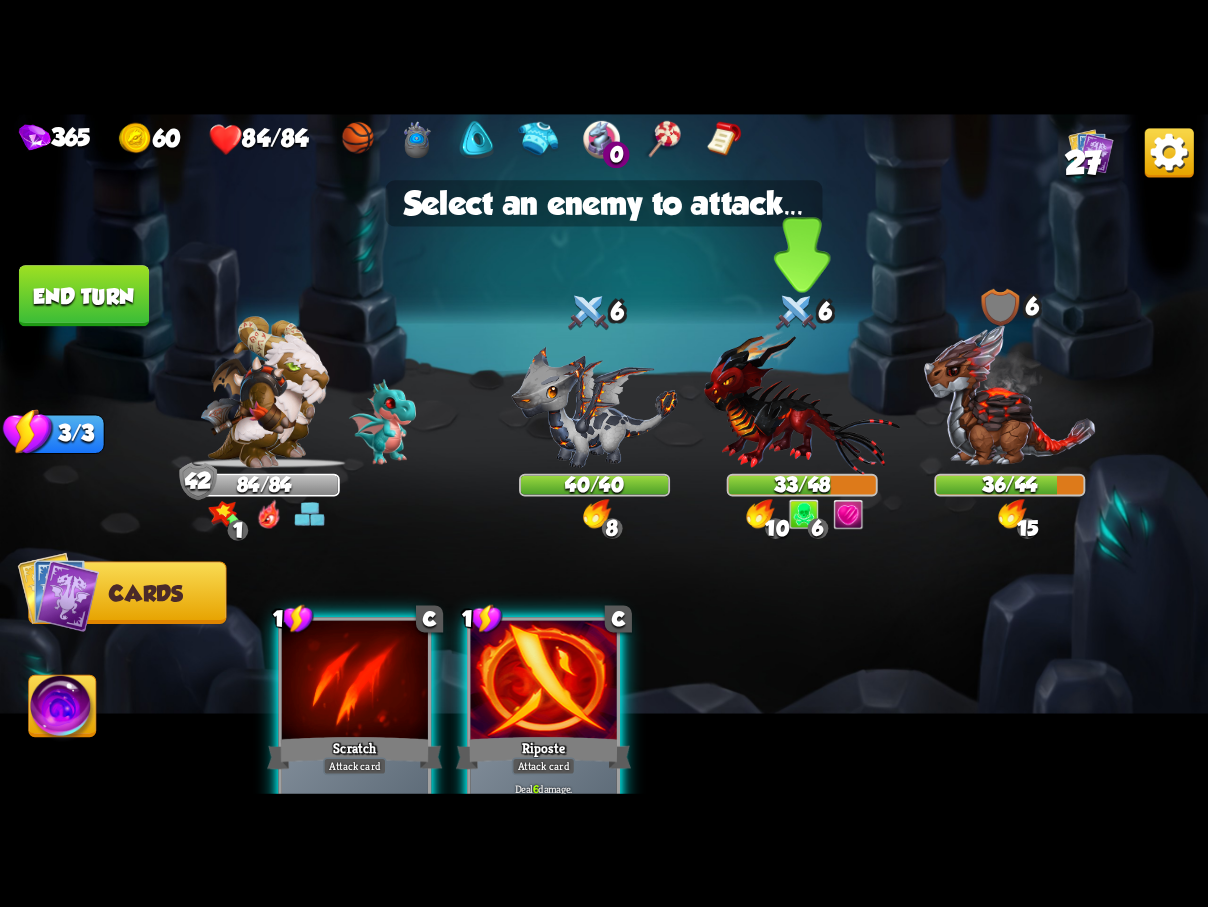click at bounding box center (802, 401) 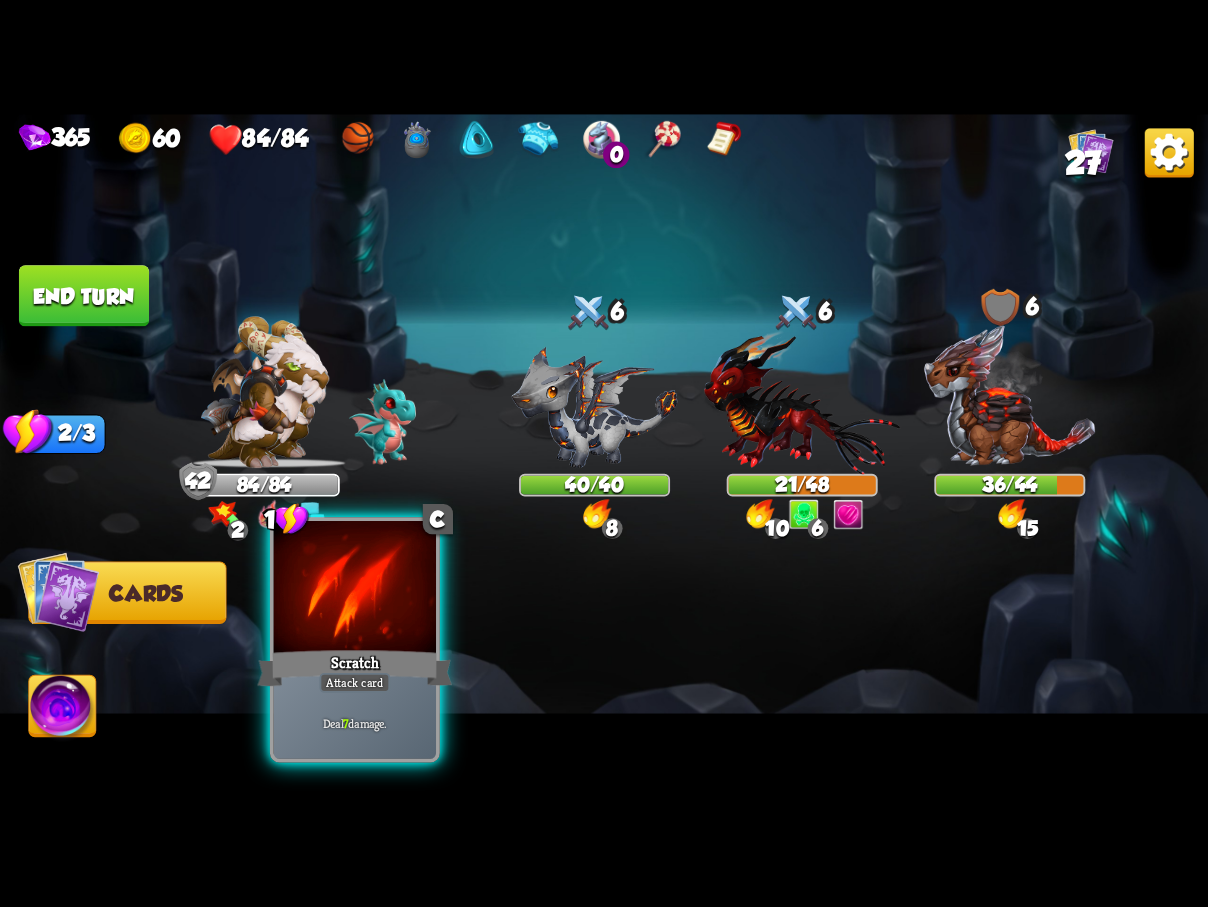 click on "Scratch" at bounding box center [354, 667] 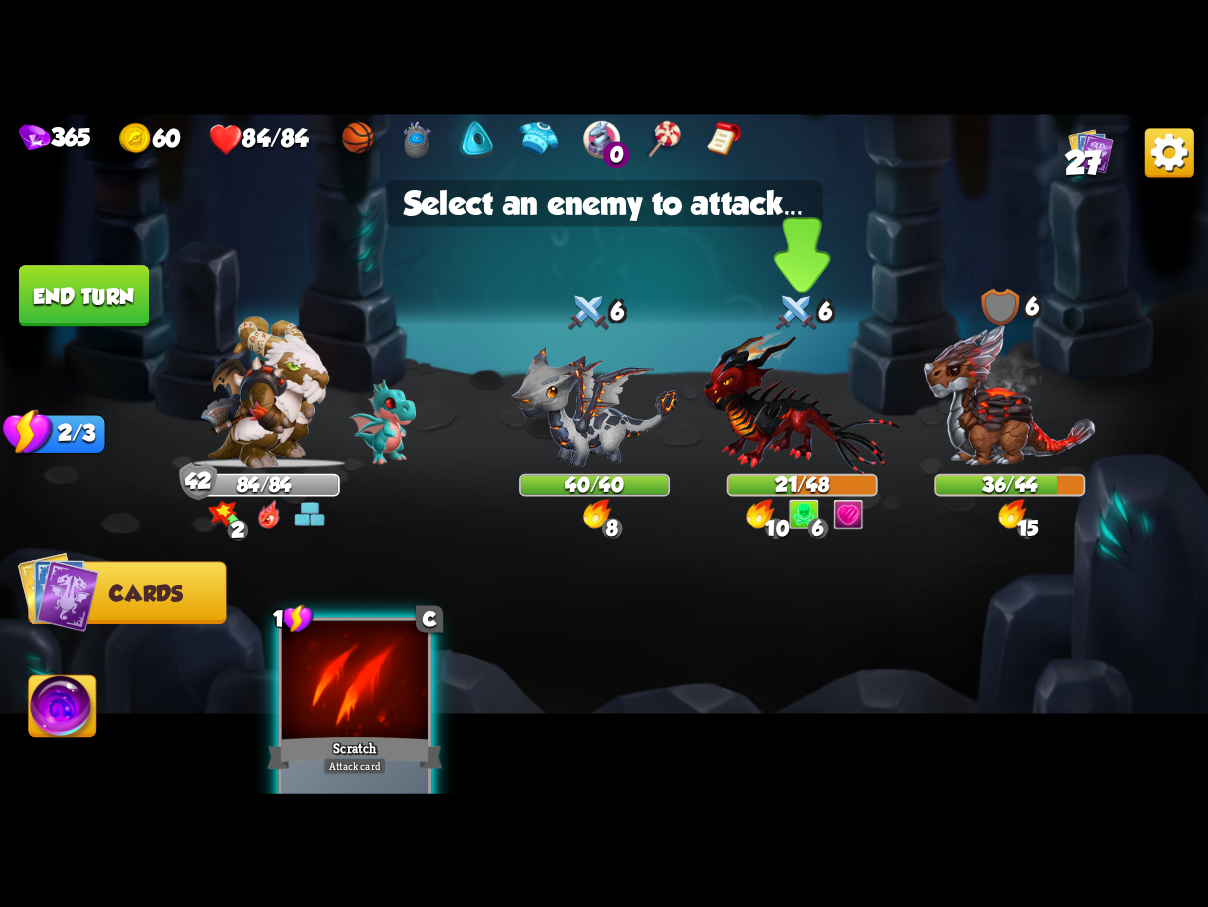 click at bounding box center (802, 401) 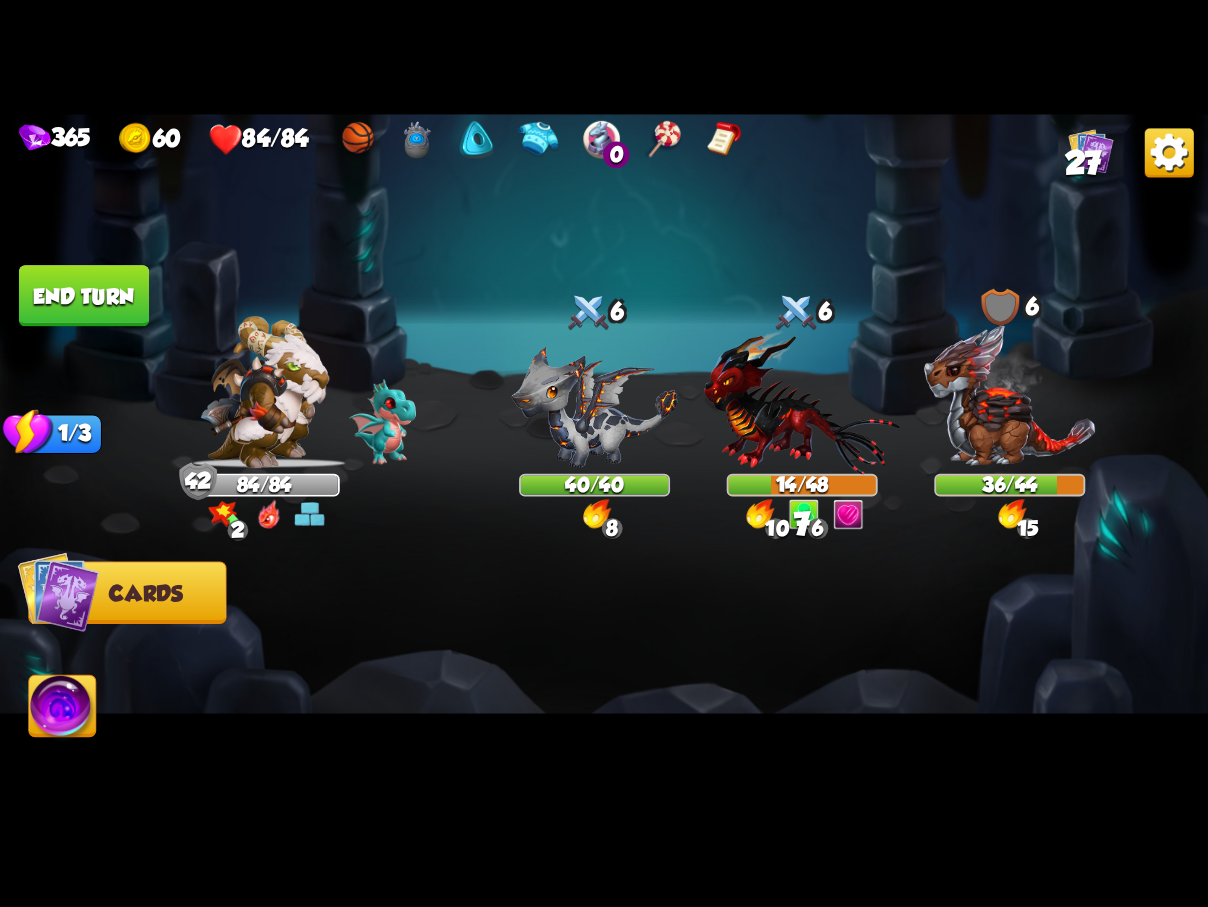 click on "End turn" at bounding box center [84, 295] 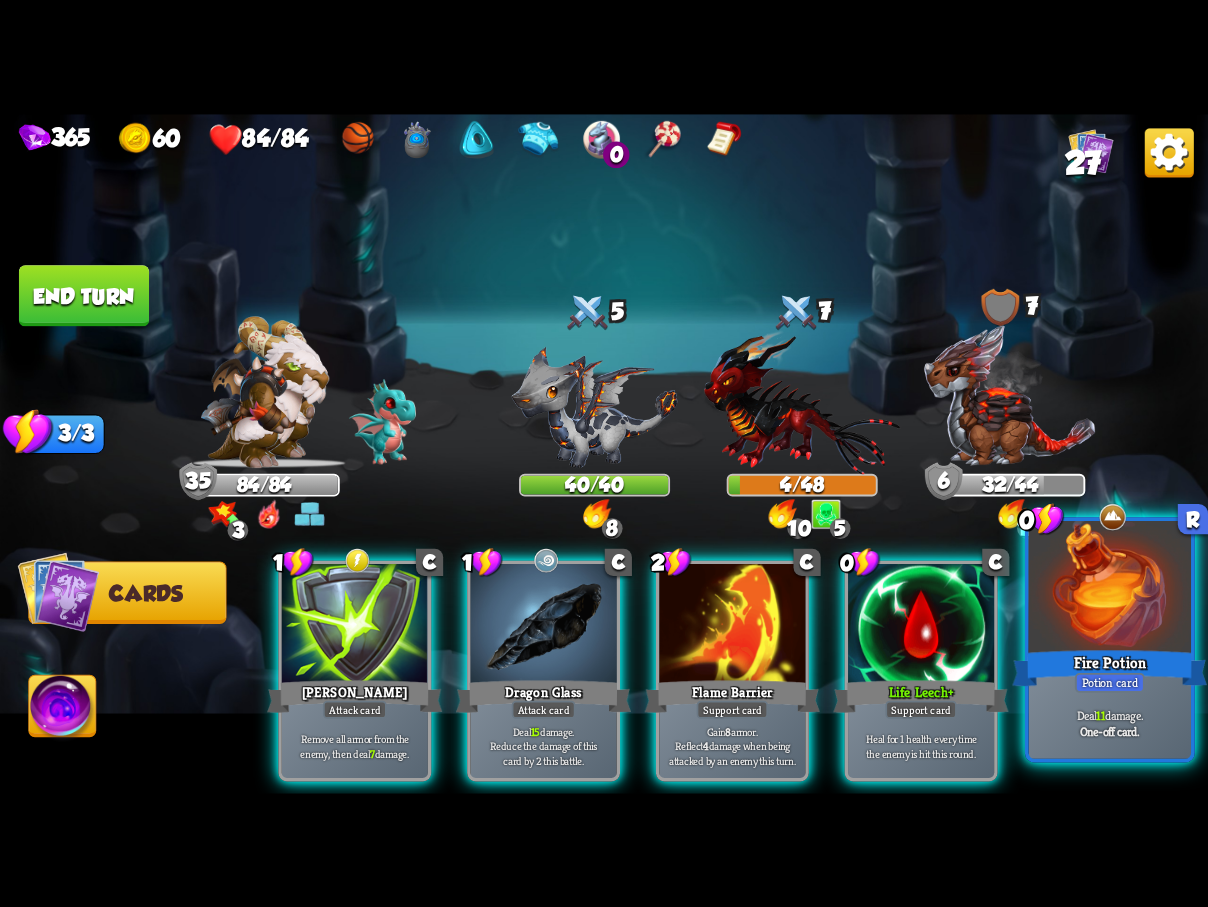 click at bounding box center (1110, 589) 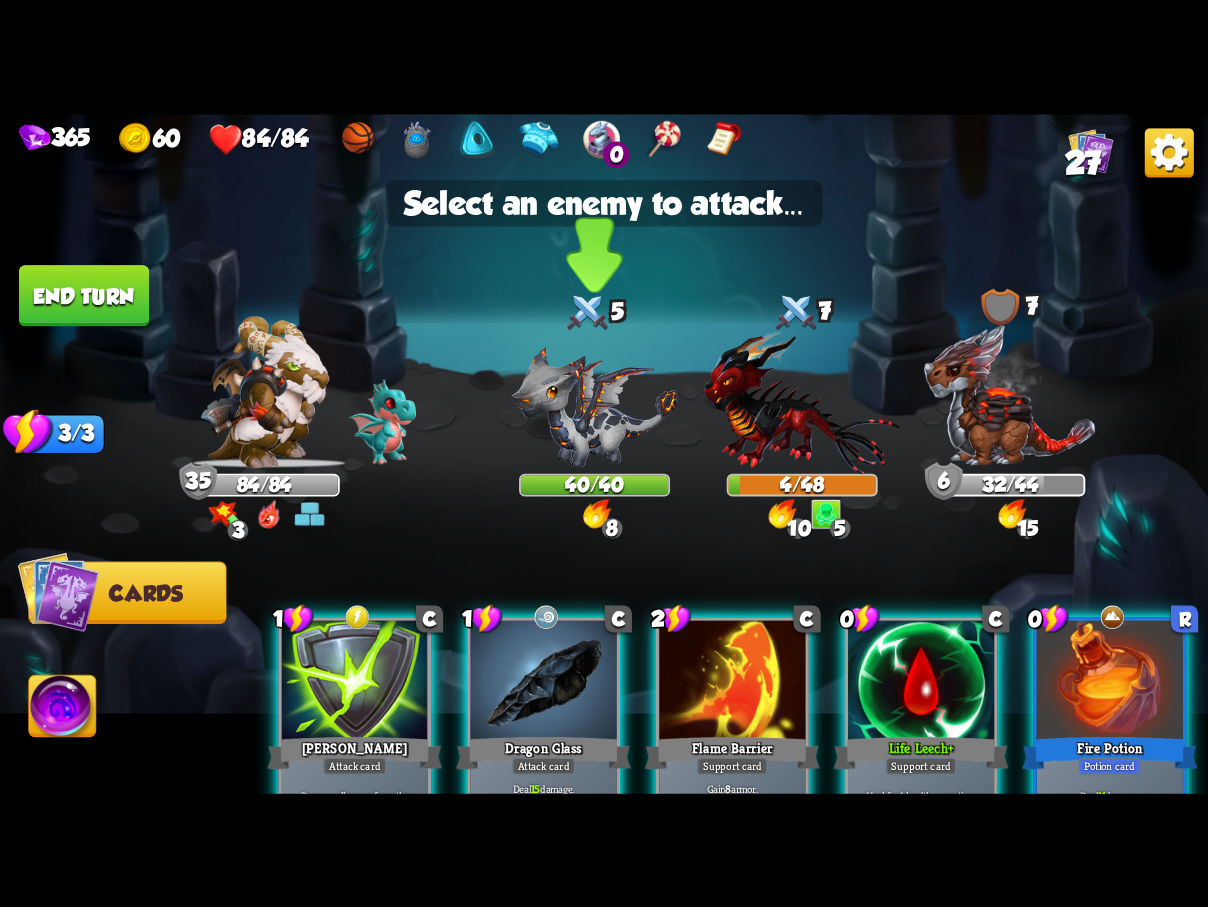 click at bounding box center [595, 406] 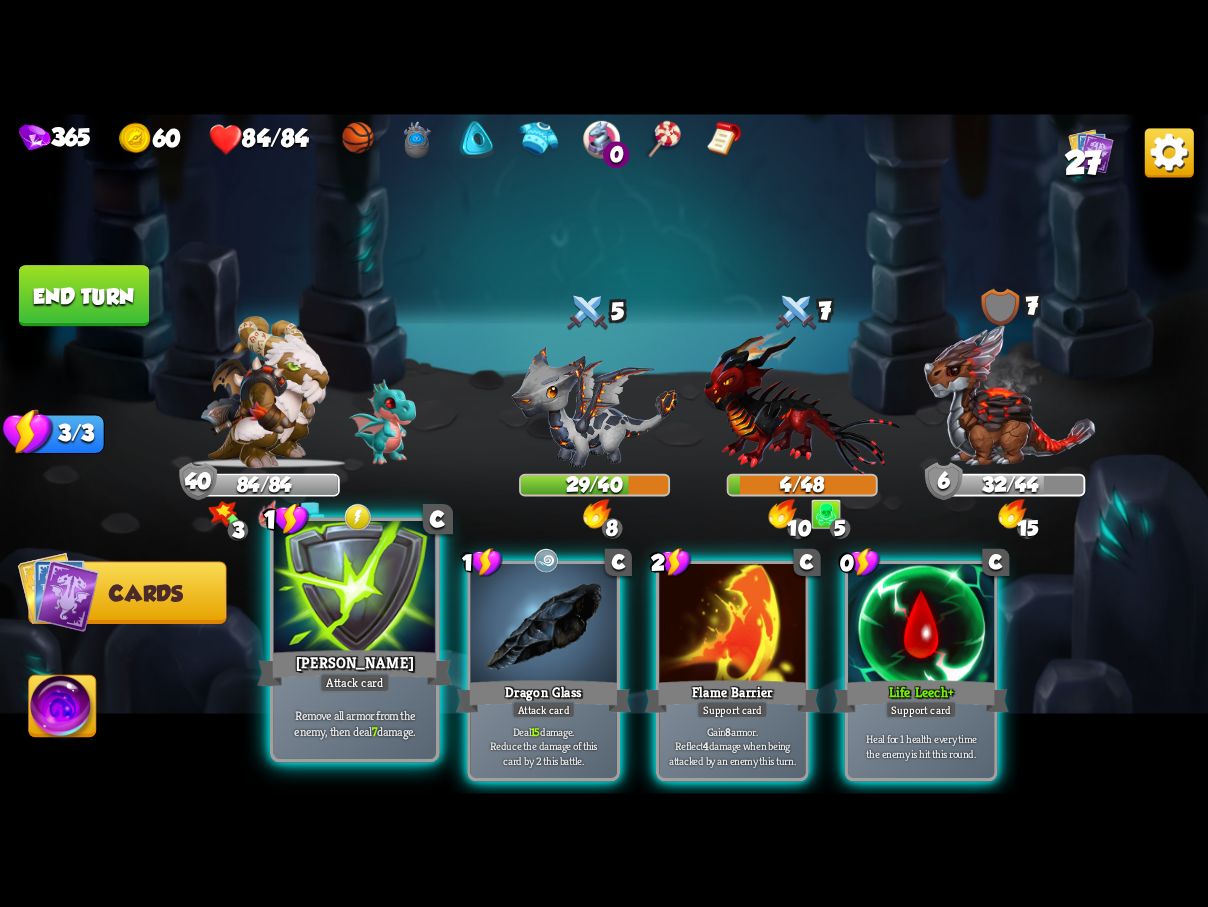 click at bounding box center (355, 589) 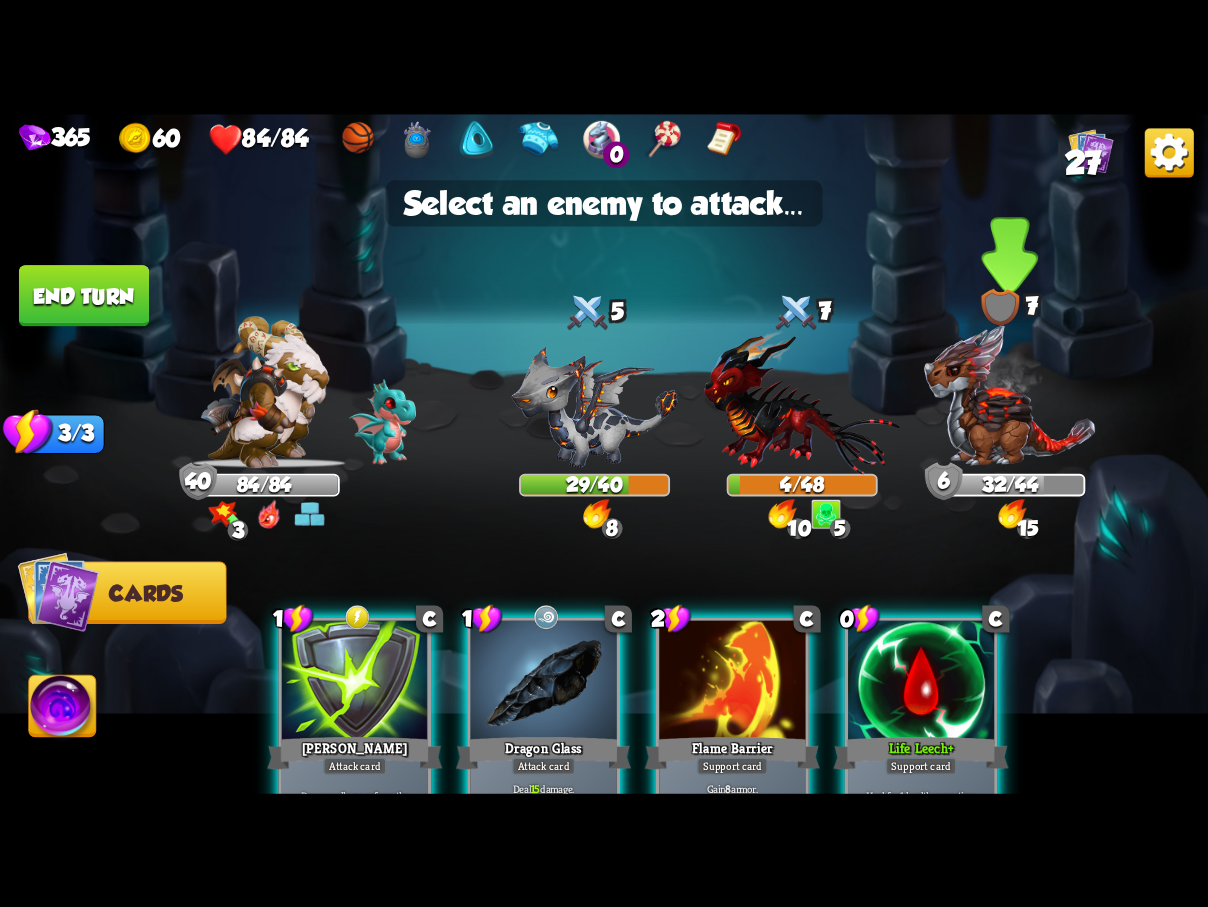 click at bounding box center (1010, 395) 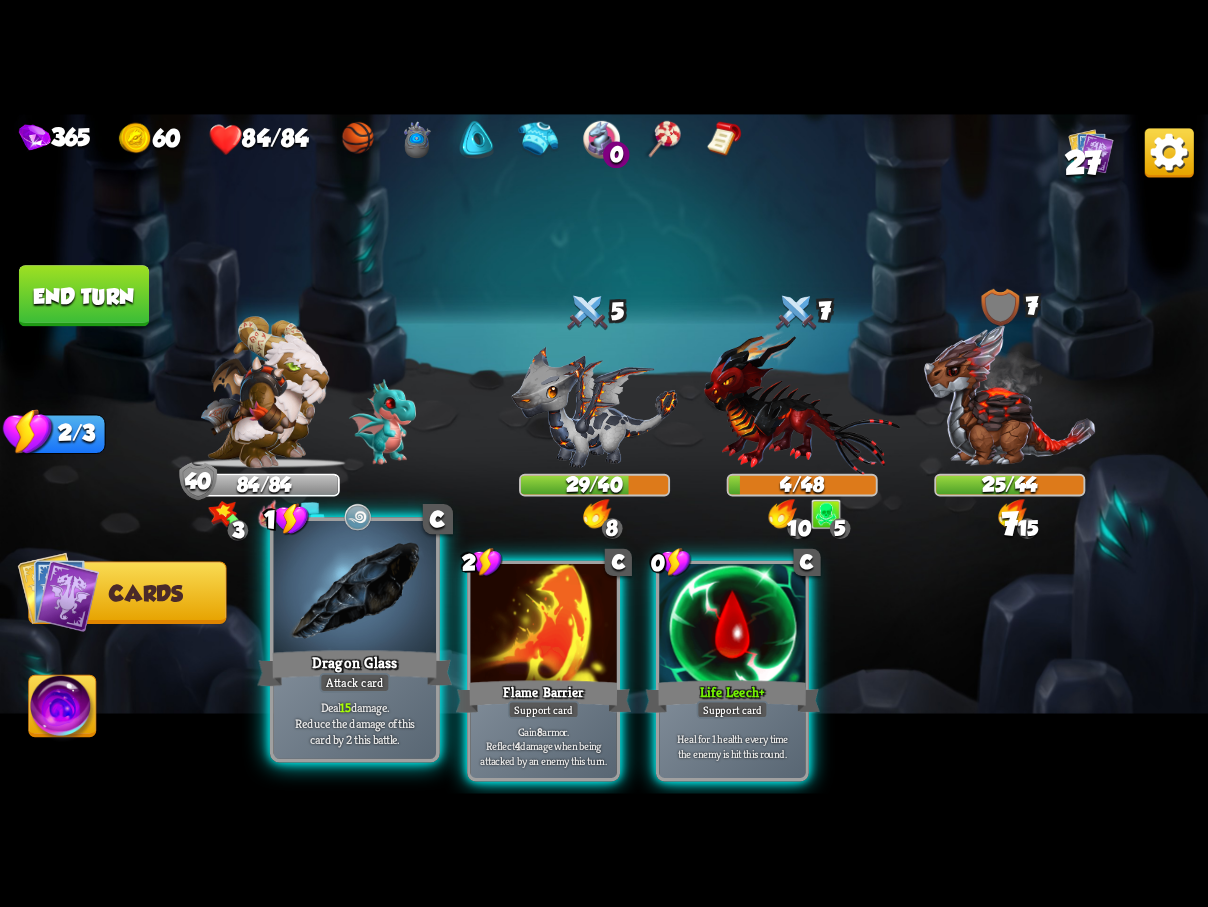 click at bounding box center (355, 589) 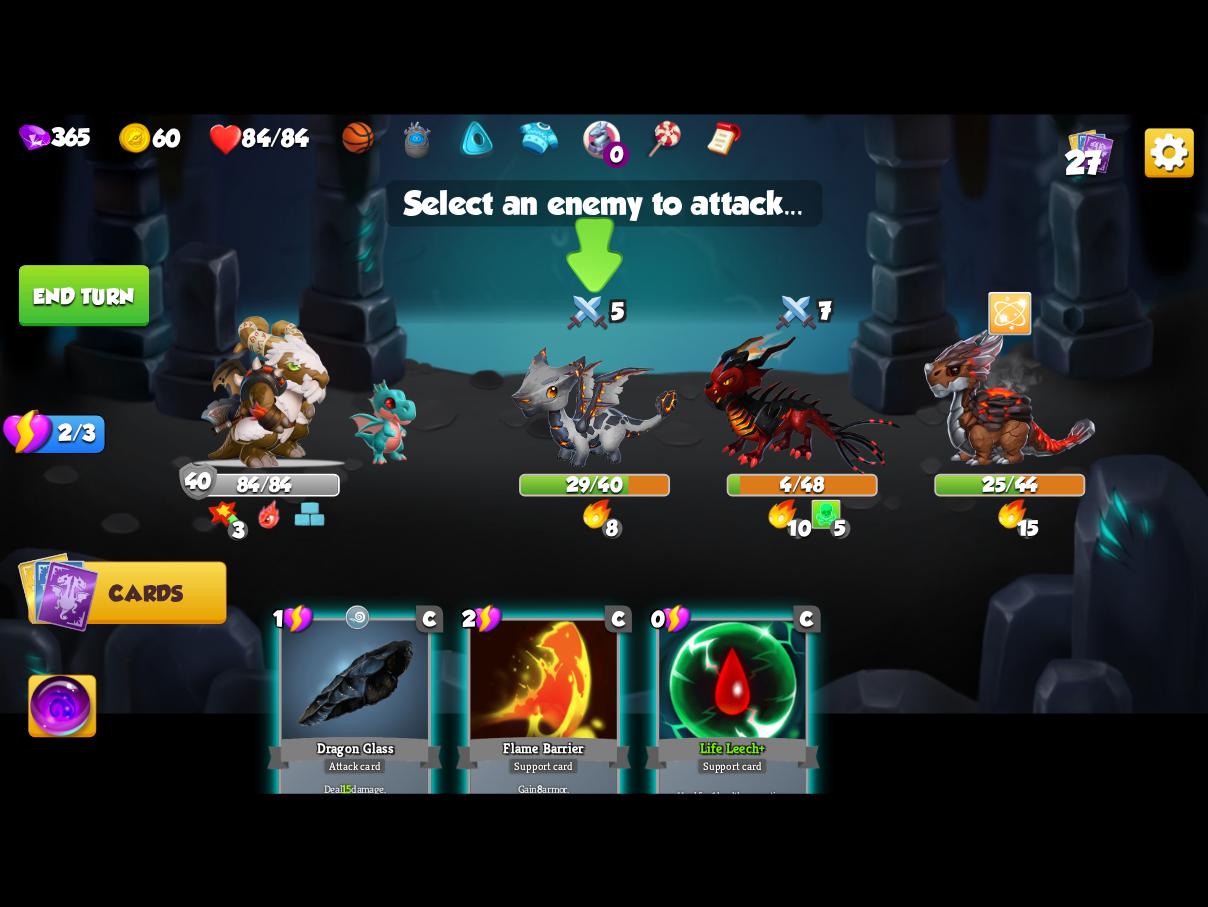 click at bounding box center [595, 406] 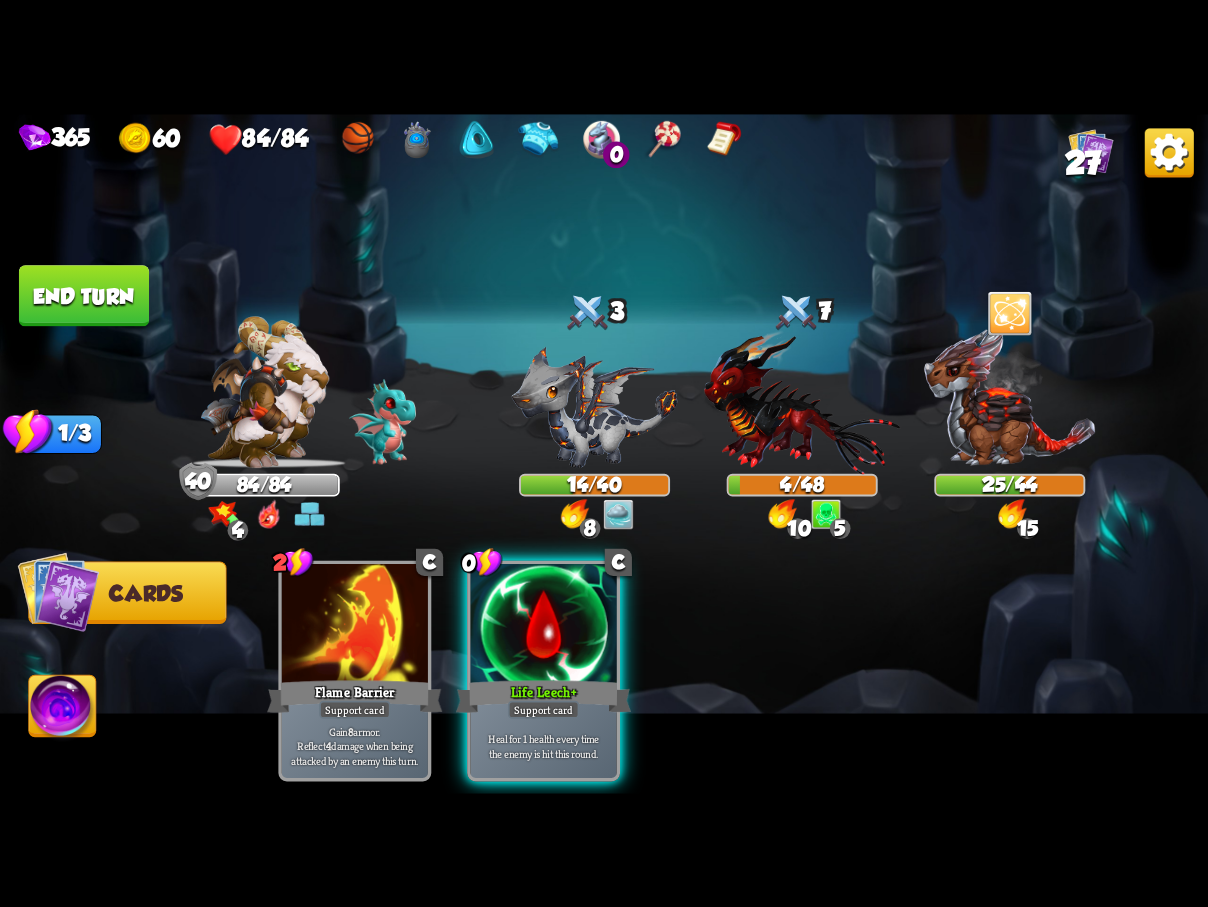 click on "End turn" at bounding box center (84, 295) 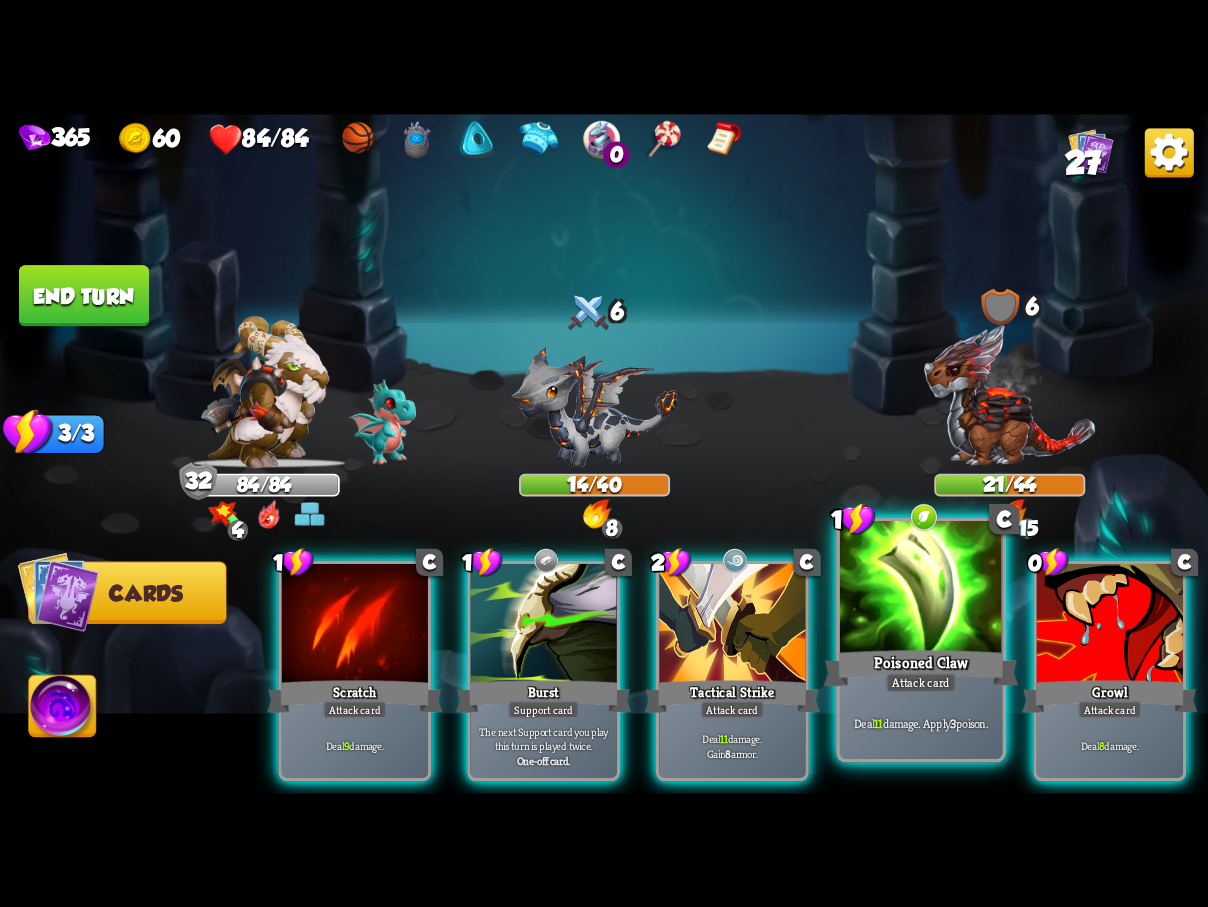 click at bounding box center (921, 589) 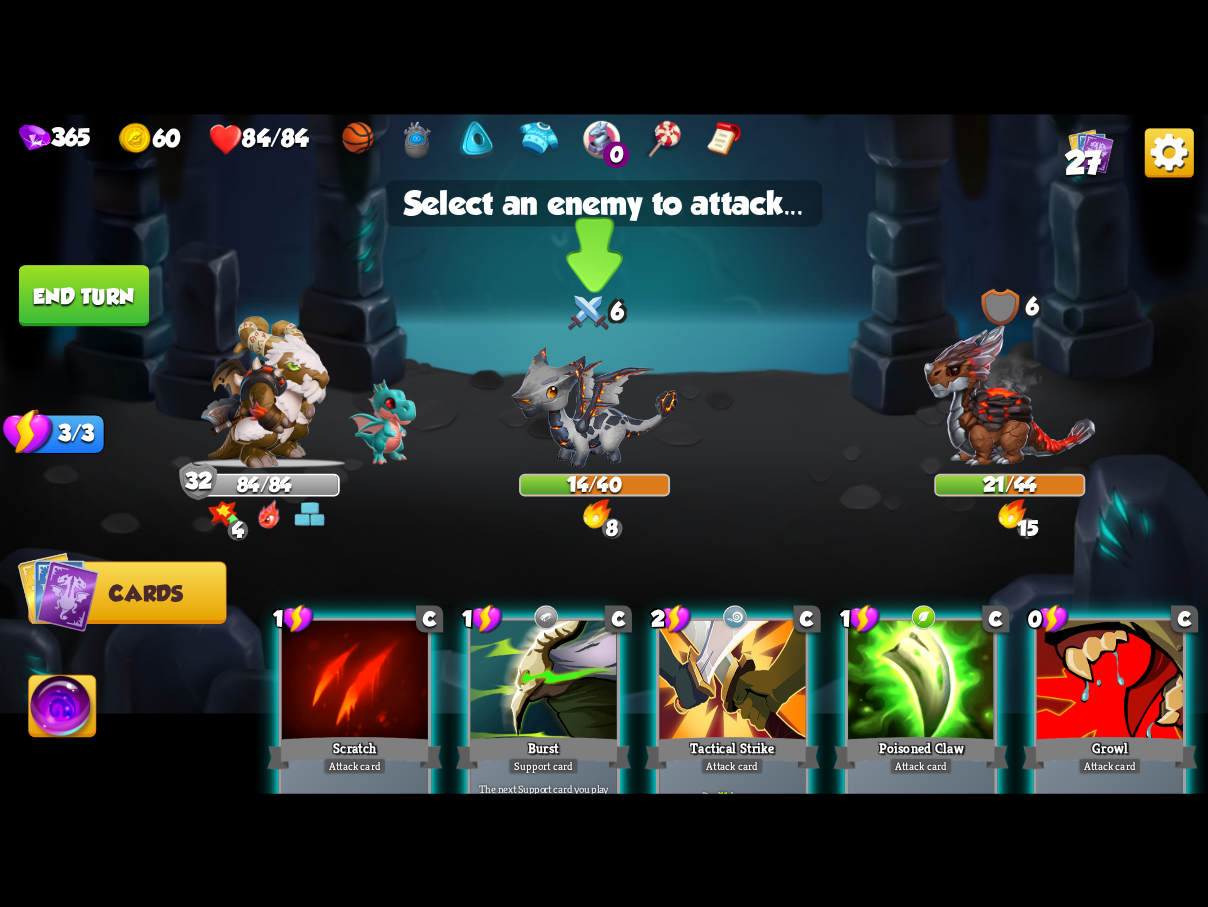 click at bounding box center [595, 406] 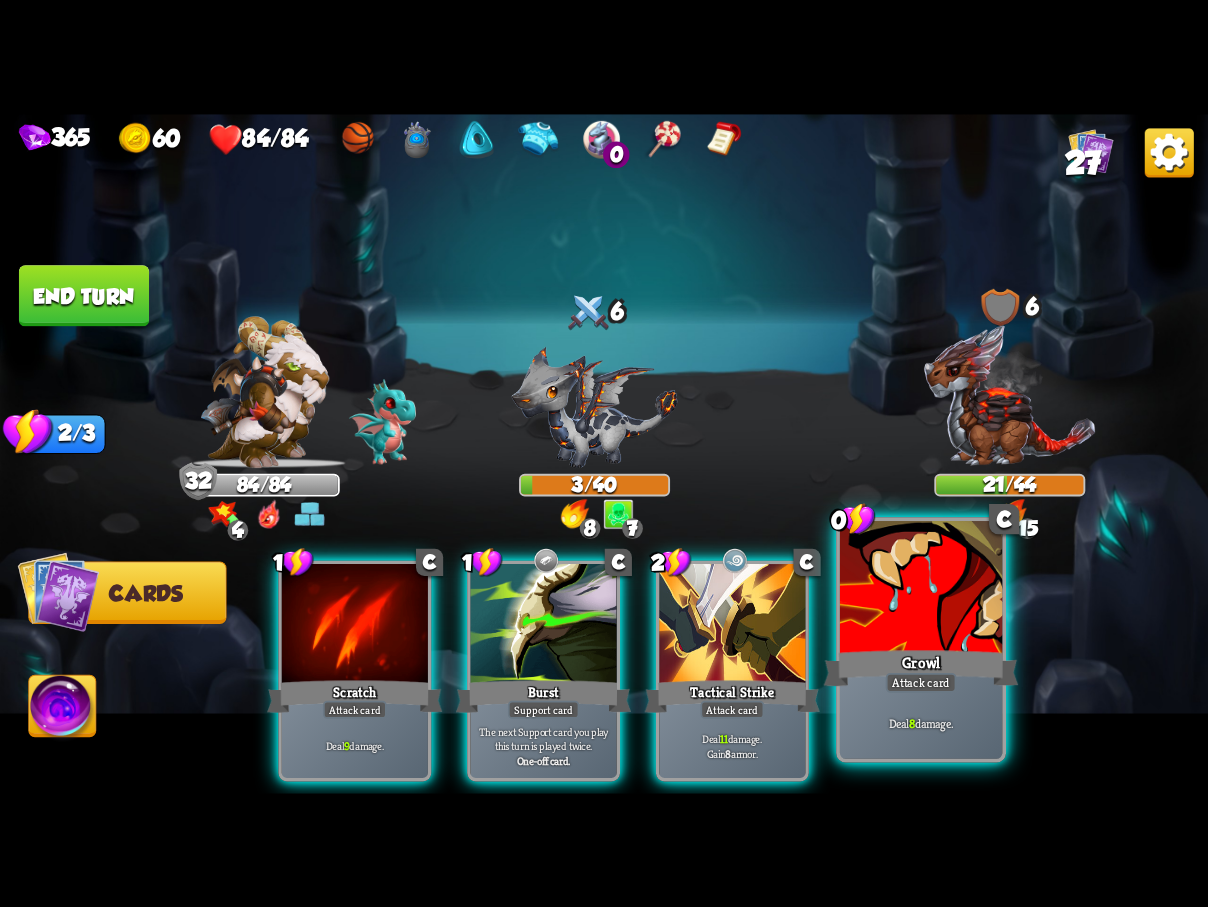 click at bounding box center (921, 589) 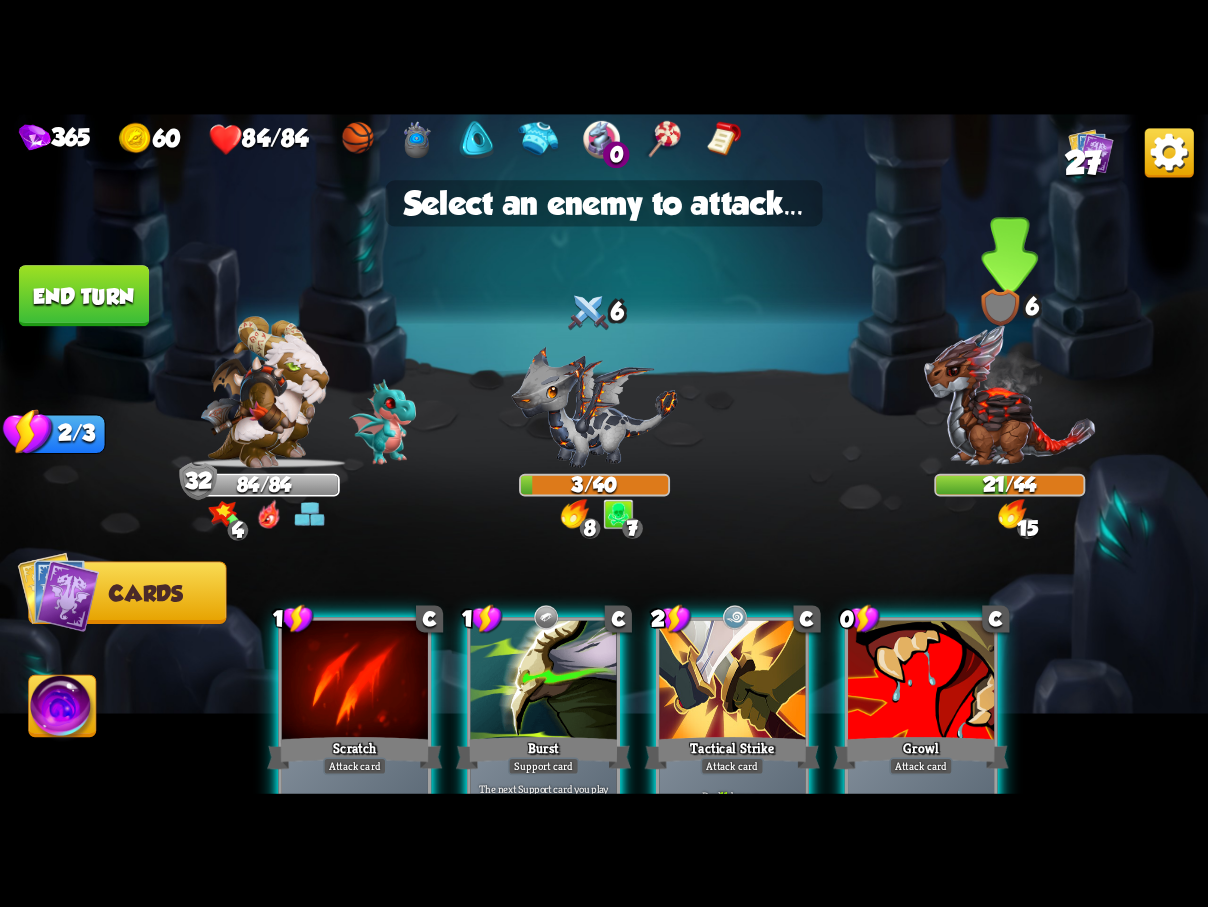 click at bounding box center (1010, 395) 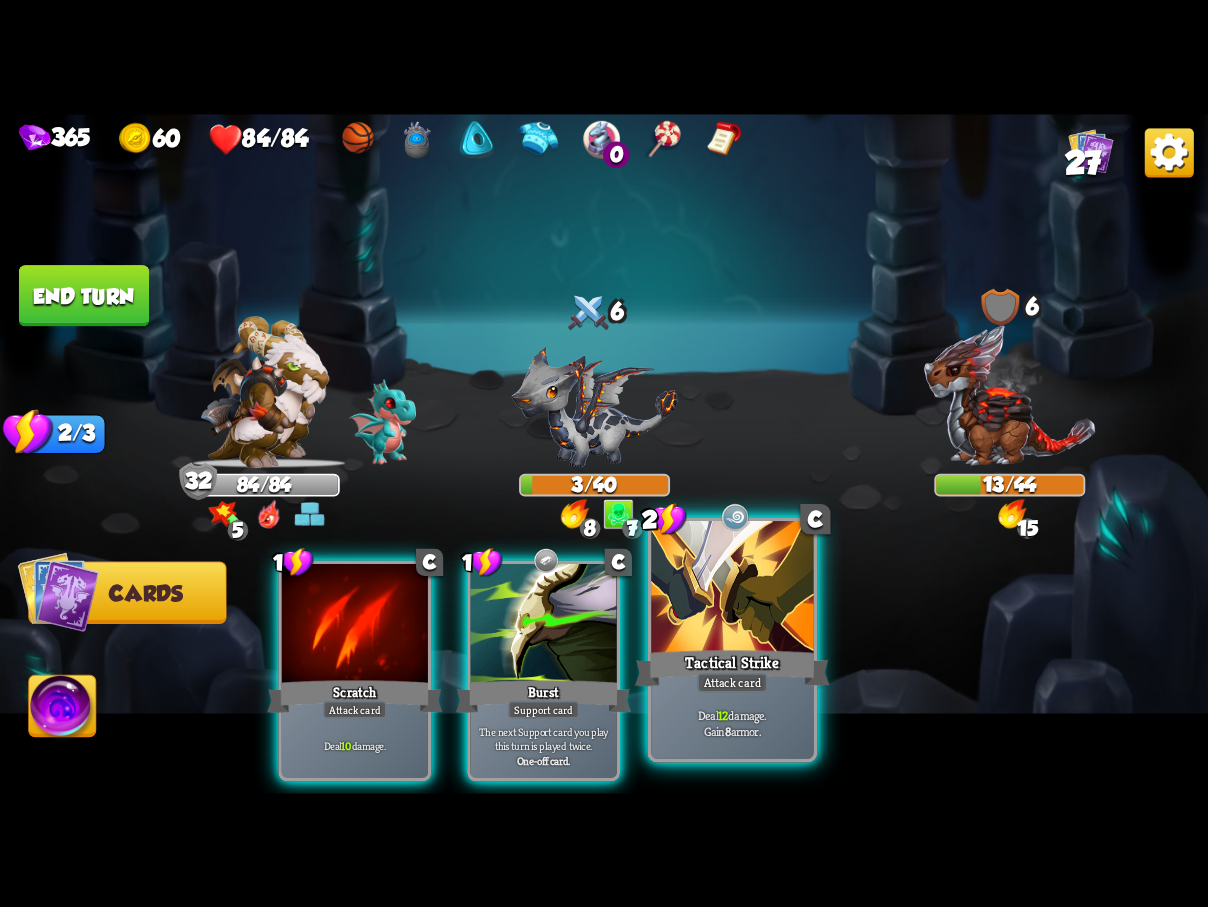 click on "Tactical Strike" at bounding box center [732, 667] 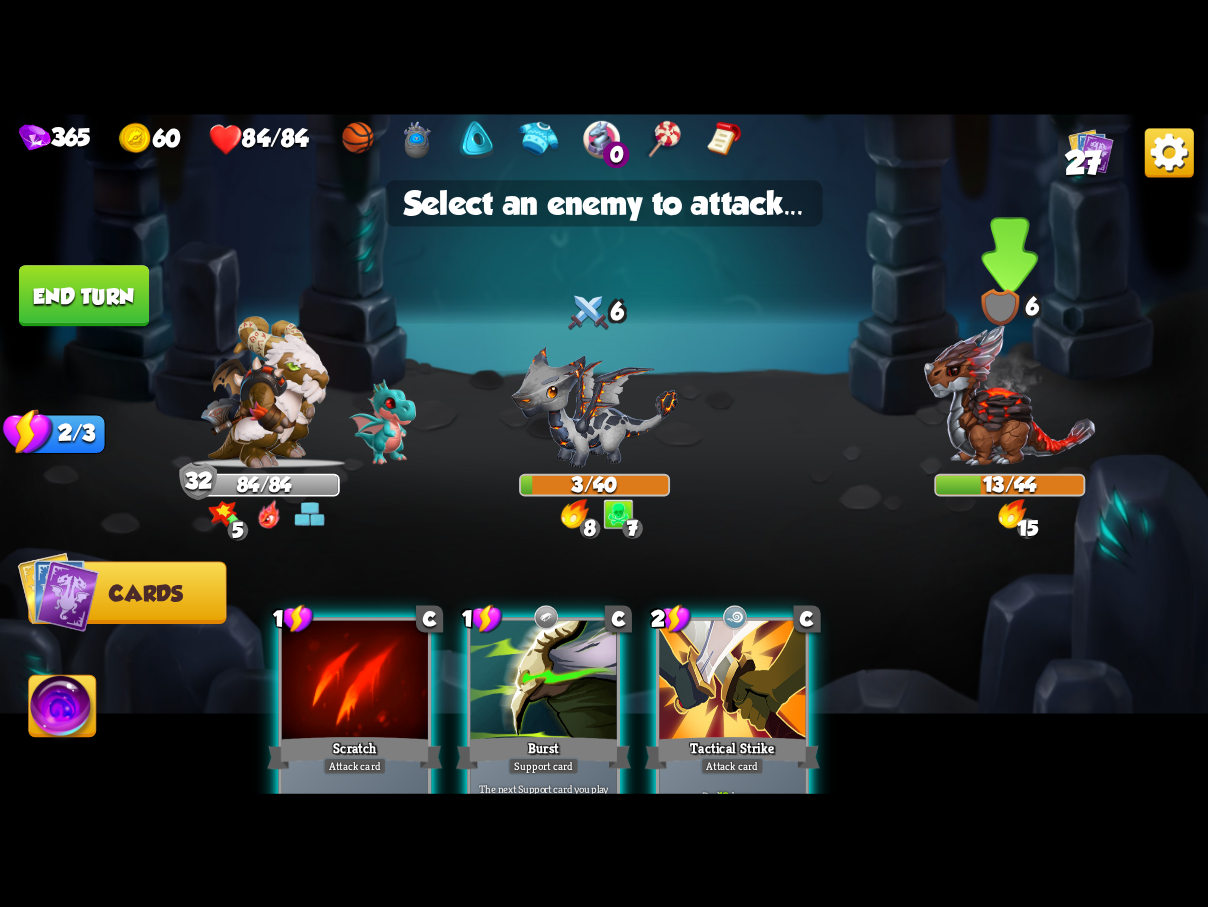 click at bounding box center (1010, 395) 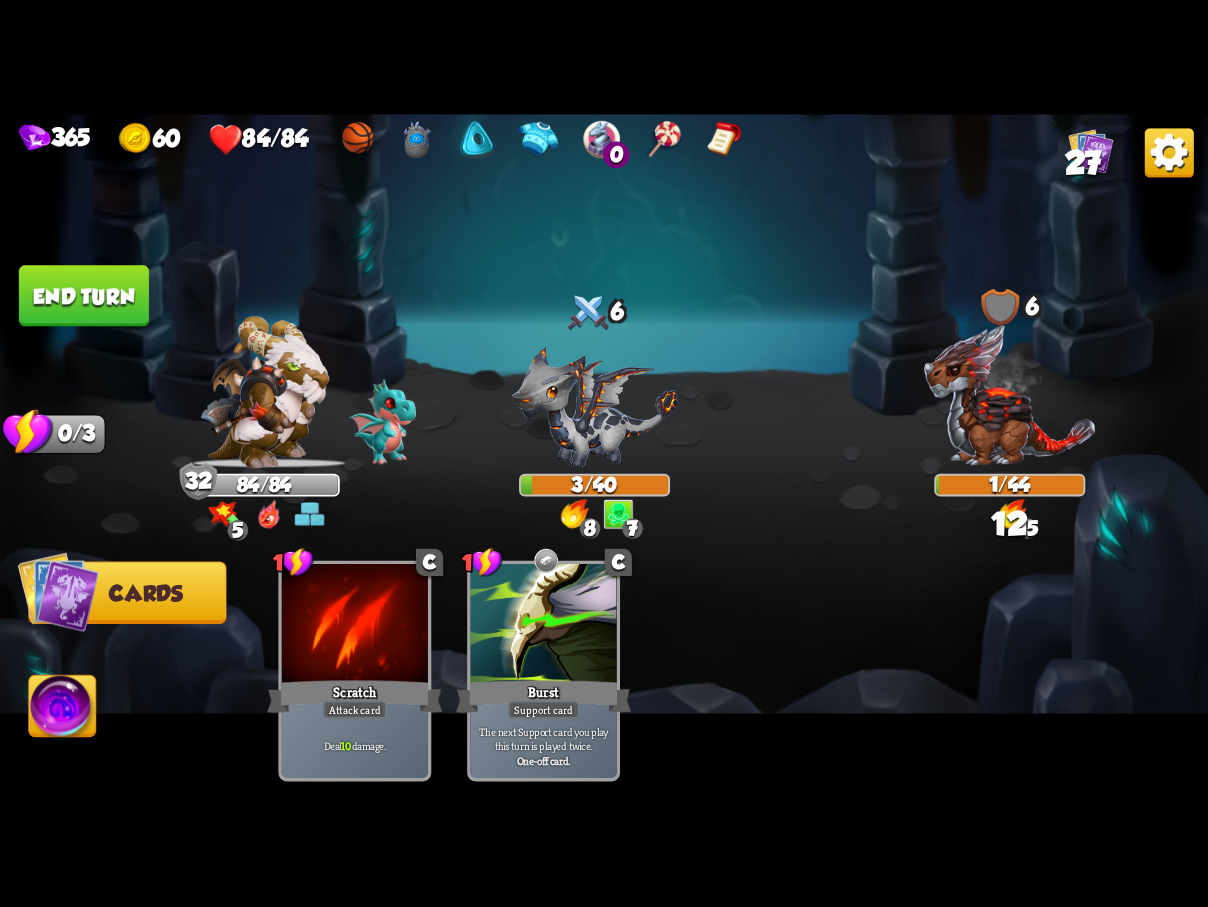 click on "End turn" at bounding box center [84, 295] 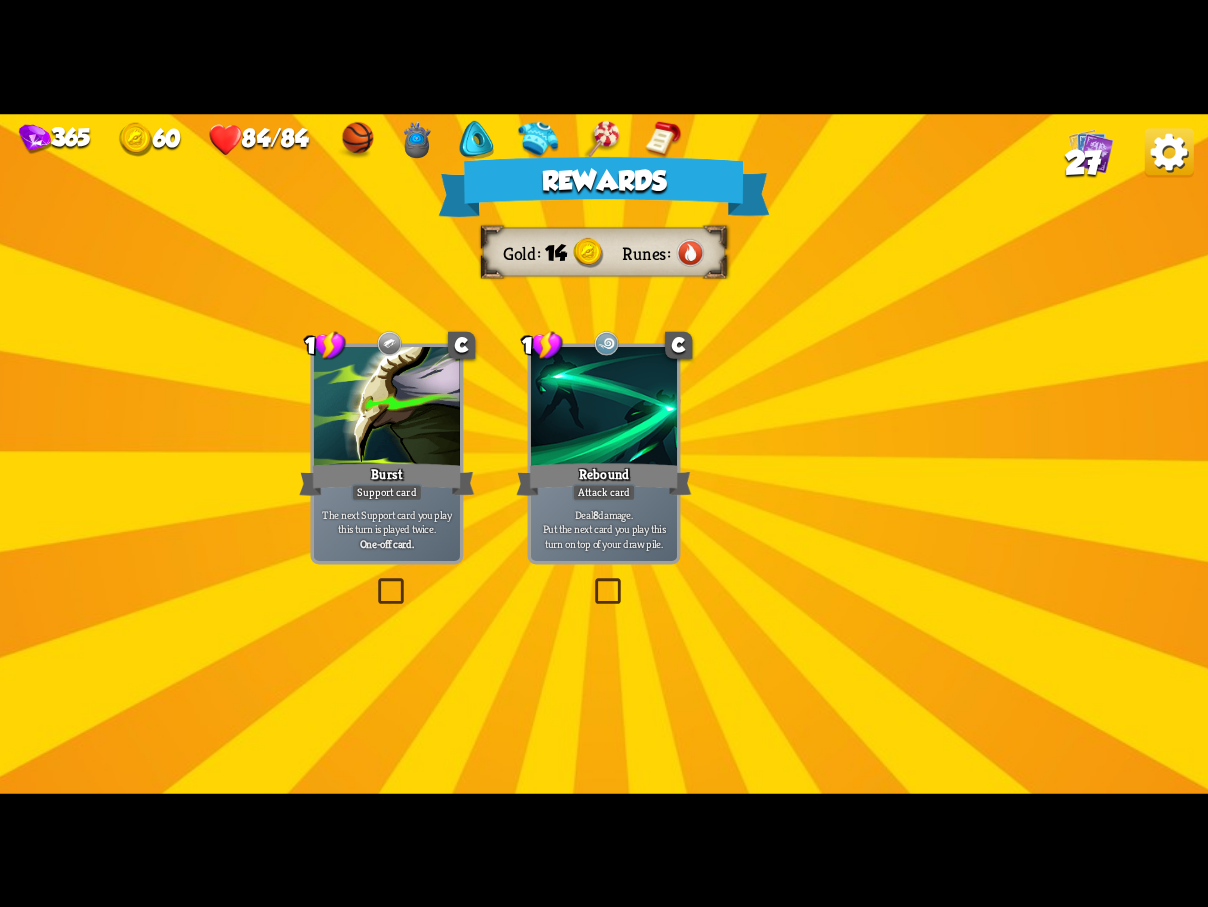 click on "Rewards           Gold   14       Runes
Select a card
1
C   Burst     Support card   The next Support card you play this turn is played twice.   One-off card.
1
C   Rebound     Attack card   Deal  8  damage. Put the next card you play this turn on top of your draw pile.
1
C   Last Punch     Attack card   Deal  14  damage. Can only be played if this is the only attack card in your hand.               Proceed" at bounding box center [604, 454] 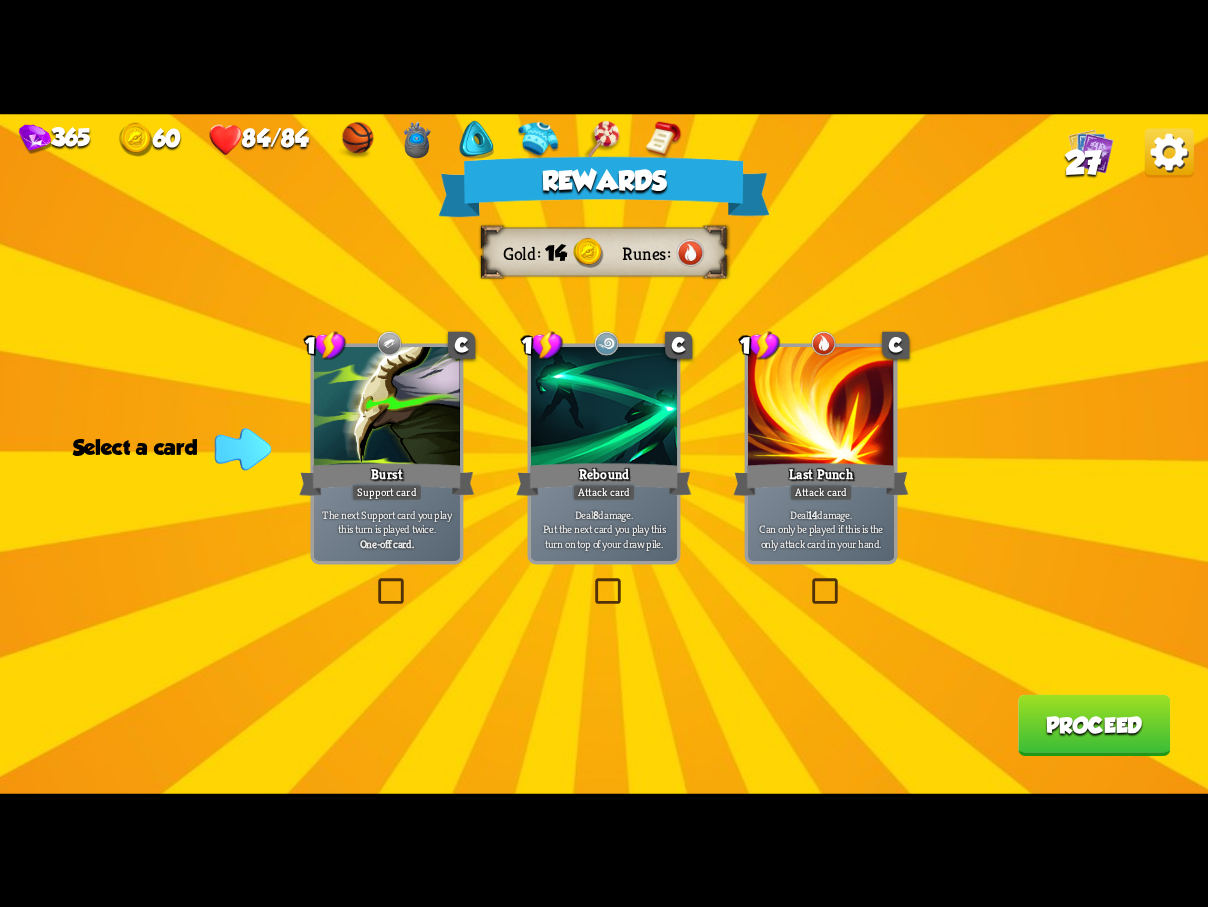 click at bounding box center [808, 581] 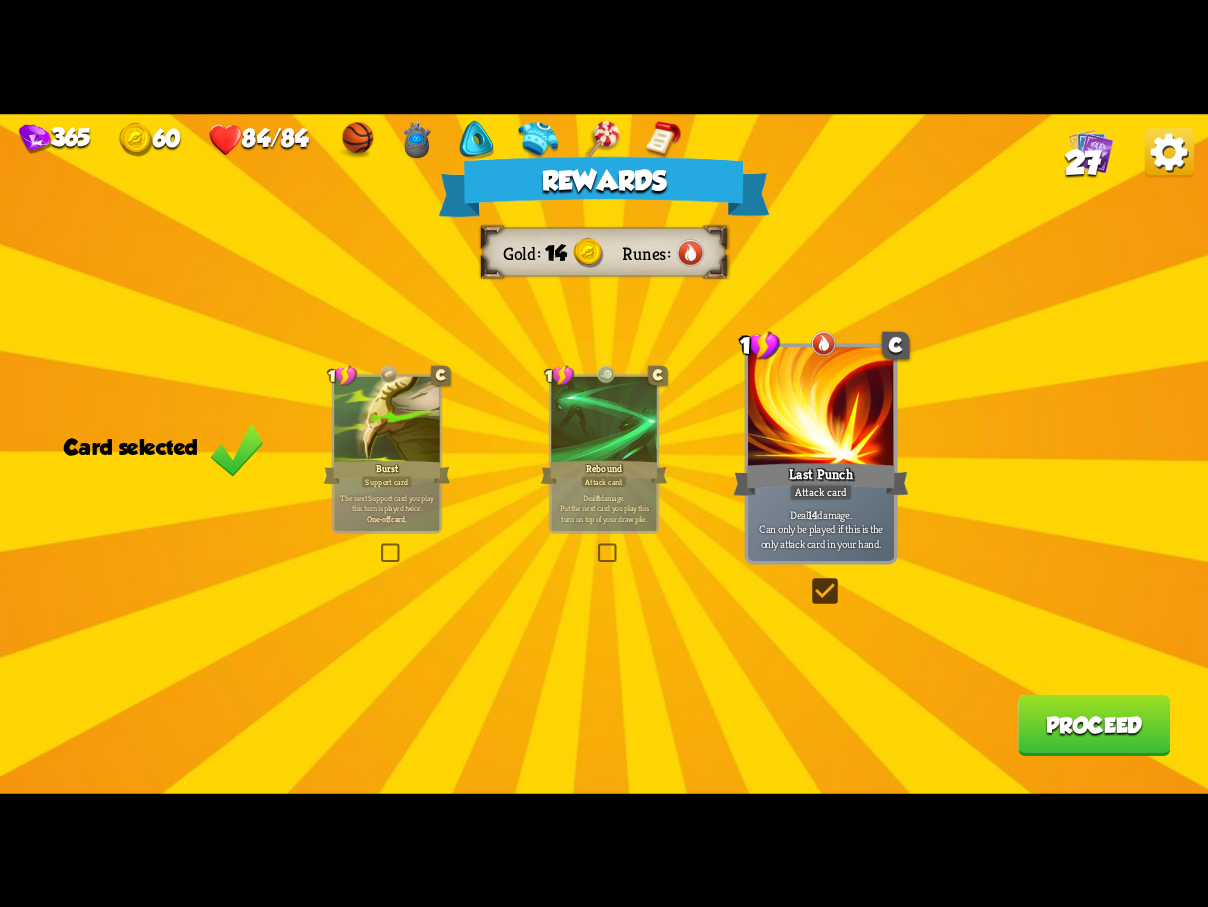 click on "Proceed" at bounding box center [1094, 724] 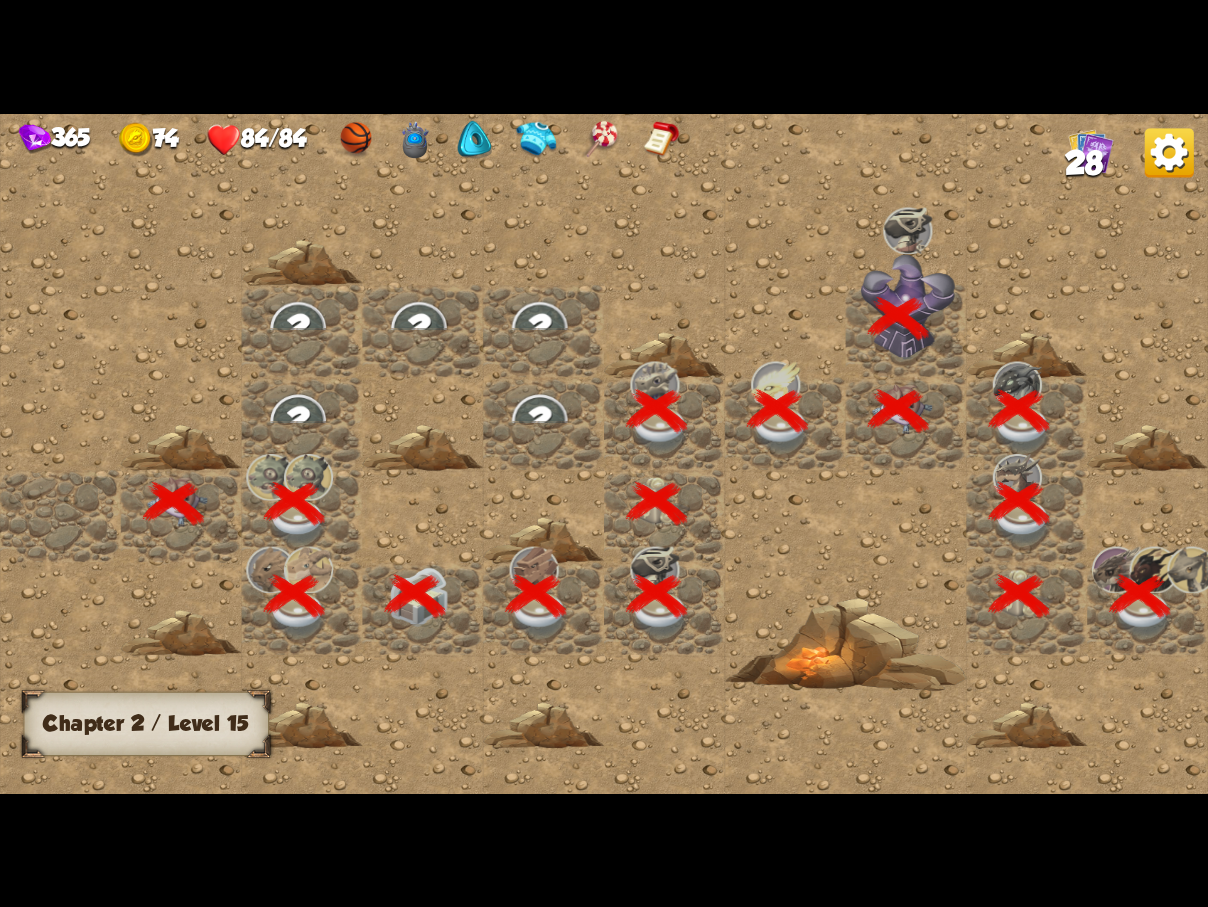 scroll, scrollTop: 0, scrollLeft: 384, axis: horizontal 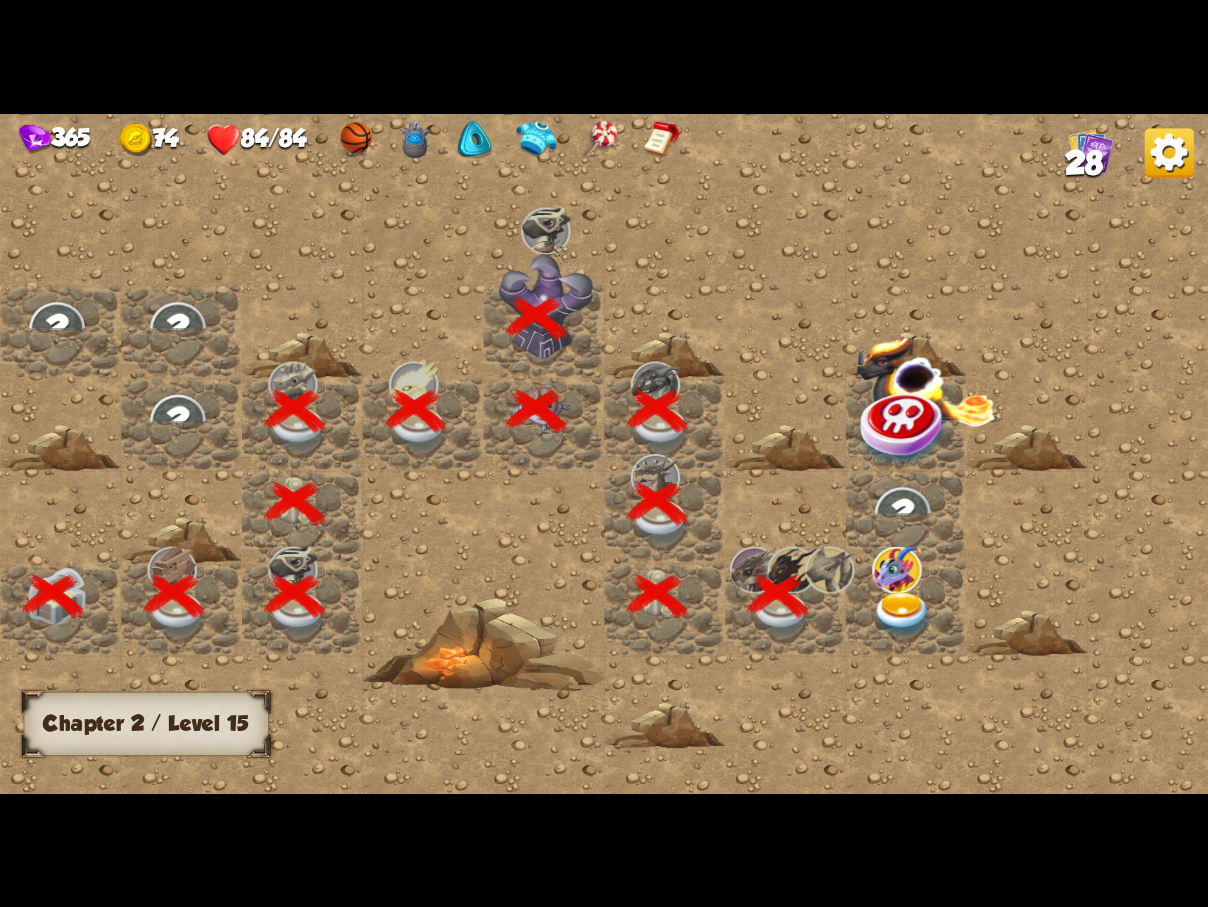 click at bounding box center [902, 614] 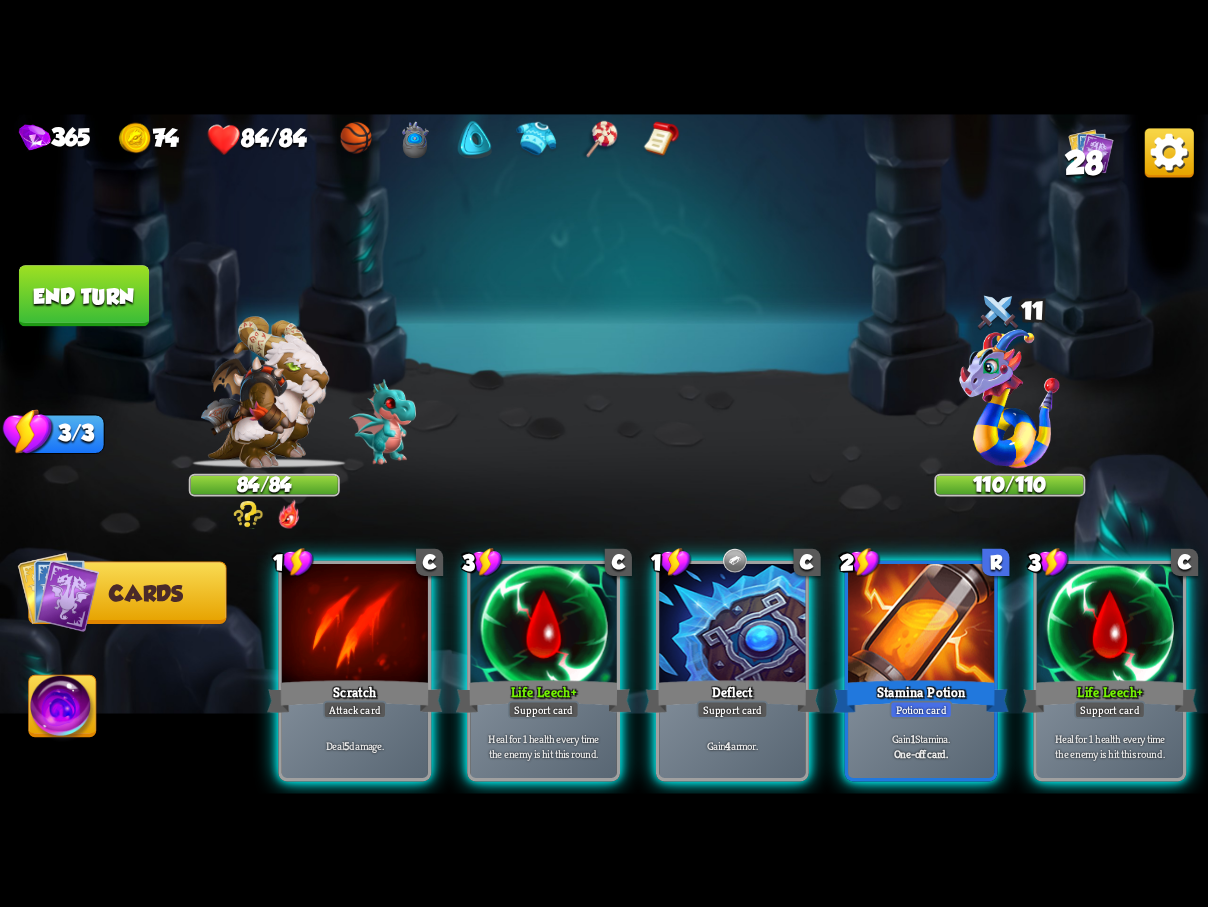 click on "End turn" at bounding box center (84, 295) 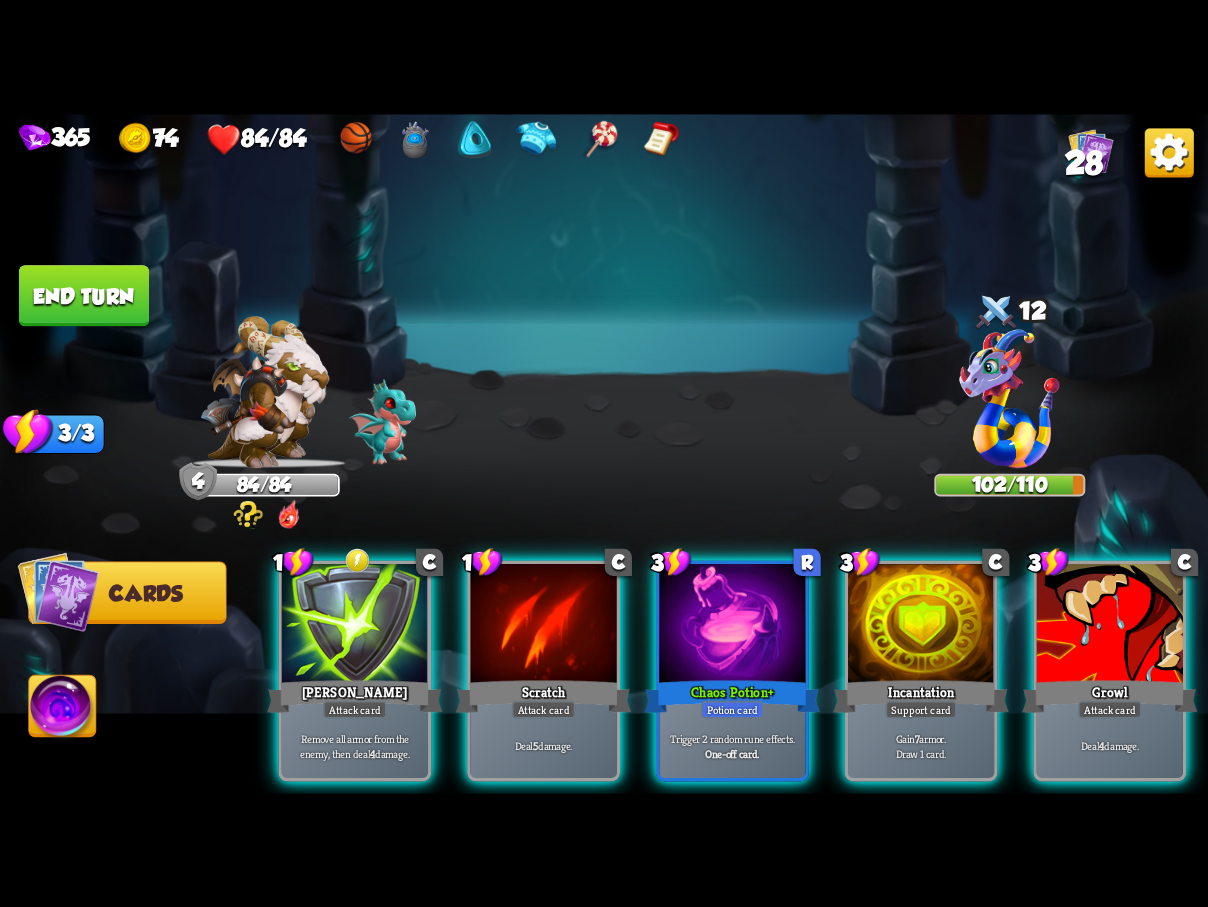 click on "End turn" at bounding box center (84, 295) 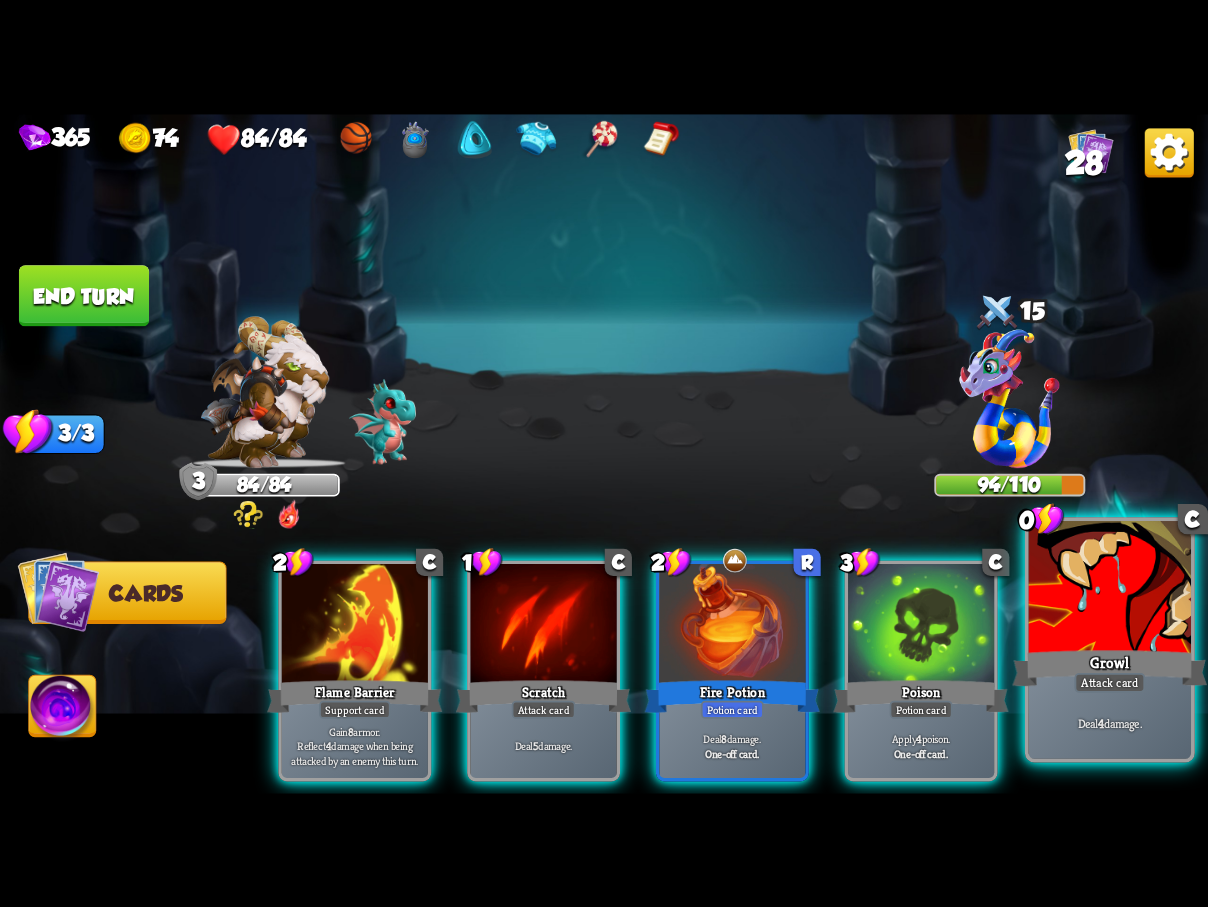 click at bounding box center (1110, 589) 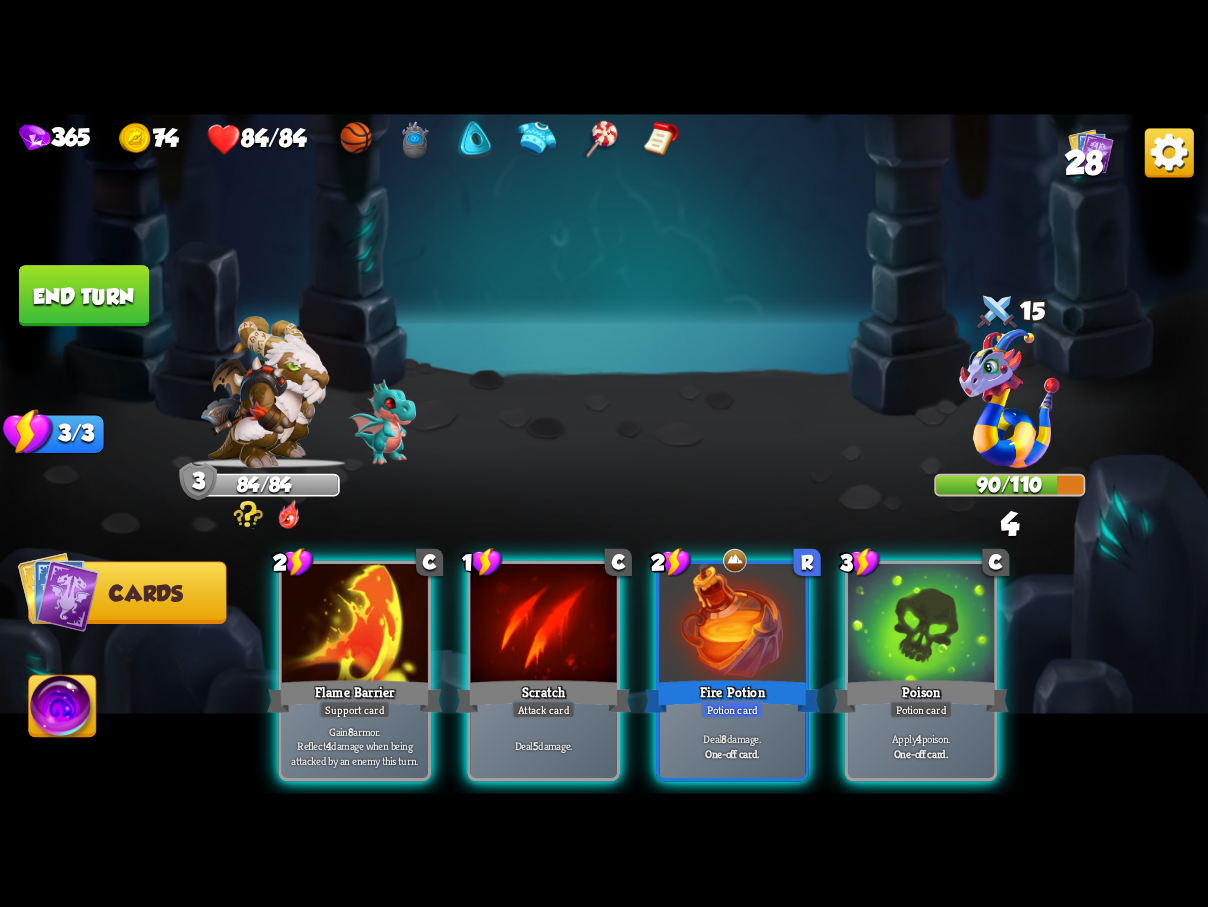 click on "End turn" at bounding box center [84, 295] 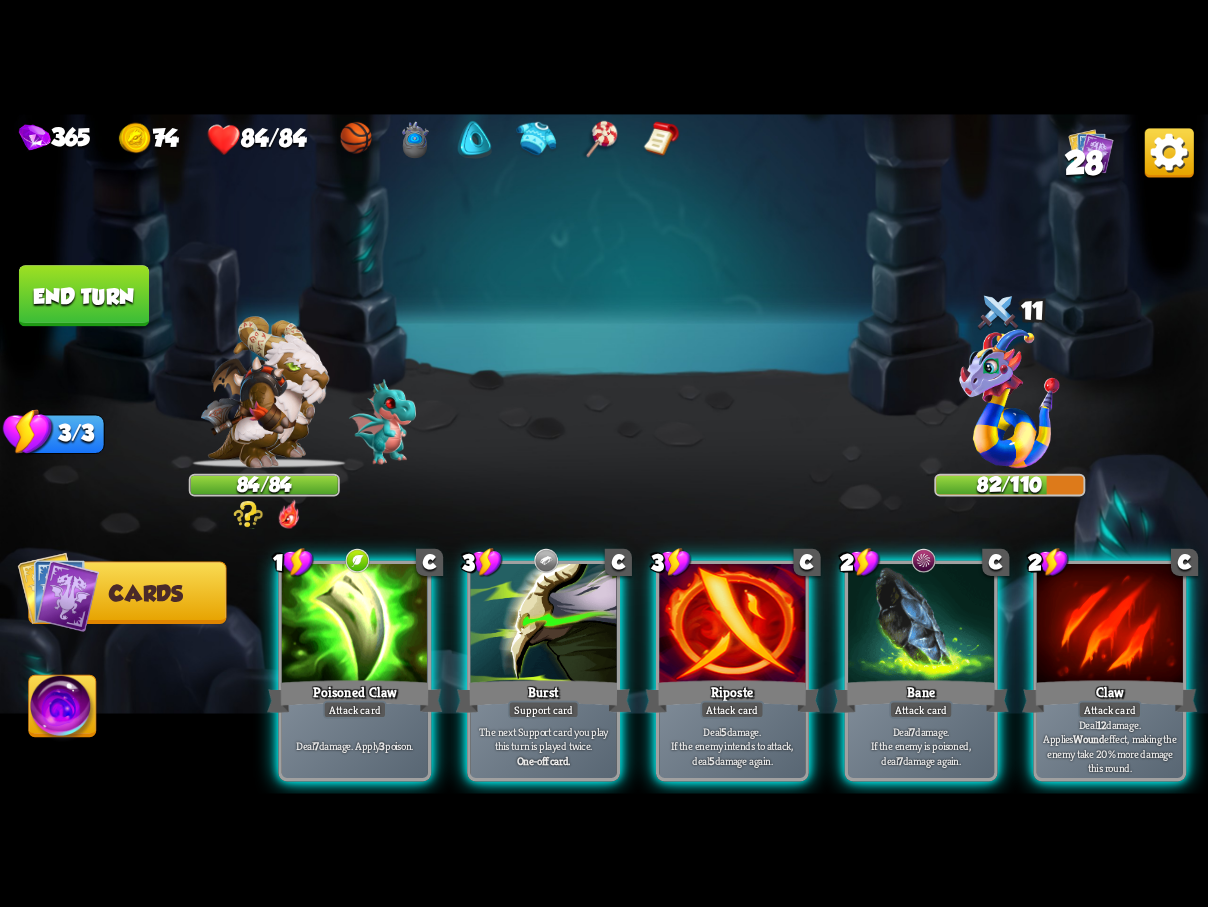 click on "End turn" at bounding box center (84, 295) 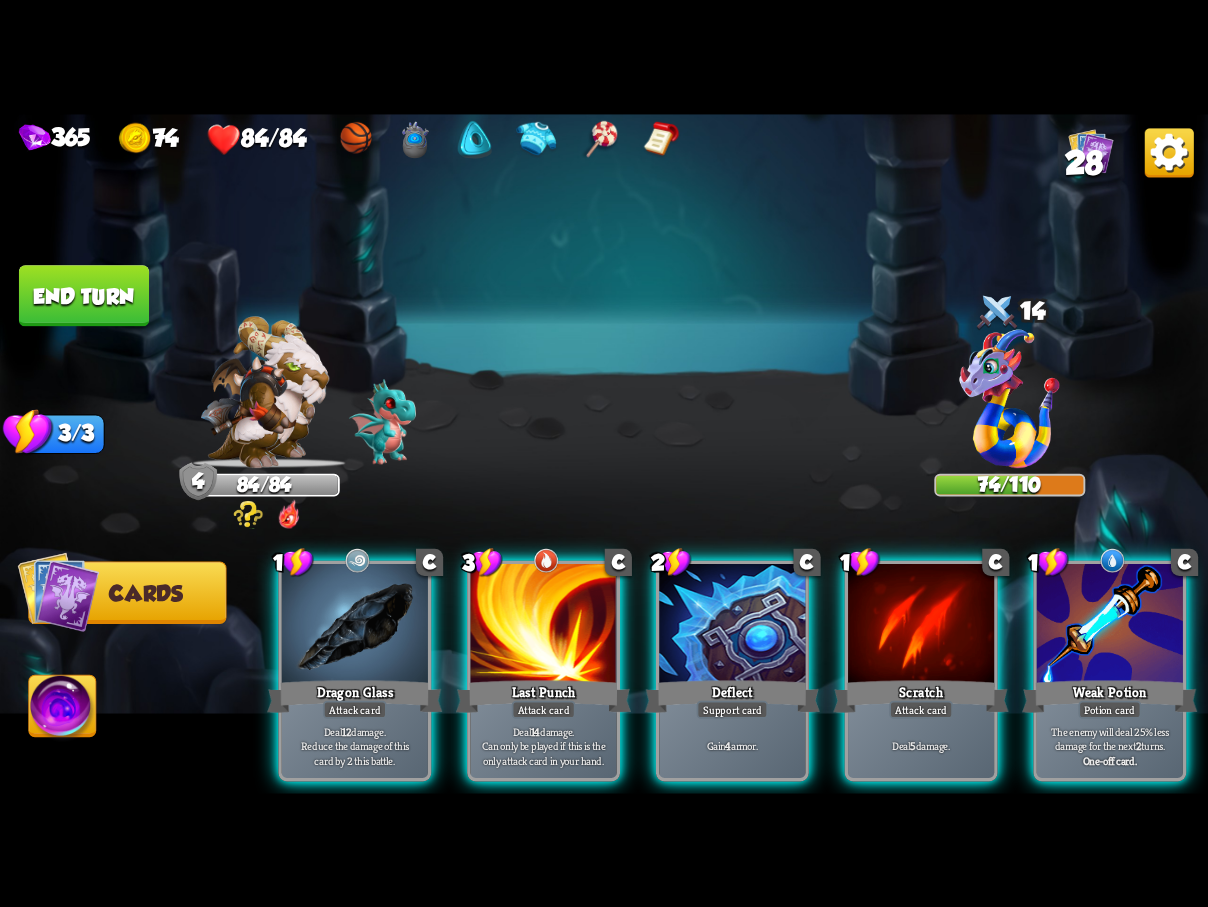 click on "End turn" at bounding box center (84, 295) 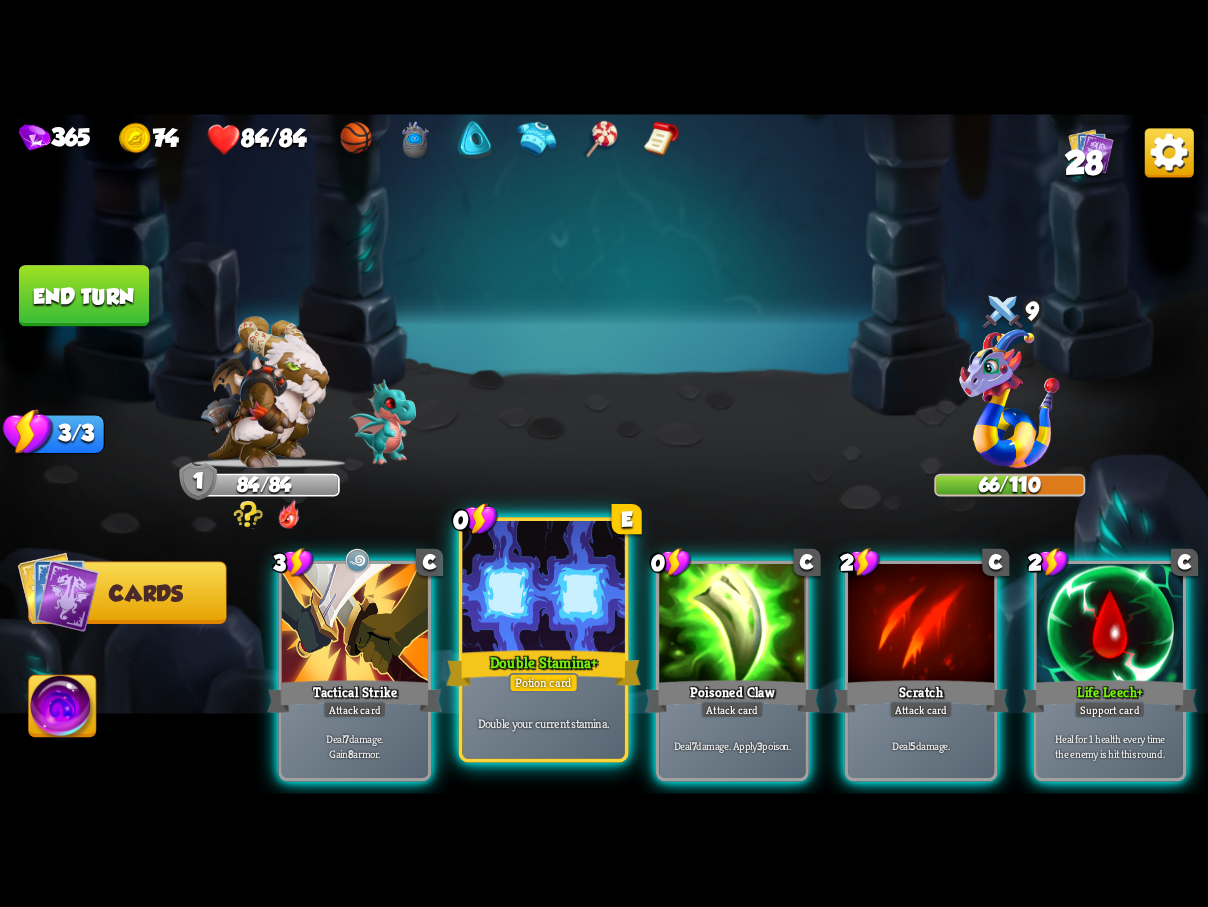 click at bounding box center [543, 589] 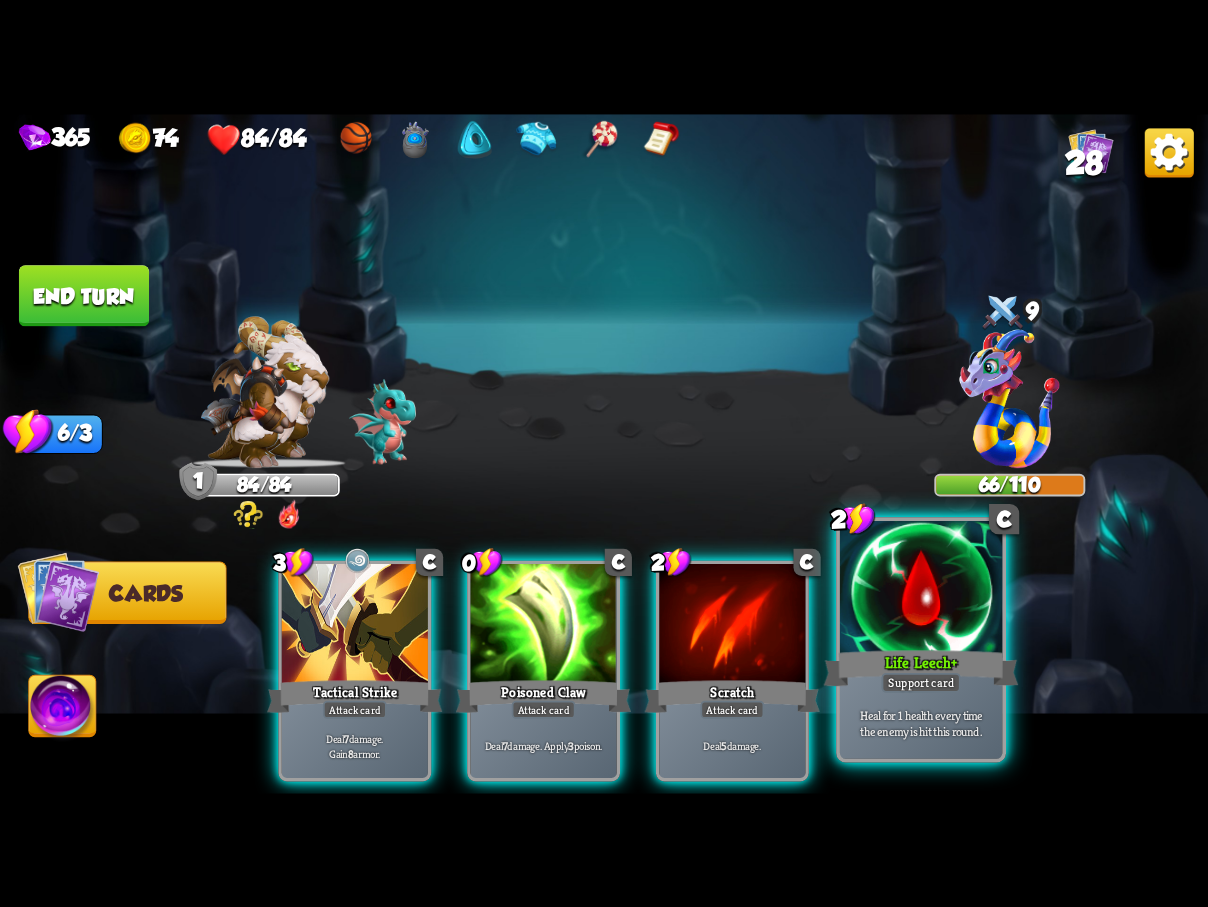 click at bounding box center (921, 589) 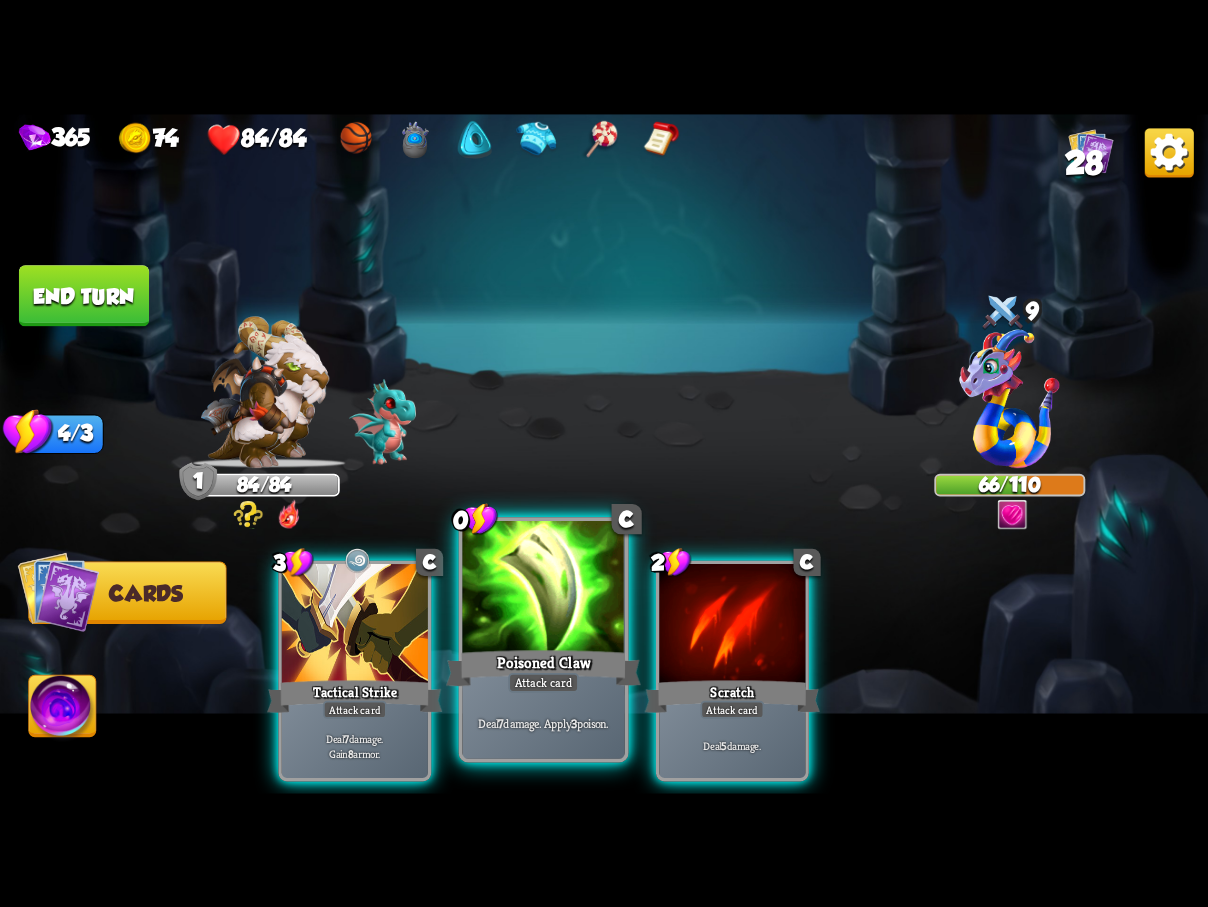 click at bounding box center [543, 589] 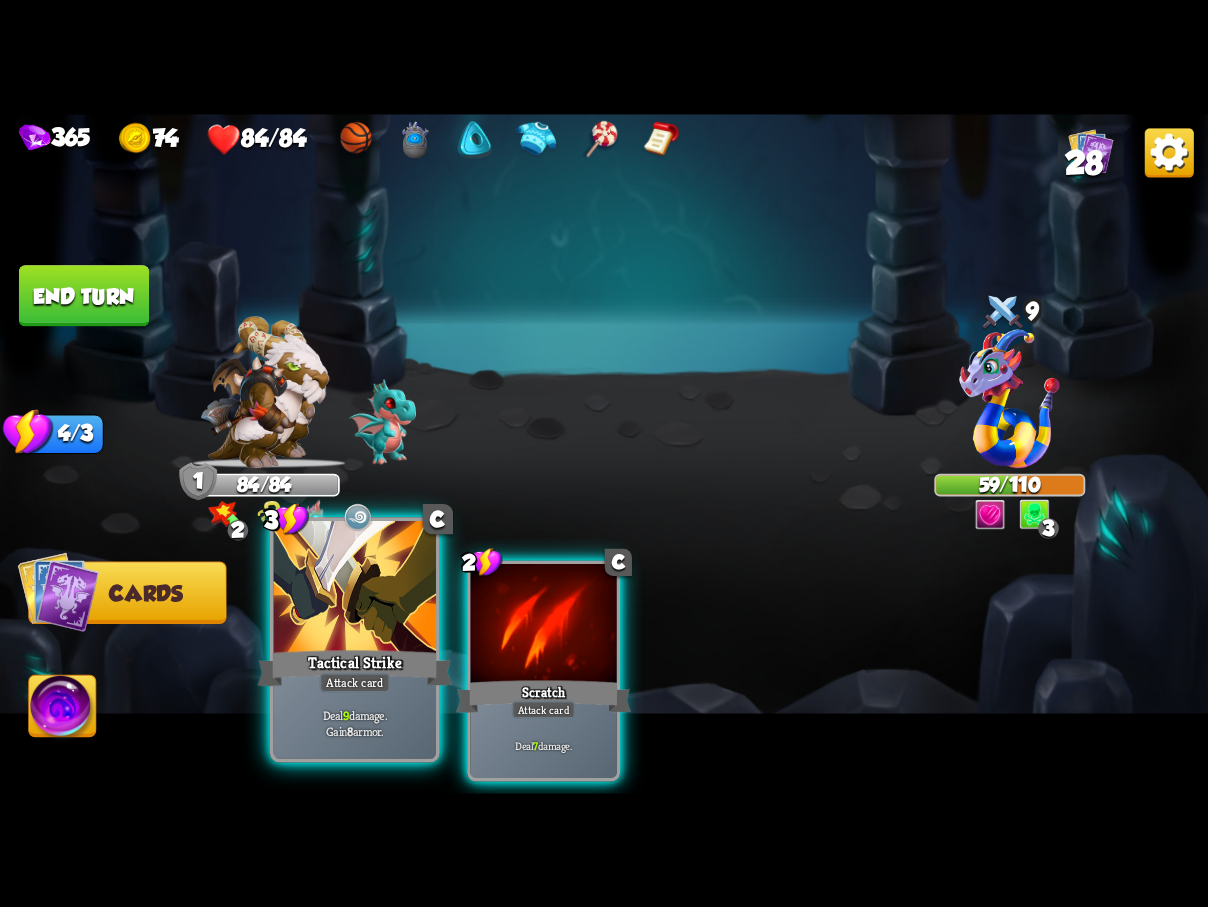 click at bounding box center (355, 589) 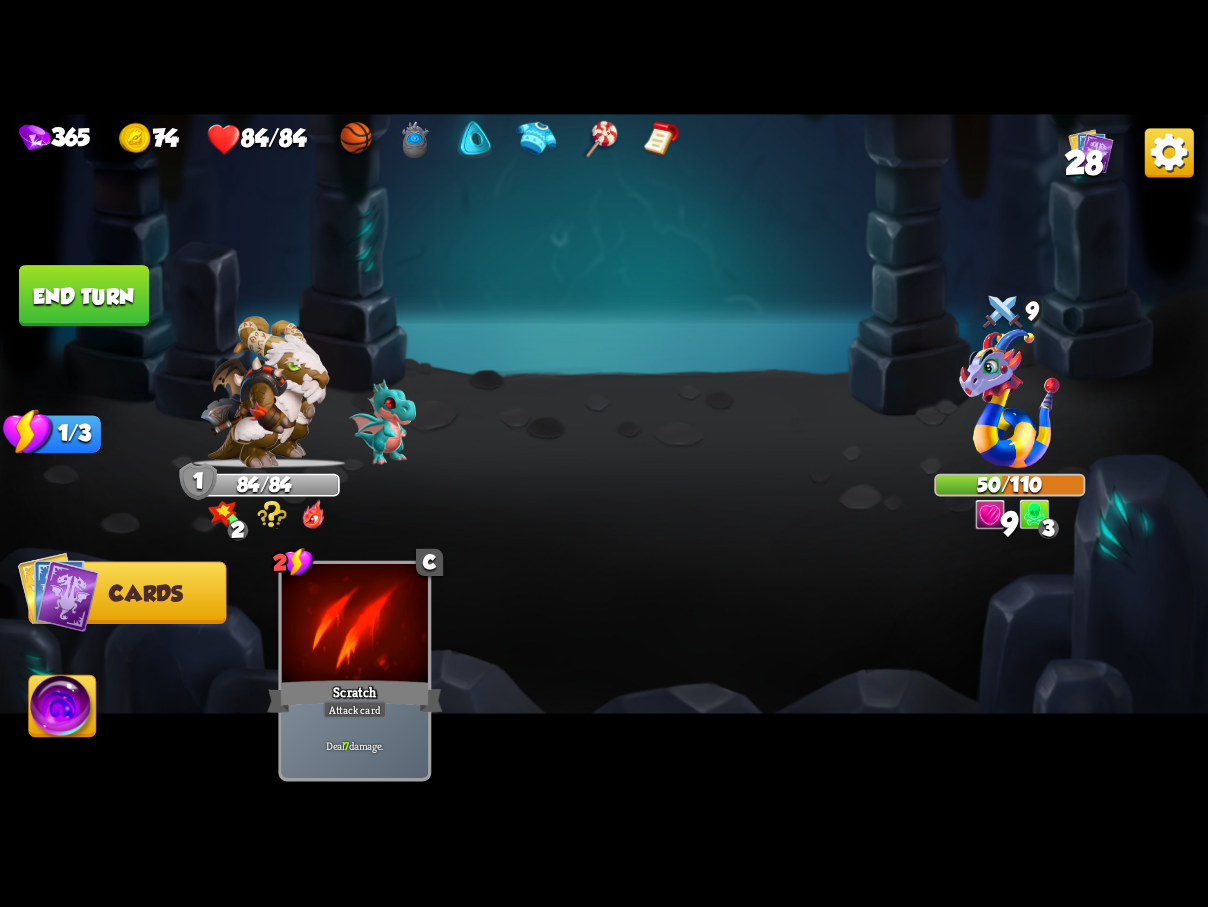 click on "End turn" at bounding box center (84, 295) 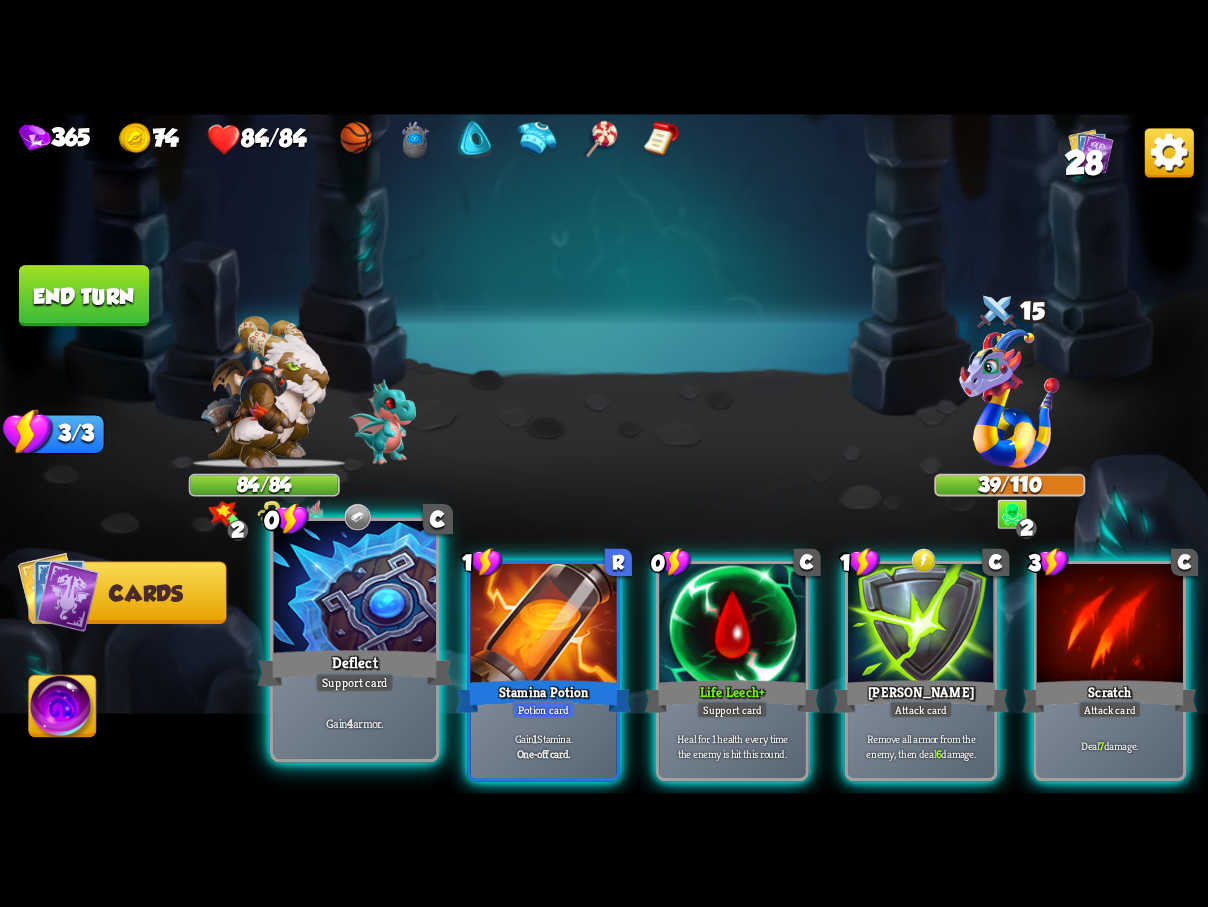click at bounding box center [355, 589] 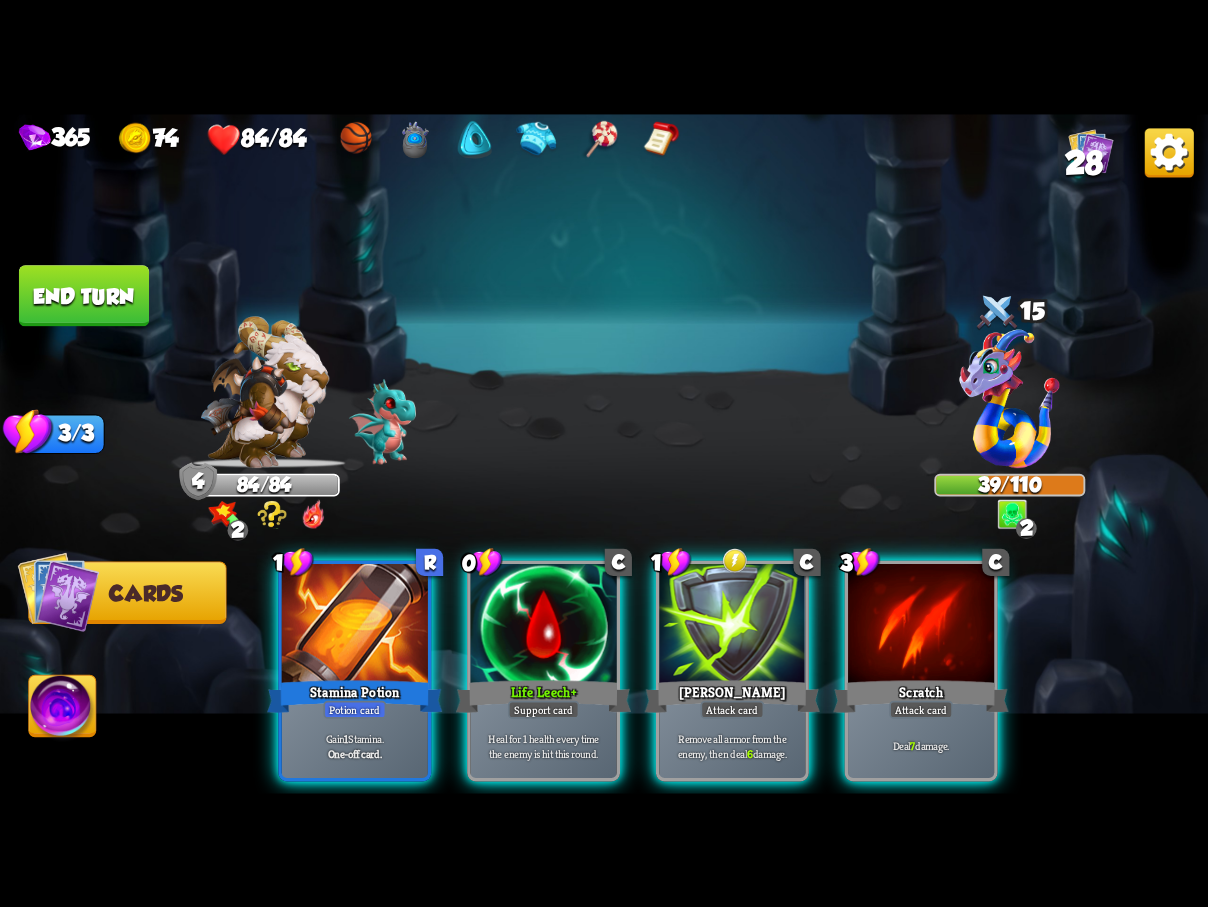 click on "End turn" at bounding box center (84, 295) 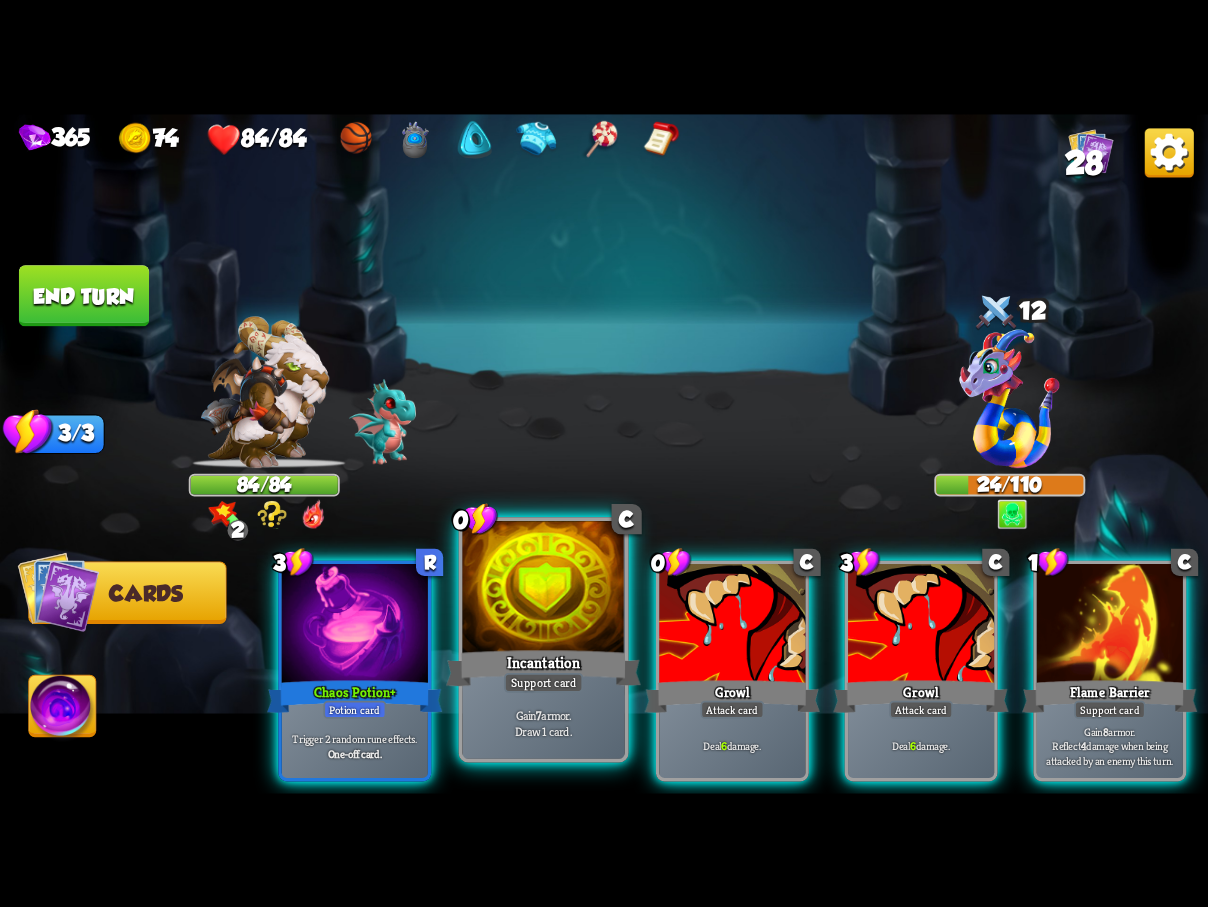 click on "Incantation" at bounding box center (543, 667) 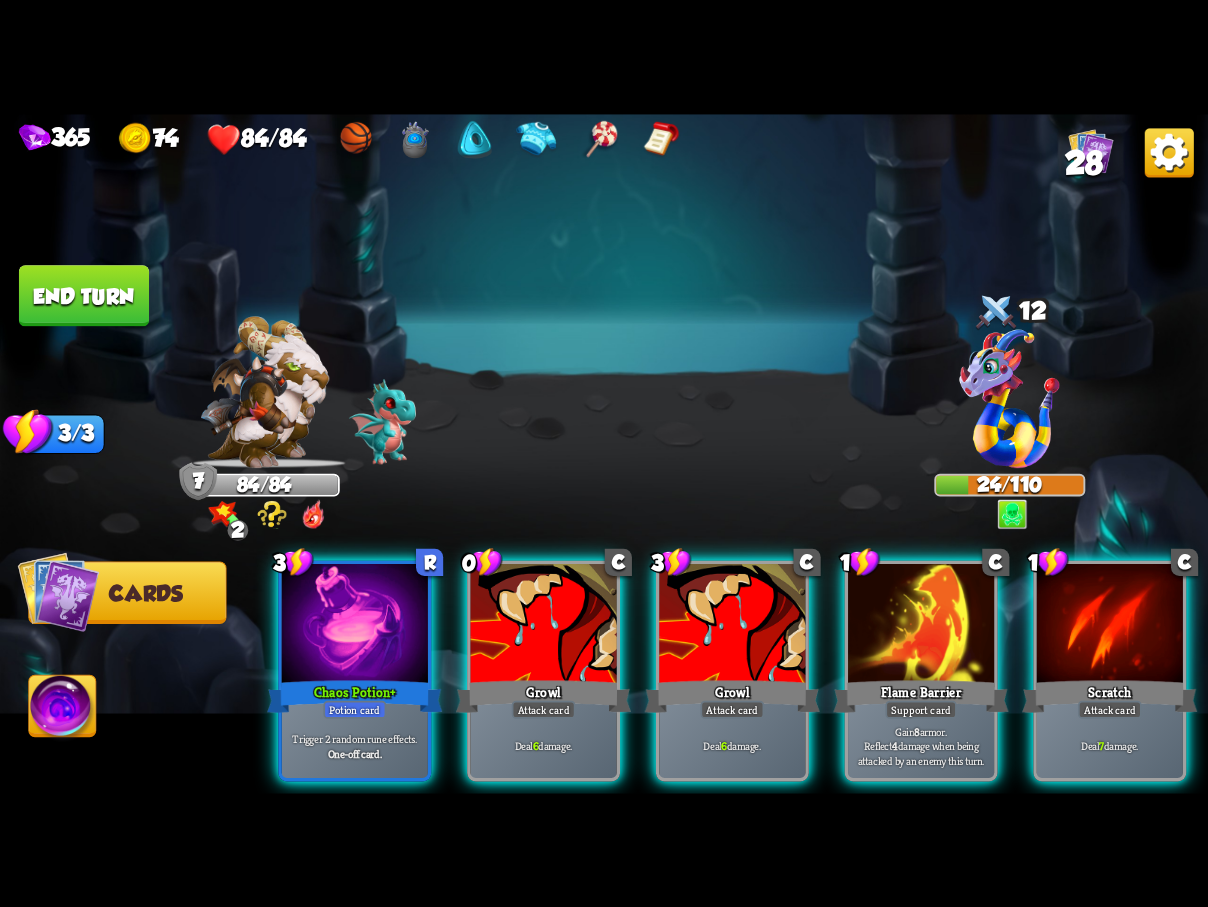 click on "Growl" at bounding box center [543, 696] 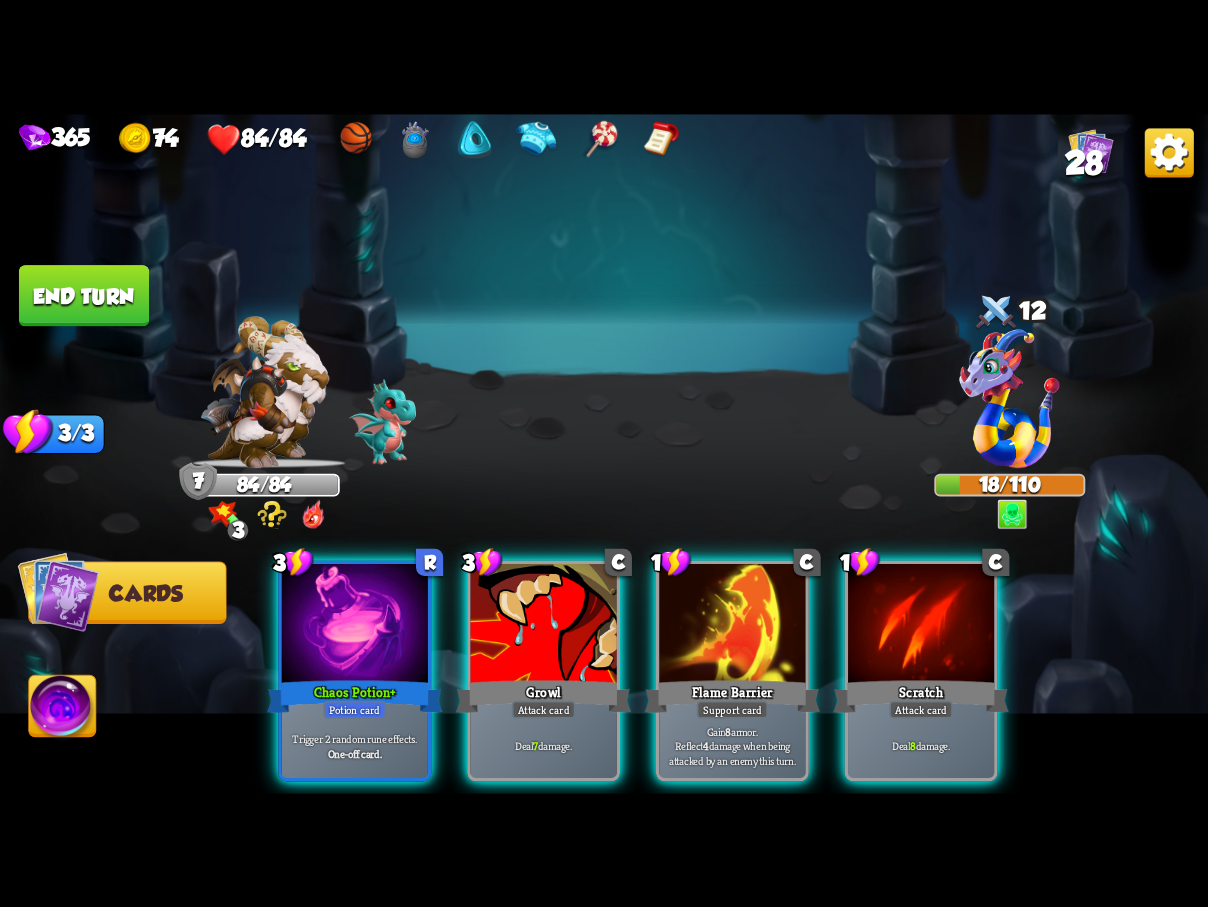 click on "End turn" at bounding box center (84, 295) 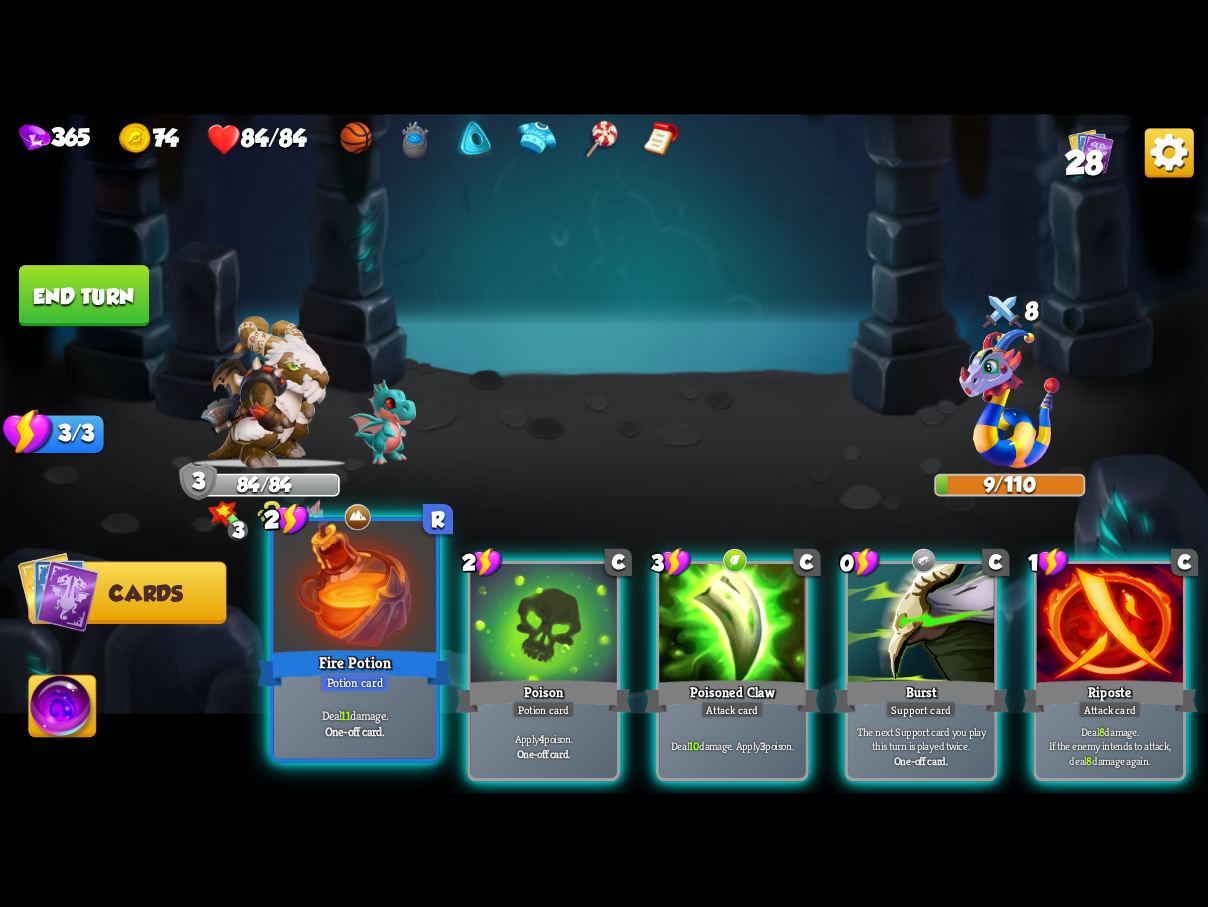 click at bounding box center [355, 589] 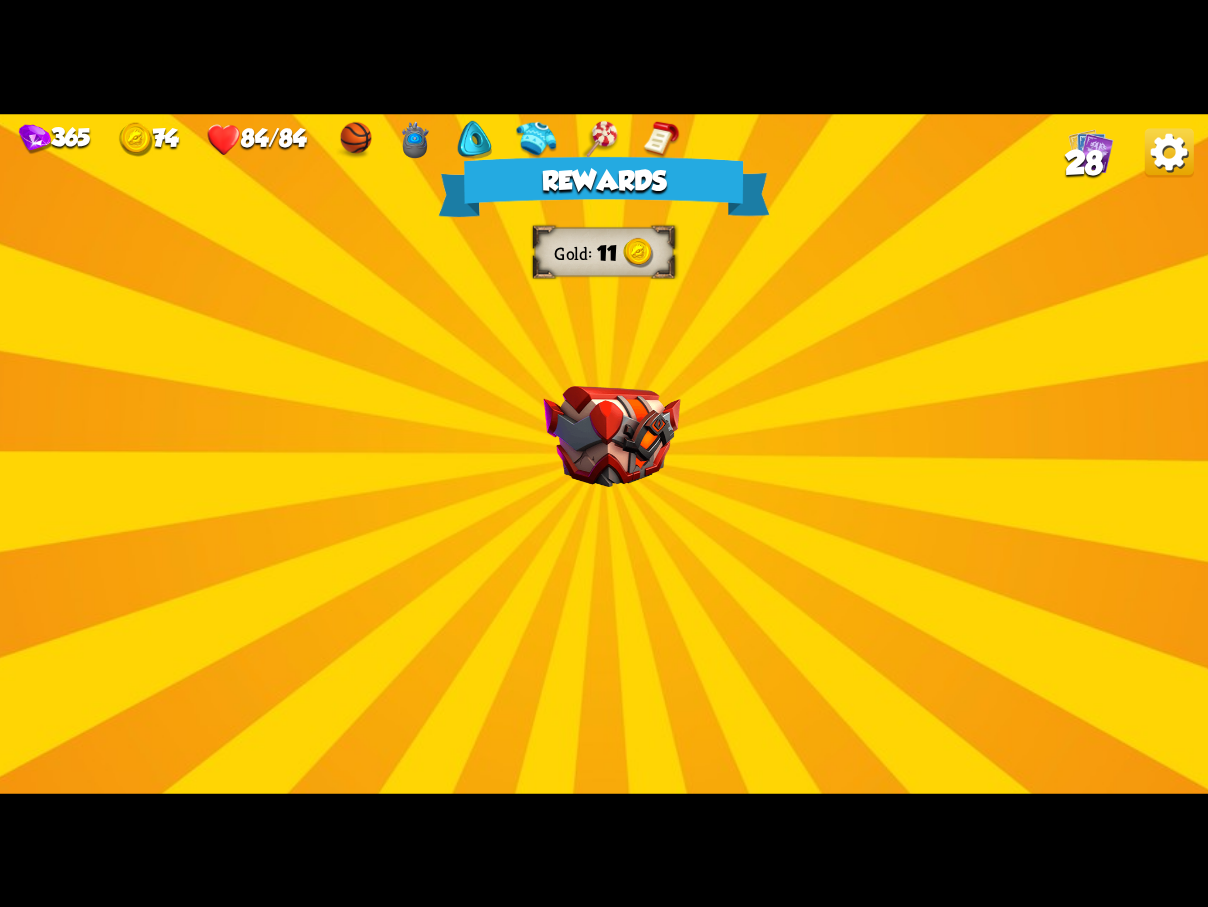 click at bounding box center (612, 436) 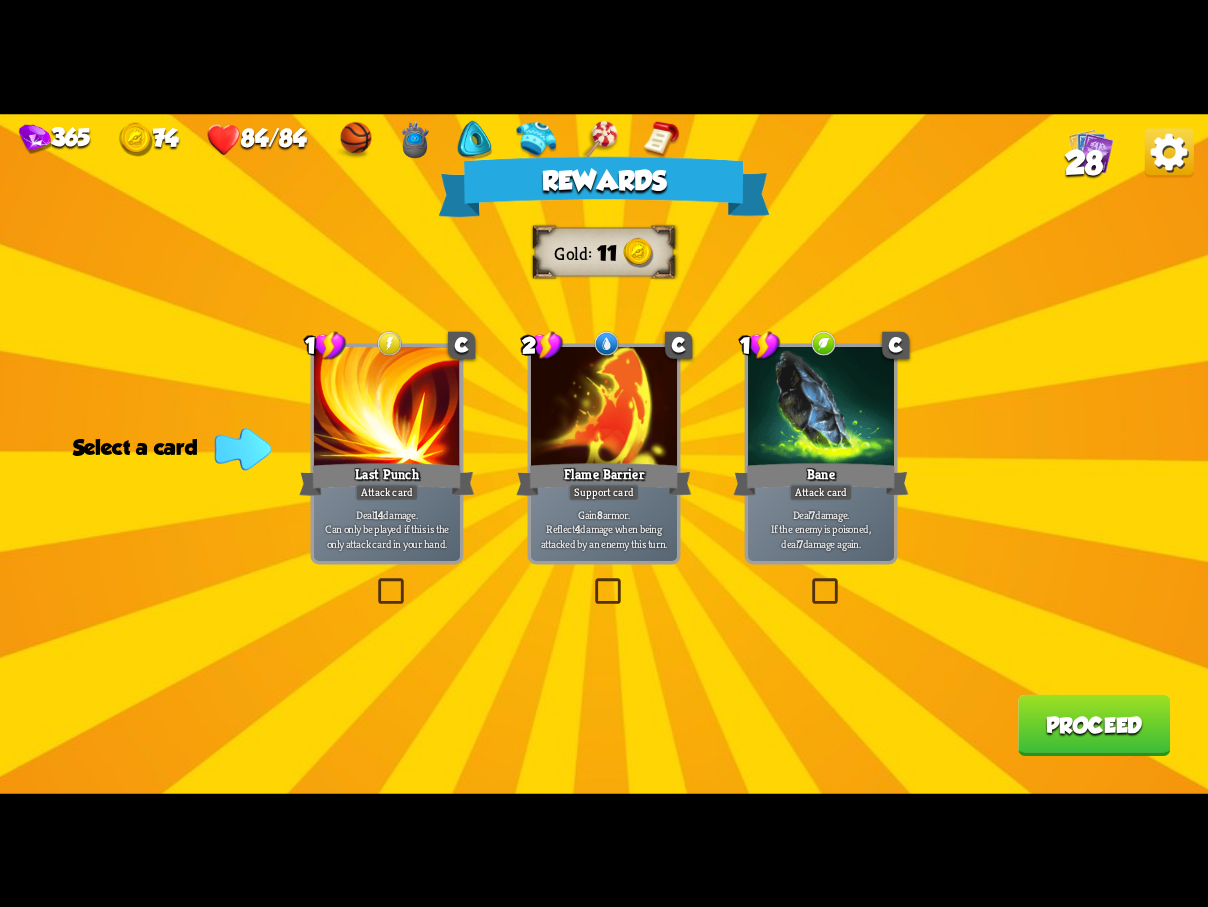 click at bounding box center [808, 581] 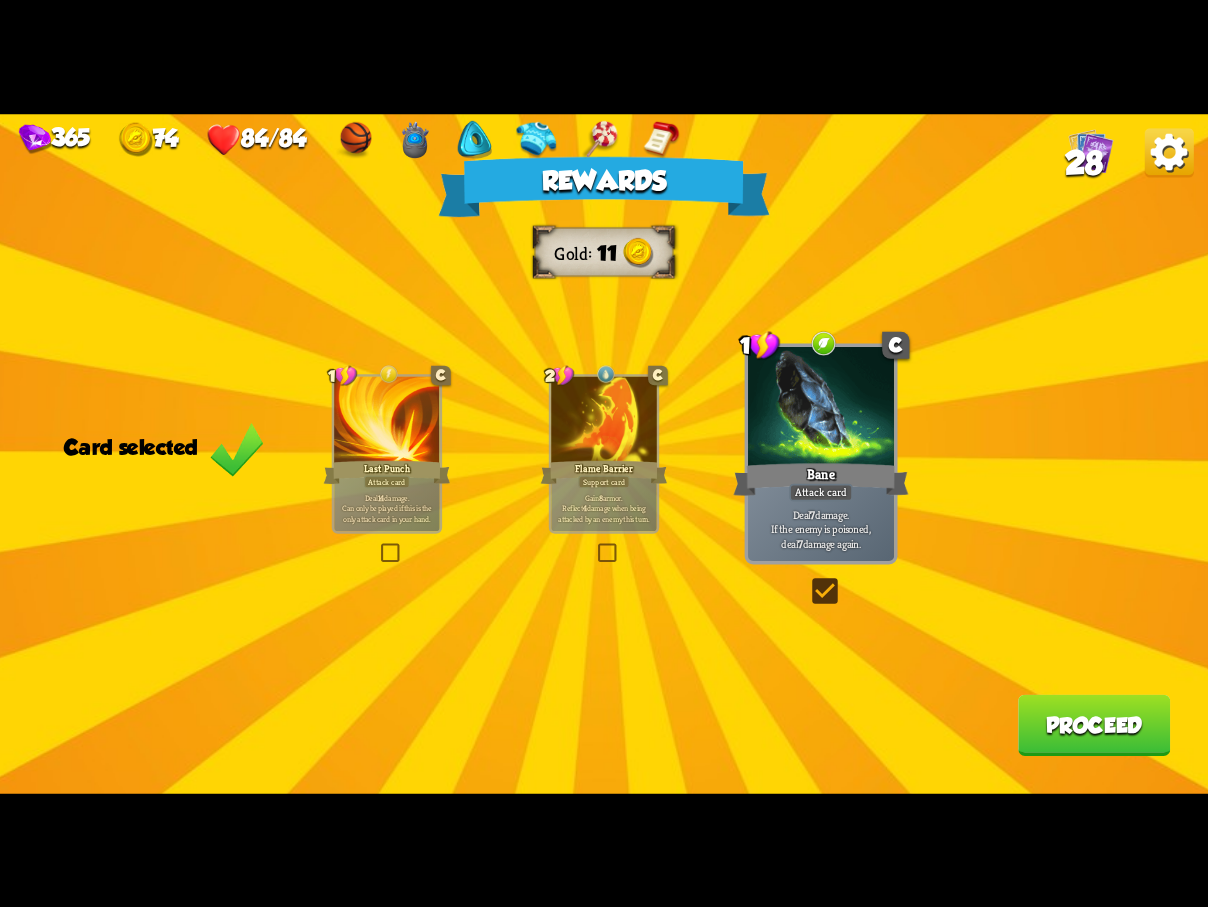 click on "Proceed" at bounding box center [1094, 724] 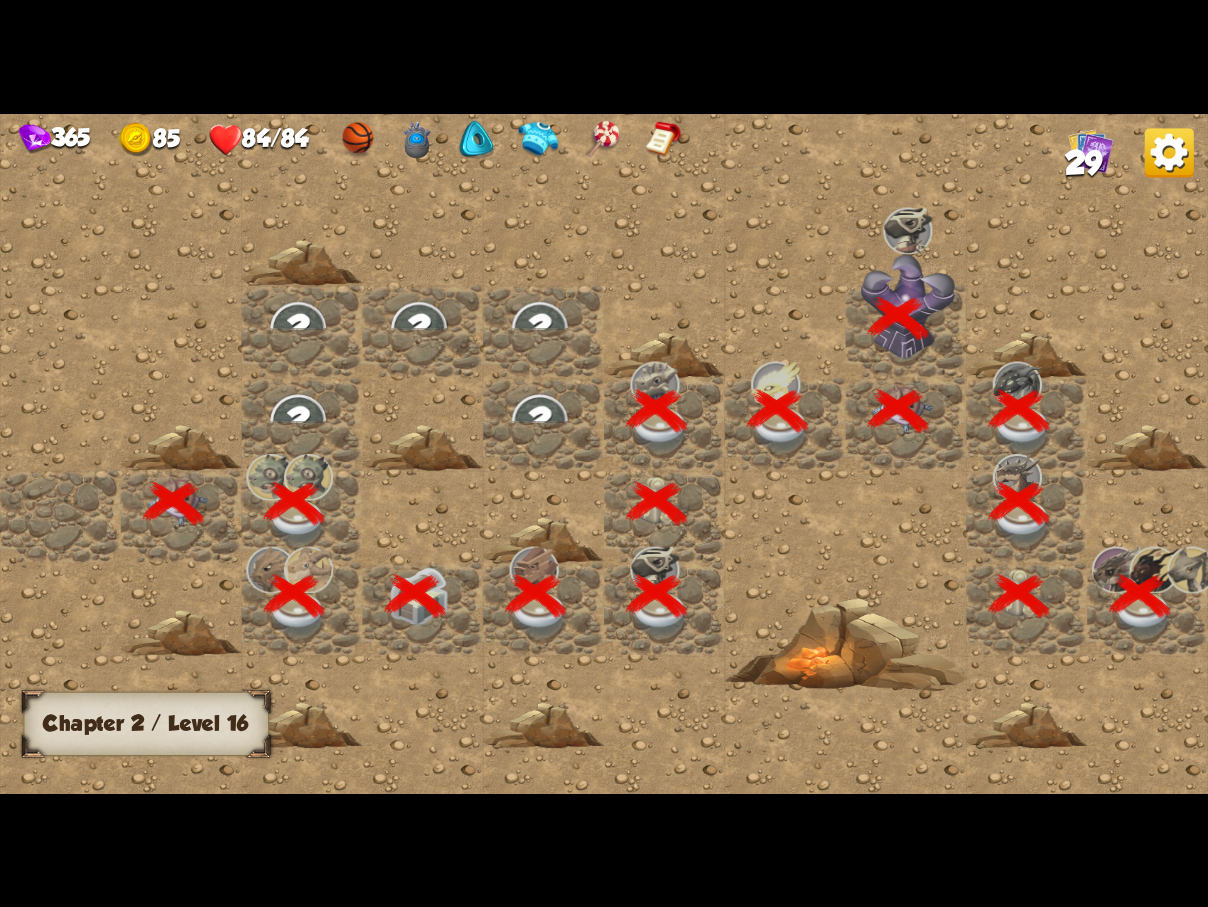 scroll, scrollTop: 0, scrollLeft: 384, axis: horizontal 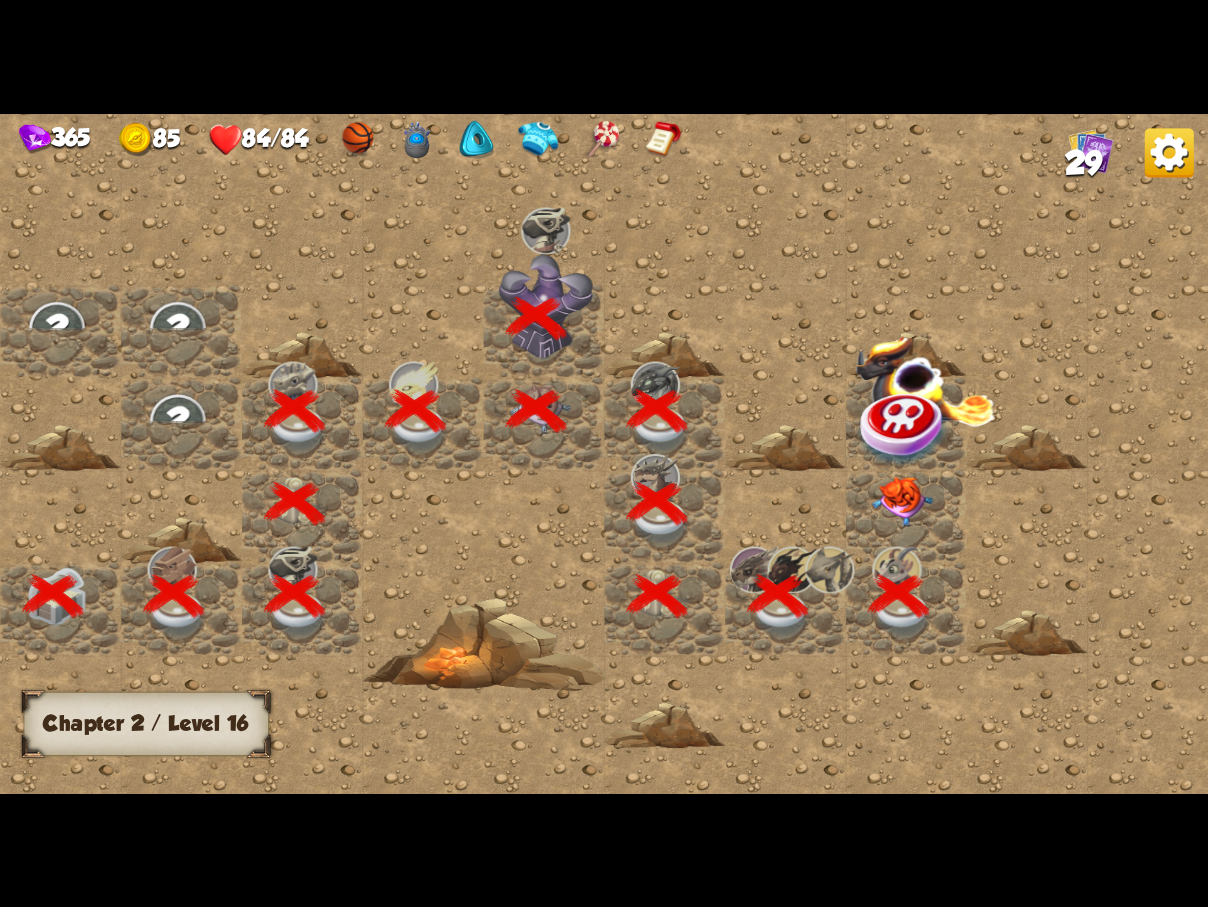 click at bounding box center [902, 501] 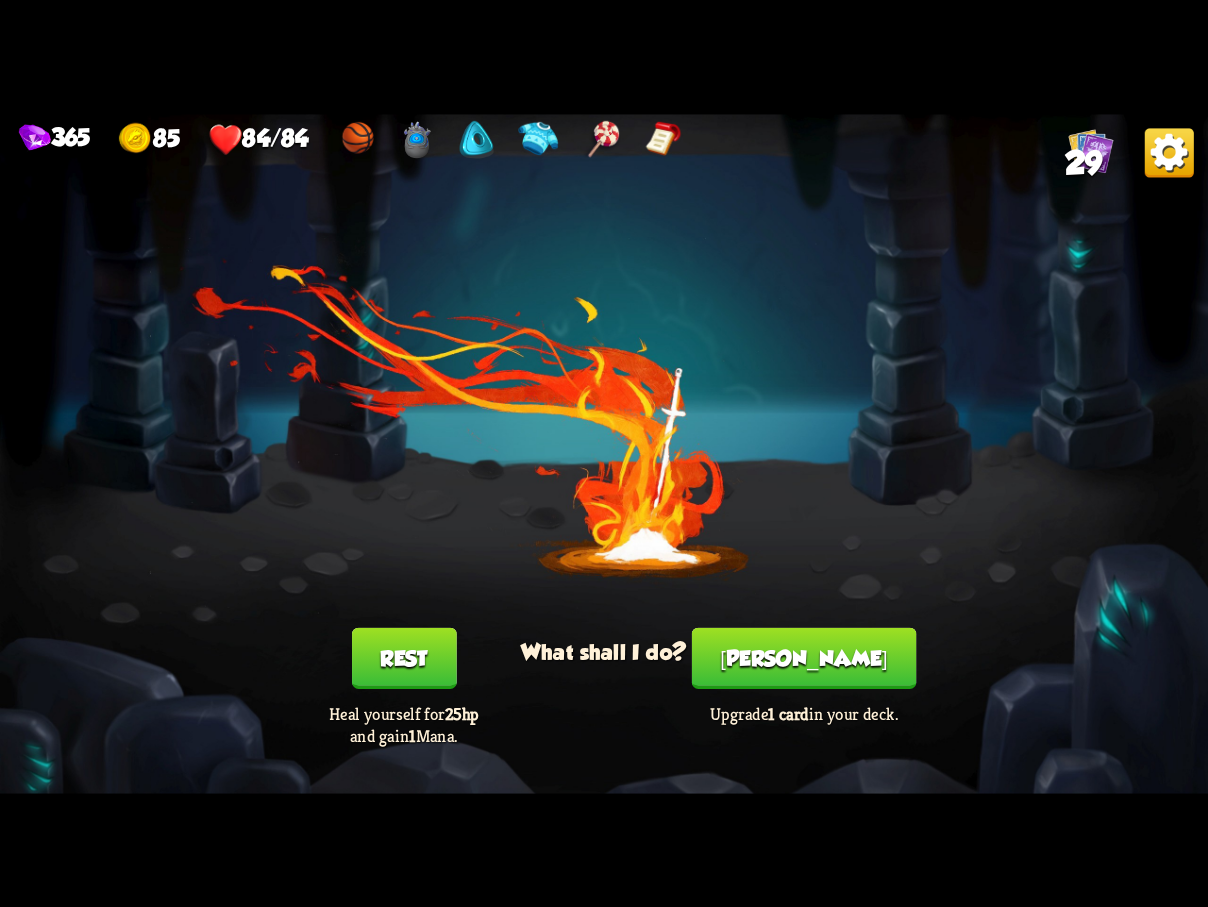 click on "[PERSON_NAME]" at bounding box center (804, 657) 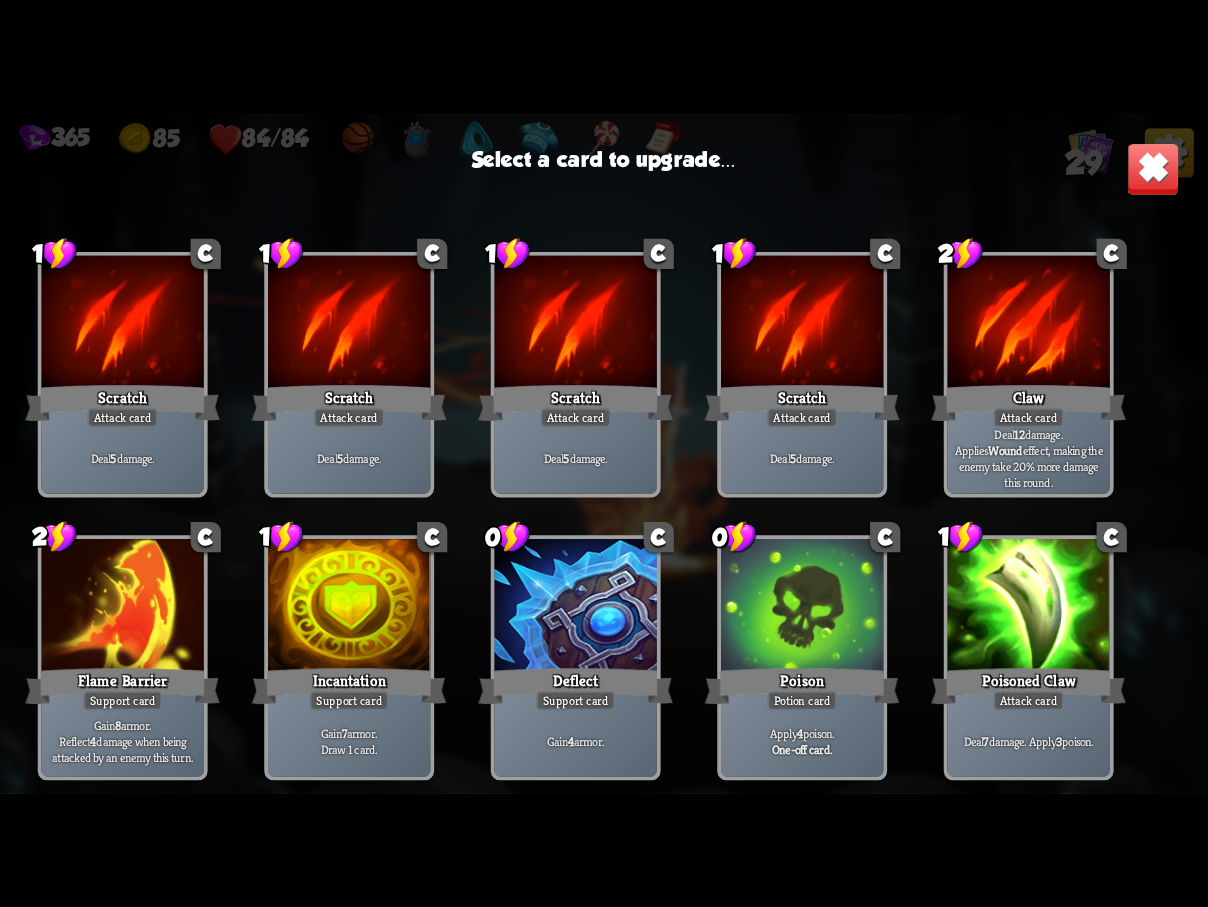 scroll, scrollTop: 129, scrollLeft: 0, axis: vertical 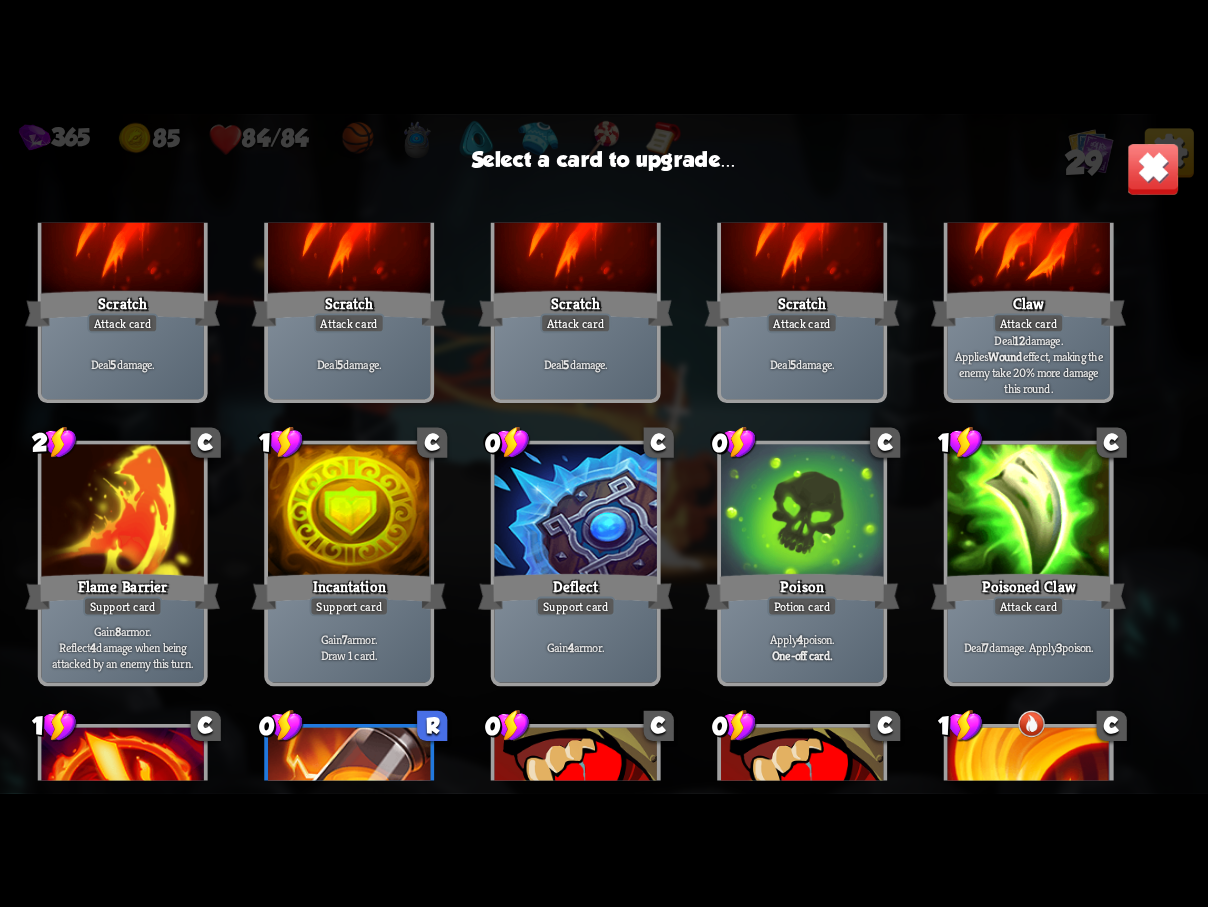 click on "Deflect" at bounding box center [575, 591] 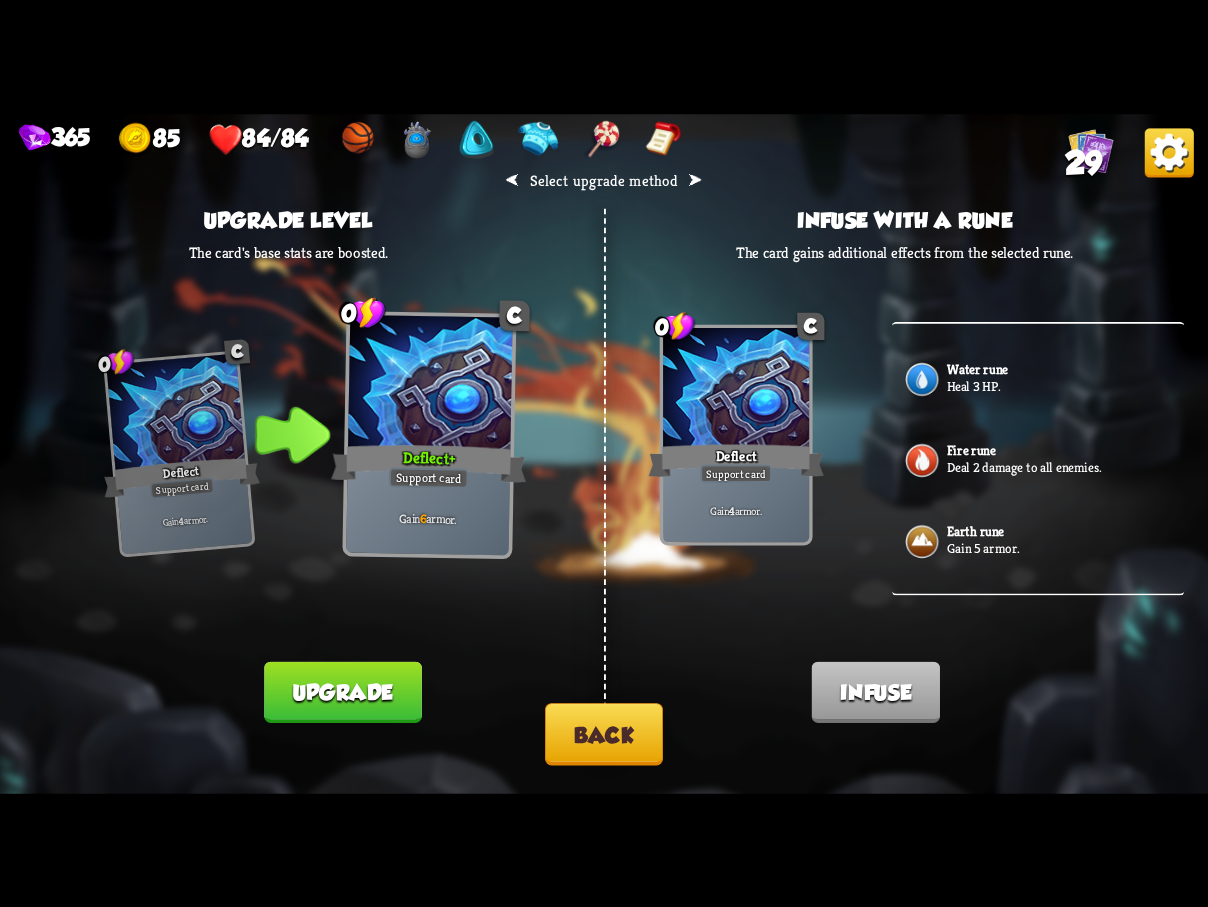 scroll, scrollTop: 200, scrollLeft: 0, axis: vertical 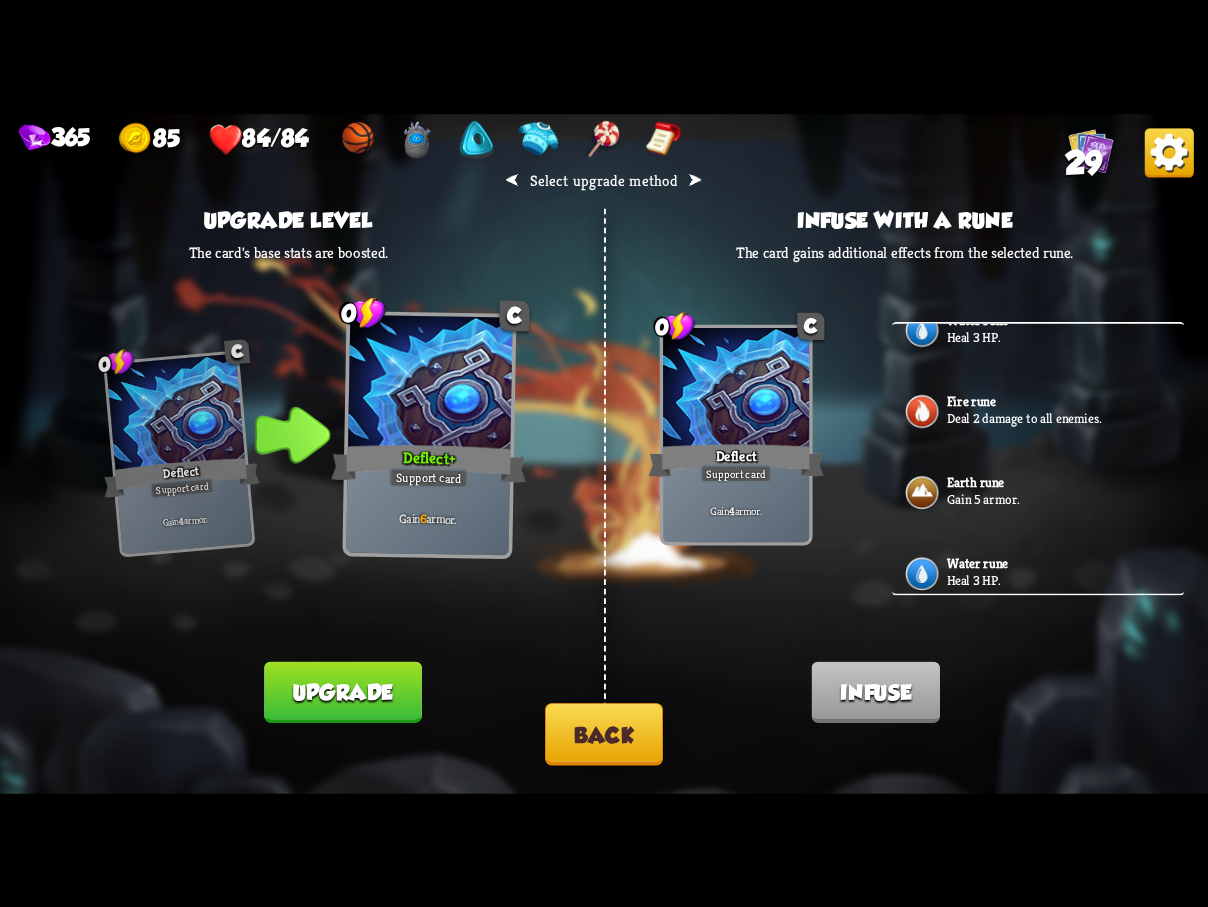click on "Earth rune" at bounding box center (976, 481) 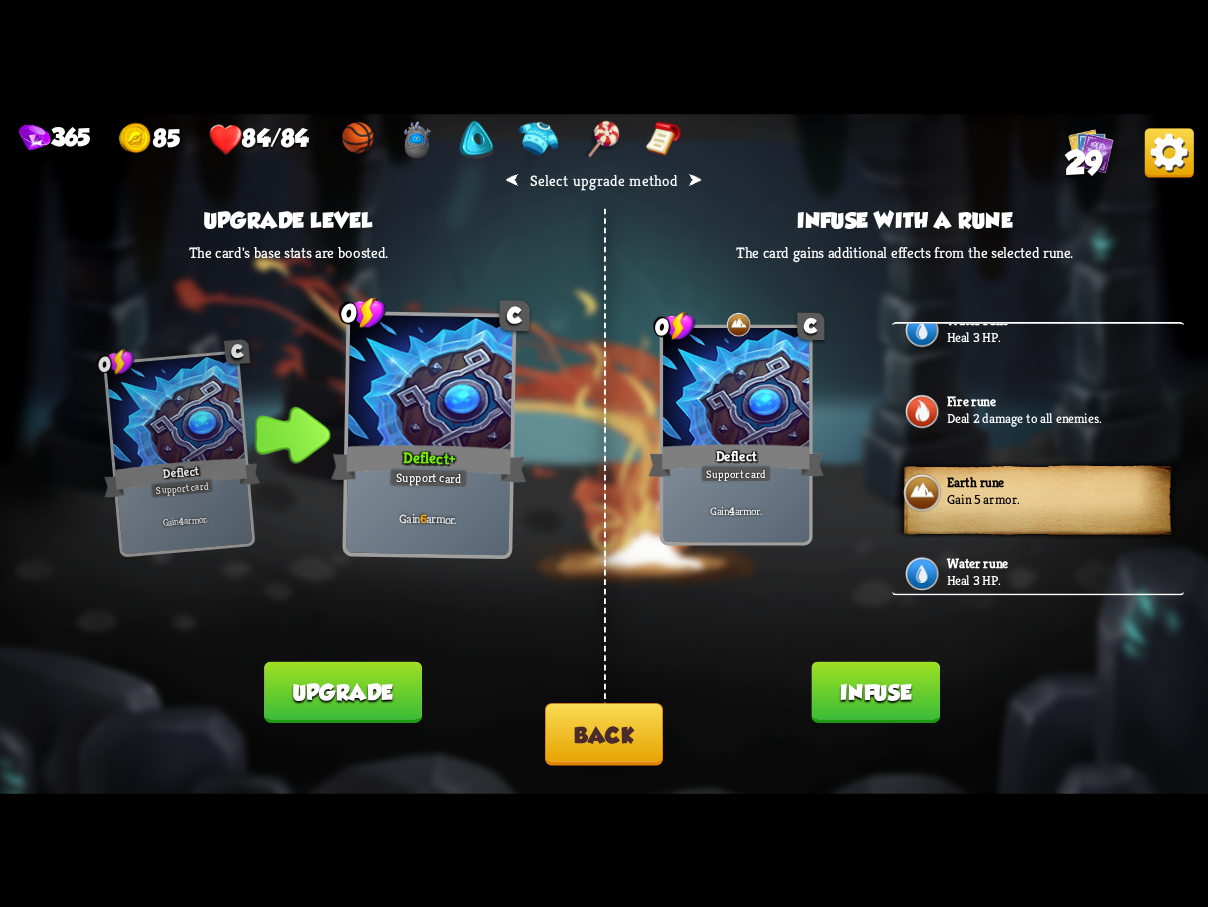click on "Infuse" at bounding box center (876, 691) 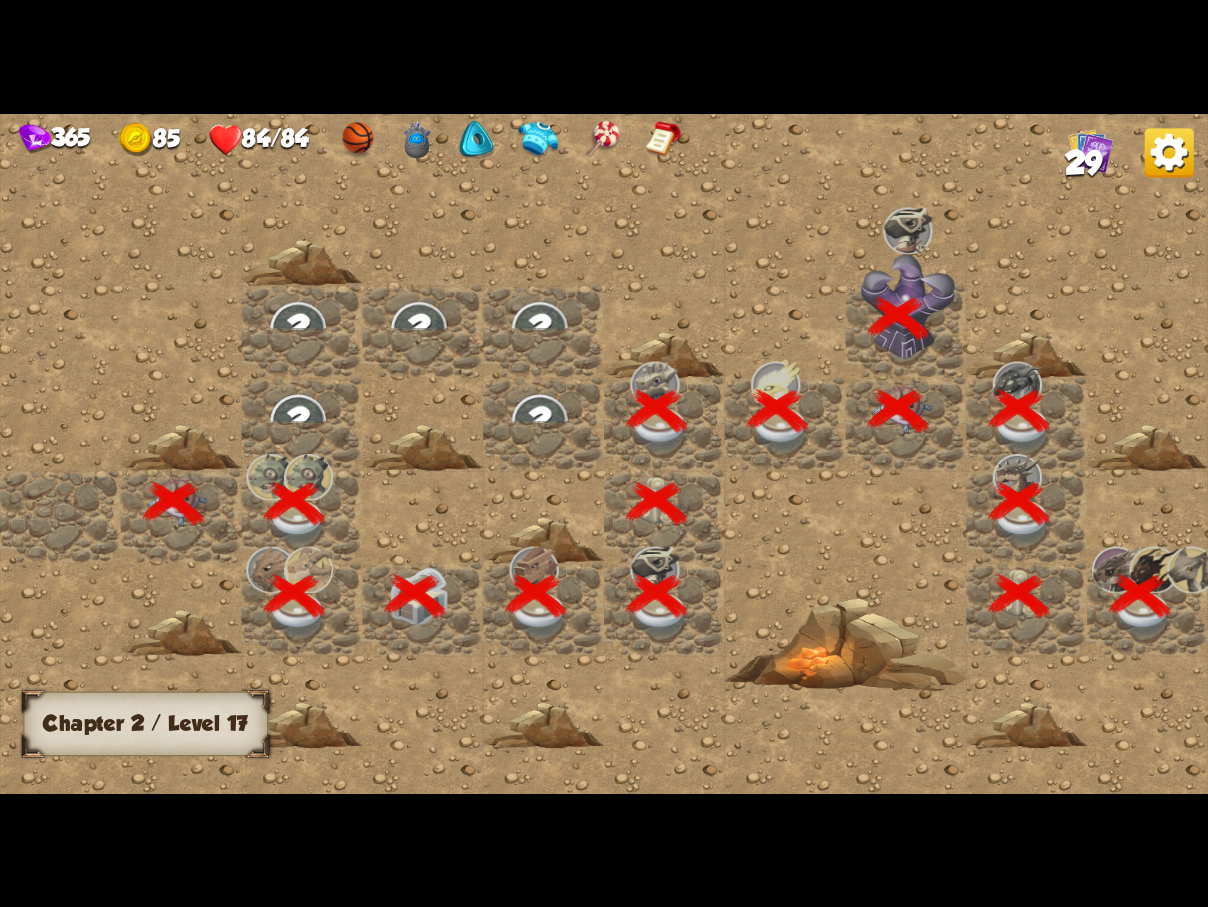 scroll, scrollTop: 0, scrollLeft: 384, axis: horizontal 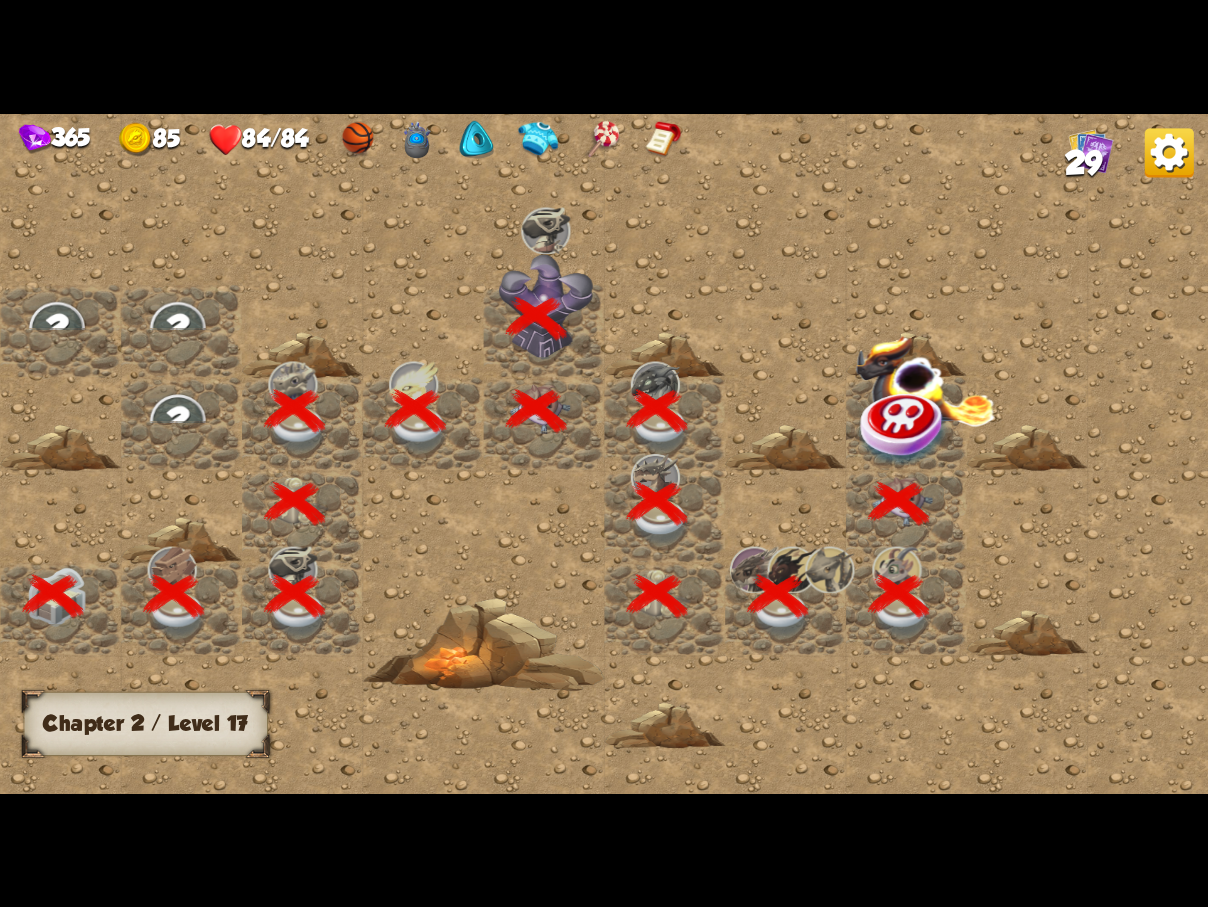 click at bounding box center [904, 428] 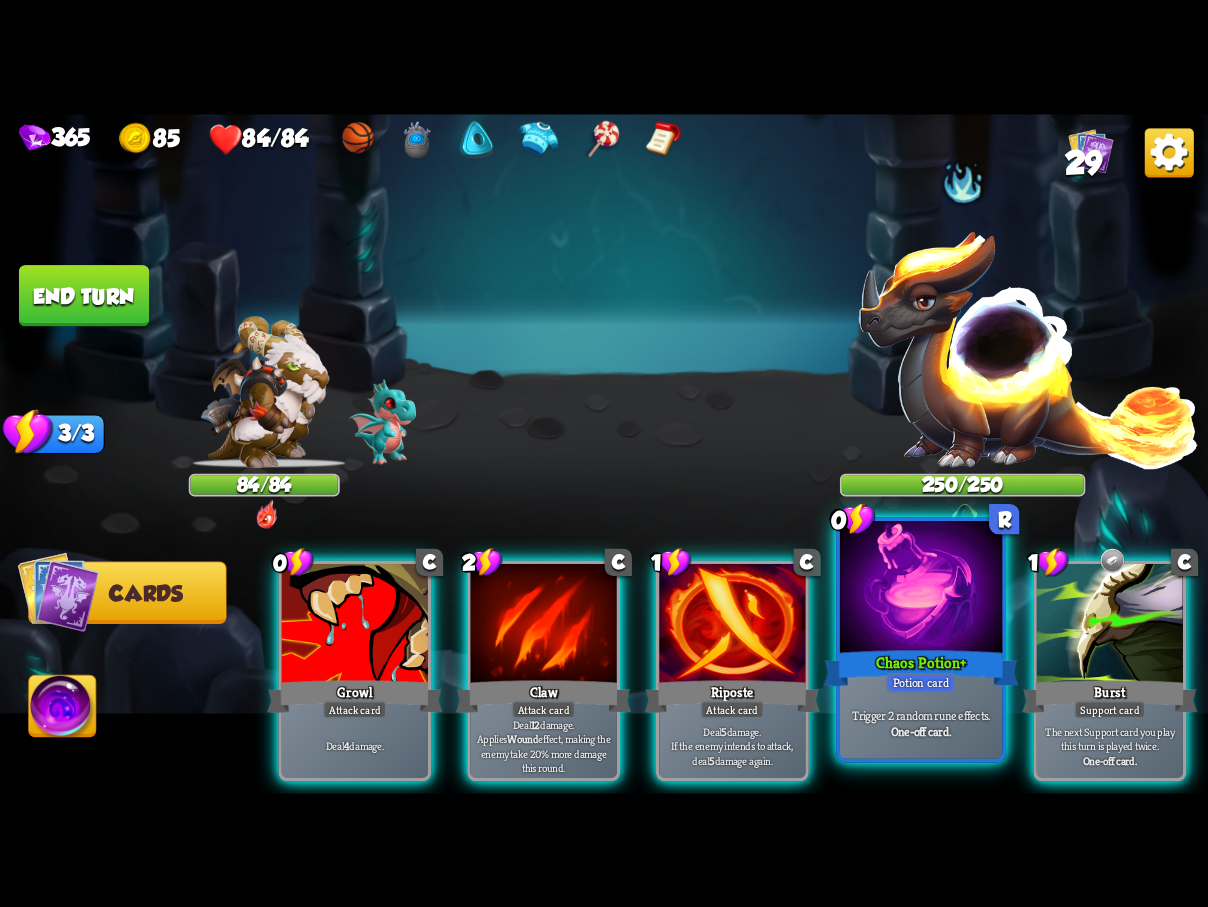 click at bounding box center [921, 589] 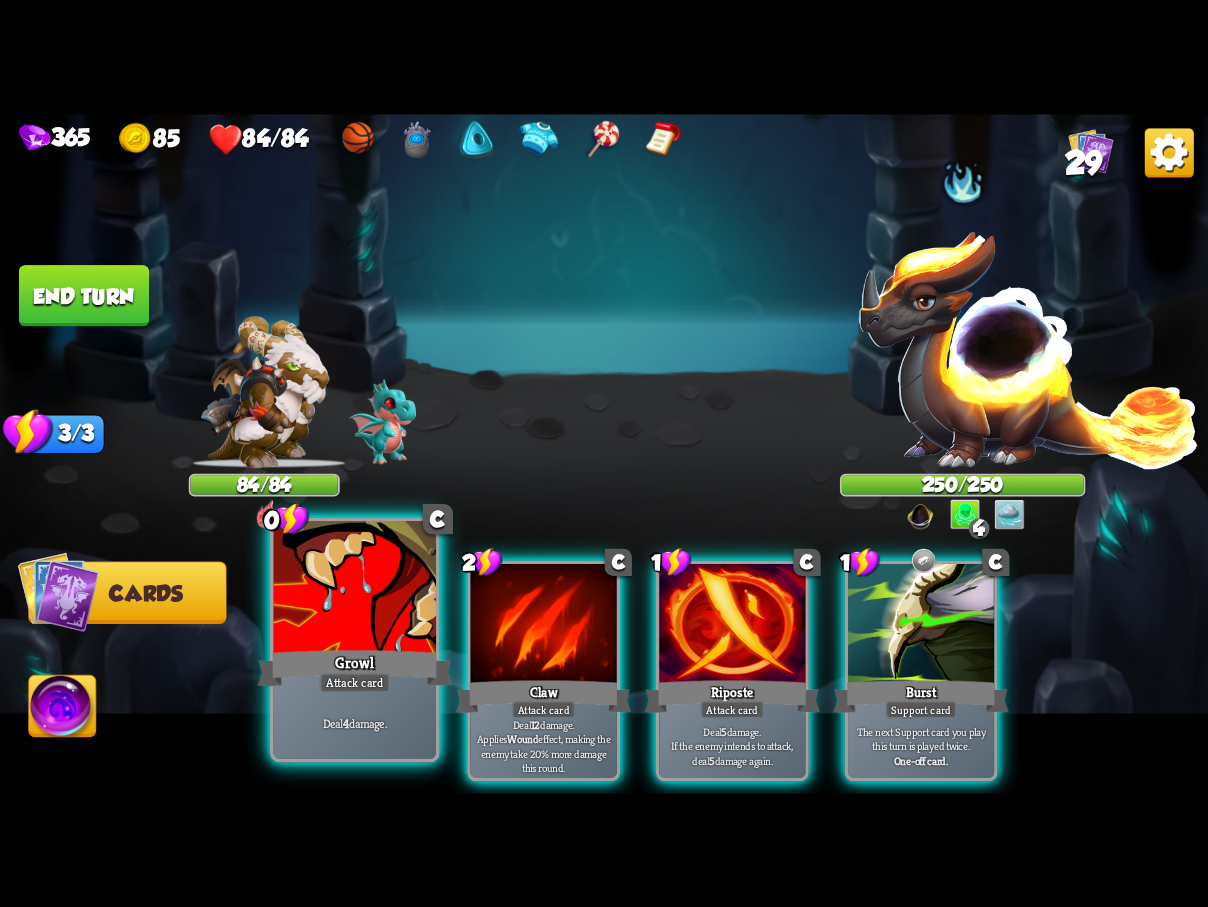 click on "Growl" at bounding box center [354, 667] 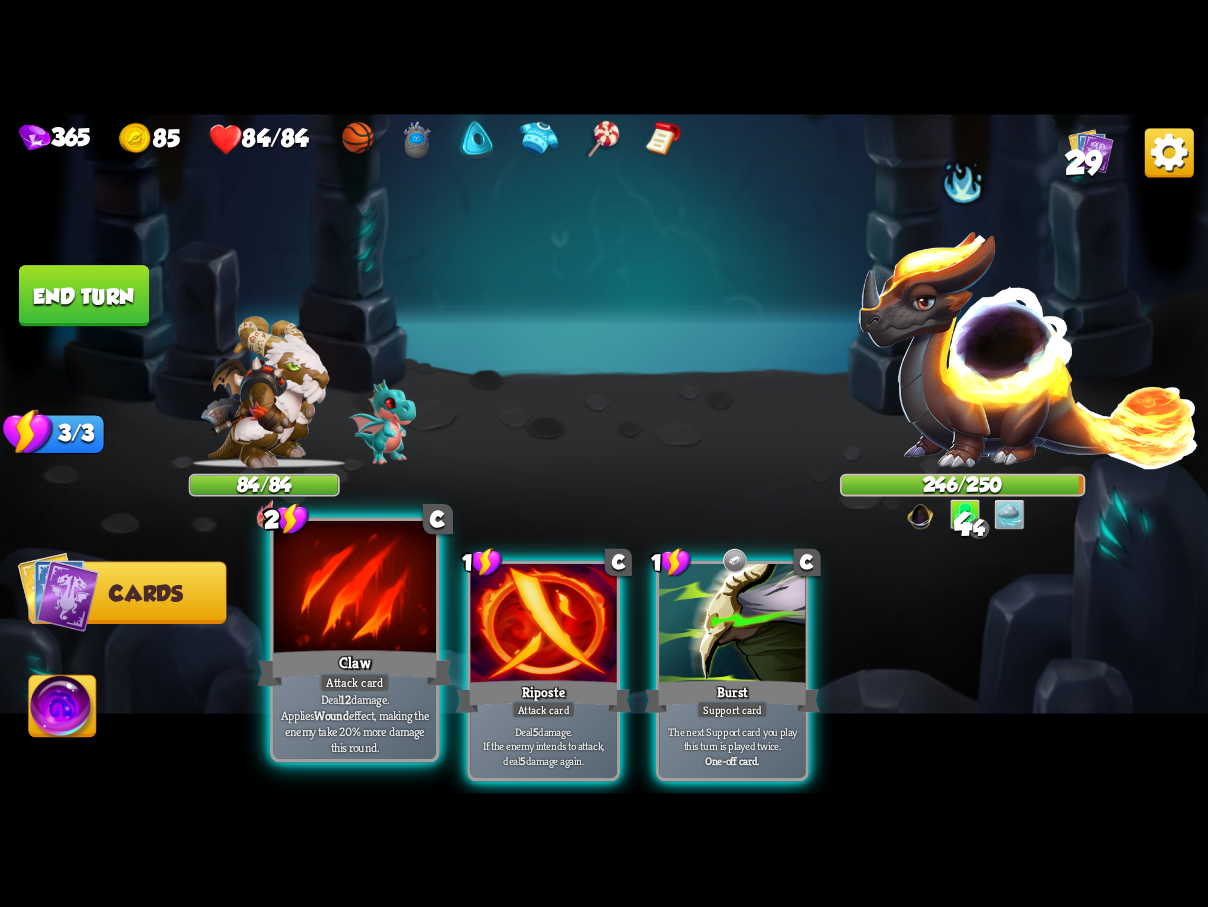 click at bounding box center (355, 589) 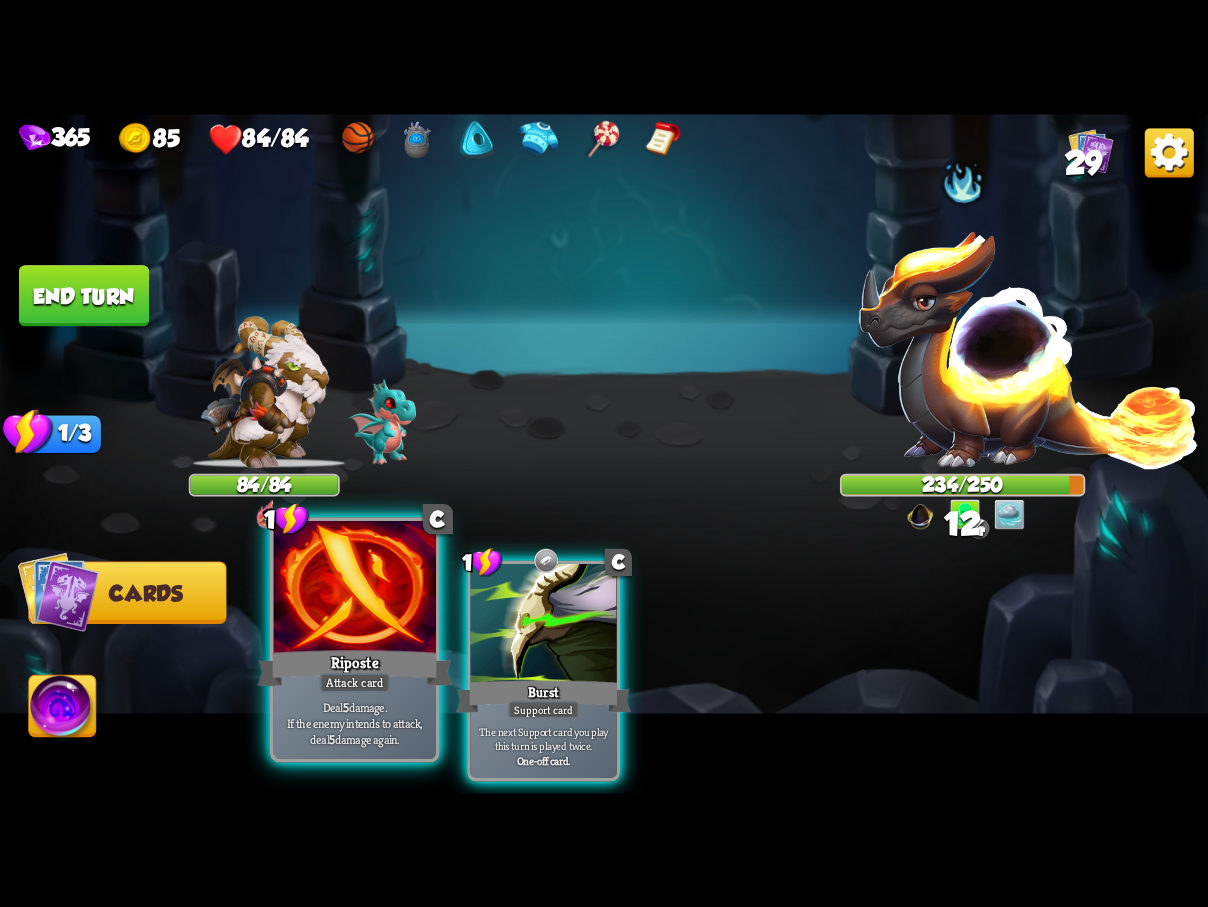 click at bounding box center [355, 589] 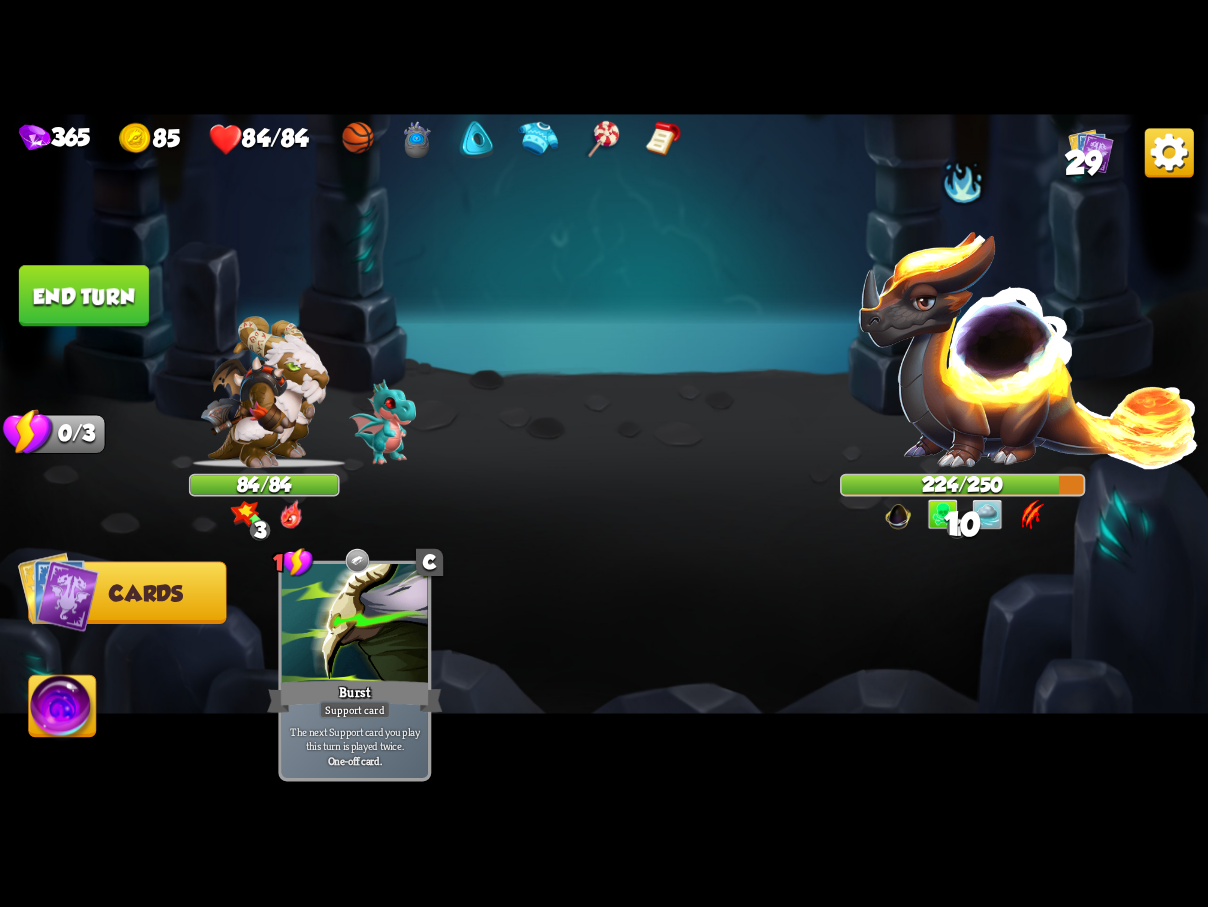 click on "End turn" at bounding box center (84, 295) 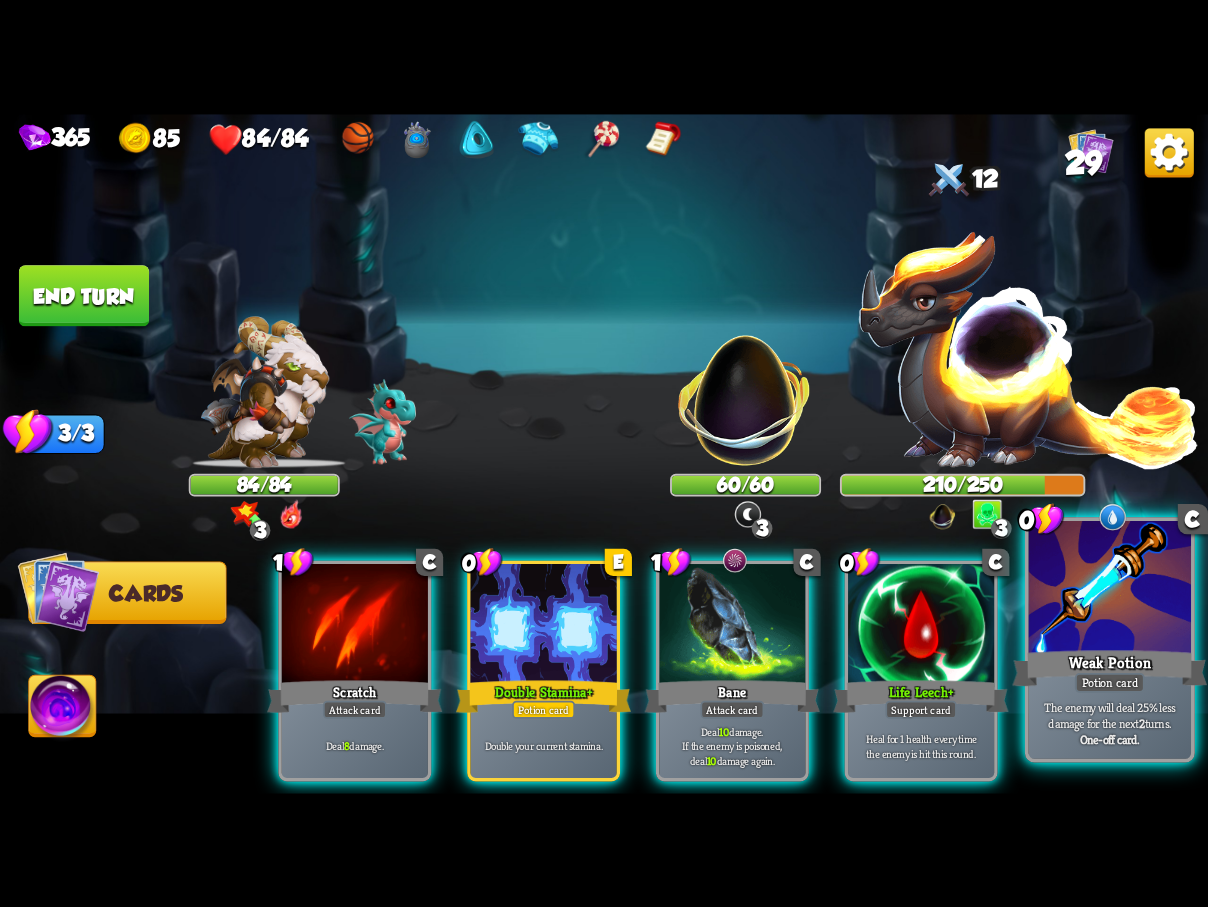 click at bounding box center (1110, 589) 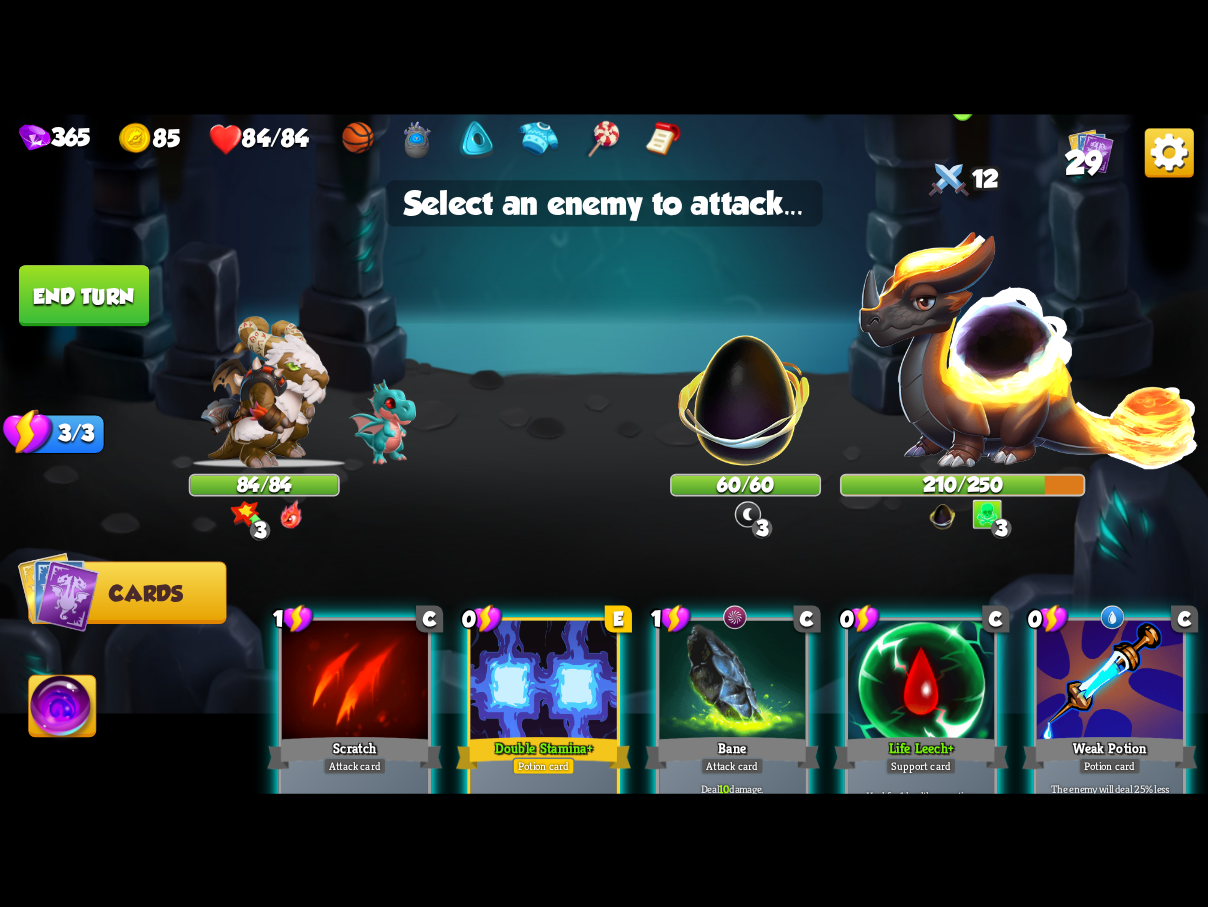 click at bounding box center (1029, 348) 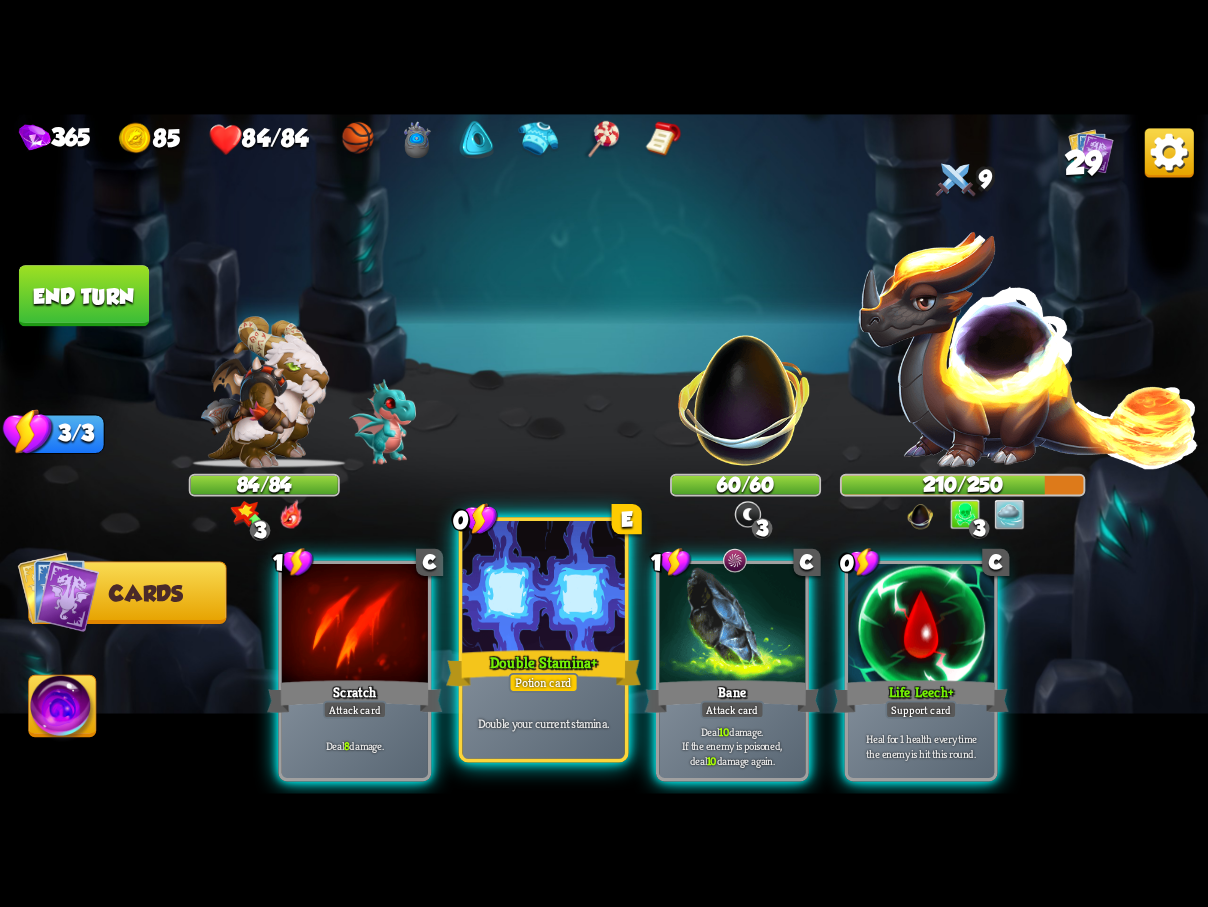 click at bounding box center [543, 589] 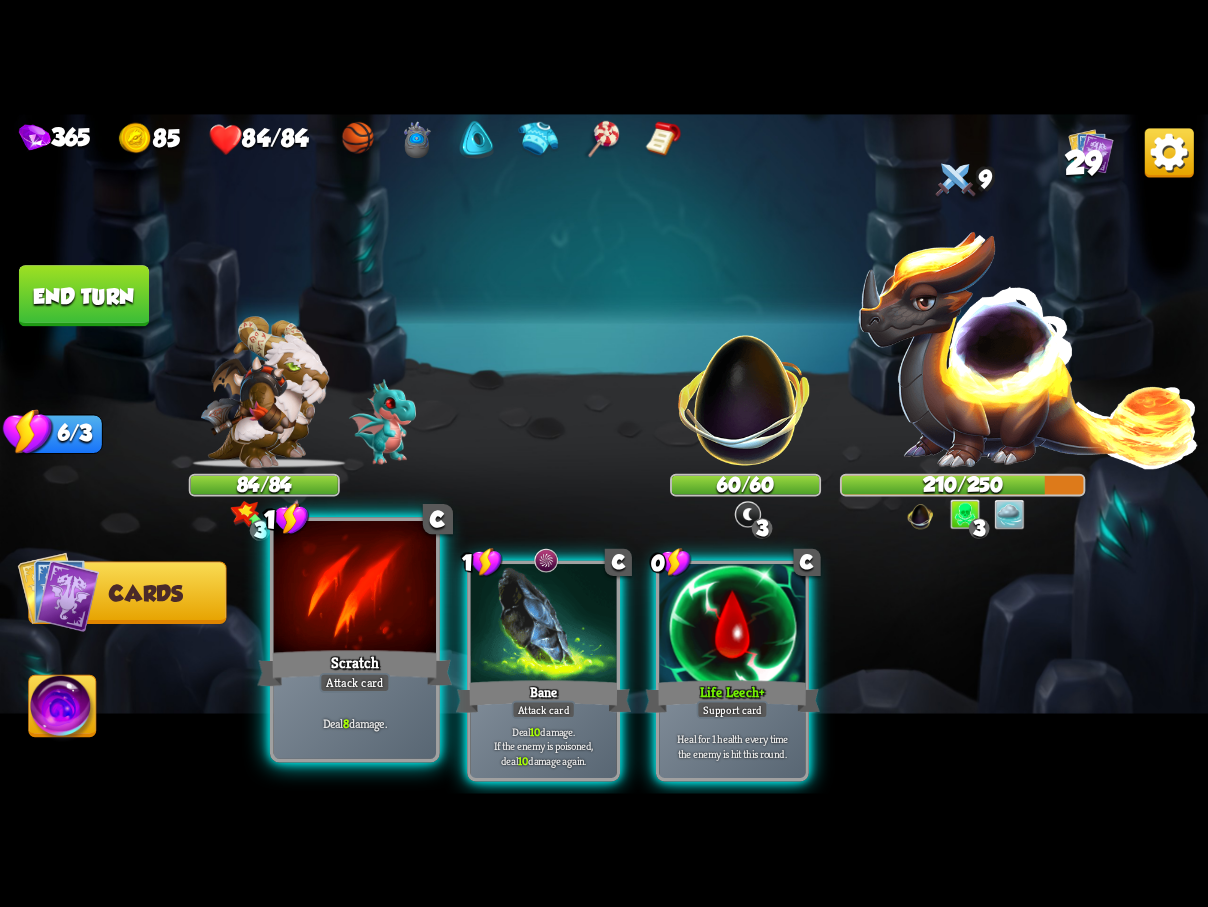 click at bounding box center (355, 589) 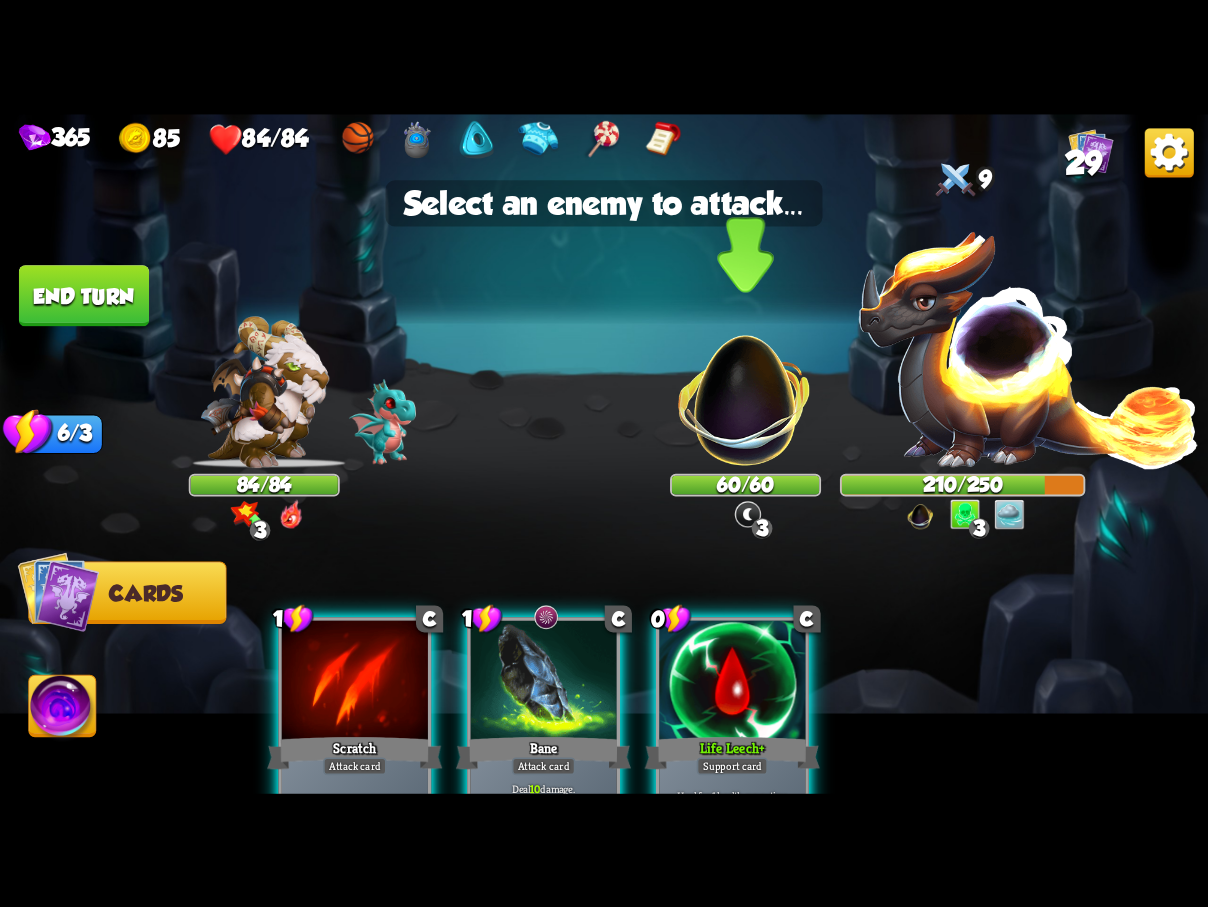 click at bounding box center [745, 388] 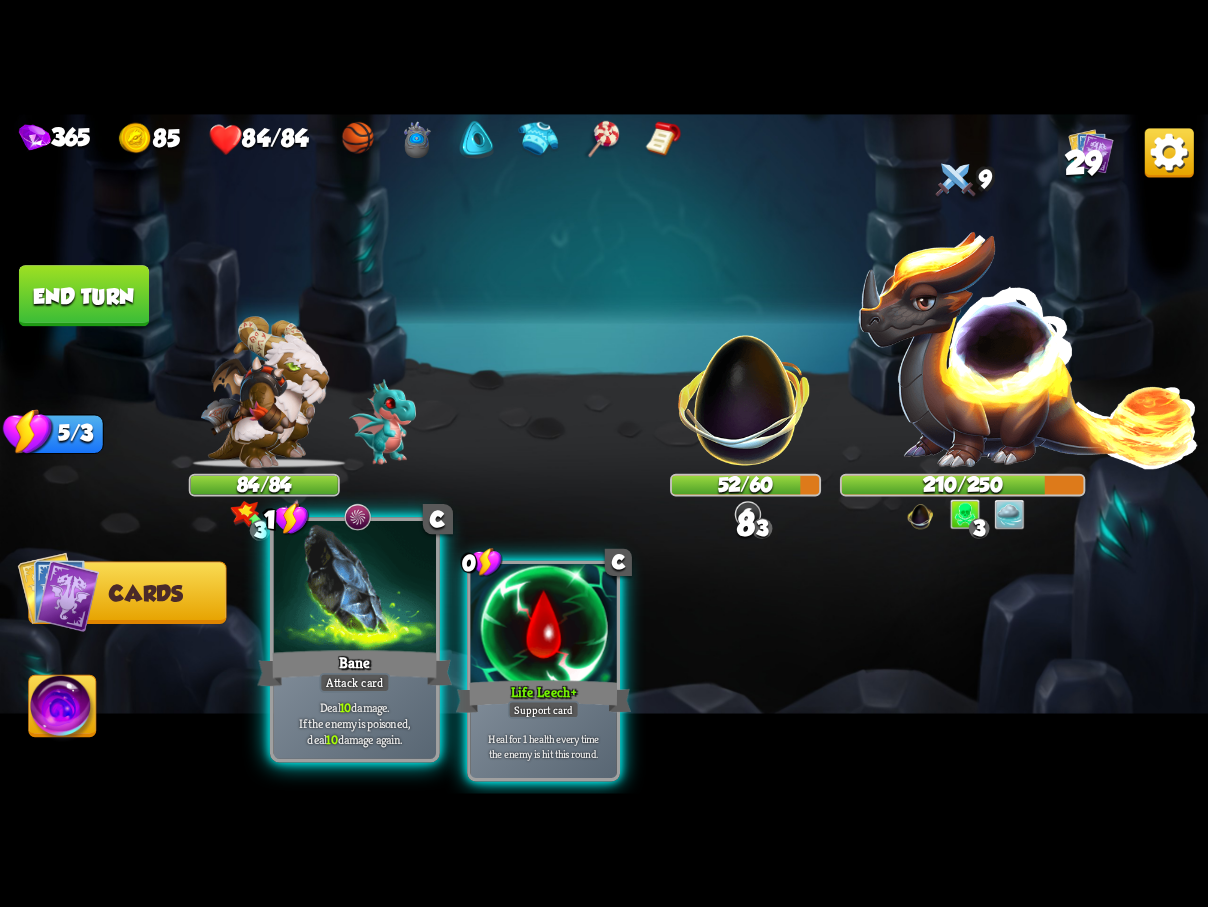 click at bounding box center (355, 589) 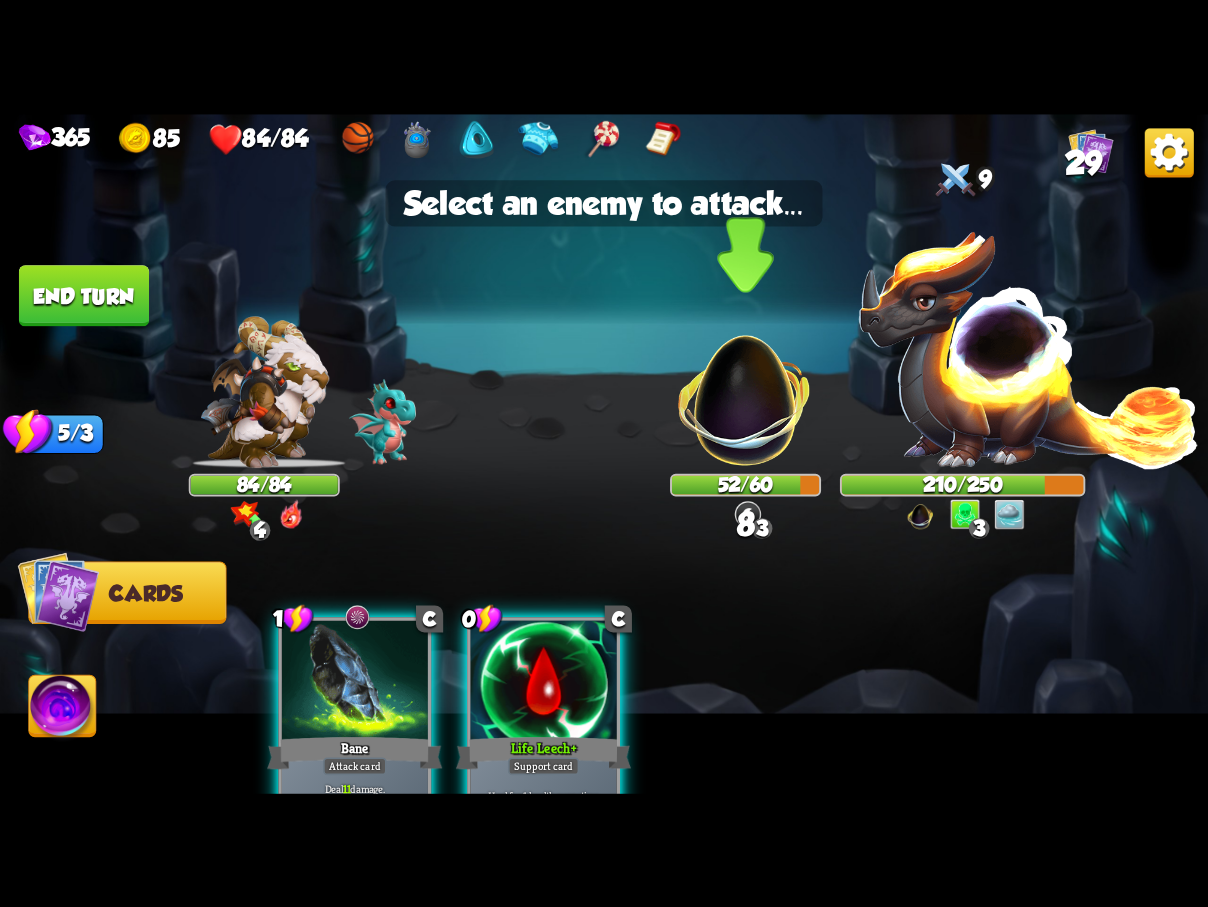 click at bounding box center (745, 388) 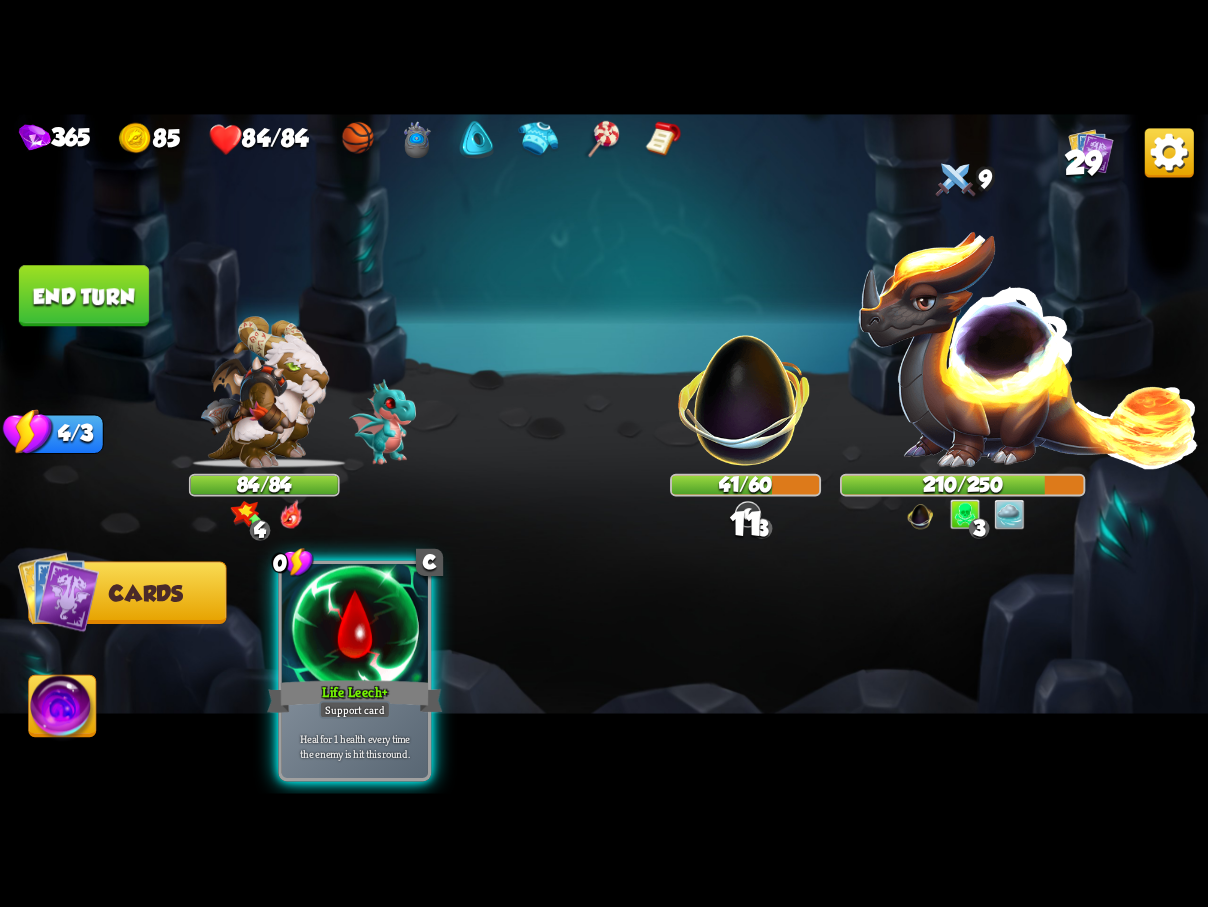 click on "End turn" at bounding box center (84, 295) 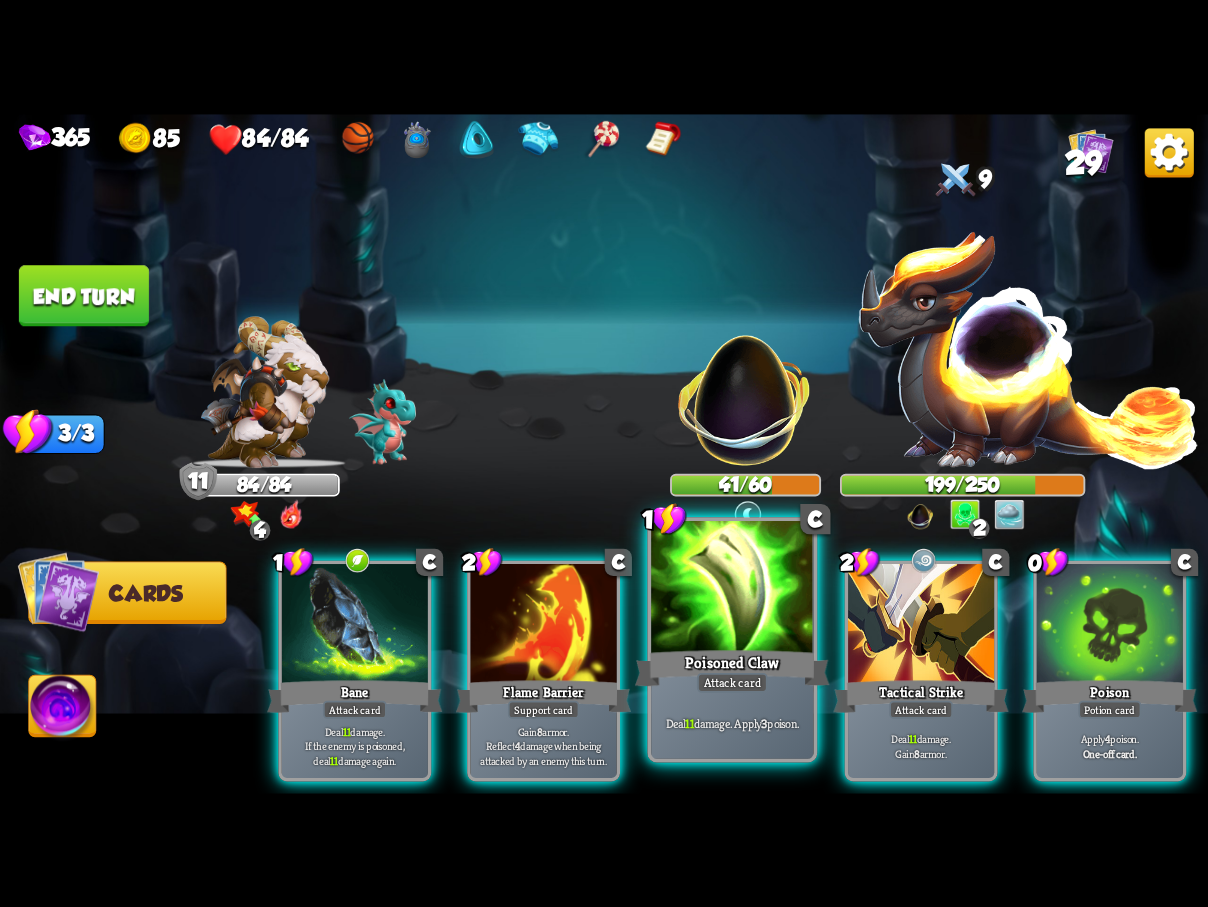 click on "Poisoned Claw" at bounding box center (732, 667) 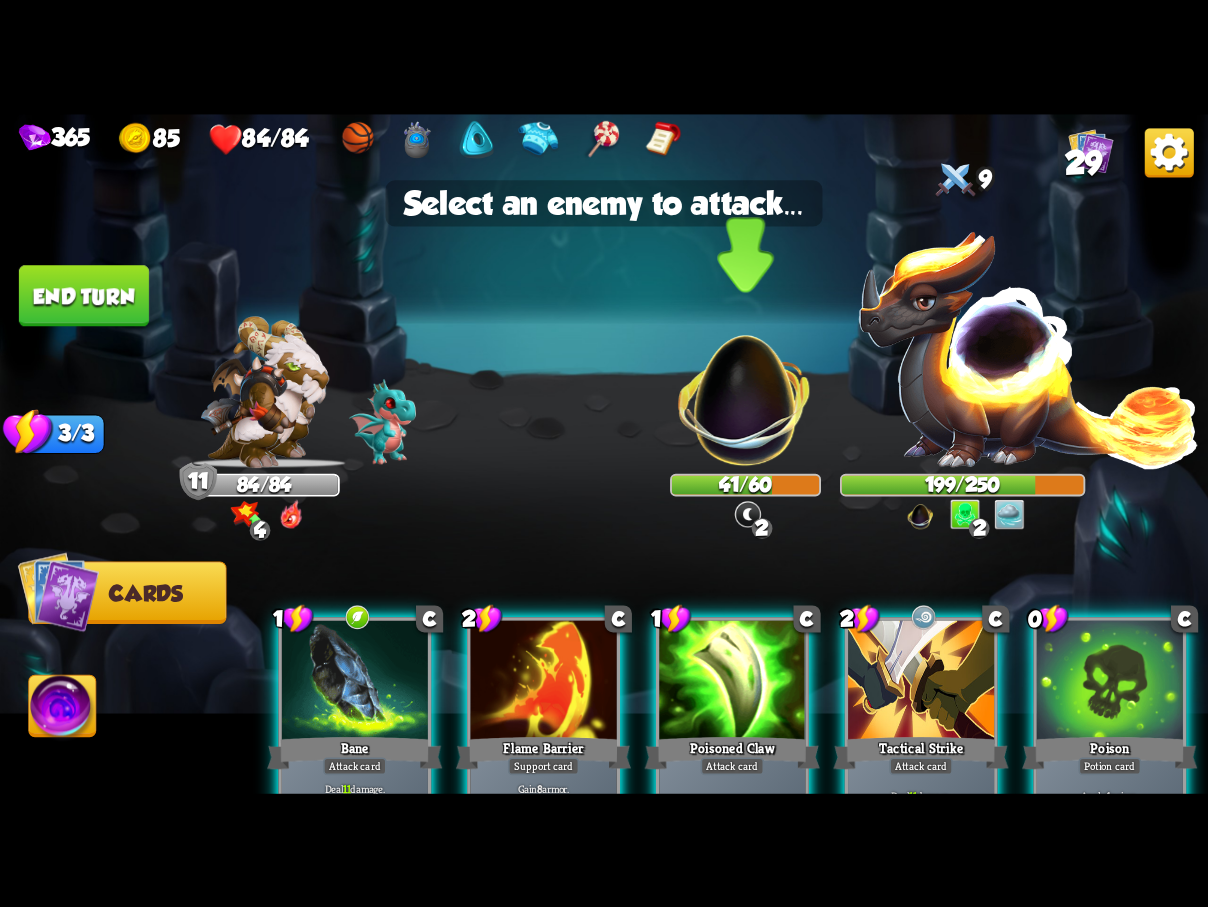 click at bounding box center (745, 388) 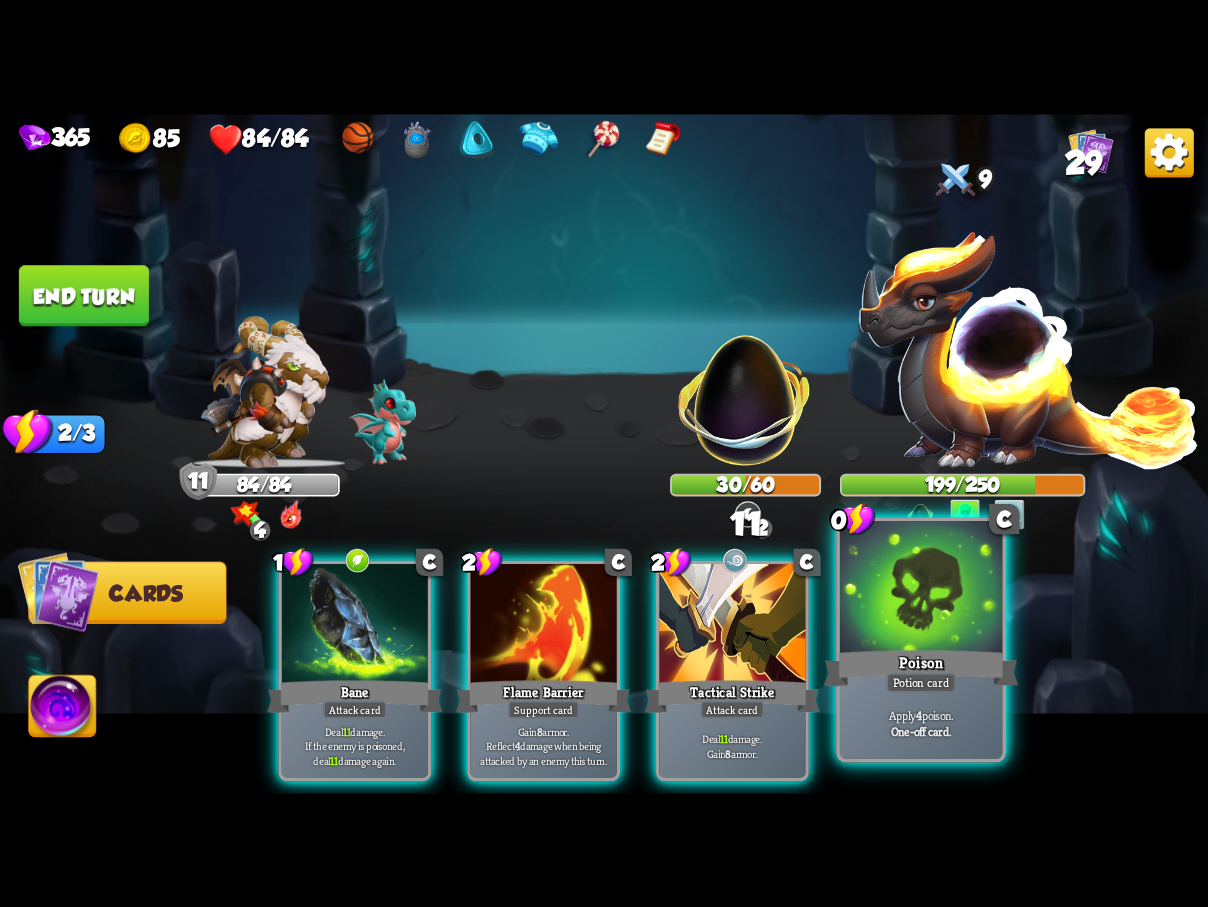 click on "Poison" at bounding box center (921, 667) 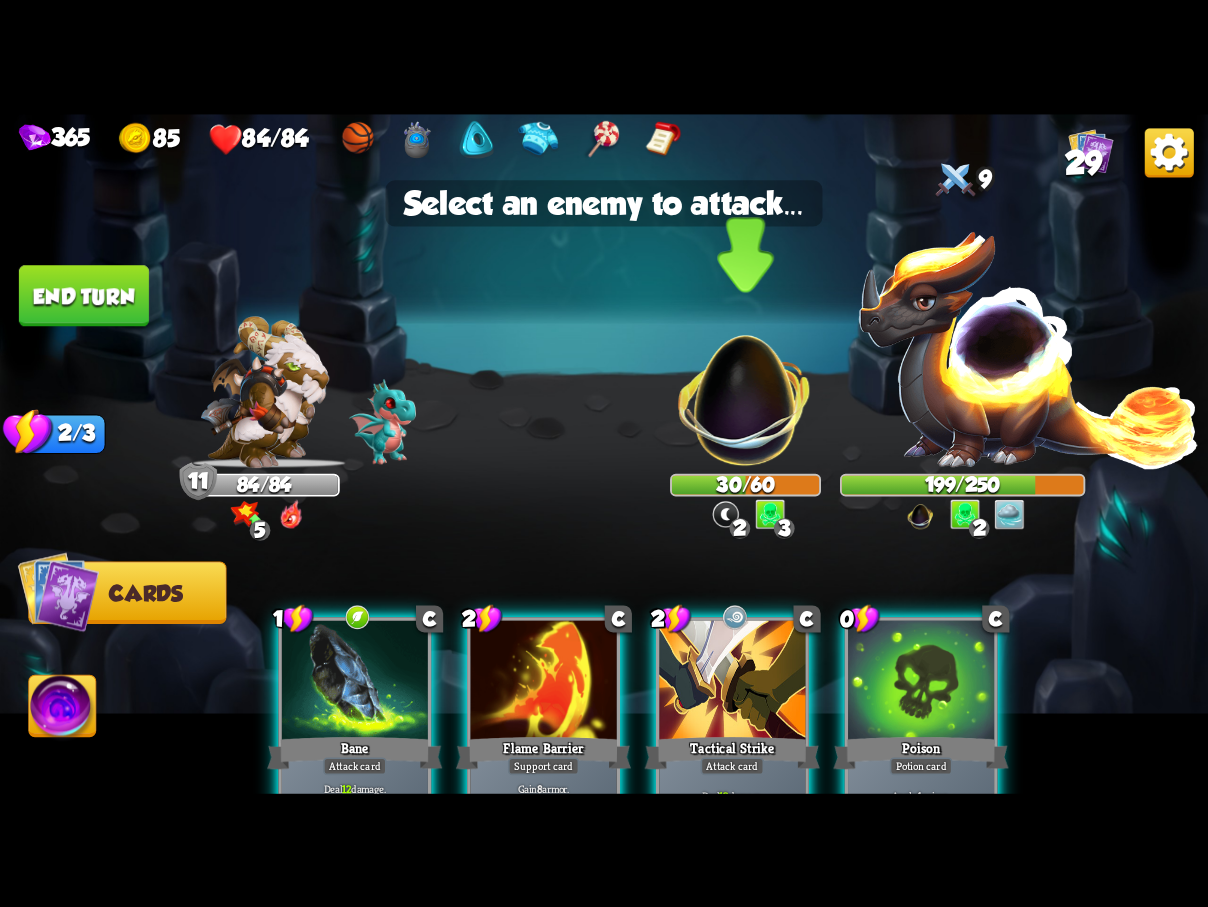 click at bounding box center [745, 388] 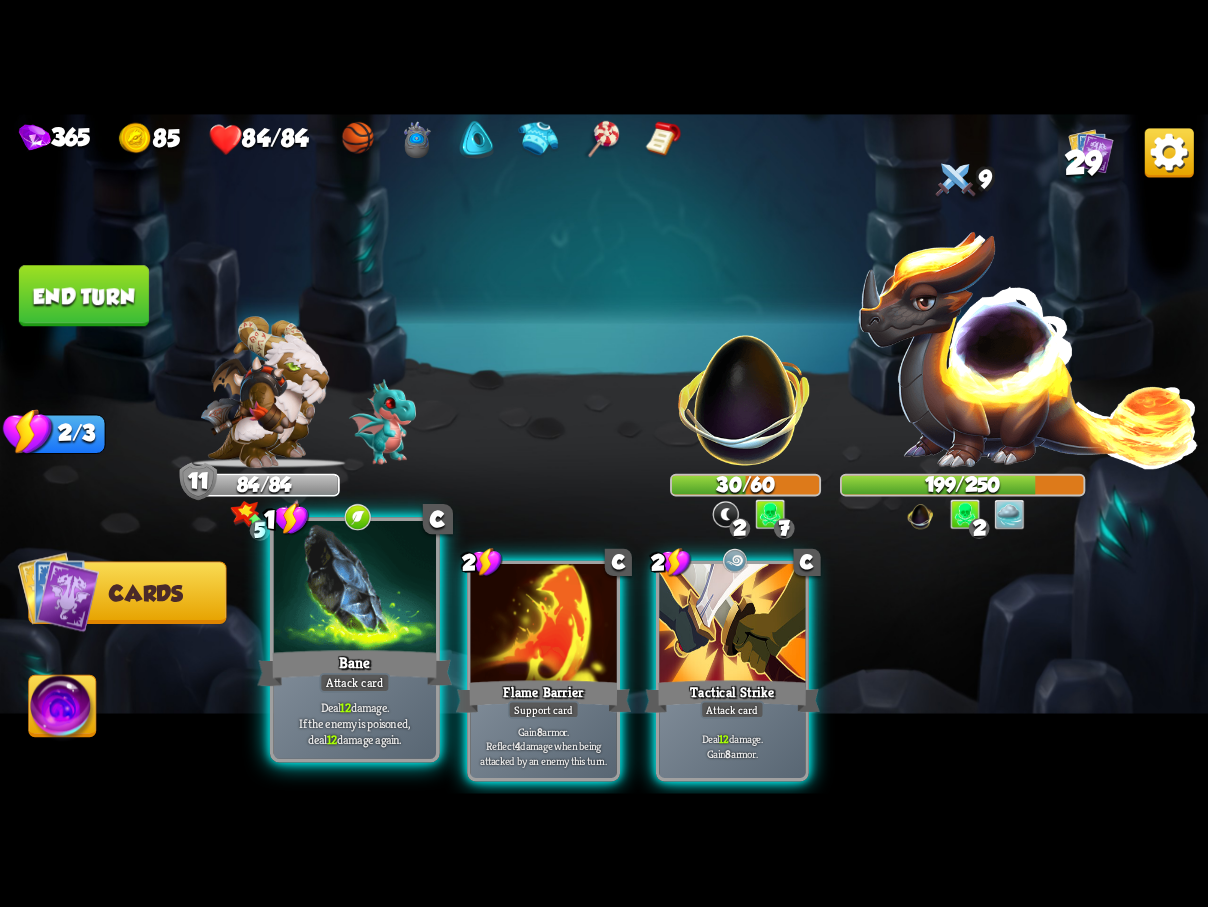 click on "Bane" at bounding box center (354, 667) 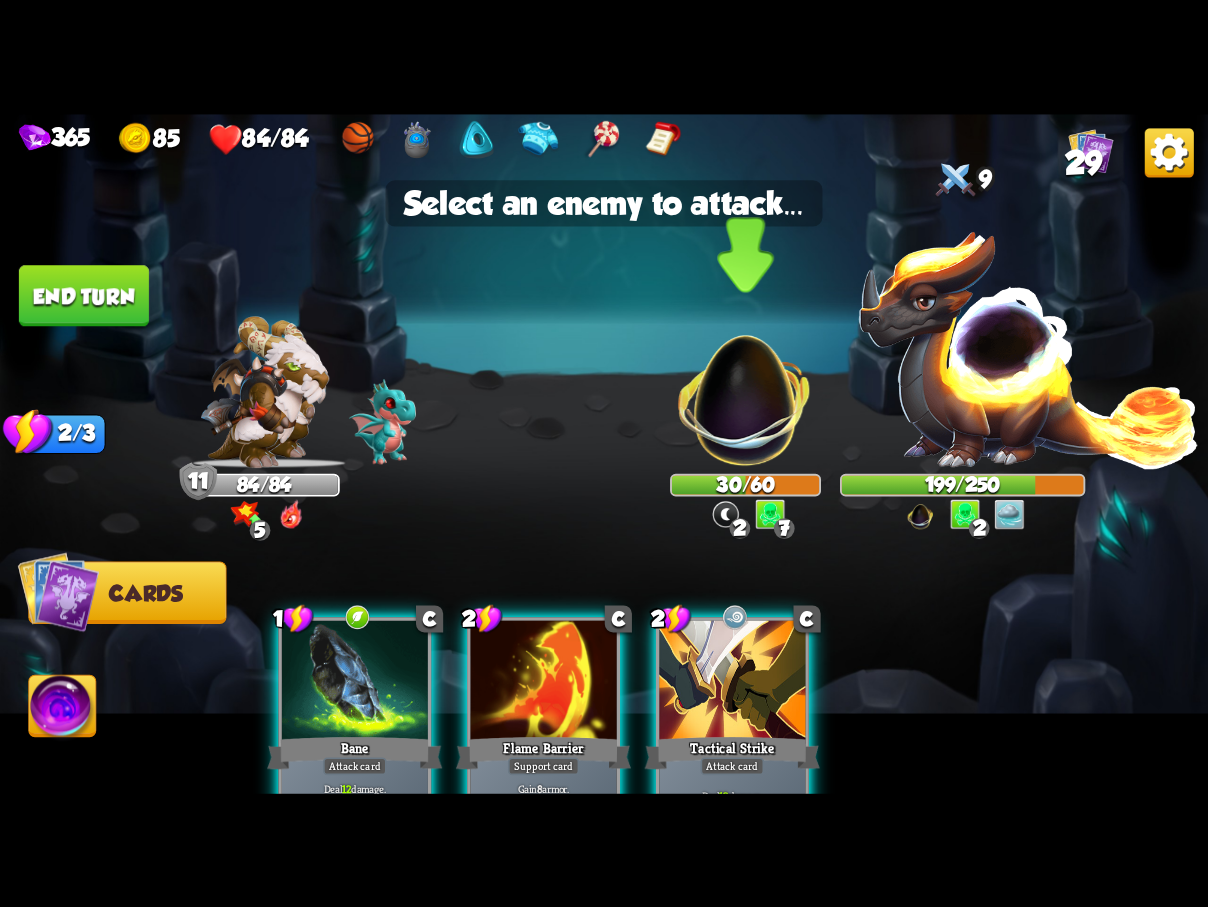 click at bounding box center (745, 388) 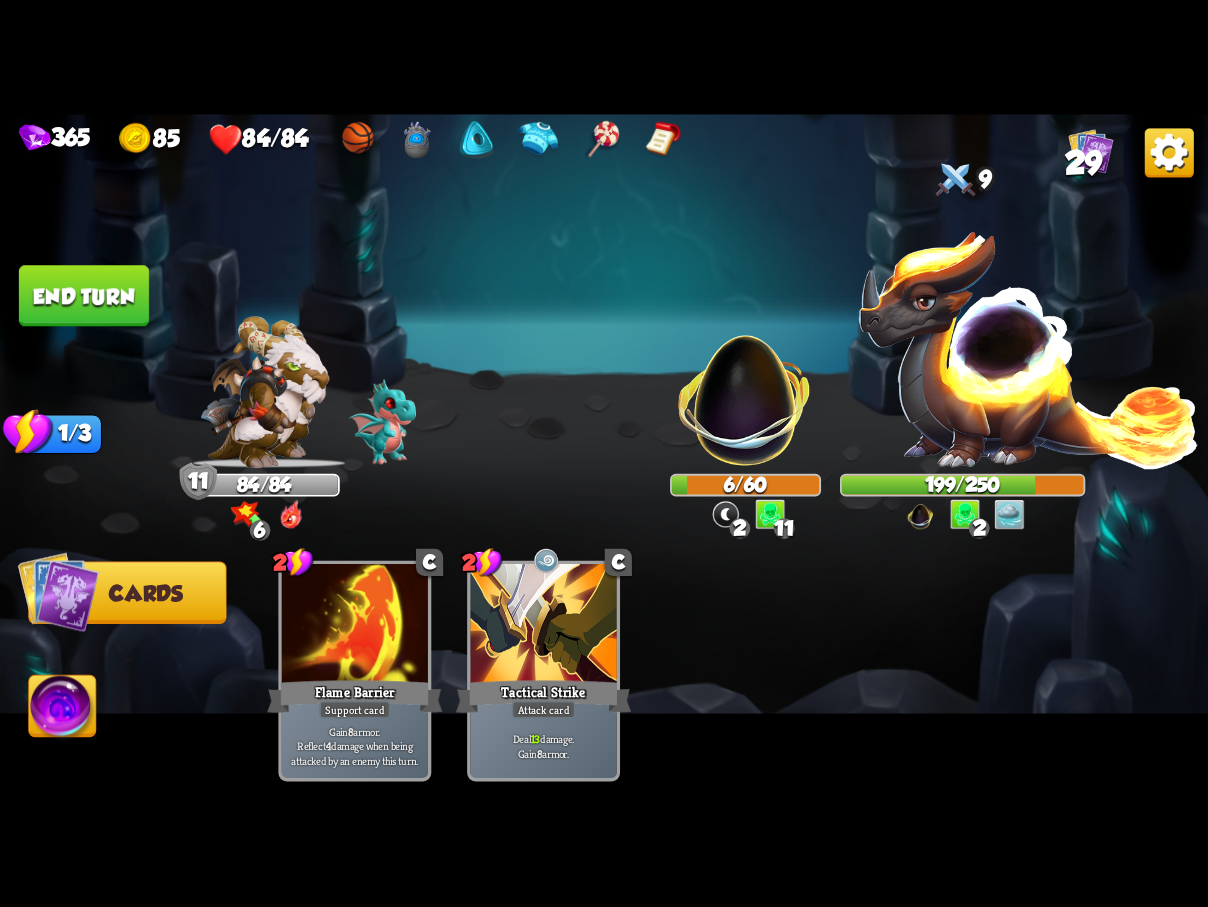 click on "End turn" at bounding box center (84, 295) 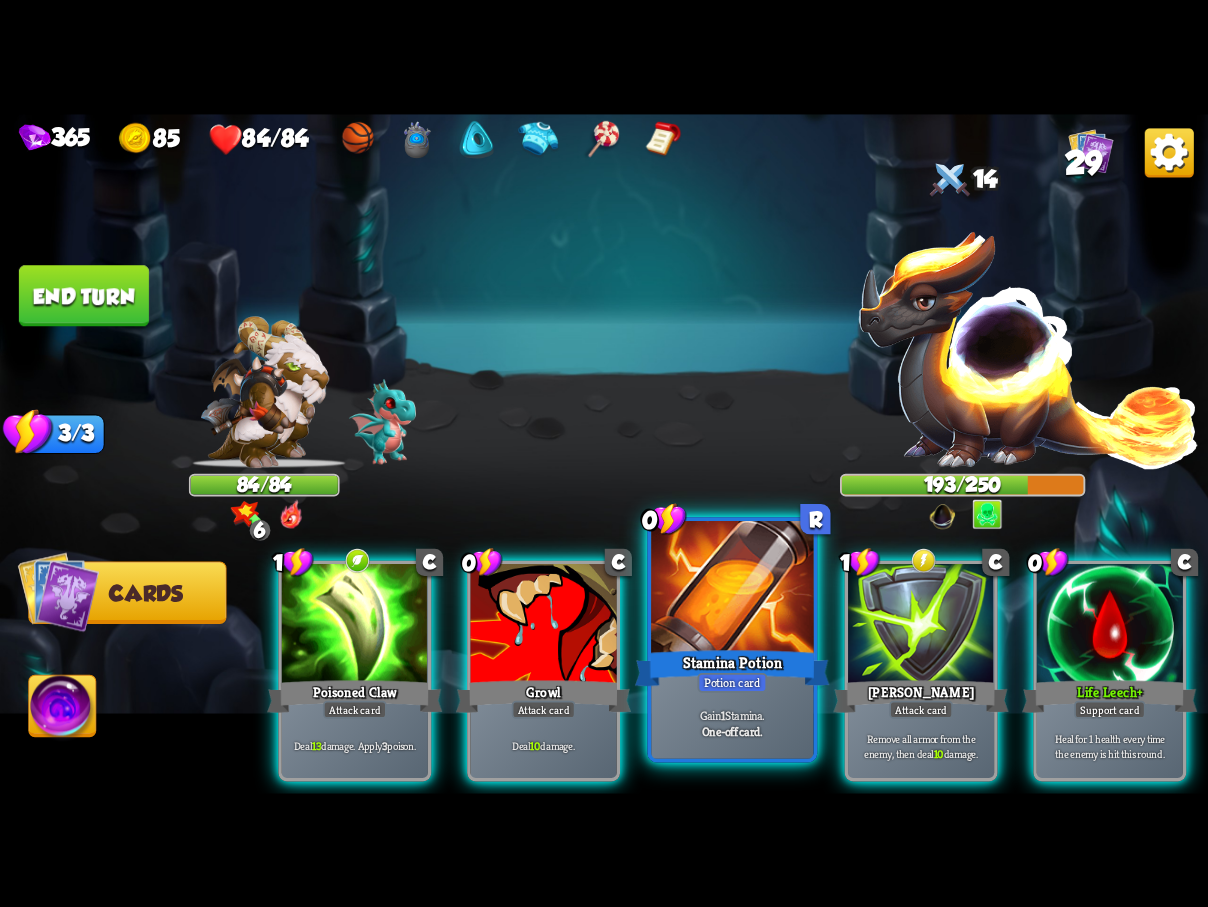 click at bounding box center [732, 589] 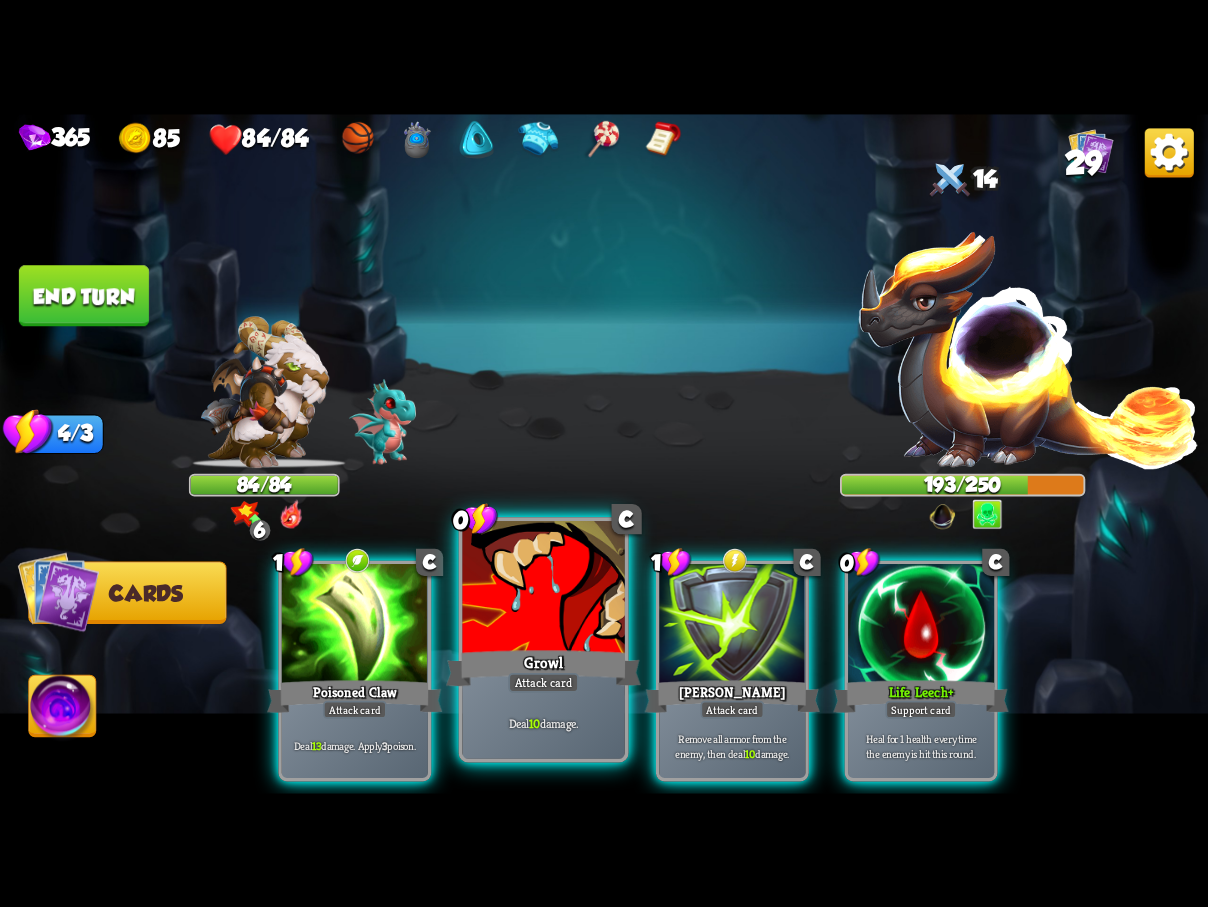 click at bounding box center (543, 589) 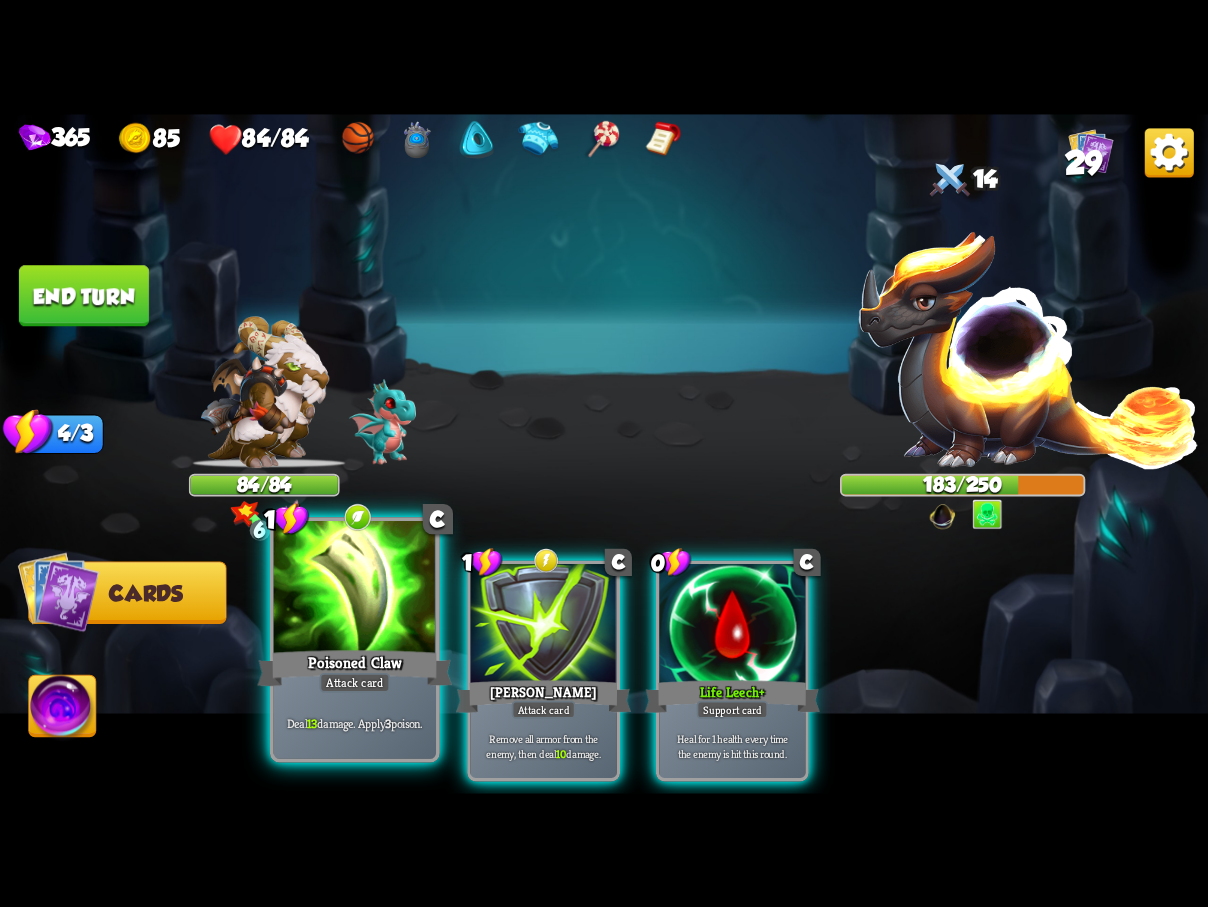 click at bounding box center (355, 589) 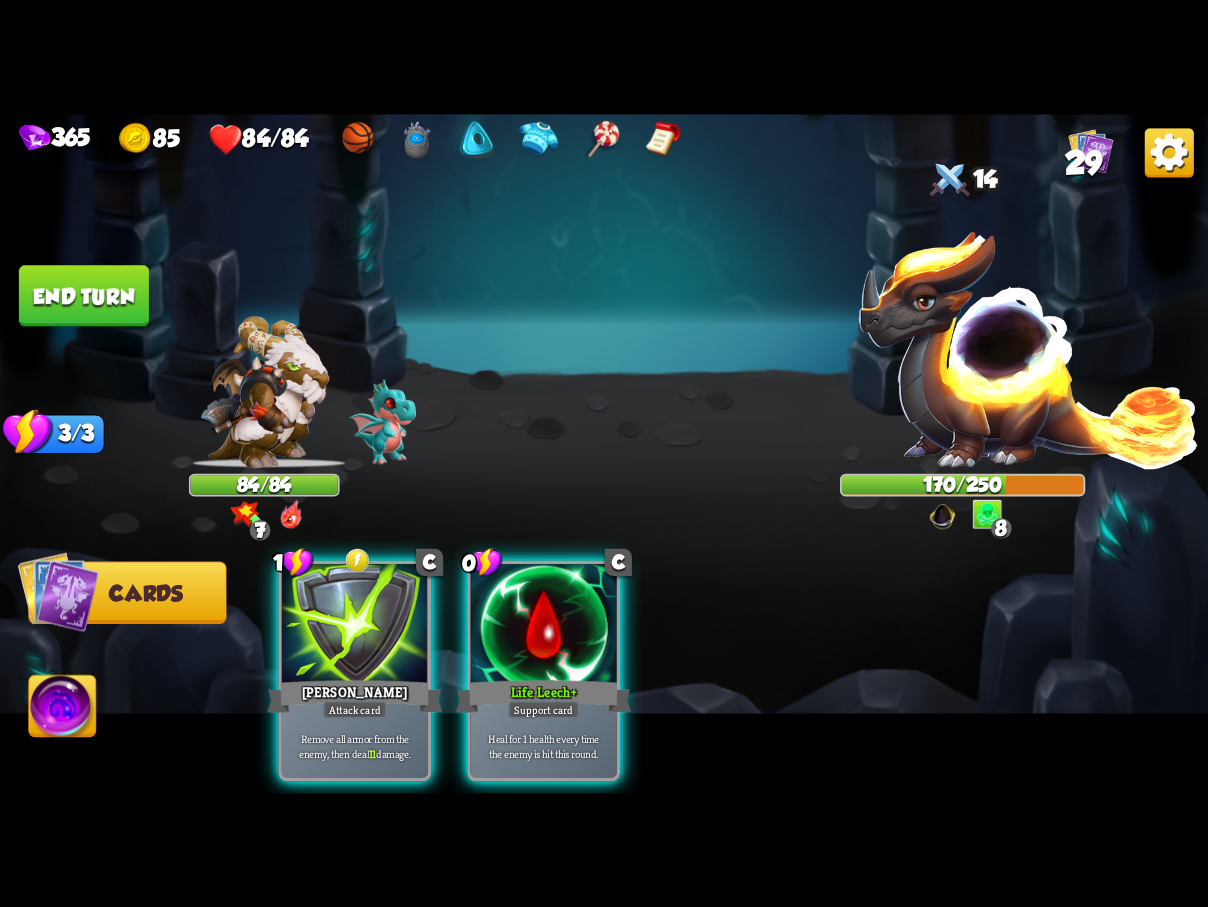 click on "End turn" at bounding box center [84, 295] 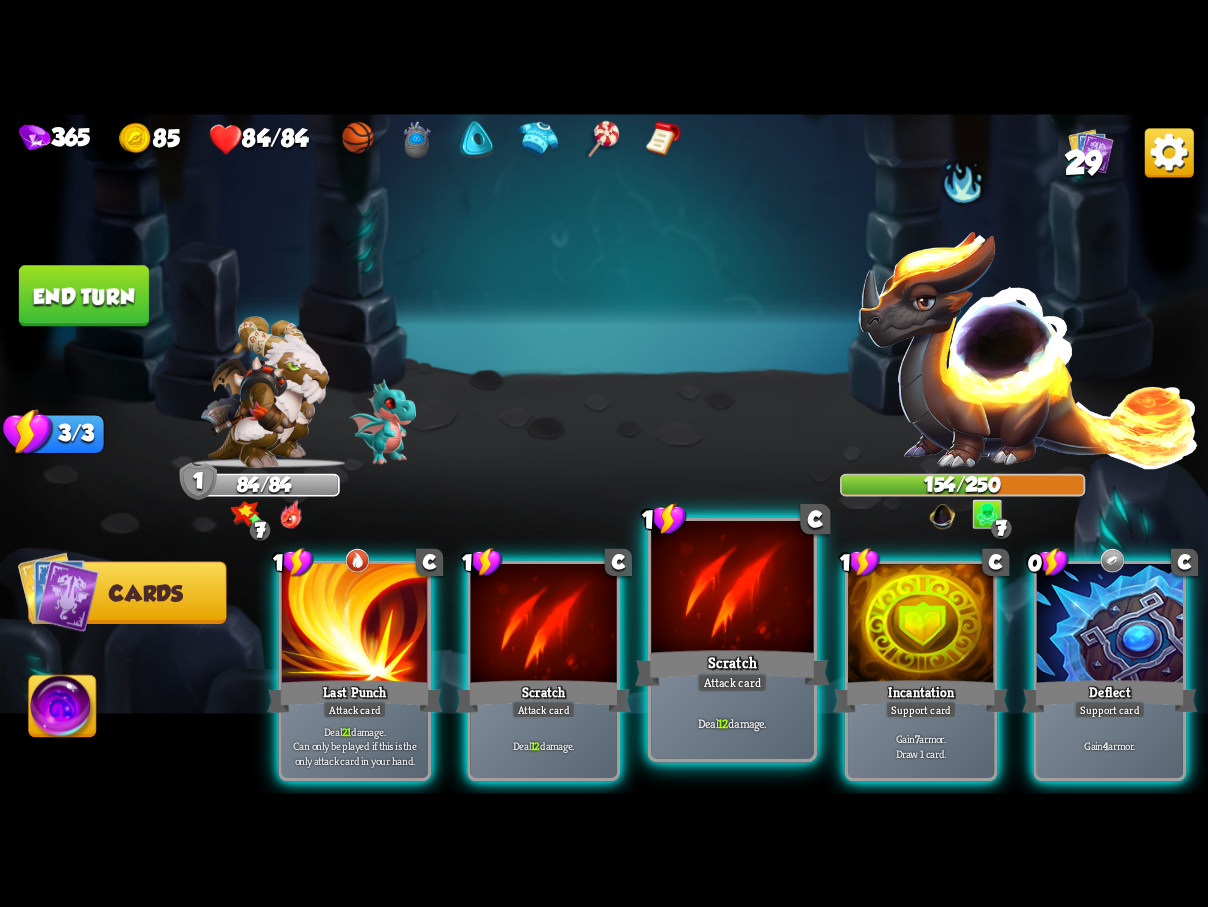 click at bounding box center [732, 589] 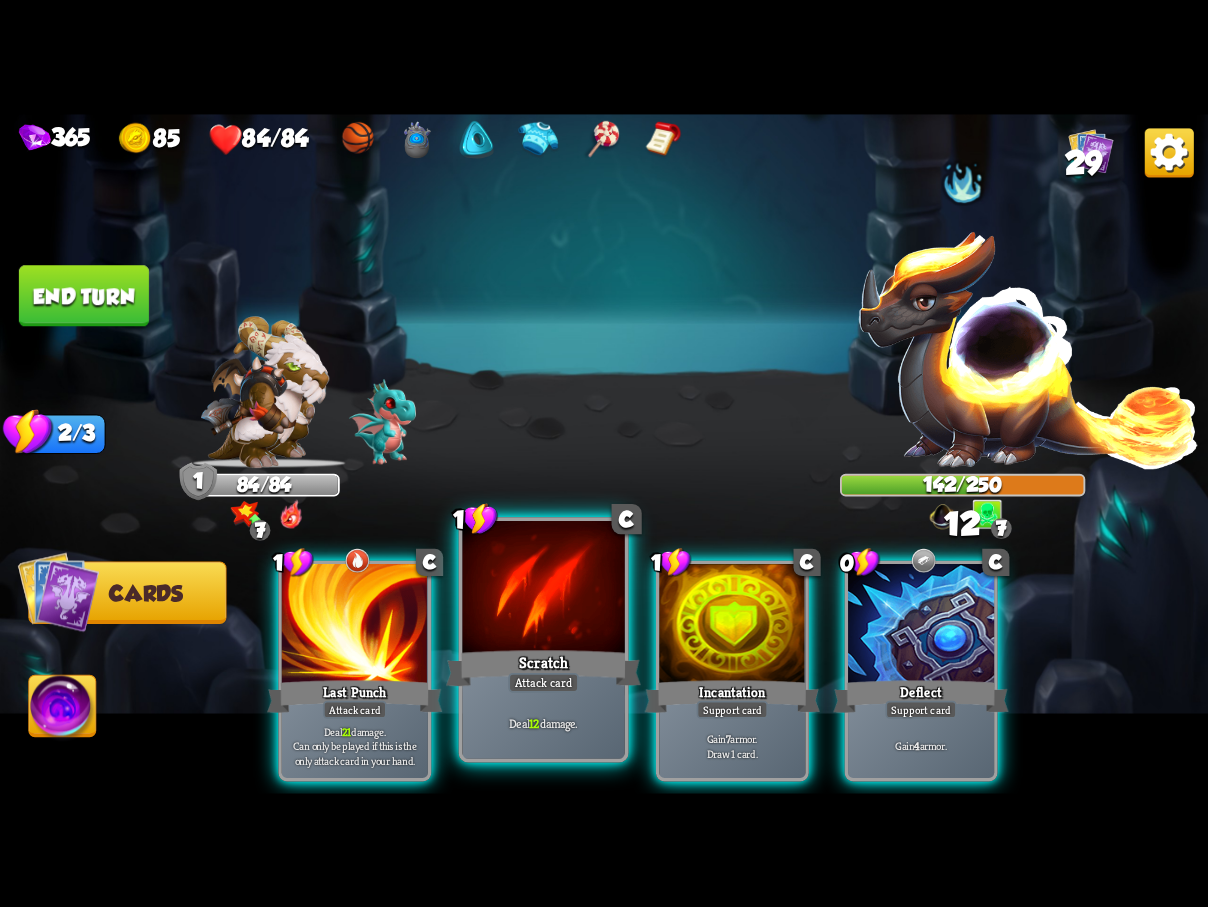 click at bounding box center (543, 589) 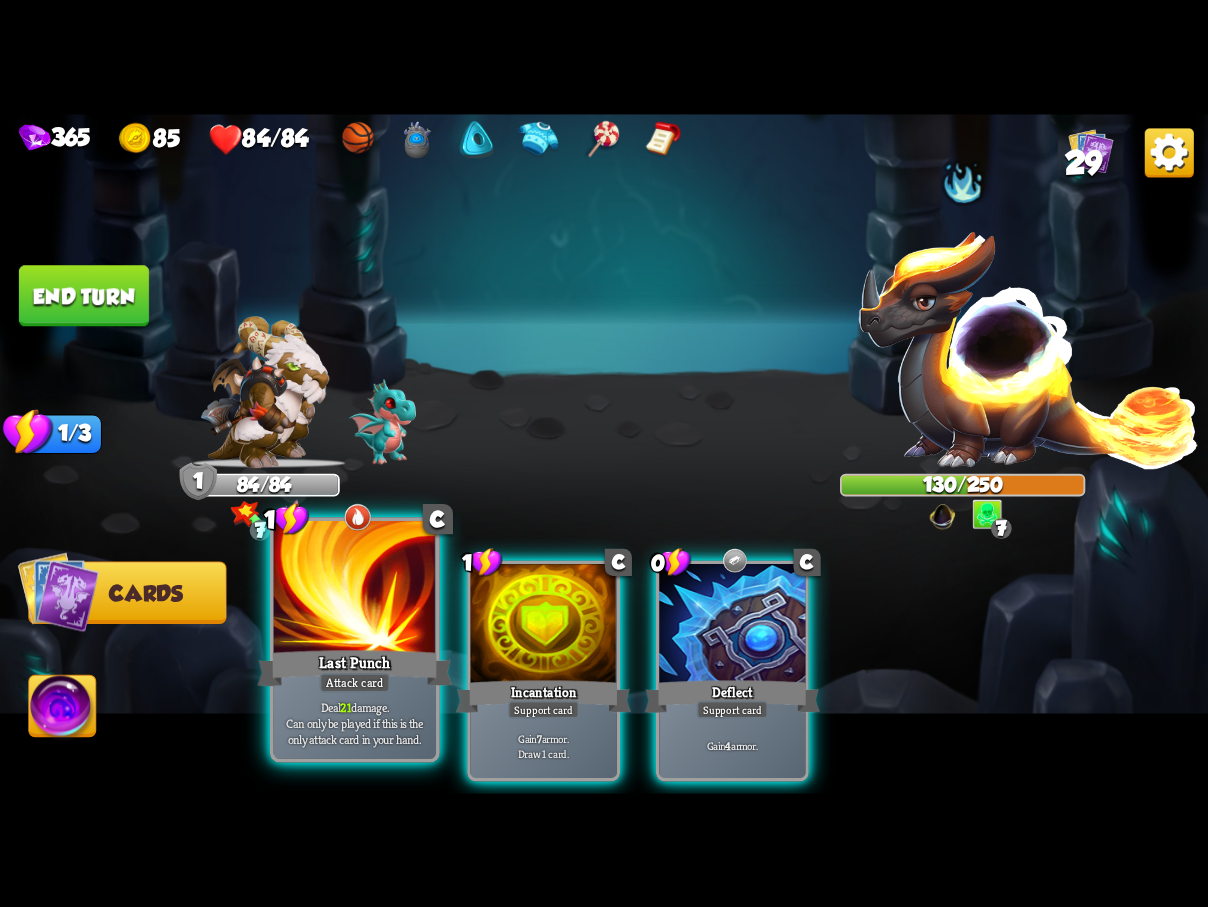 click at bounding box center [355, 589] 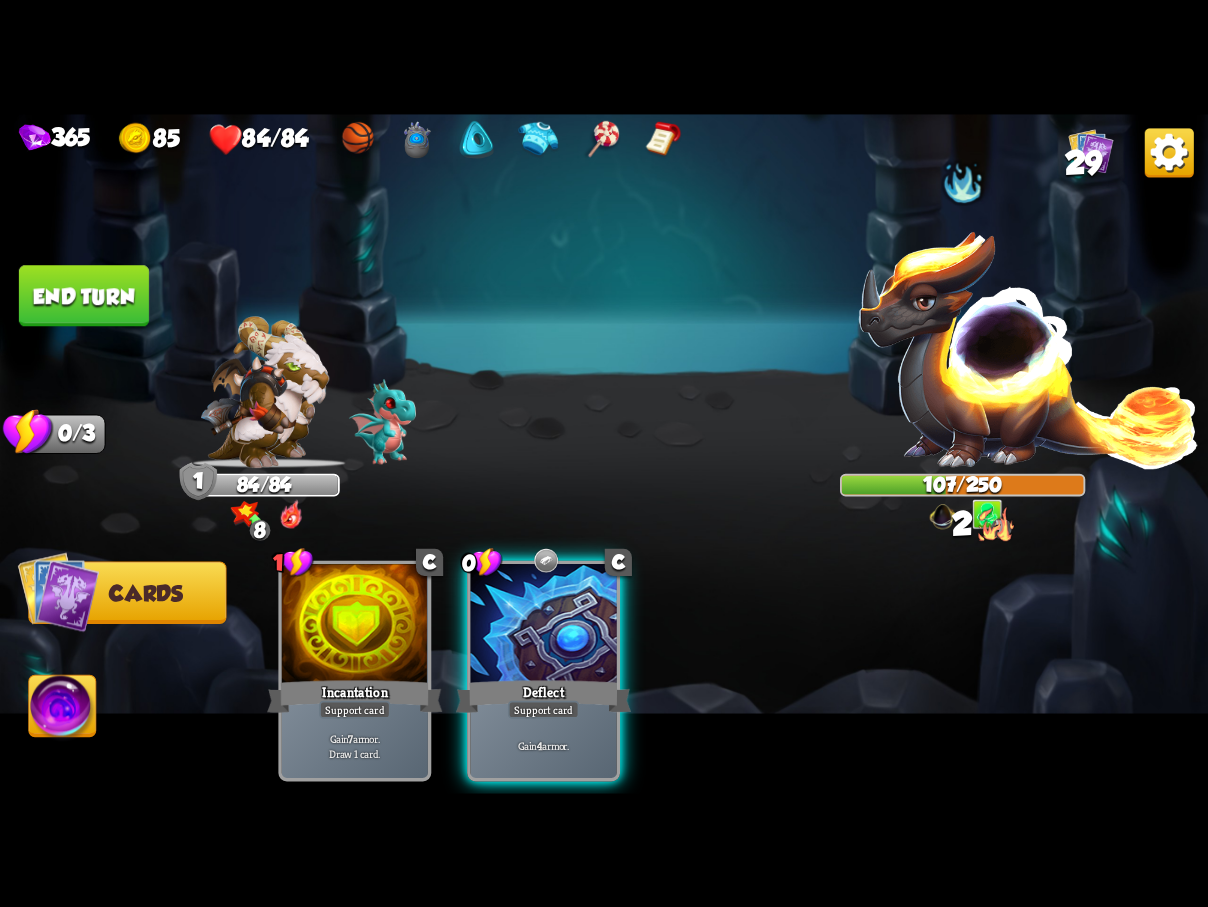 click on "End turn" at bounding box center [84, 295] 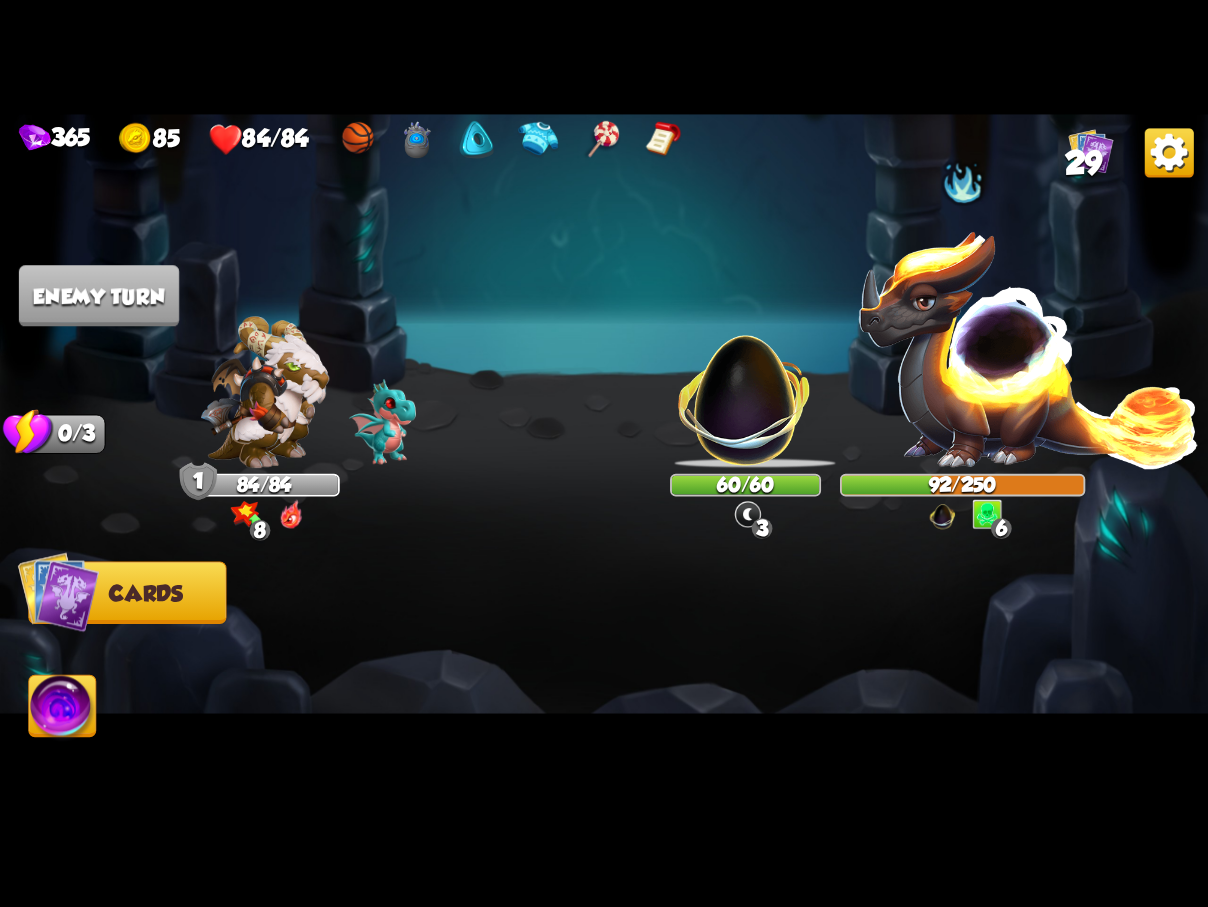 click at bounding box center [1029, 348] 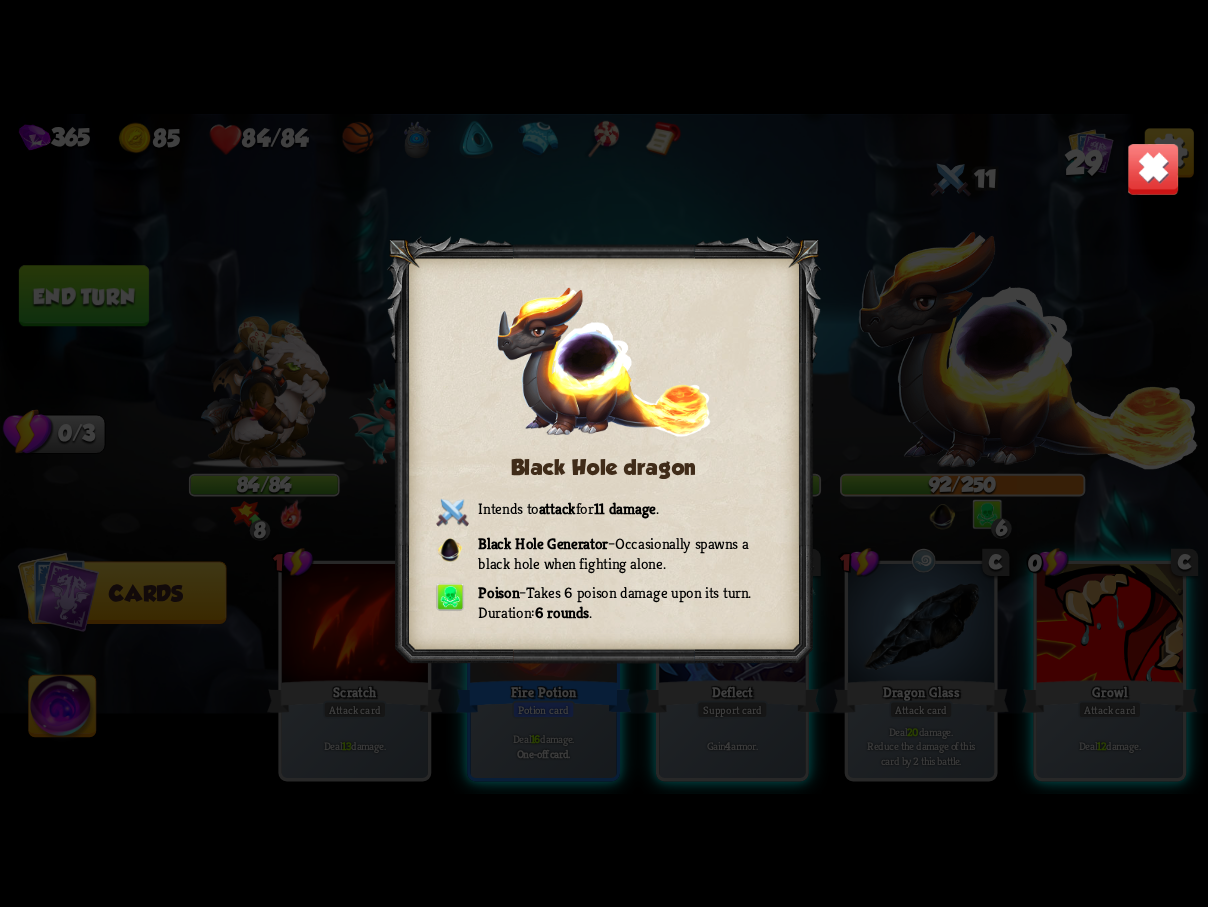 click at bounding box center [1153, 168] 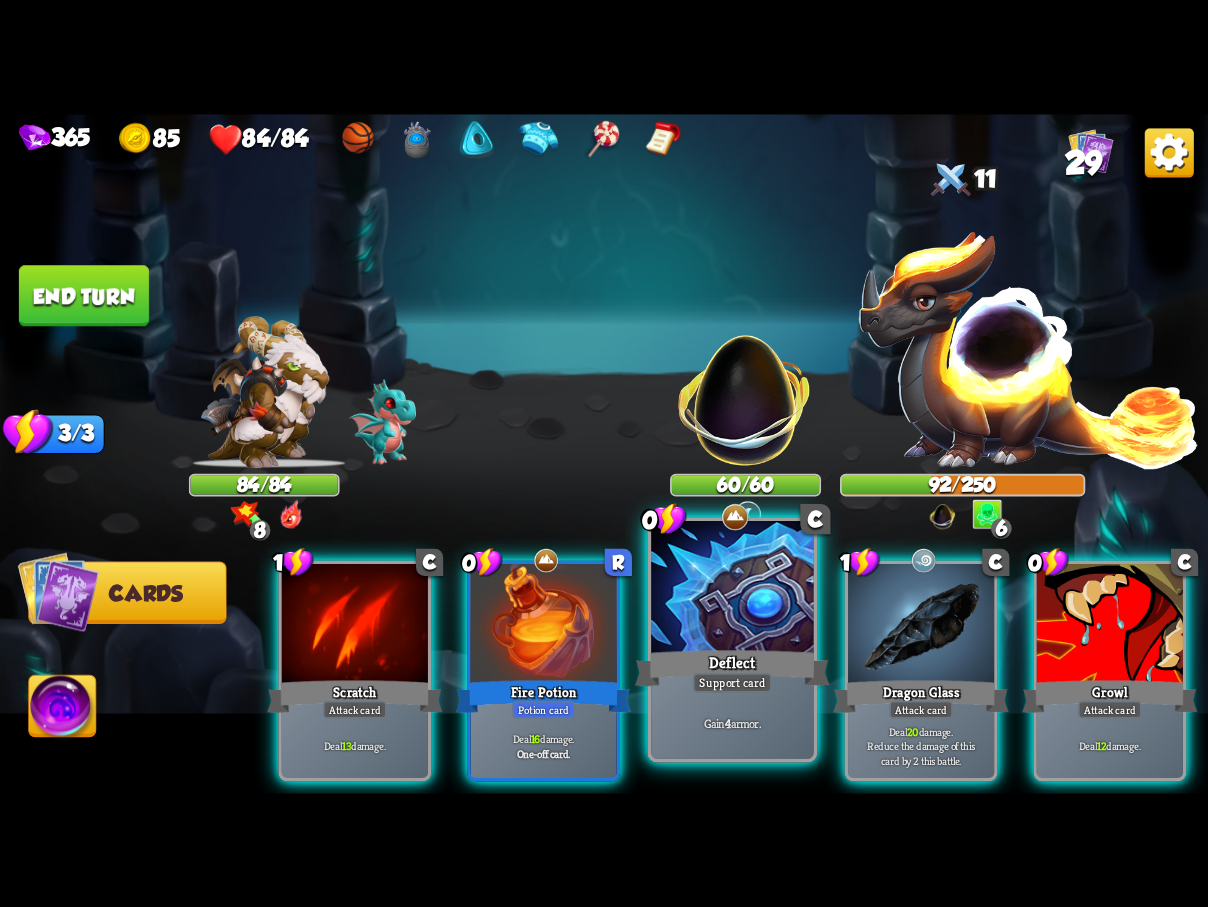 click at bounding box center [732, 589] 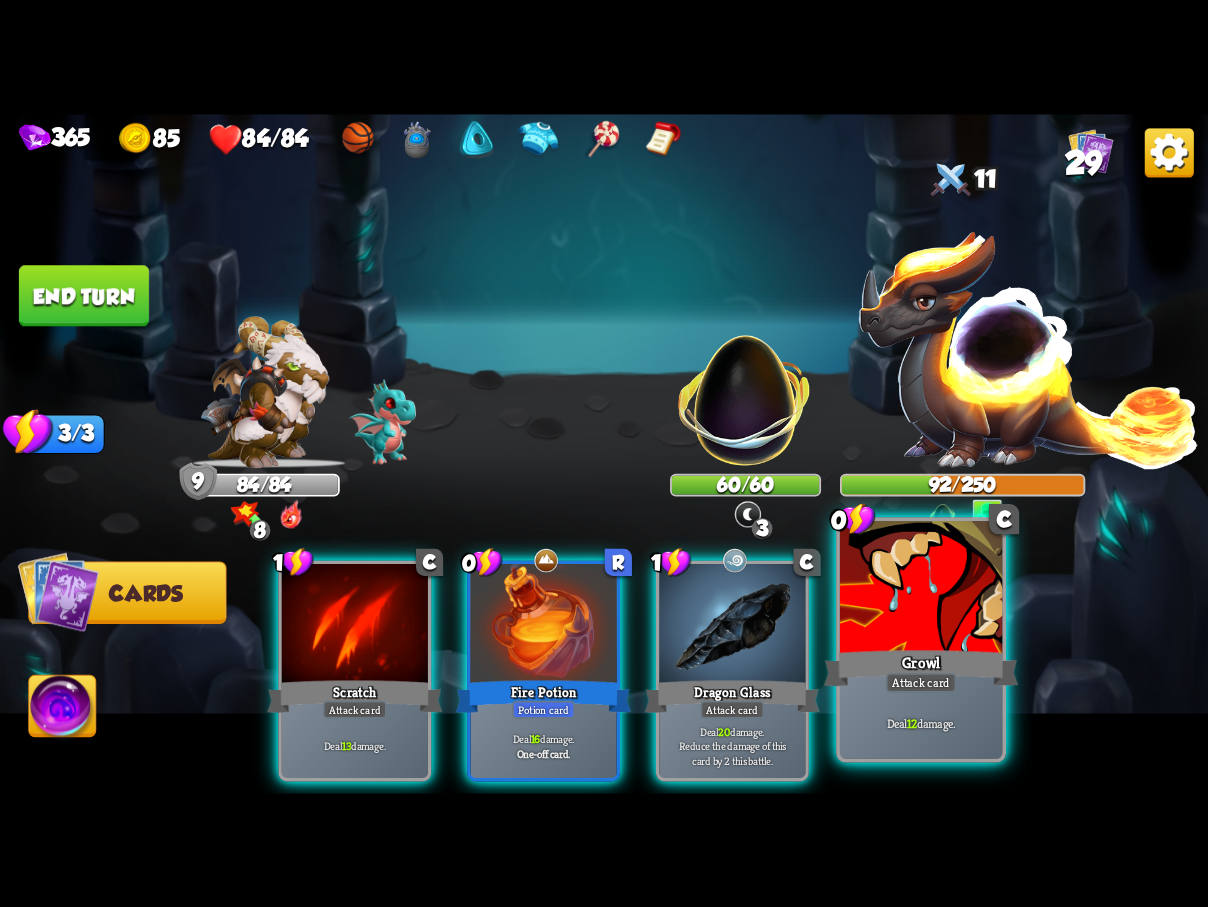 click at bounding box center [921, 589] 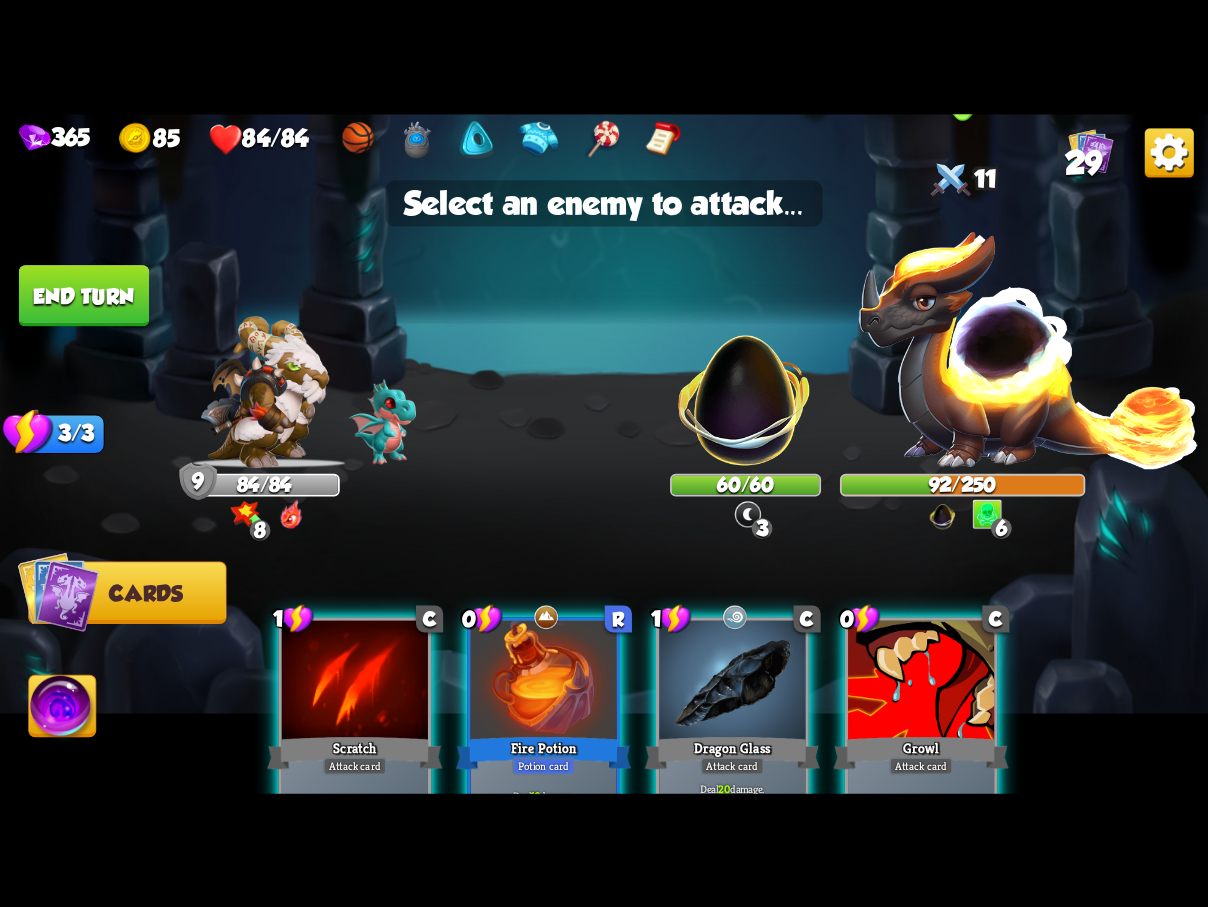 click at bounding box center [1029, 348] 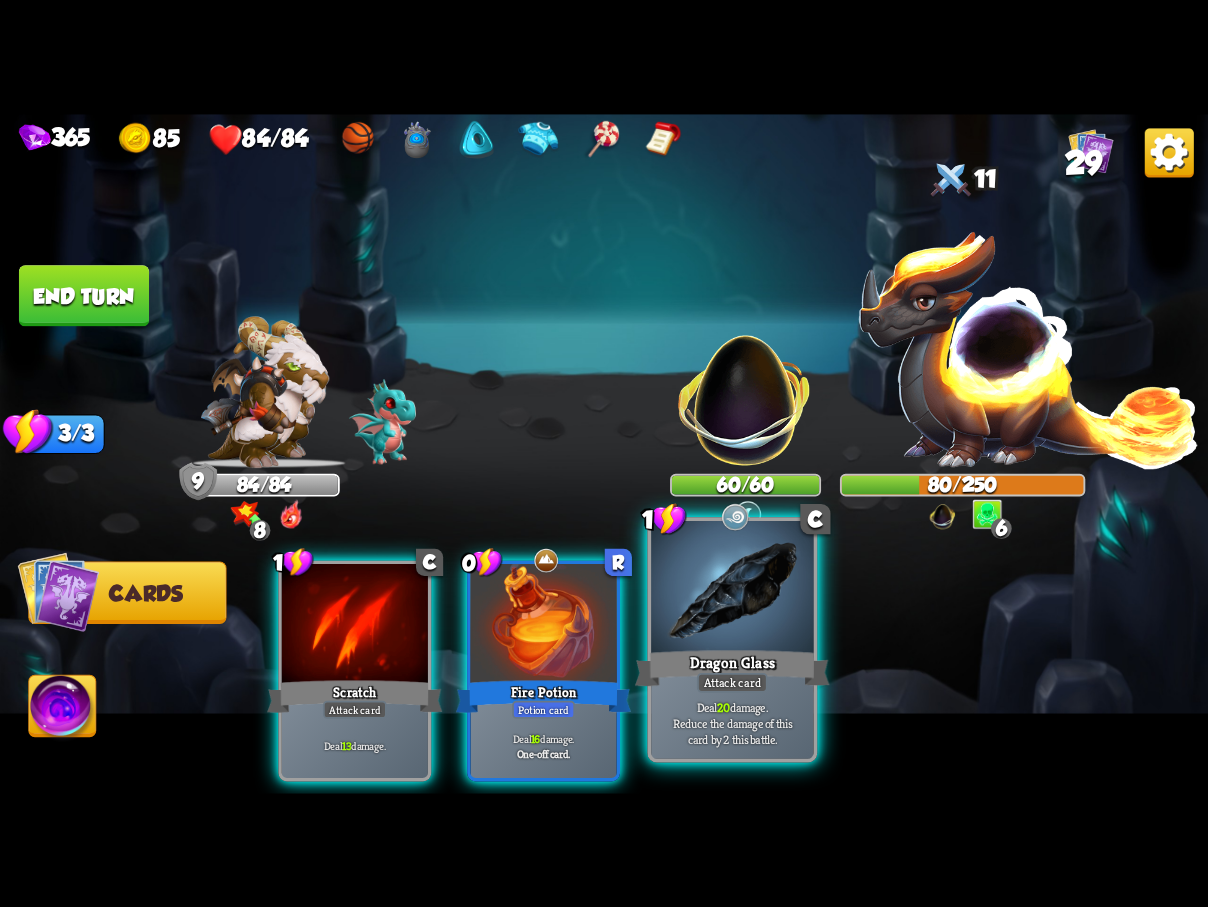 click at bounding box center [732, 589] 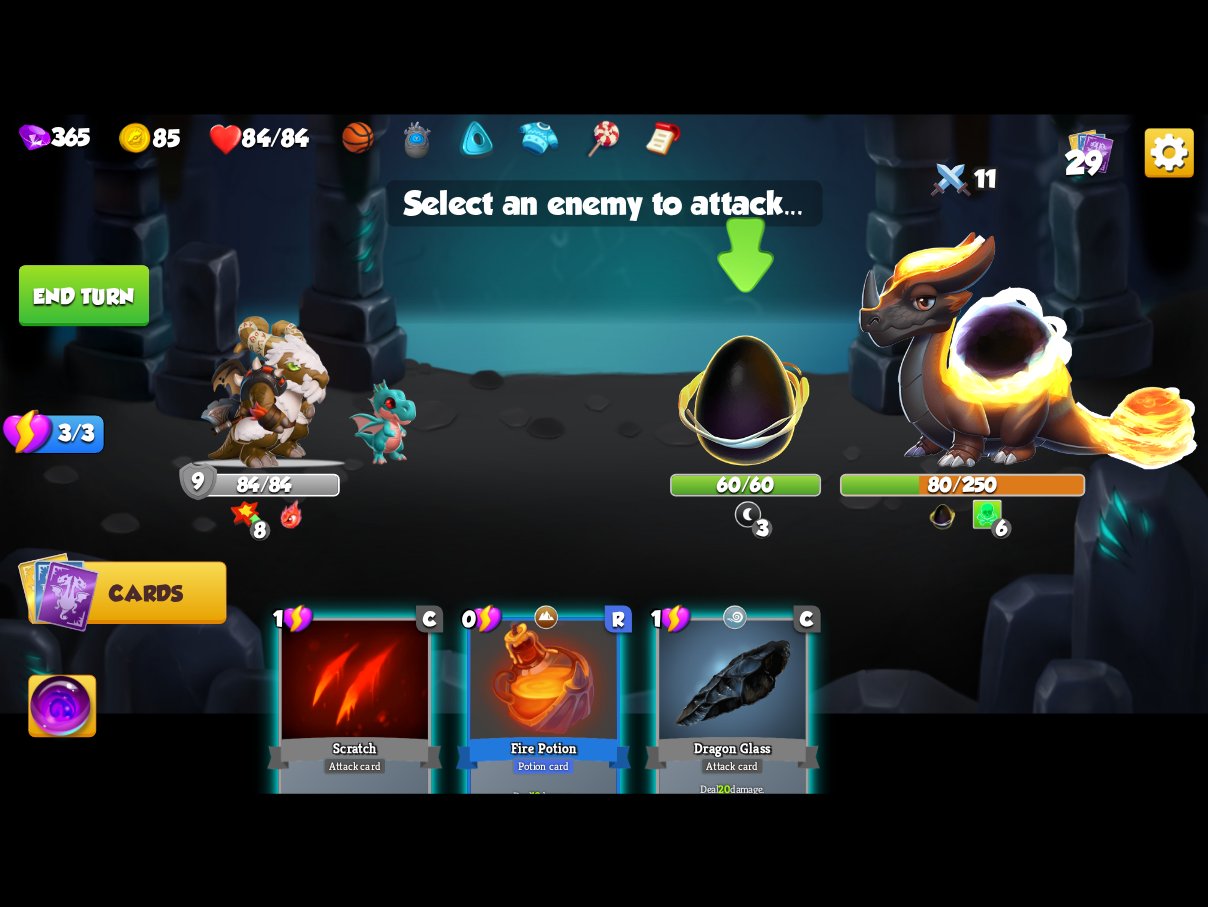 click at bounding box center [745, 388] 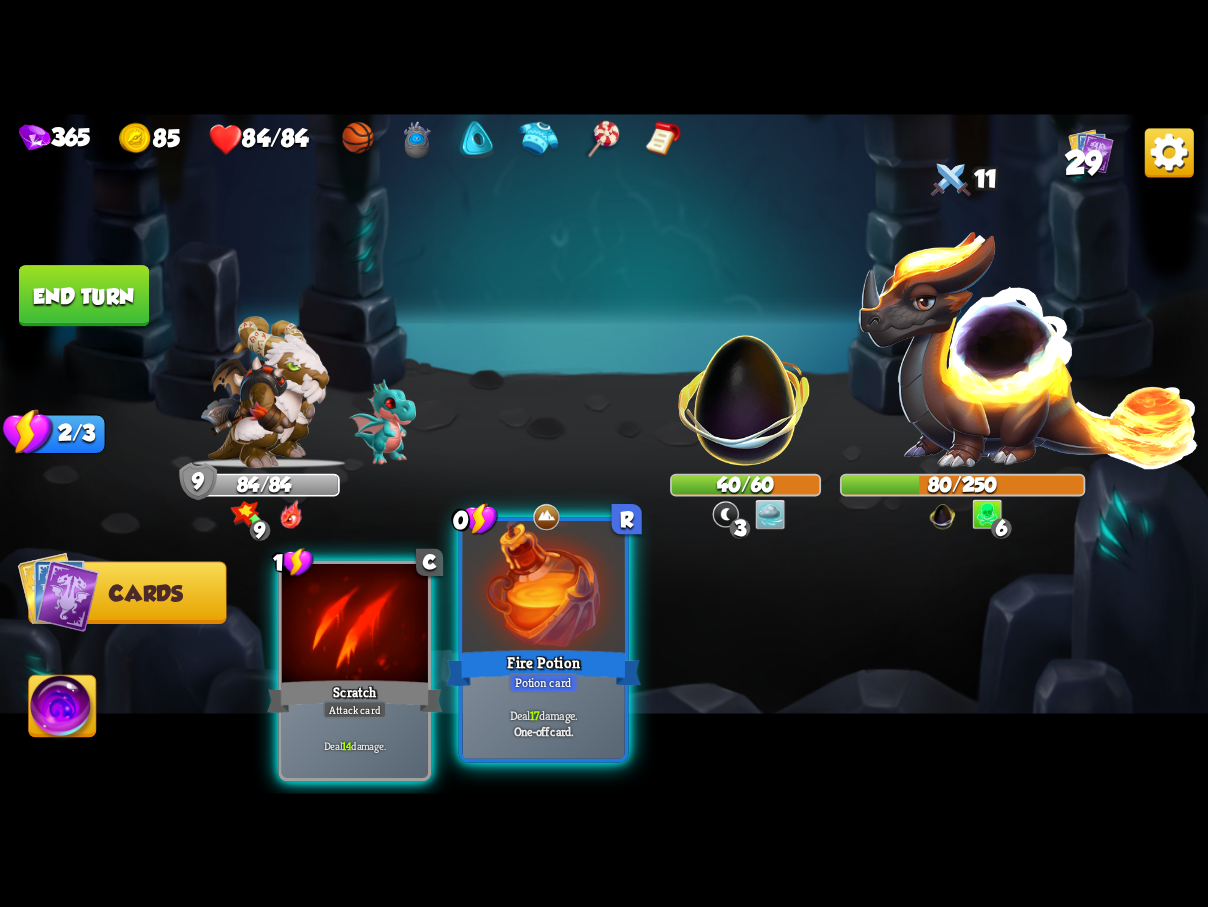 click at bounding box center [543, 589] 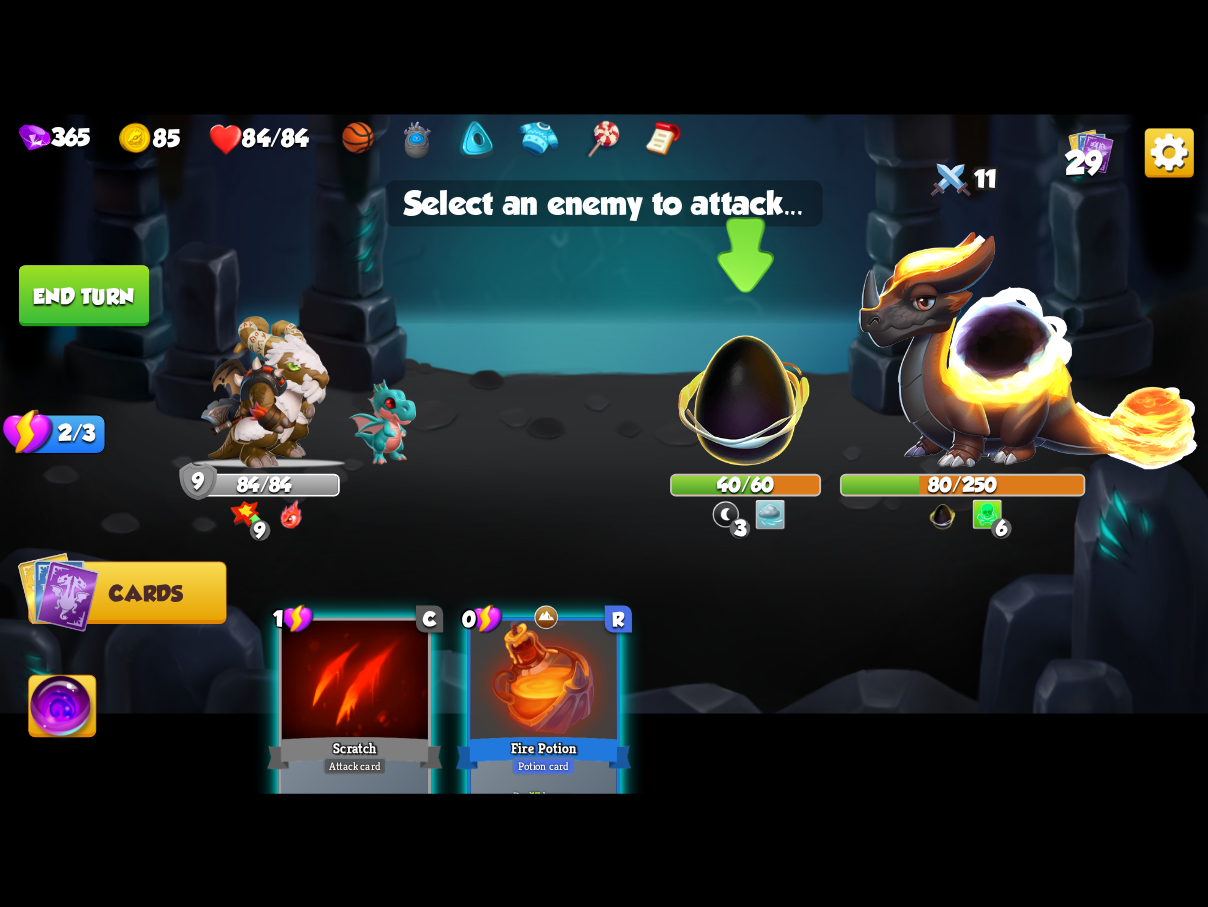 click at bounding box center (745, 388) 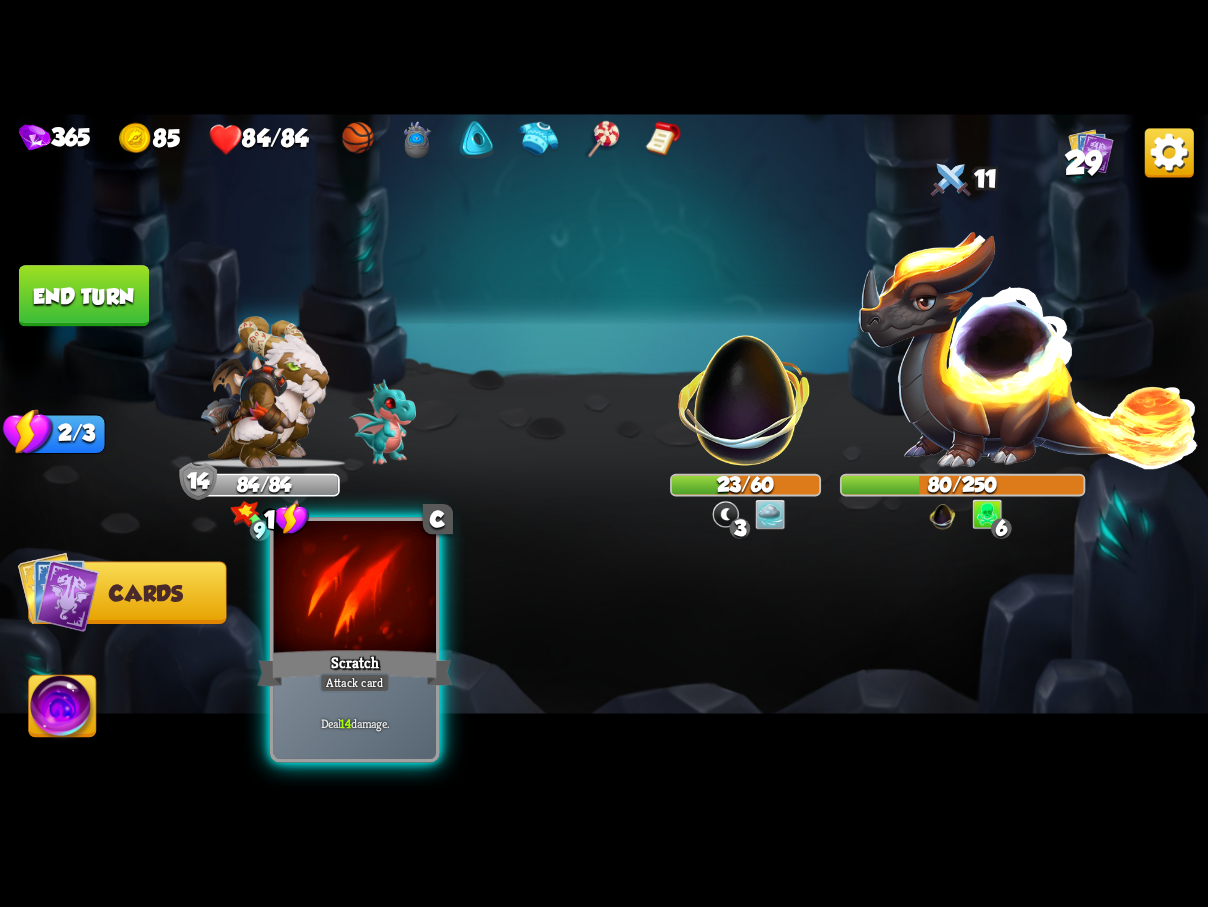 click at bounding box center [355, 589] 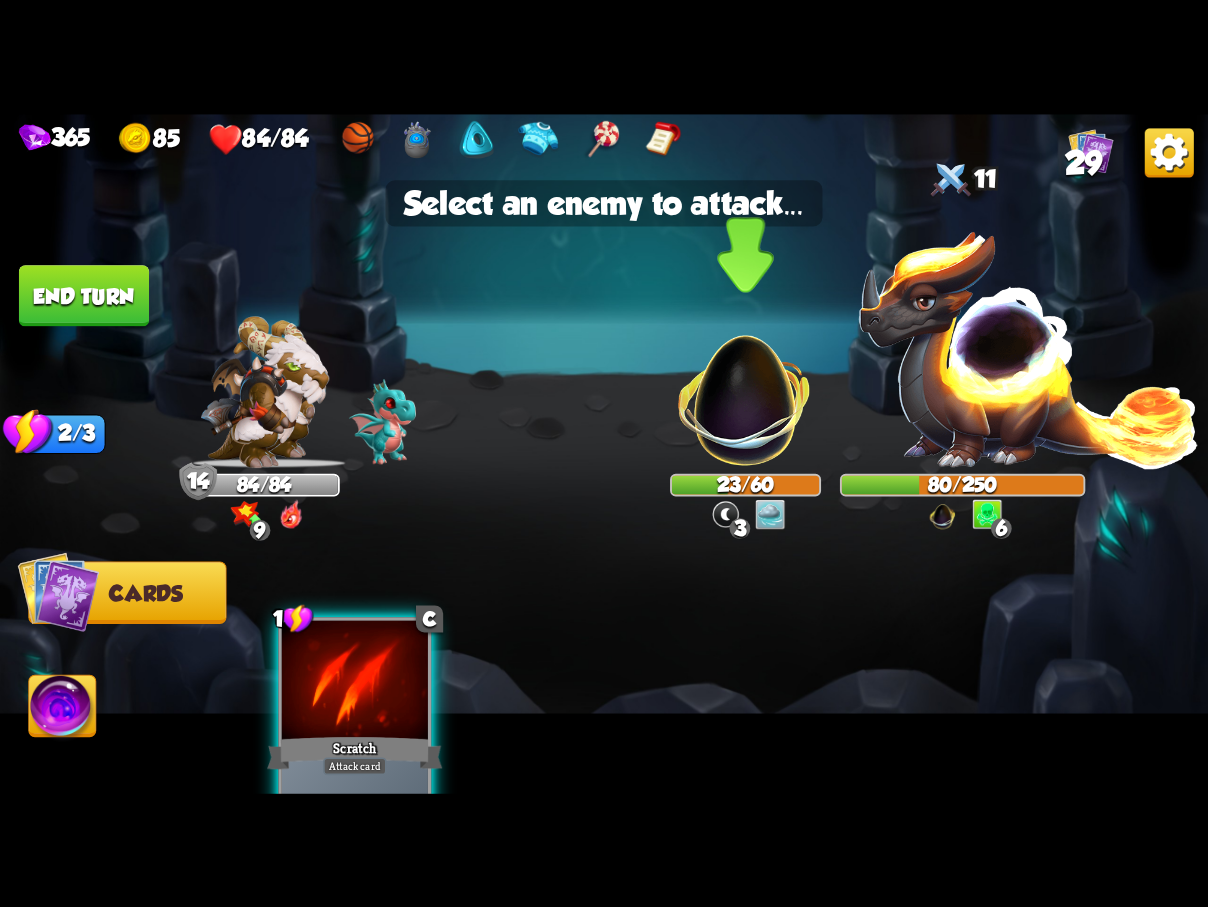 click at bounding box center (745, 388) 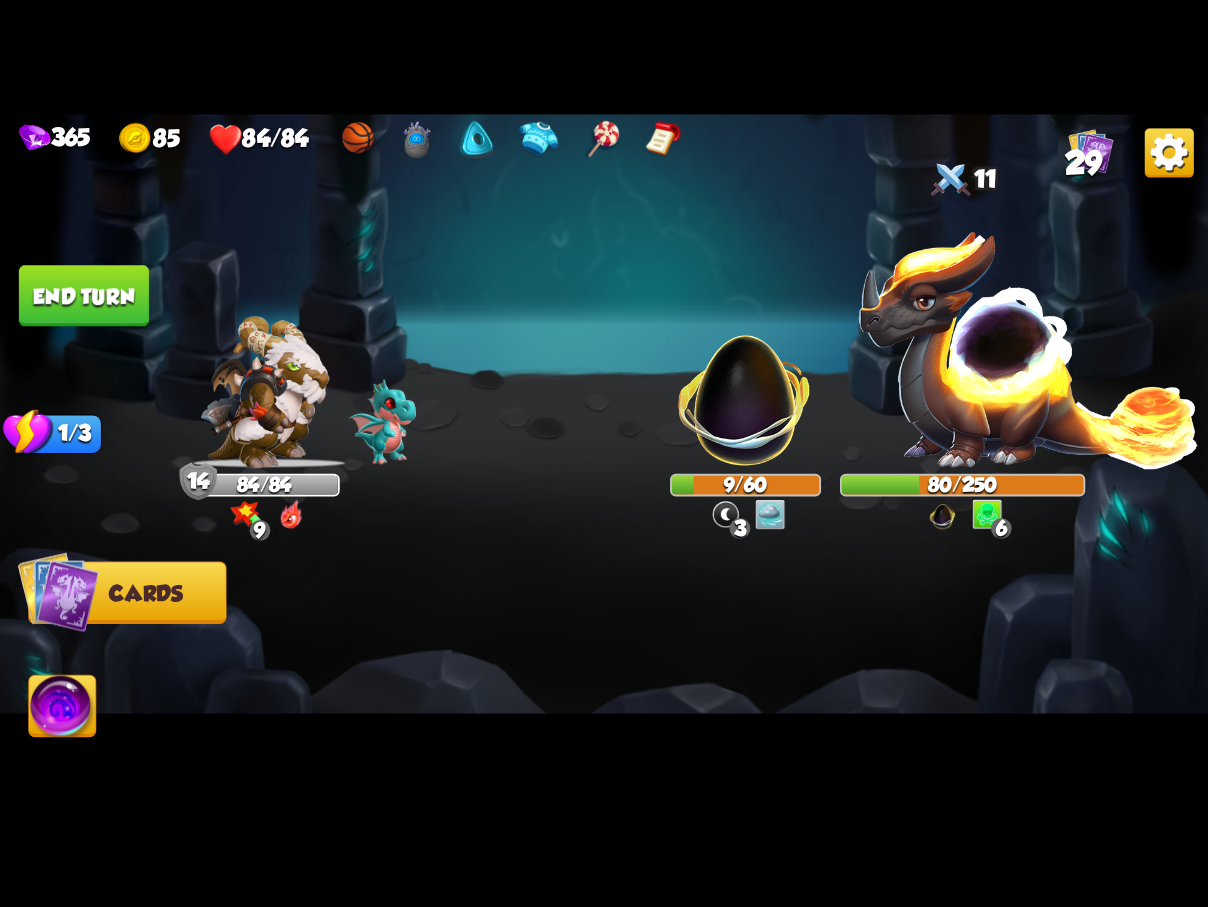 click on "End turn" at bounding box center [84, 295] 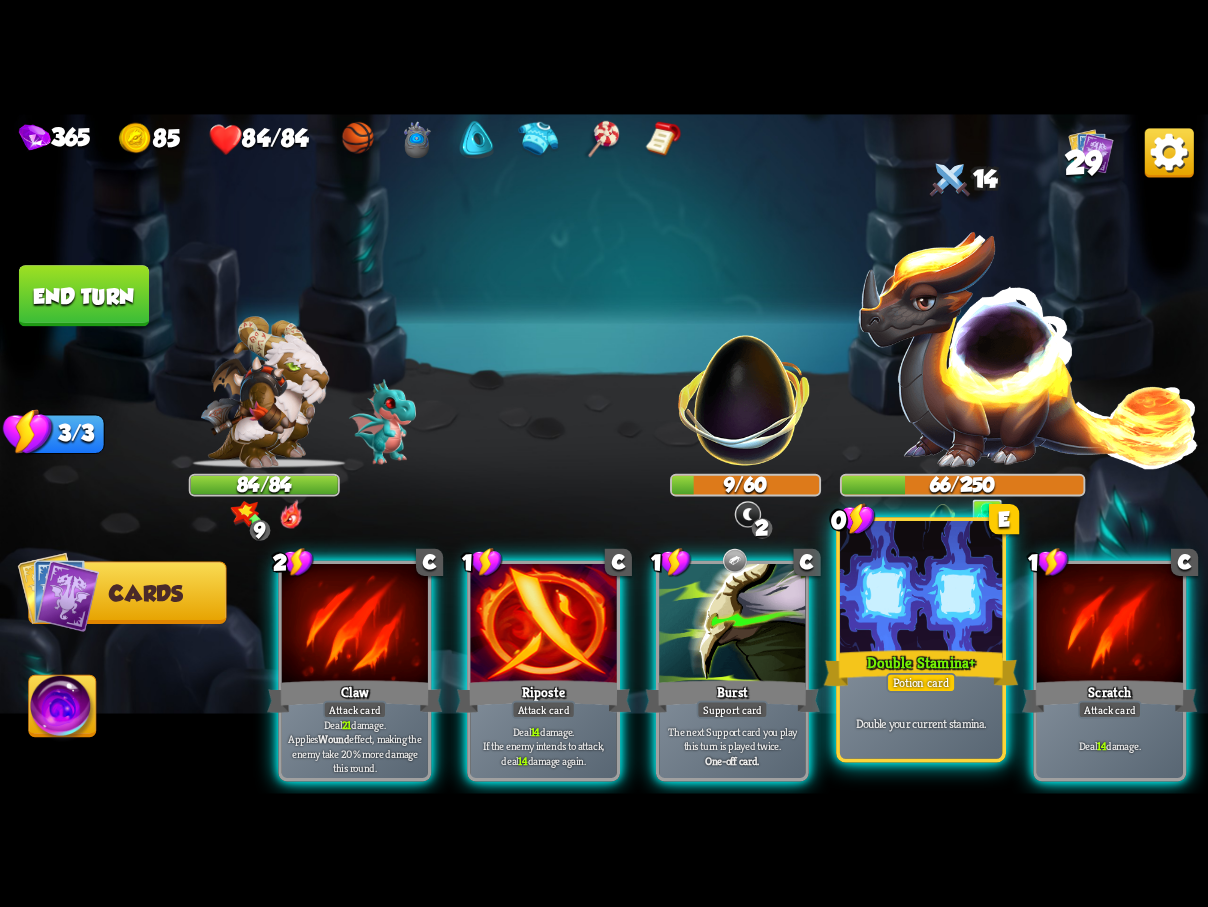 click at bounding box center (921, 589) 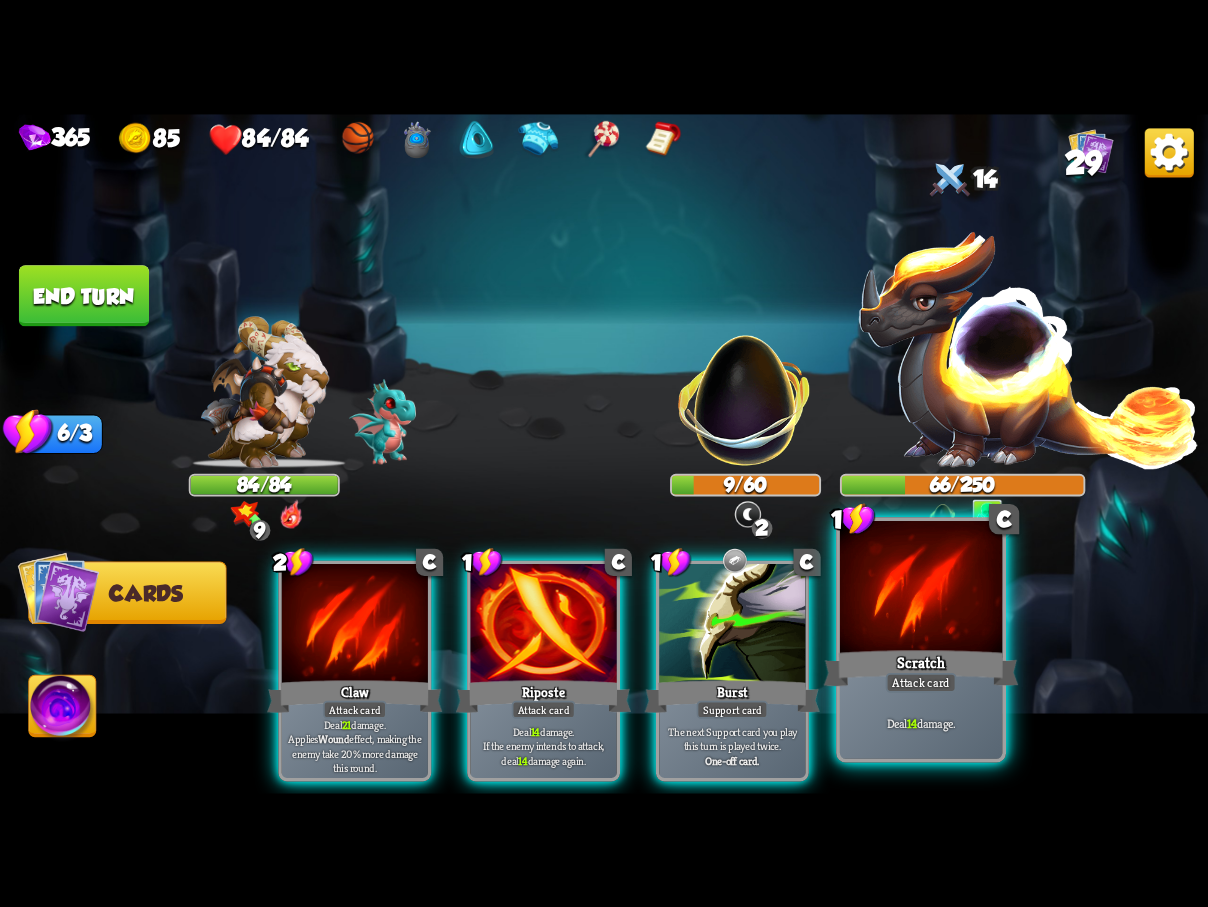click at bounding box center [921, 589] 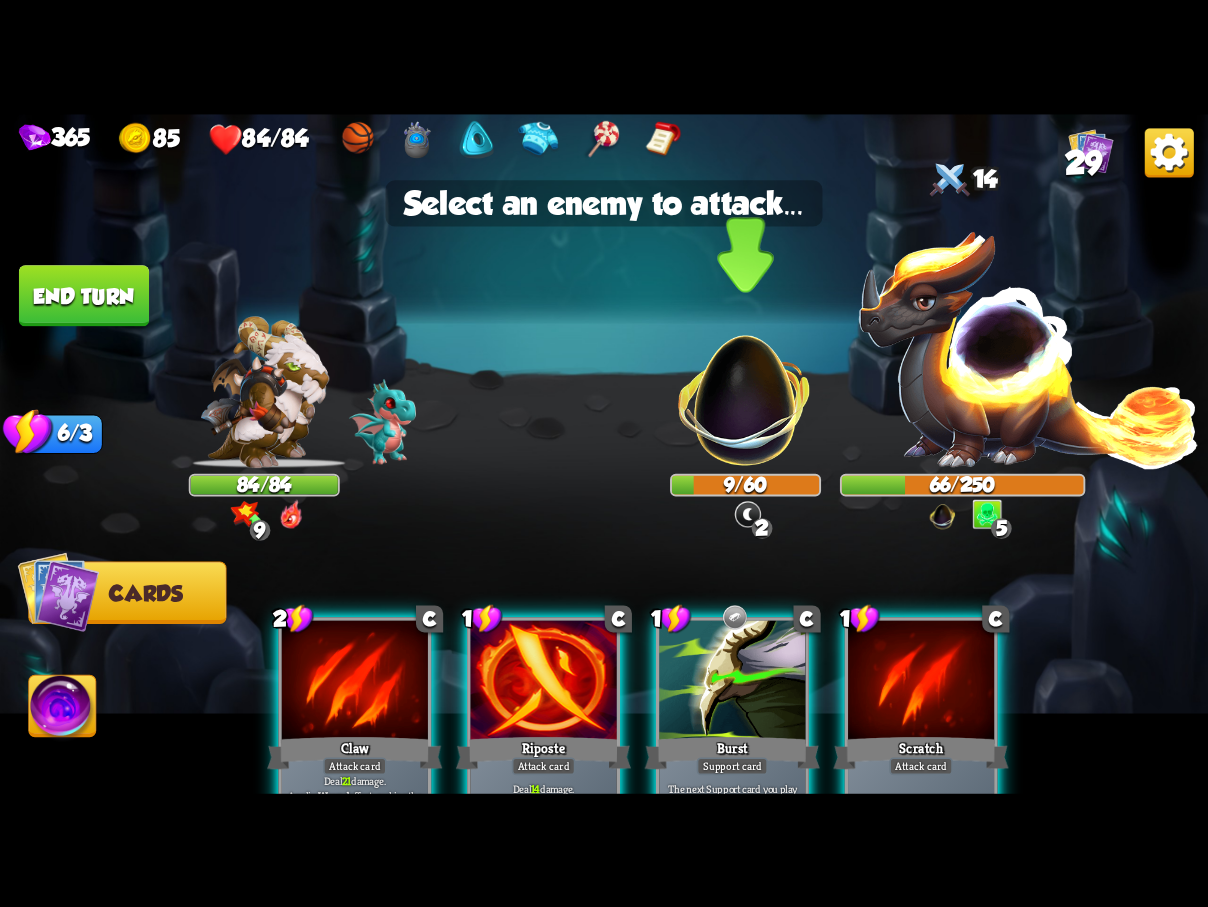 click at bounding box center (745, 388) 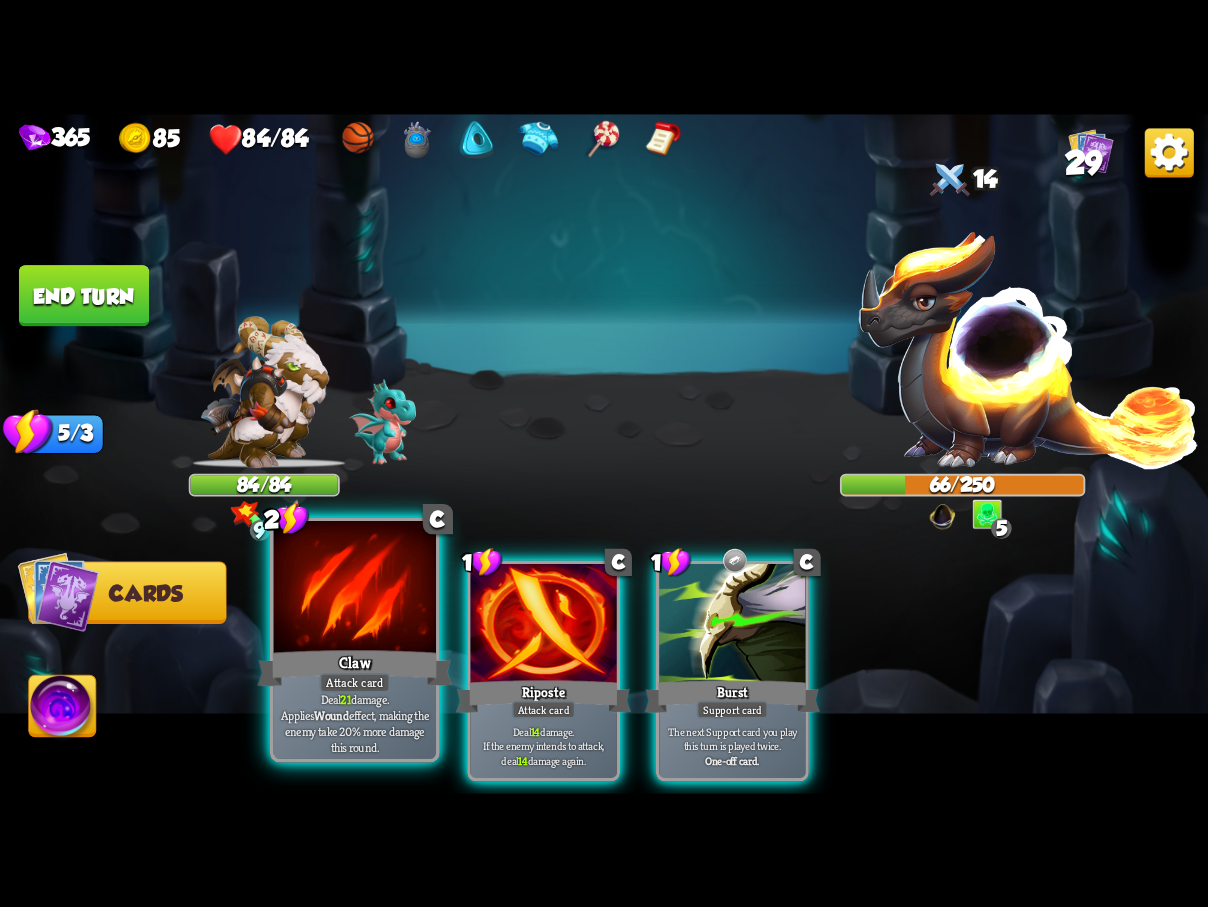 click at bounding box center [355, 589] 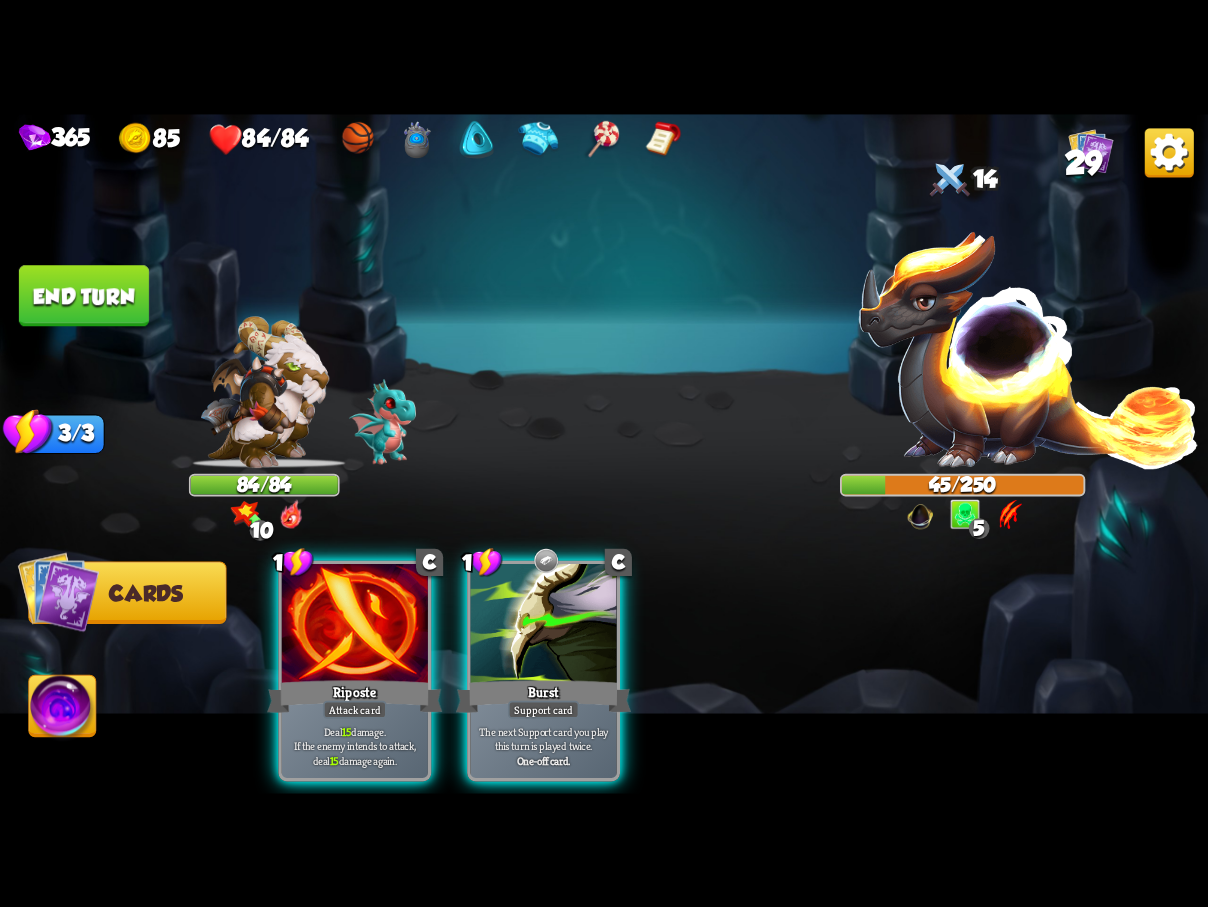 click on "End turn" at bounding box center [84, 295] 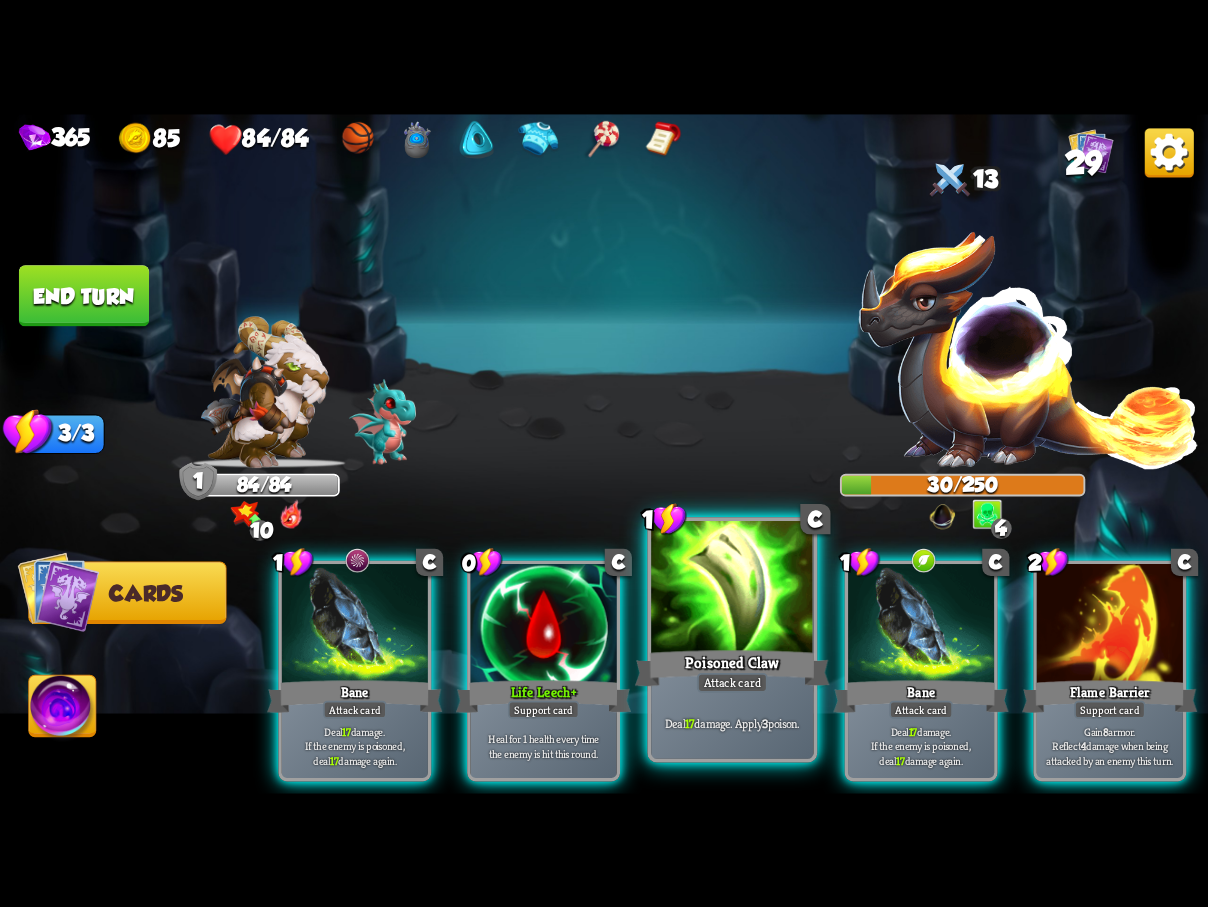 click at bounding box center [732, 589] 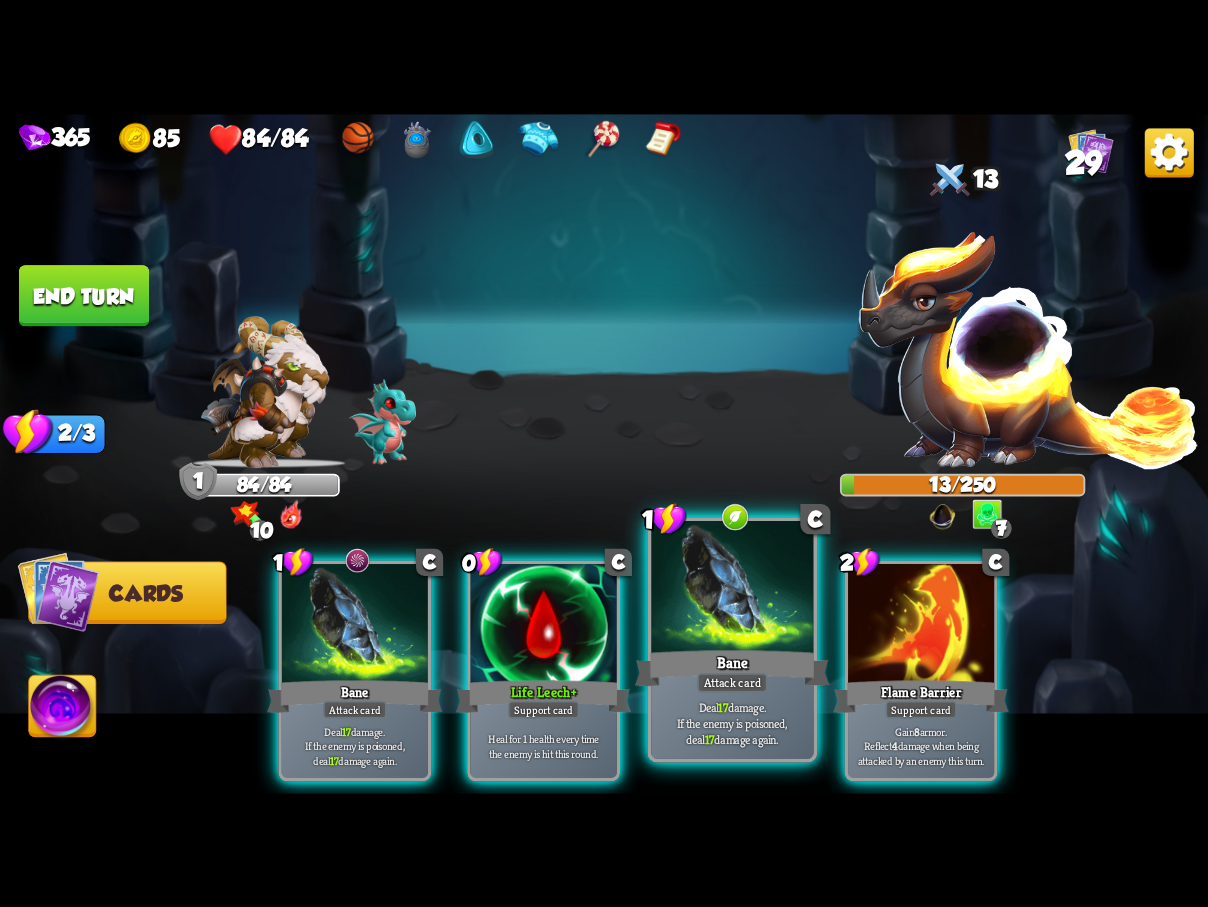 click at bounding box center (732, 589) 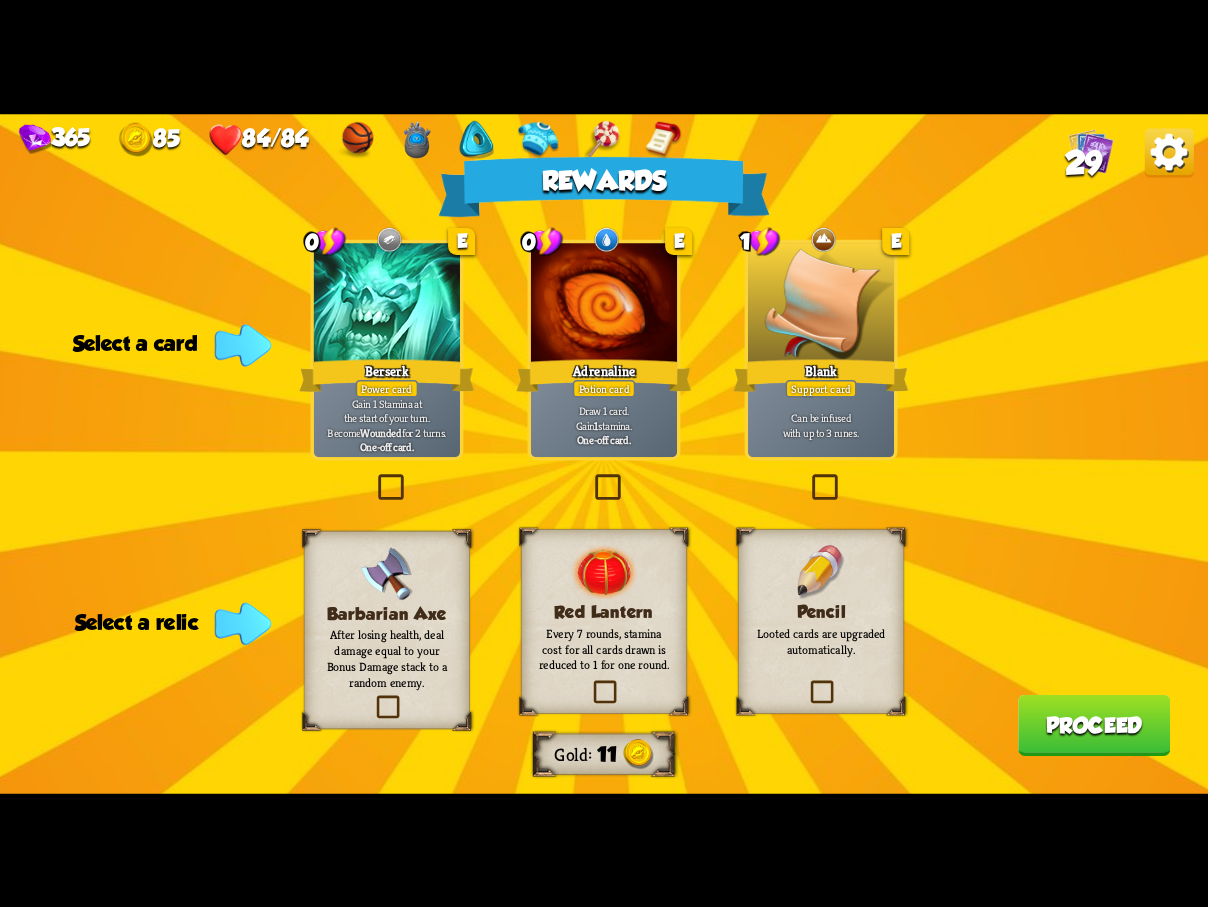 click at bounding box center [807, 683] 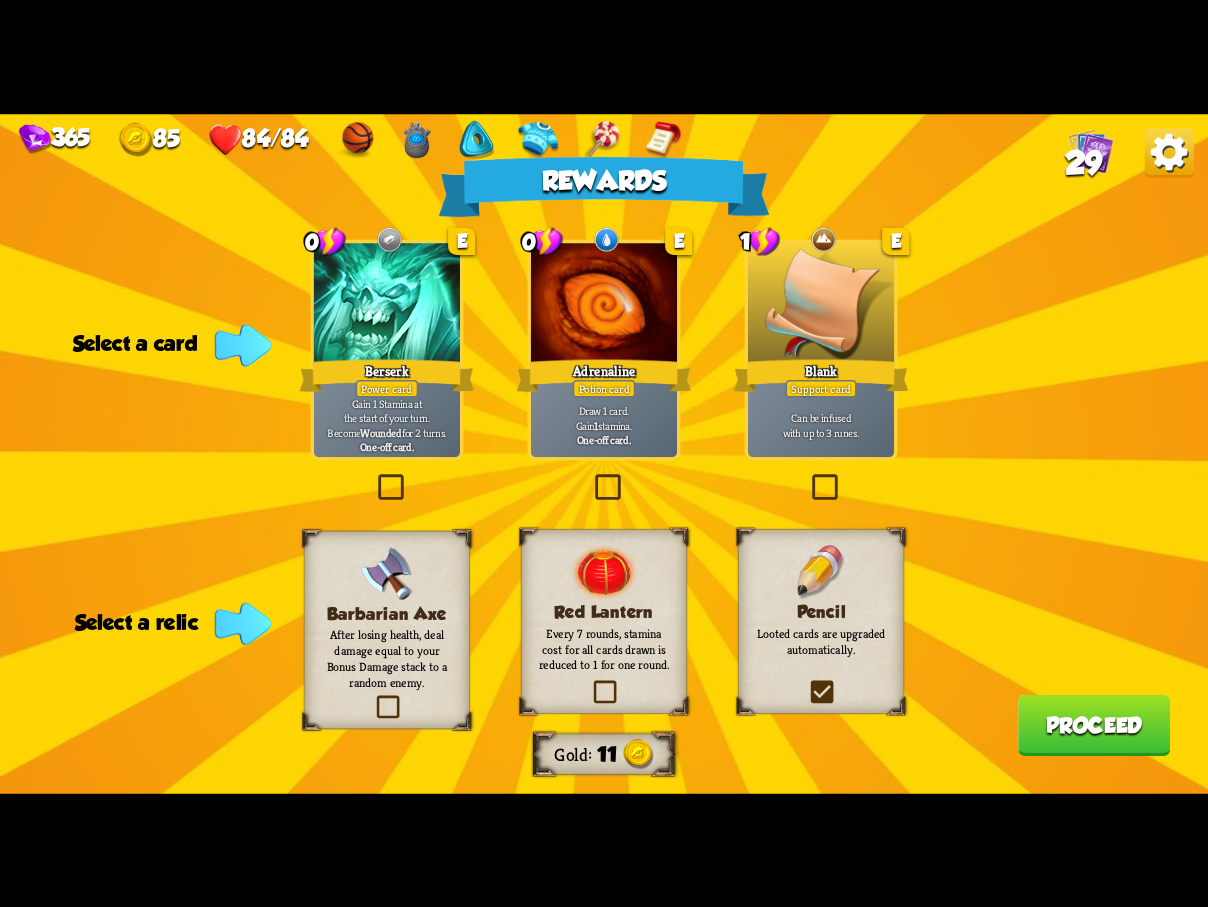 click at bounding box center (0, 0) 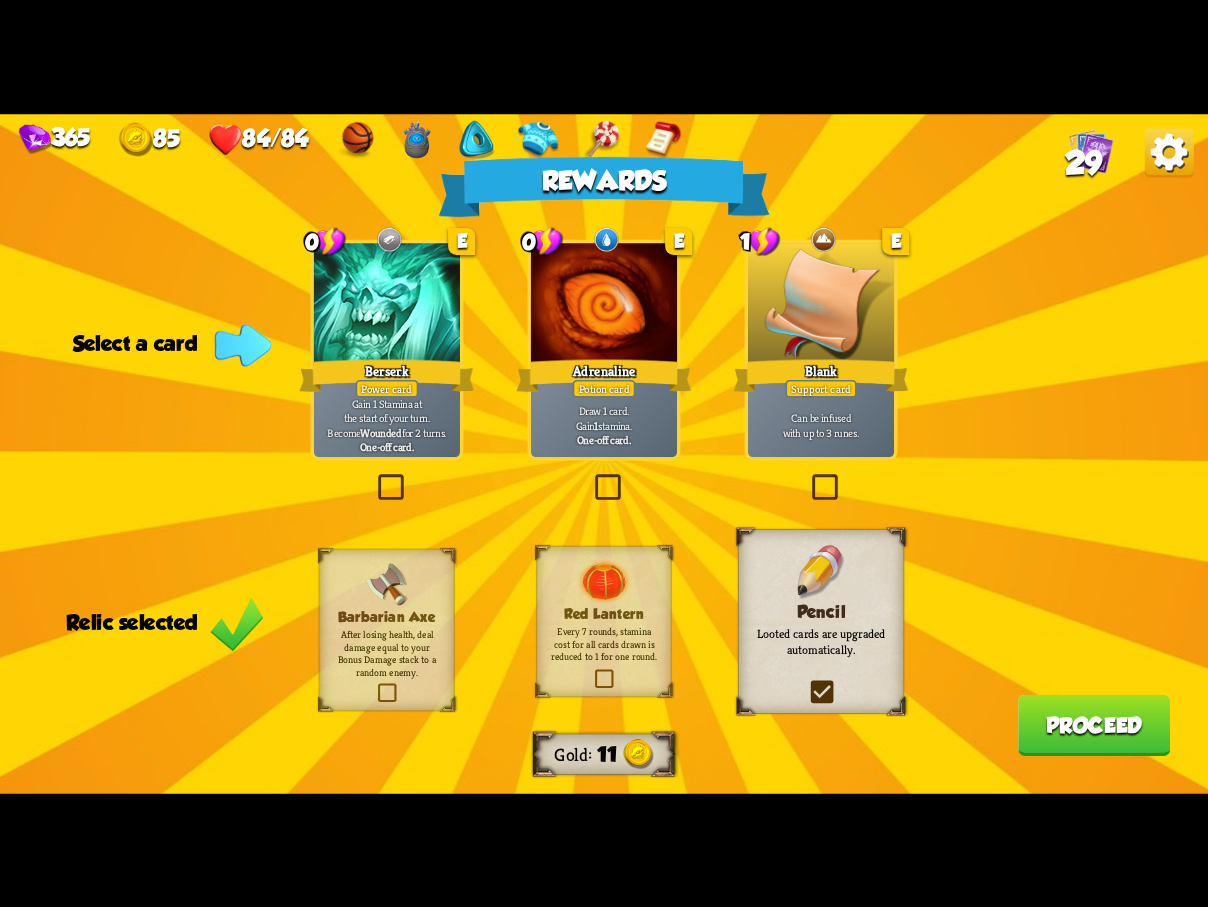 click on "Proceed" at bounding box center [1094, 724] 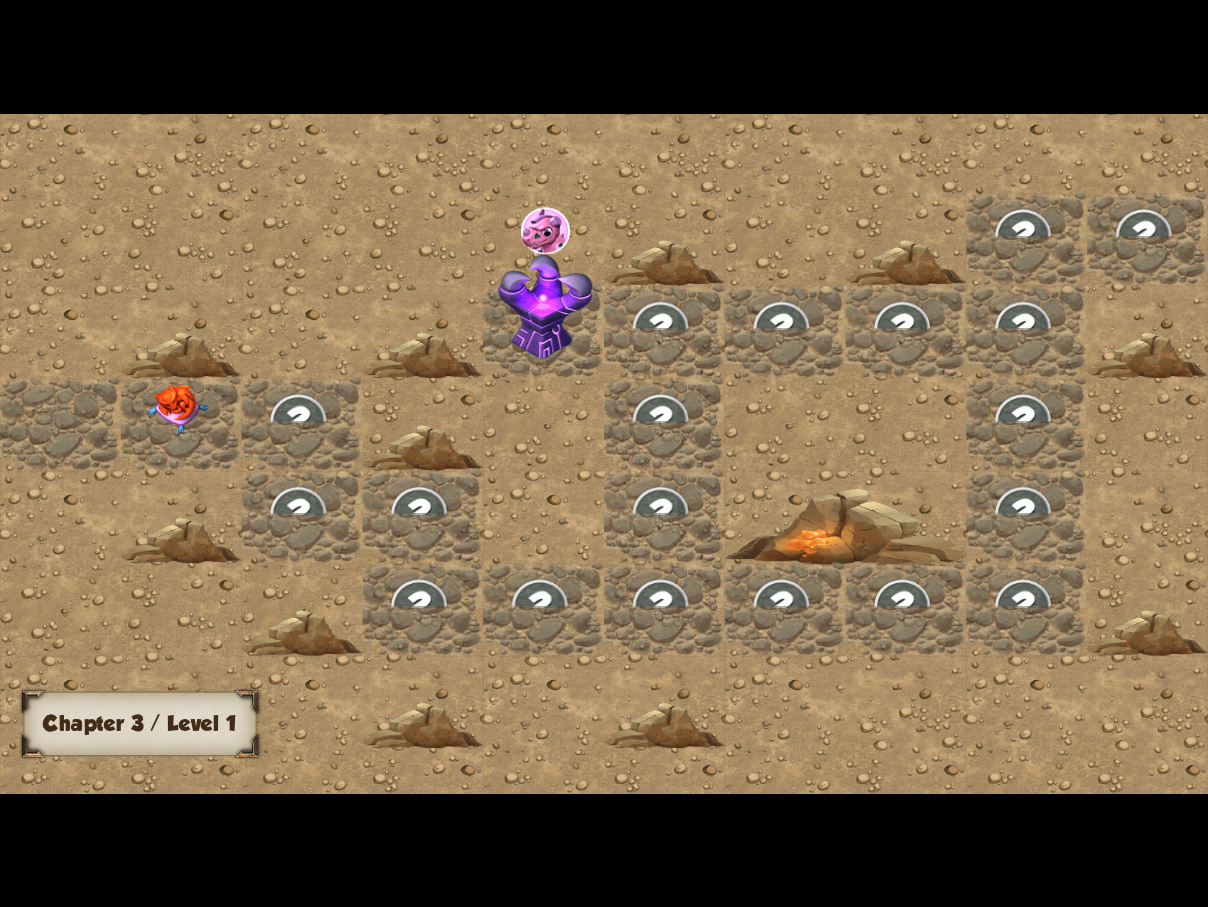 click at bounding box center [177, 409] 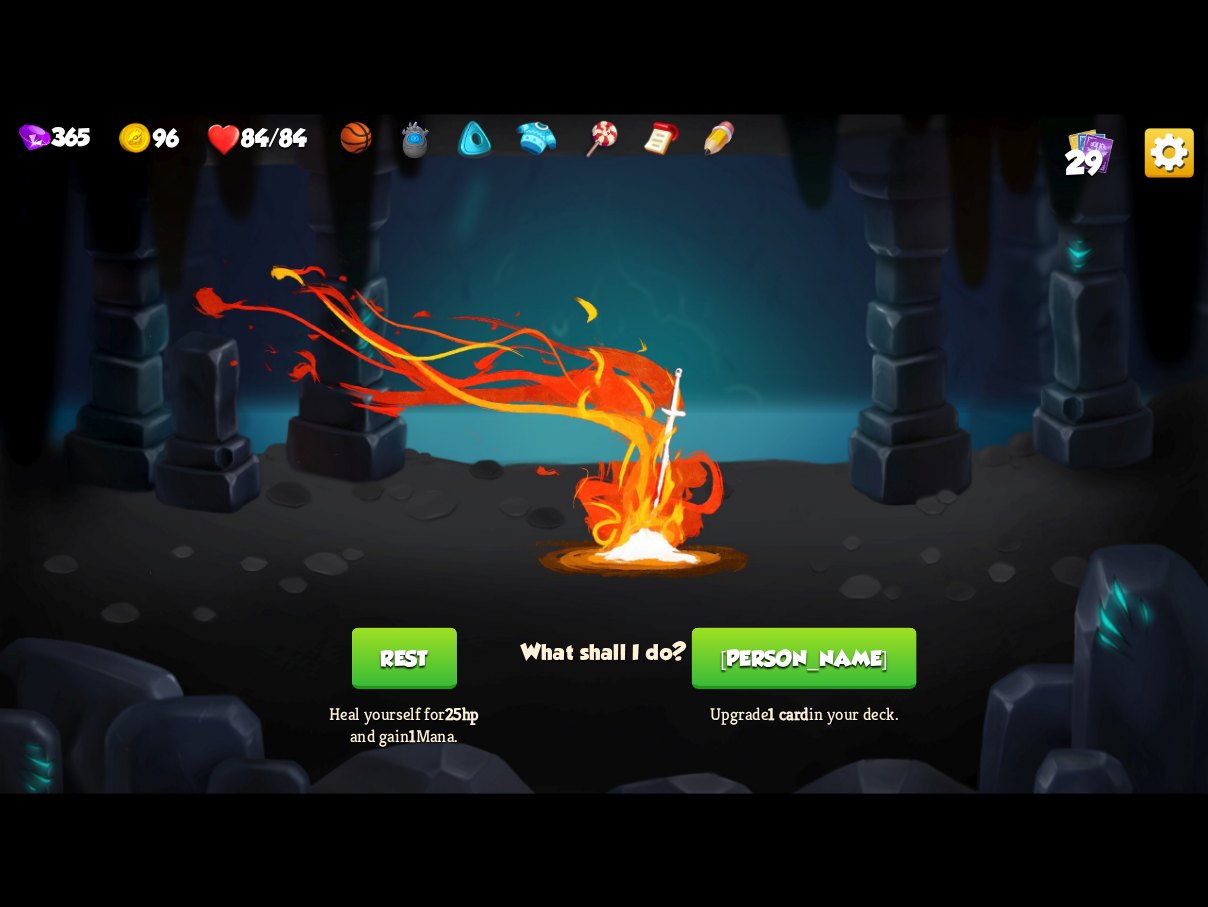 click on "[PERSON_NAME]" at bounding box center (804, 657) 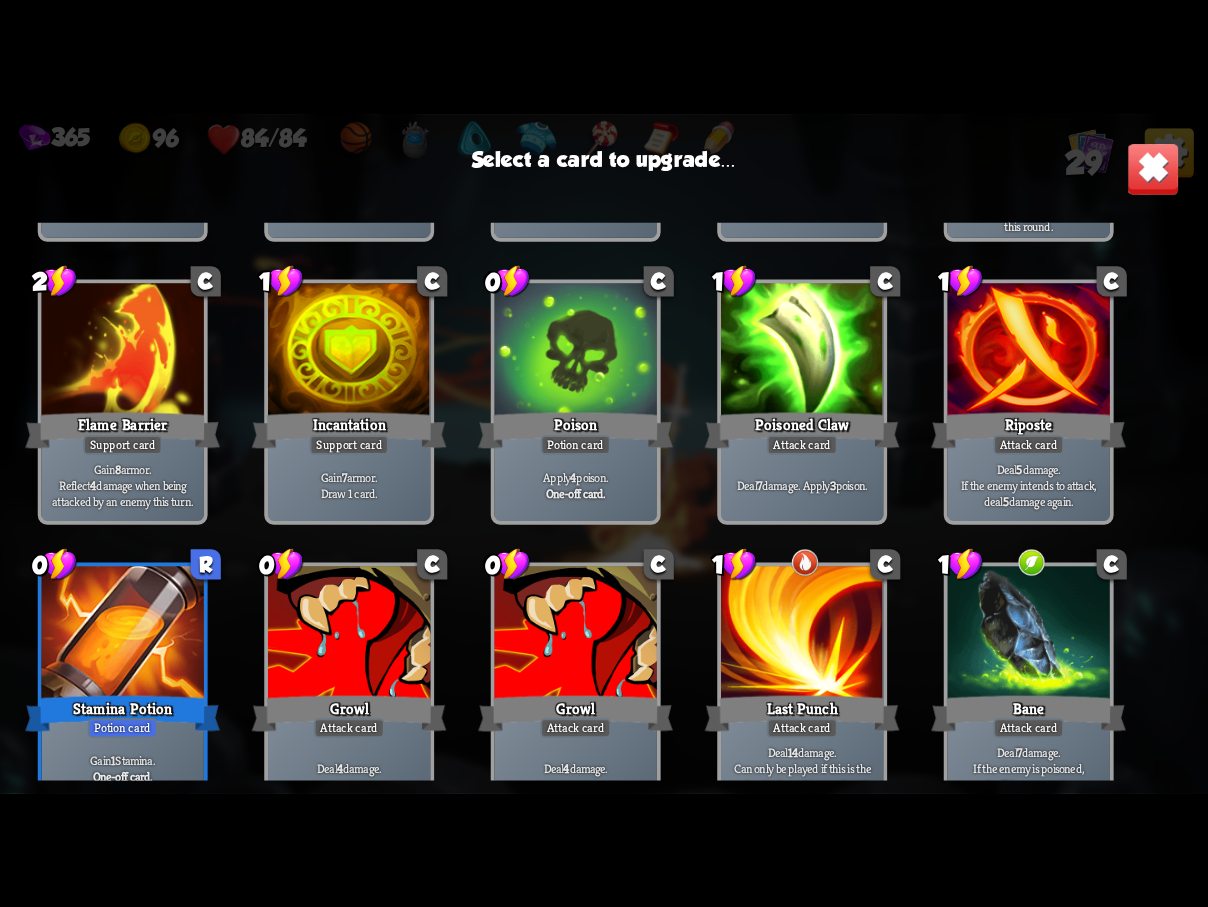 scroll, scrollTop: 329, scrollLeft: 0, axis: vertical 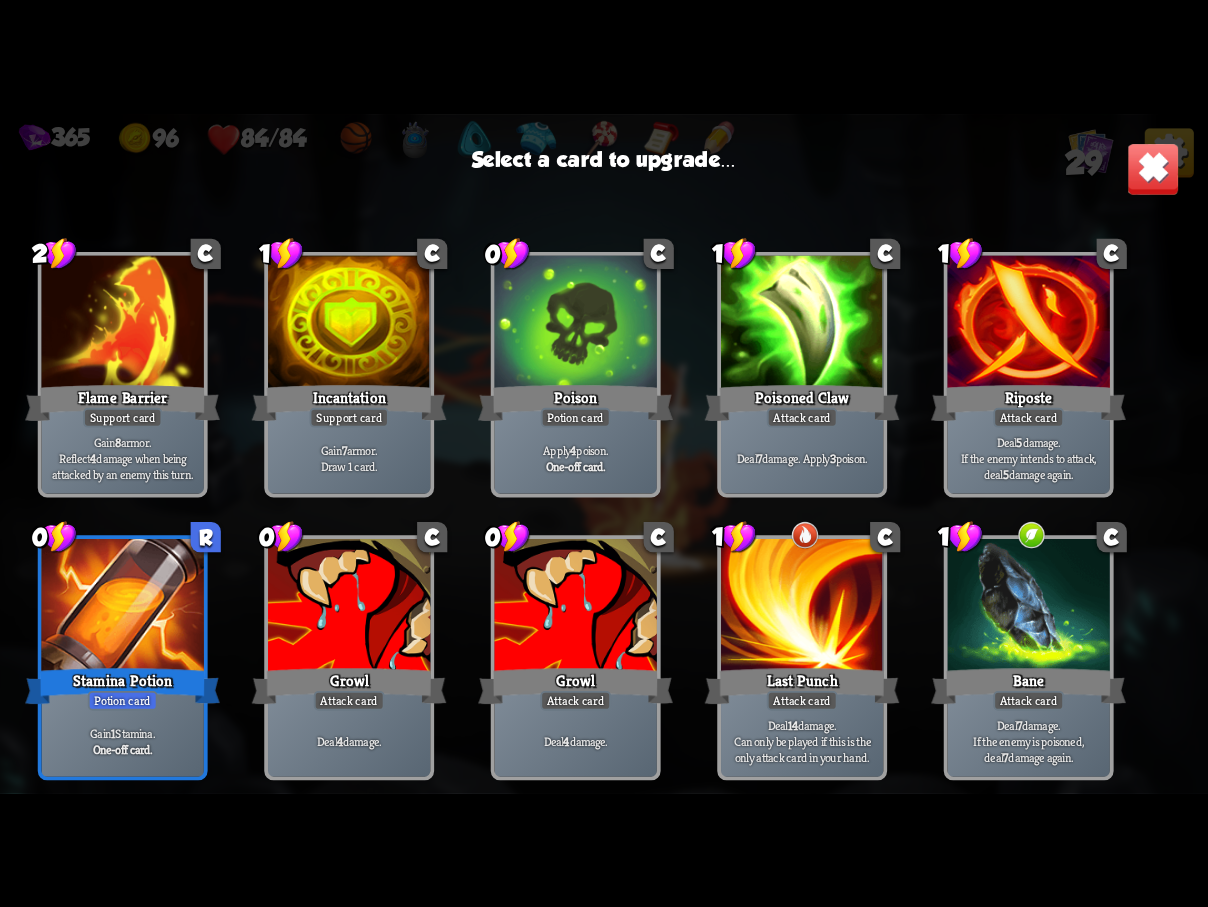 click on "Stamina Potion" at bounding box center [122, 685] 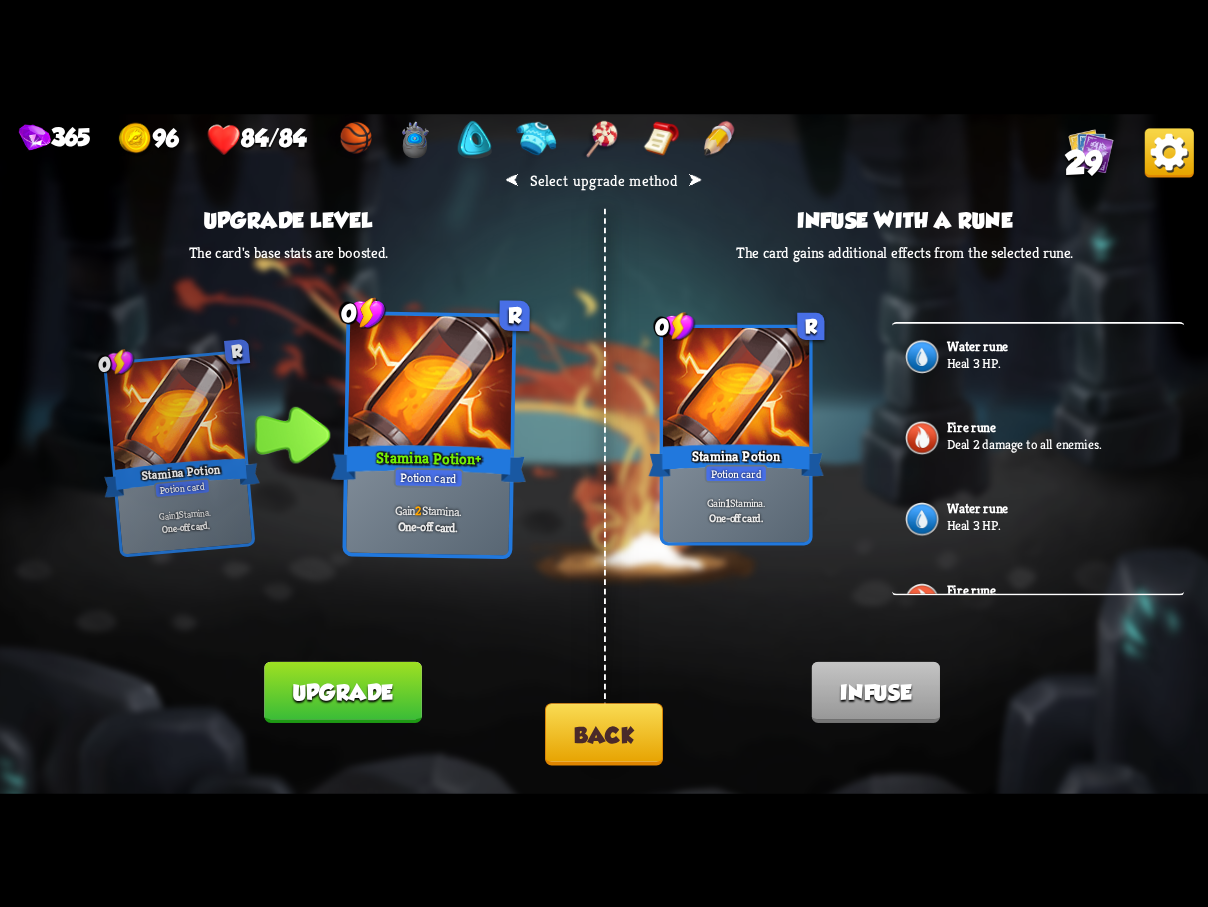 drag, startPoint x: 351, startPoint y: 692, endPoint x: 420, endPoint y: 696, distance: 69.115845 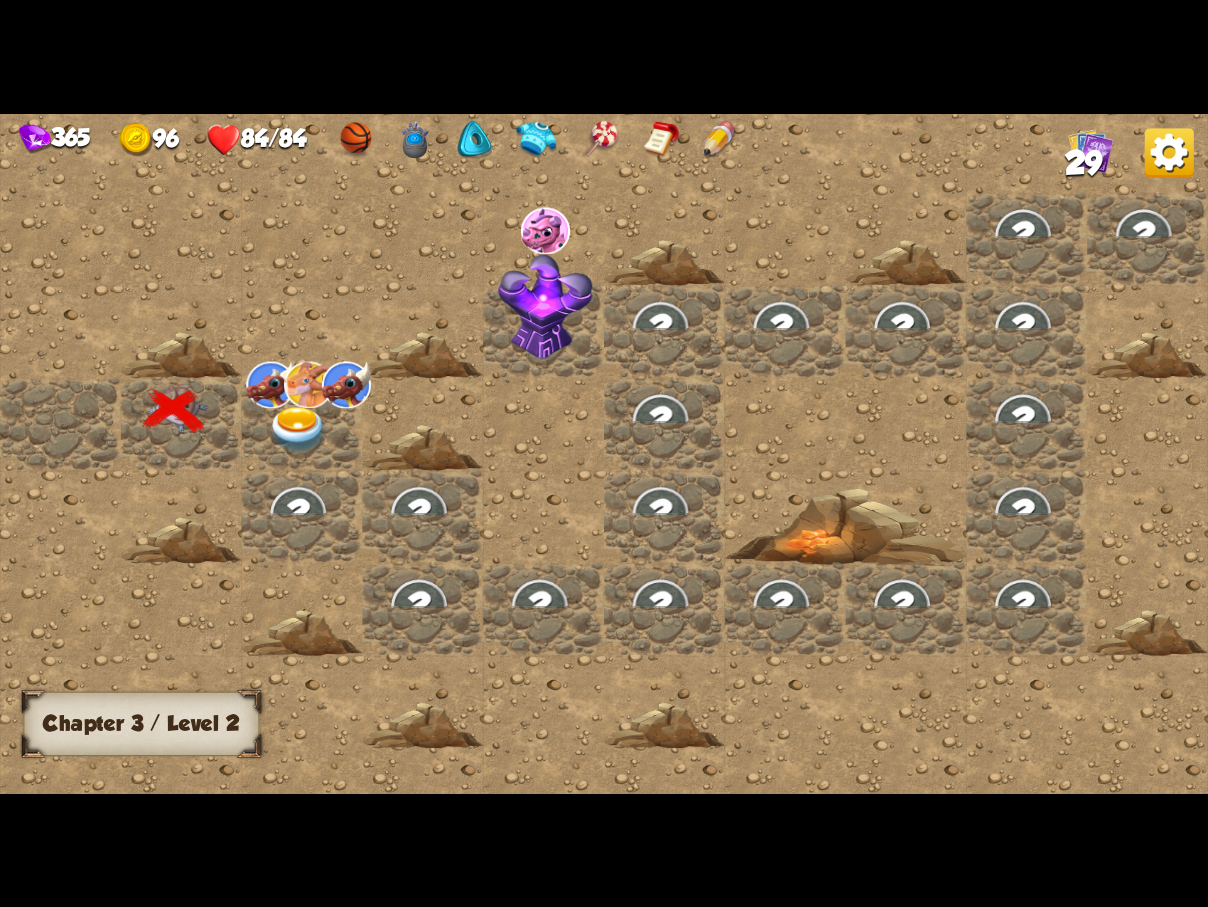 click at bounding box center (298, 429) 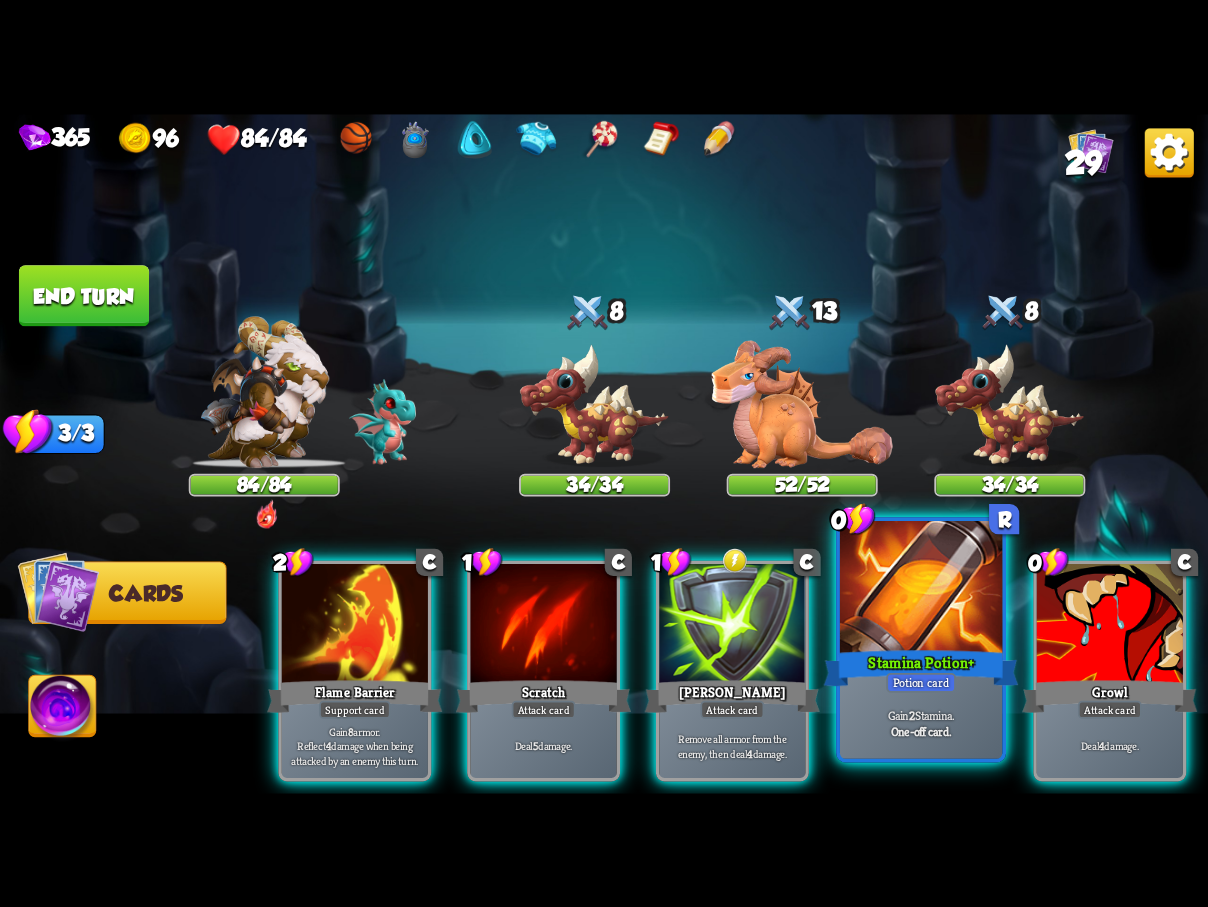 click at bounding box center (921, 589) 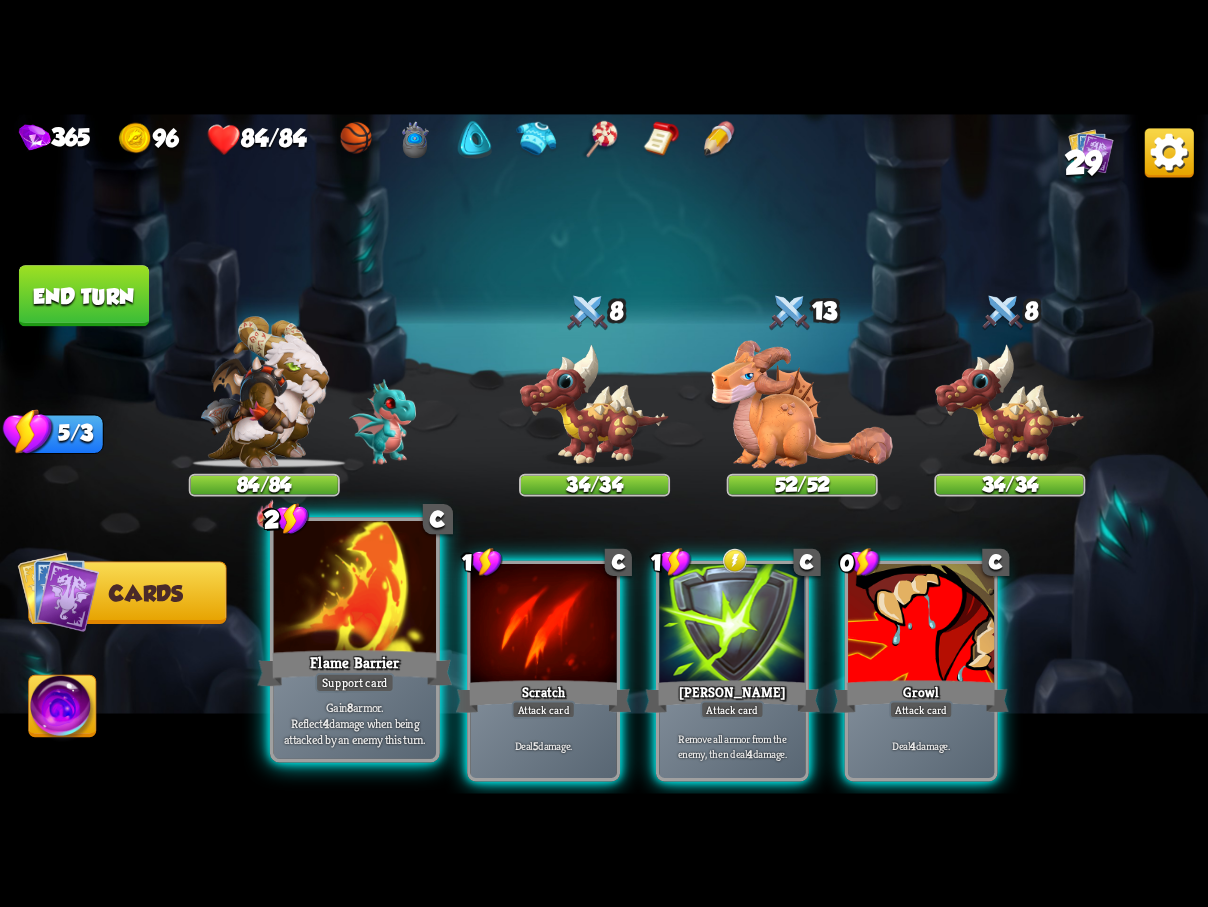click at bounding box center (355, 589) 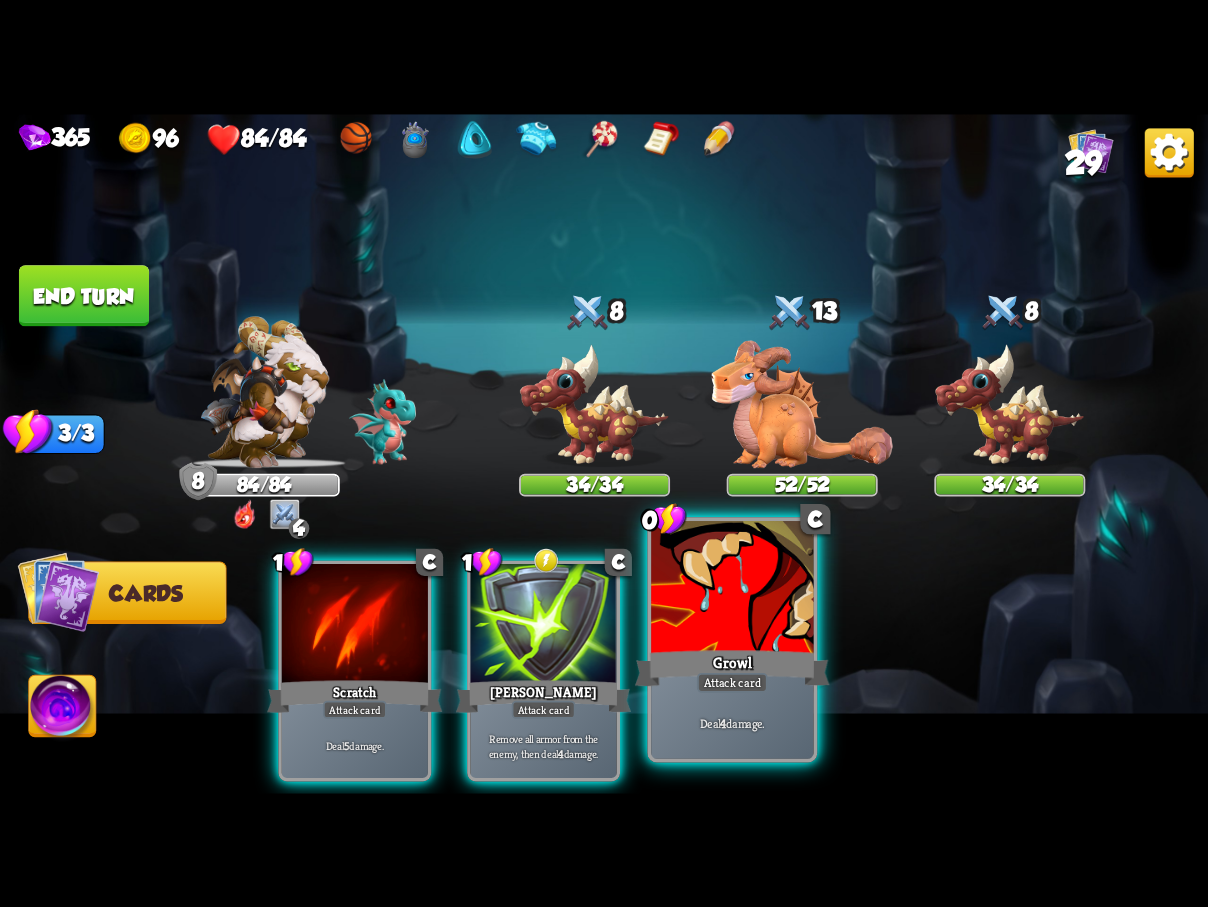 drag, startPoint x: 710, startPoint y: 620, endPoint x: 655, endPoint y: 548, distance: 90.60353 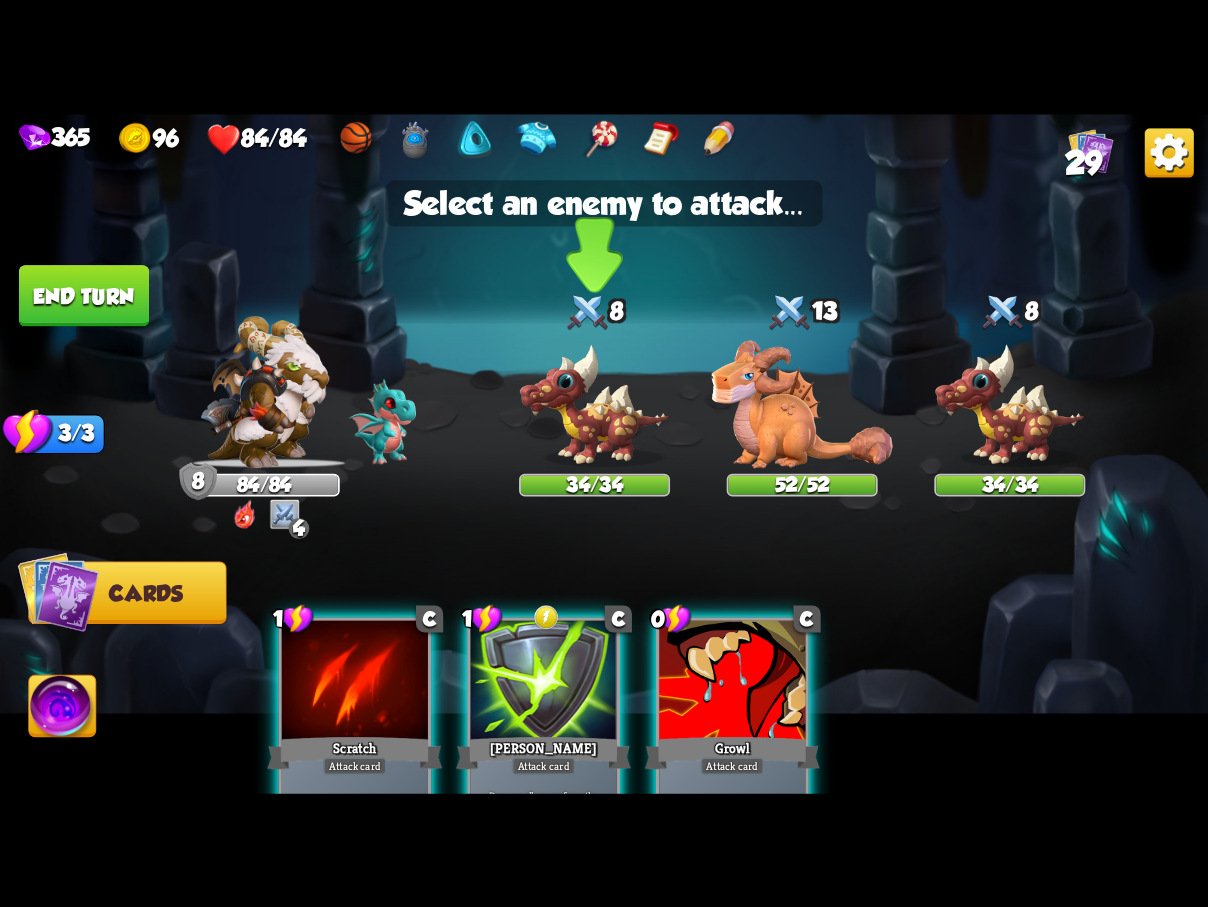 click at bounding box center (594, 405) 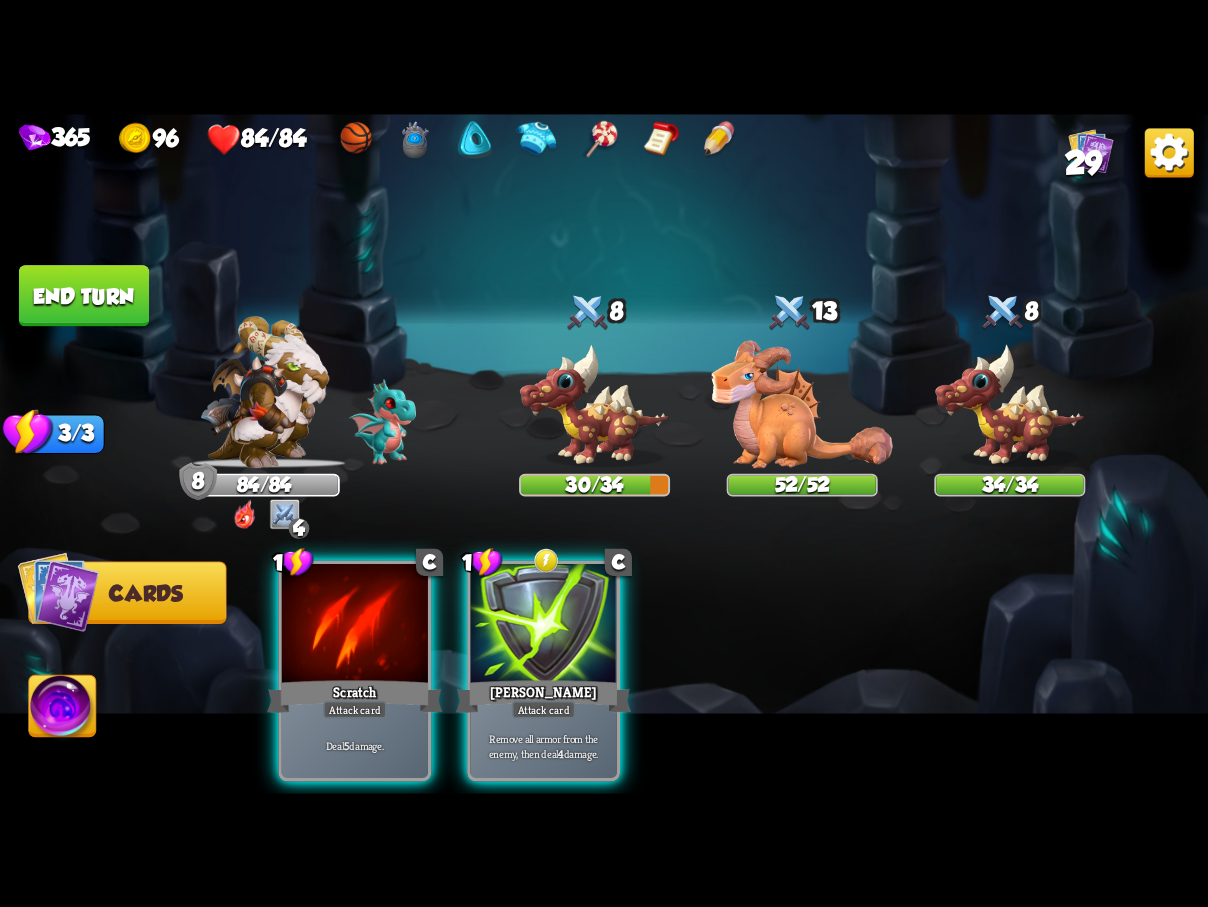 click on "End turn" at bounding box center [84, 295] 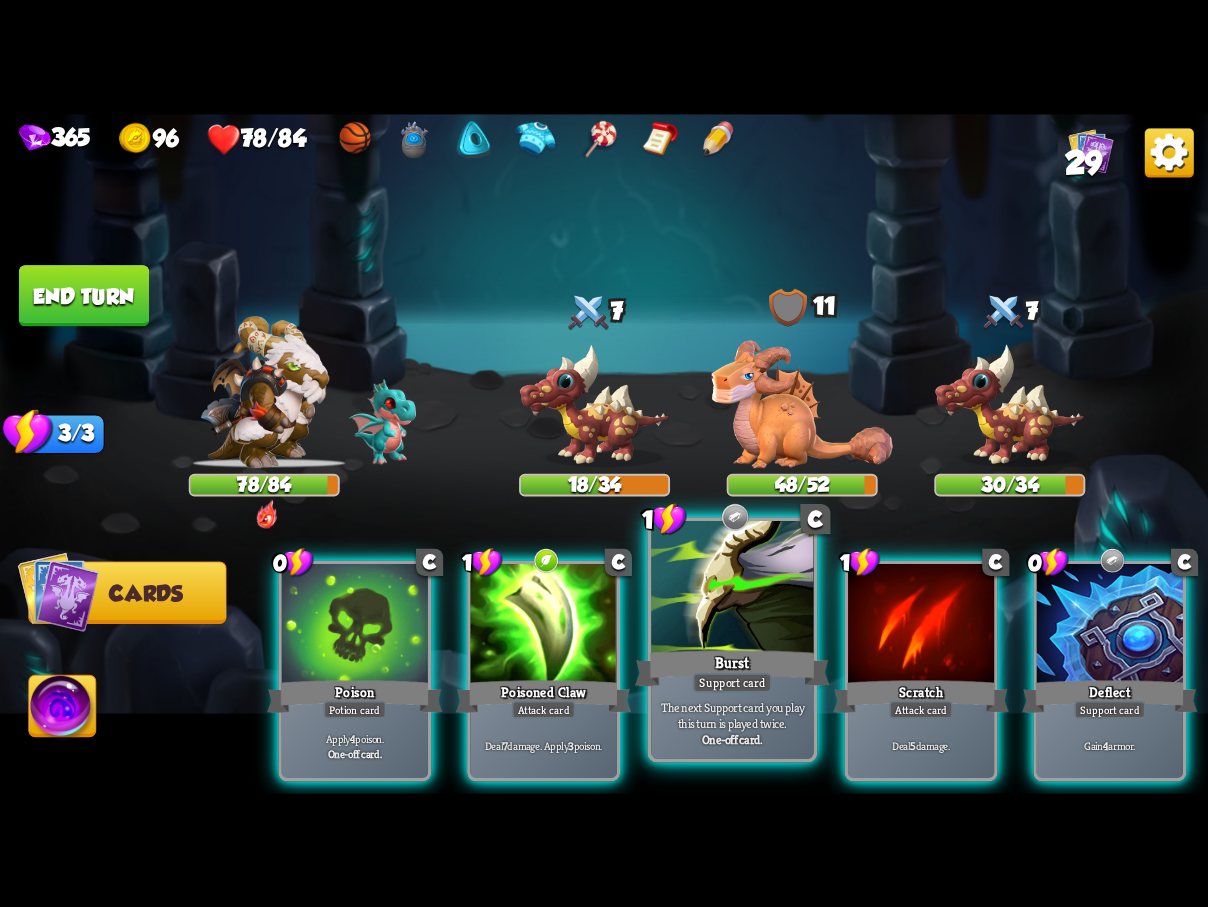 click at bounding box center (732, 589) 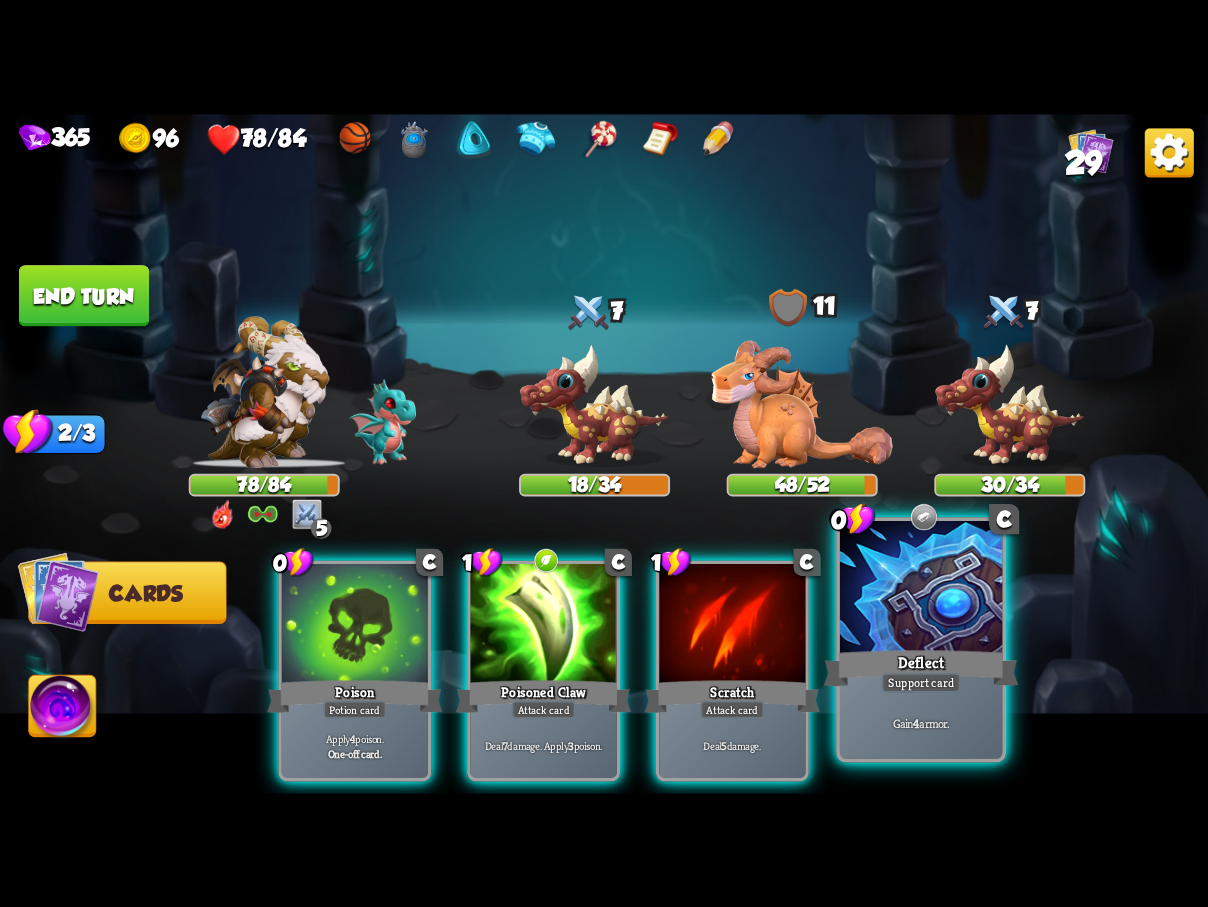 click at bounding box center [921, 589] 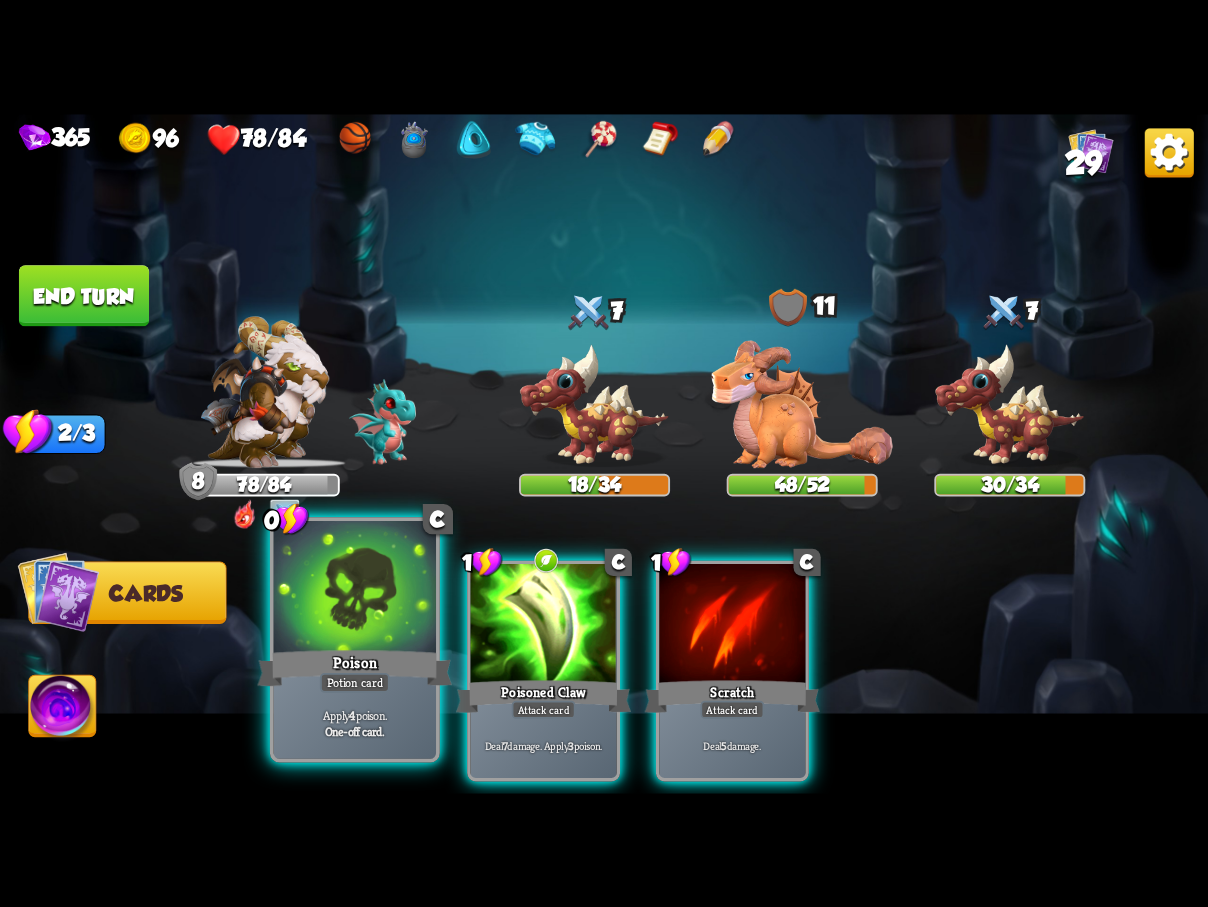 click on "Poison" at bounding box center (354, 667) 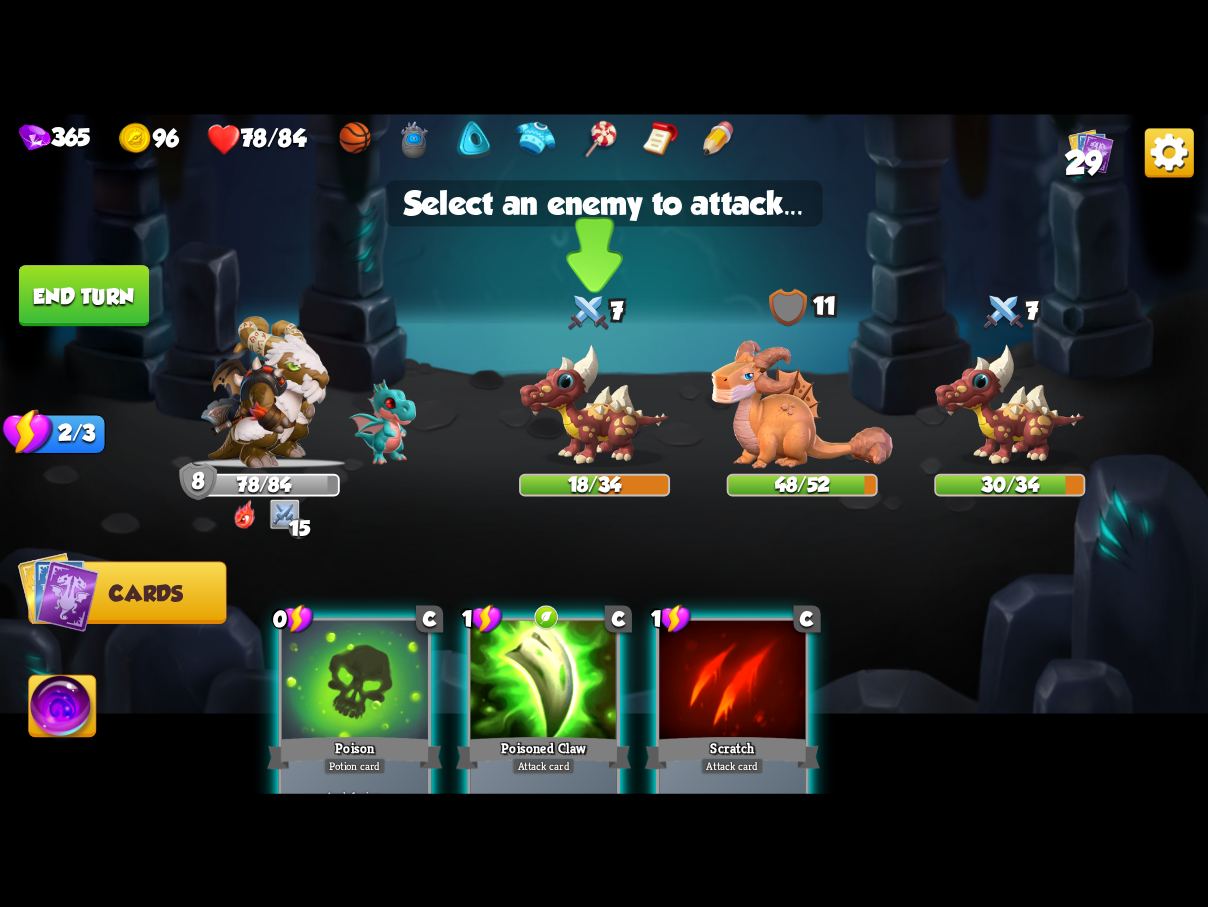 click at bounding box center (594, 405) 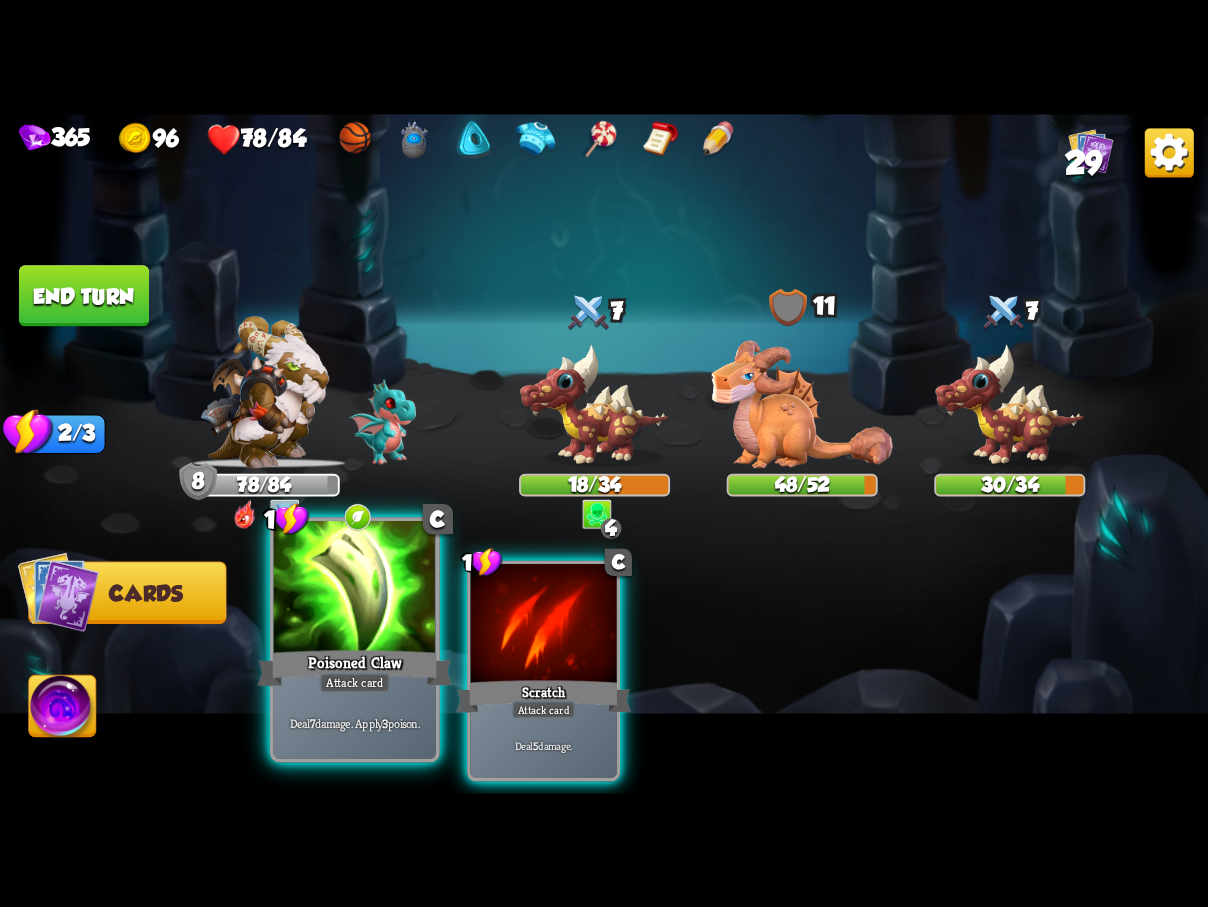 click at bounding box center (355, 589) 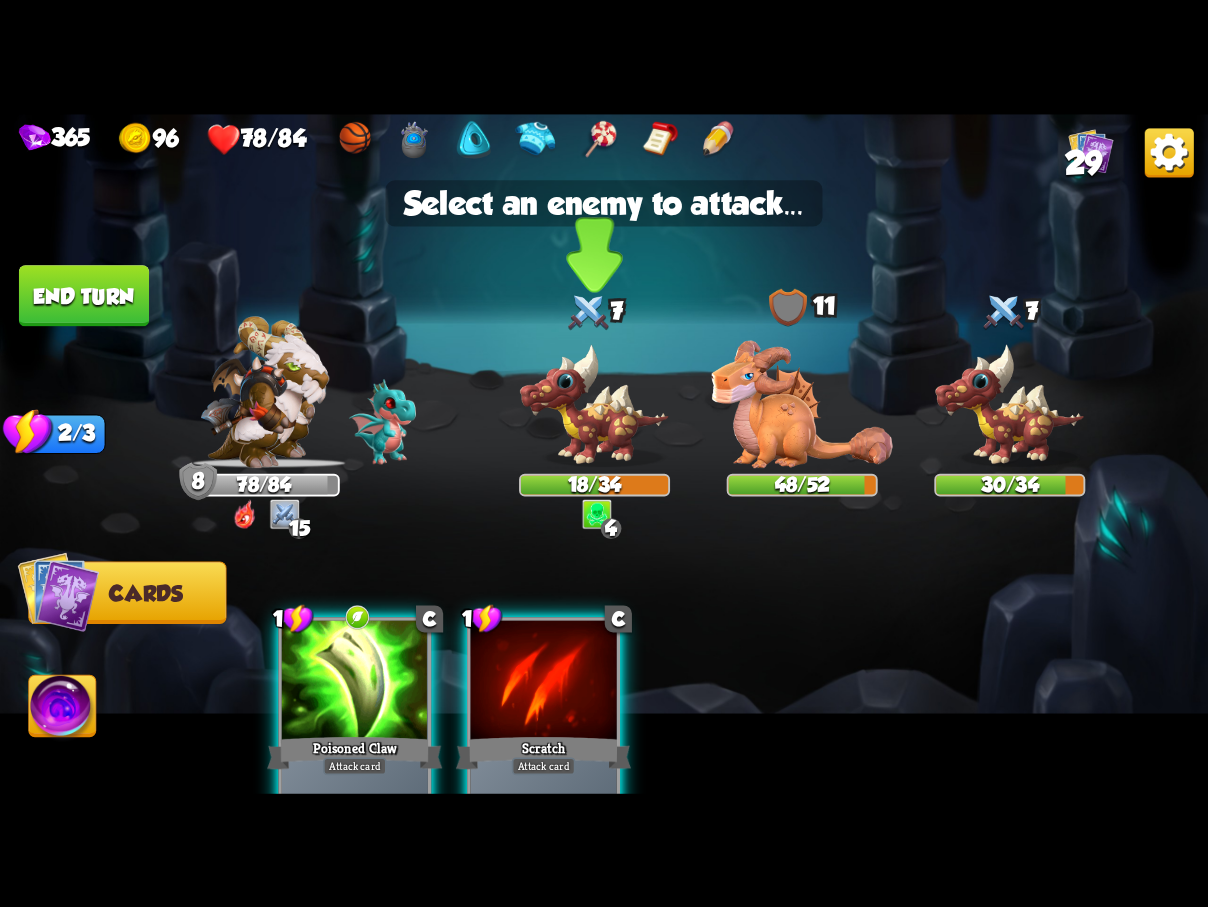 click at bounding box center [594, 405] 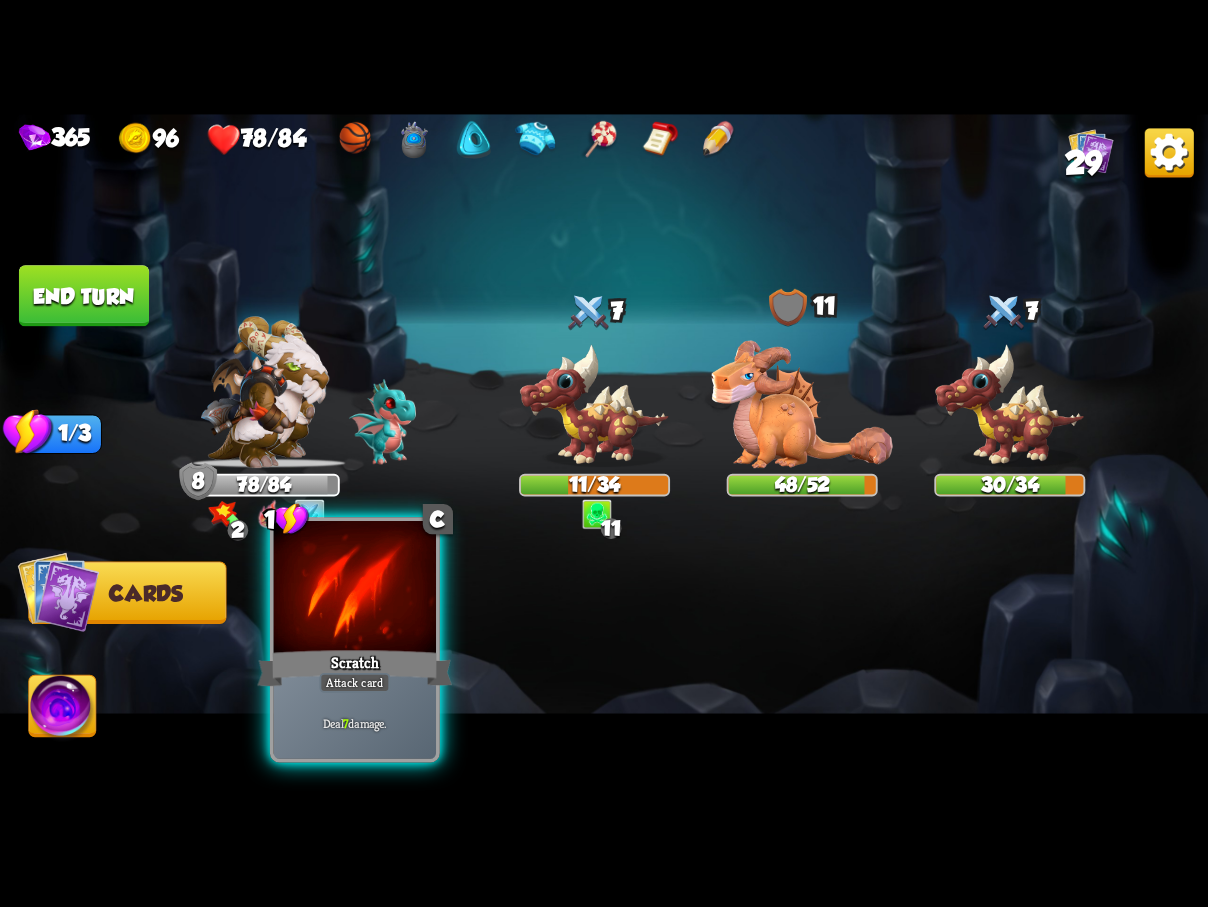 click at bounding box center [355, 589] 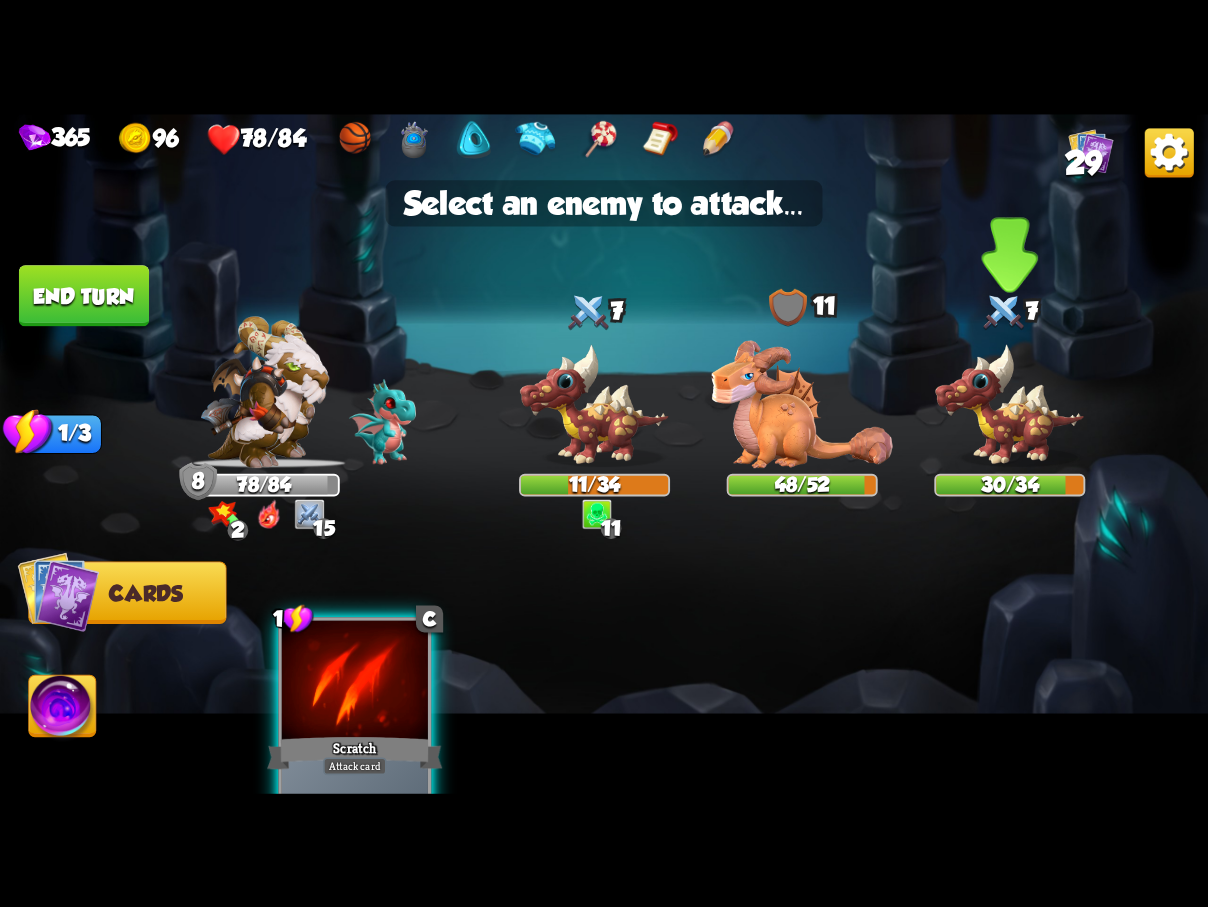 click at bounding box center [1009, 405] 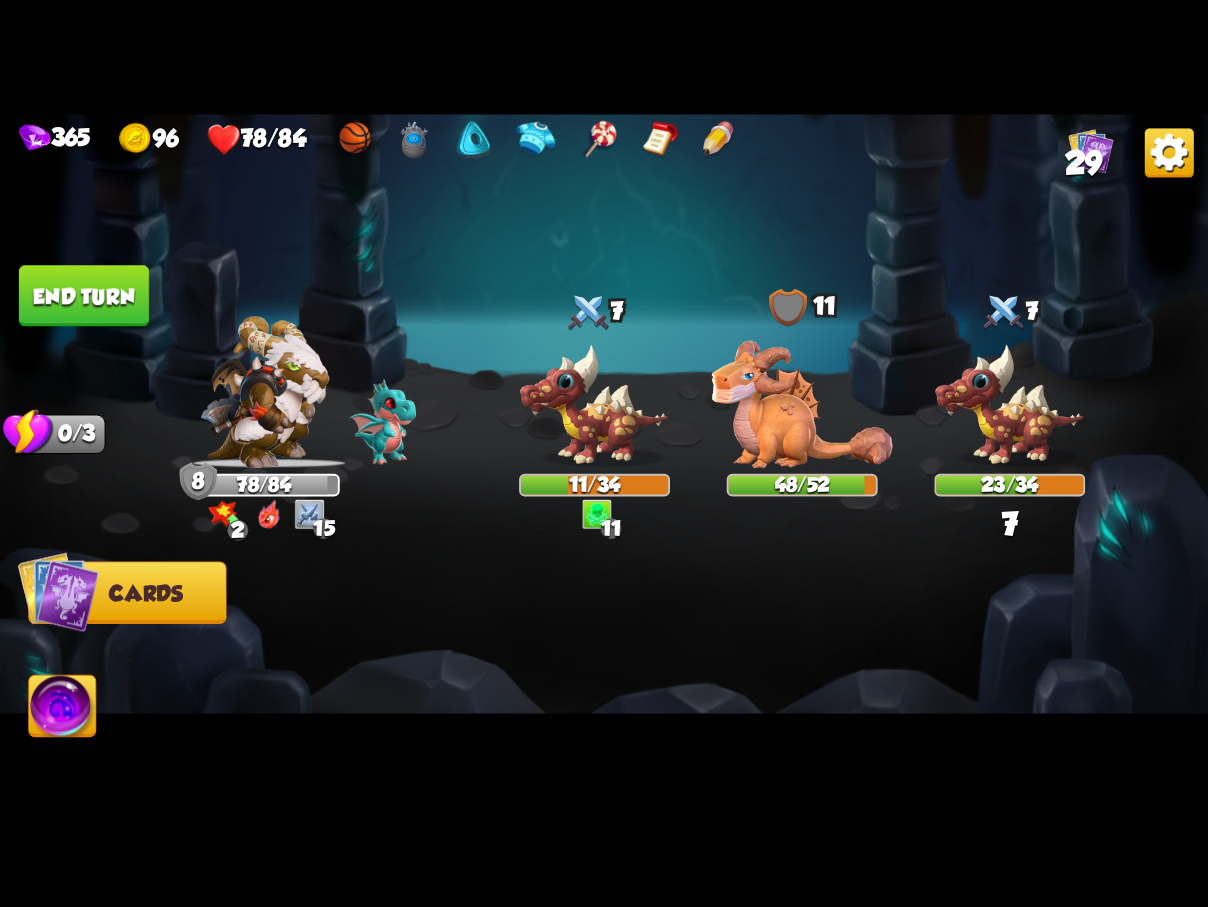 click on "End turn" at bounding box center [84, 295] 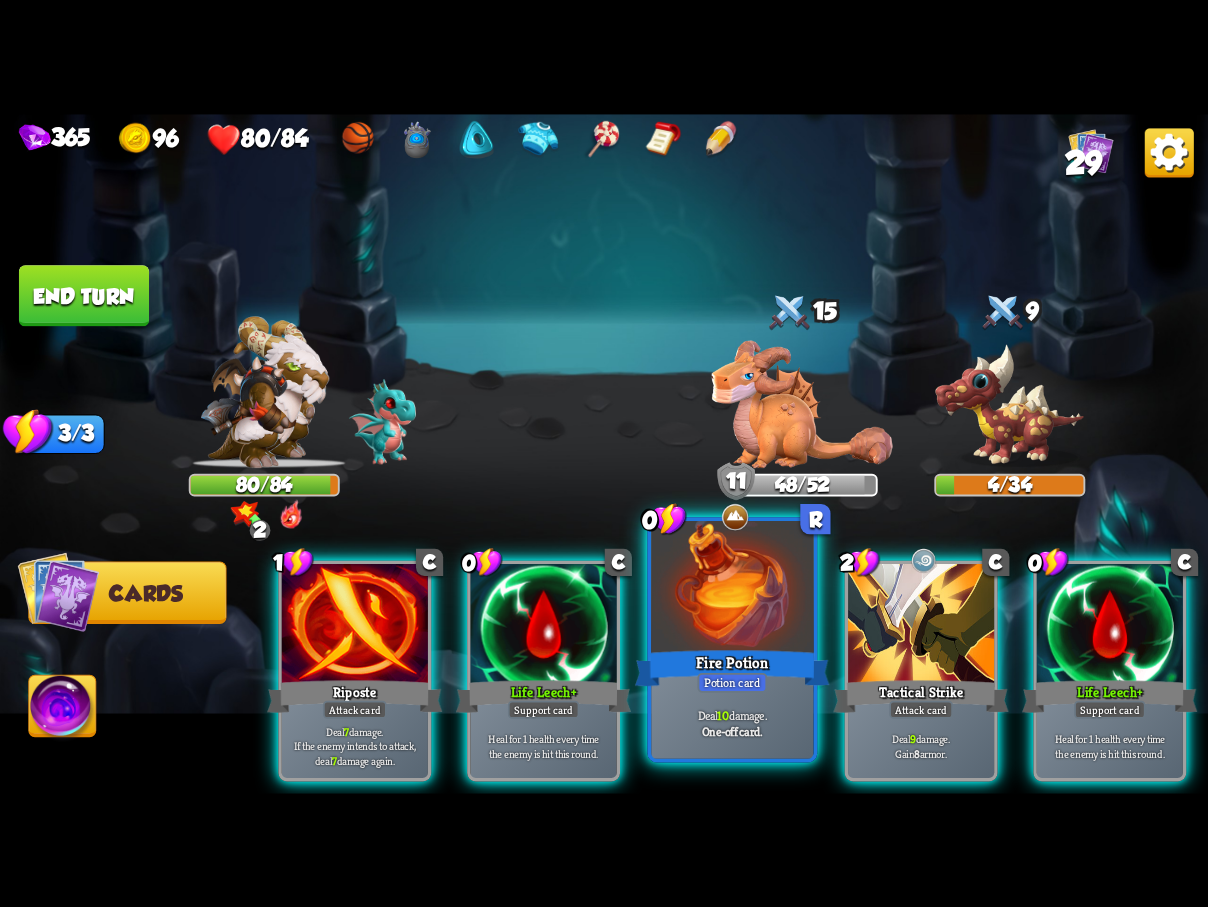 click at bounding box center (732, 589) 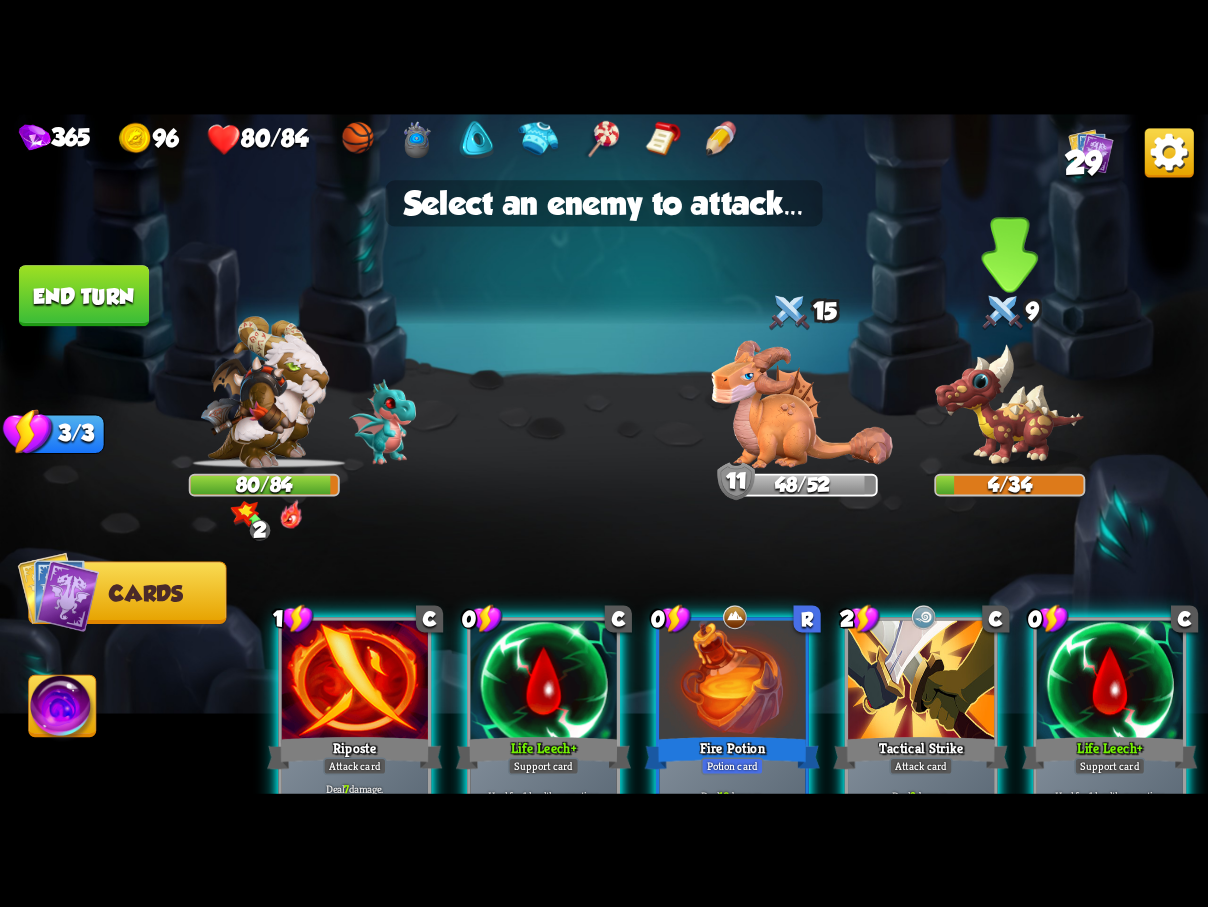 click at bounding box center [1009, 405] 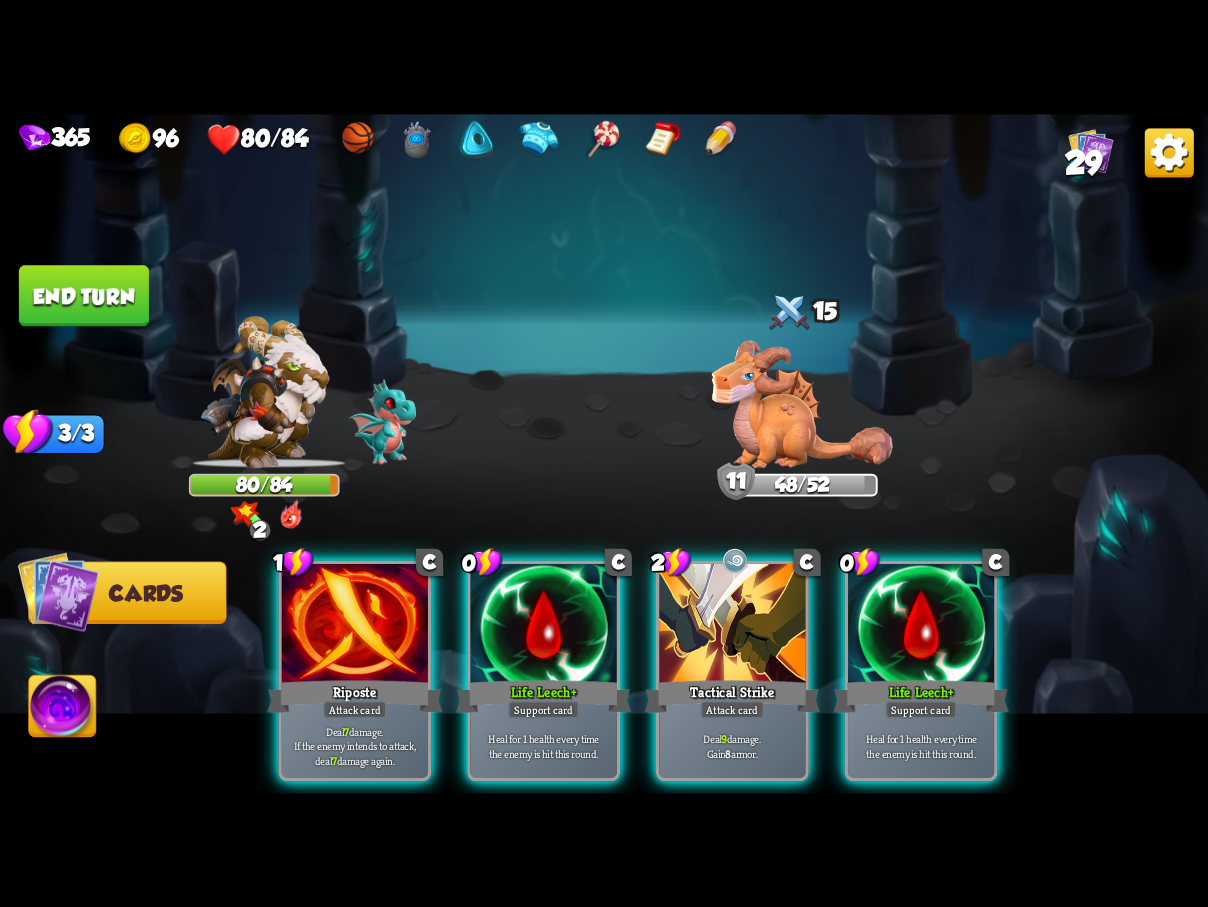click on "End turn" at bounding box center (84, 295) 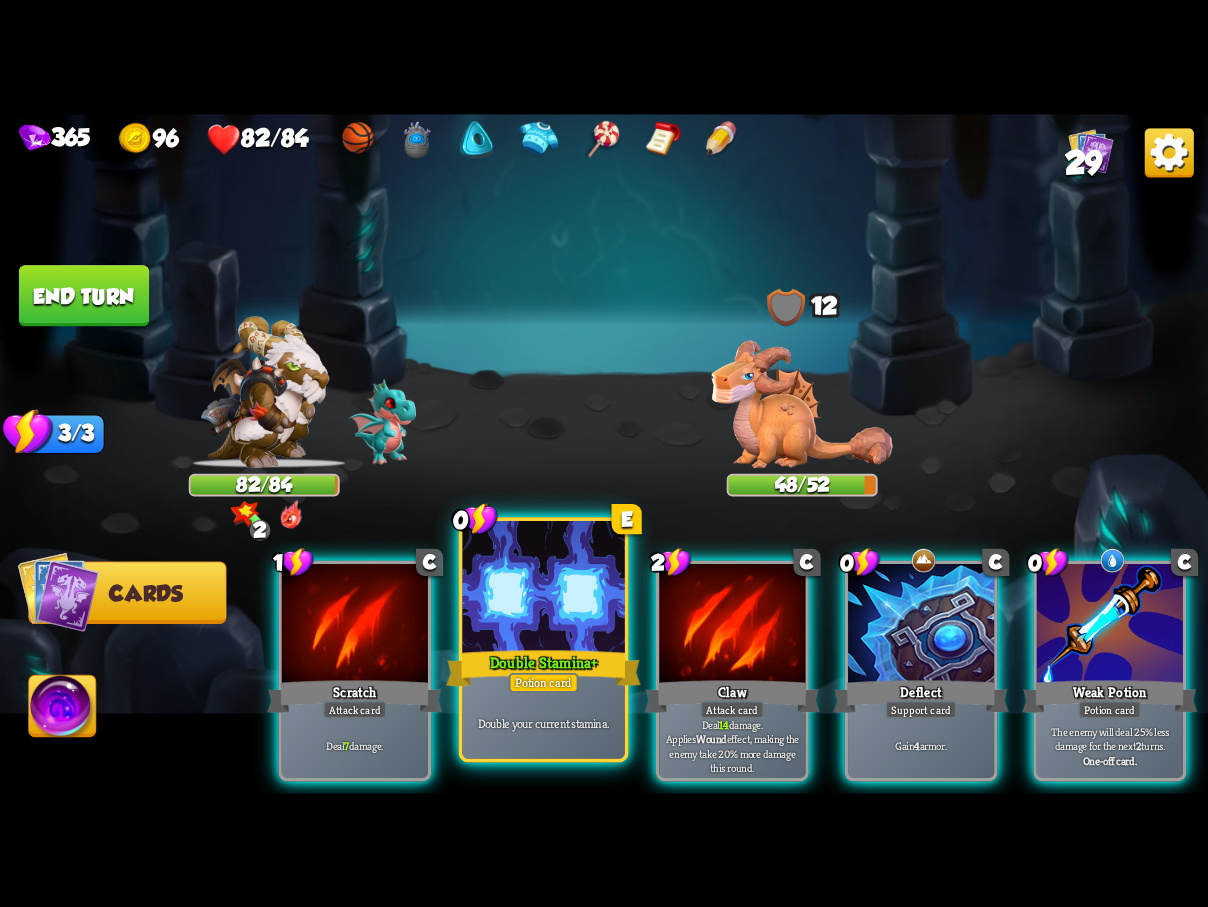 click at bounding box center [543, 589] 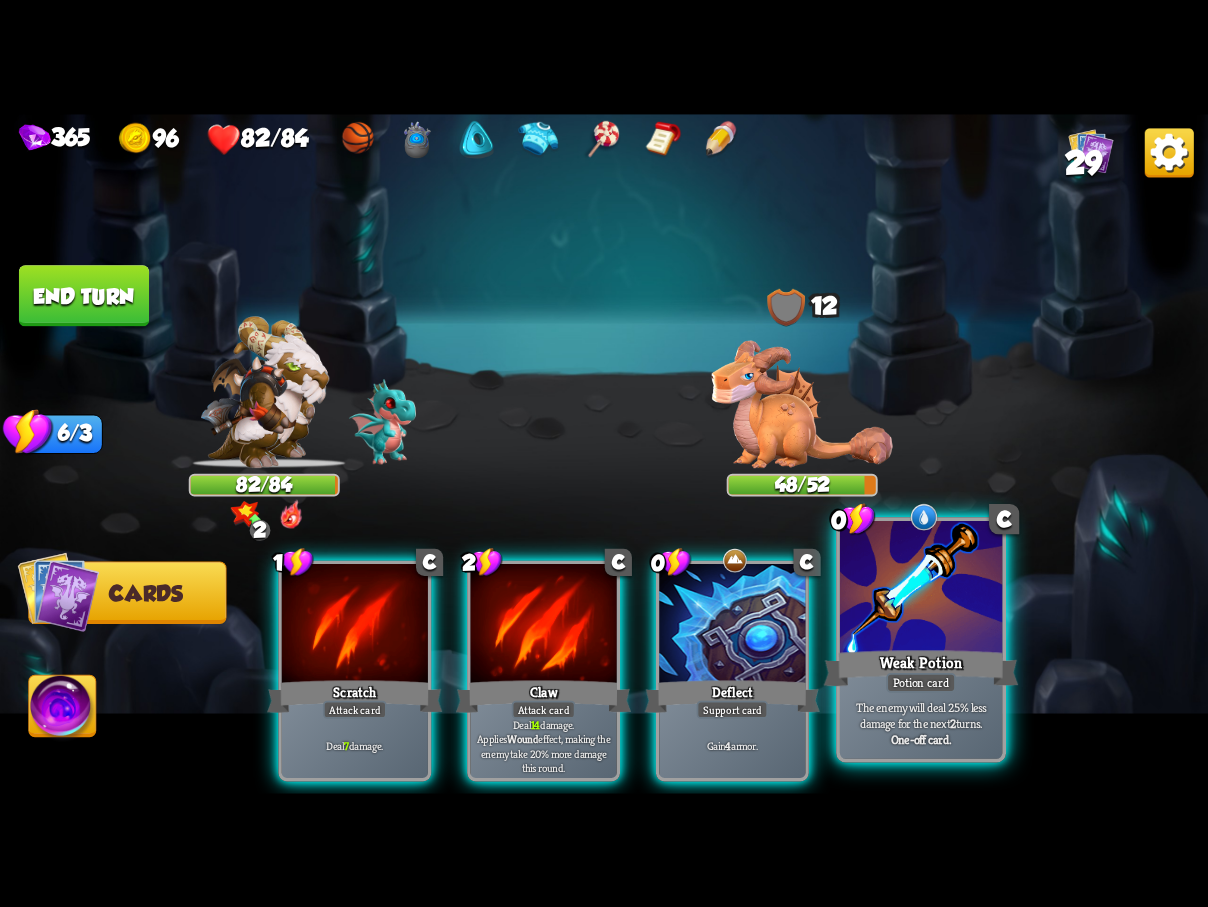 click at bounding box center (921, 589) 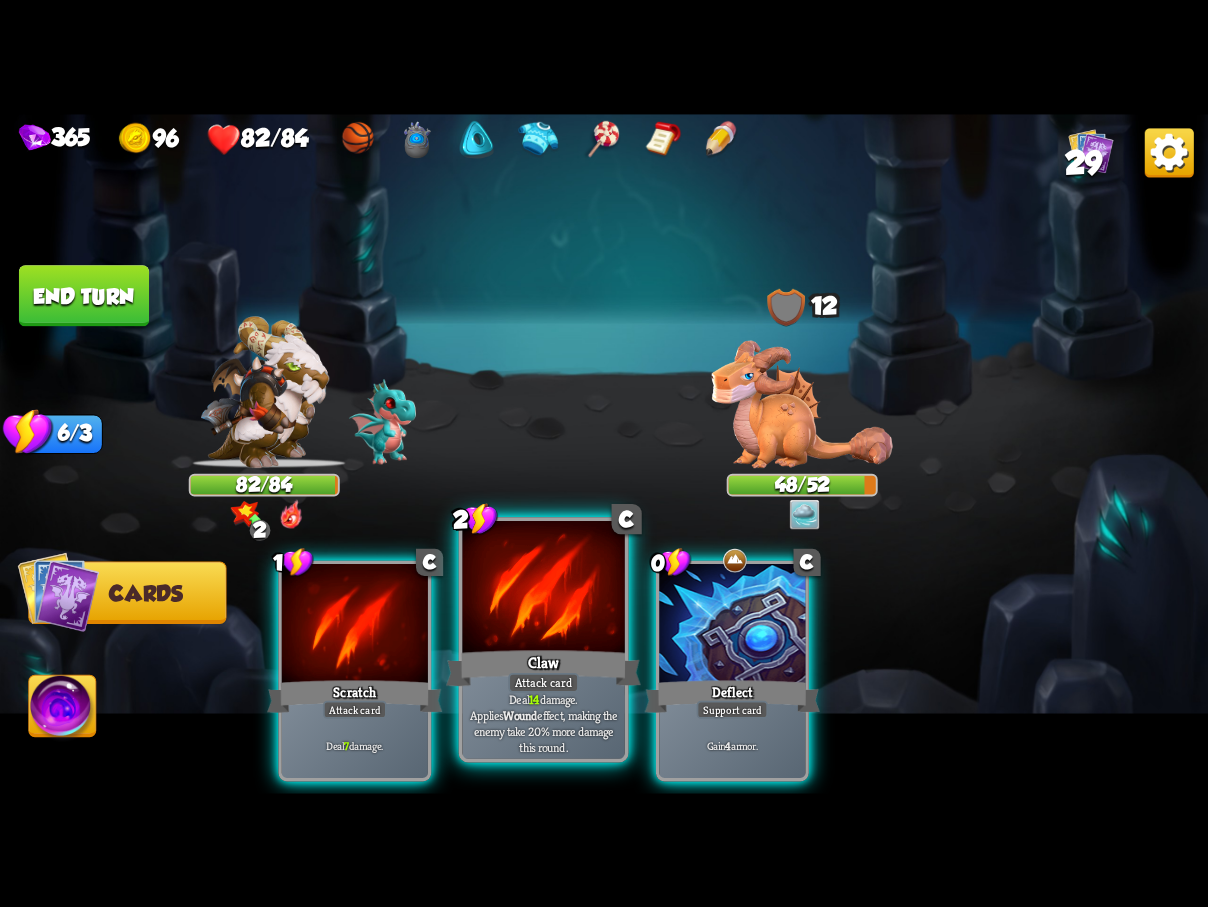 click at bounding box center [543, 589] 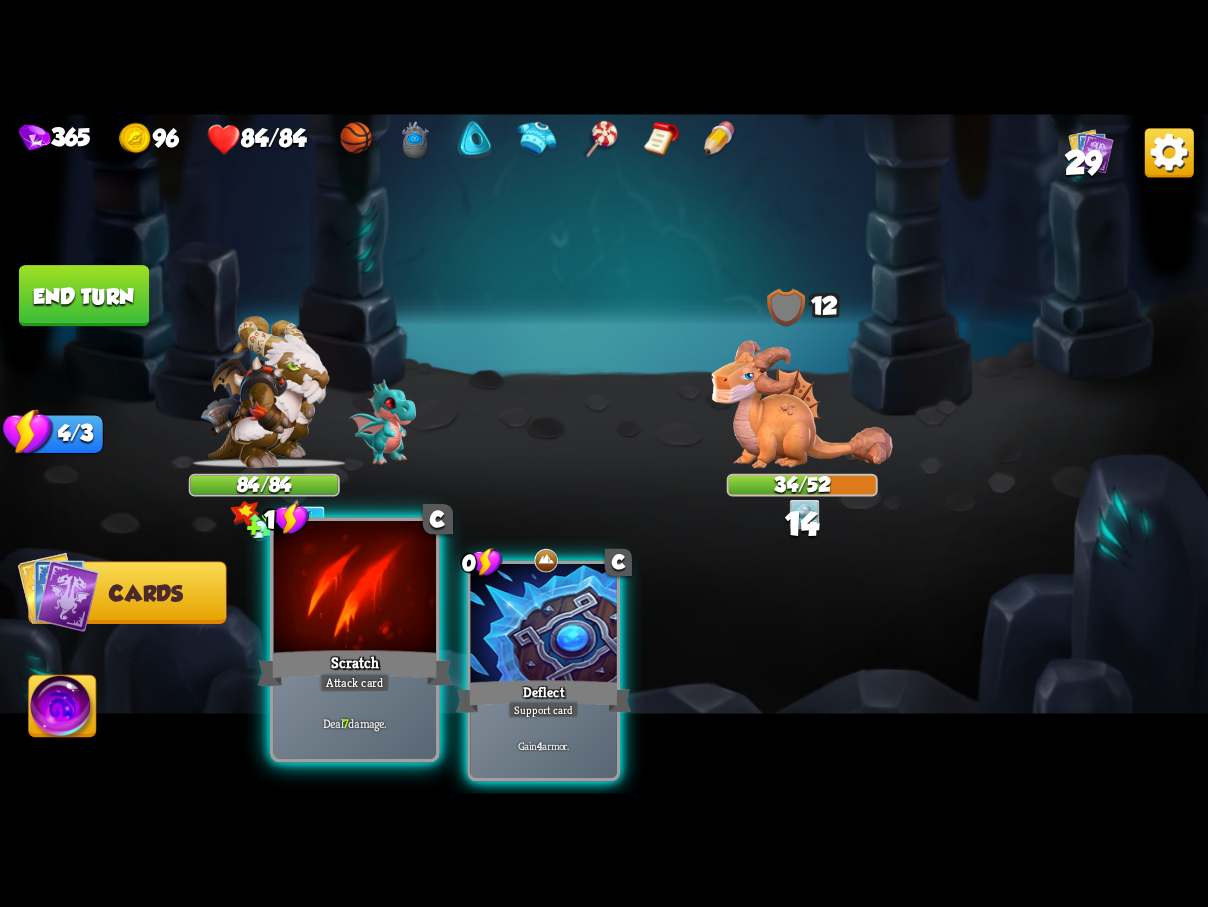 click on "Scratch" at bounding box center (354, 667) 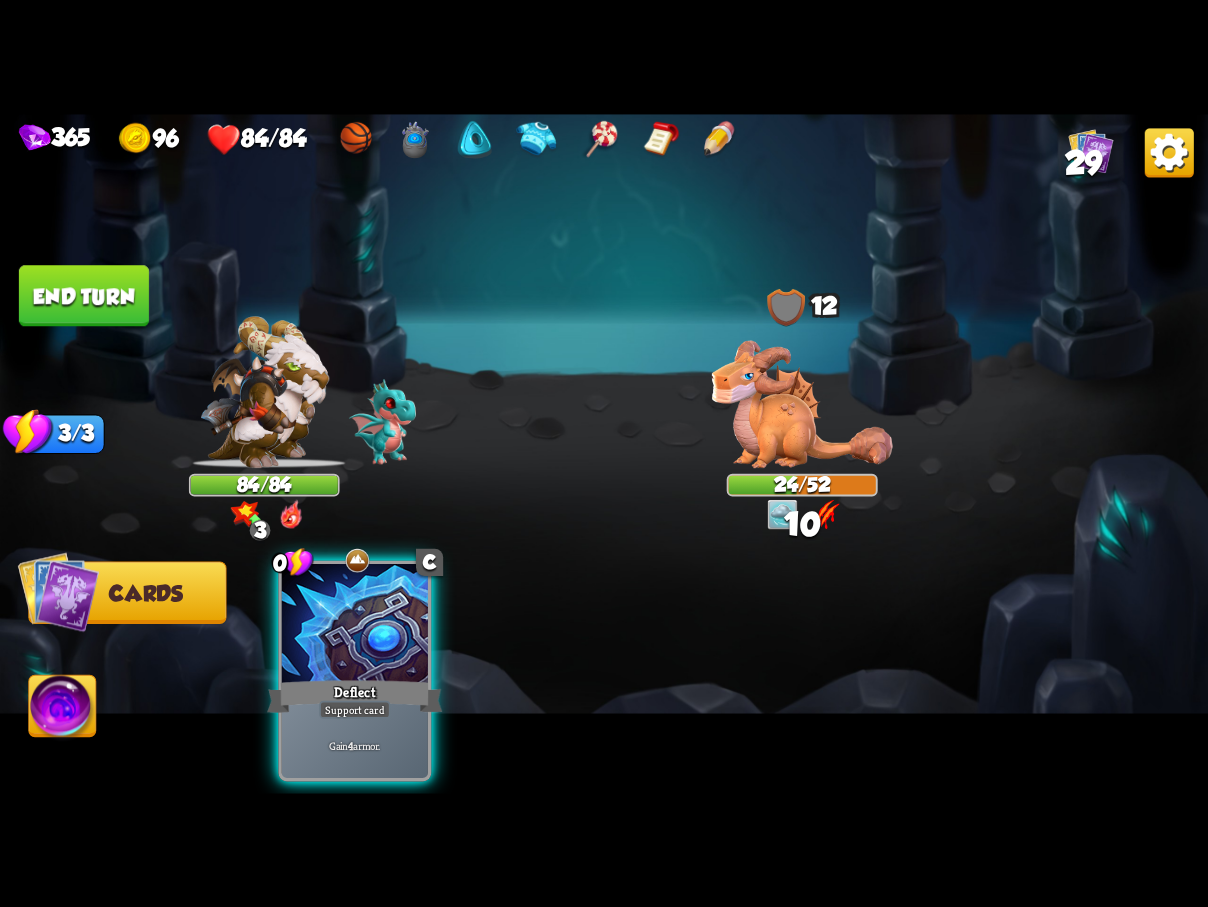 click on "End turn" at bounding box center (84, 295) 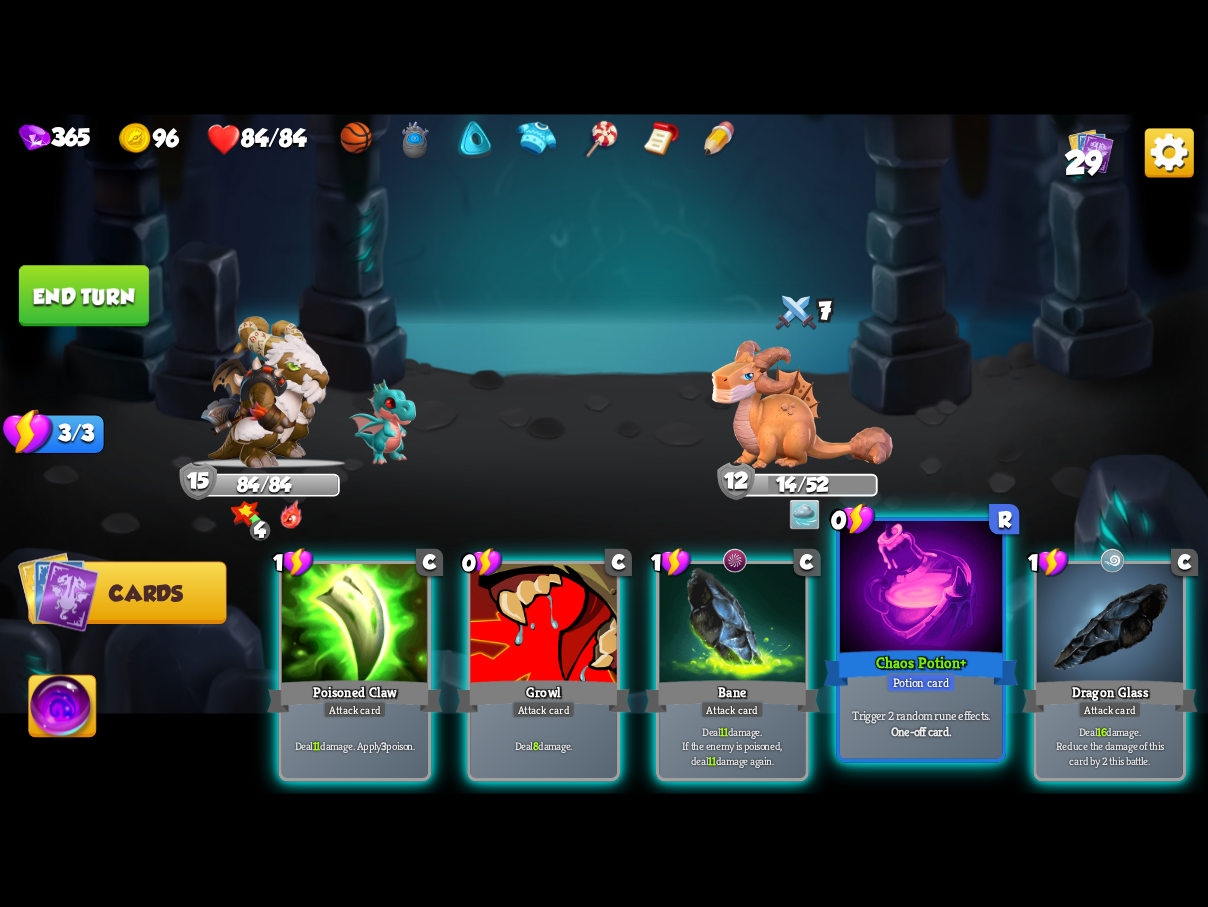 click at bounding box center [921, 589] 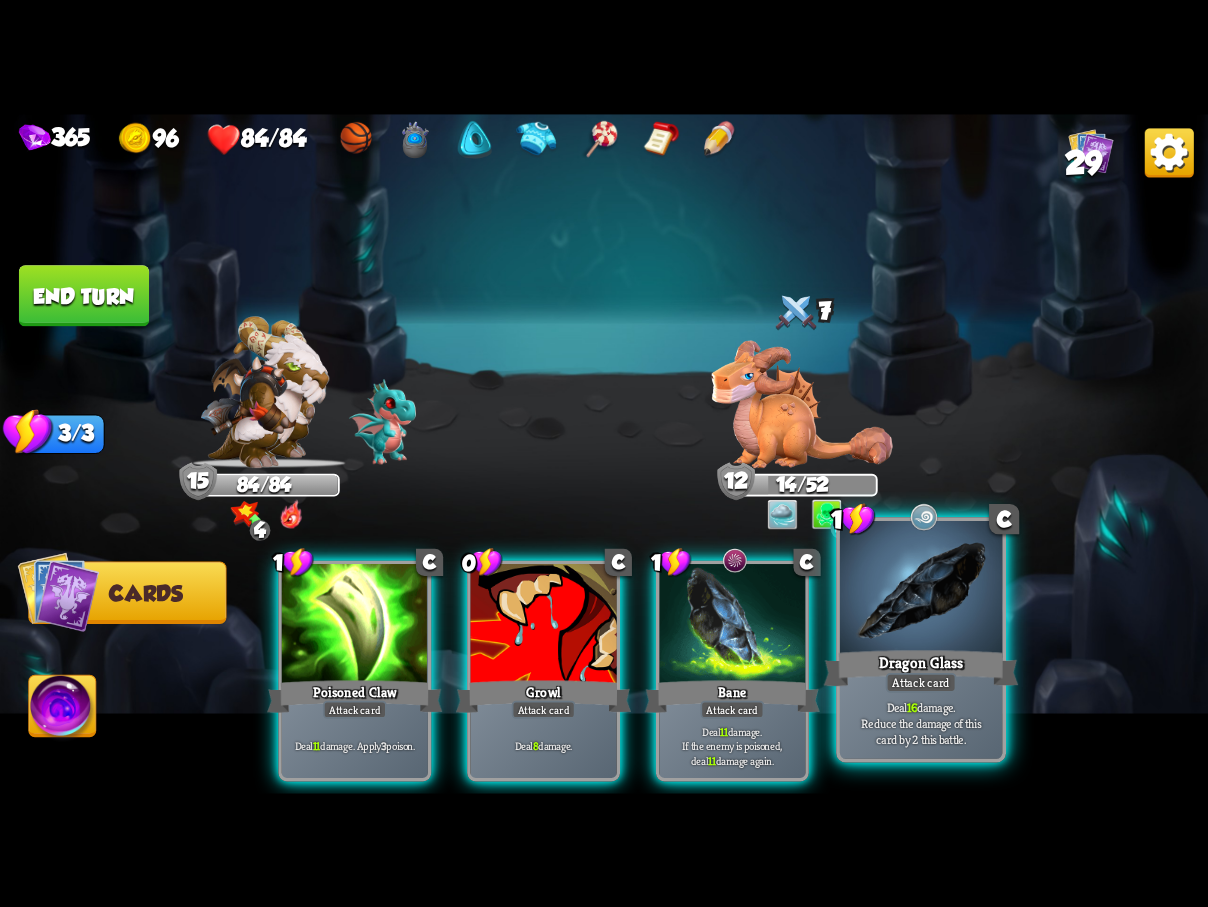 click at bounding box center [921, 589] 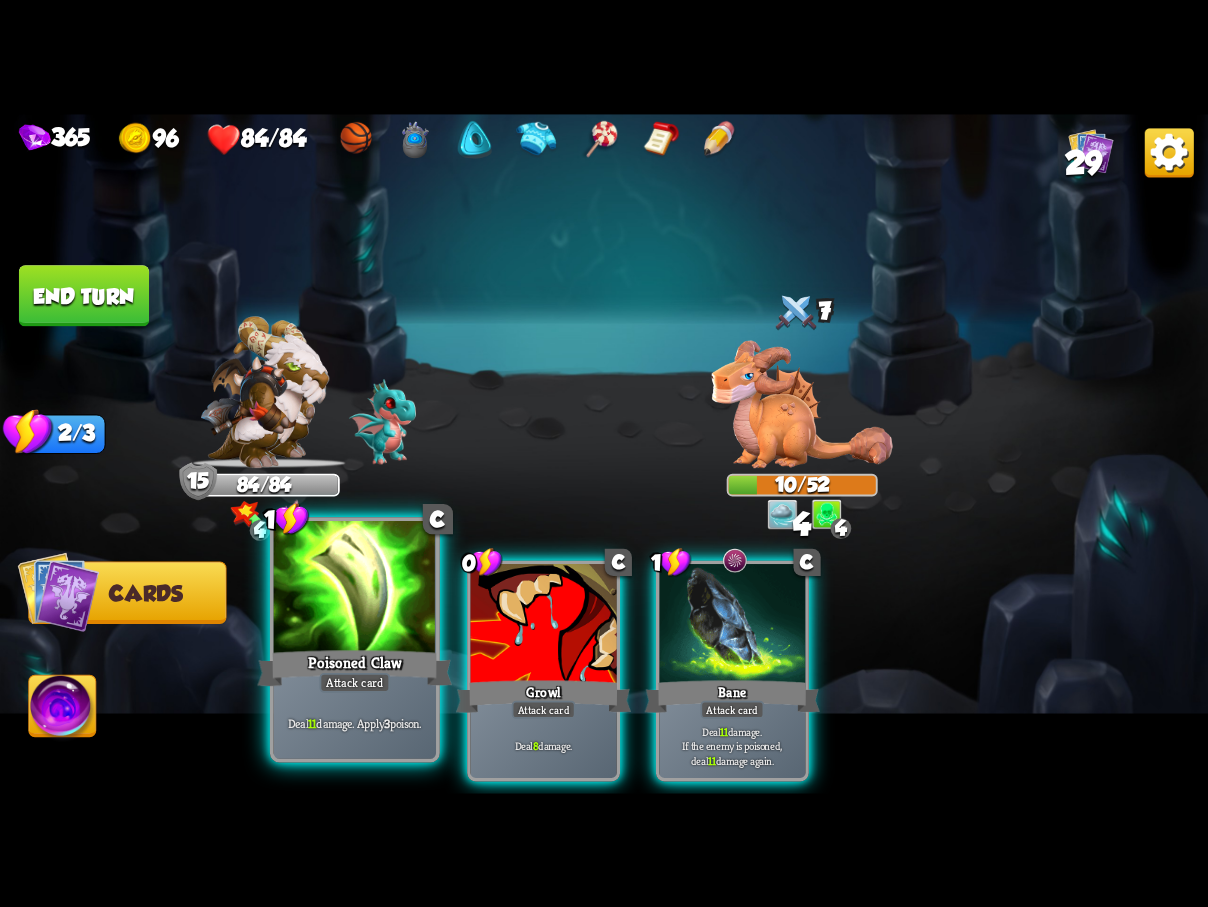 click on "Poisoned Claw" at bounding box center [354, 667] 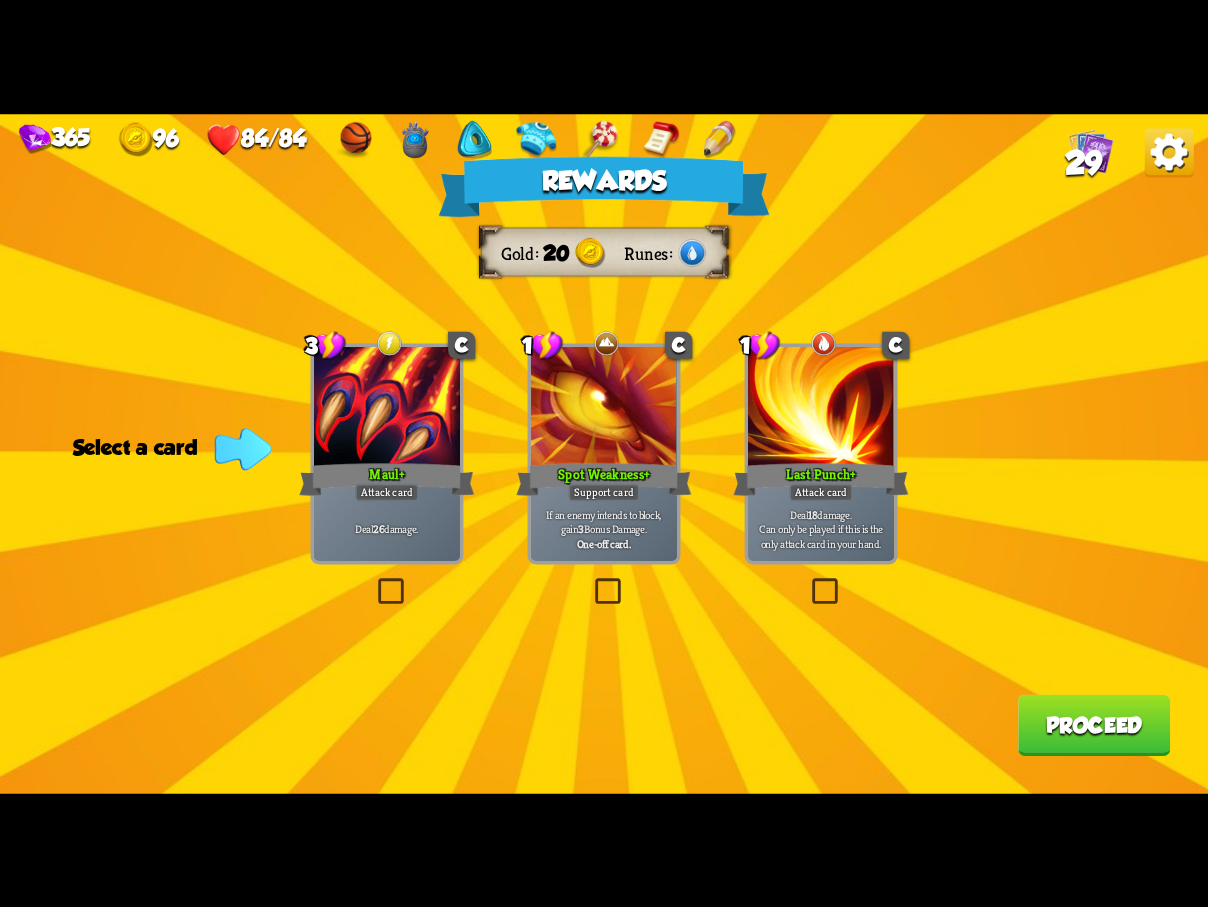 click at bounding box center (374, 581) 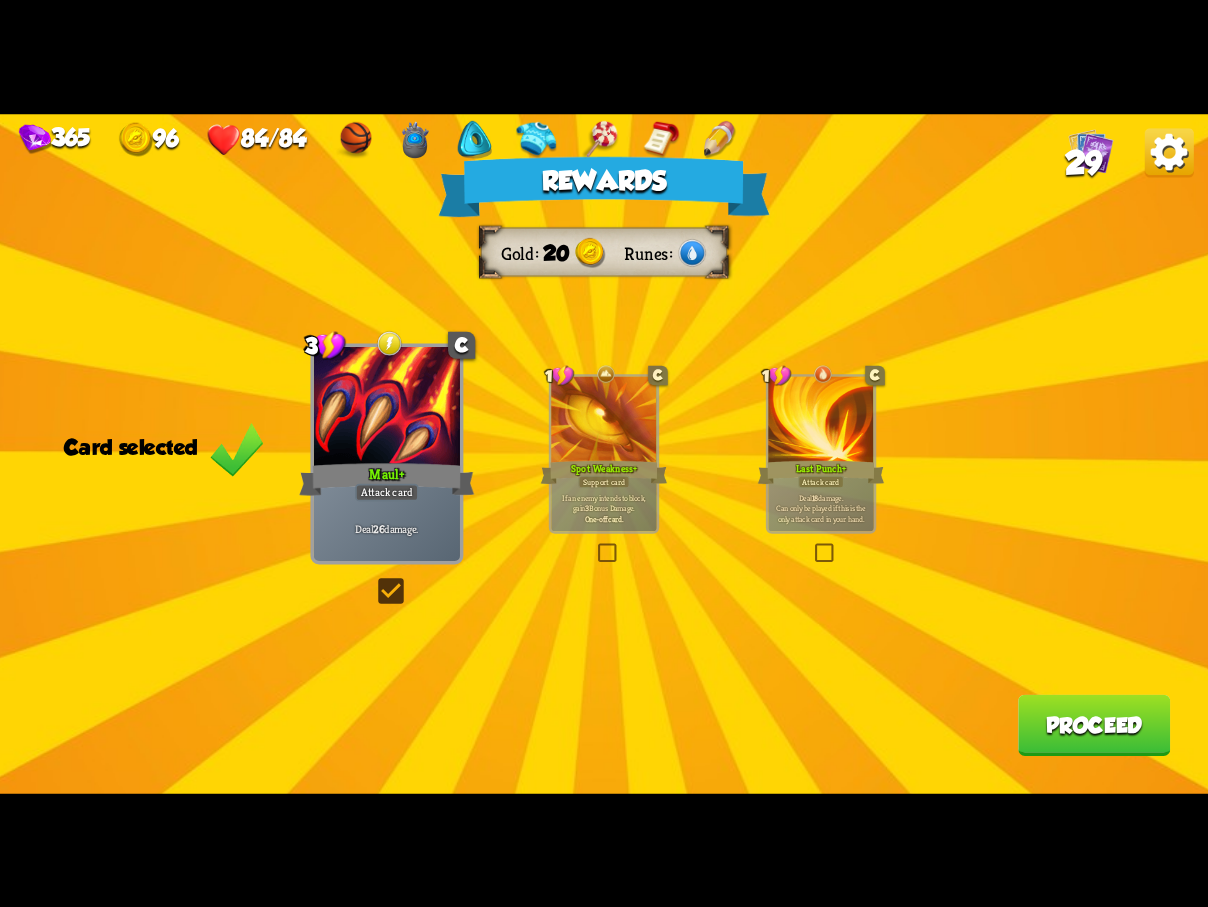 click on "Proceed" at bounding box center (1094, 724) 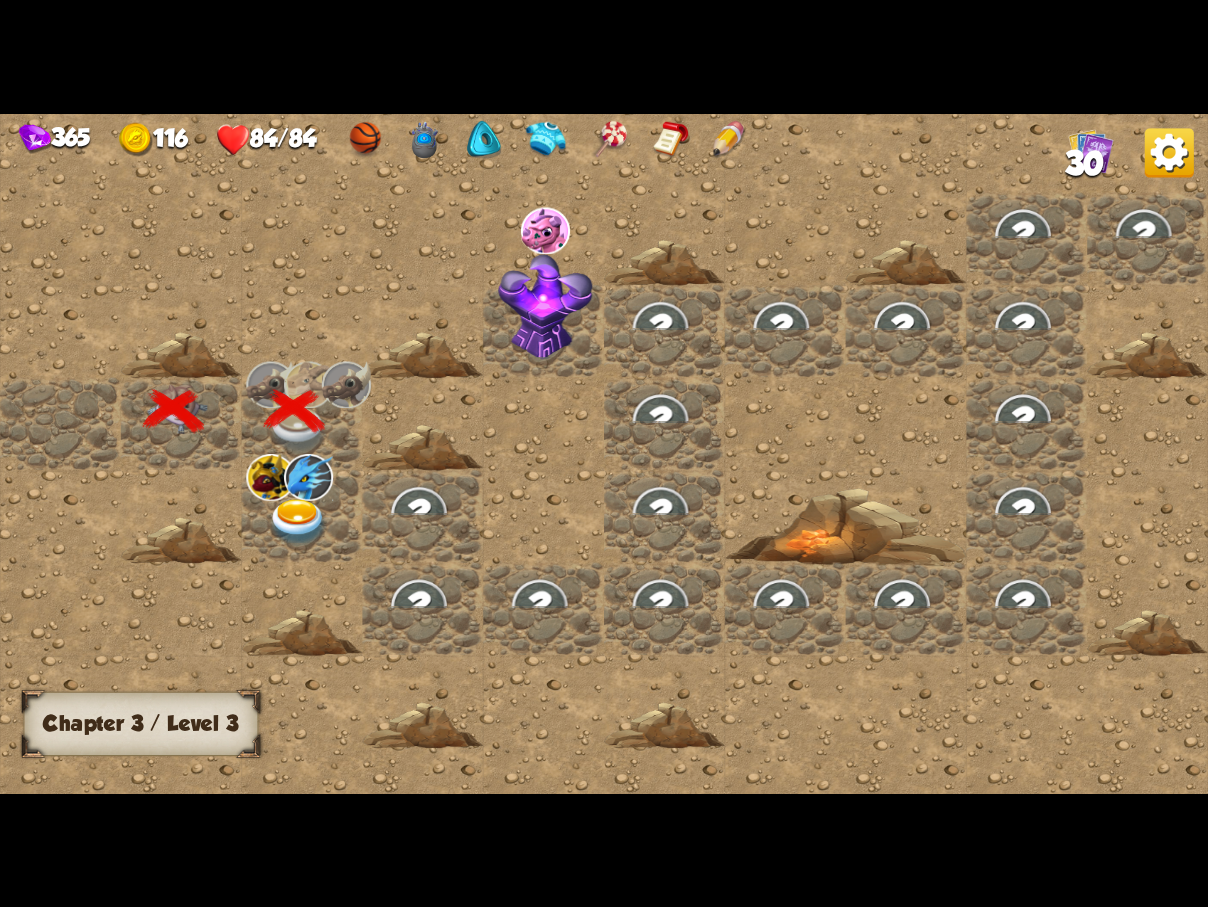 click at bounding box center (298, 522) 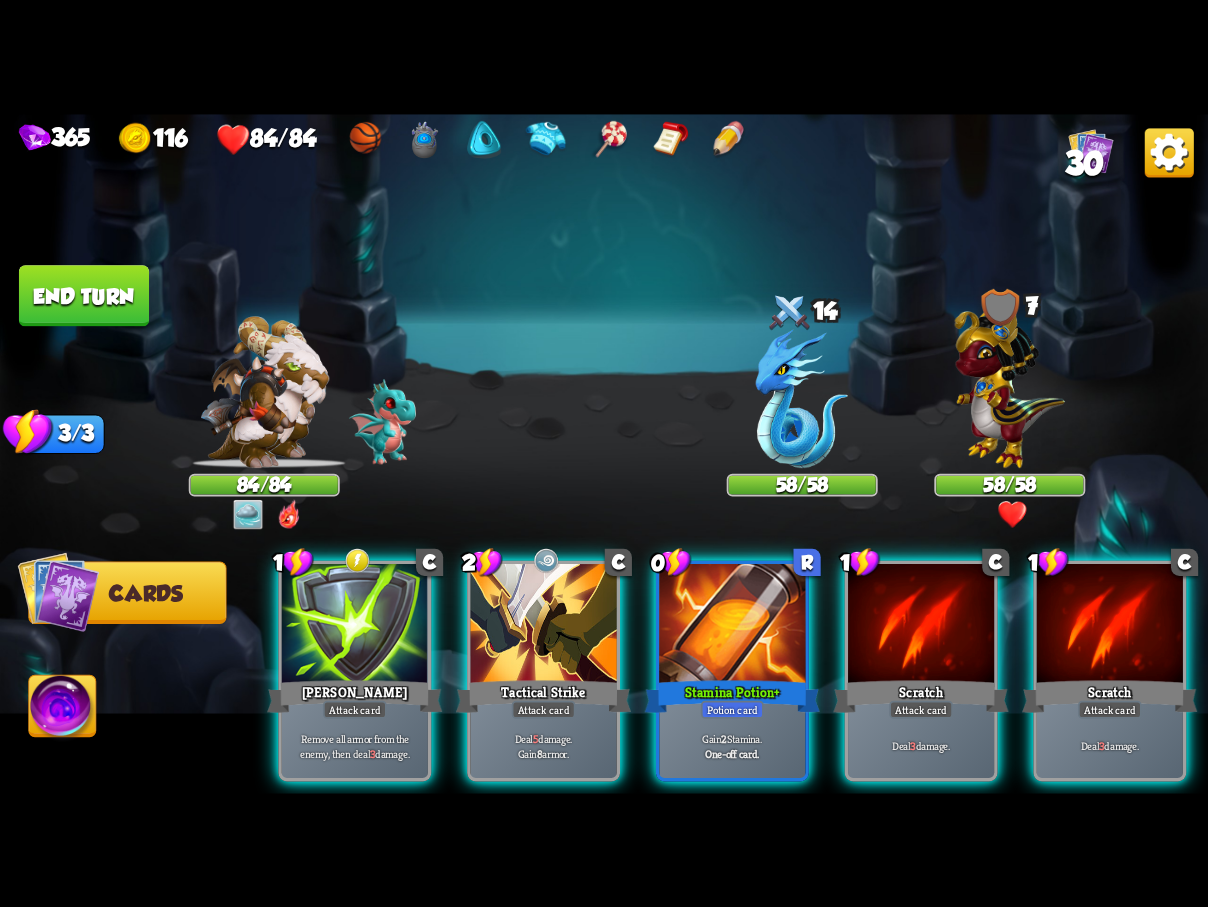 click at bounding box center [1169, 152] 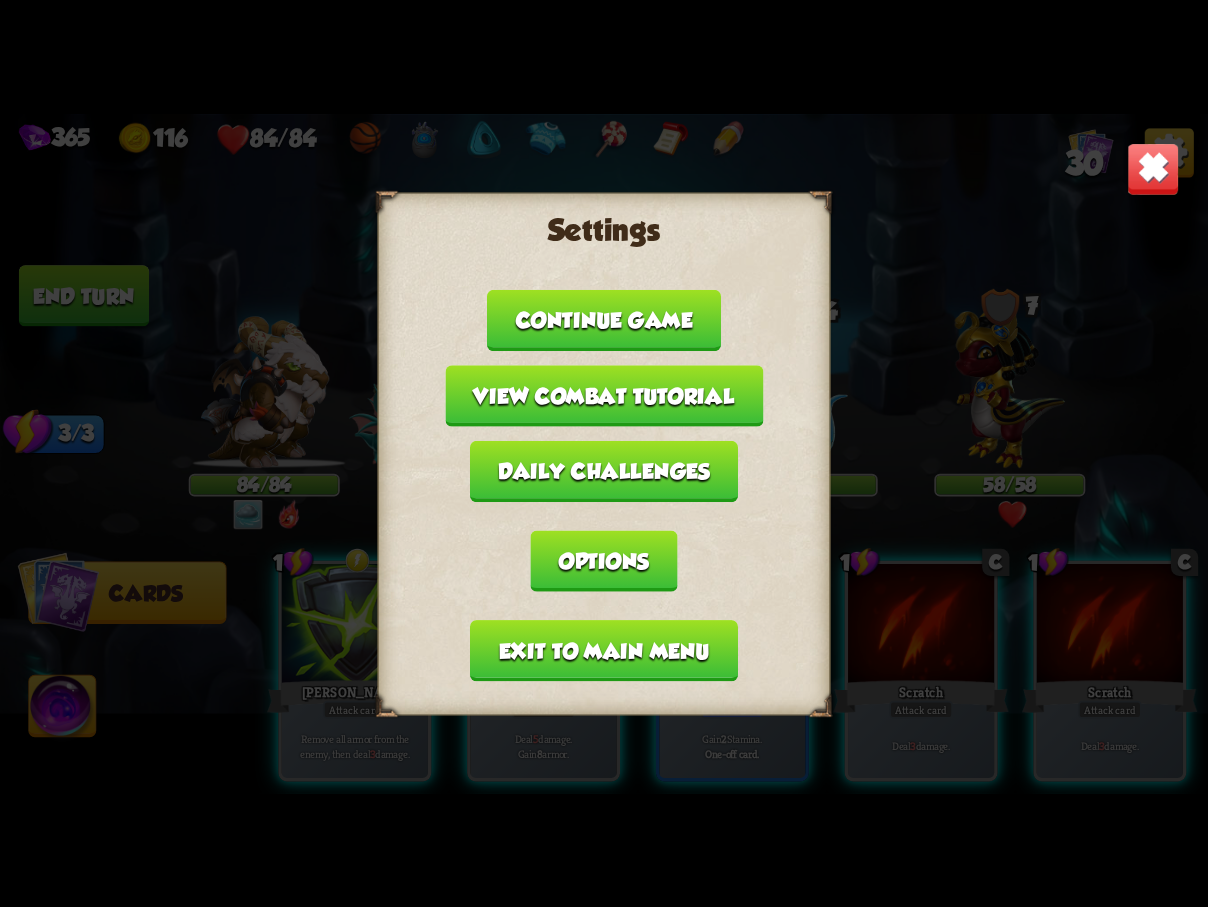 click on "Settings   Continue game   View combat tutorial
Daily challenges
Options   Exit to main menu" at bounding box center [604, 454] 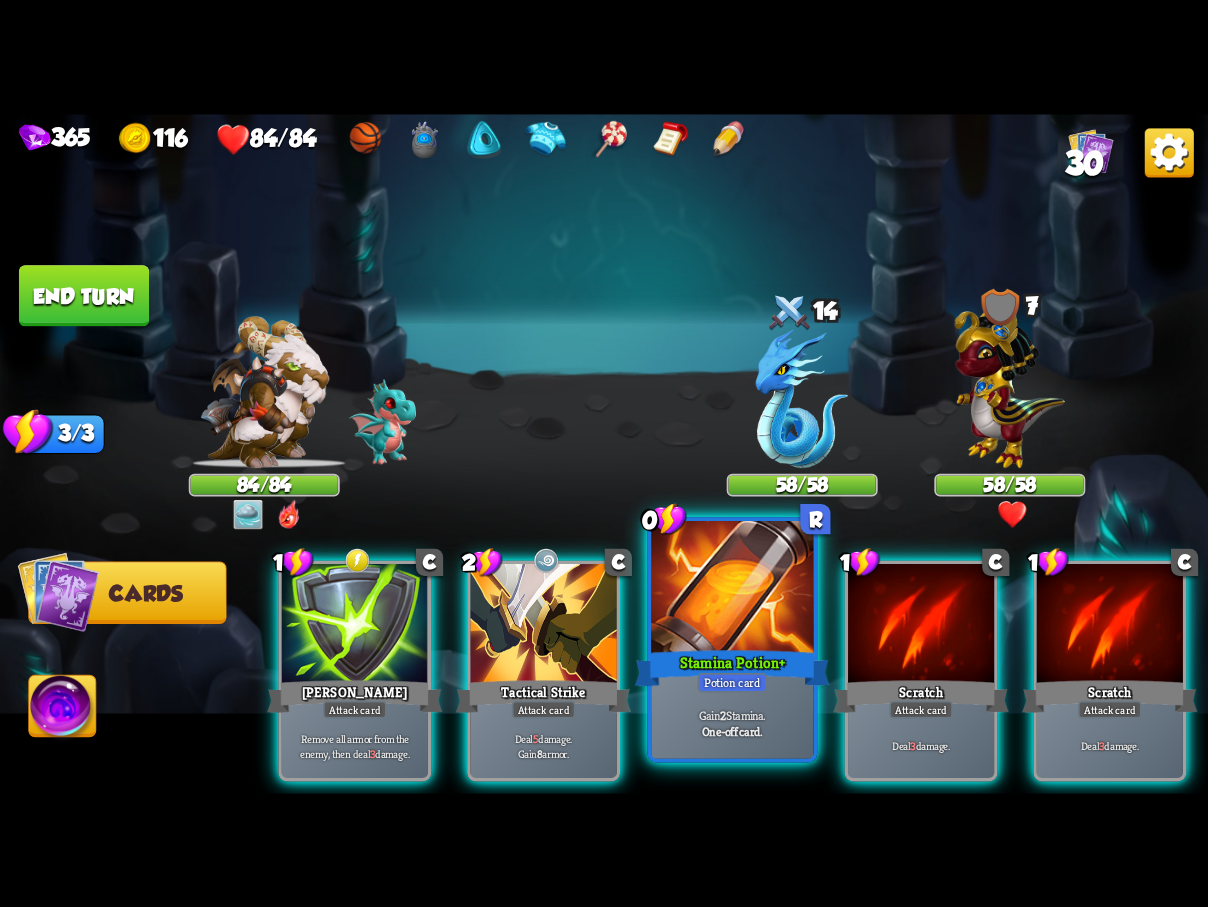 click at bounding box center [732, 589] 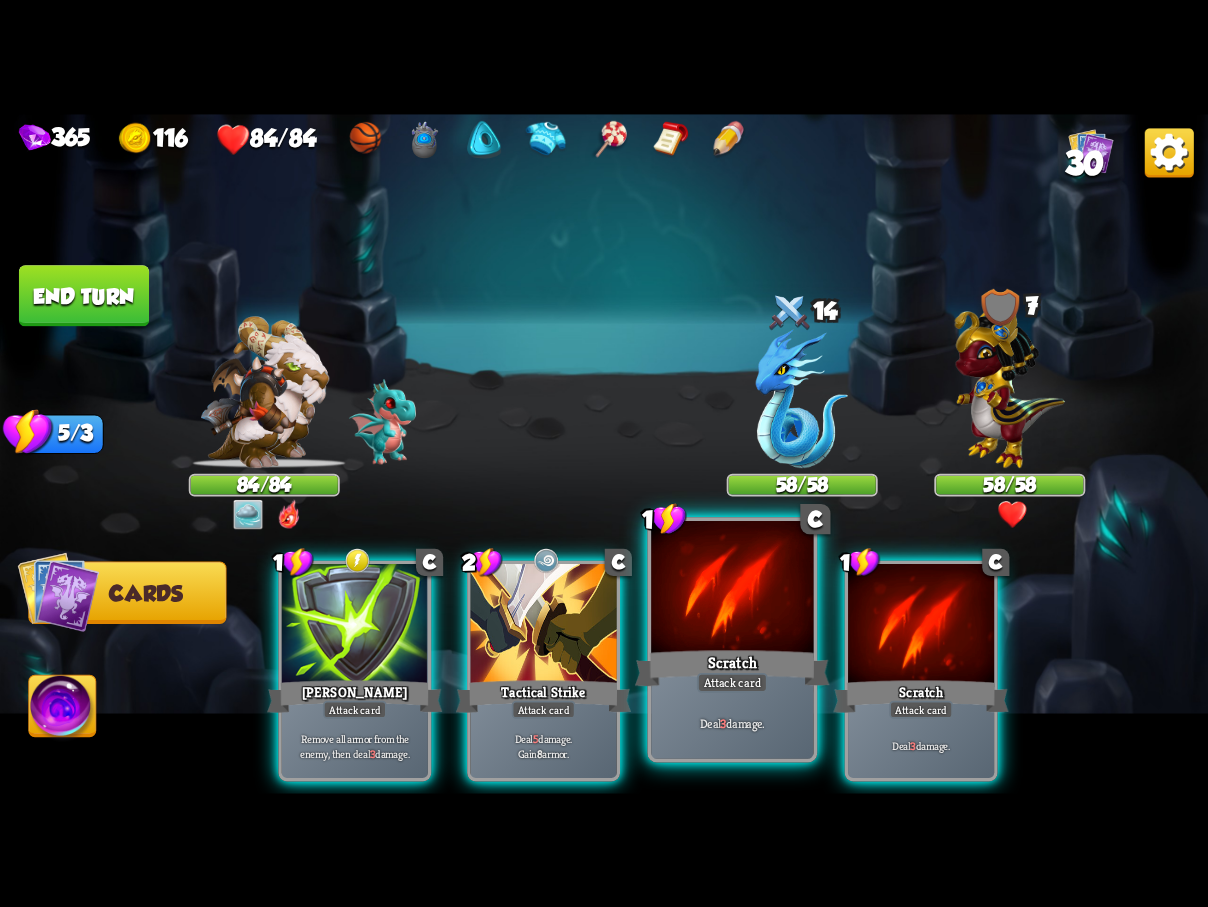 click at bounding box center (732, 589) 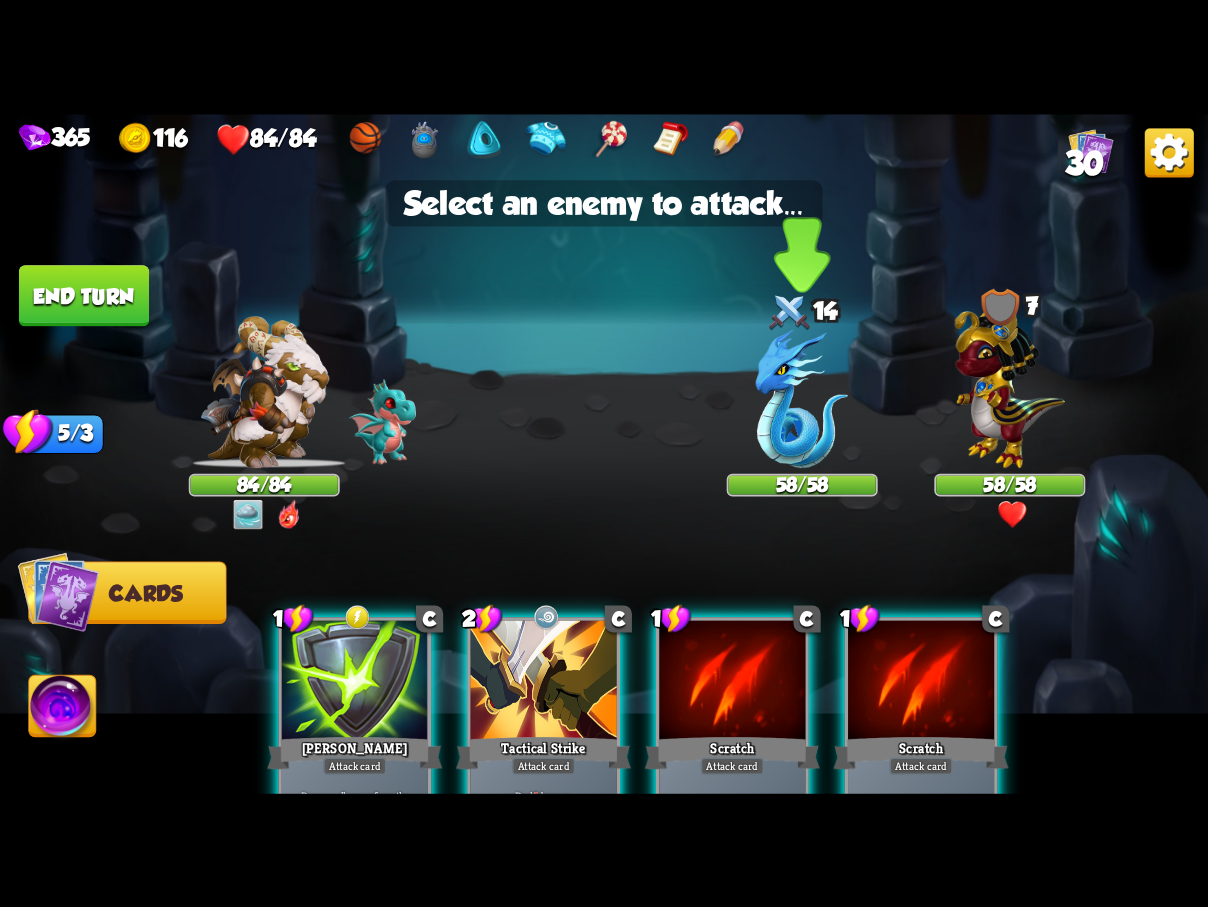 click at bounding box center (802, 398) 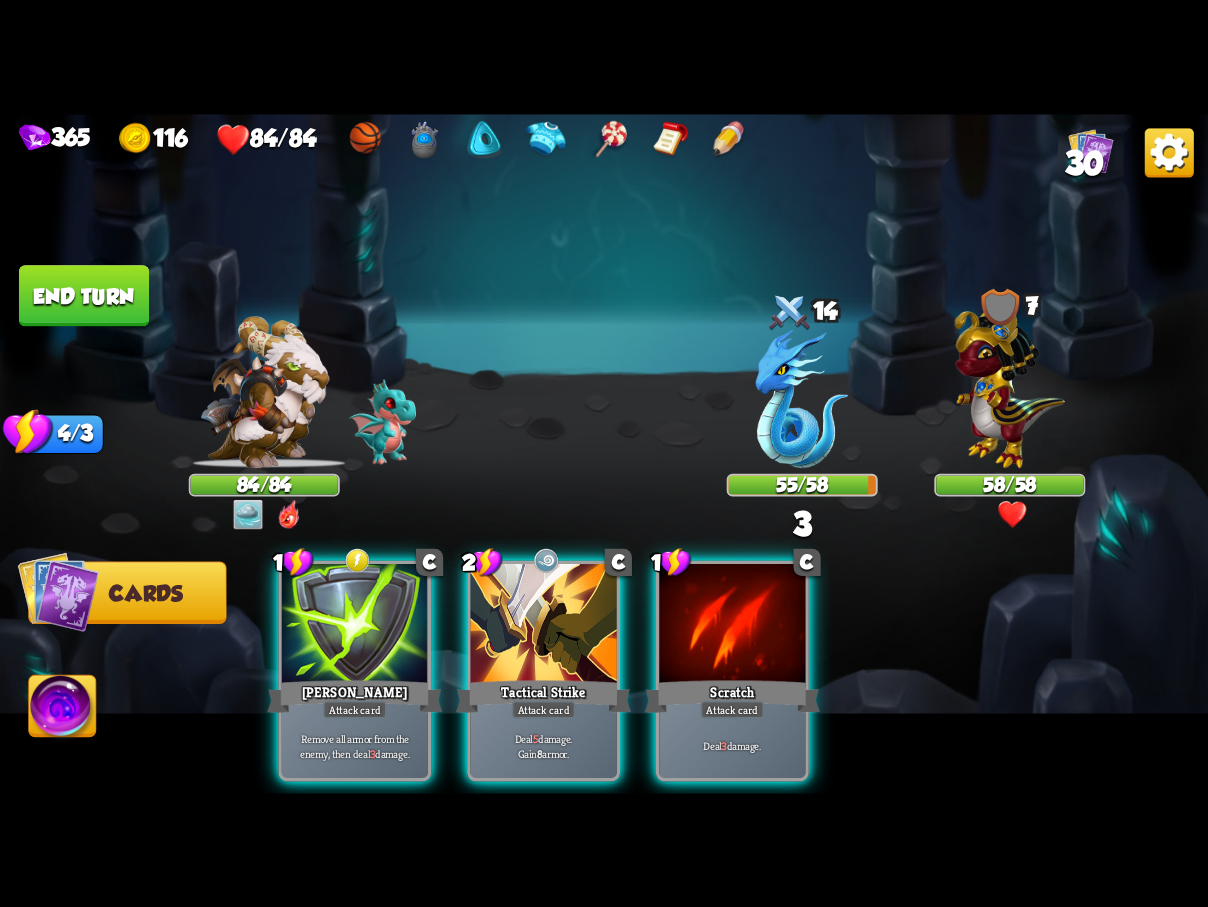 click on "End turn" at bounding box center [84, 295] 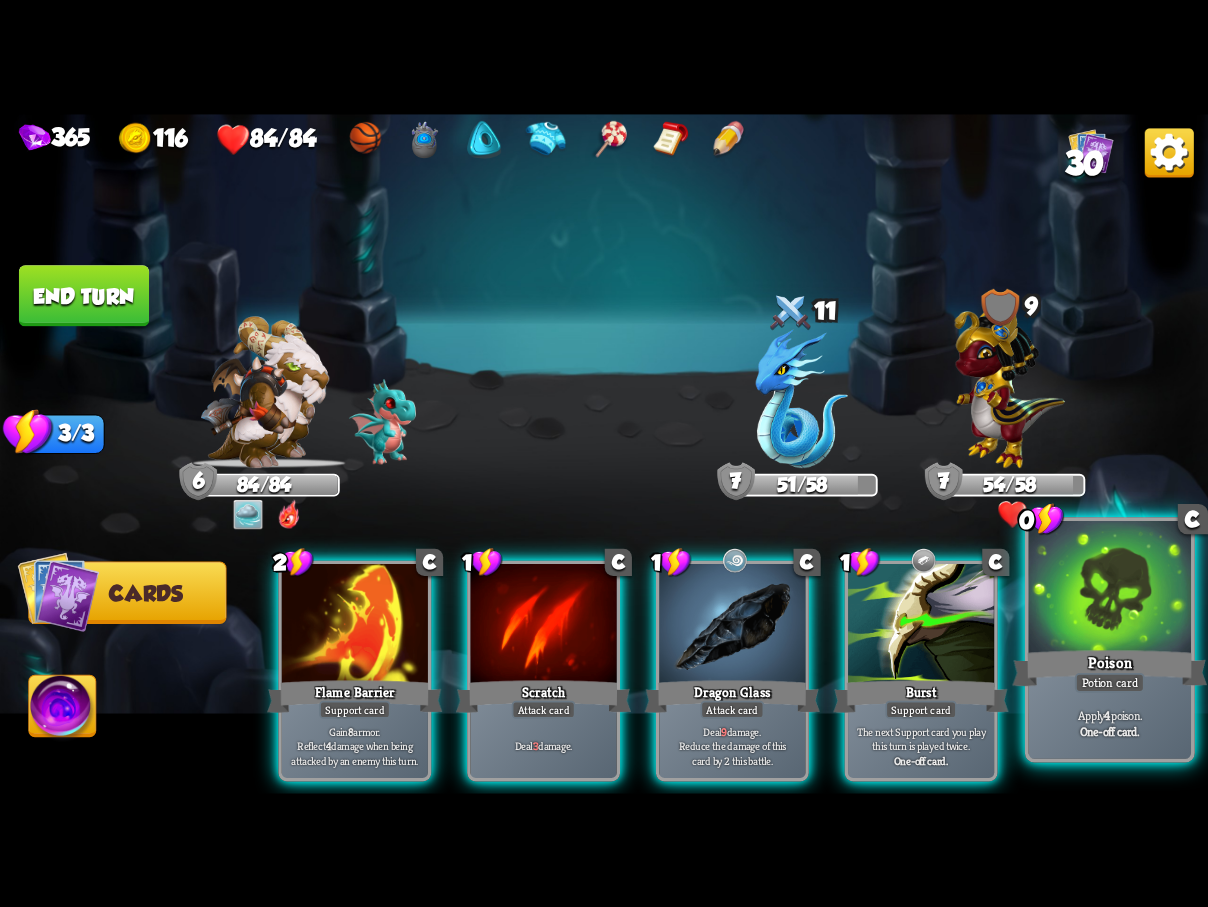 click at bounding box center (1110, 589) 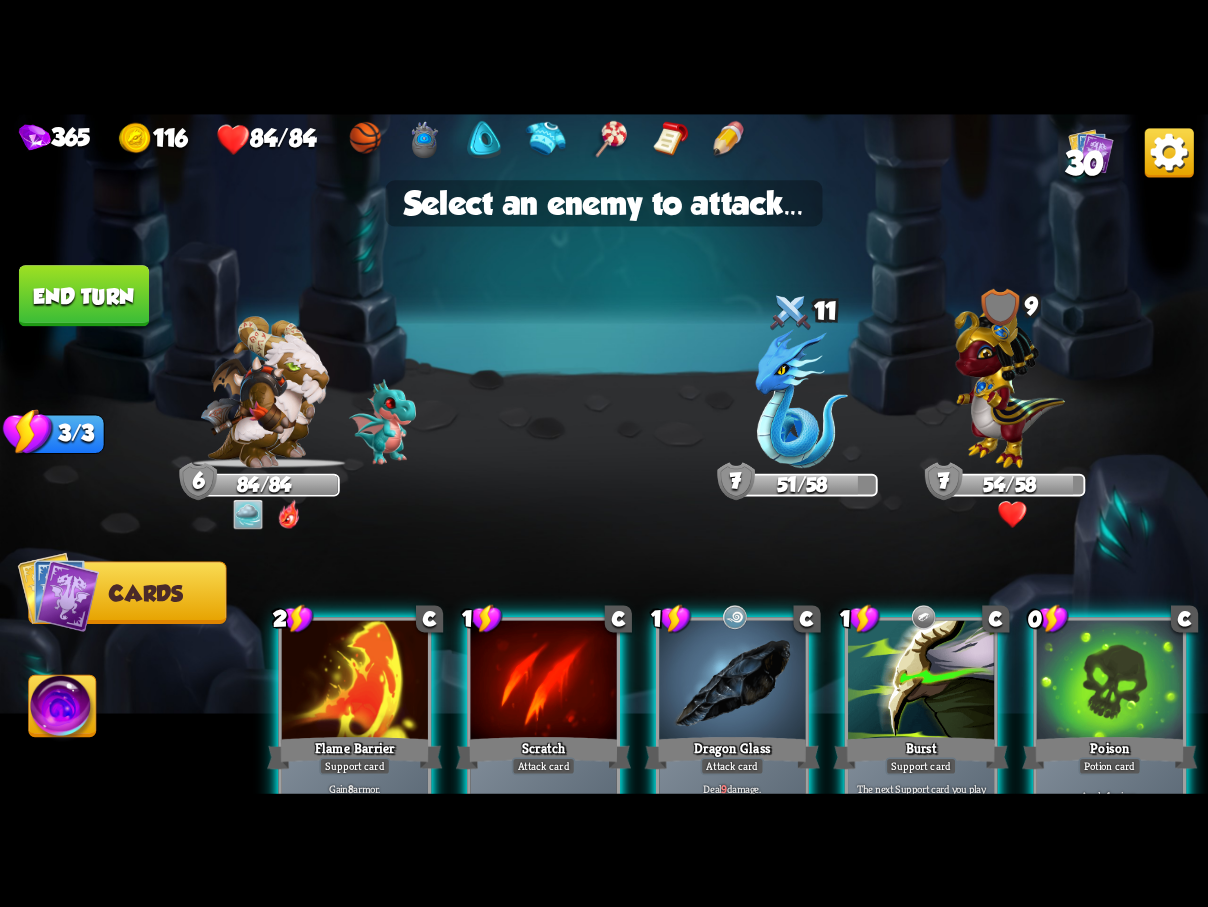 click at bounding box center [1110, 681] 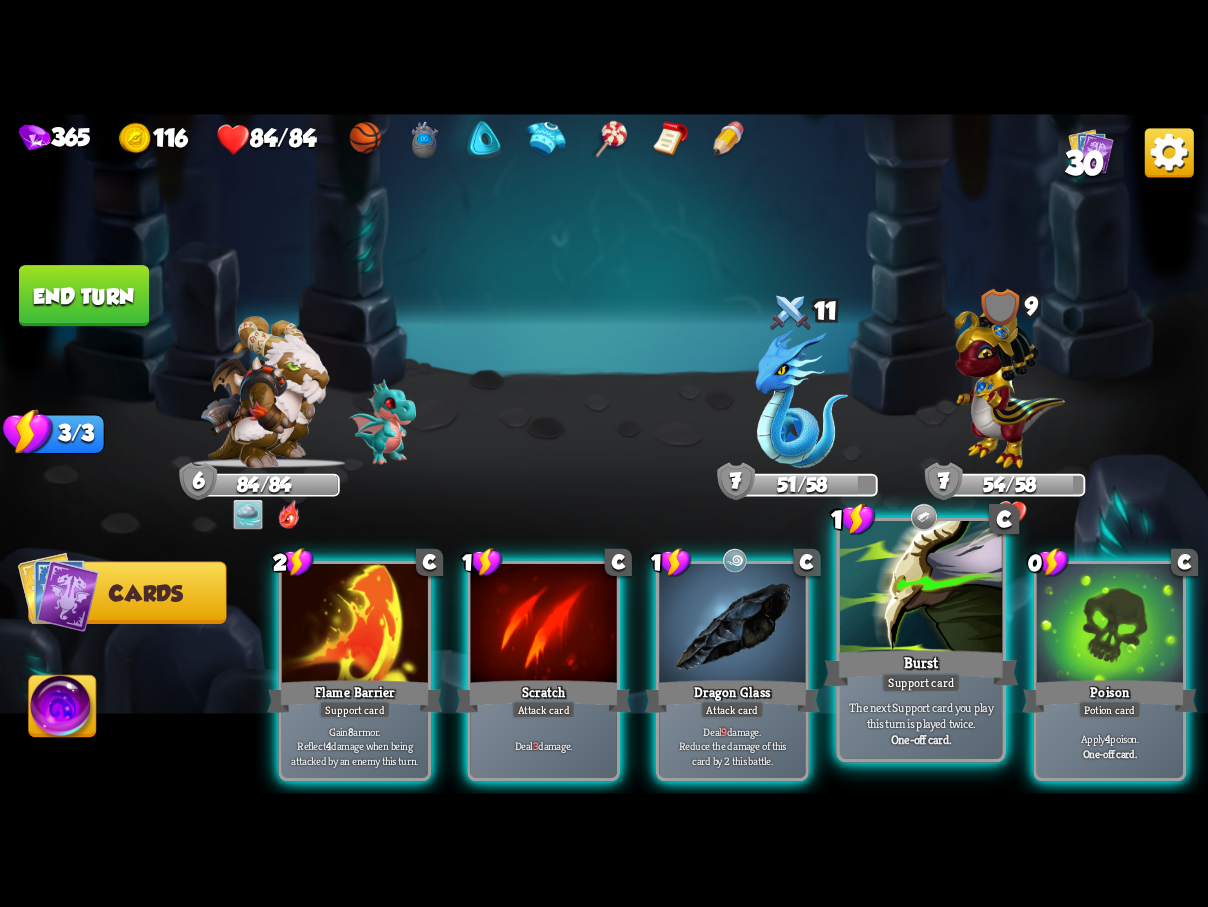 click at bounding box center (921, 589) 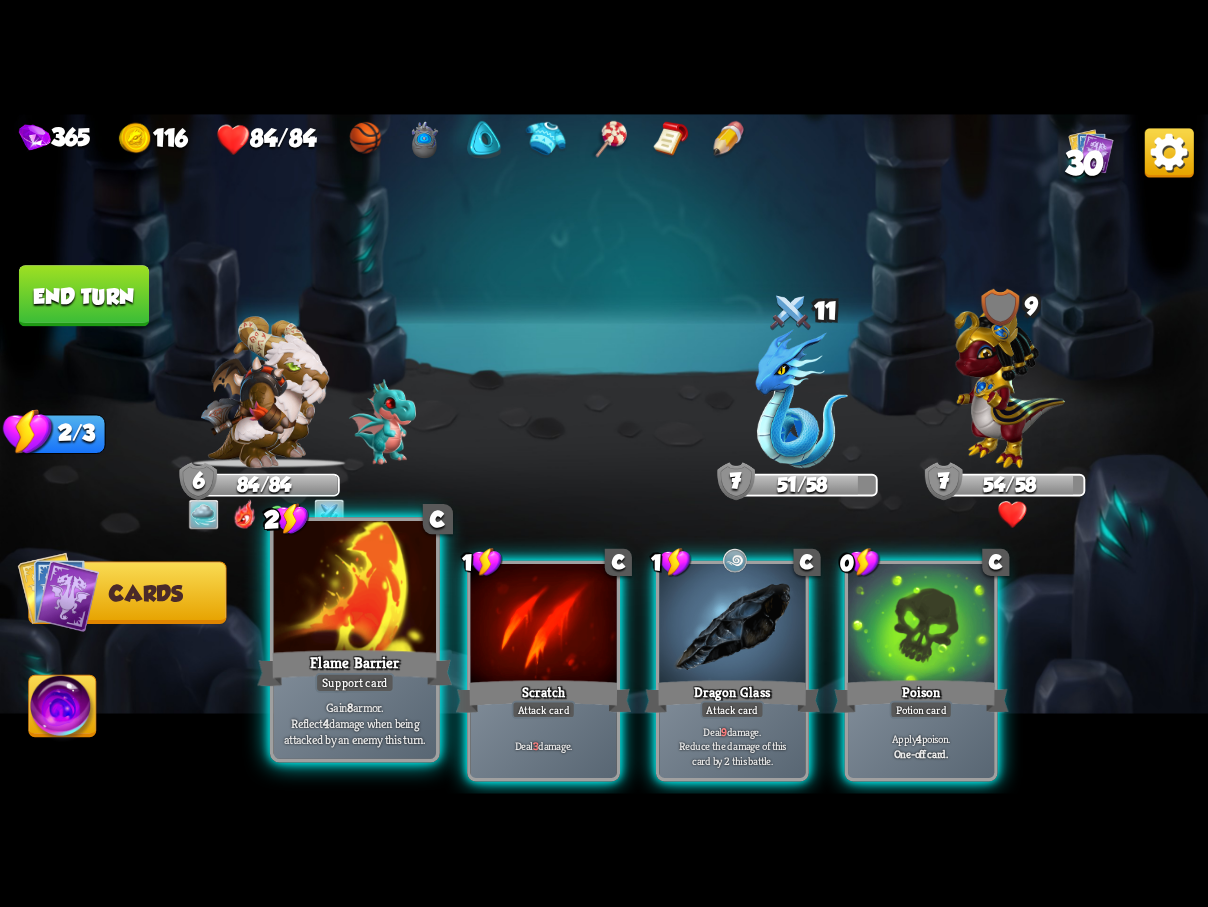 click at bounding box center [355, 589] 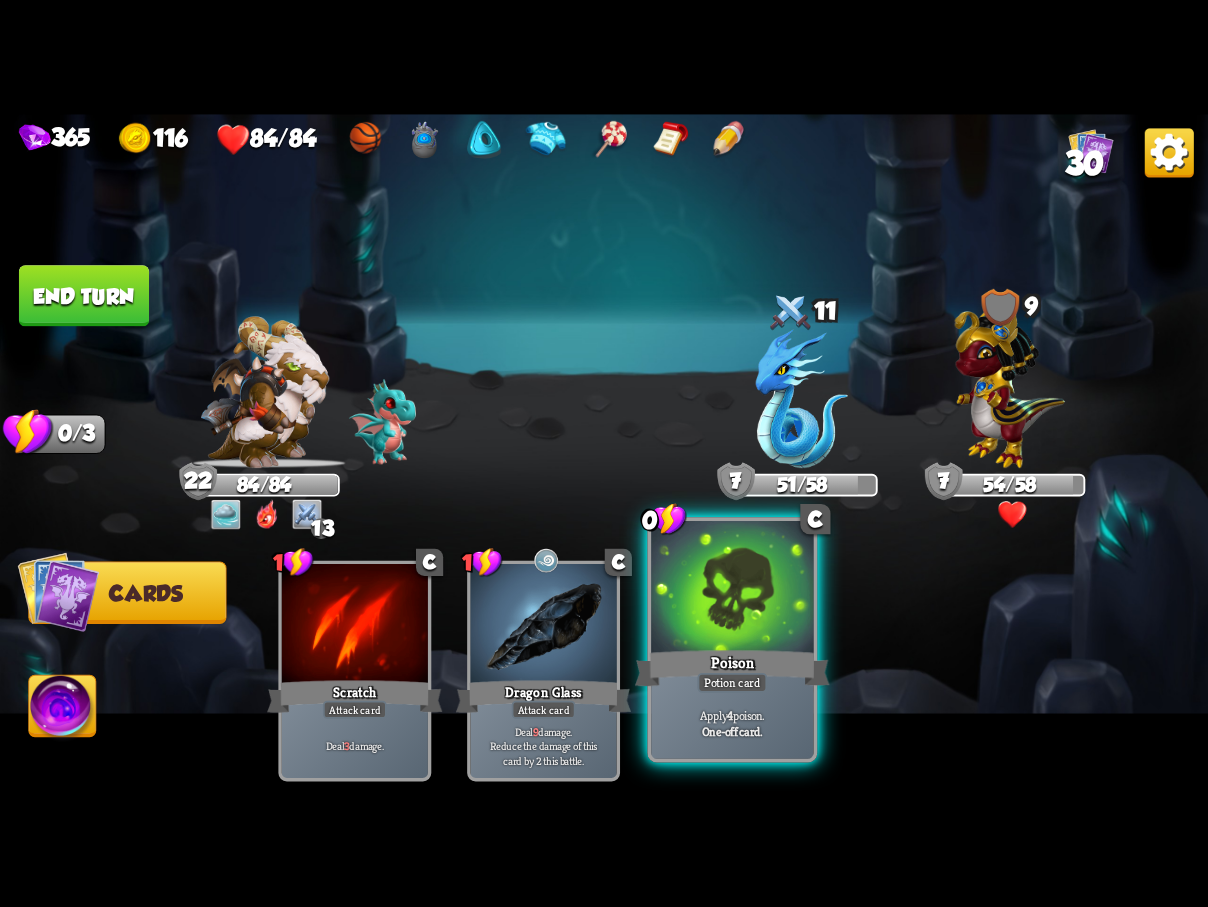 click at bounding box center (732, 589) 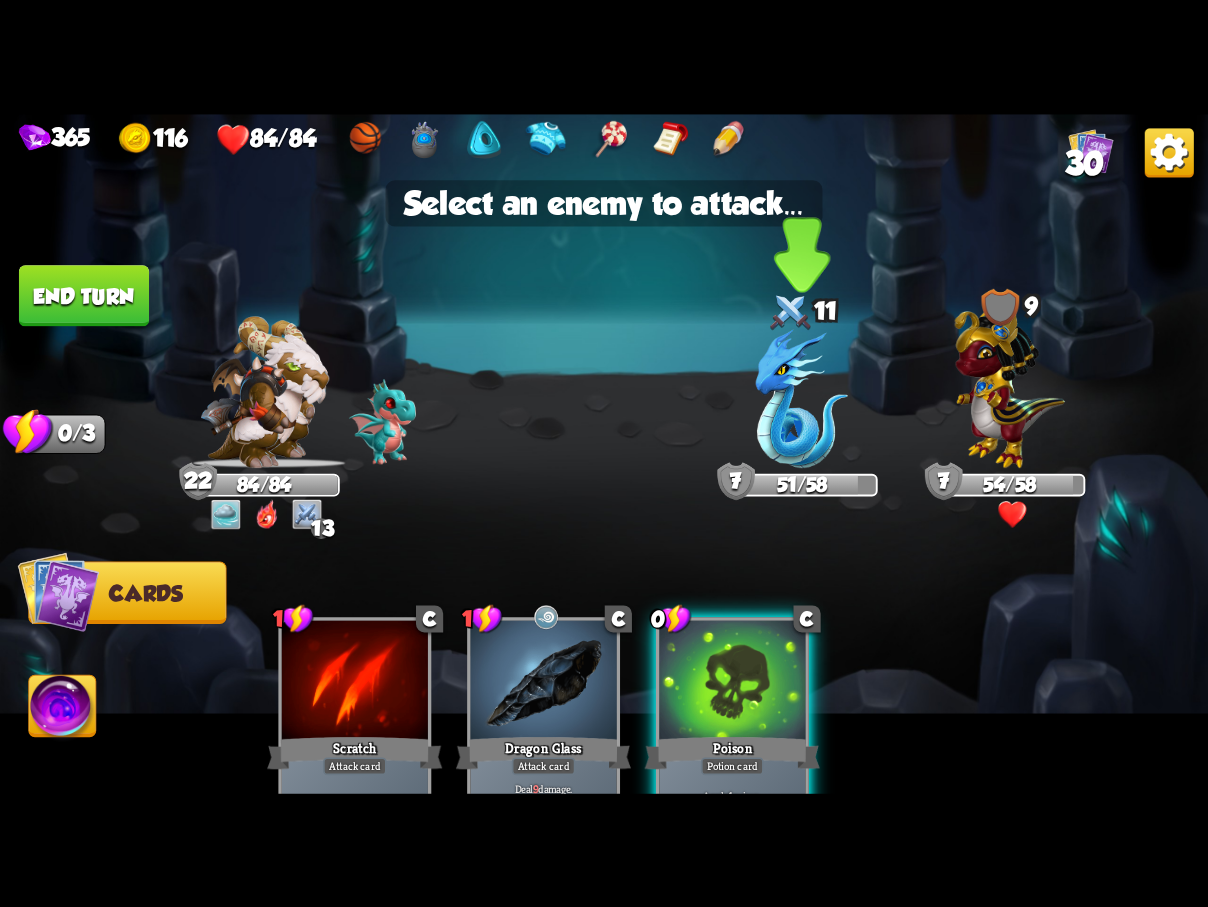 click at bounding box center [802, 398] 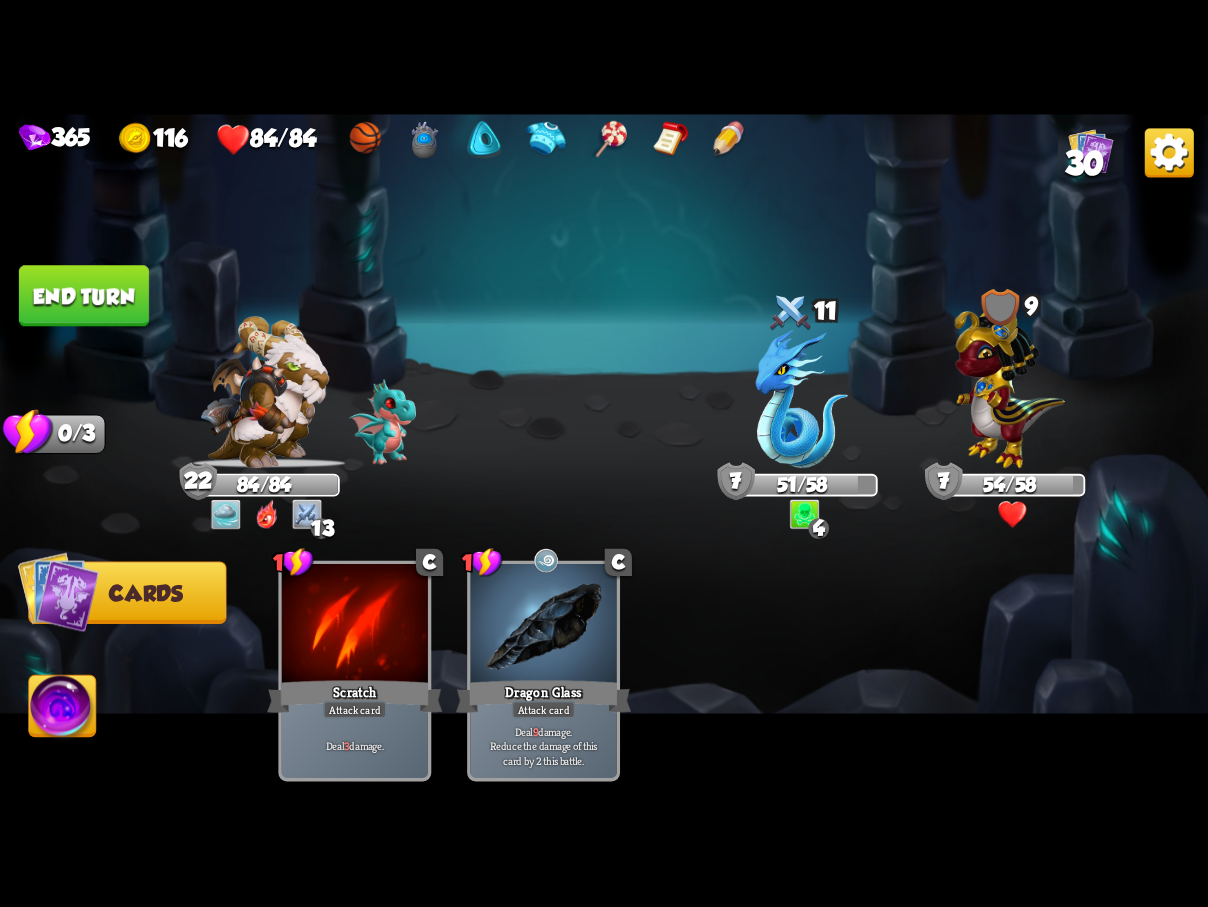 click on "End turn" at bounding box center (84, 295) 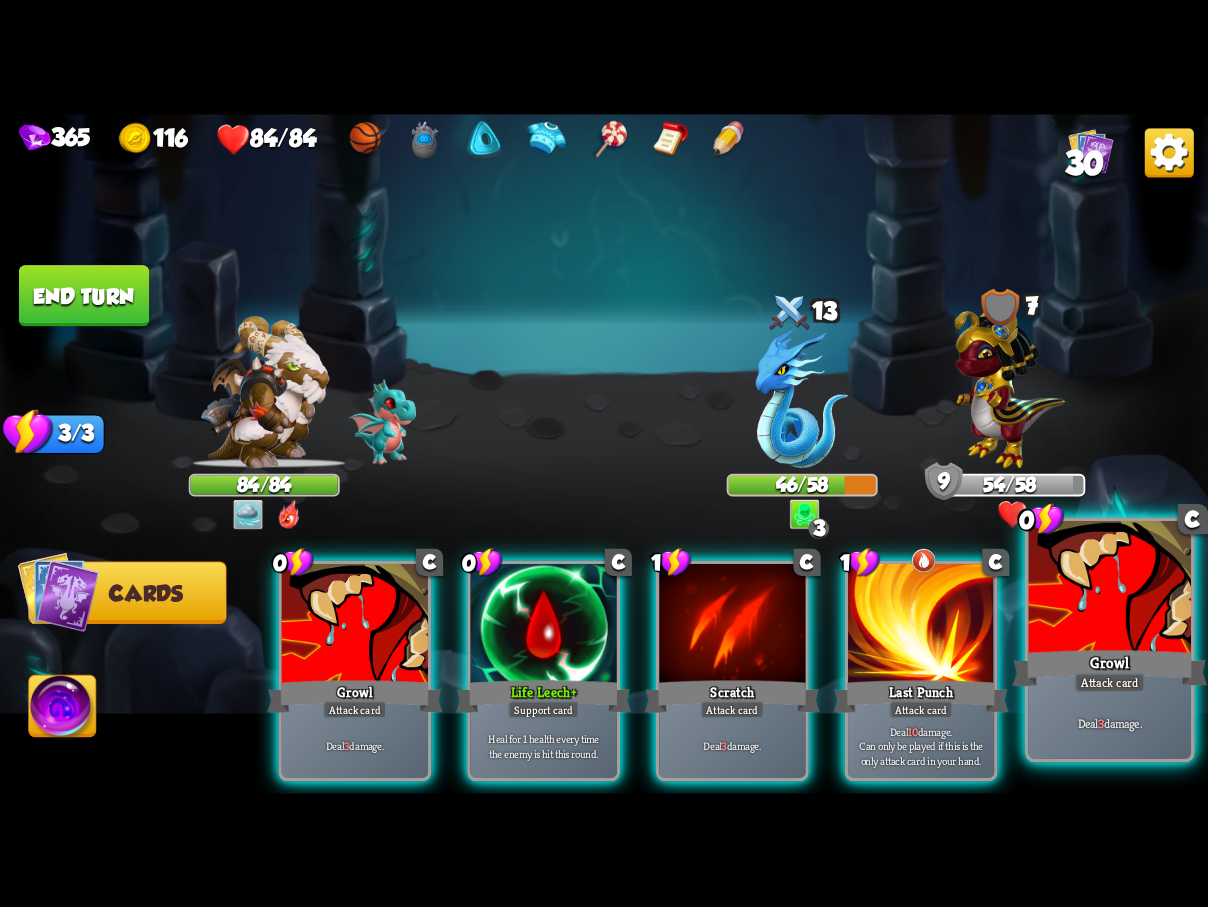 click at bounding box center (1110, 589) 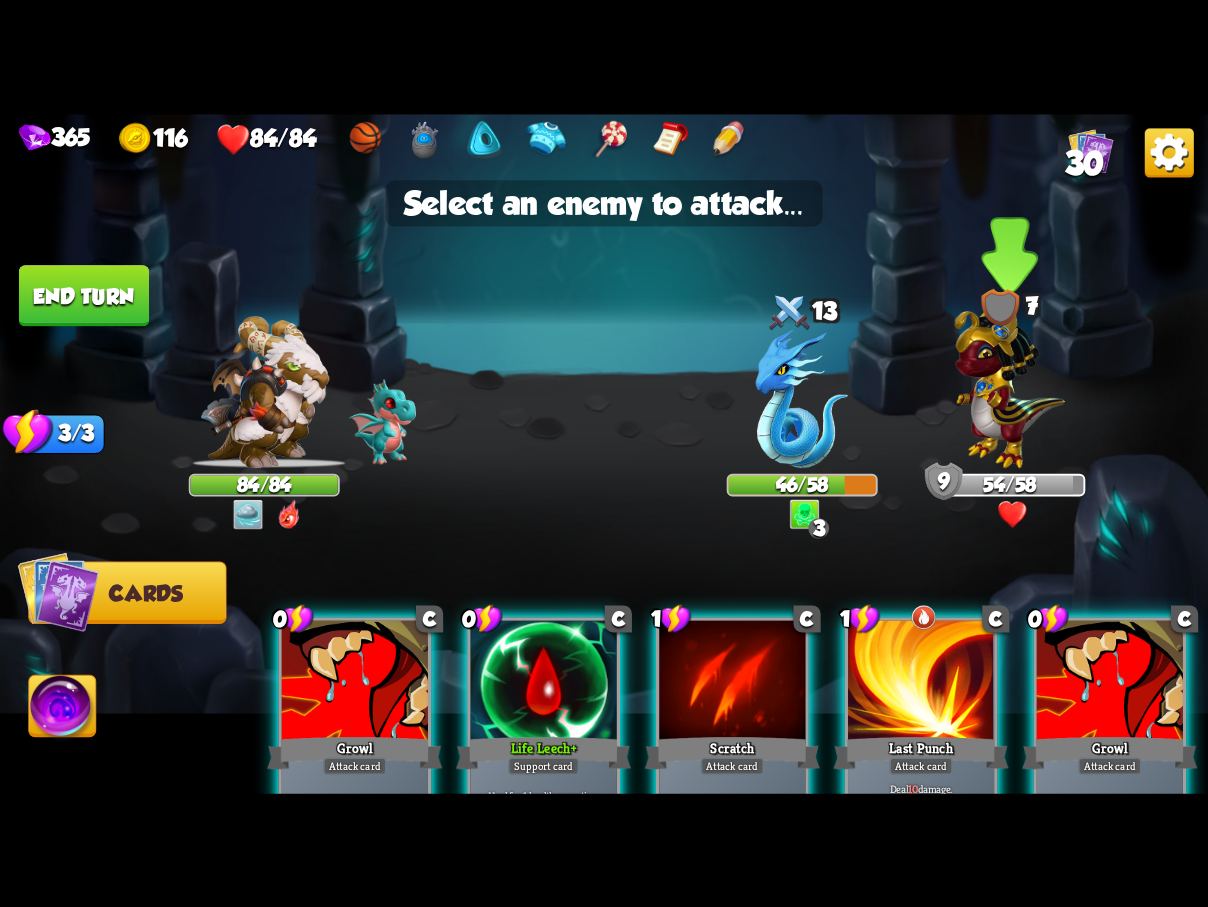 click at bounding box center [1010, 382] 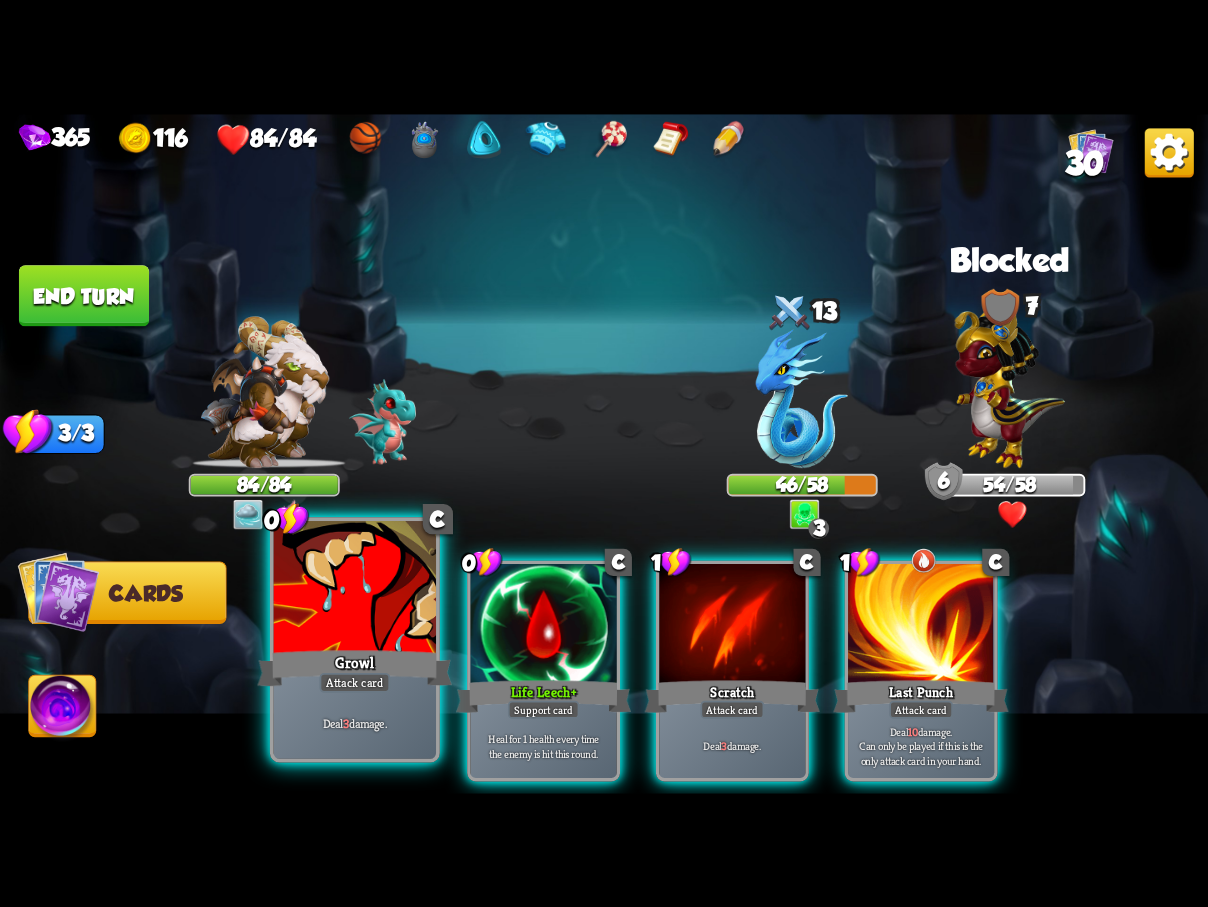 click at bounding box center (355, 589) 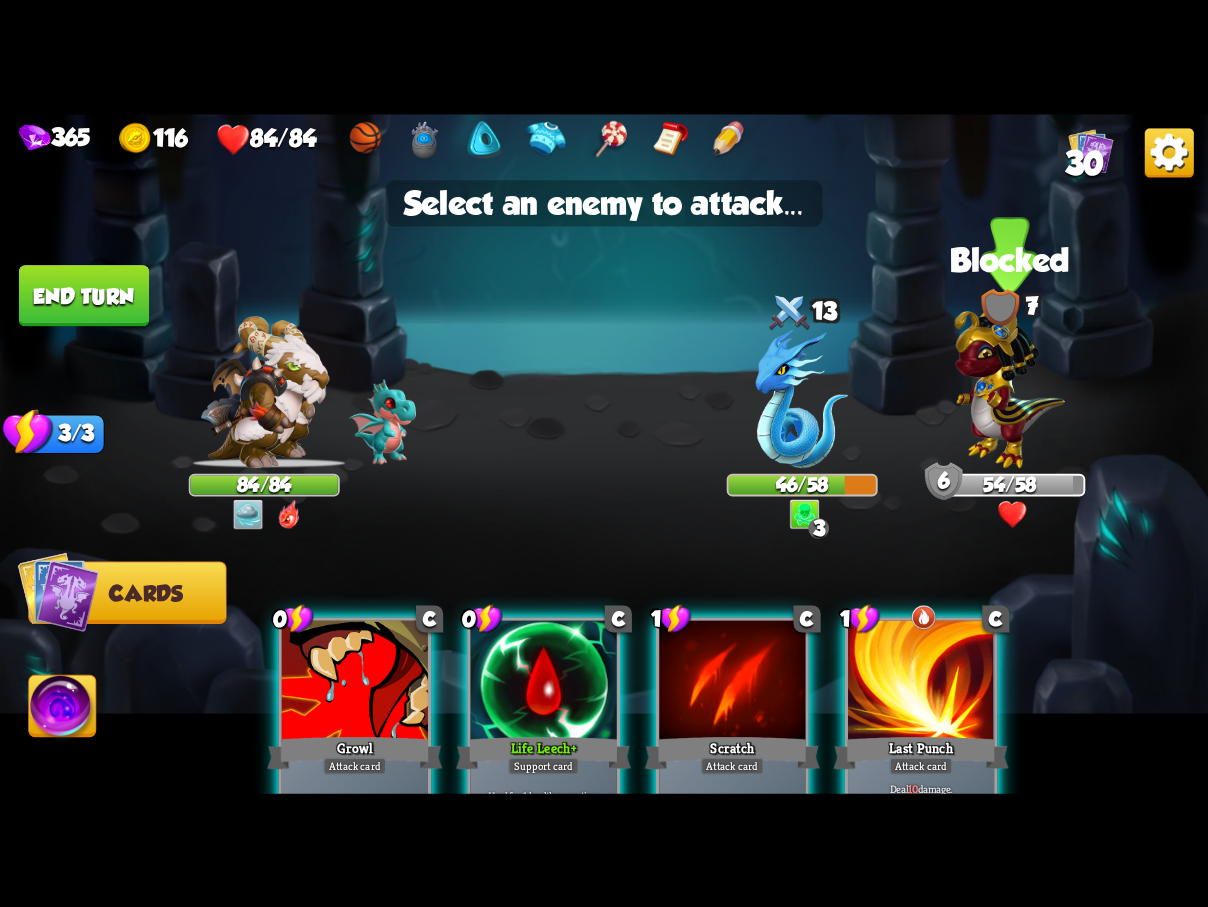 click at bounding box center (1010, 382) 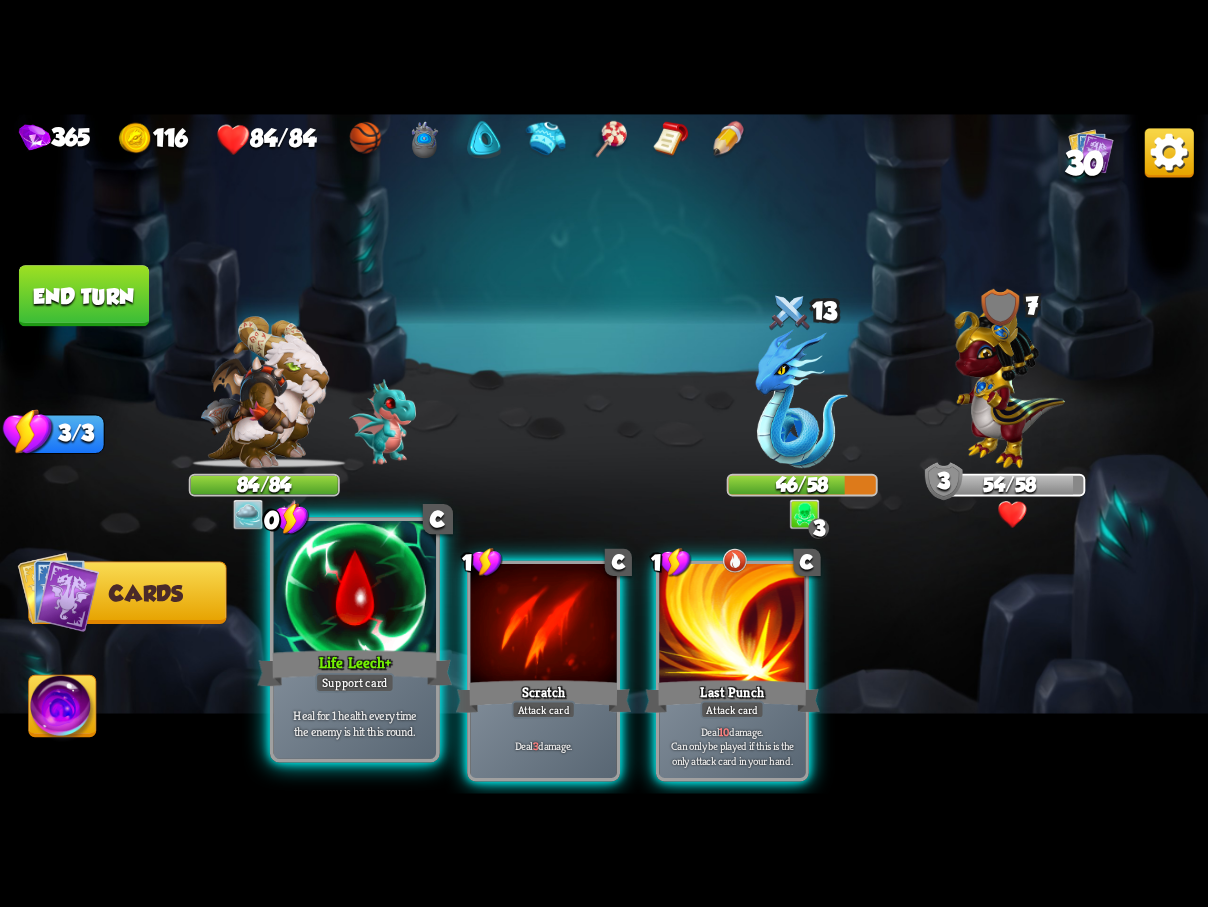 click on "Life Leech +" at bounding box center [354, 667] 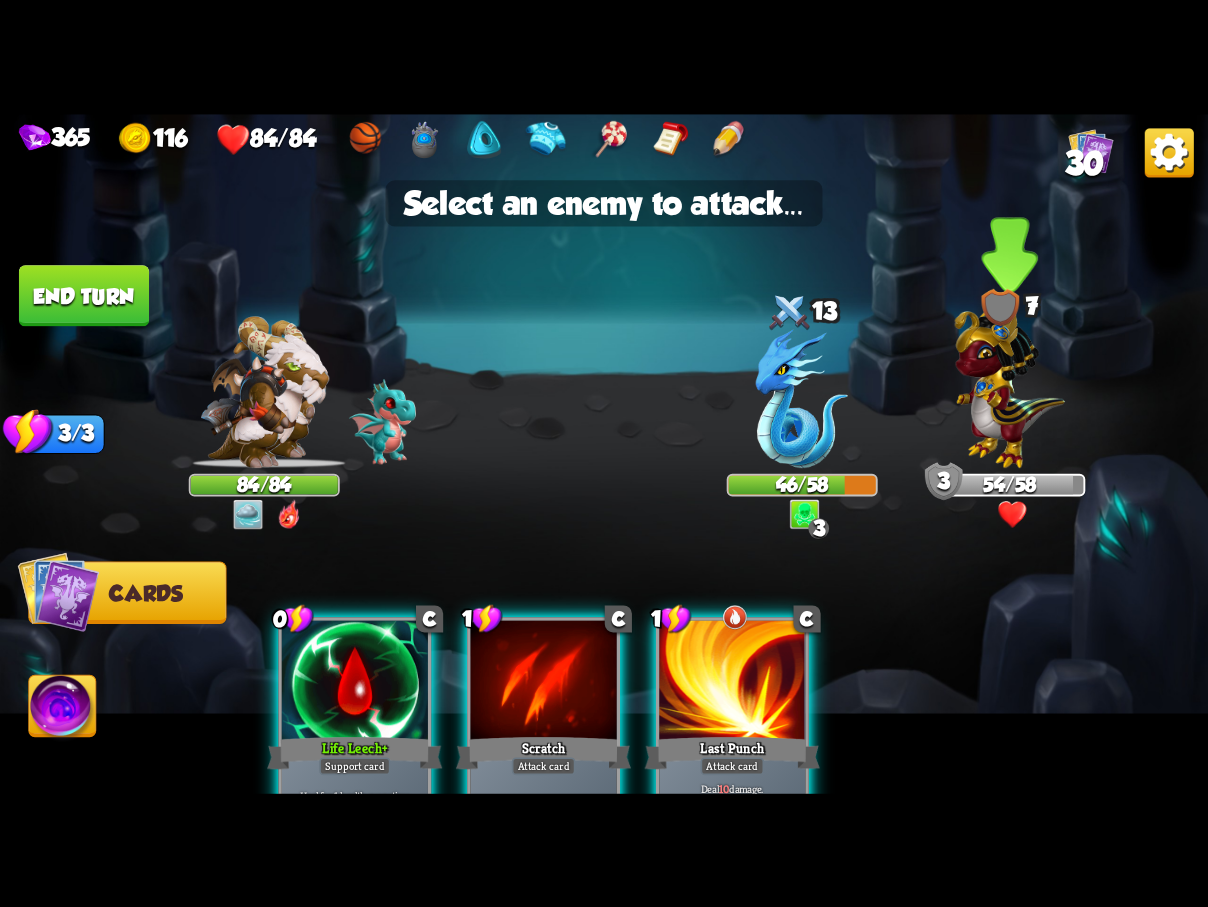click at bounding box center [1010, 382] 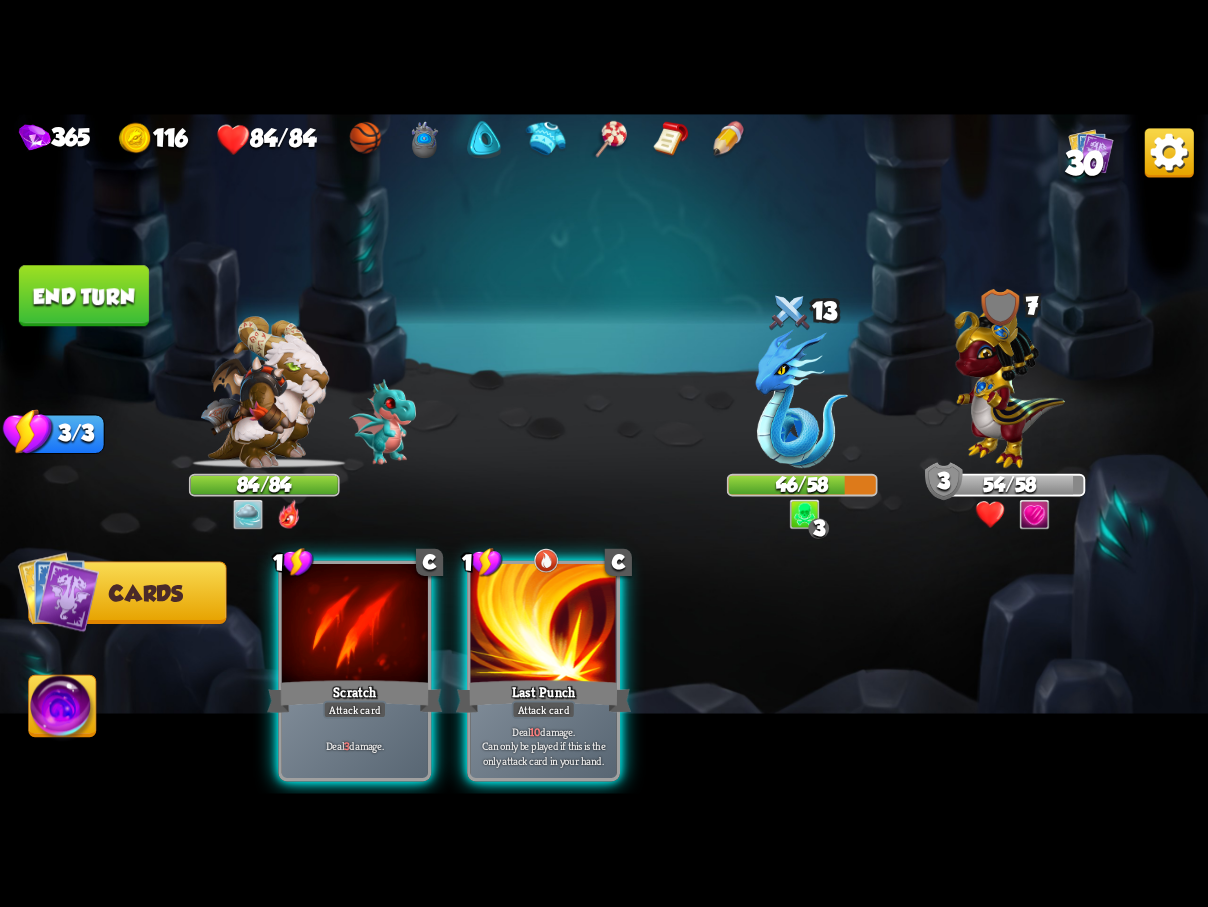 click on "End turn" at bounding box center (84, 295) 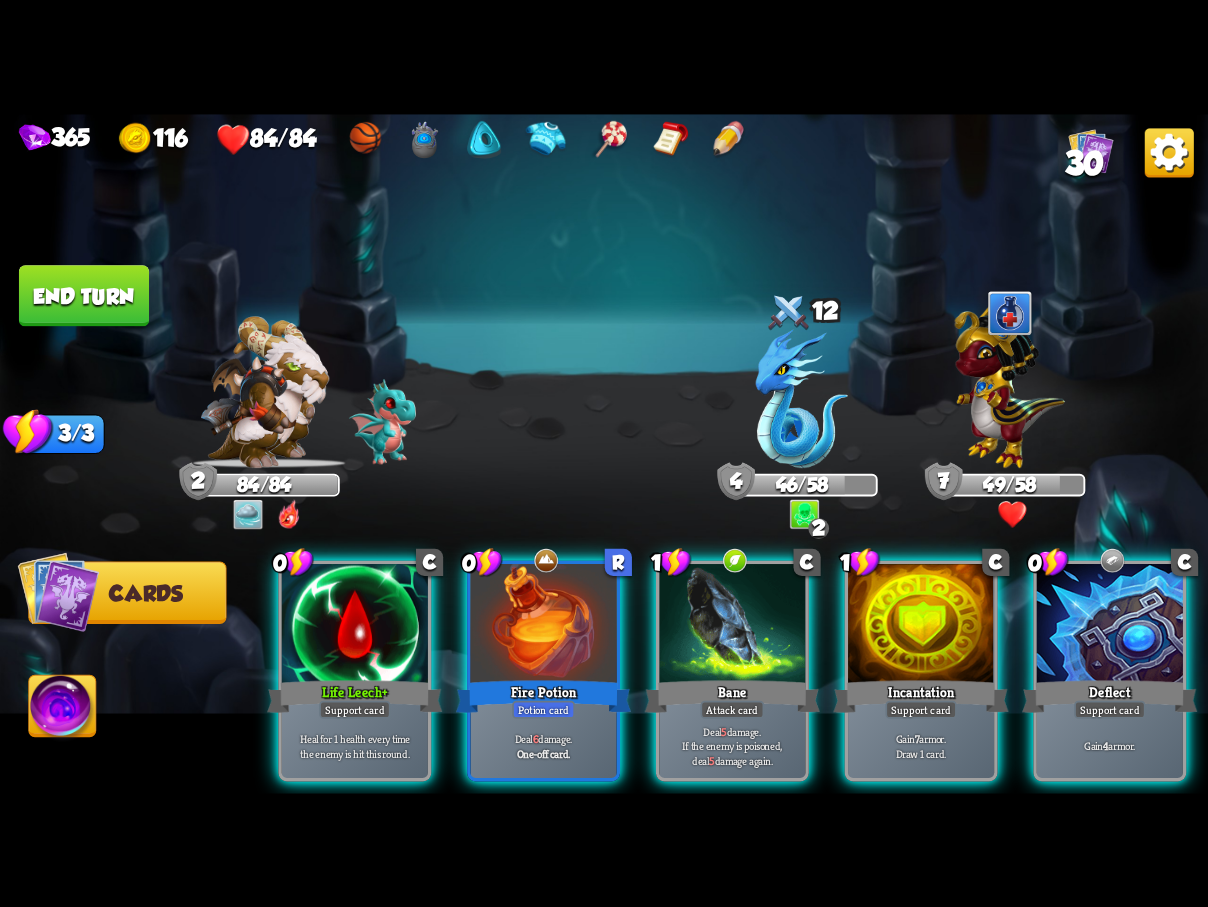 click at bounding box center [1010, 382] 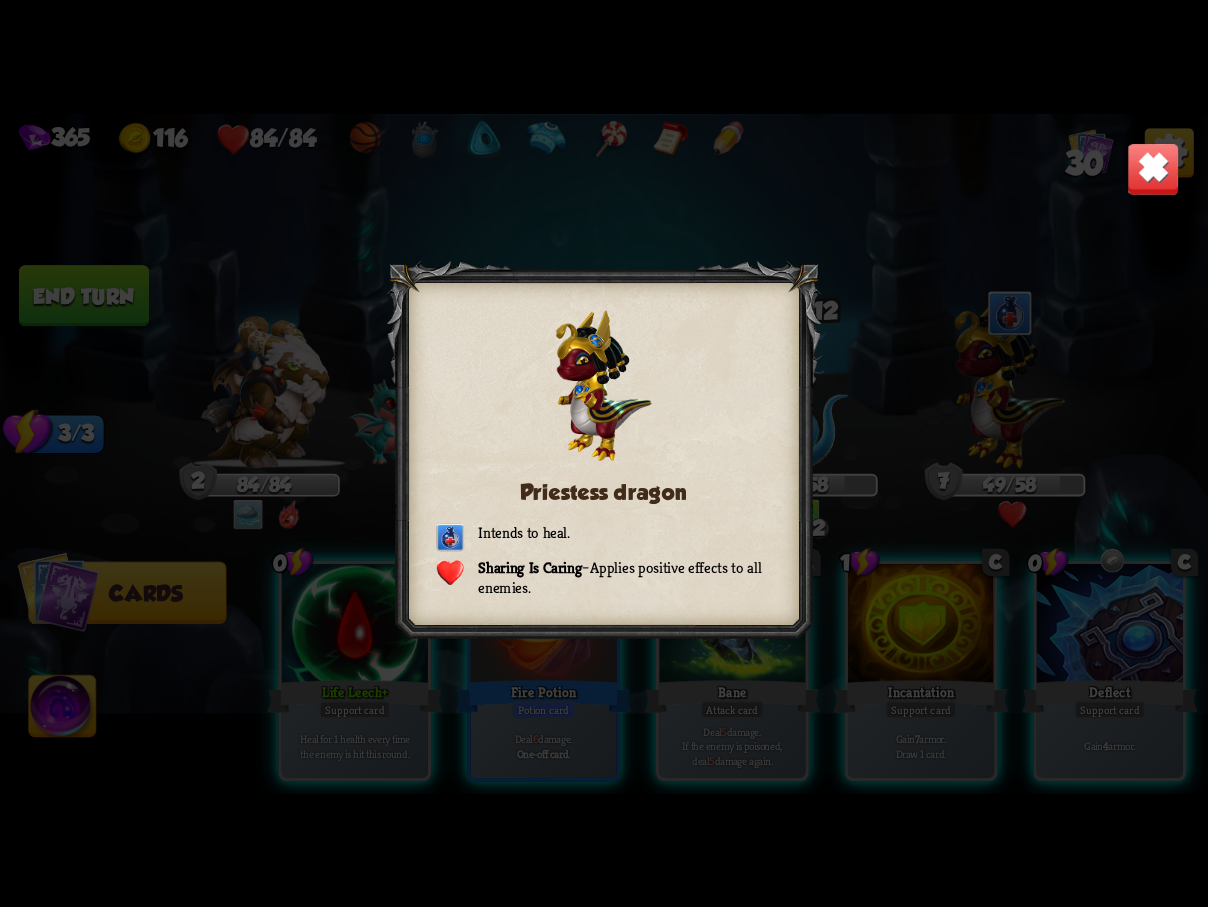 click at bounding box center (1153, 168) 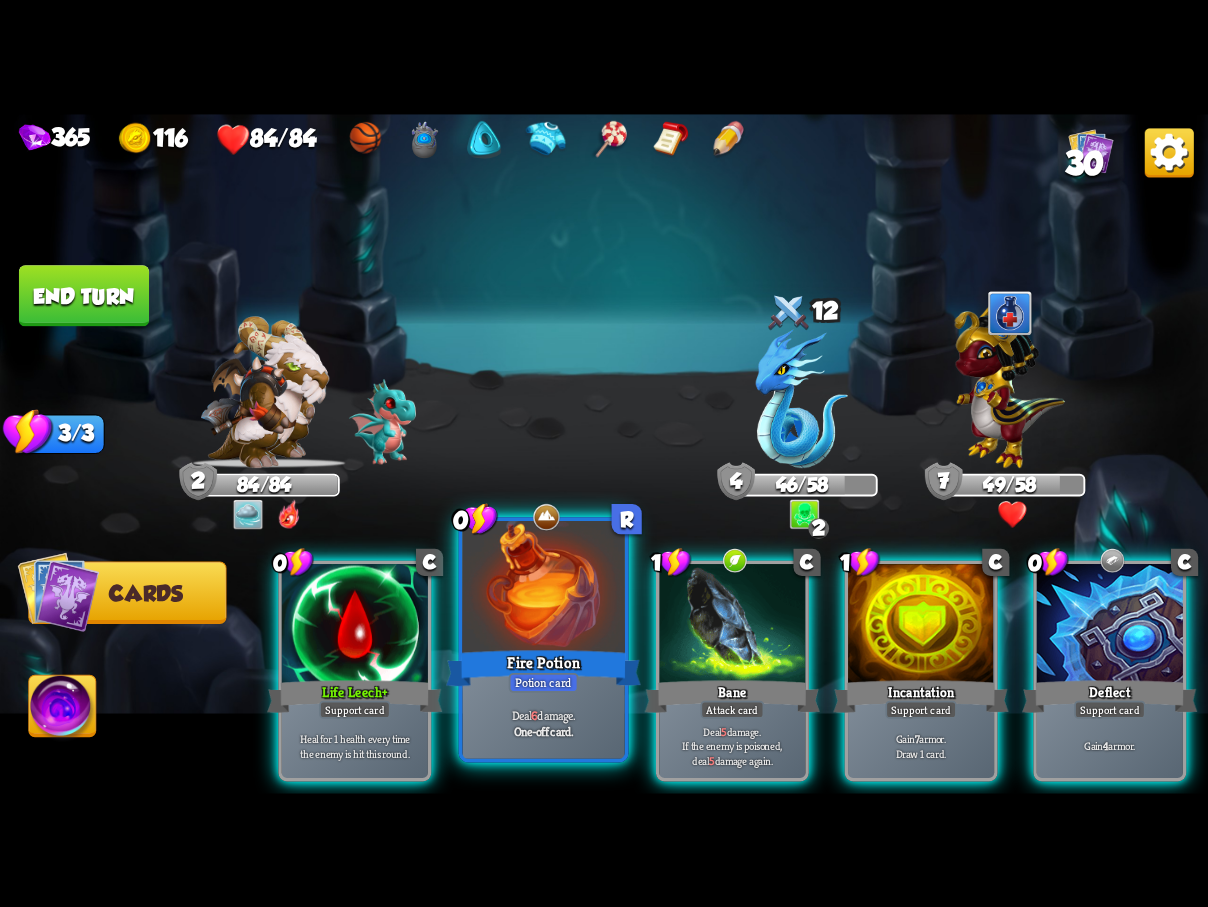click at bounding box center [543, 589] 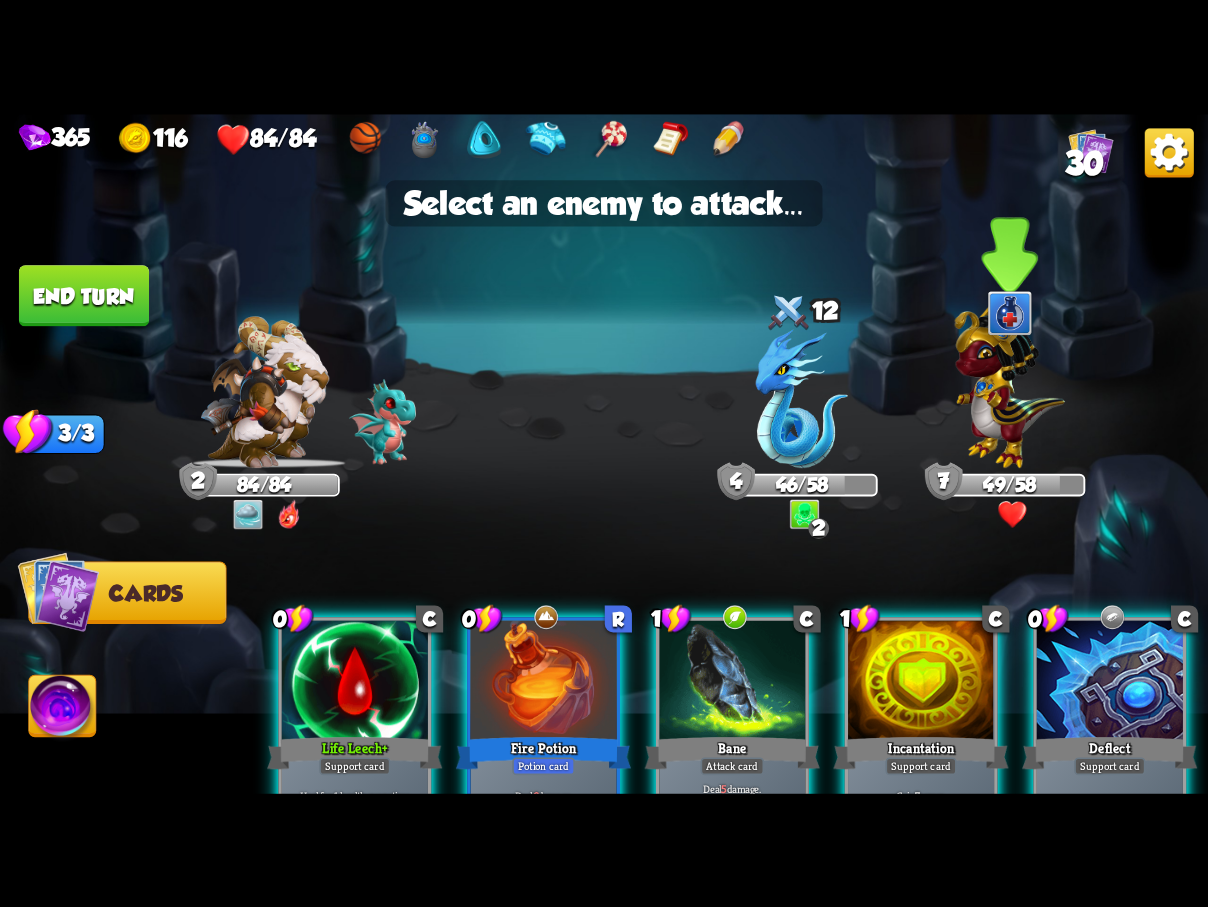 click at bounding box center [1010, 382] 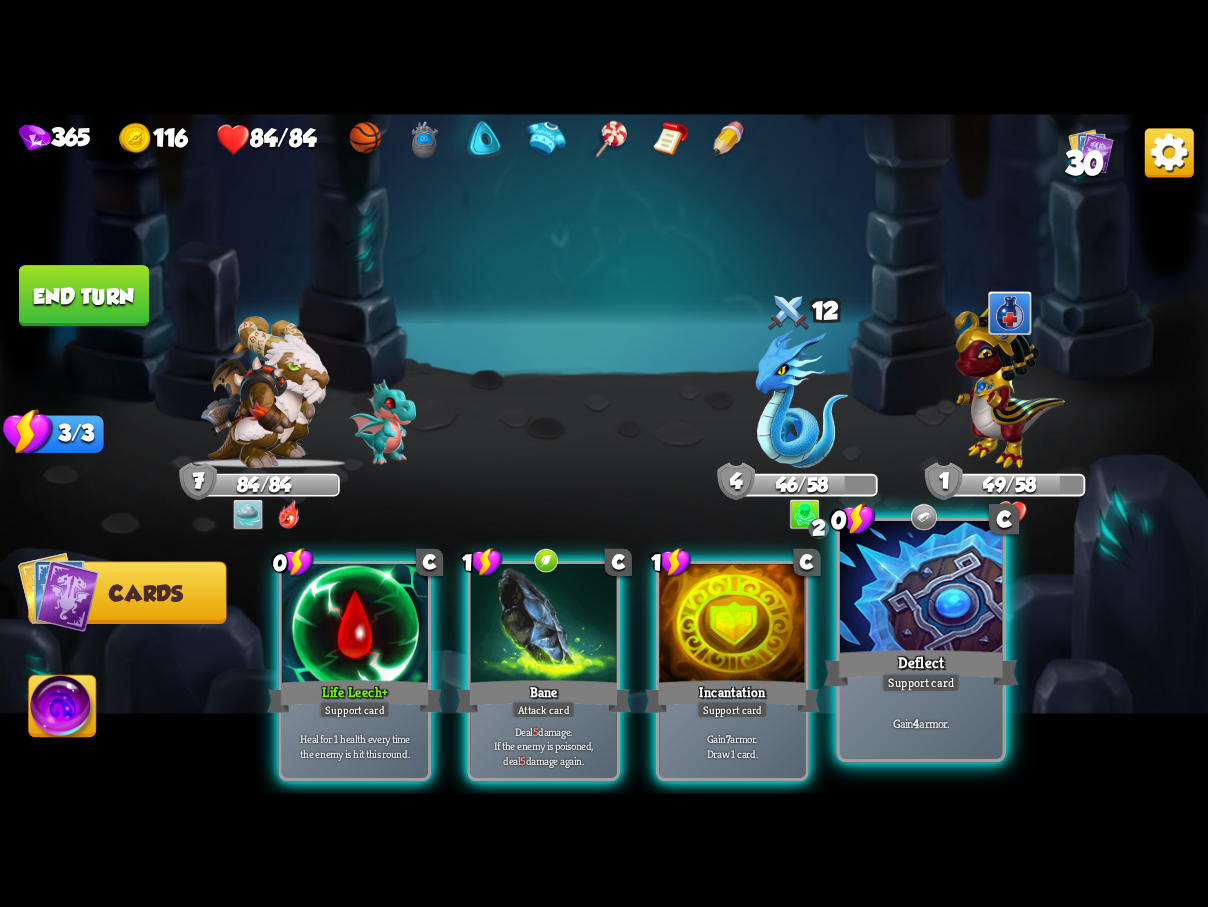 click on "Deflect" at bounding box center (921, 667) 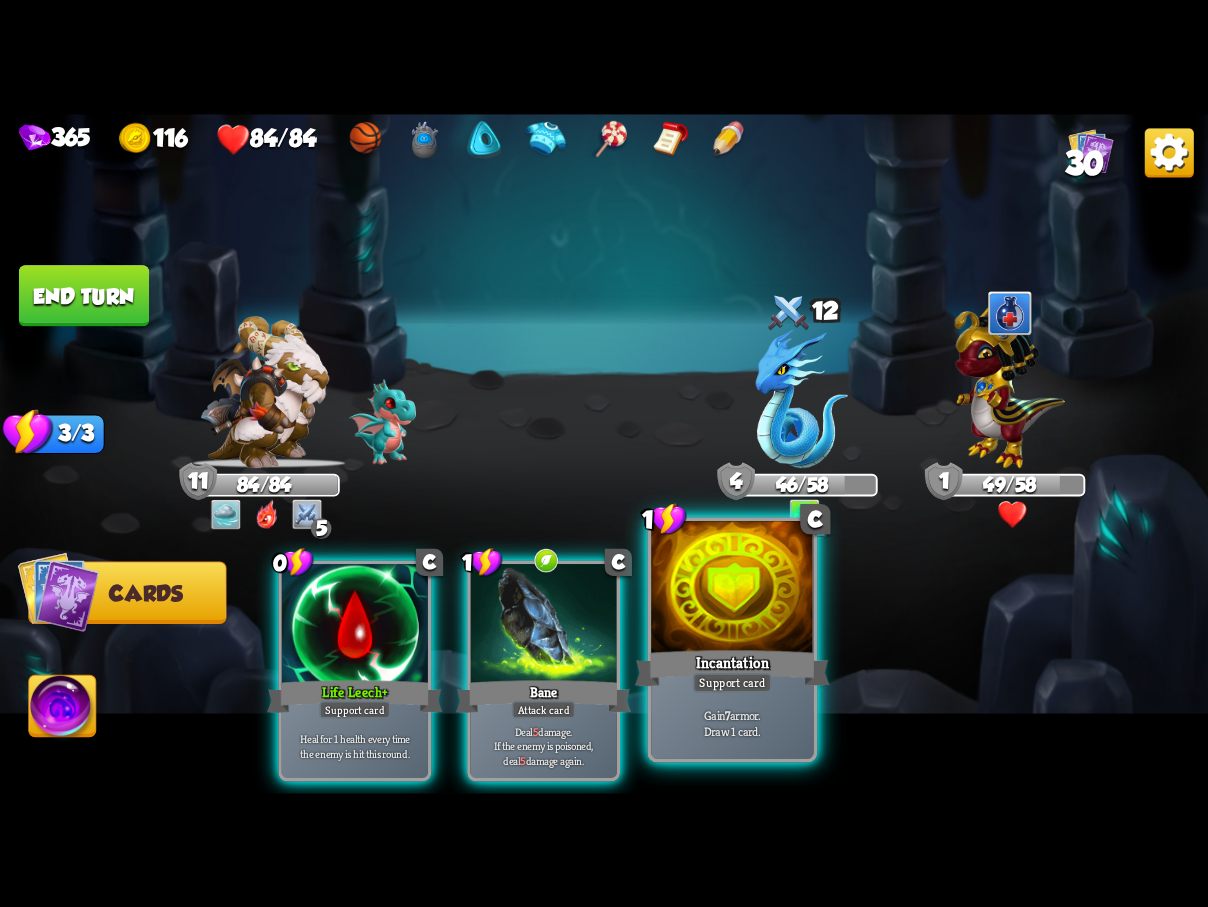 click at bounding box center [732, 589] 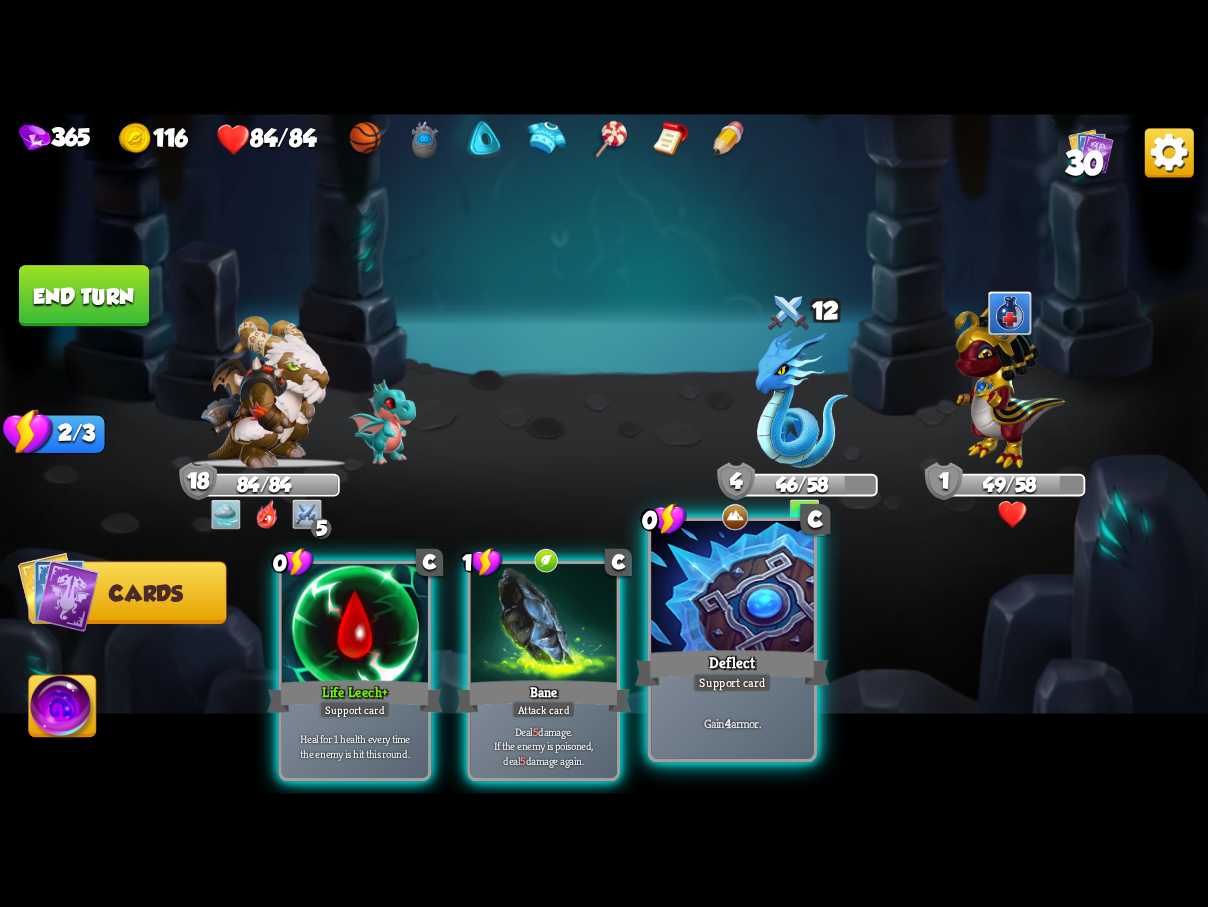 click at bounding box center (732, 589) 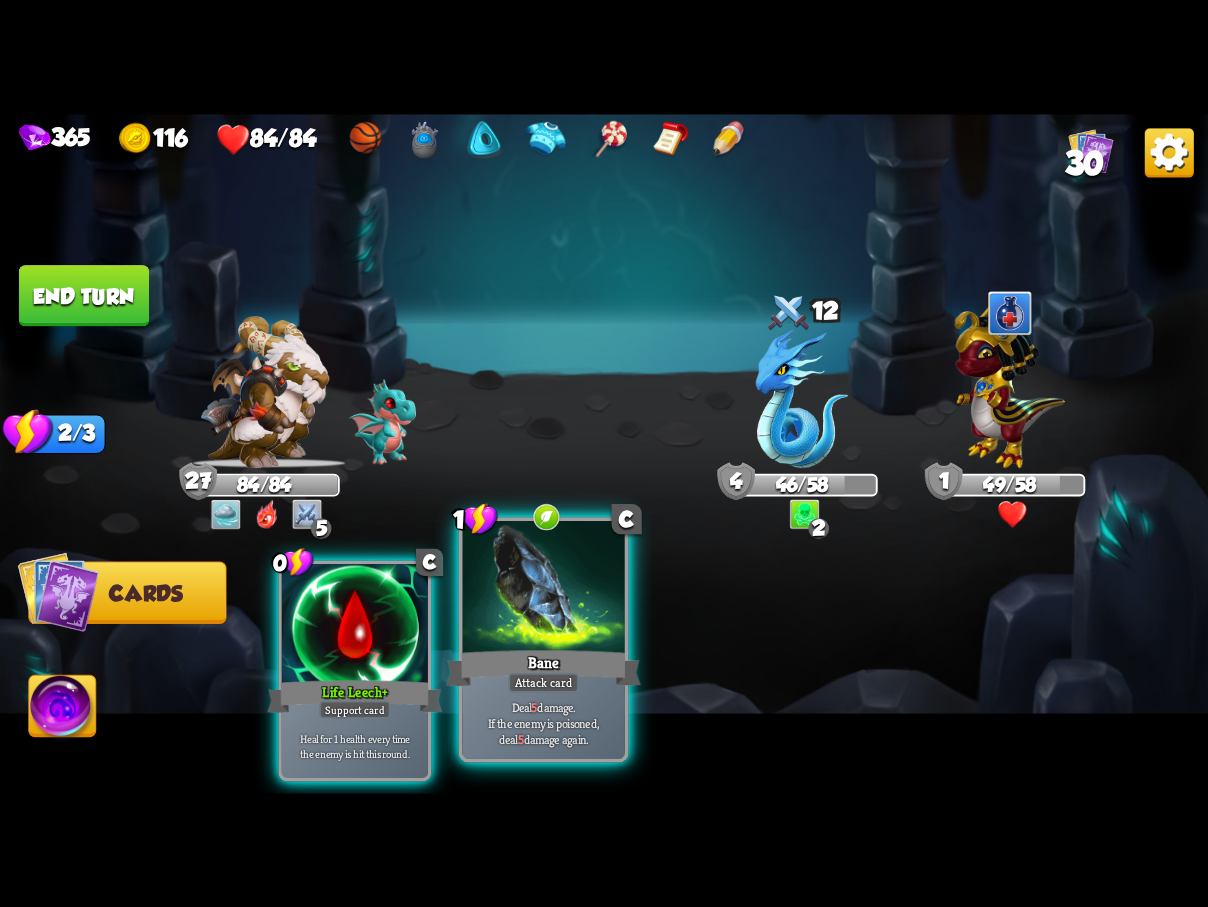 click at bounding box center (543, 589) 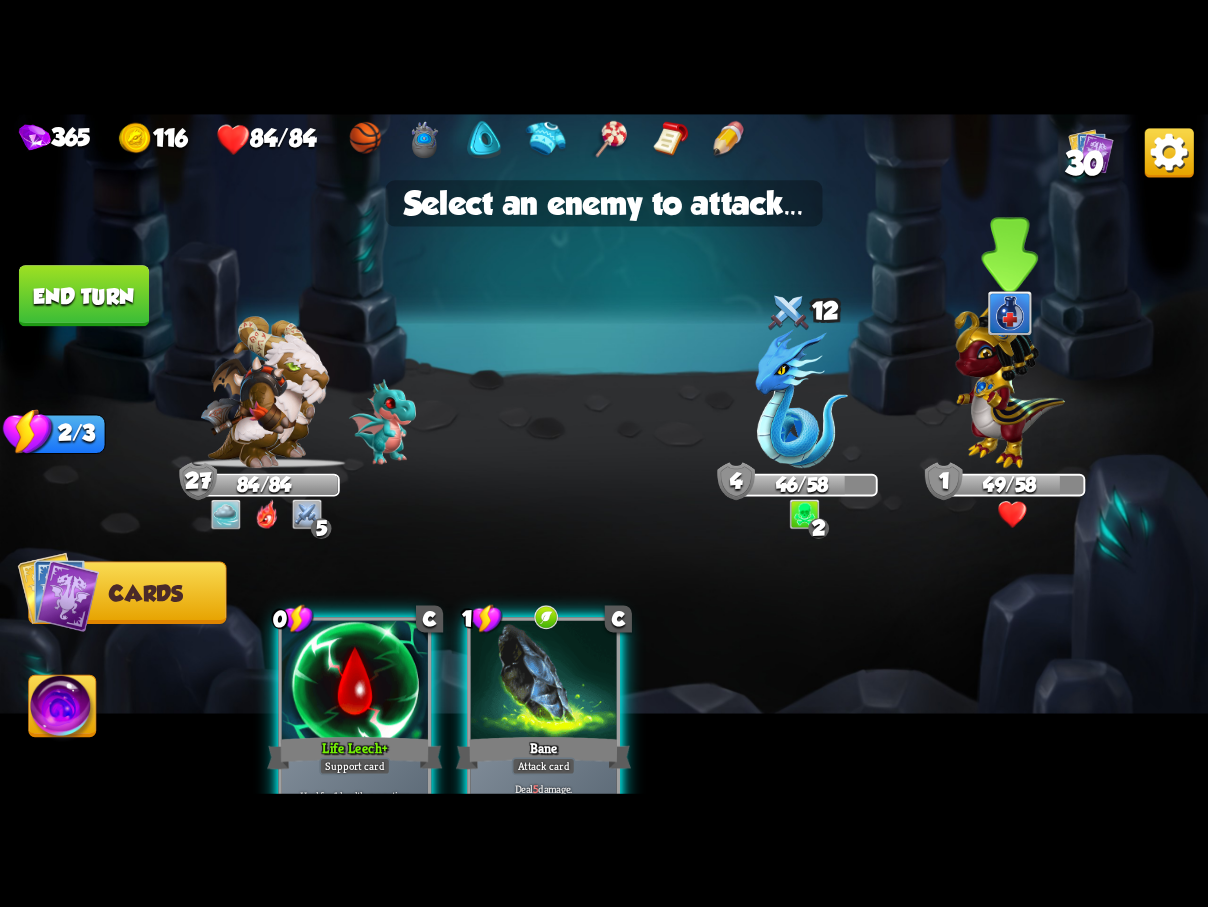 click at bounding box center [1010, 382] 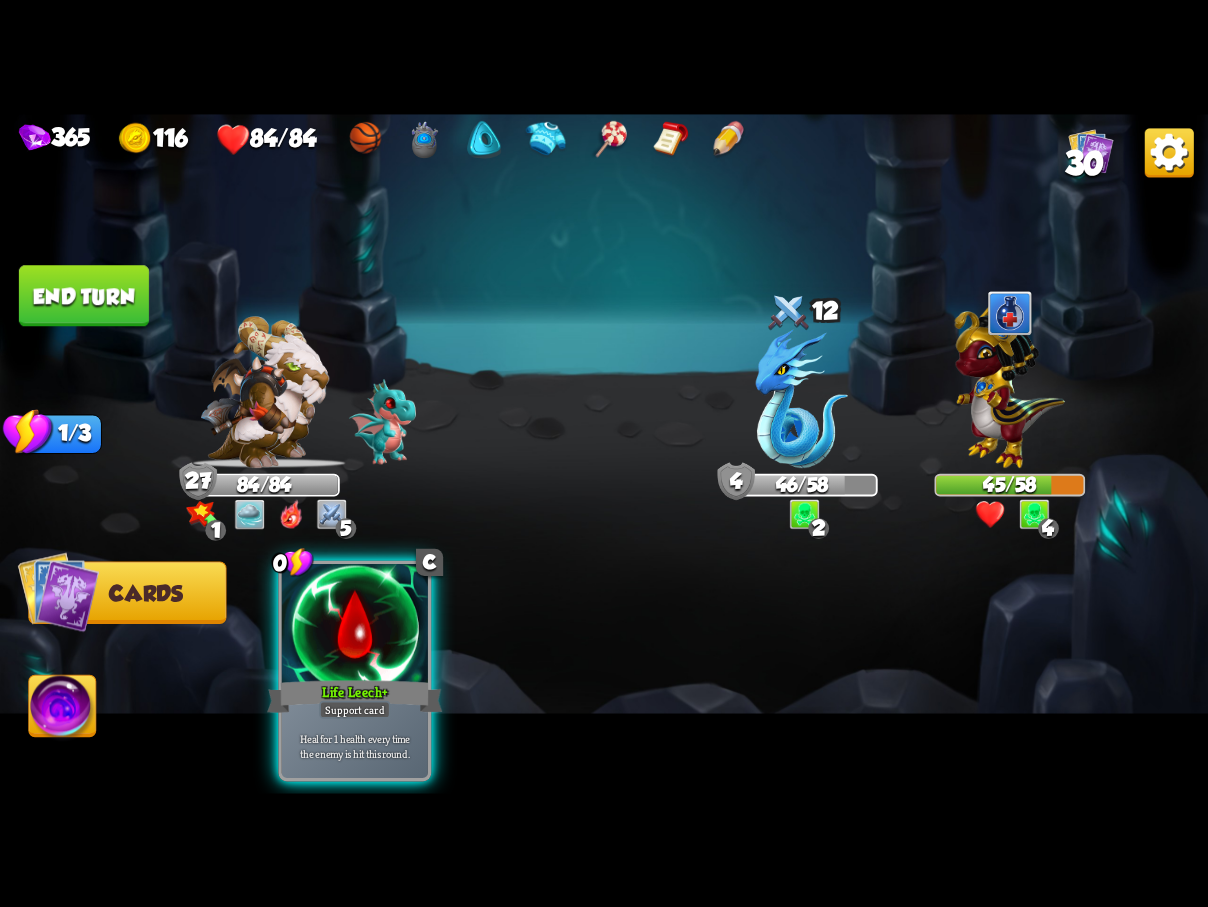 click on "End turn" at bounding box center (84, 295) 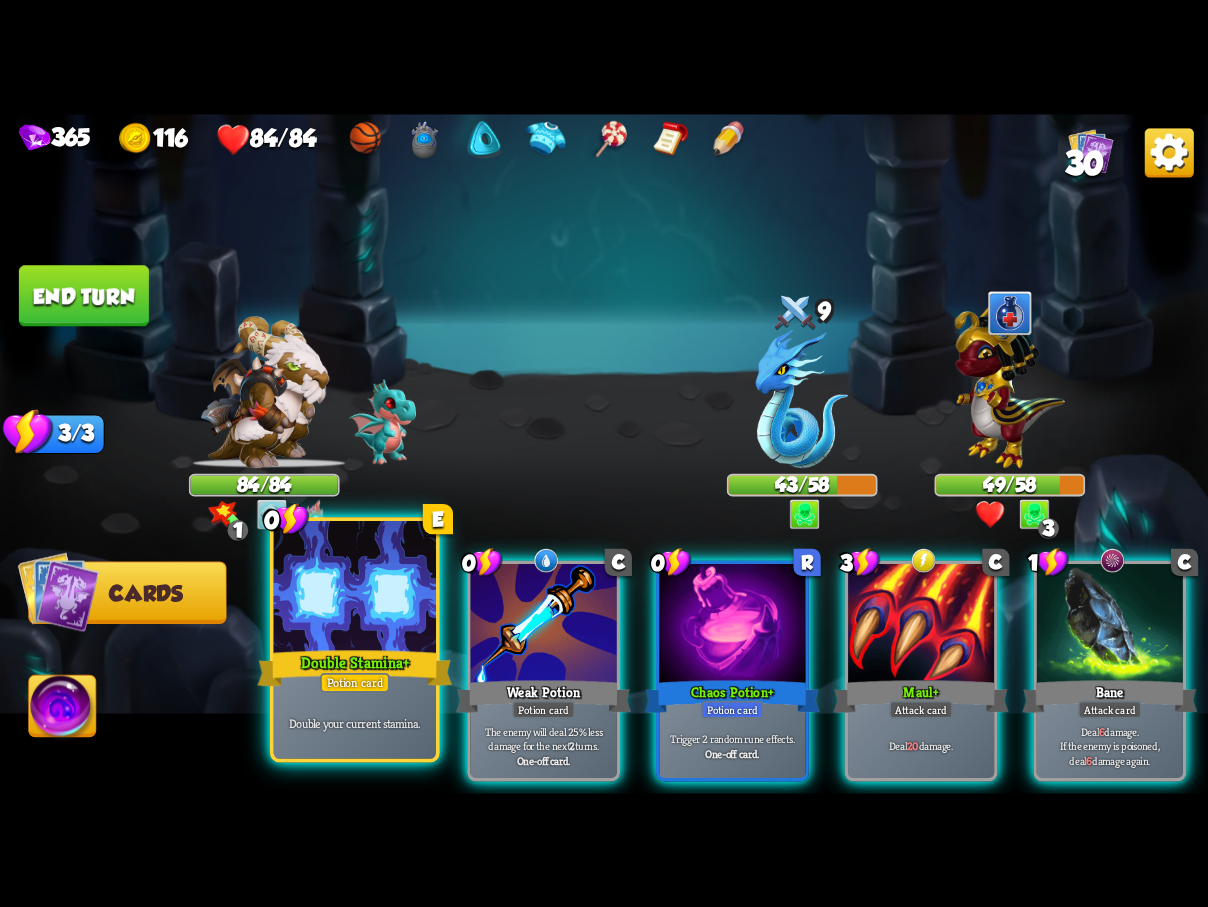 click at bounding box center [355, 589] 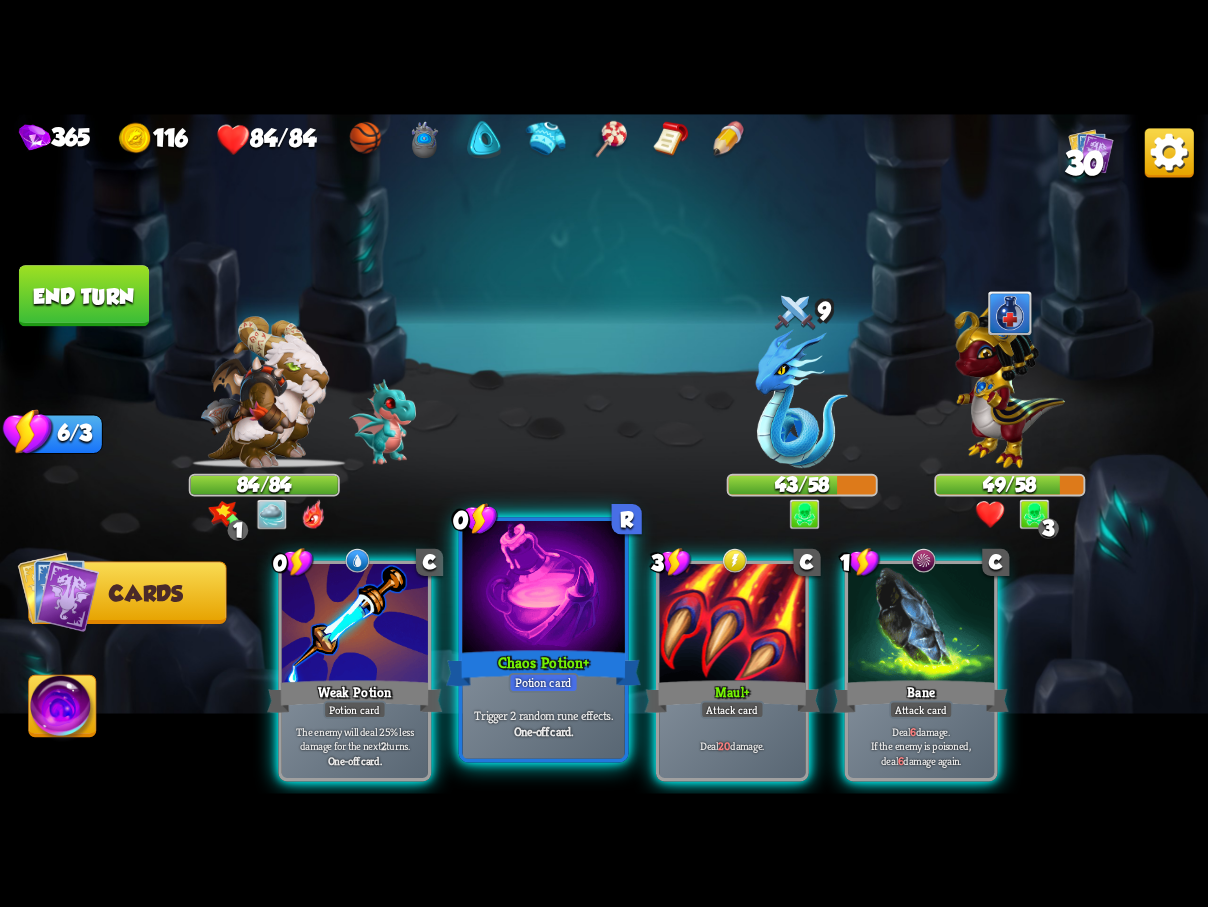 click at bounding box center (543, 589) 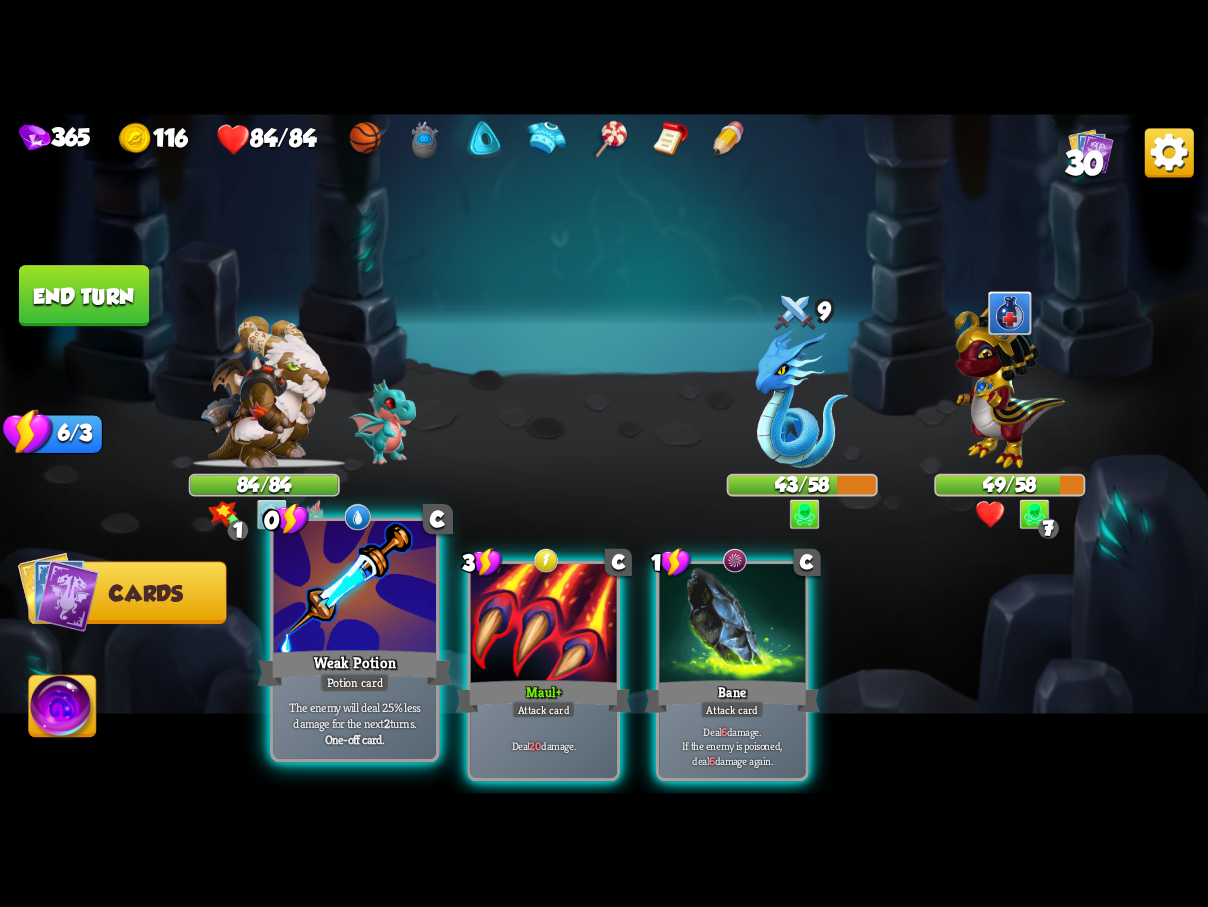 click on "Weak Potion" at bounding box center [354, 667] 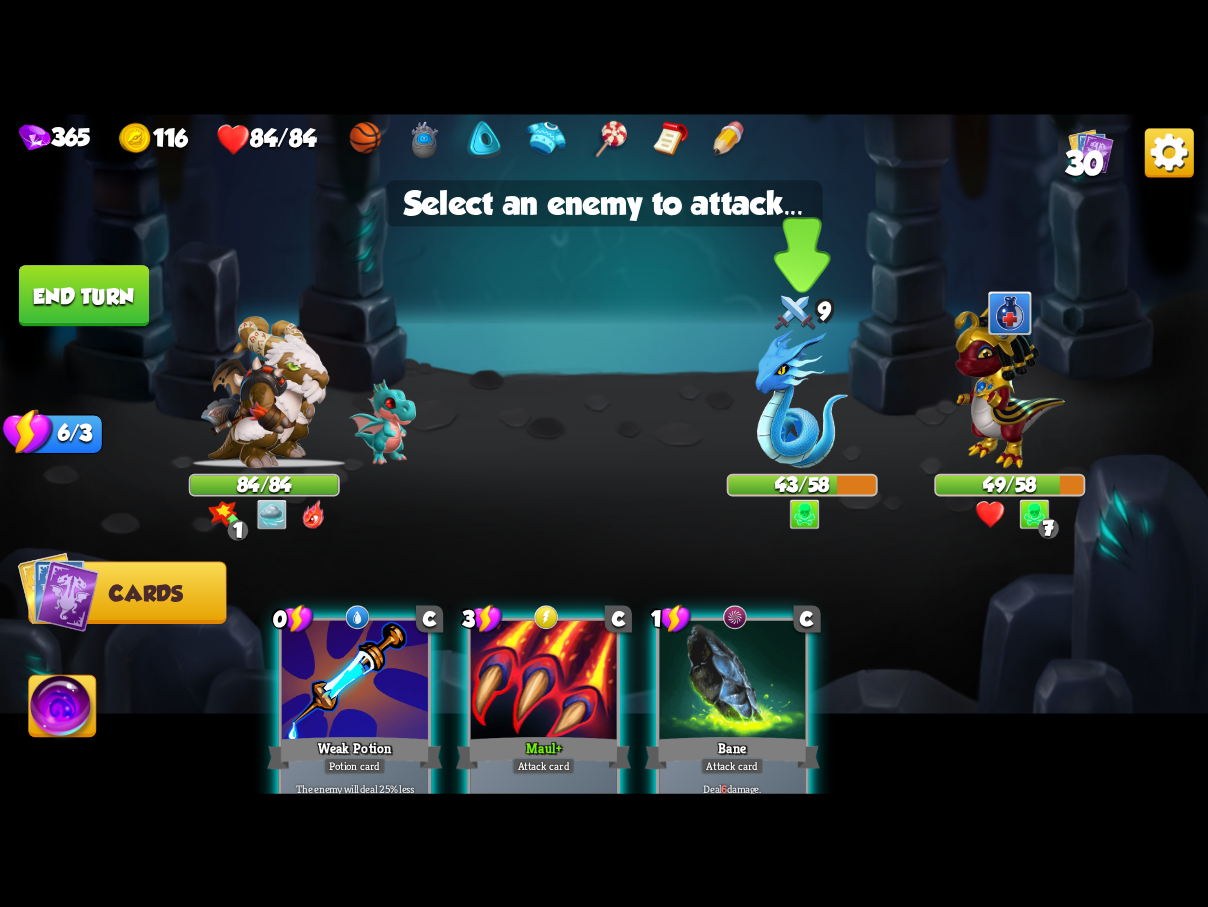 click at bounding box center [802, 398] 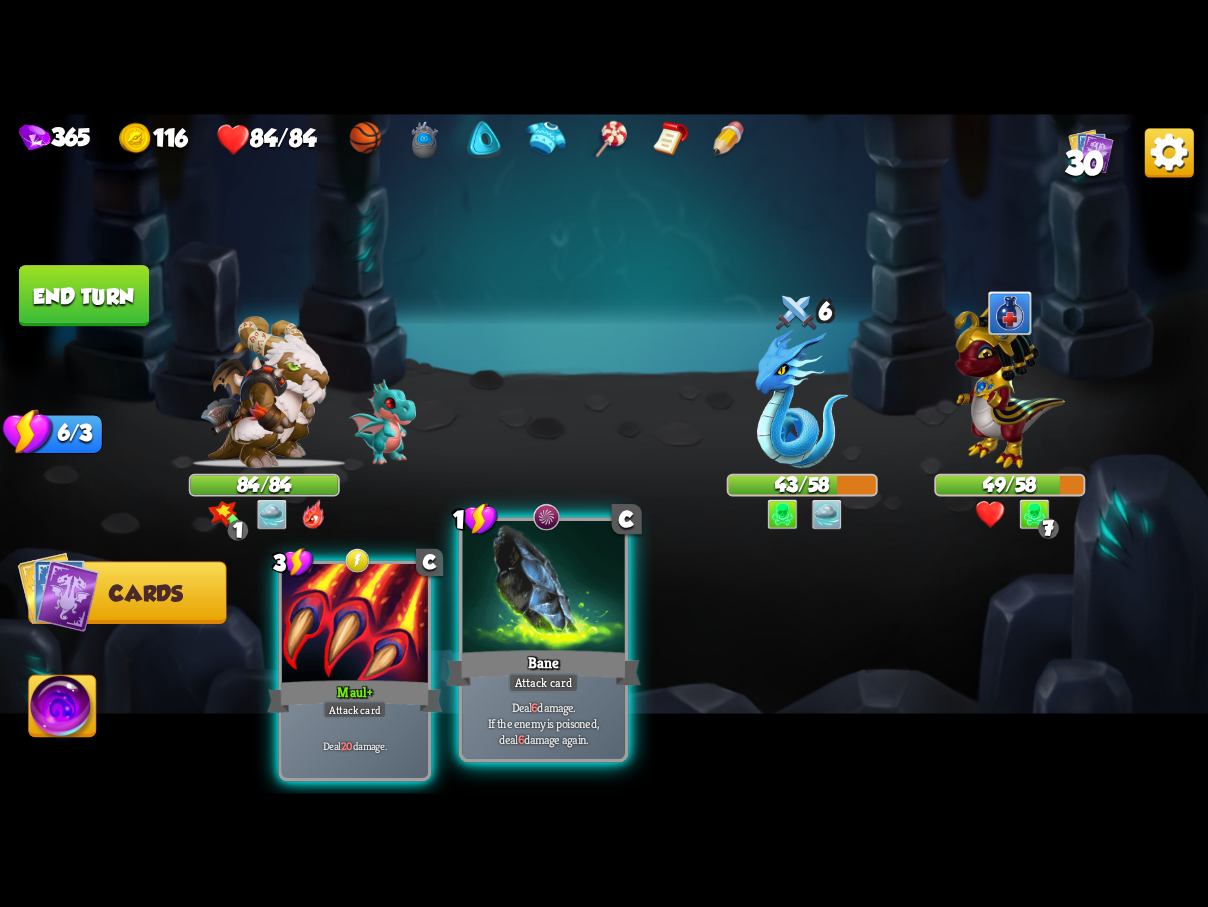 click at bounding box center [543, 589] 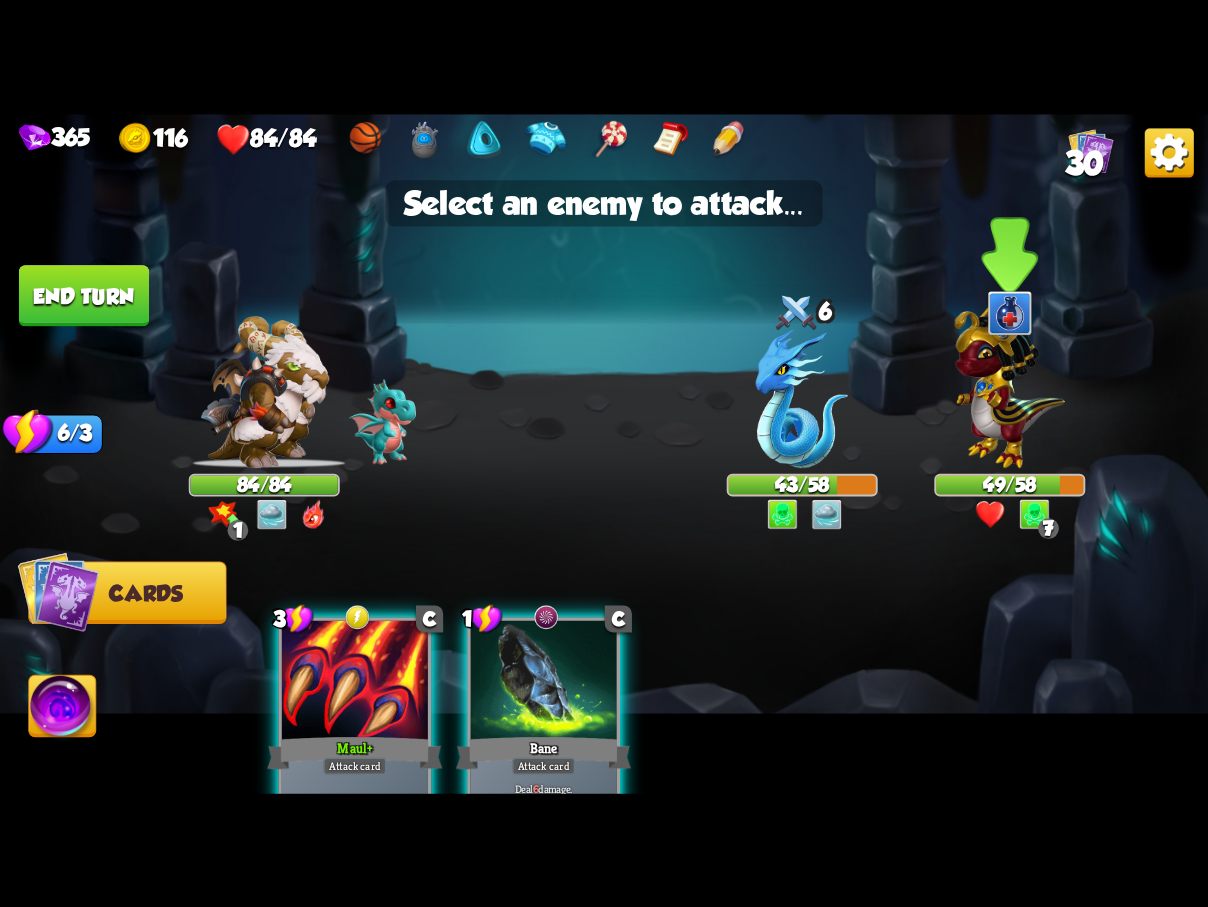 click at bounding box center [1010, 382] 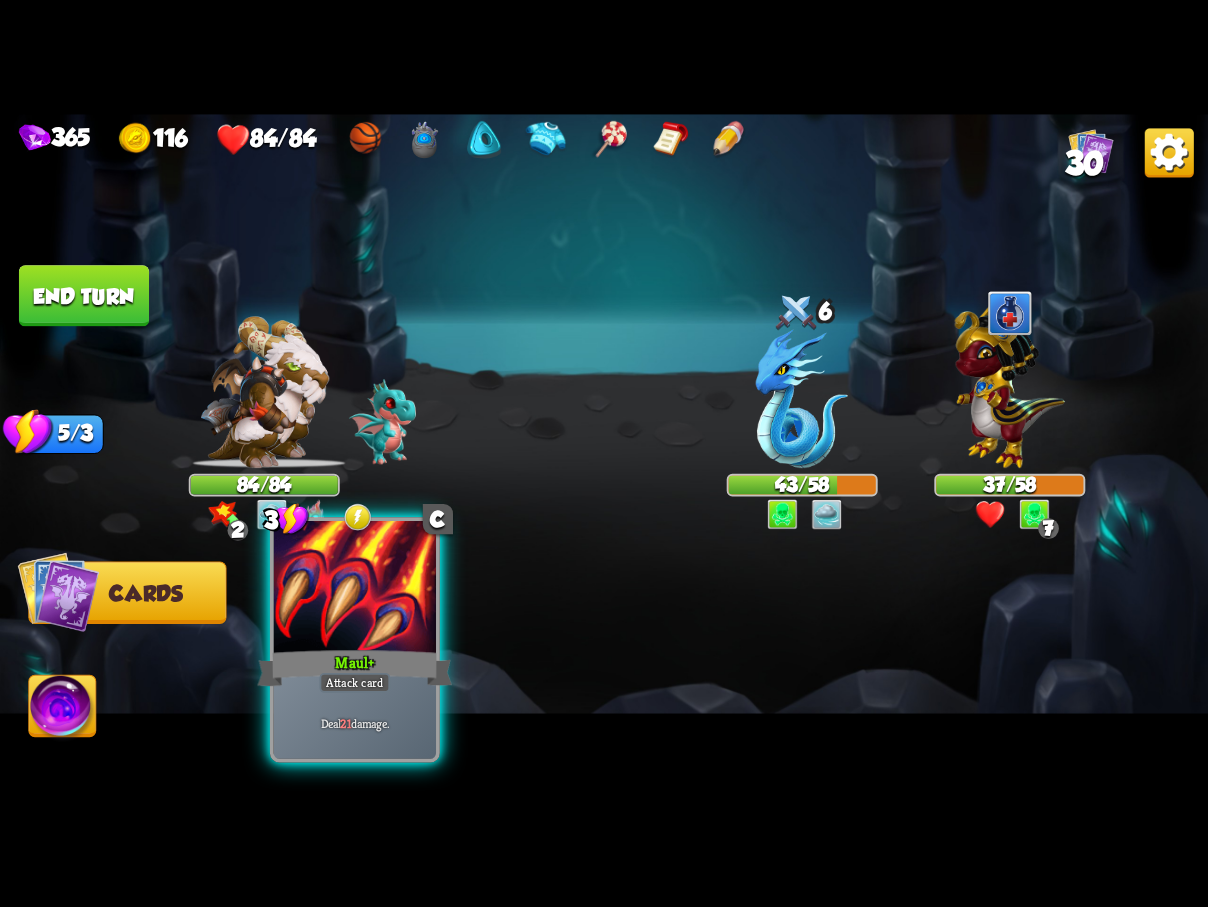 click at bounding box center (355, 589) 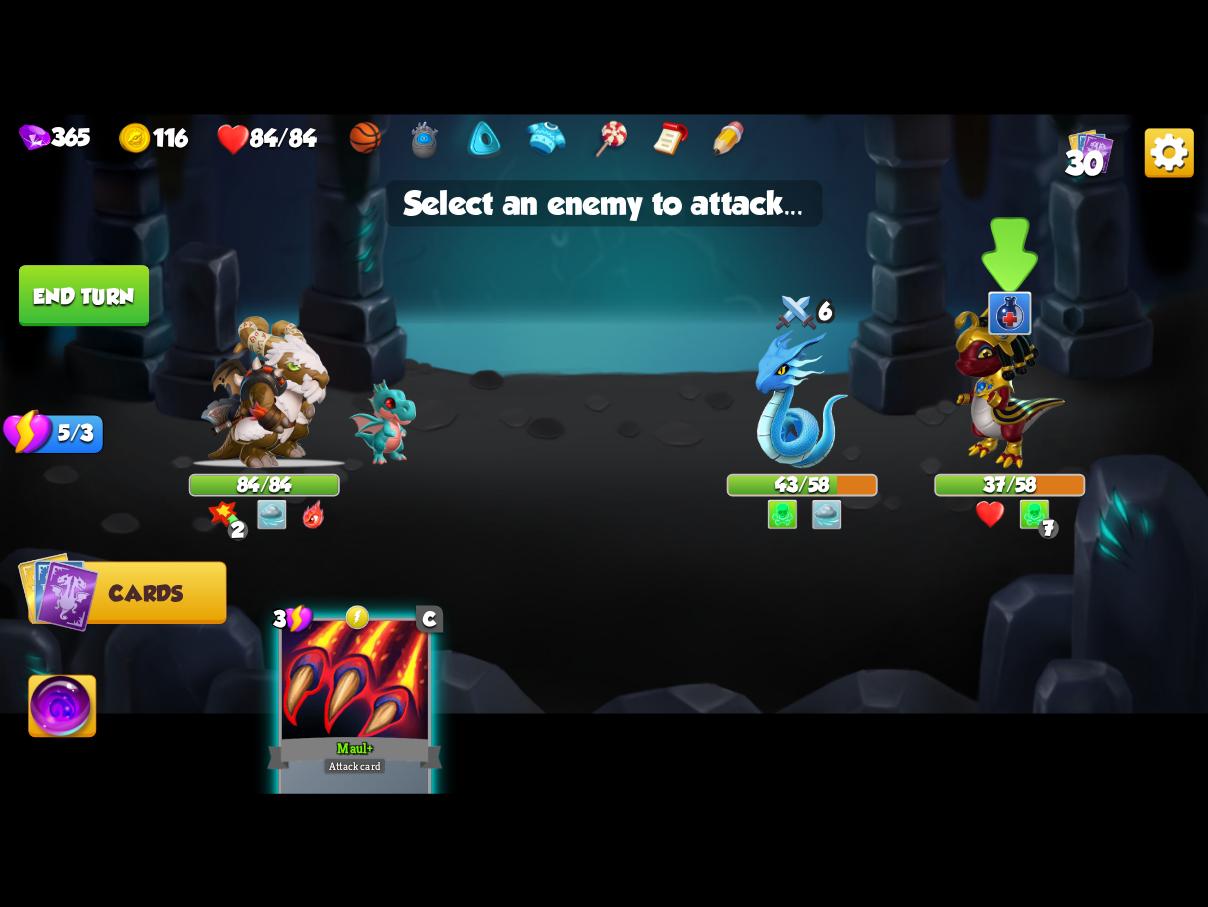 click at bounding box center (1010, 382) 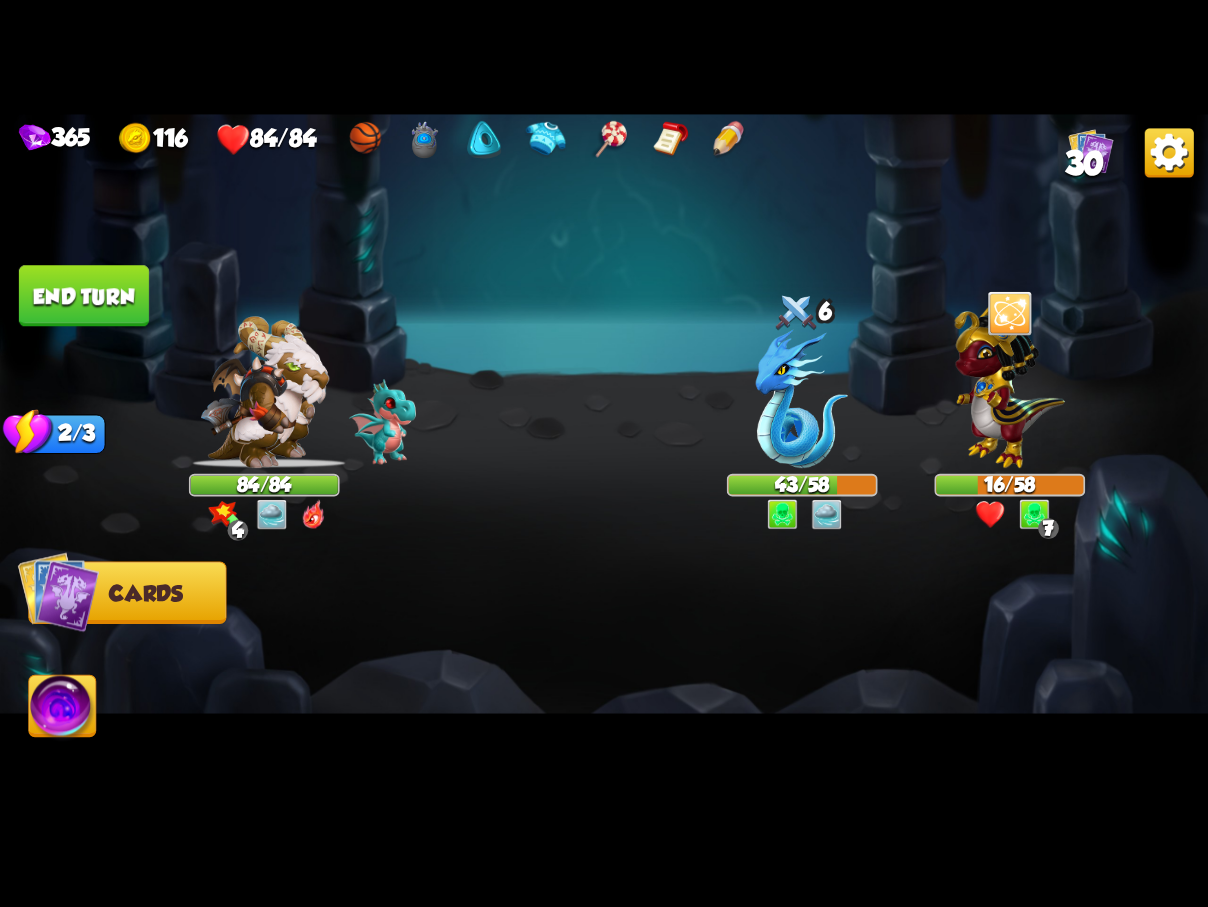 click on "End turn" at bounding box center [84, 295] 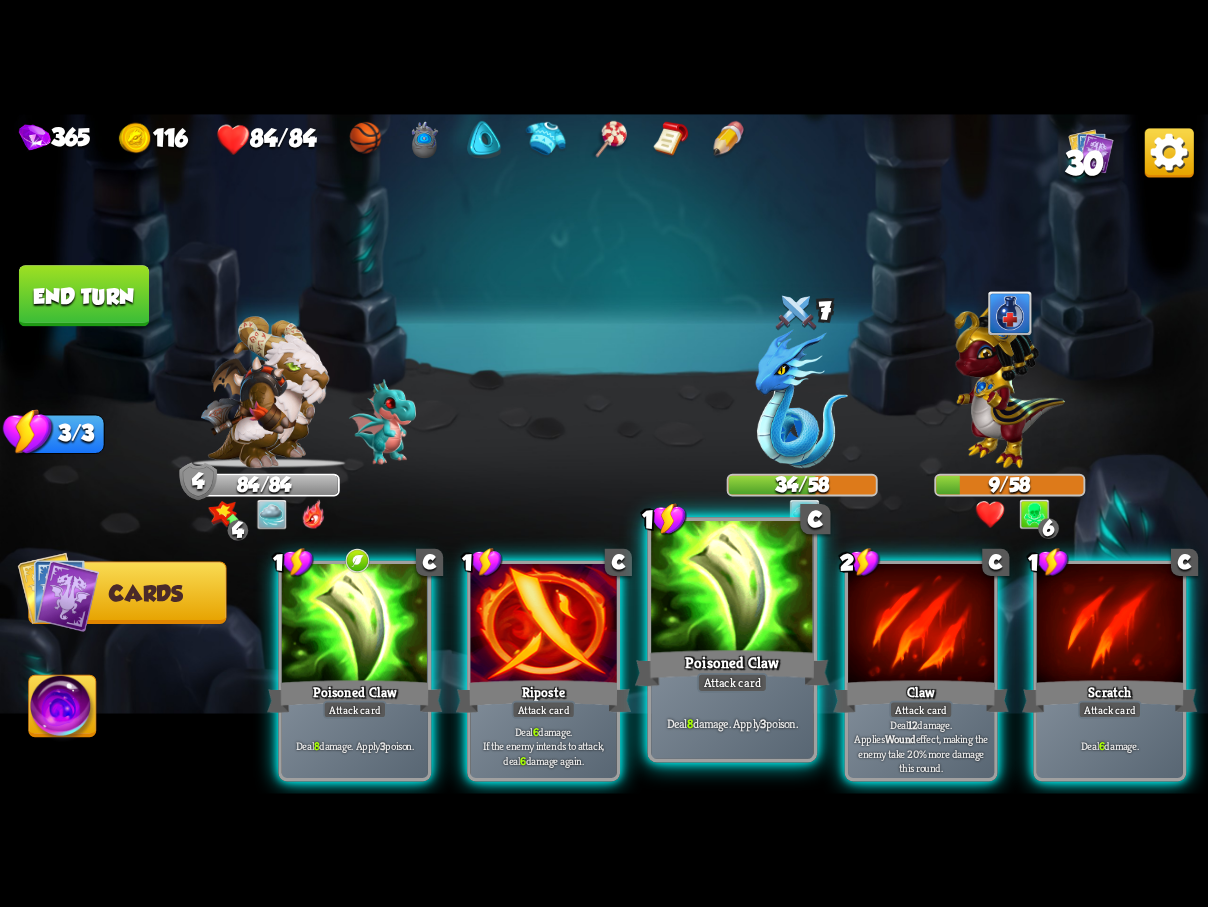 click at bounding box center [732, 589] 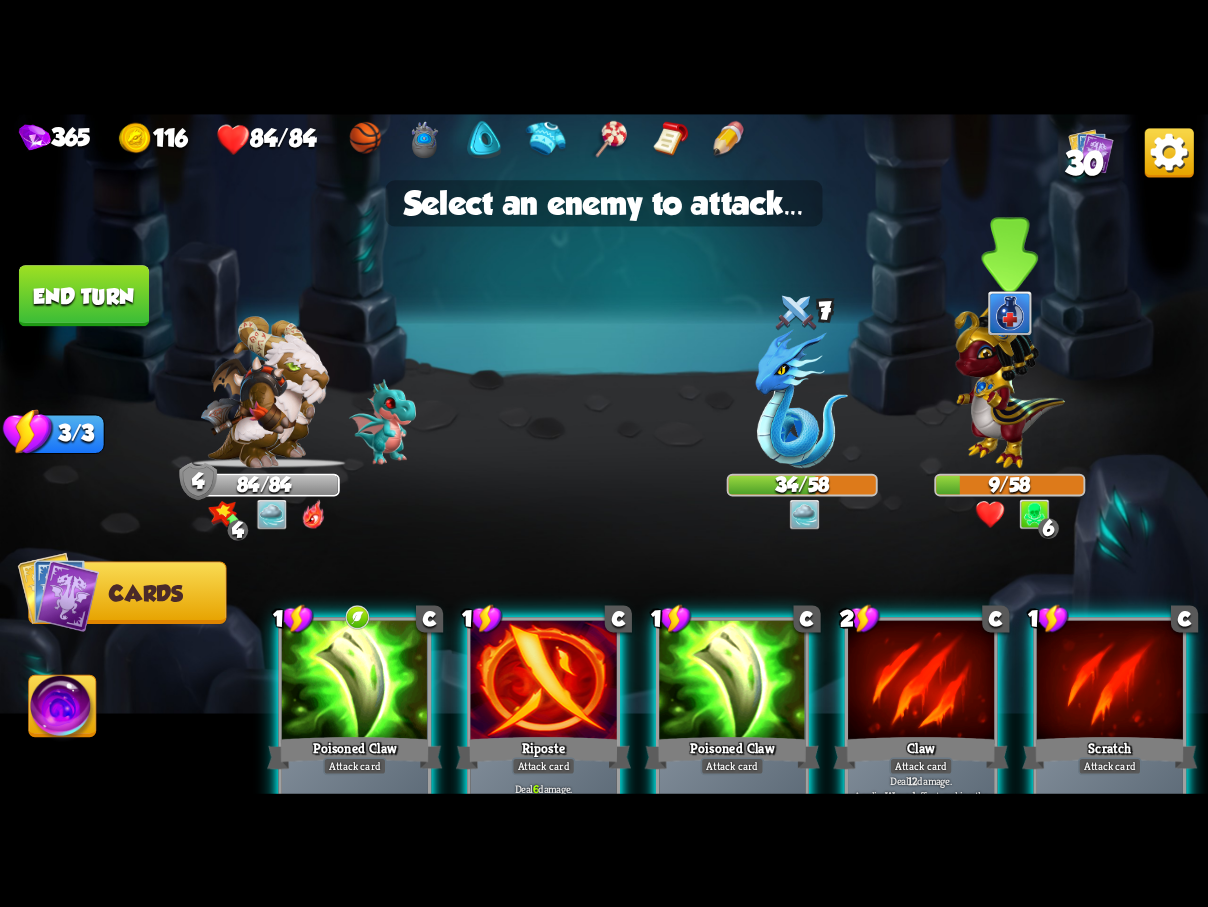 click at bounding box center (1010, 382) 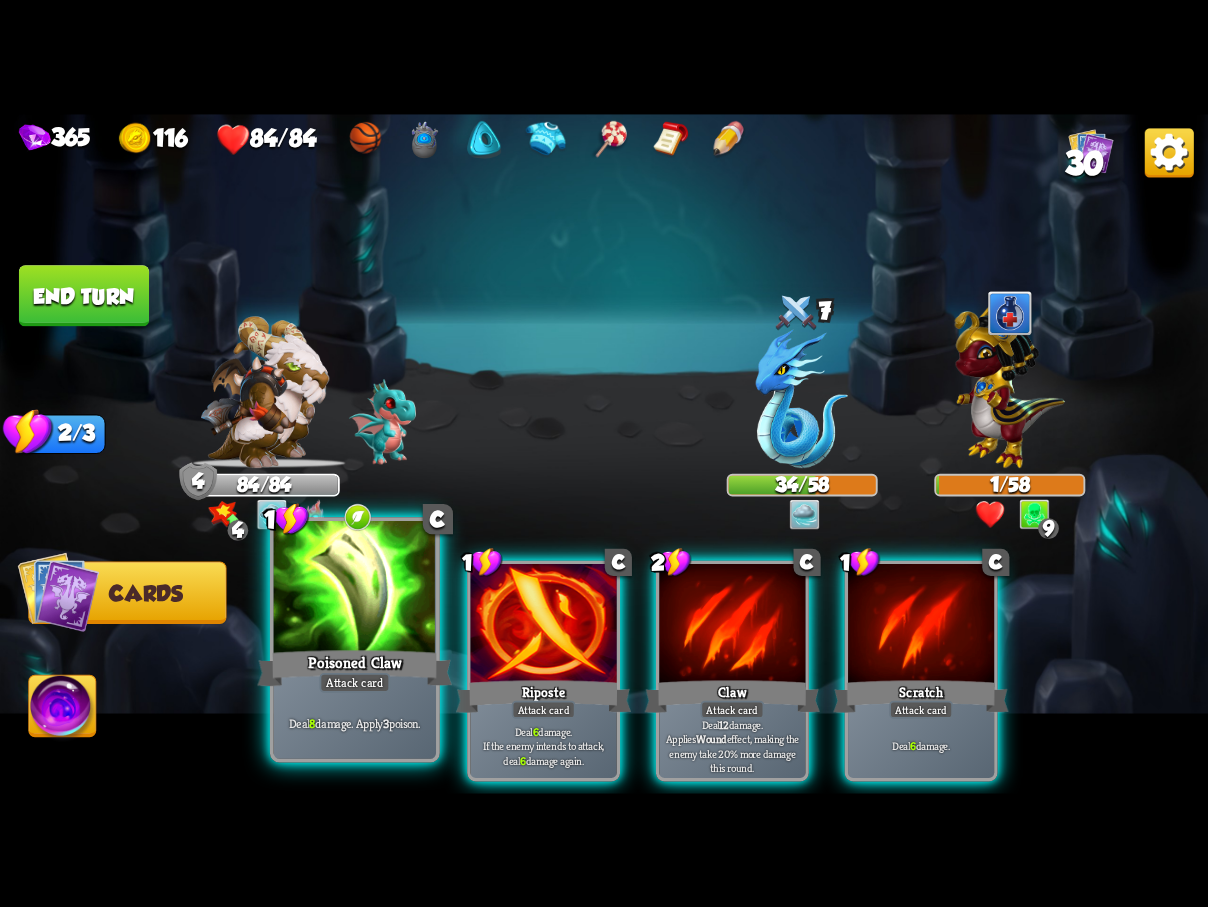 click at bounding box center (355, 589) 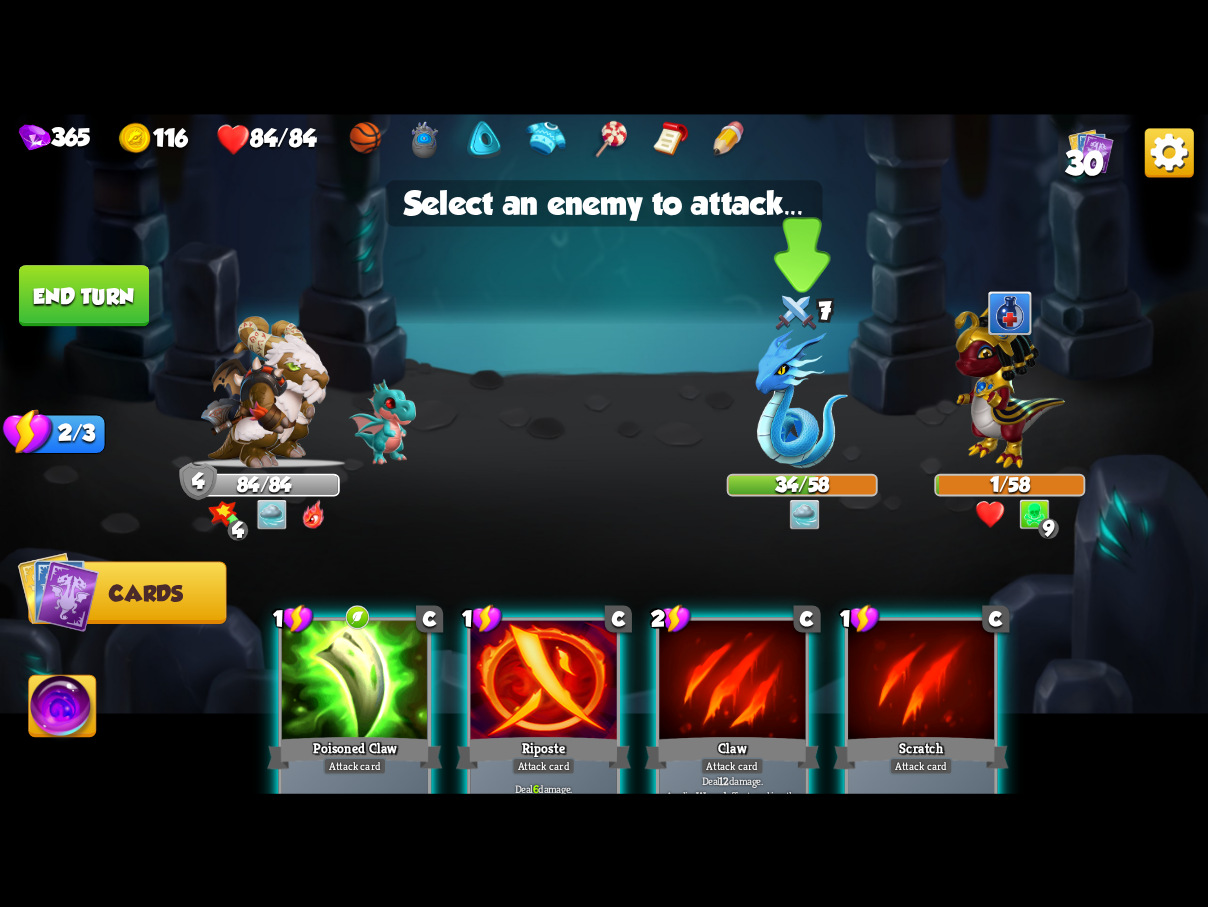 click at bounding box center (802, 398) 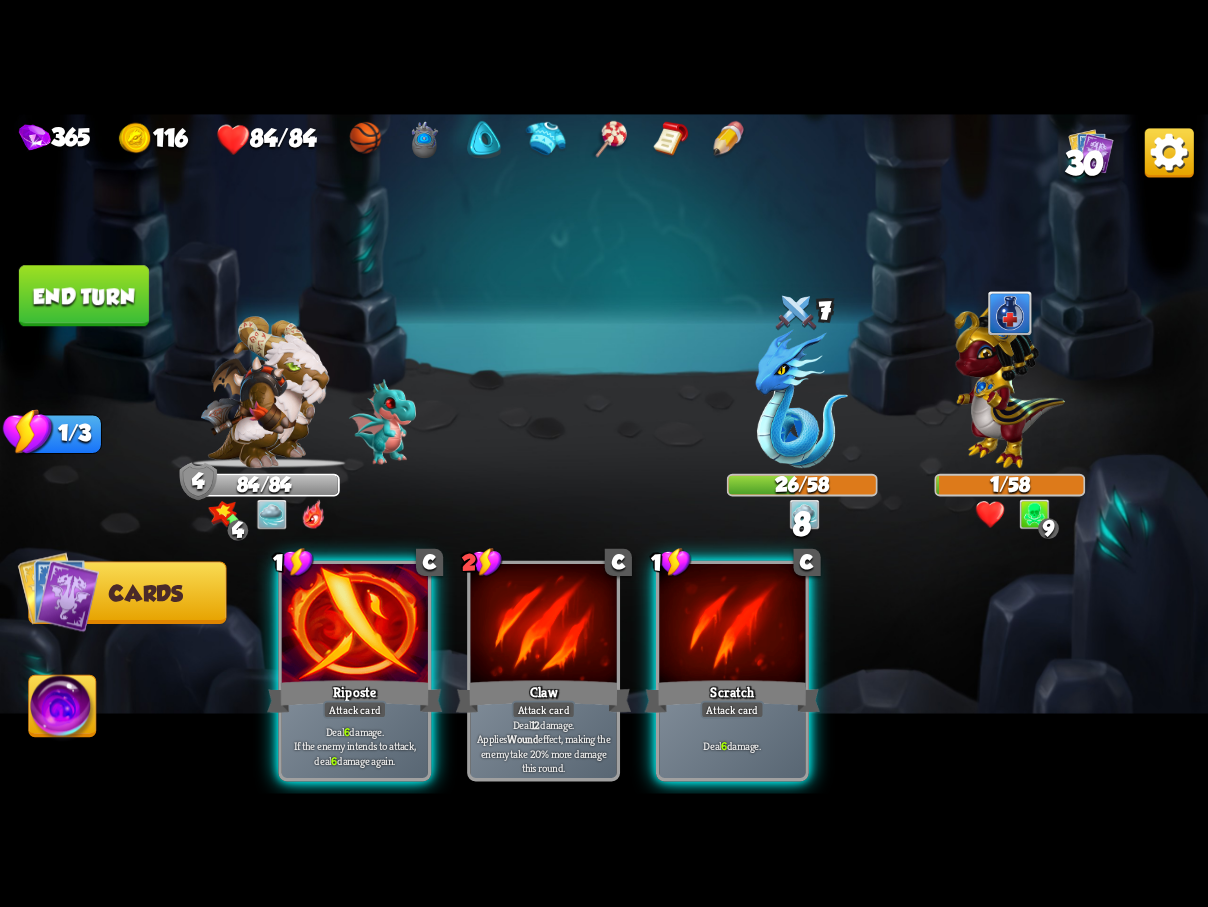 click on "End turn" at bounding box center [84, 295] 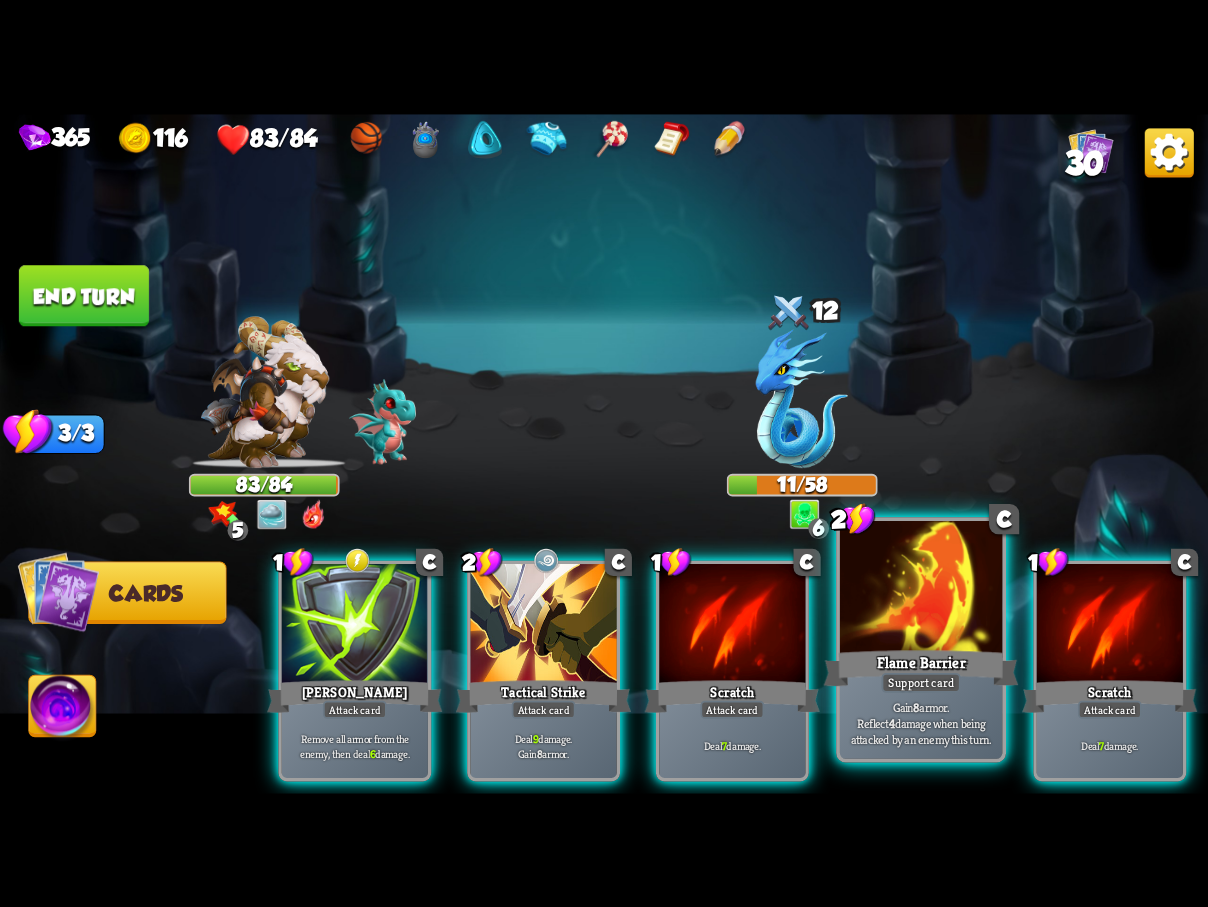 click at bounding box center (921, 589) 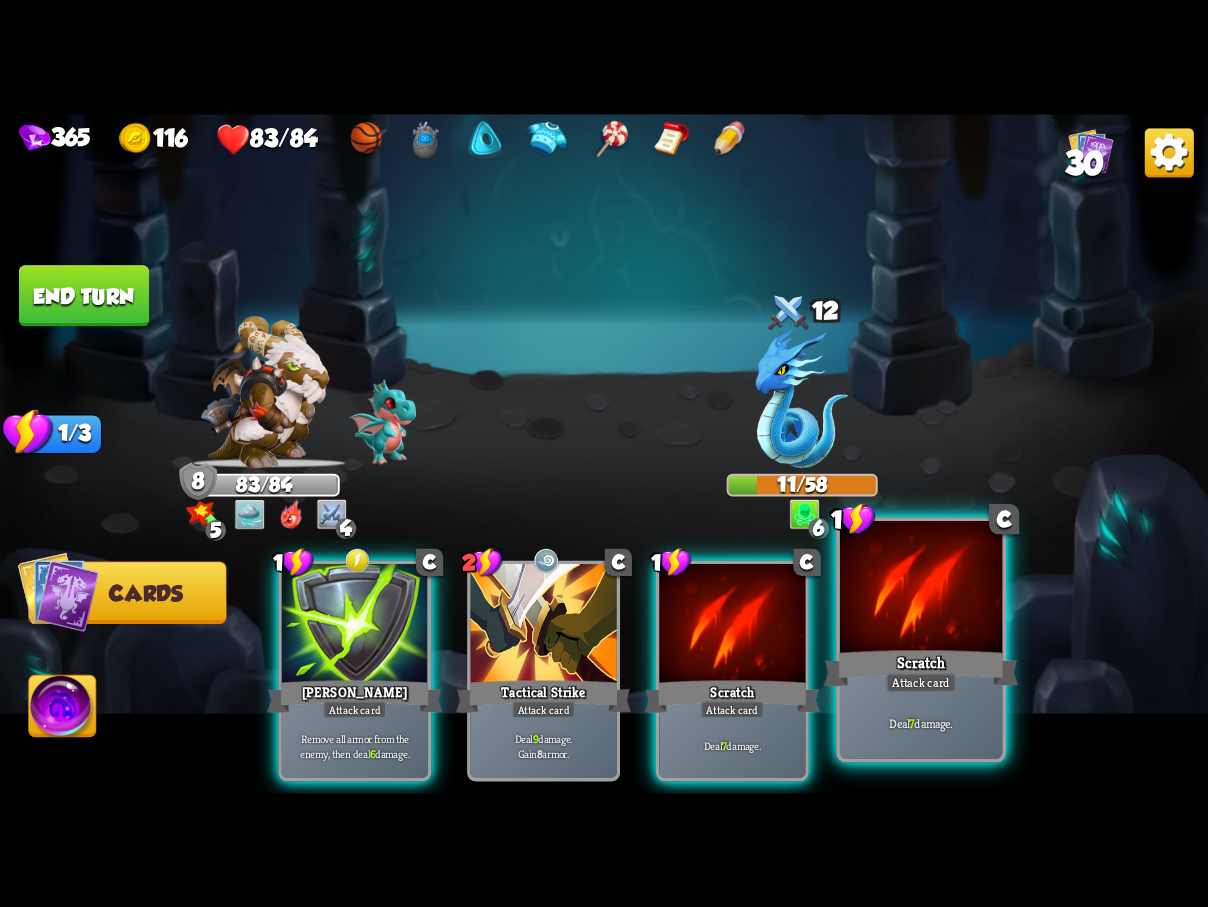 click at bounding box center (921, 589) 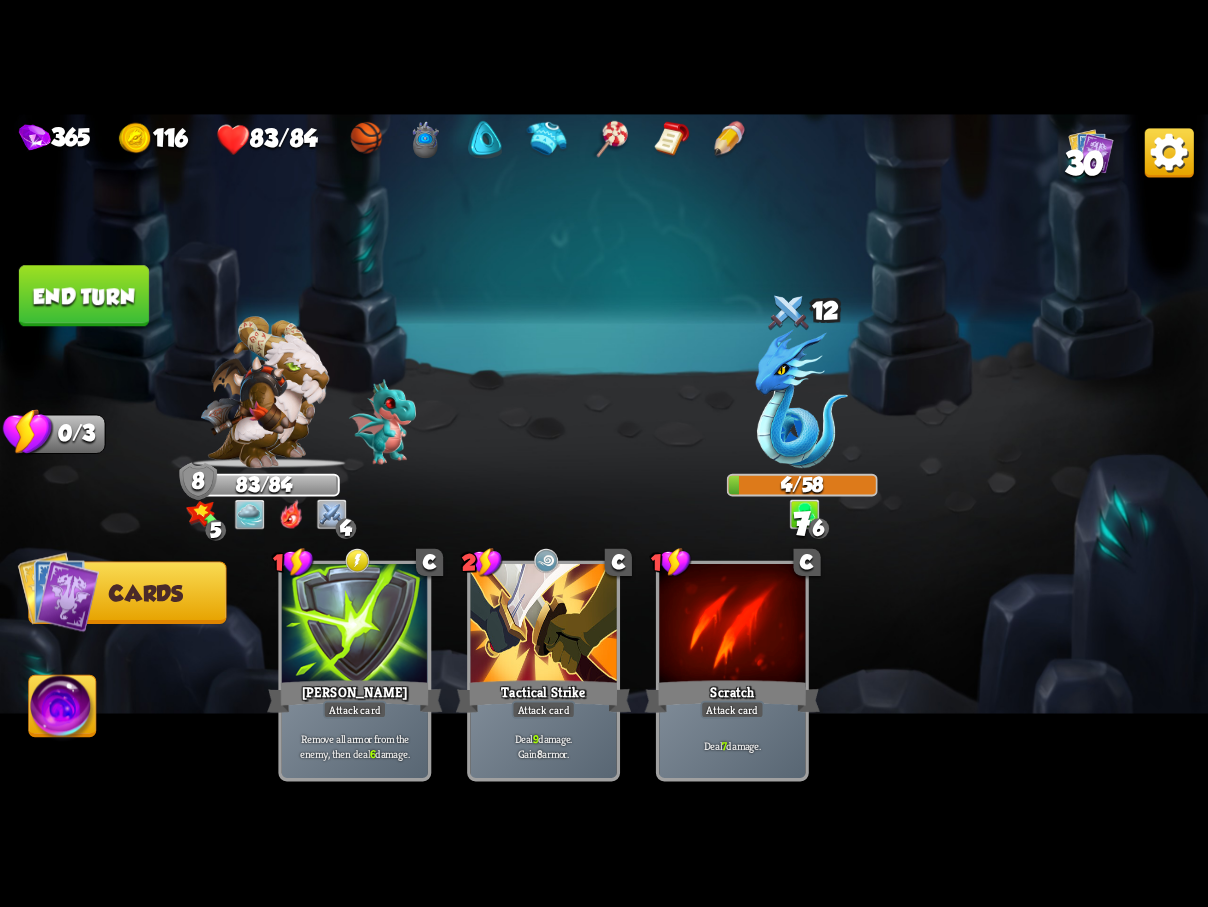 click on "End turn" at bounding box center (84, 295) 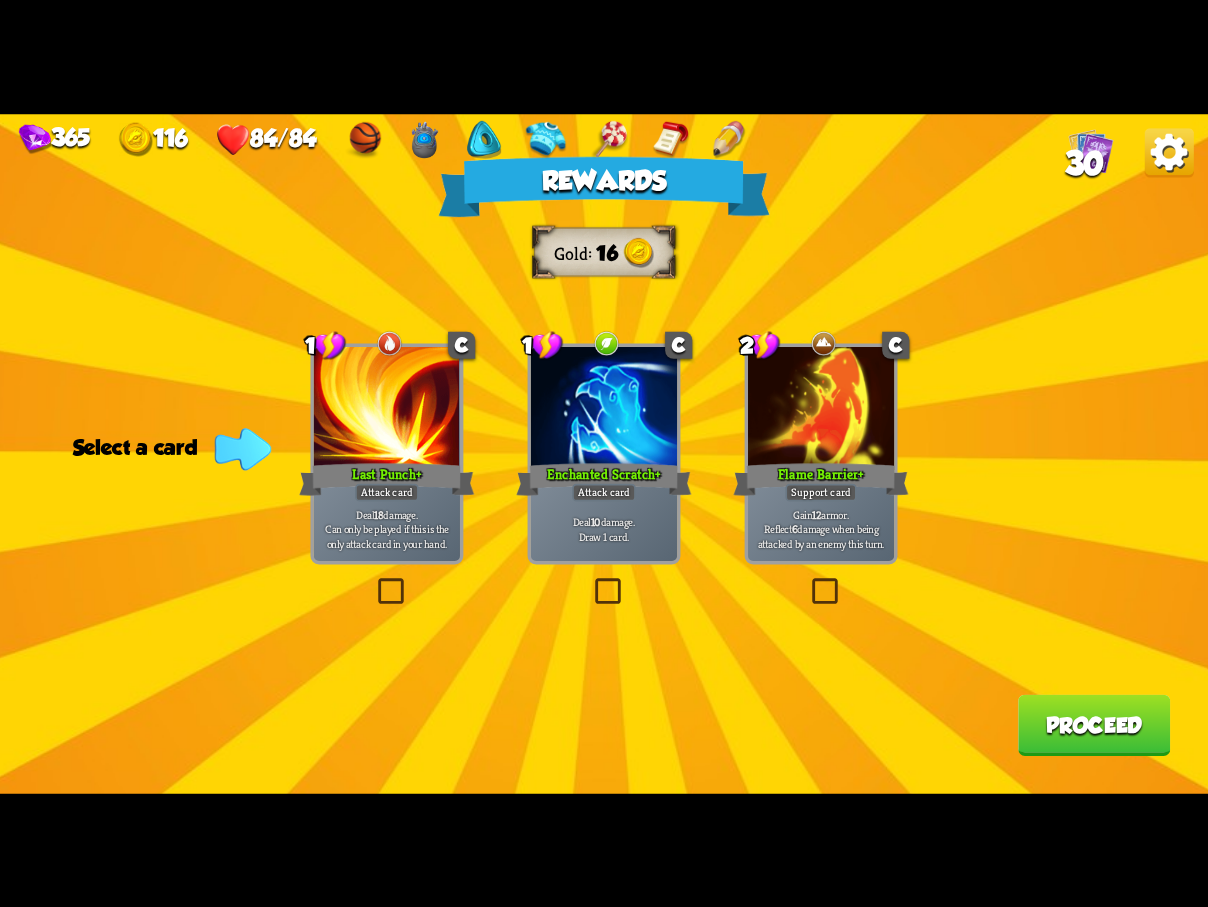click at bounding box center (808, 581) 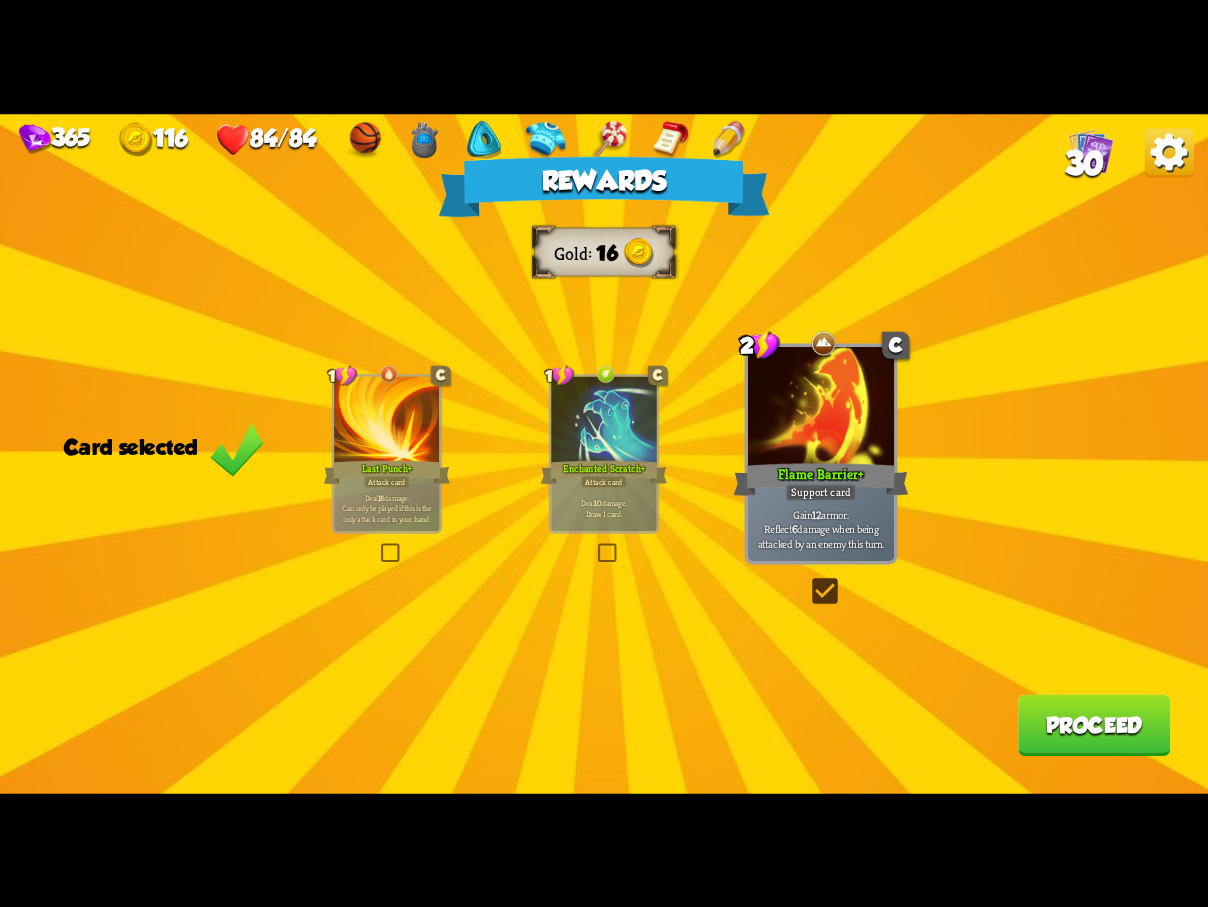 click on "Proceed" at bounding box center [1094, 724] 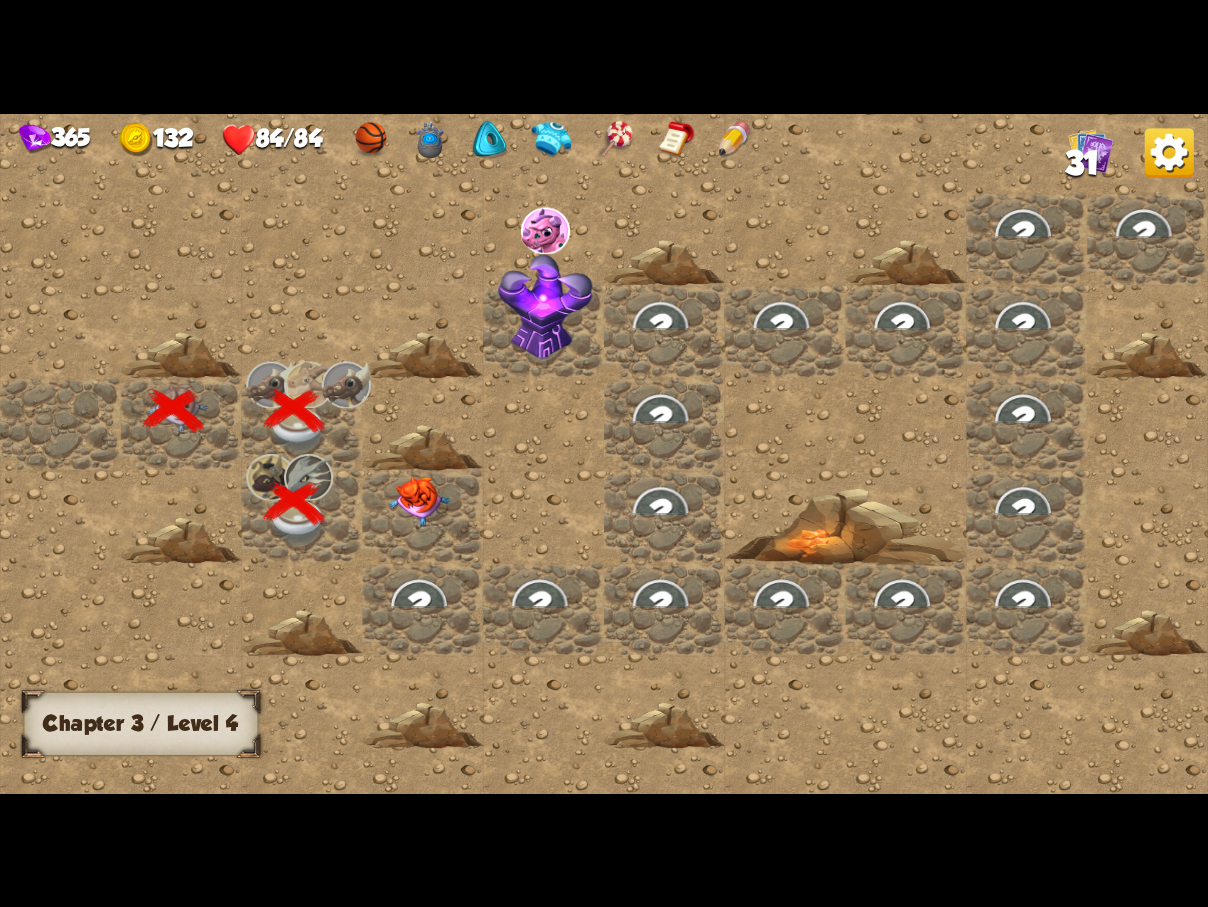 click at bounding box center [419, 501] 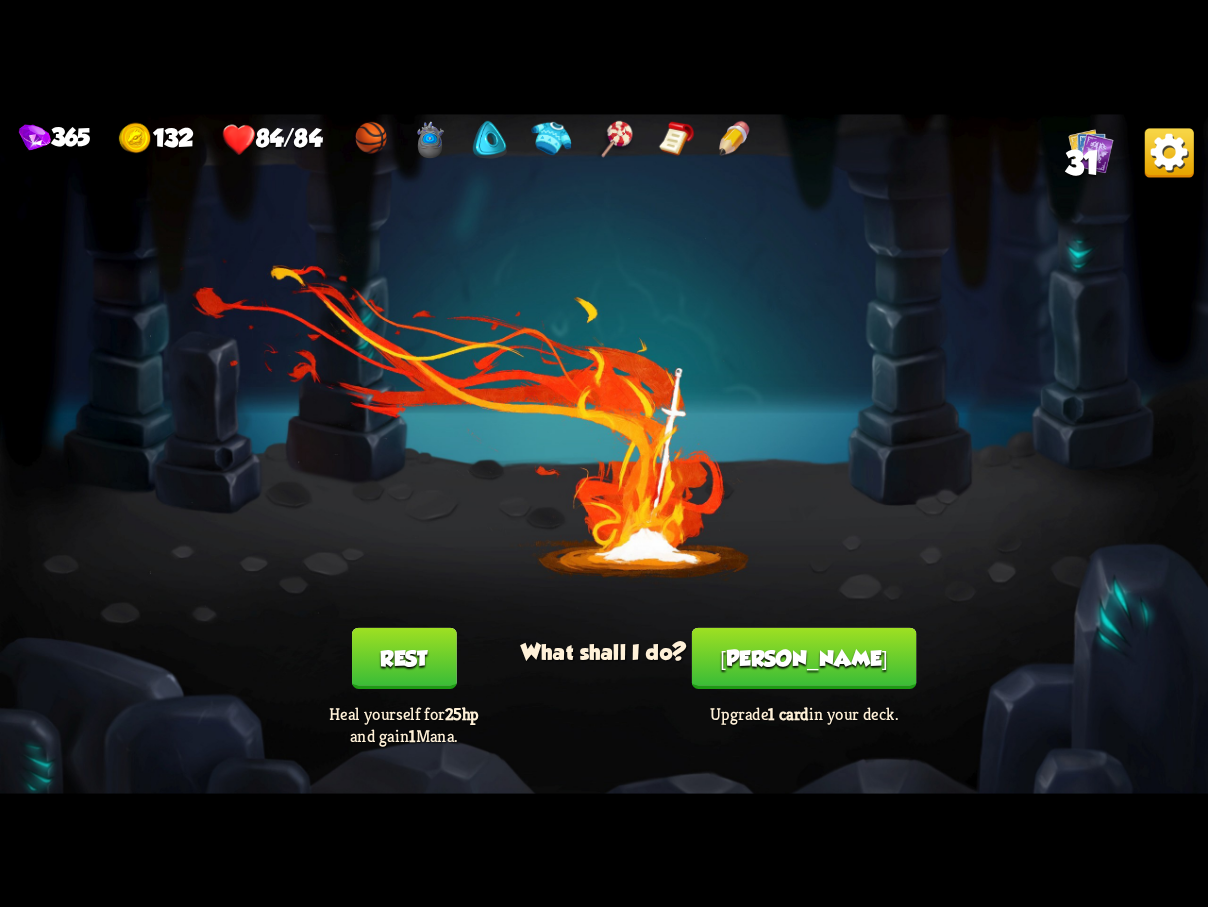 drag, startPoint x: 879, startPoint y: 664, endPoint x: 851, endPoint y: 658, distance: 28.635643 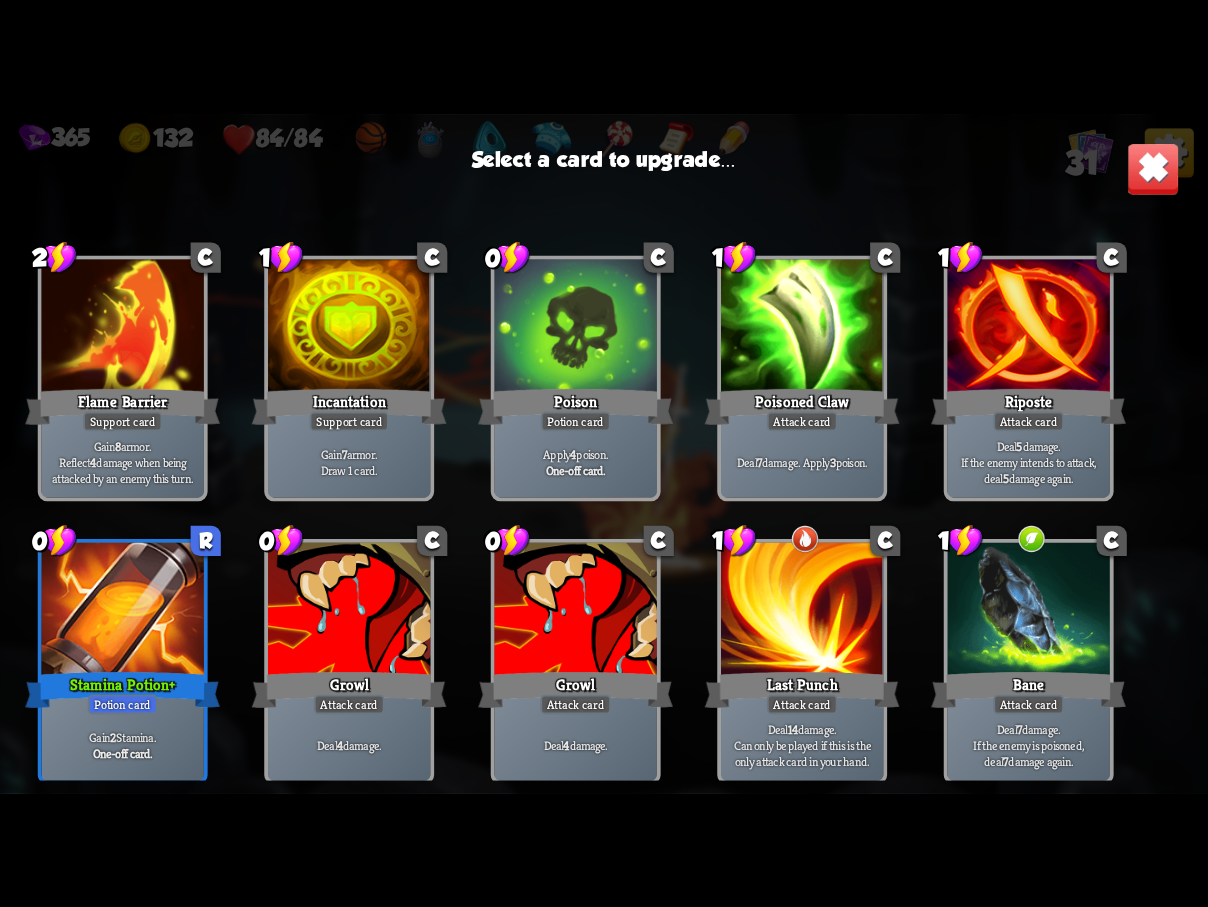 scroll, scrollTop: 329, scrollLeft: 0, axis: vertical 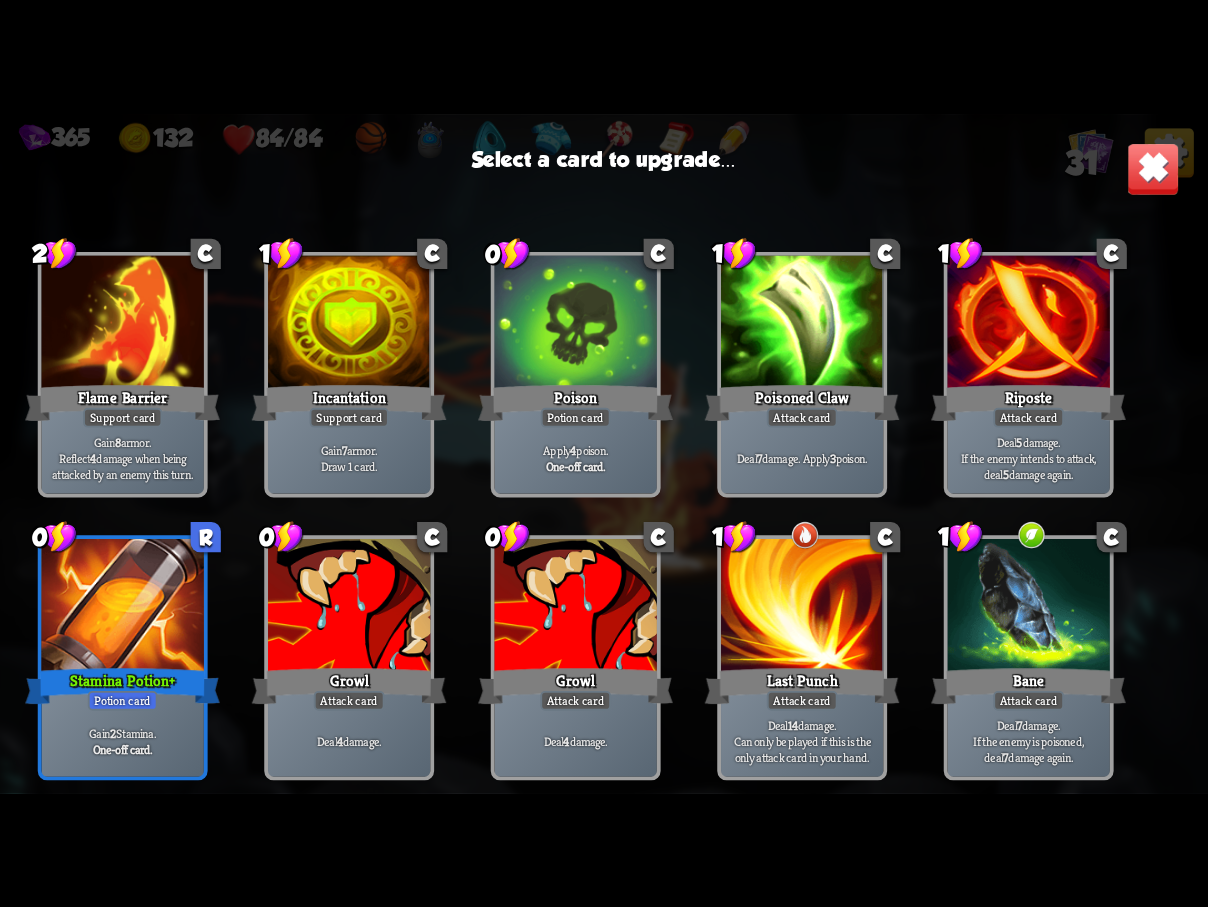 click at bounding box center (123, 607) 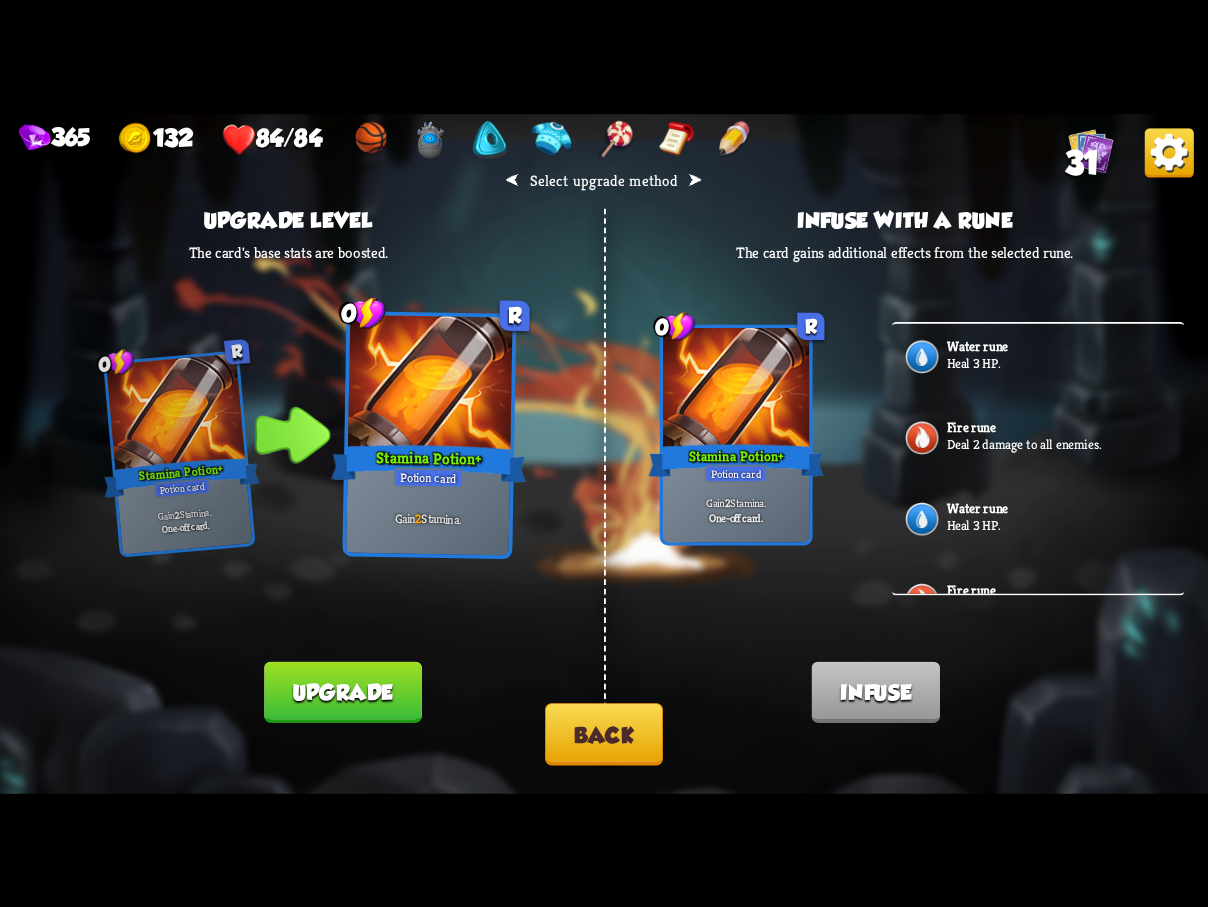 click on "Back" at bounding box center [604, 734] 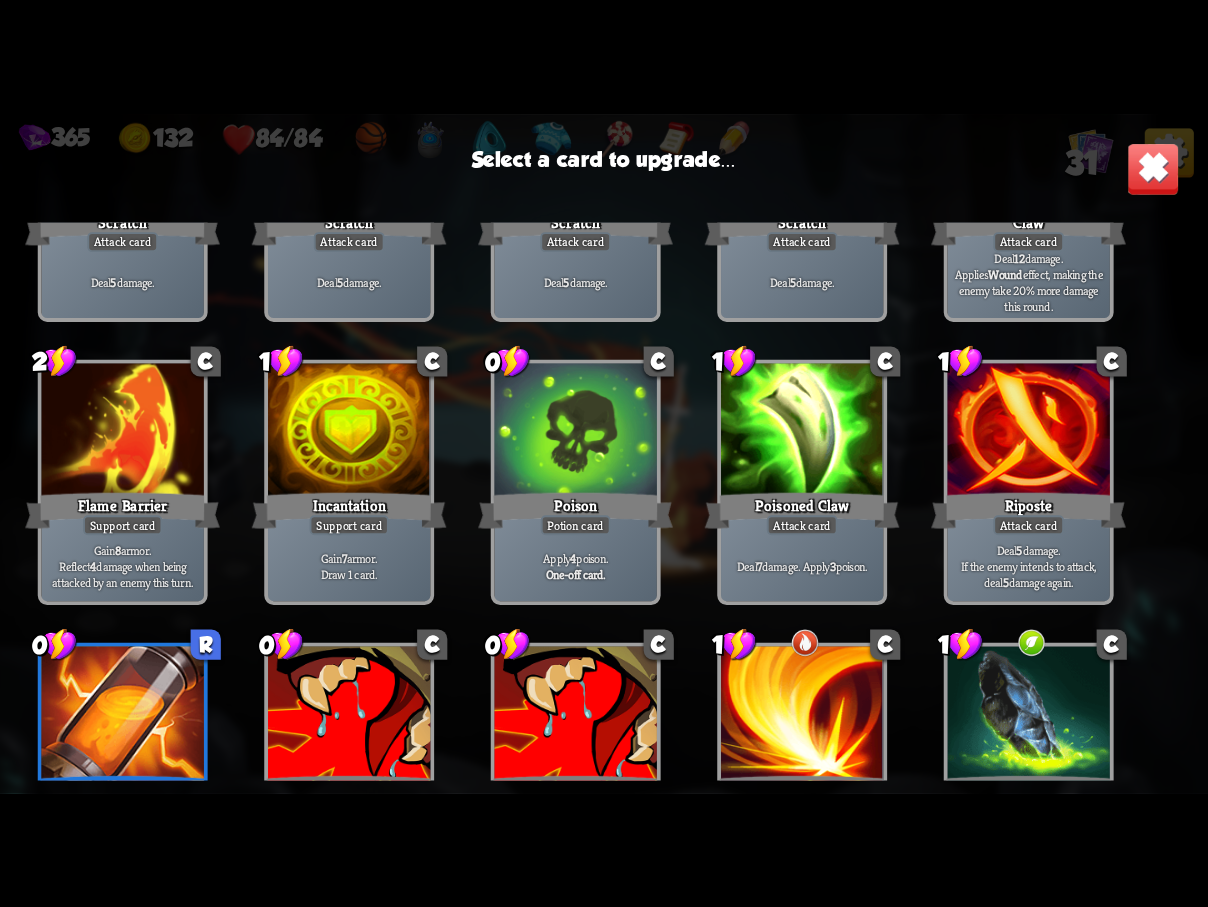 scroll, scrollTop: 329, scrollLeft: 0, axis: vertical 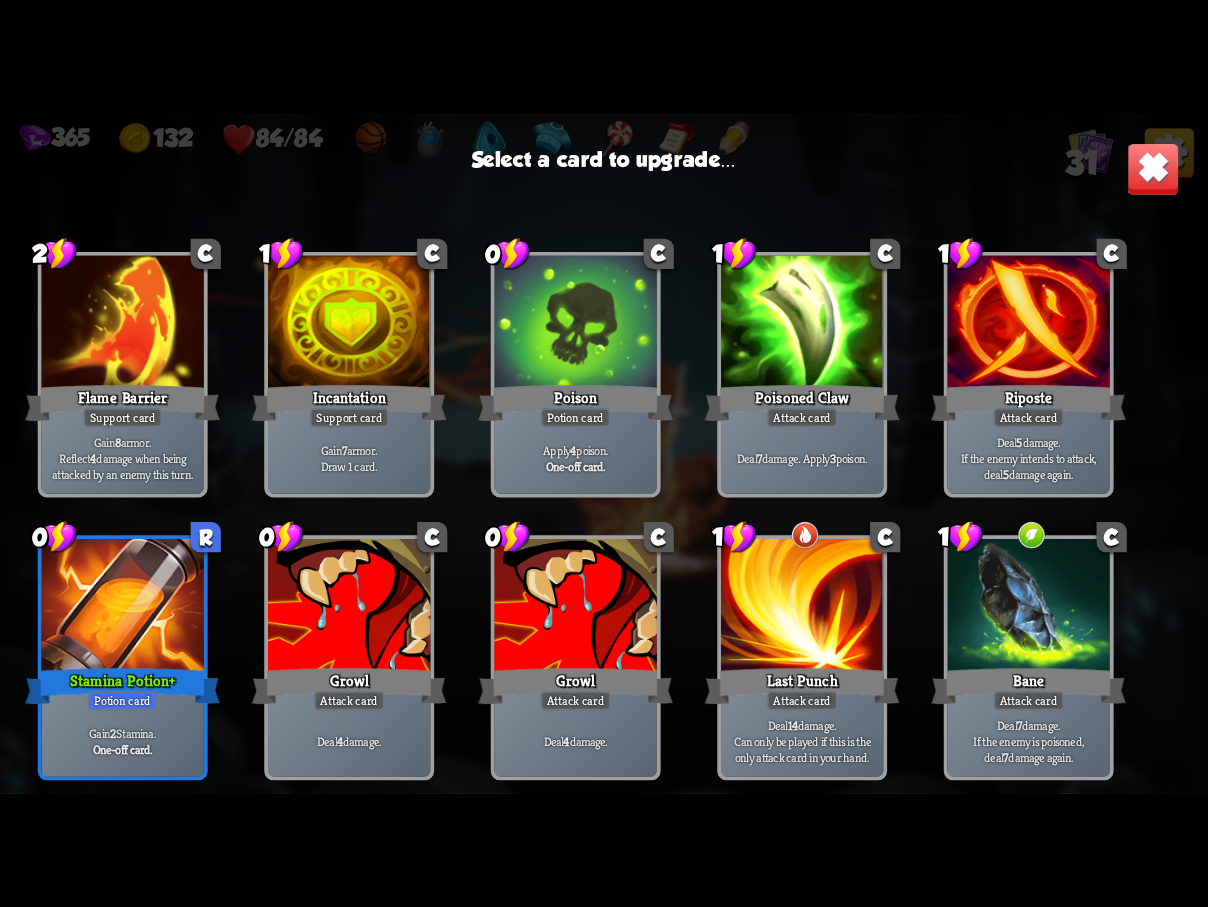 click on "Stamina Potion +" at bounding box center (122, 685) 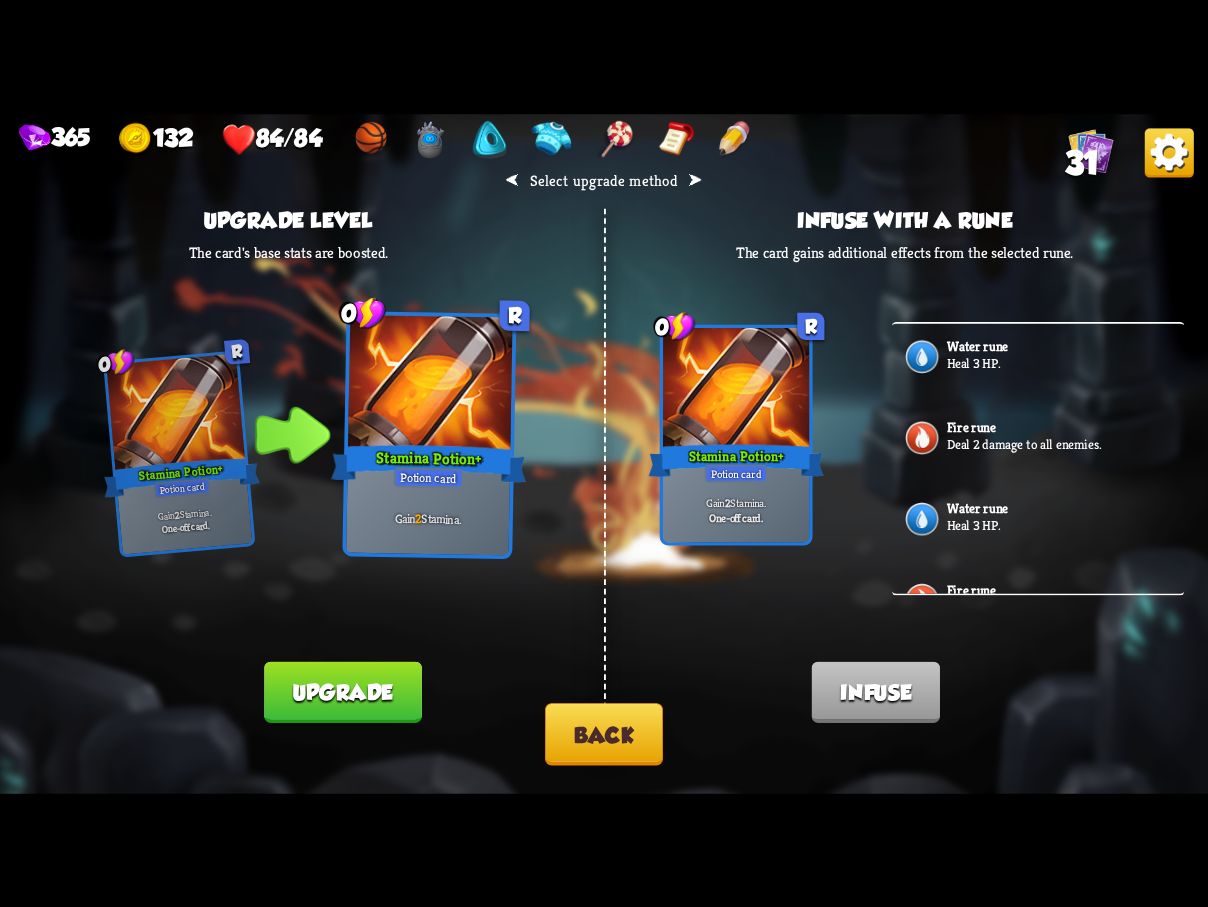 click on "Back" at bounding box center (604, 734) 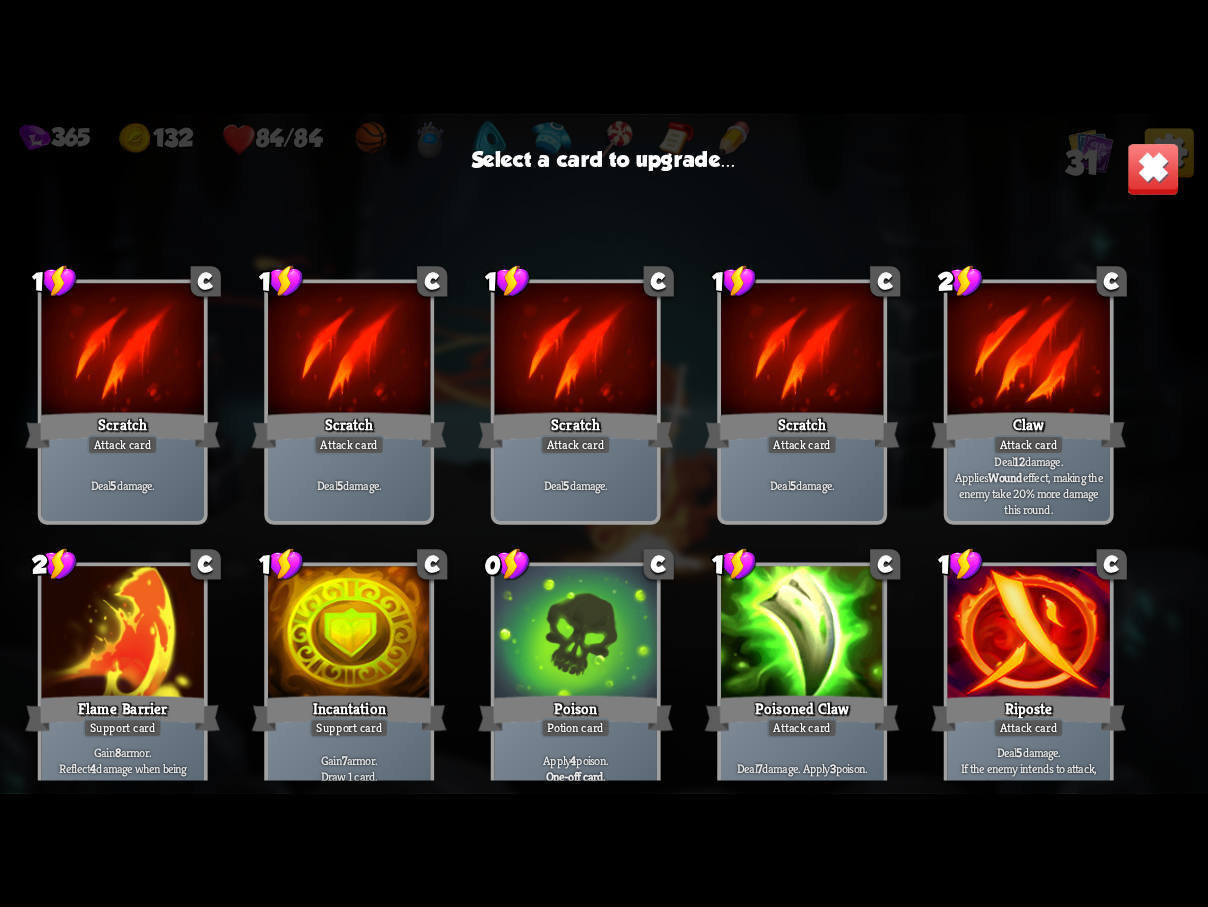 scroll, scrollTop: 329, scrollLeft: 0, axis: vertical 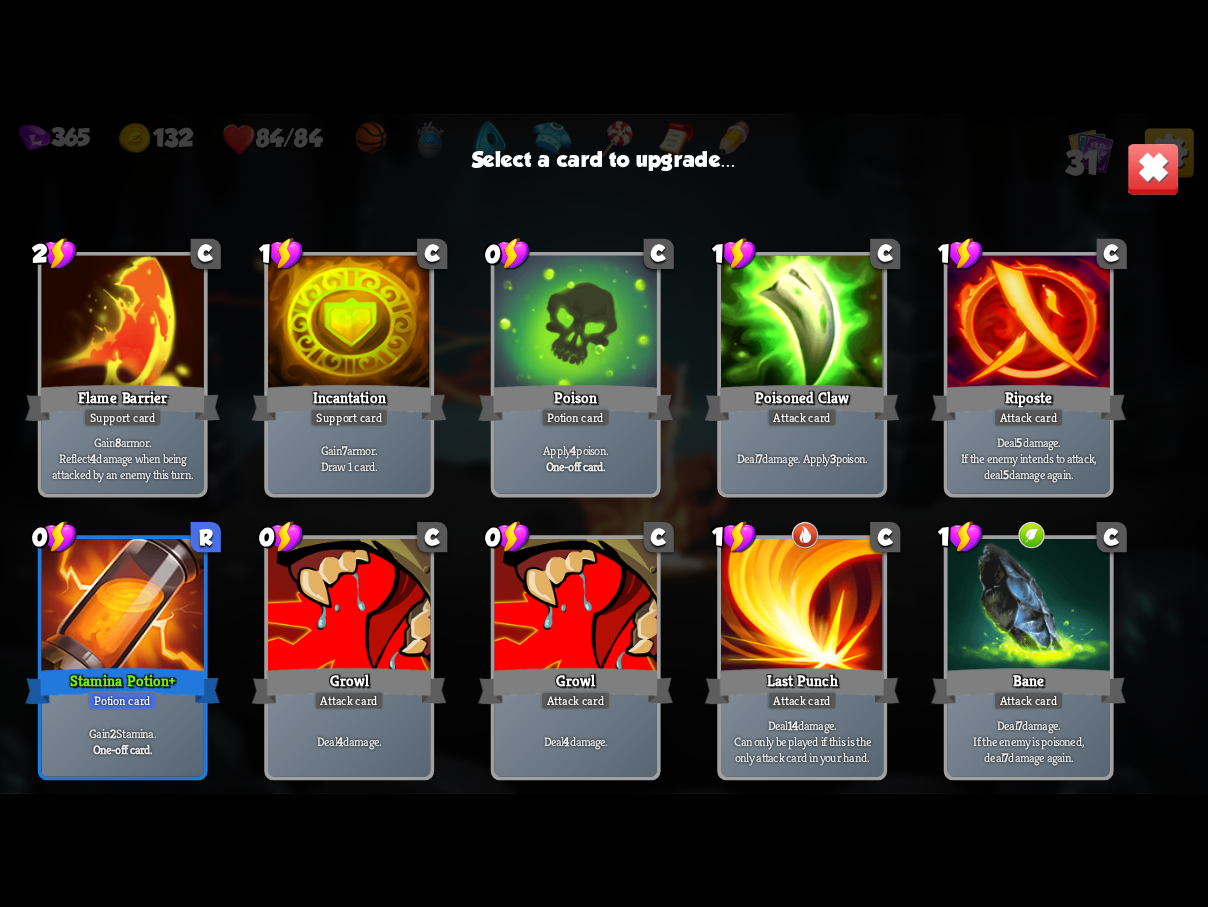 click on "Poisoned Claw" at bounding box center [802, 402] 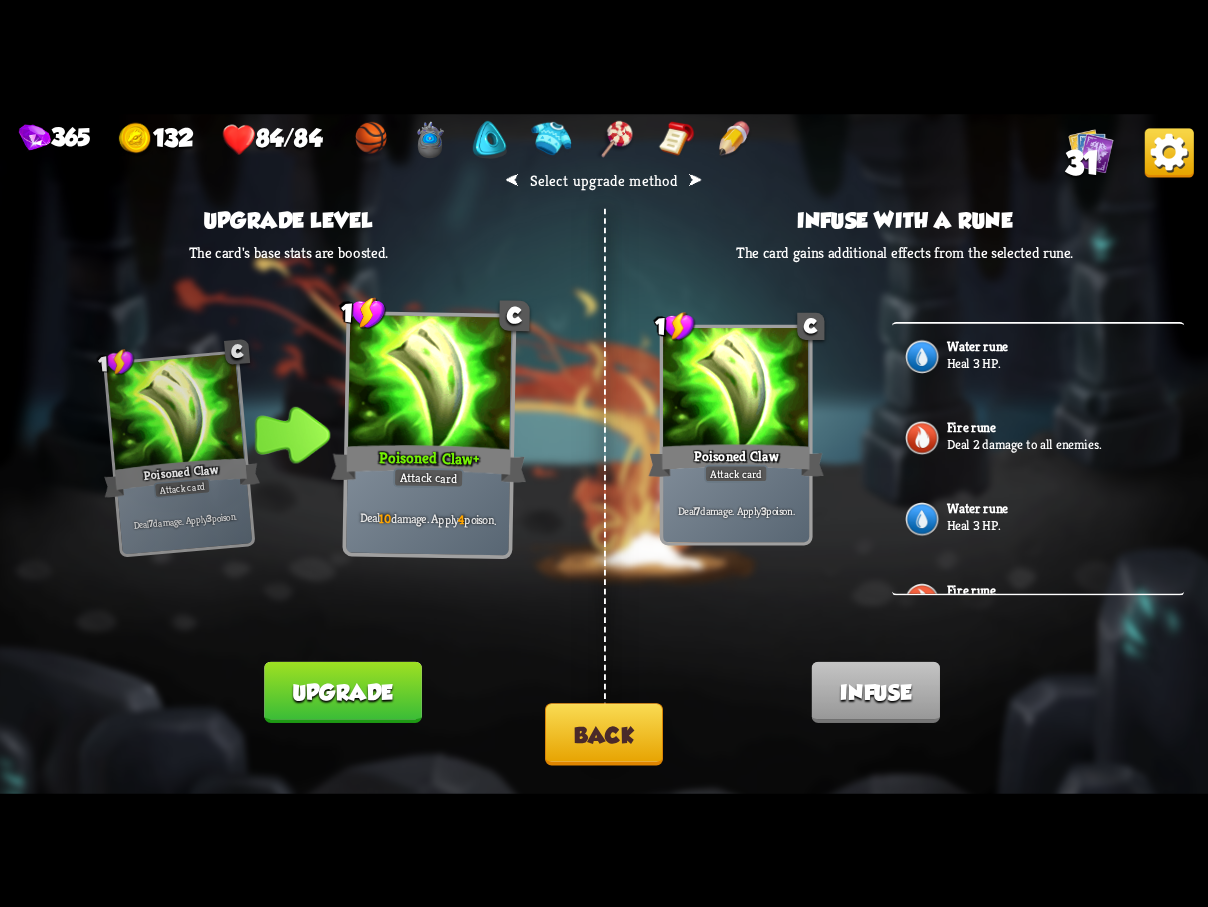 click on "Back" at bounding box center (604, 734) 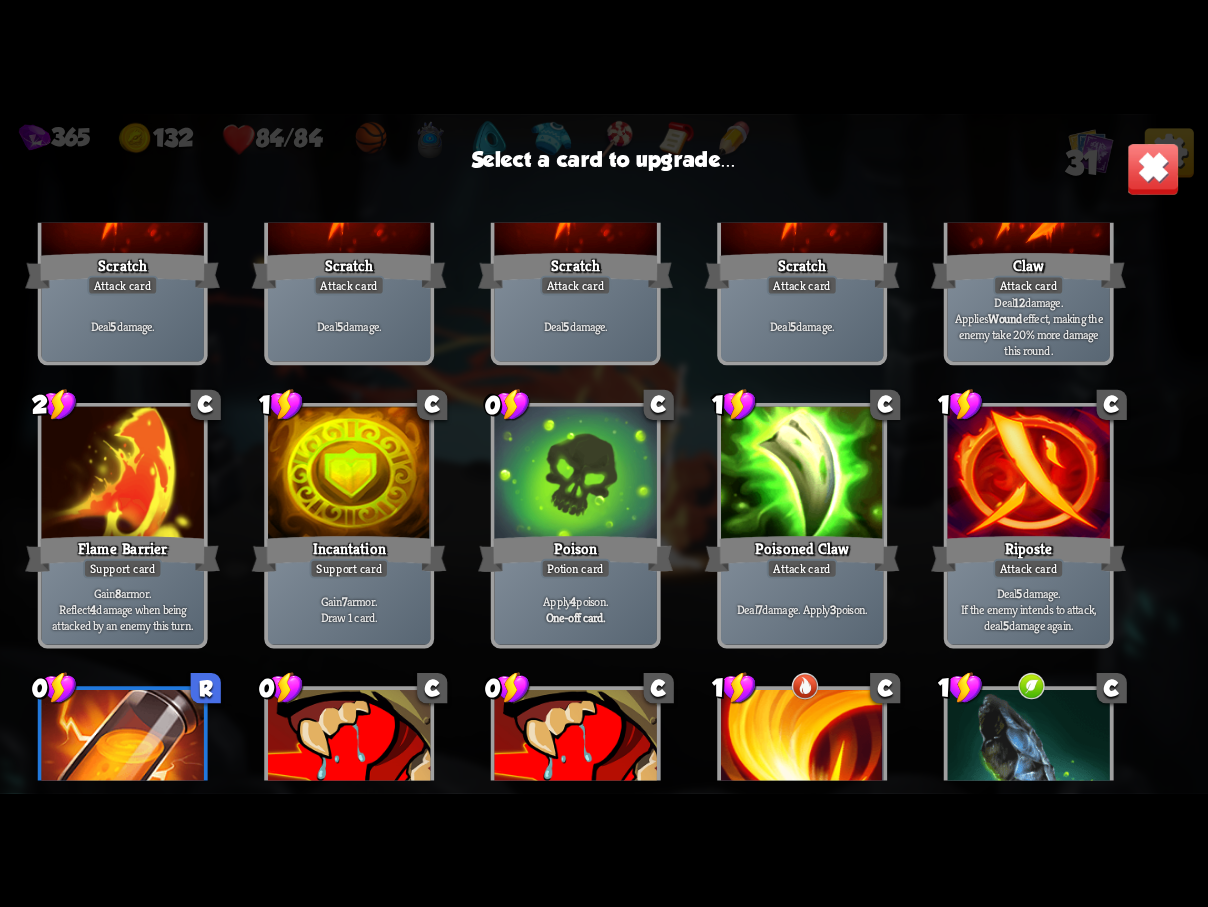 scroll, scrollTop: 329, scrollLeft: 0, axis: vertical 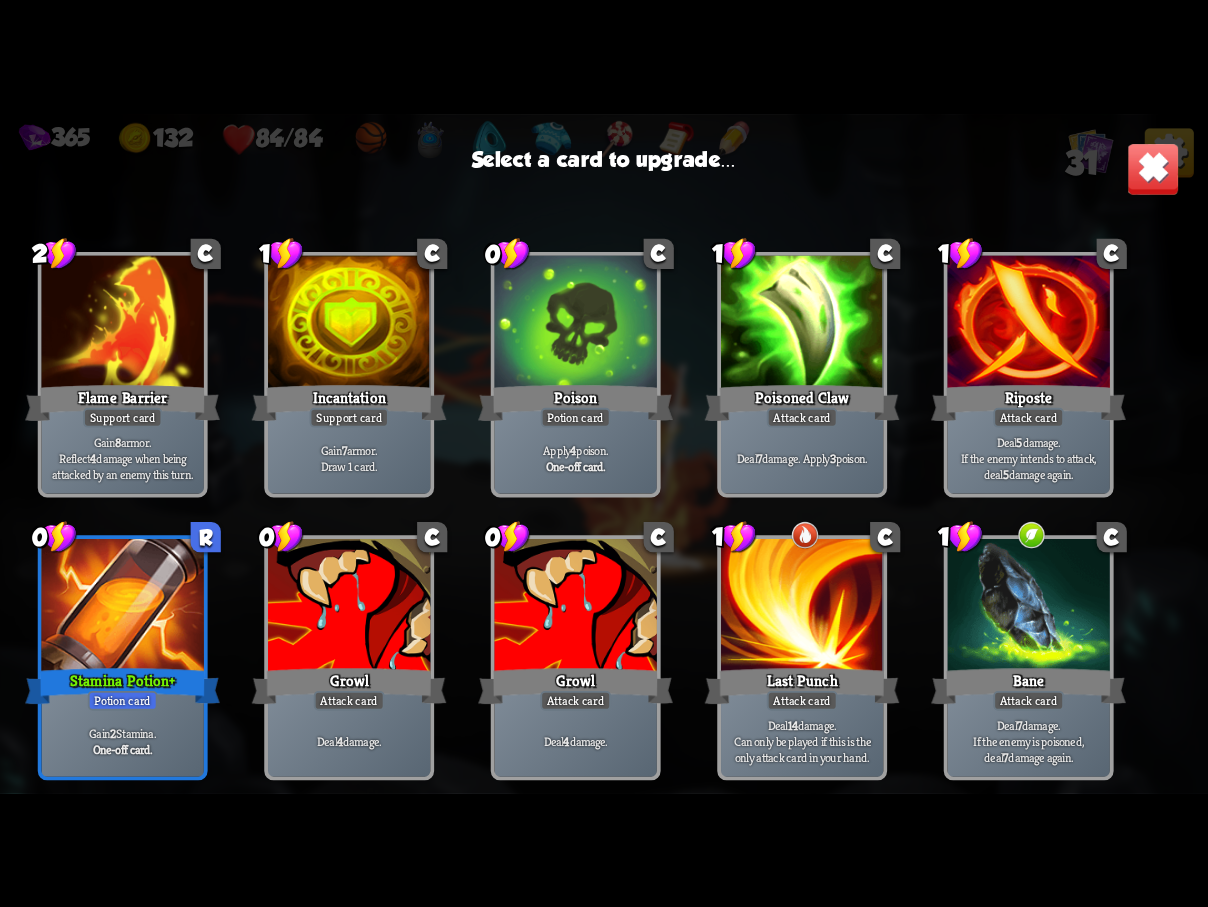 click at bounding box center [1029, 607] 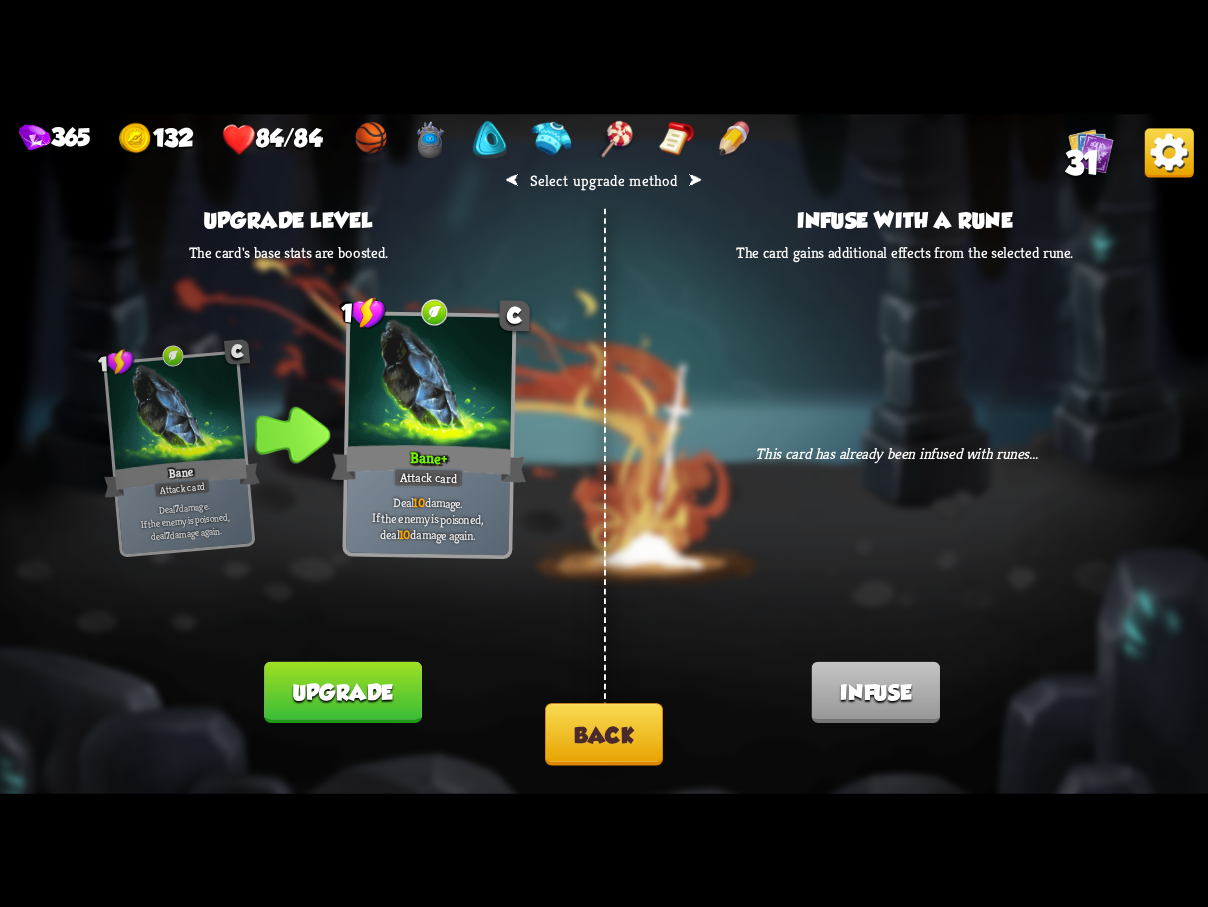 click on "Upgrade" at bounding box center [342, 691] 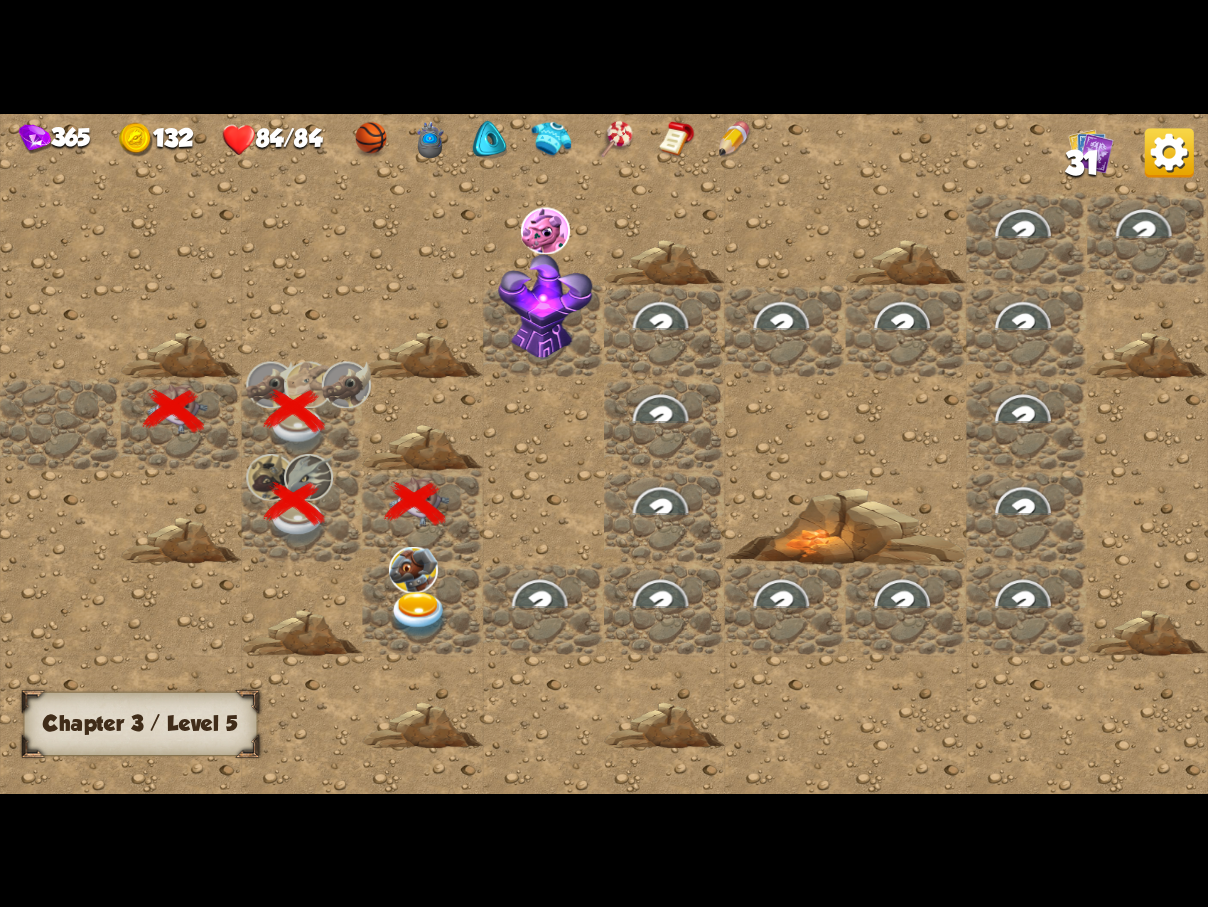 click at bounding box center (419, 614) 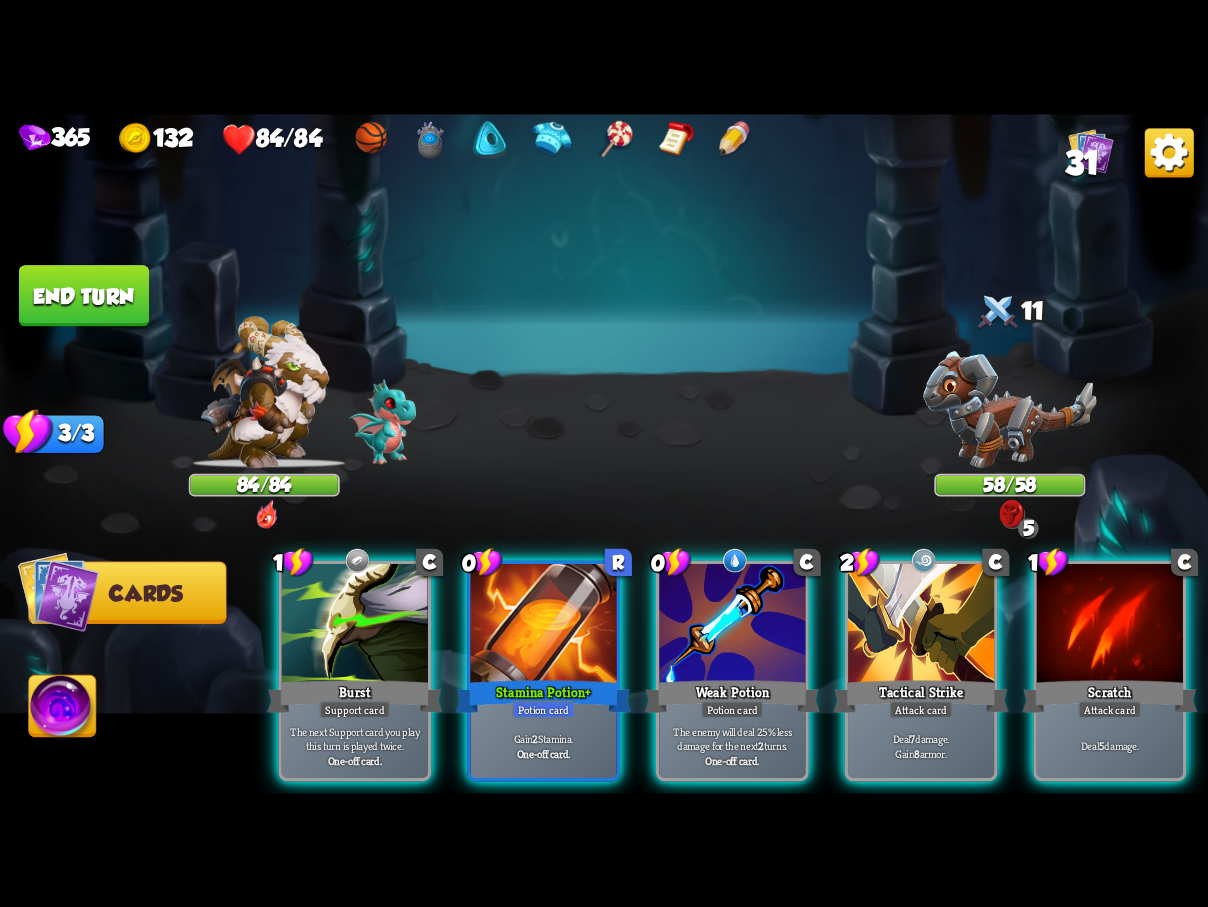 click at bounding box center (1012, 514) 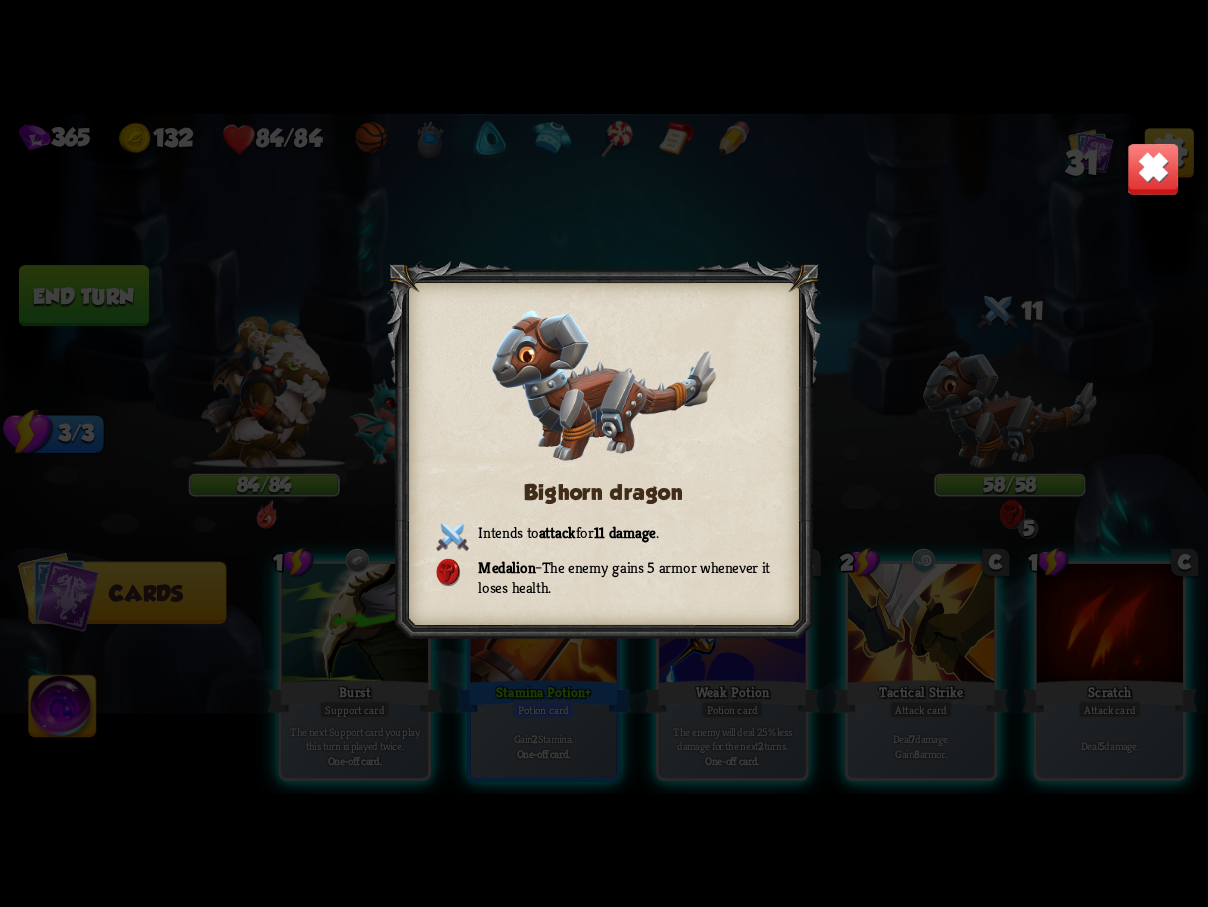 click at bounding box center (1153, 168) 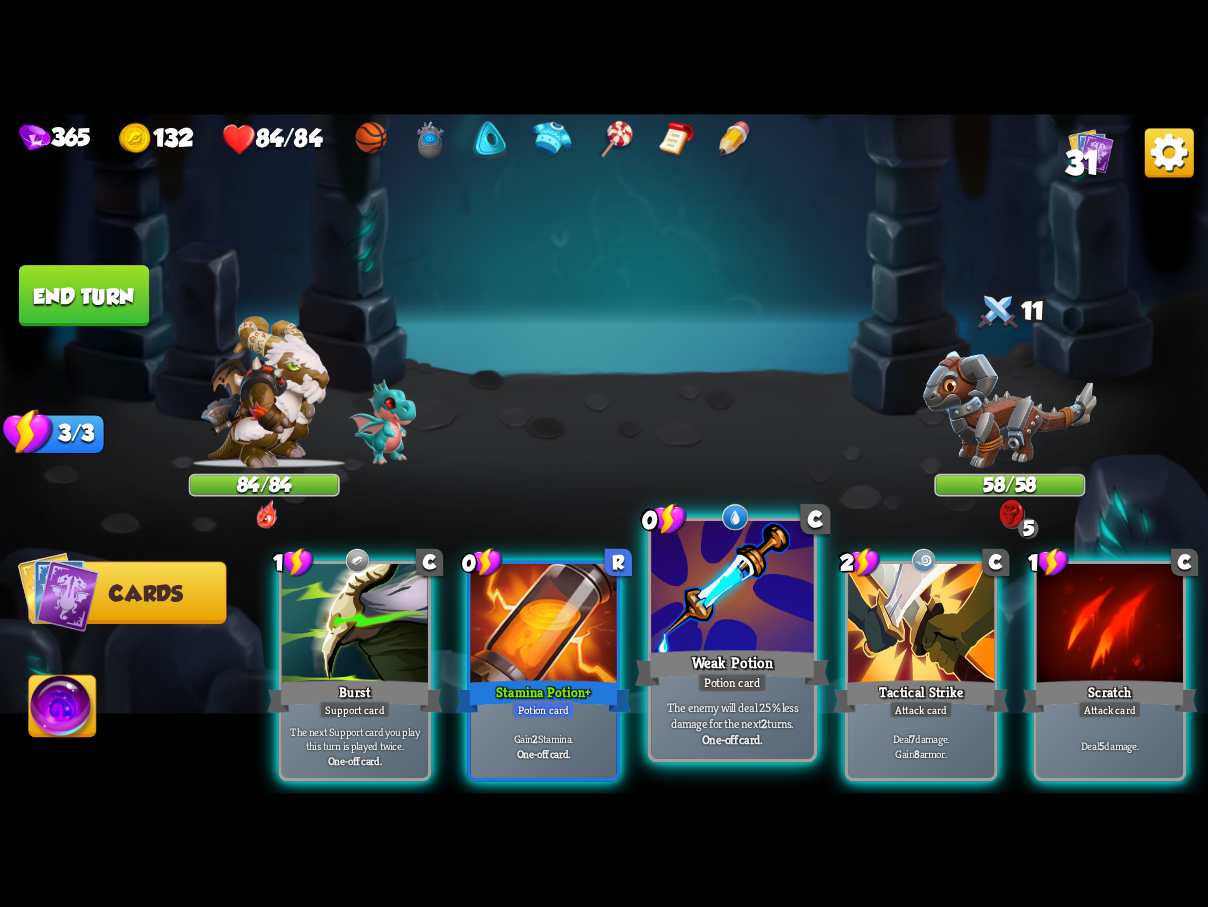 click at bounding box center (732, 589) 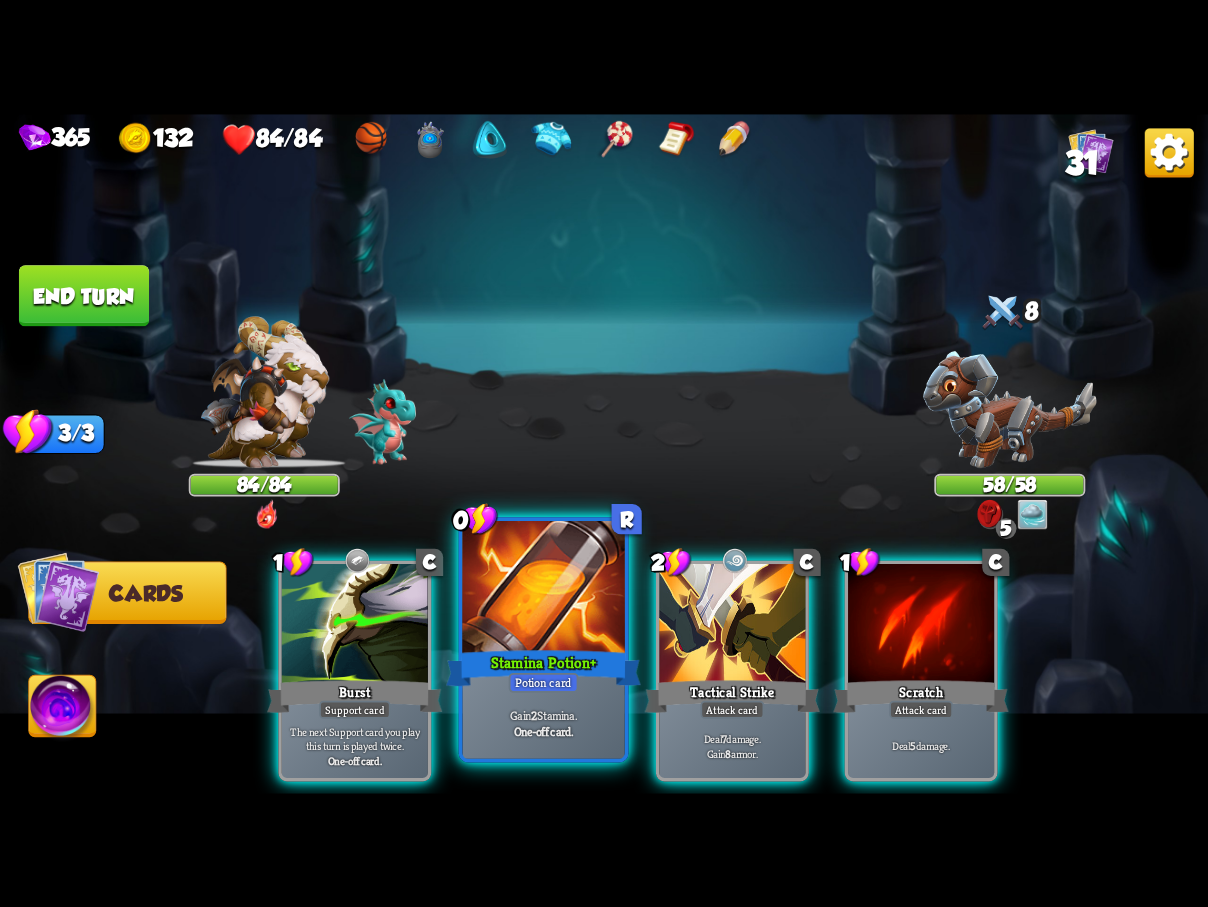 click at bounding box center [543, 589] 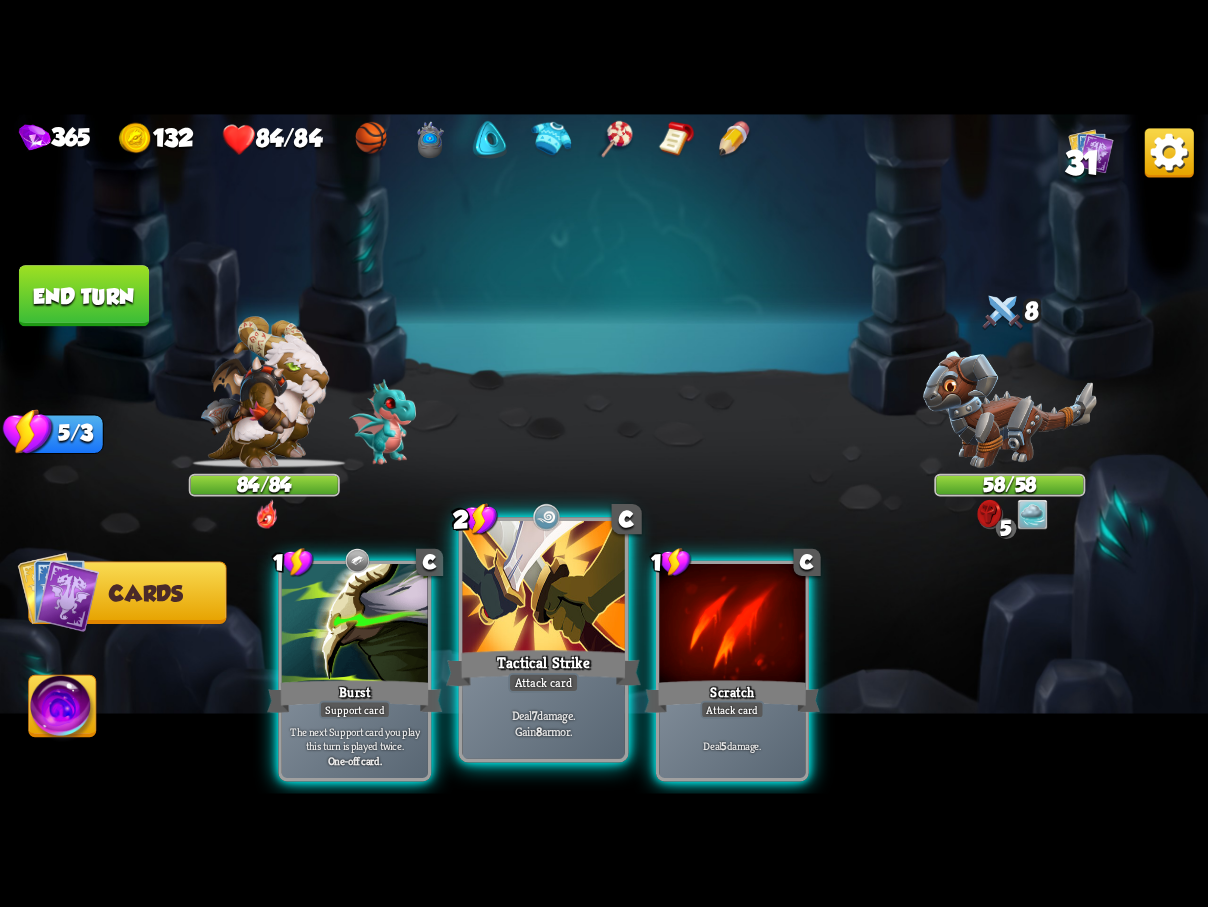 click on "Tactical Strike" at bounding box center (543, 667) 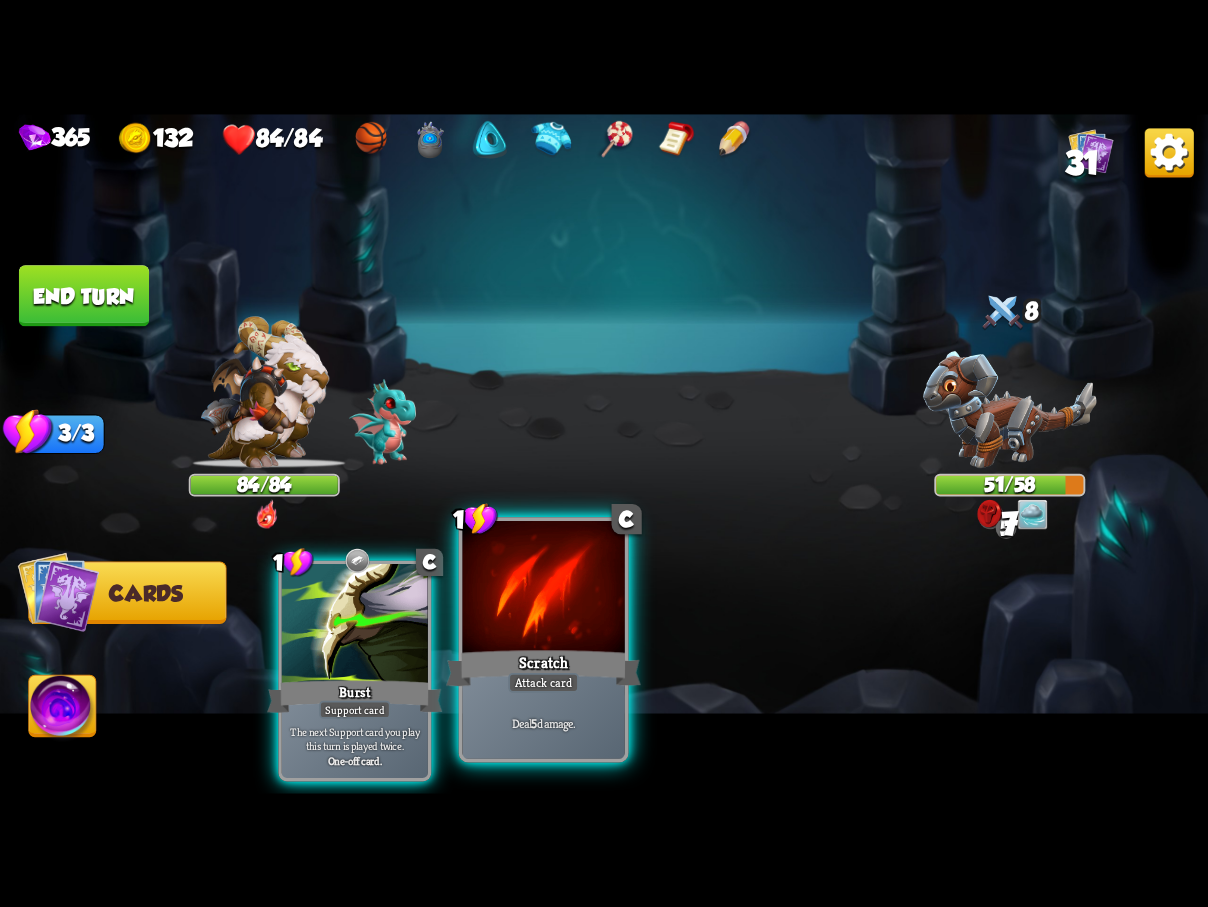 click at bounding box center [543, 589] 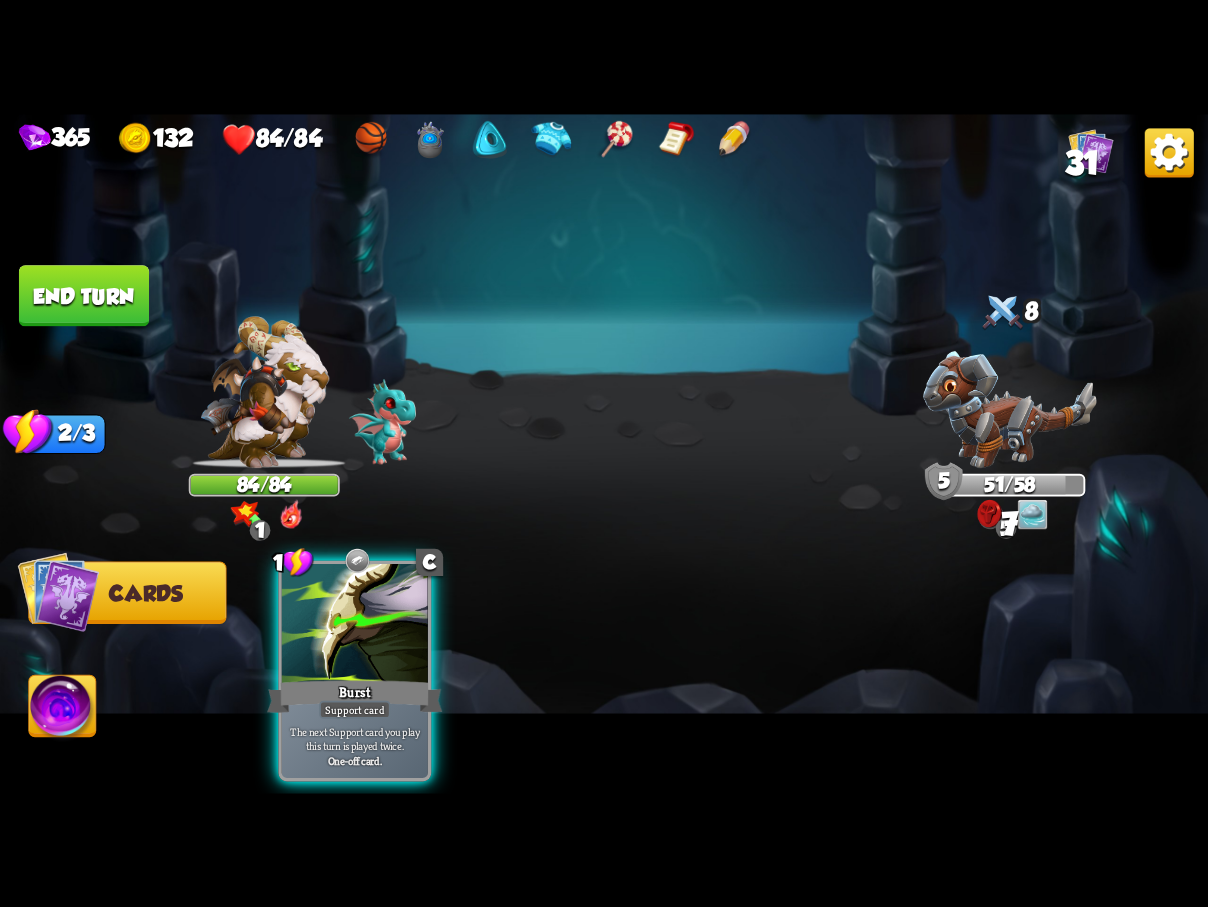 click on "End turn" at bounding box center [84, 295] 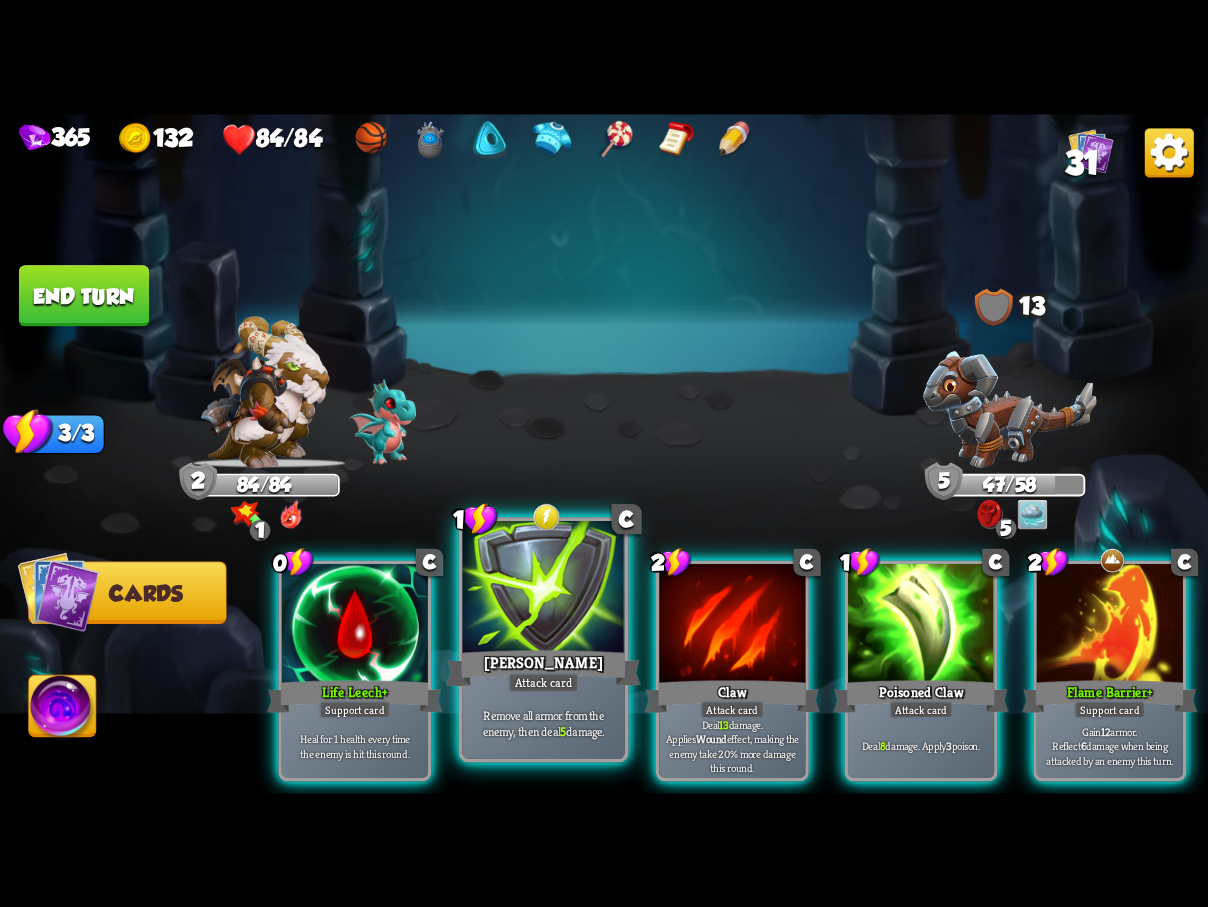 click at bounding box center (543, 589) 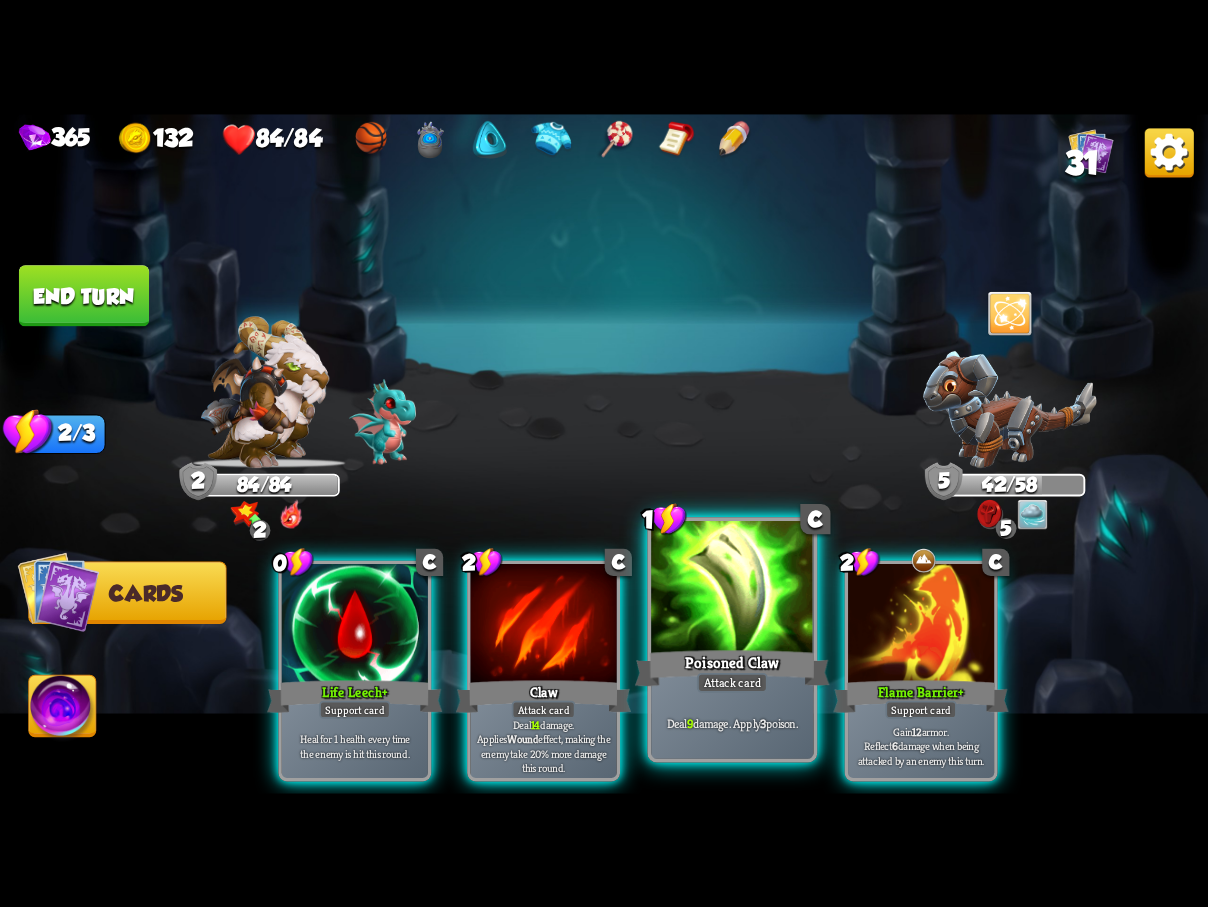 click at bounding box center (732, 589) 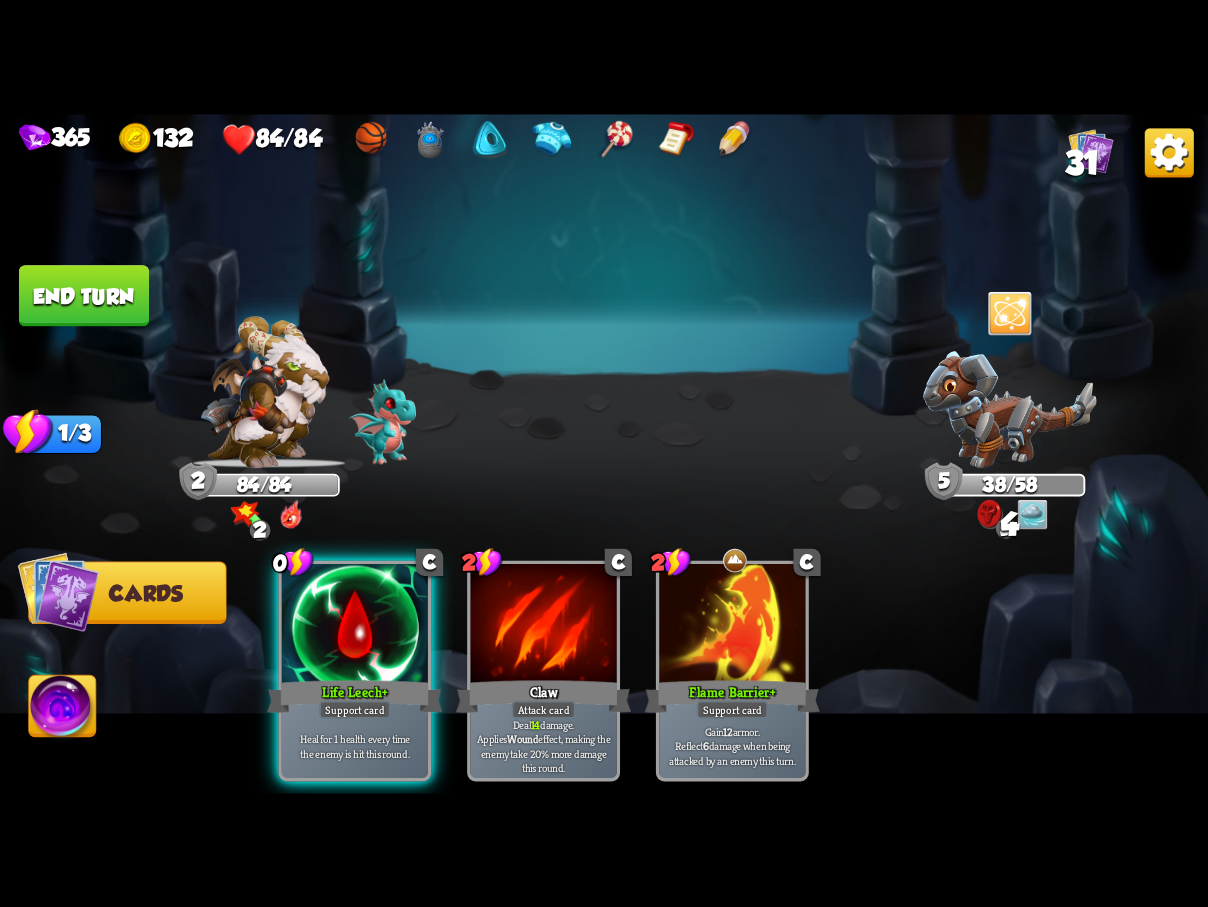 click on "End turn" at bounding box center (84, 295) 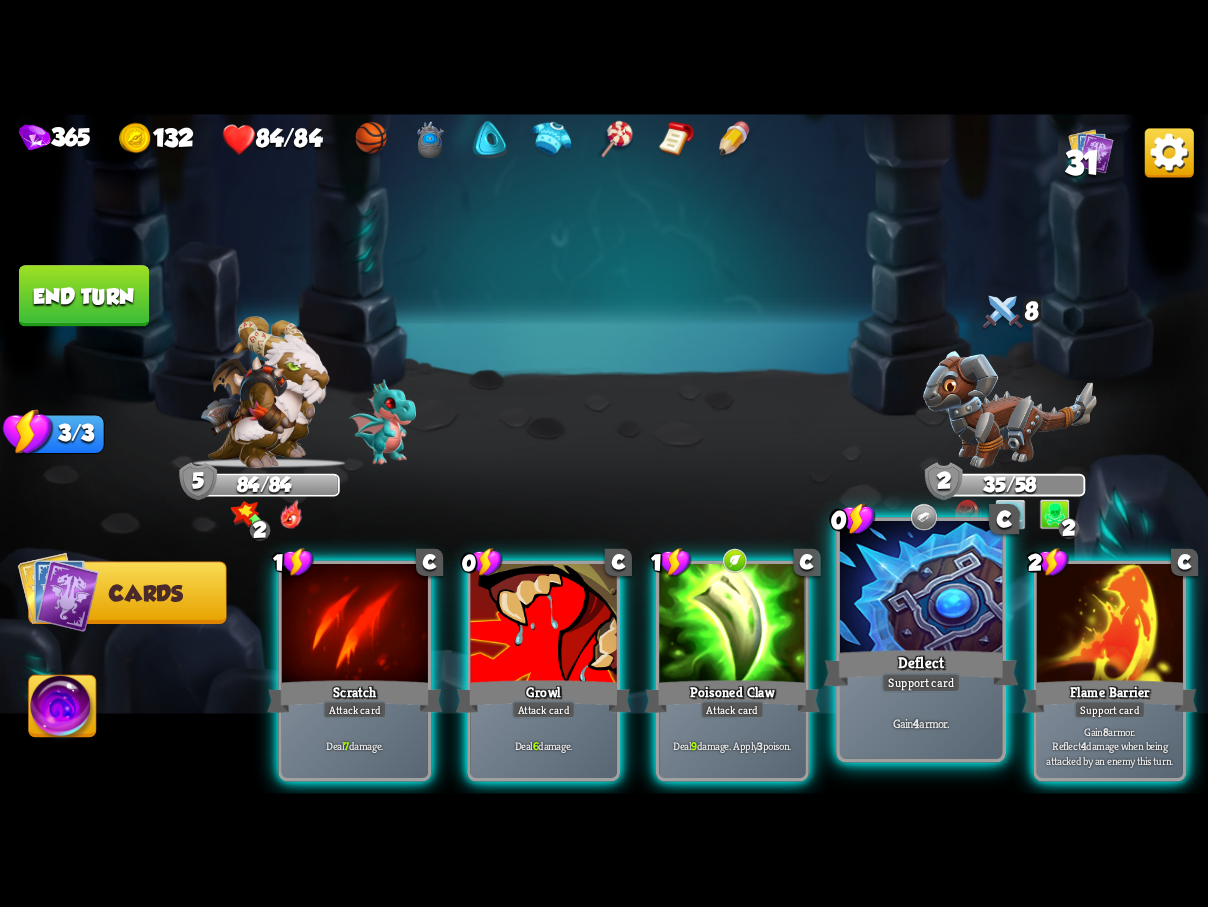 click at bounding box center (921, 589) 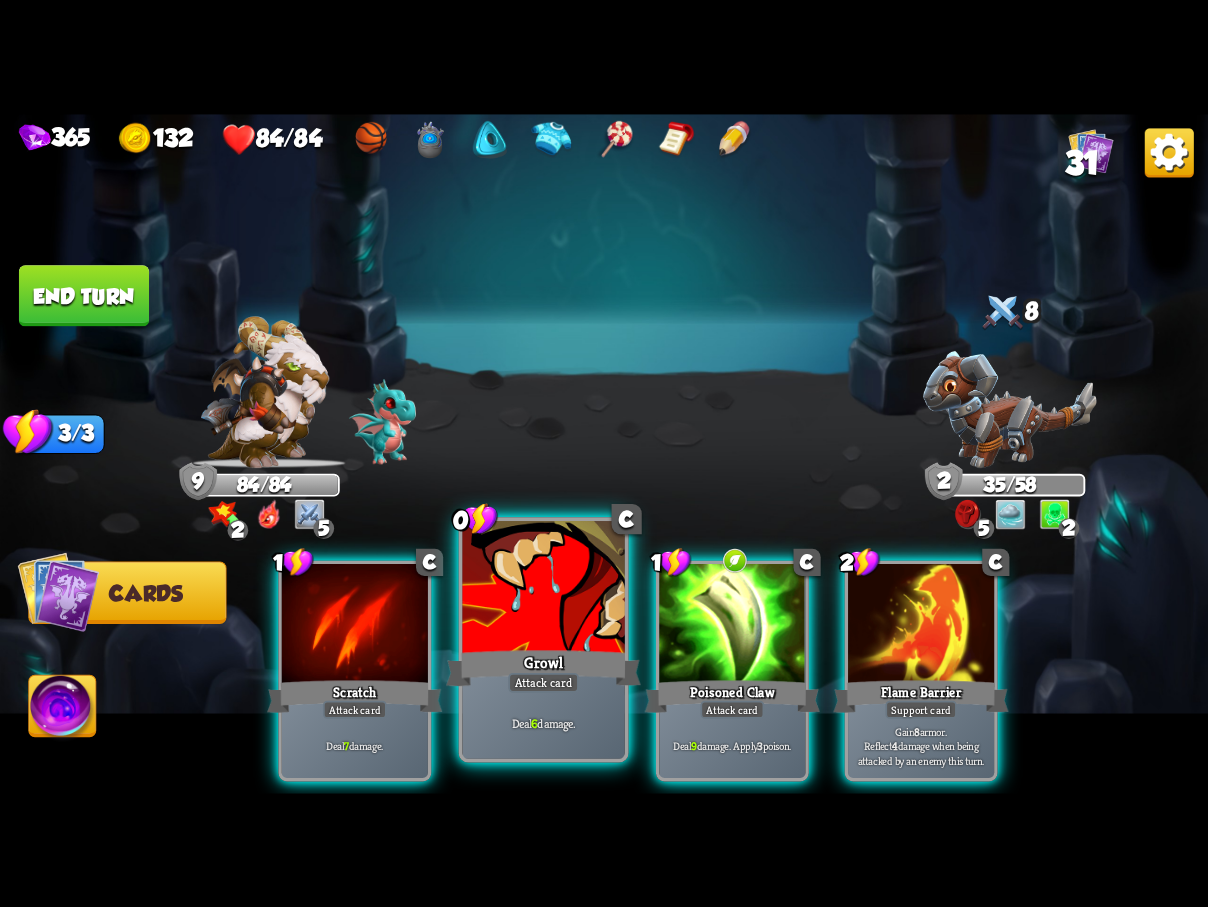 click at bounding box center (543, 589) 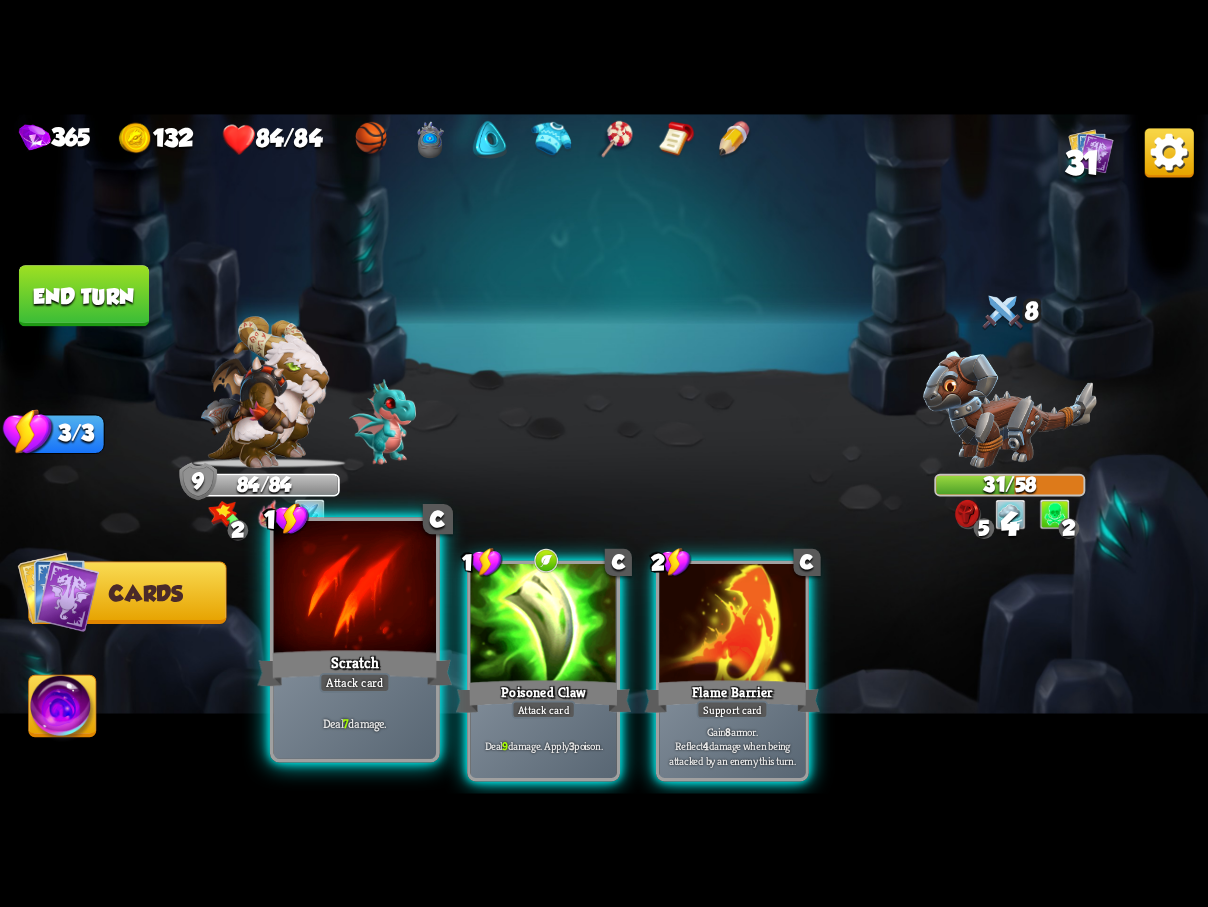 click at bounding box center [355, 589] 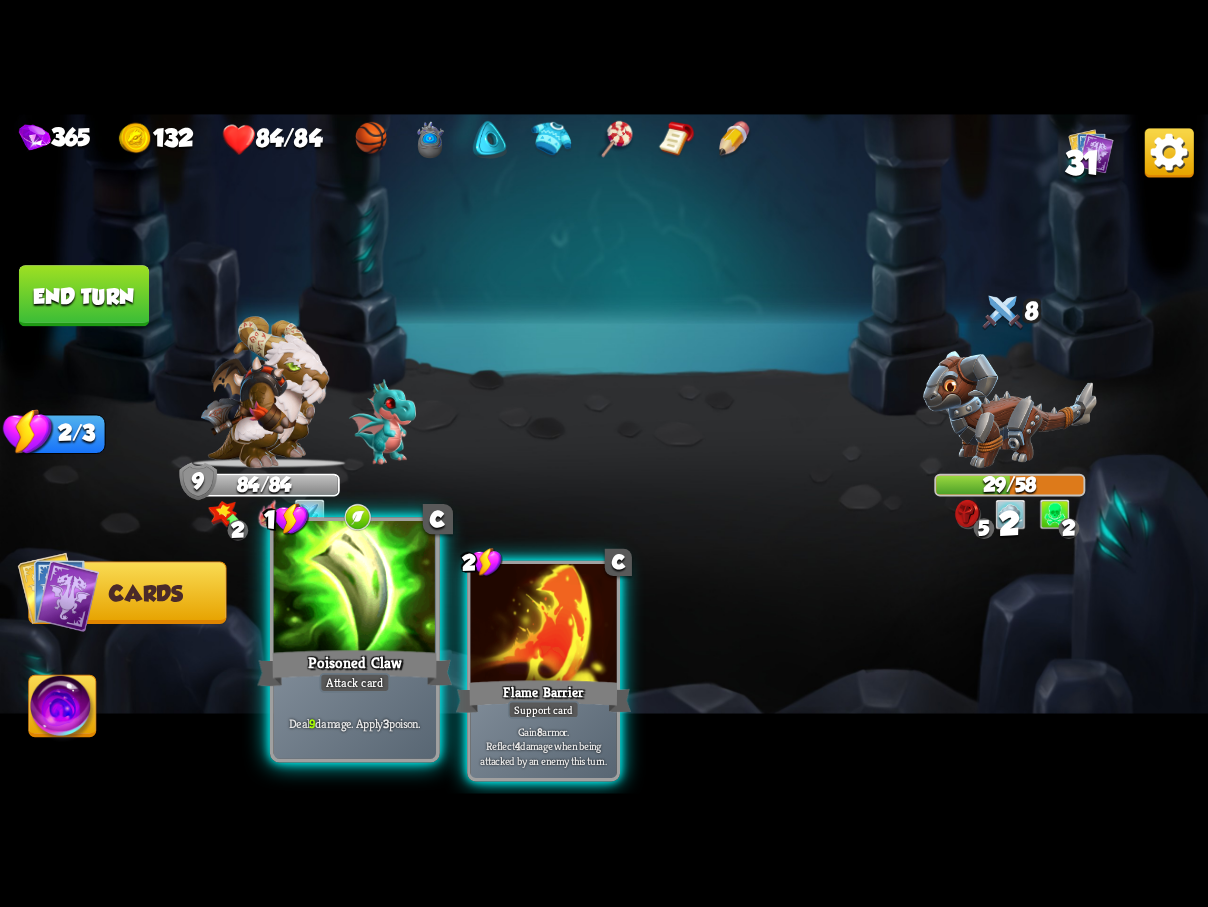 click at bounding box center (355, 589) 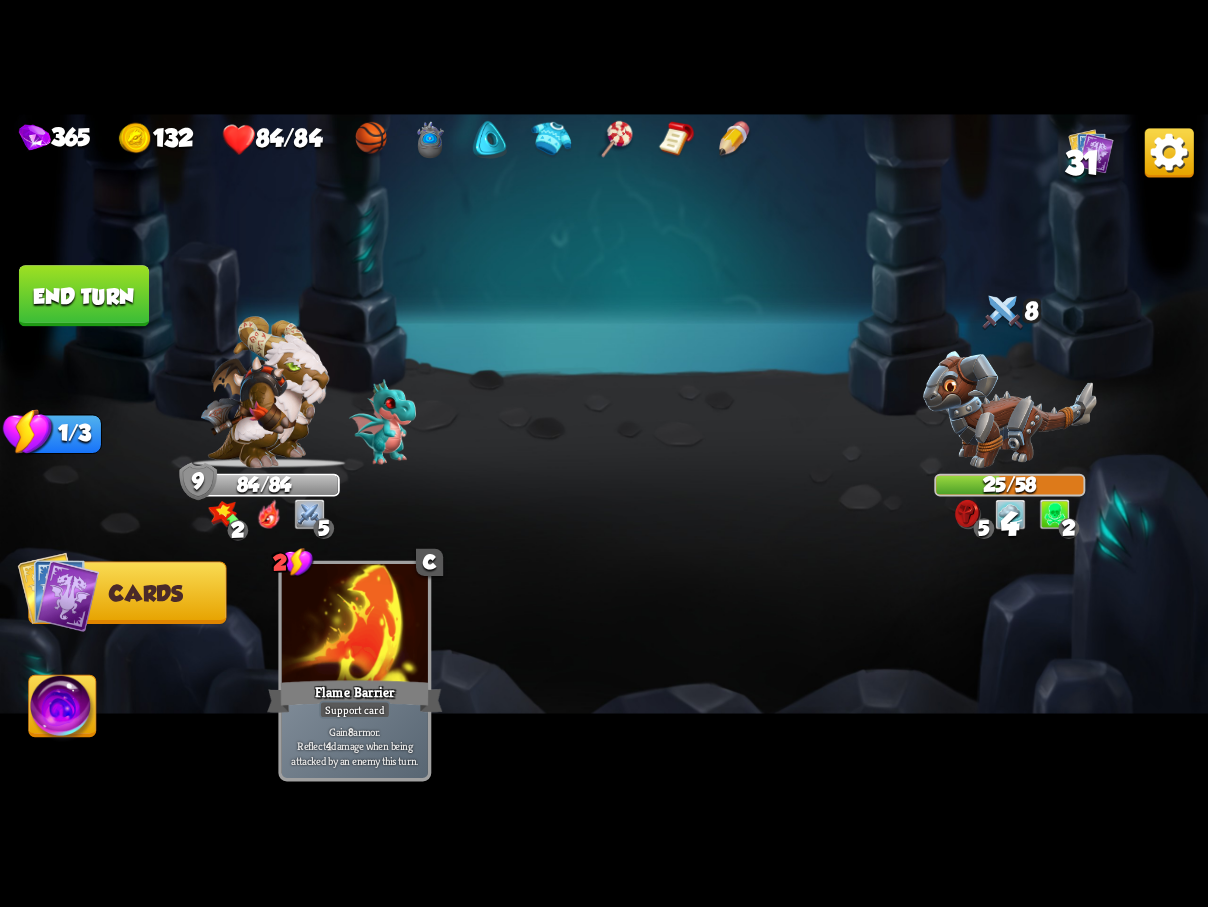 click on "End turn" at bounding box center (84, 295) 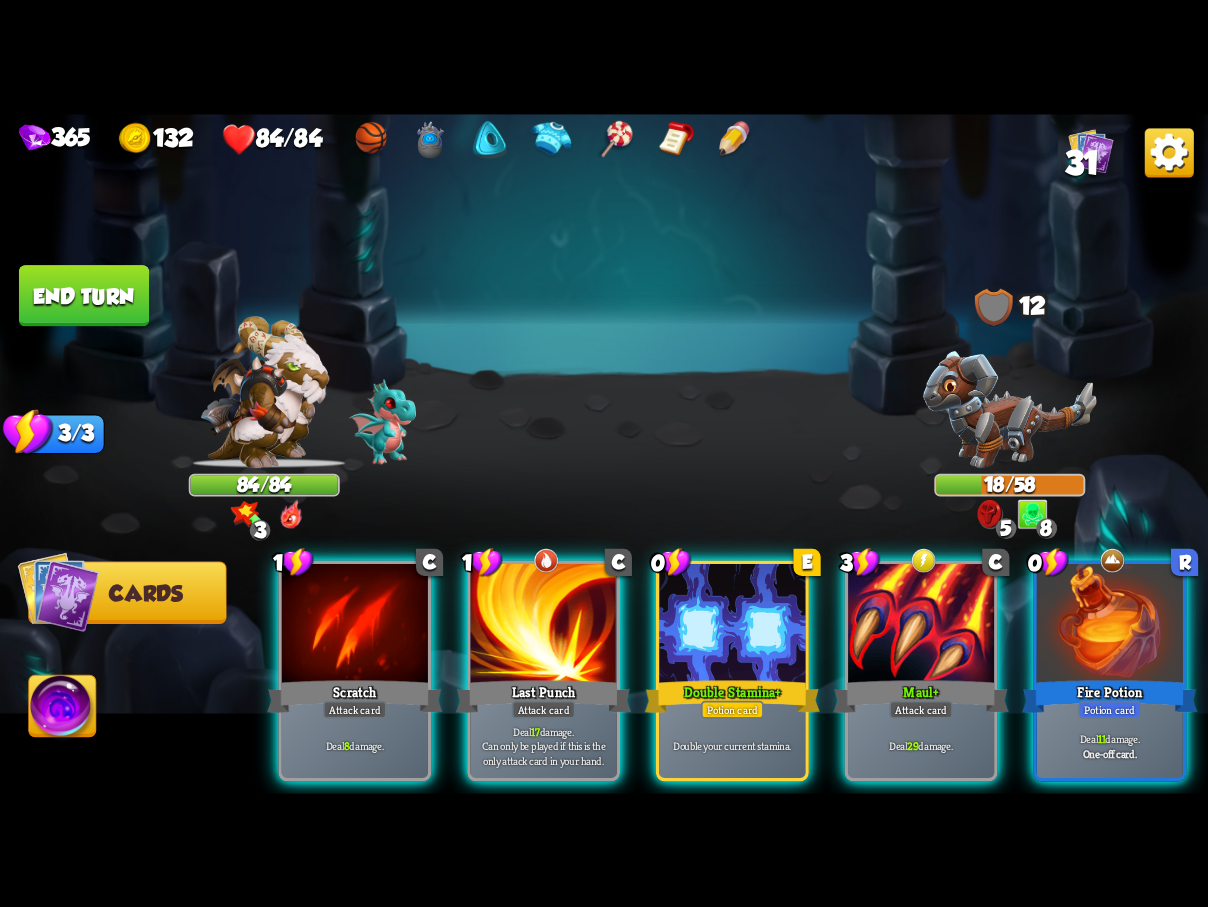 click on "Double Stamina +" at bounding box center [732, 696] 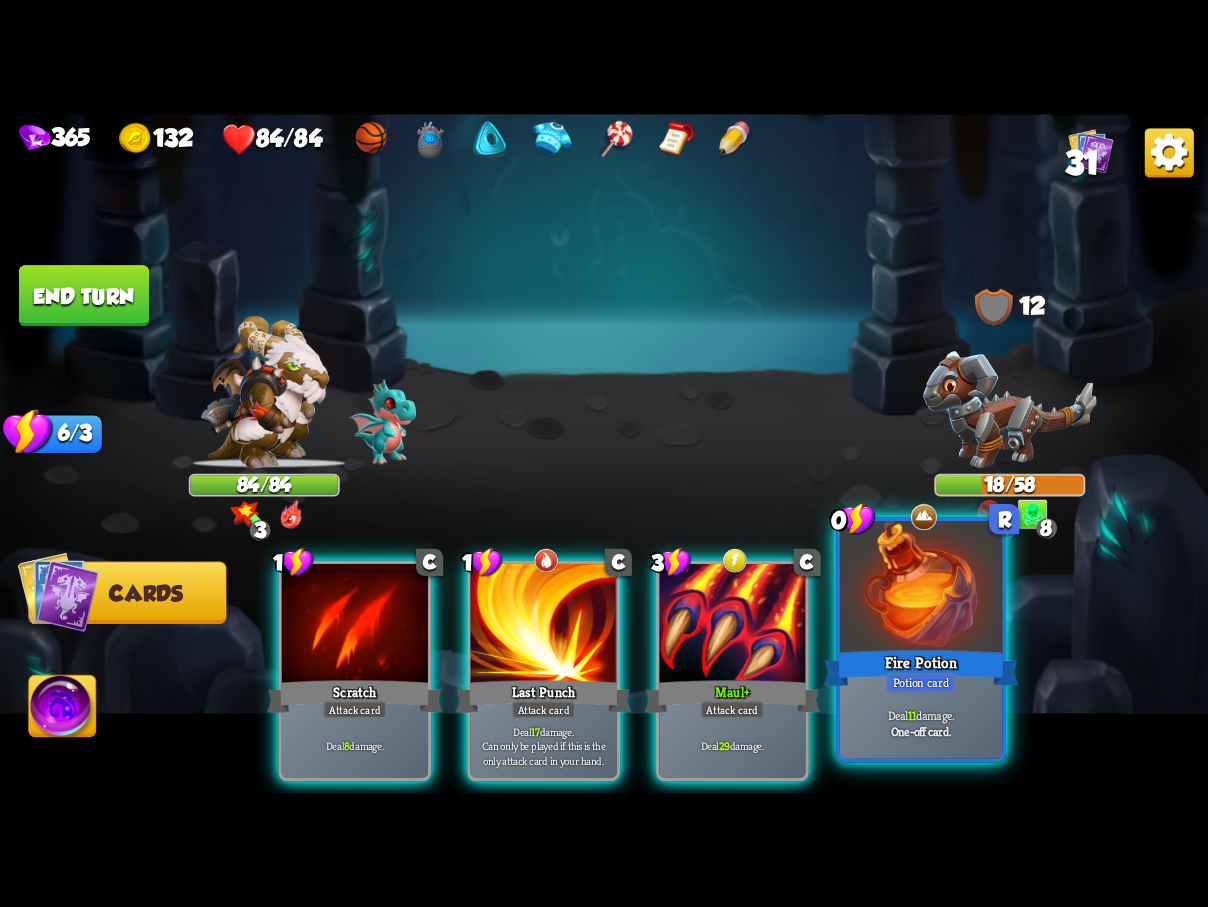 click on "Fire Potion" at bounding box center (921, 667) 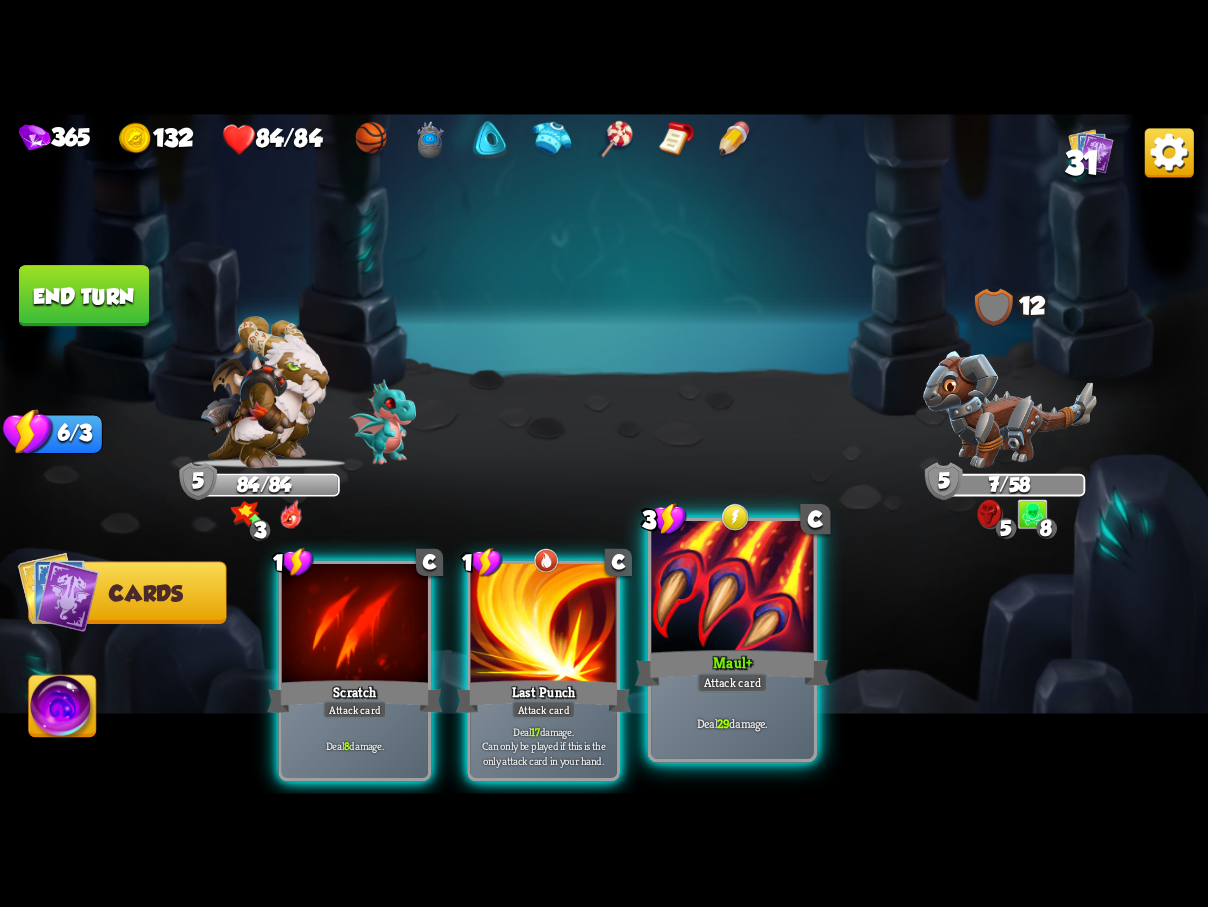 click on "Maul +" at bounding box center [732, 667] 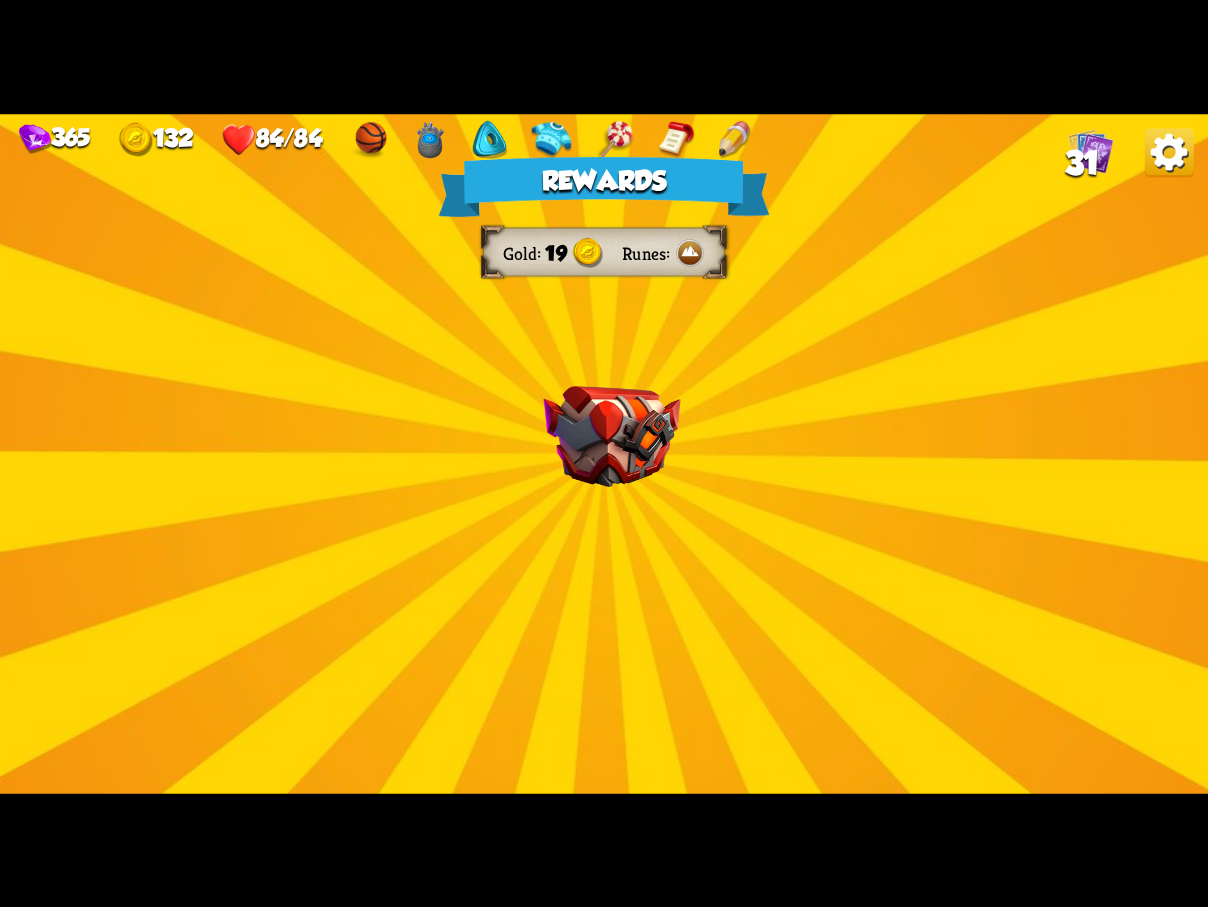 click on "Rewards           Gold   19       Runes
Select a card
1
[PERSON_NAME] +     Attack card   Remove all armor from the enemy, then deal  8  damage.
1
C   Fireball +     Attack card   Lose 2 health. Deal  18  damage.
0
C   Weak Potion +     Potion card   The enemy will deal 25% less damage for the next  3  turns.   One-off card.             Proceed" at bounding box center [604, 454] 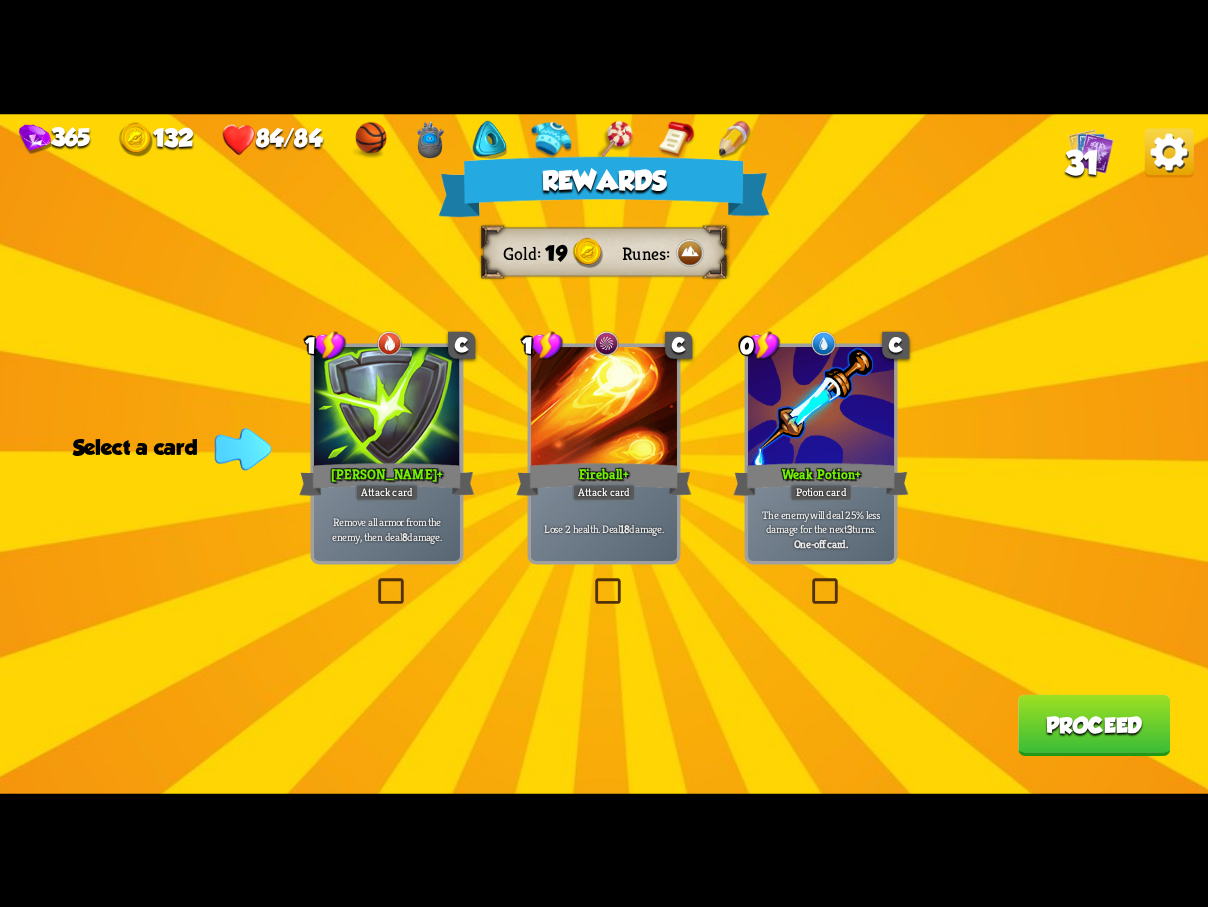 click at bounding box center [808, 581] 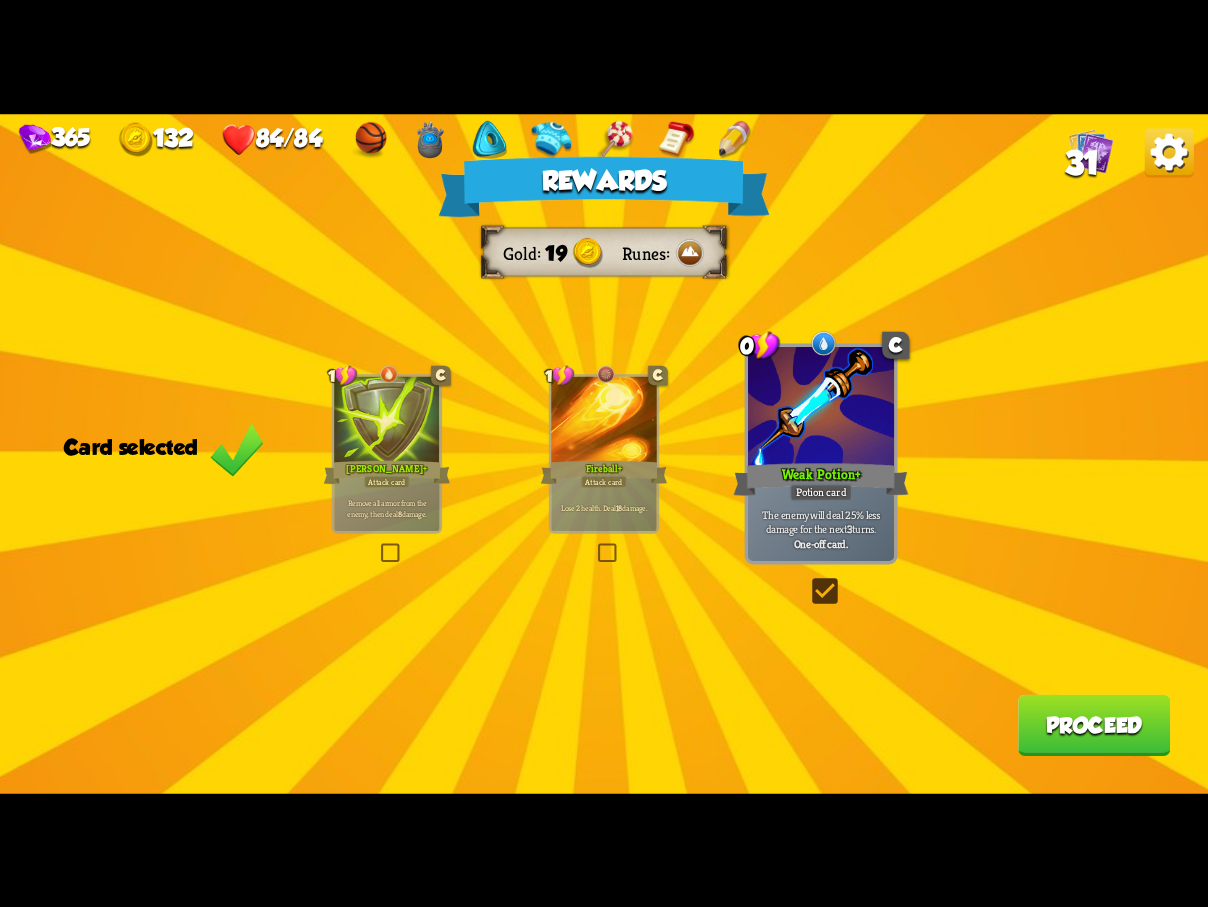 click on "Proceed" at bounding box center (1094, 724) 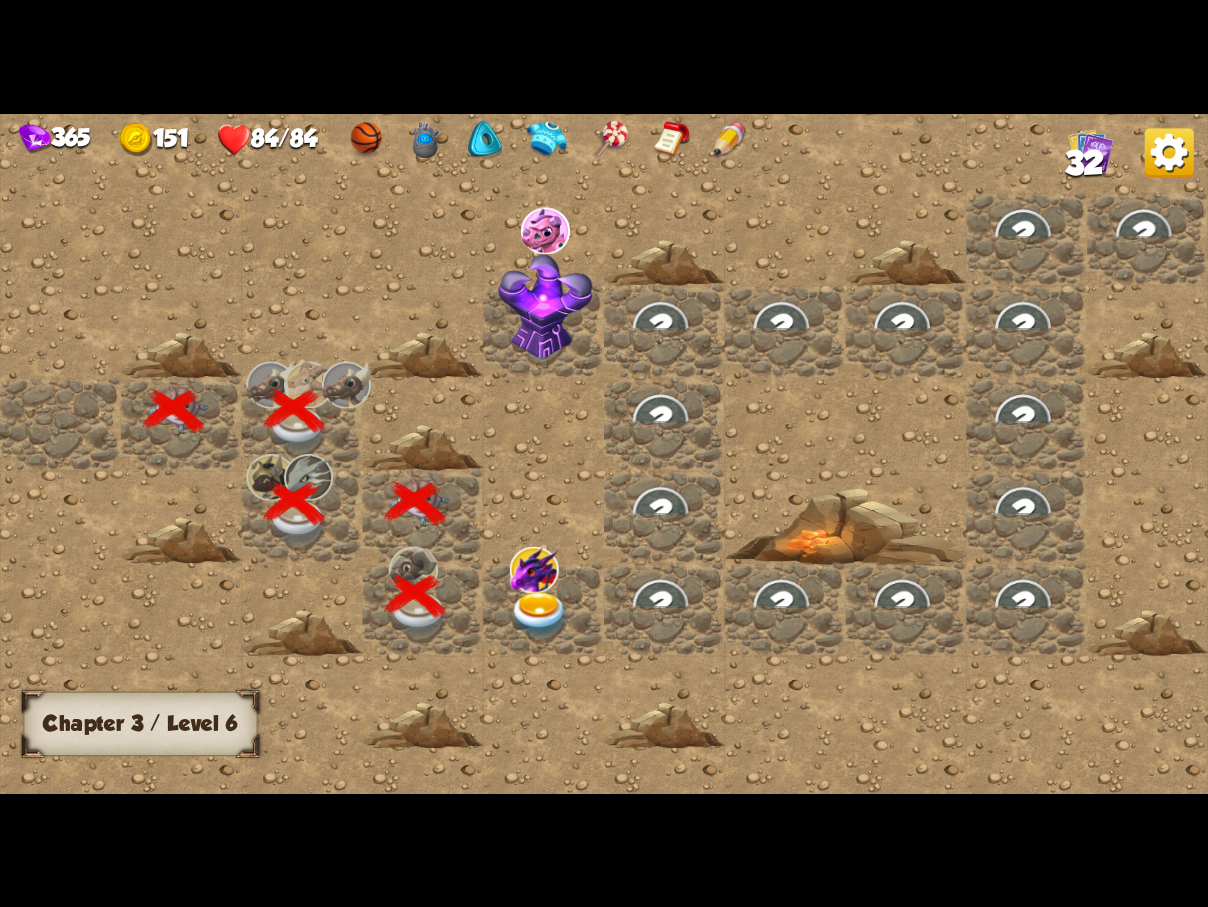 click at bounding box center [540, 614] 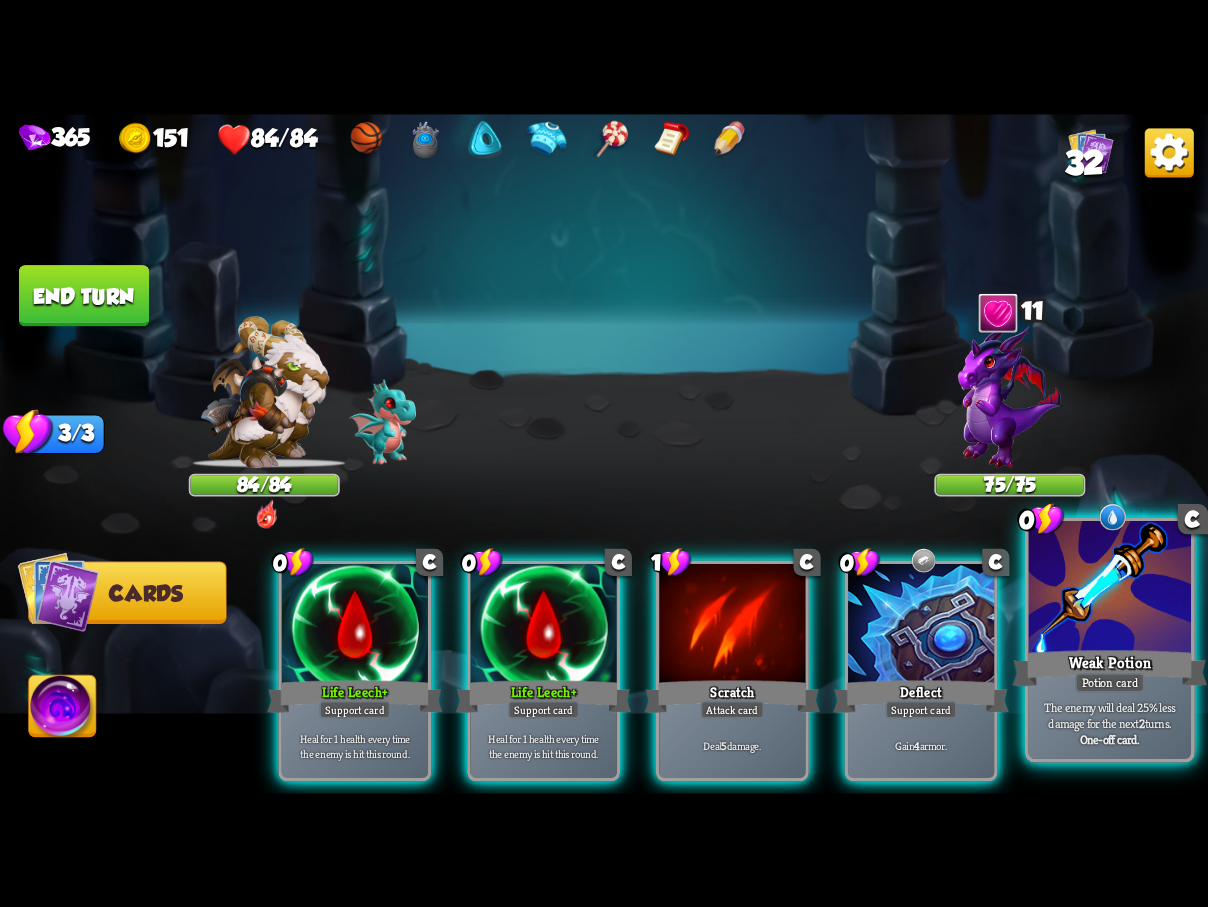 click at bounding box center (1110, 589) 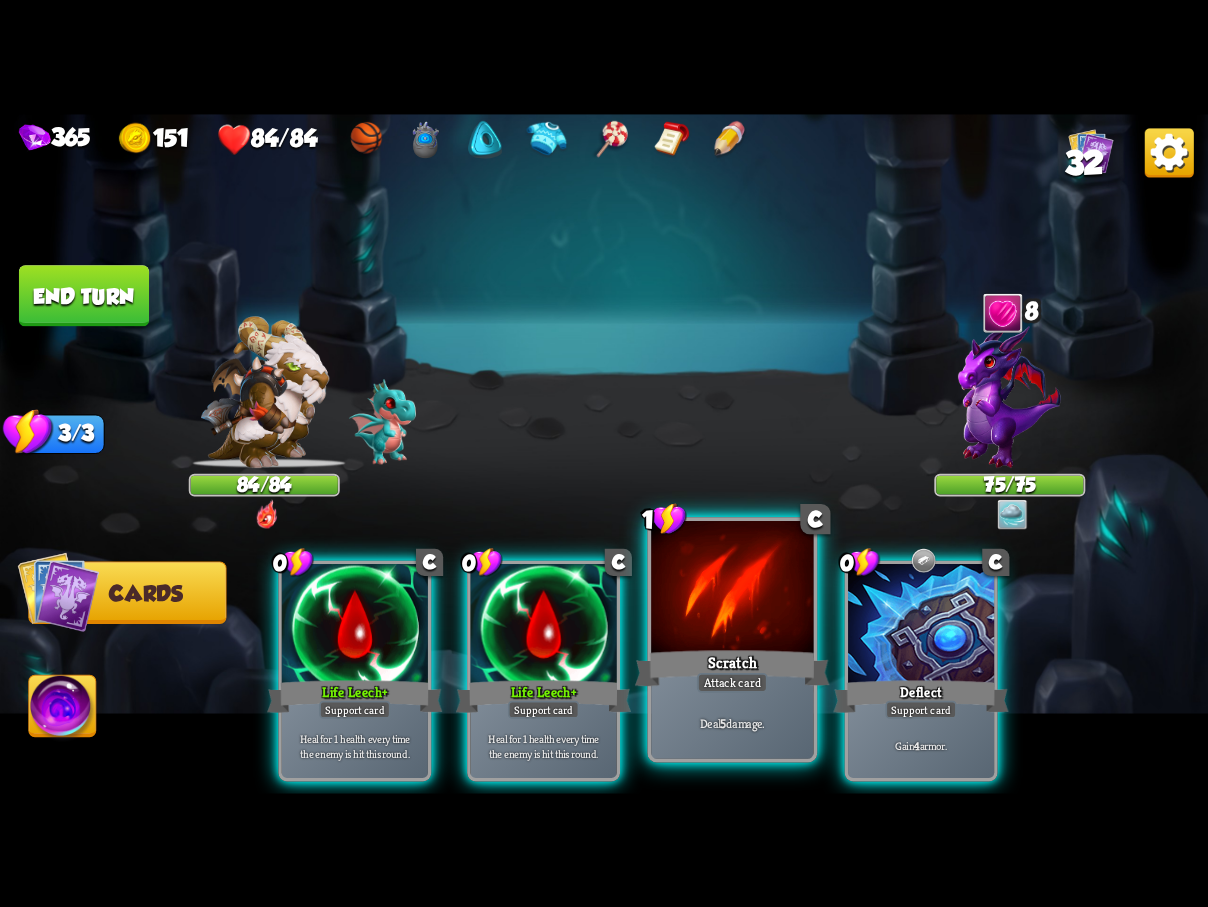 click at bounding box center [732, 589] 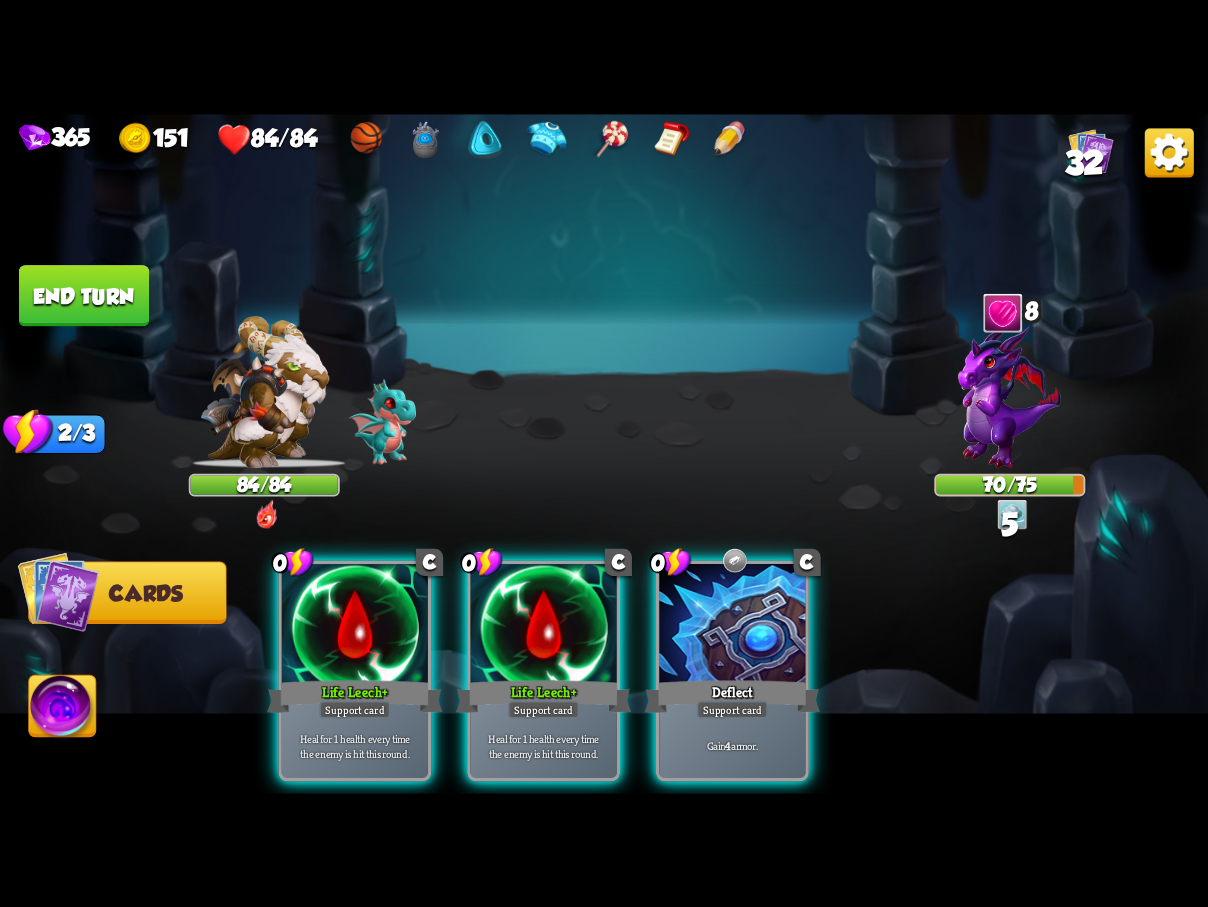 drag, startPoint x: 748, startPoint y: 643, endPoint x: 731, endPoint y: 626, distance: 24.04163 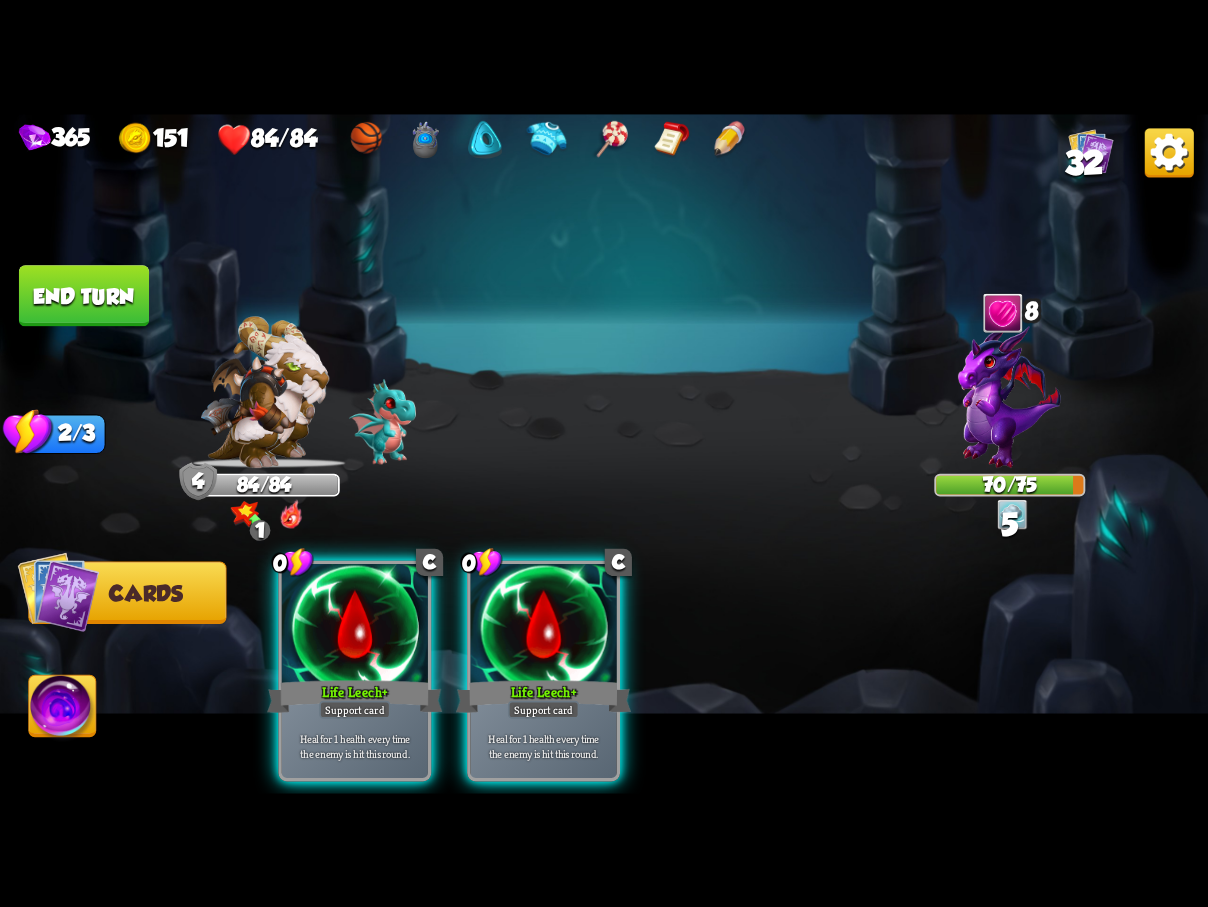 click on "End turn" at bounding box center (84, 295) 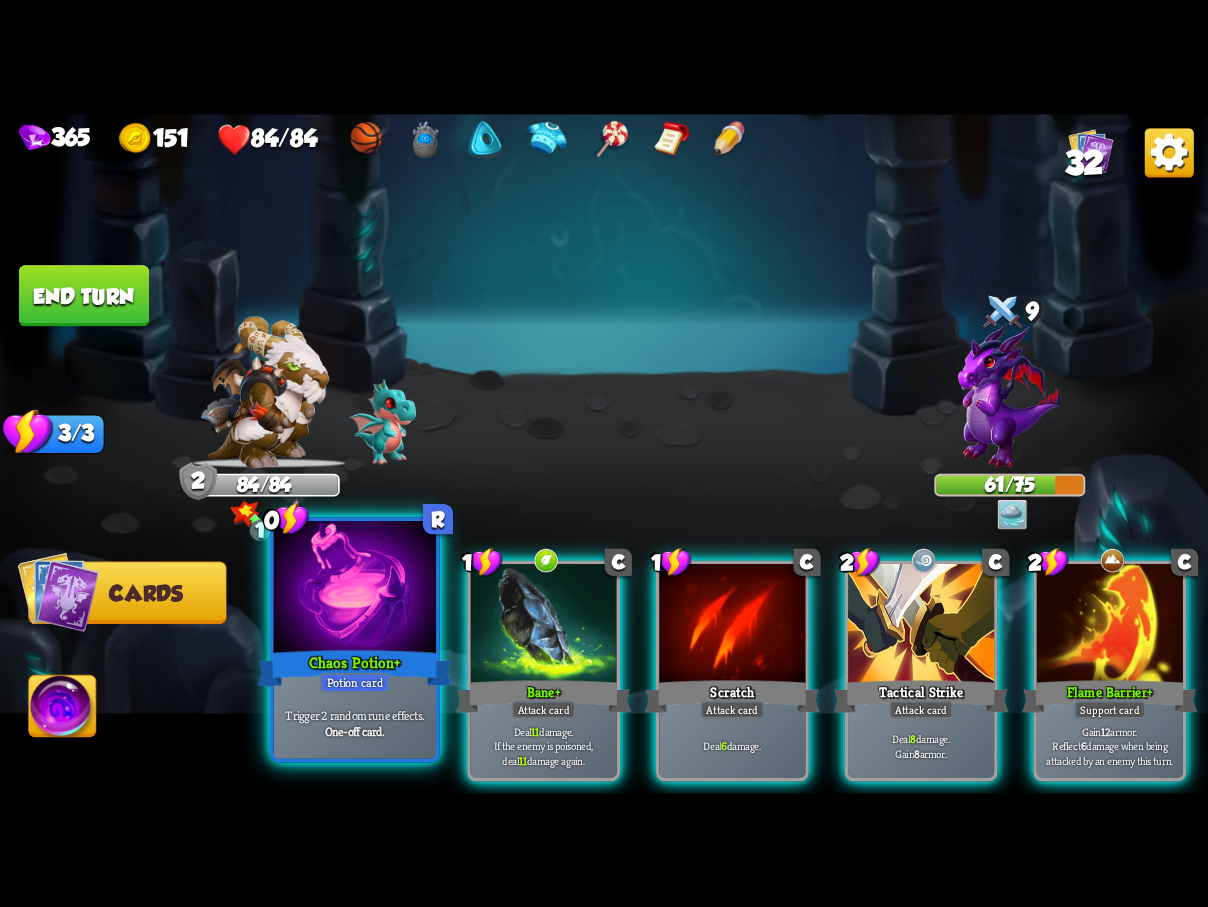 click on "Potion card" at bounding box center [355, 682] 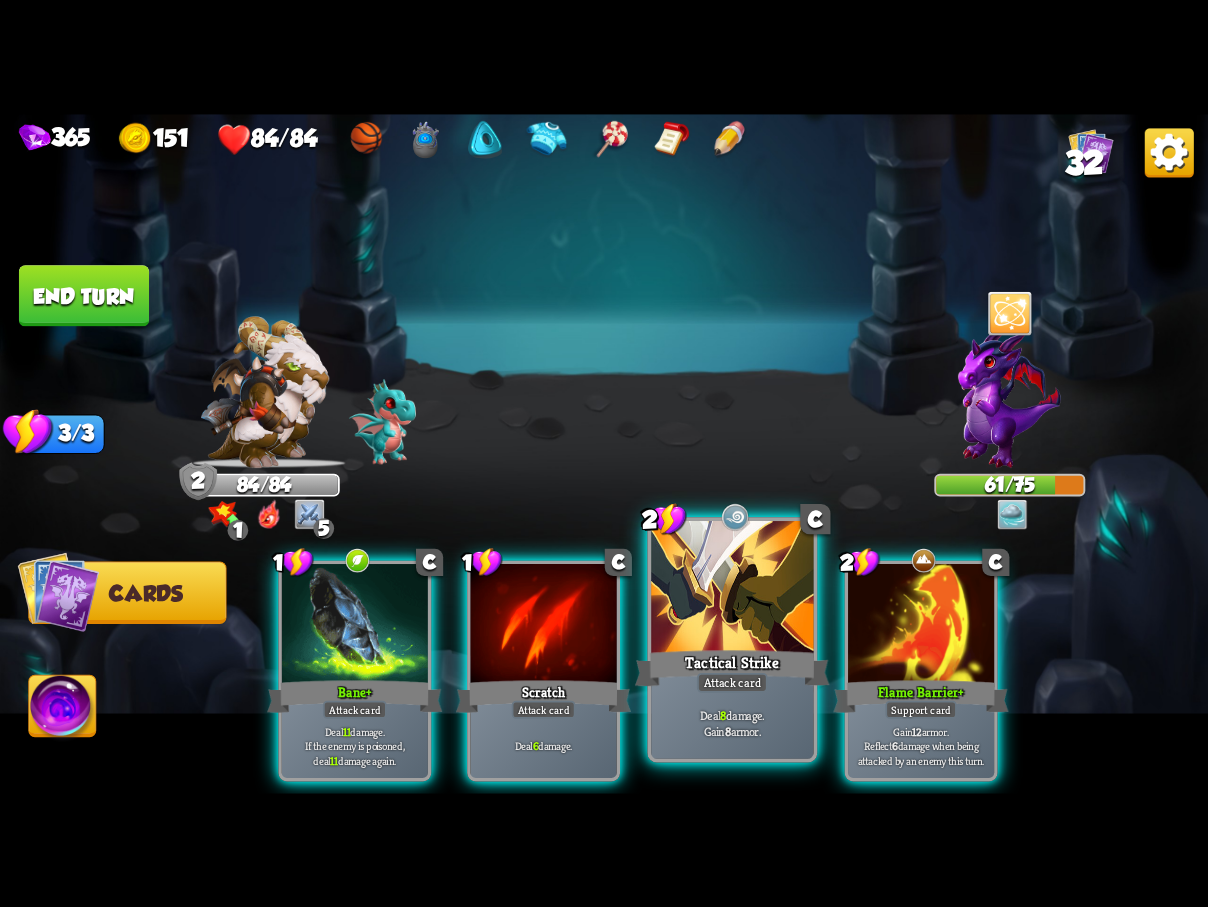 click at bounding box center (732, 589) 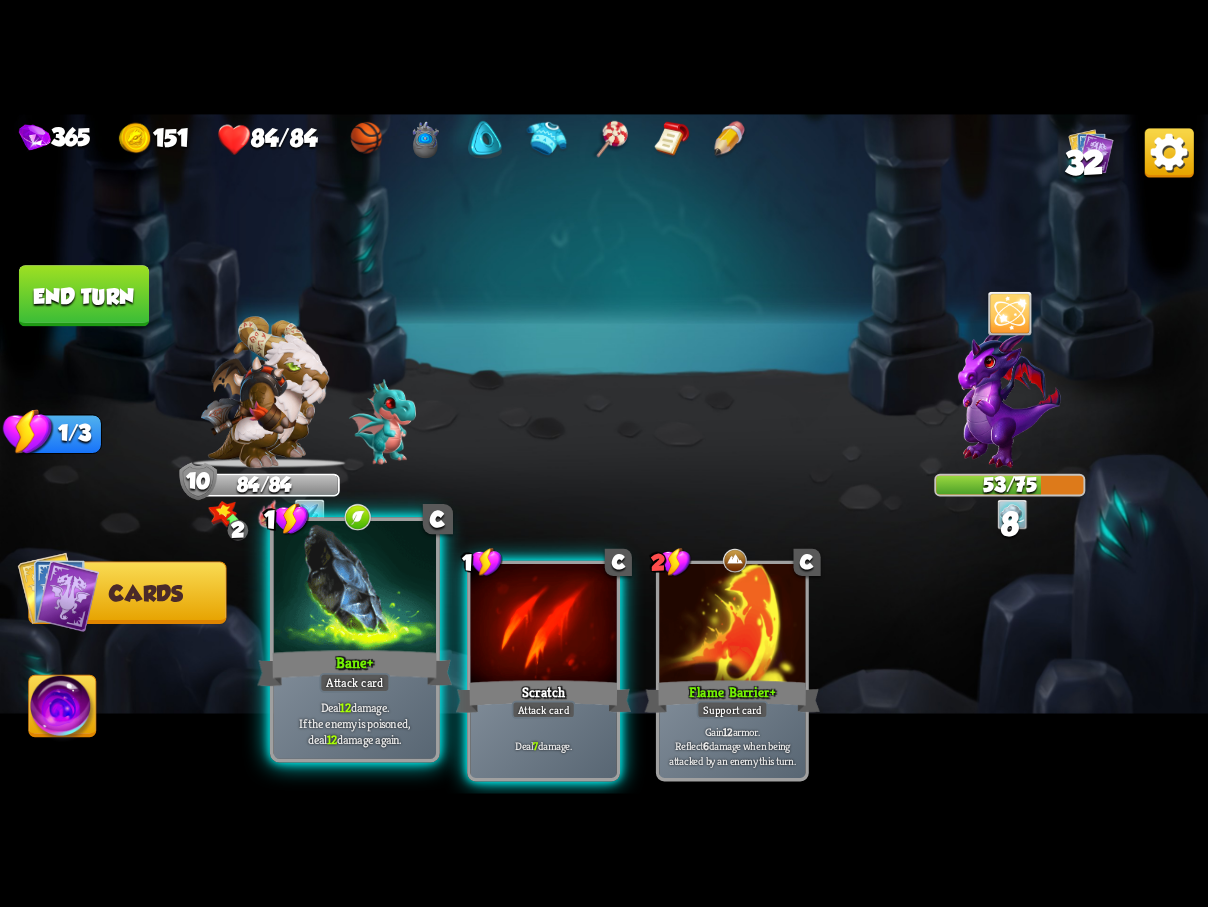 click on "Bane +" at bounding box center (354, 667) 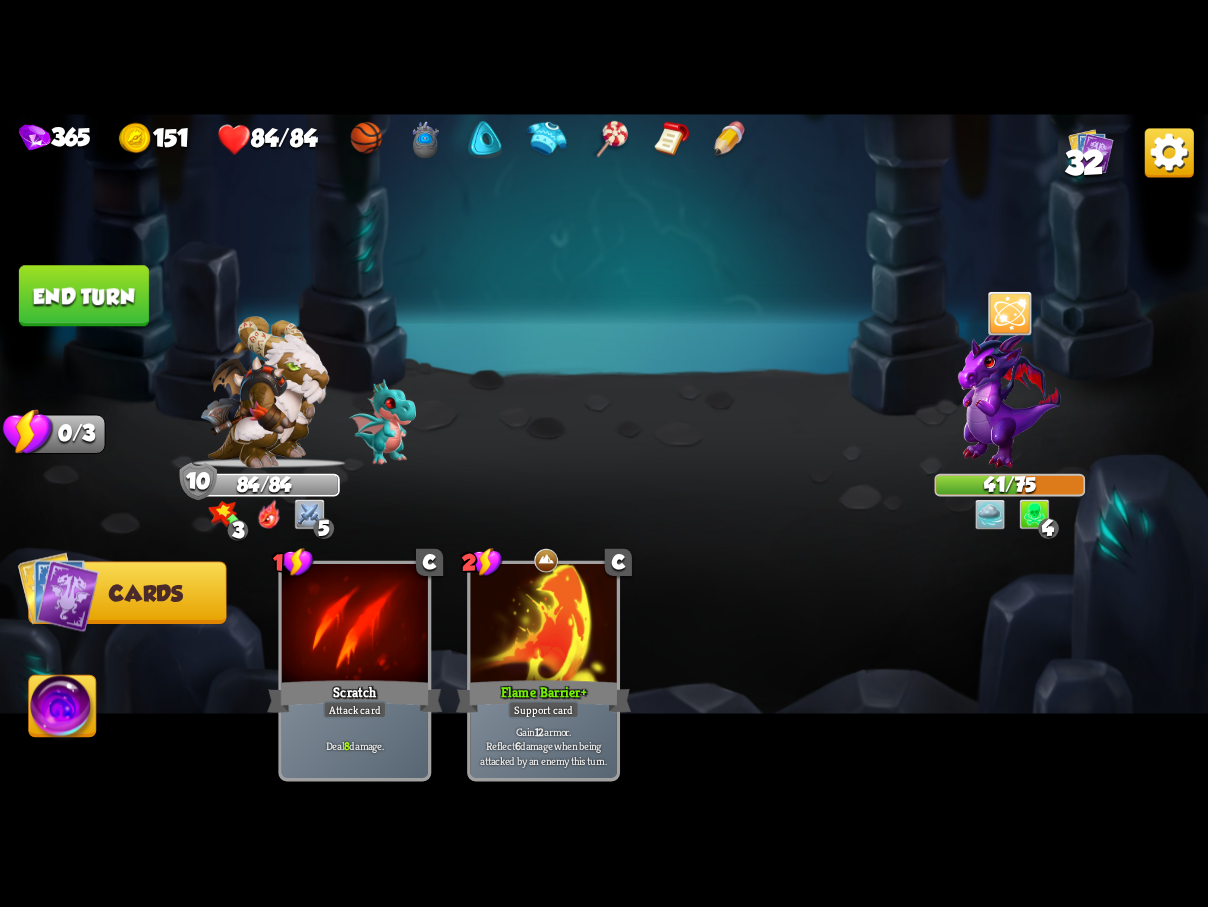 click on "End turn" at bounding box center [84, 295] 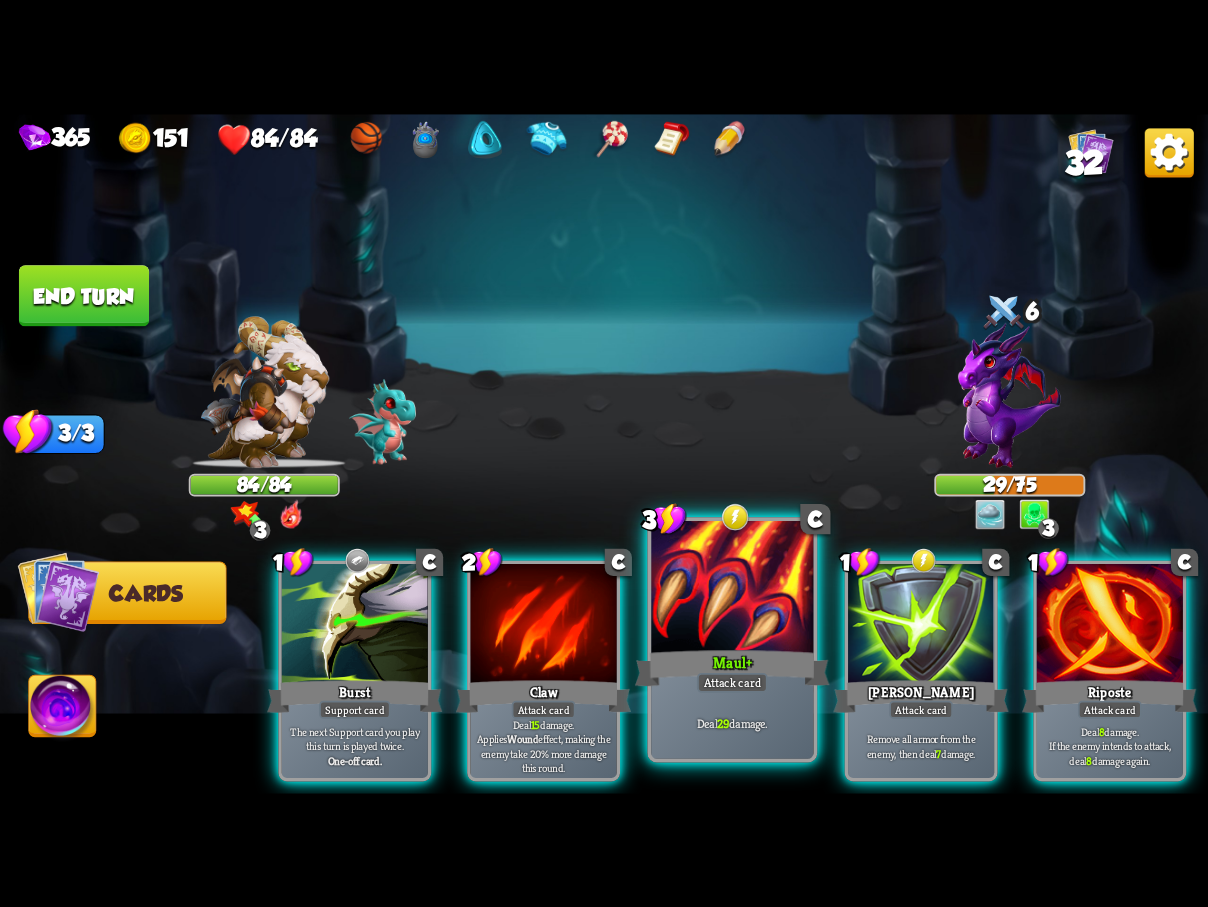 click on "Maul +" at bounding box center (732, 667) 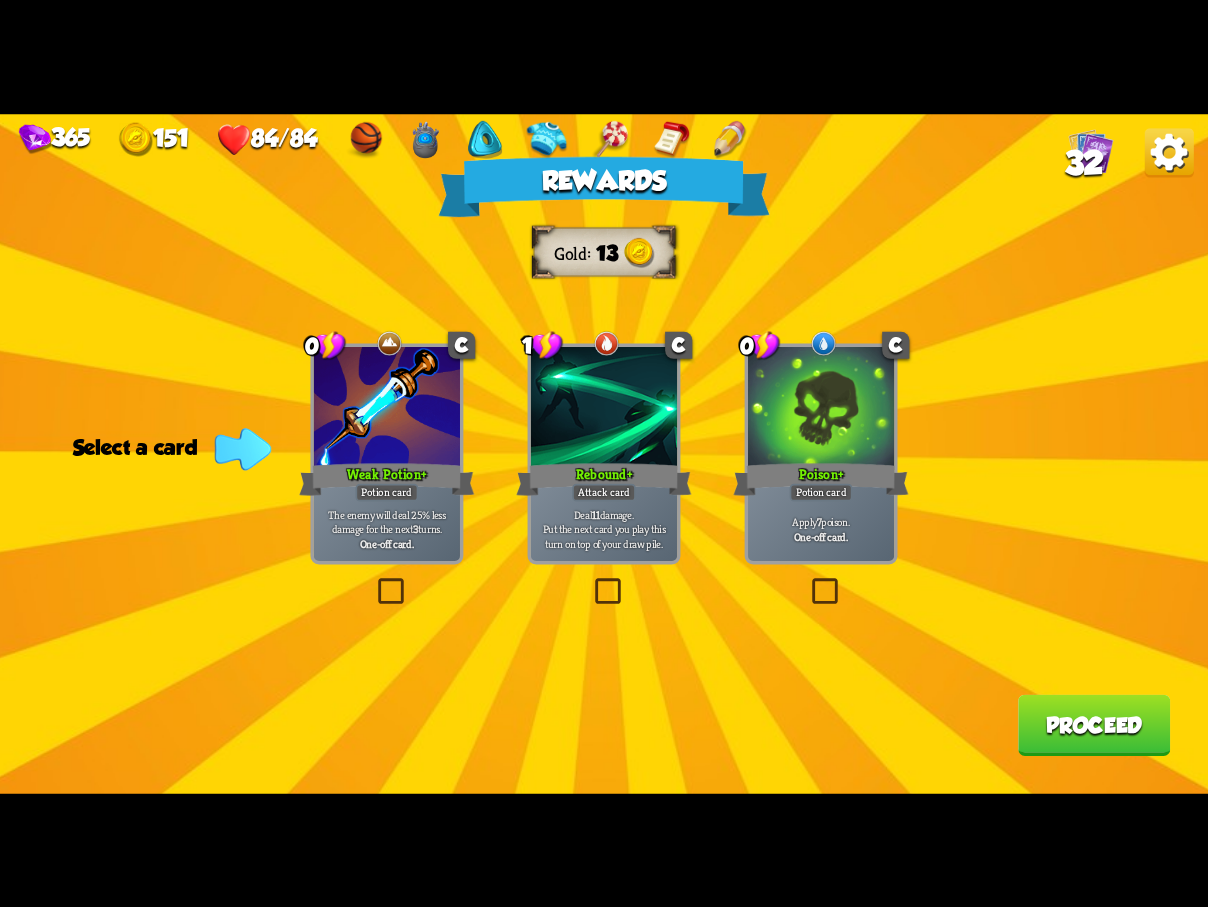 click at bounding box center (808, 581) 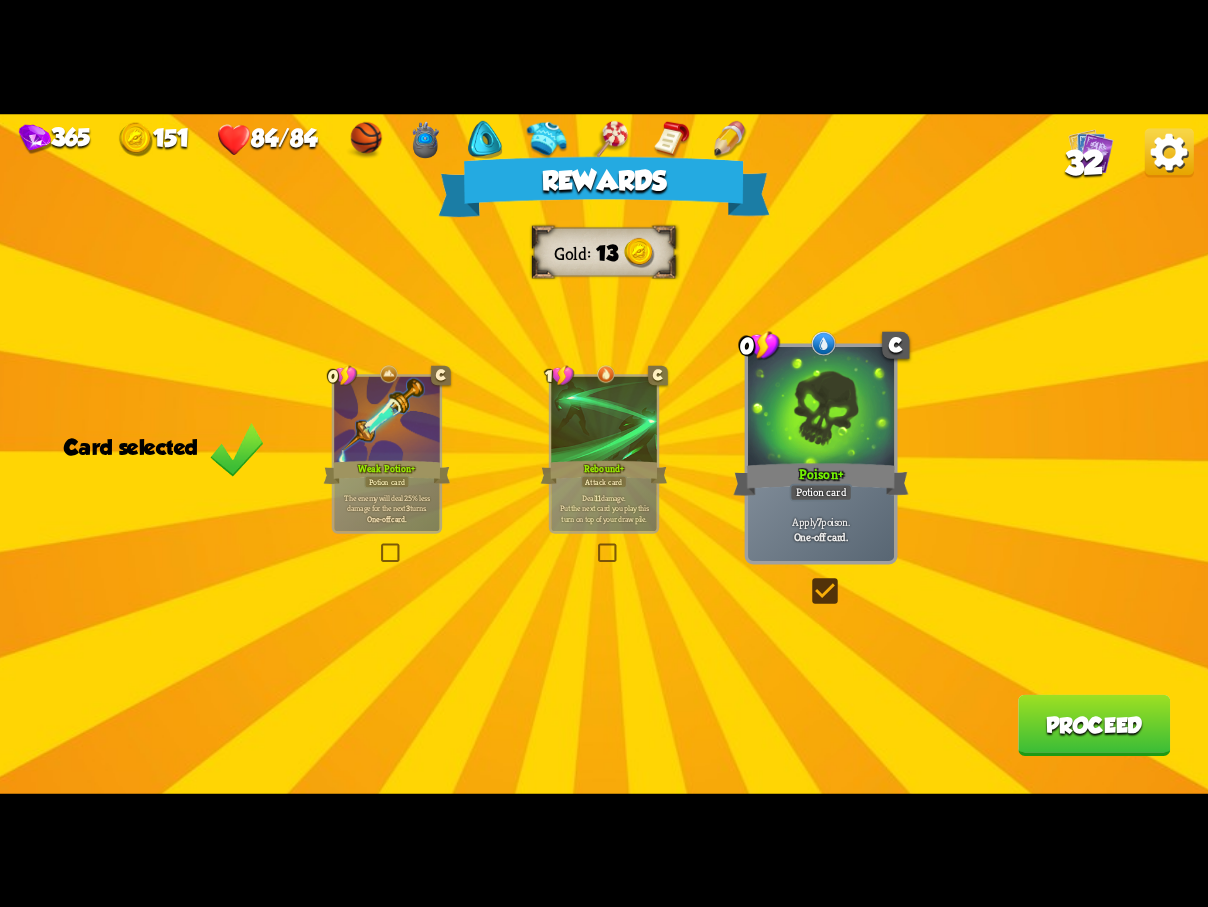 click on "Proceed" at bounding box center (1094, 724) 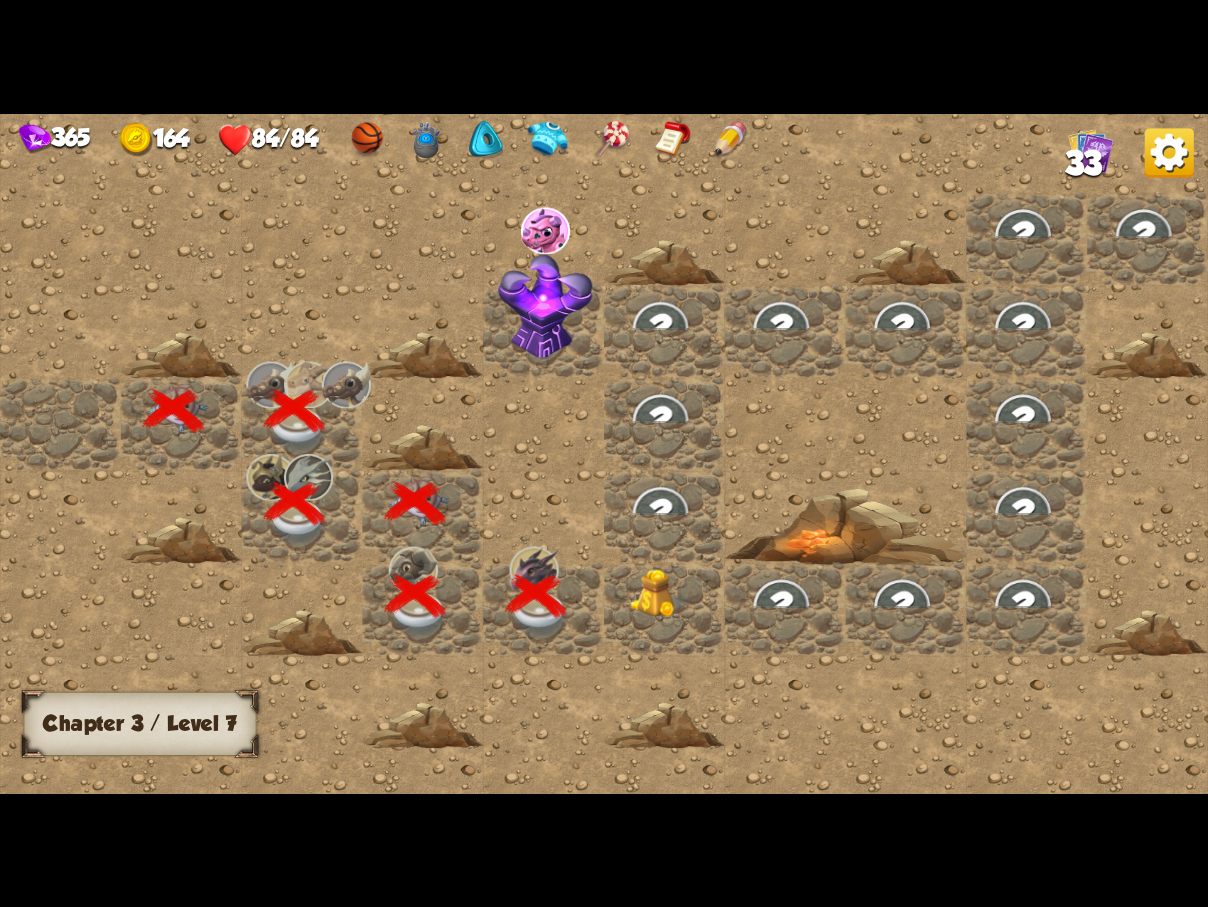 click at bounding box center (660, 593) 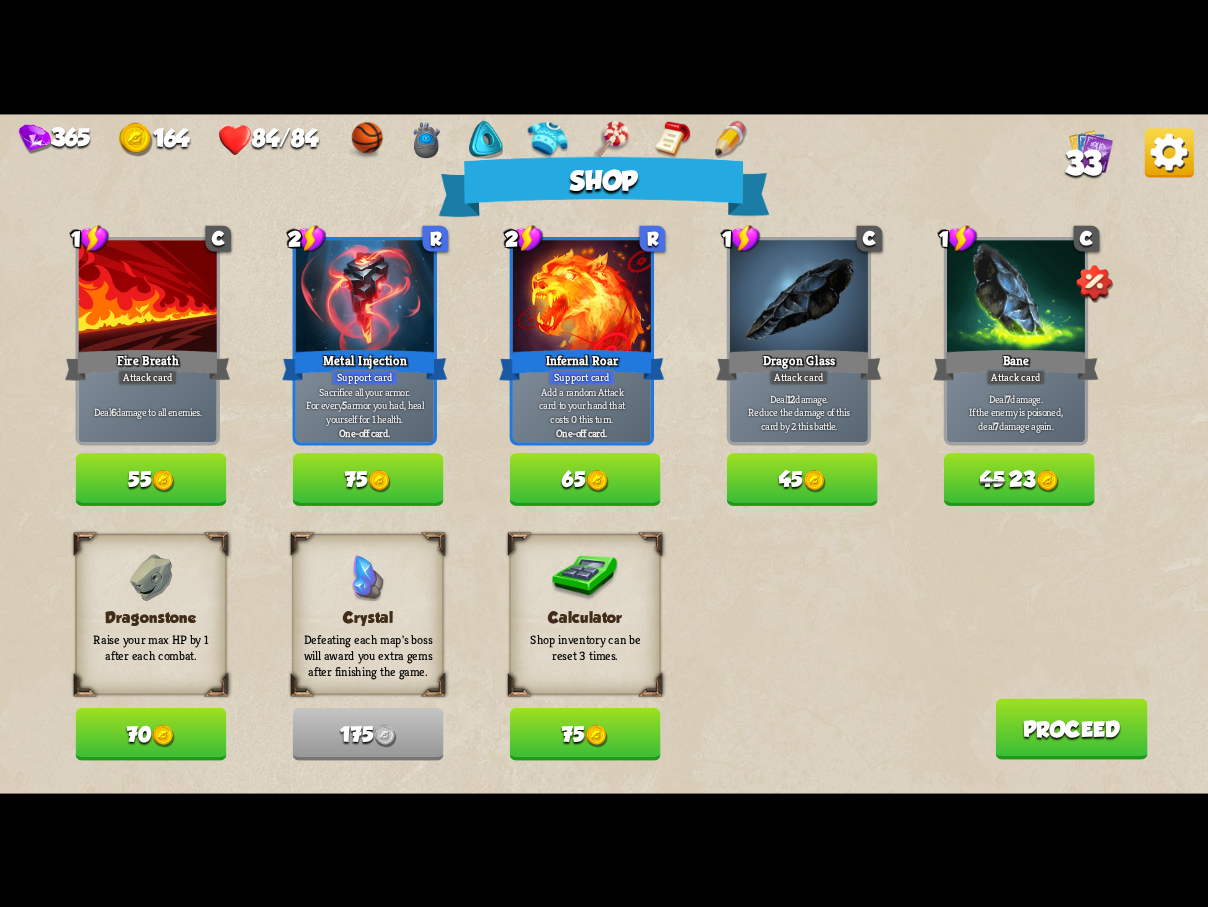 click on "75" at bounding box center [585, 734] 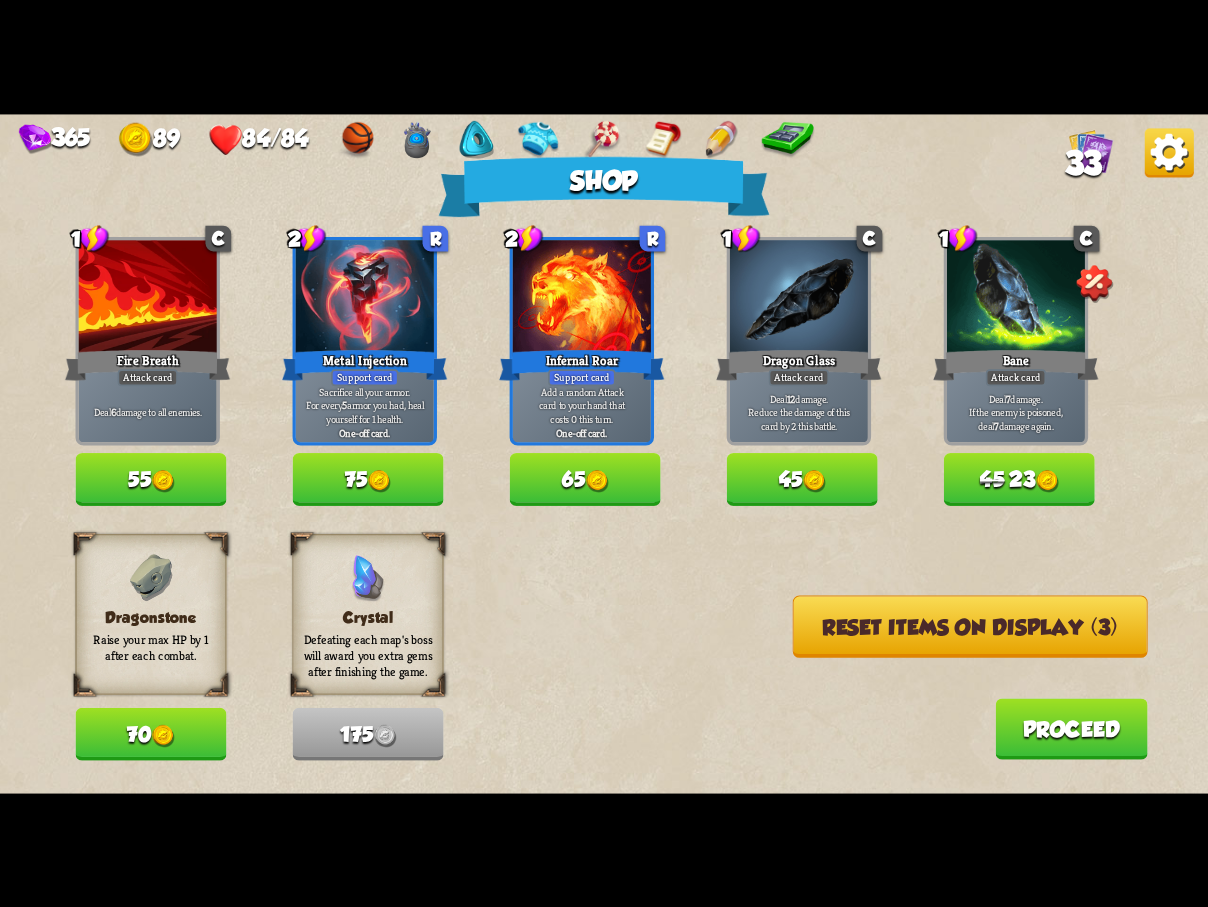 click on "Reset items on display (3)" at bounding box center [970, 626] 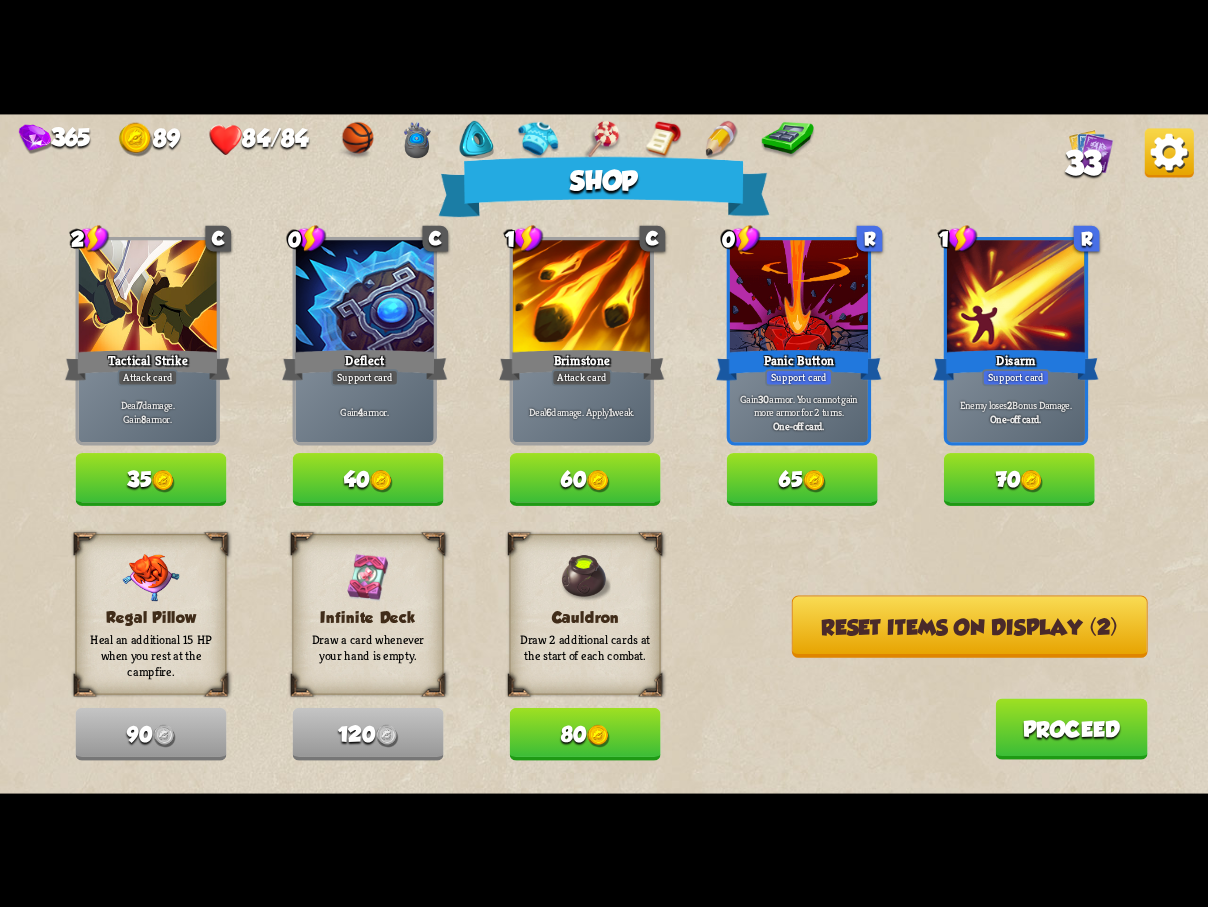 click on "Reset items on display (2)" at bounding box center (970, 626) 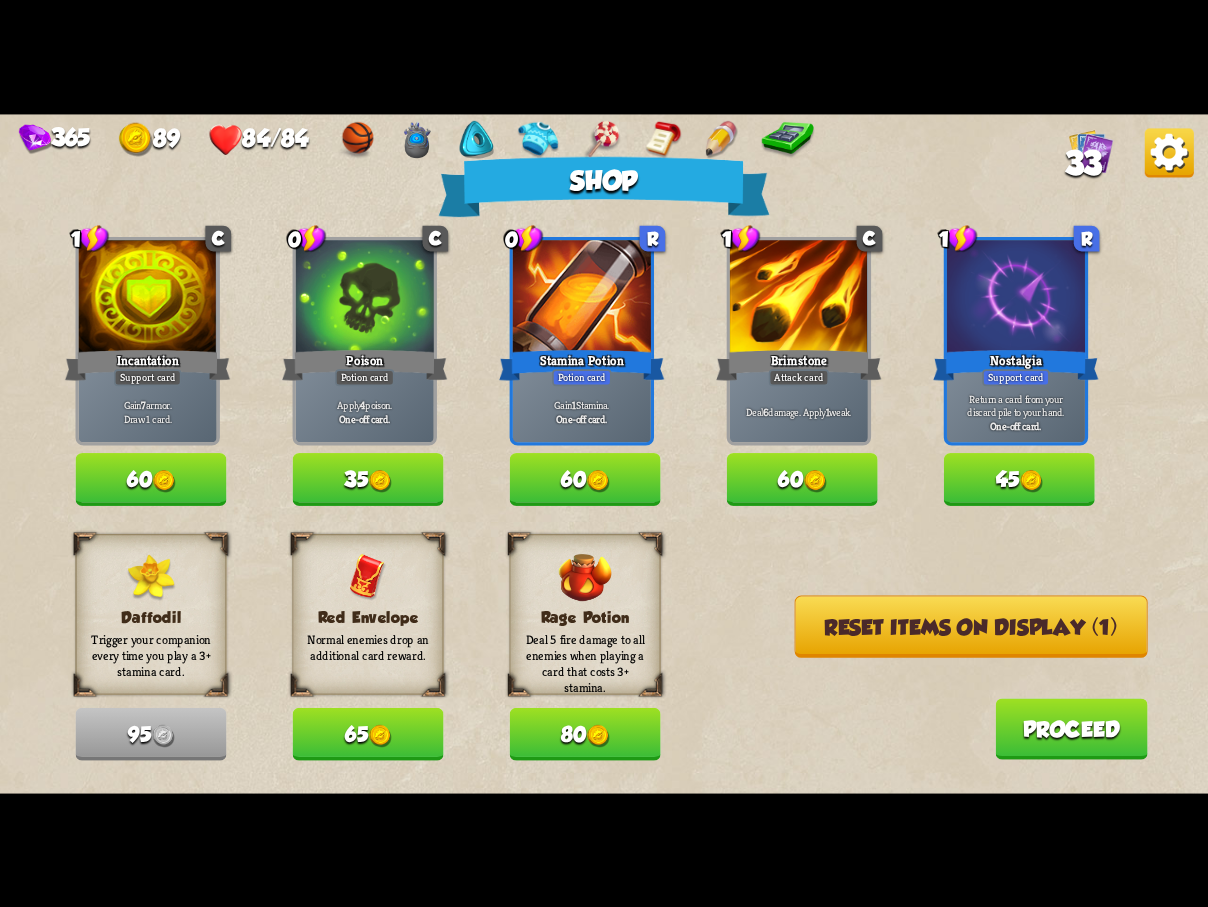 drag, startPoint x: 900, startPoint y: 626, endPoint x: 734, endPoint y: 657, distance: 168.86977 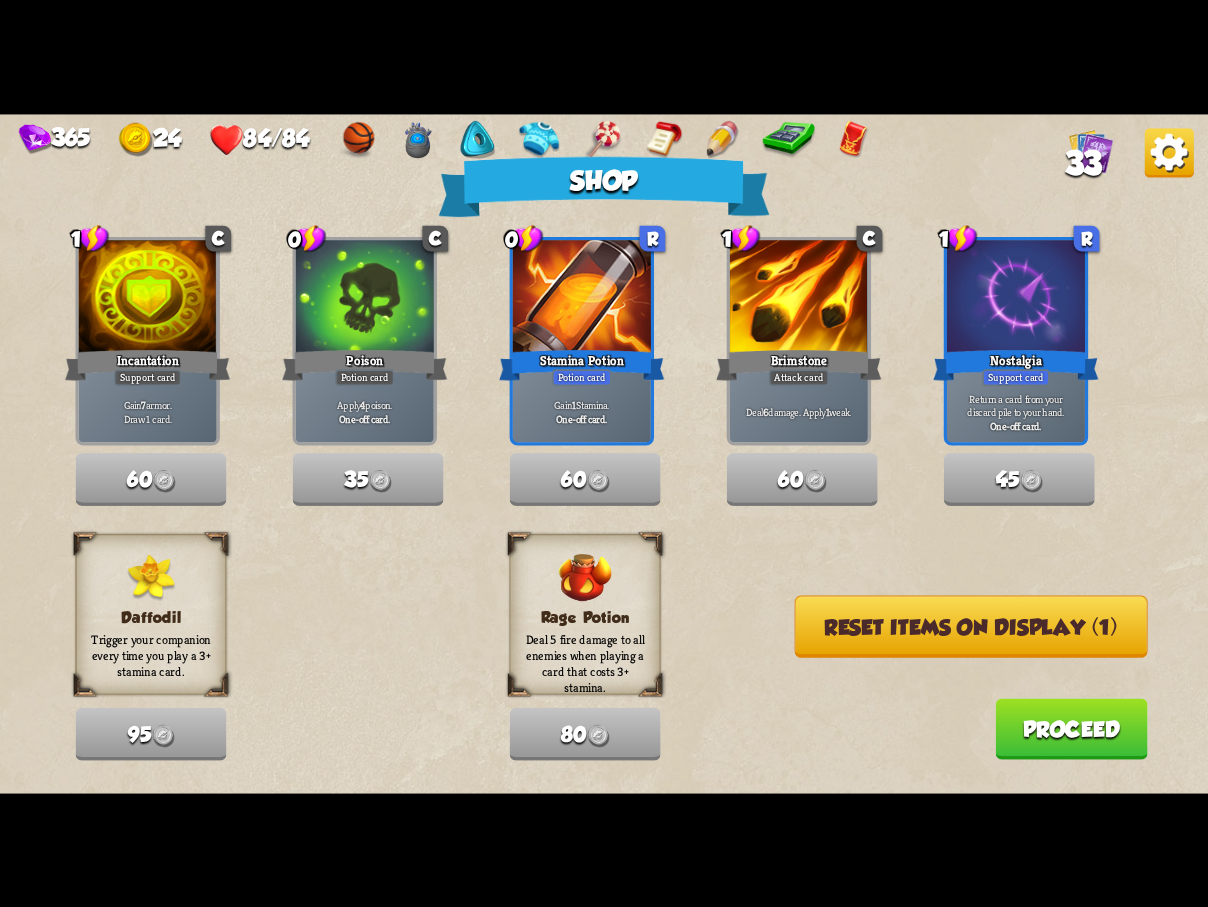 click on "Proceed" at bounding box center [1071, 728] 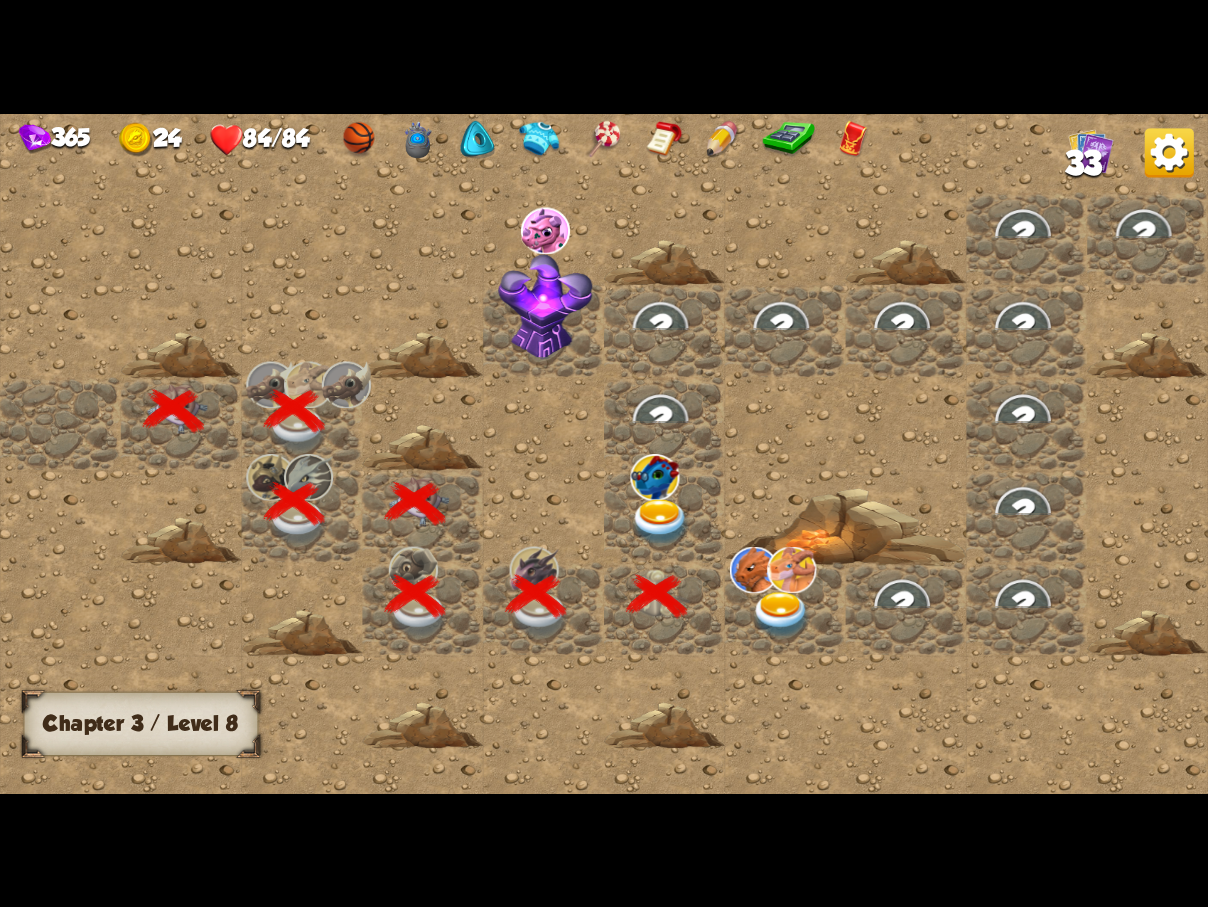click at bounding box center (660, 522) 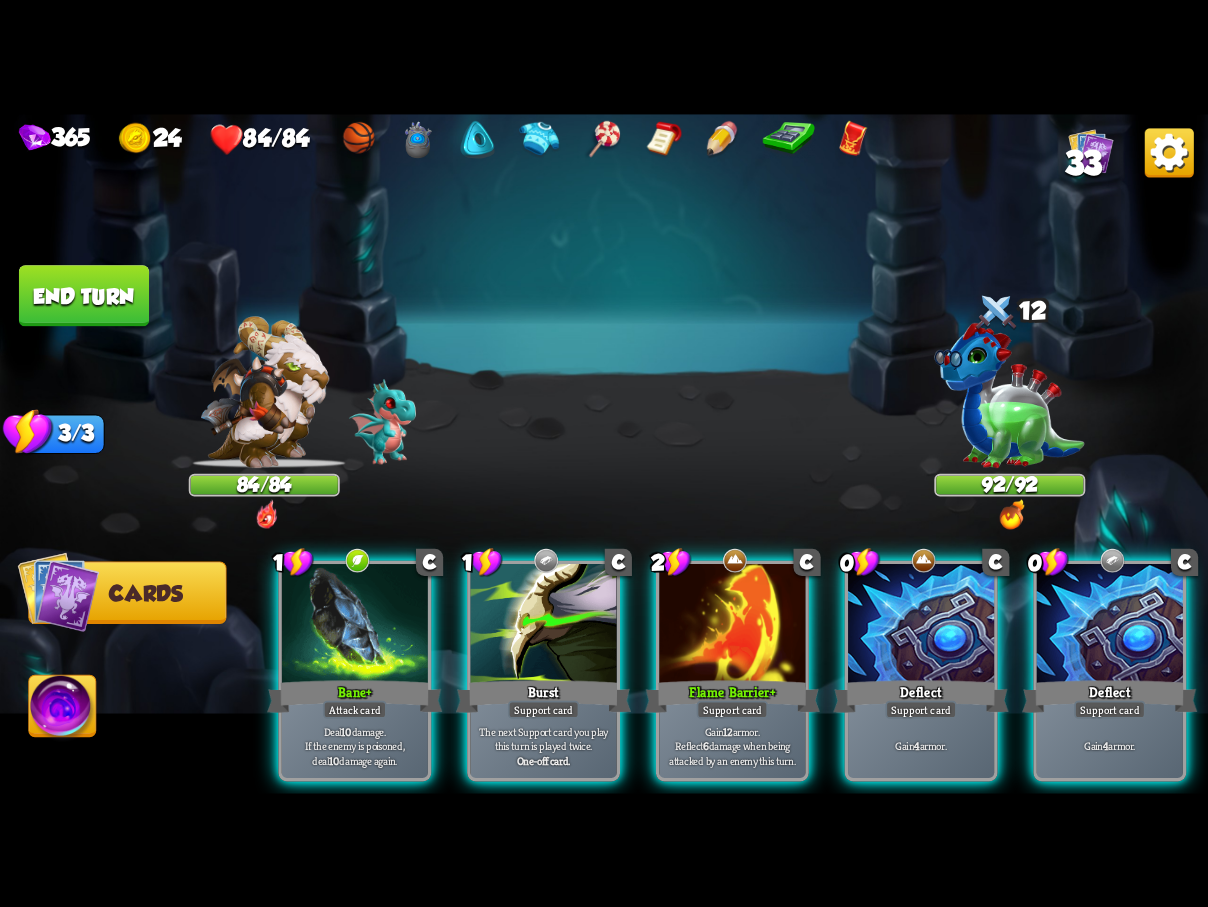 click at bounding box center [1012, 514] 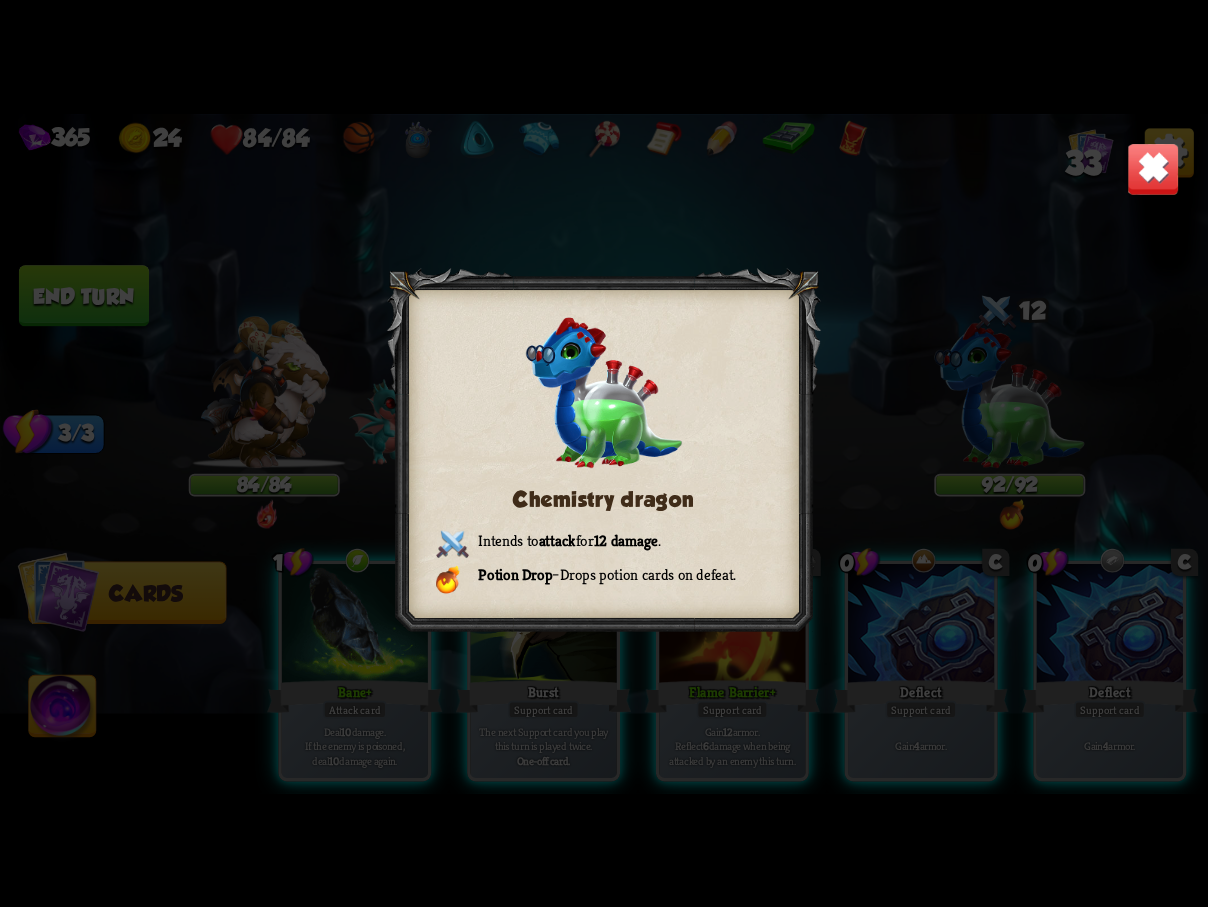 click on "Chemistry dragon
Intends to  attack  for  12 damage .
Potion Drop
–
Drops potion cards on defeat." at bounding box center [604, 454] 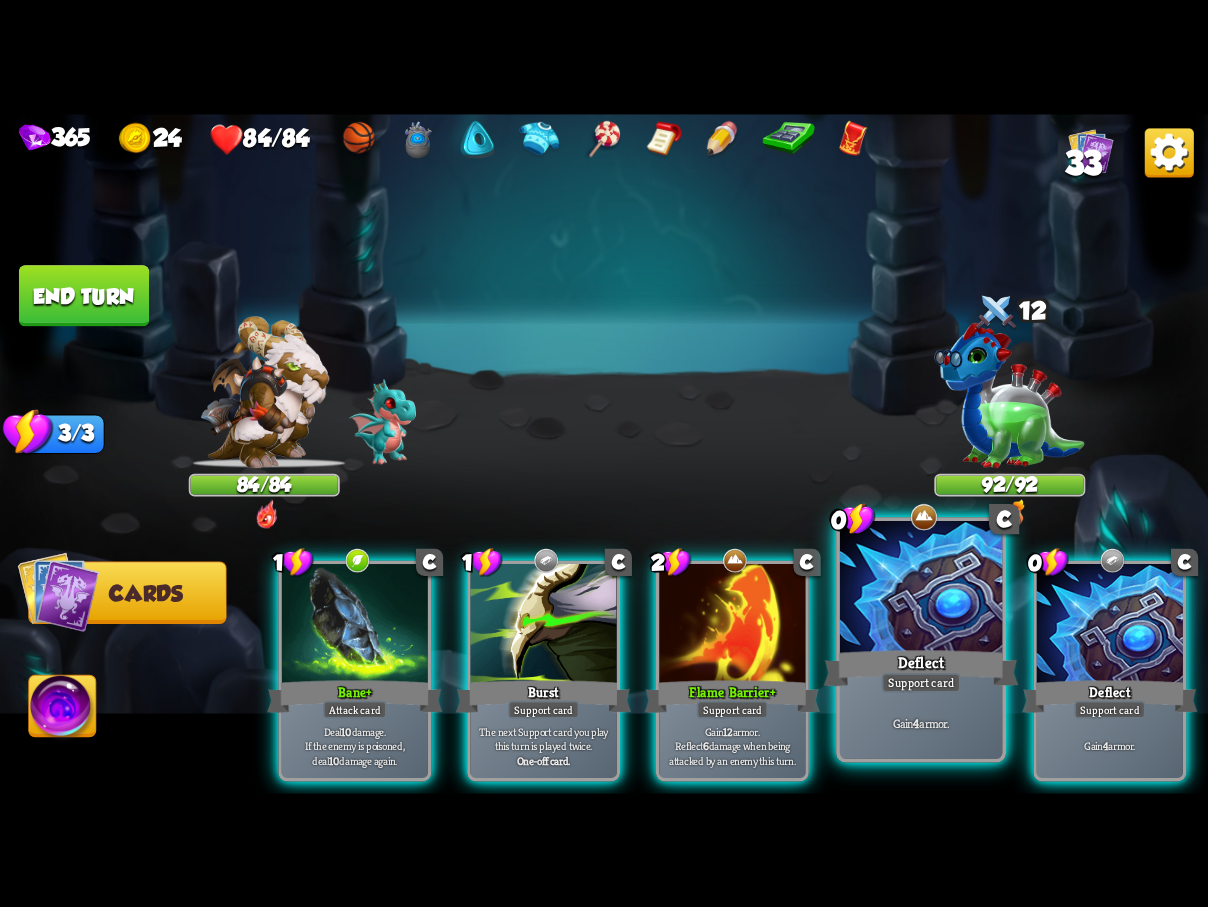 click at bounding box center (921, 589) 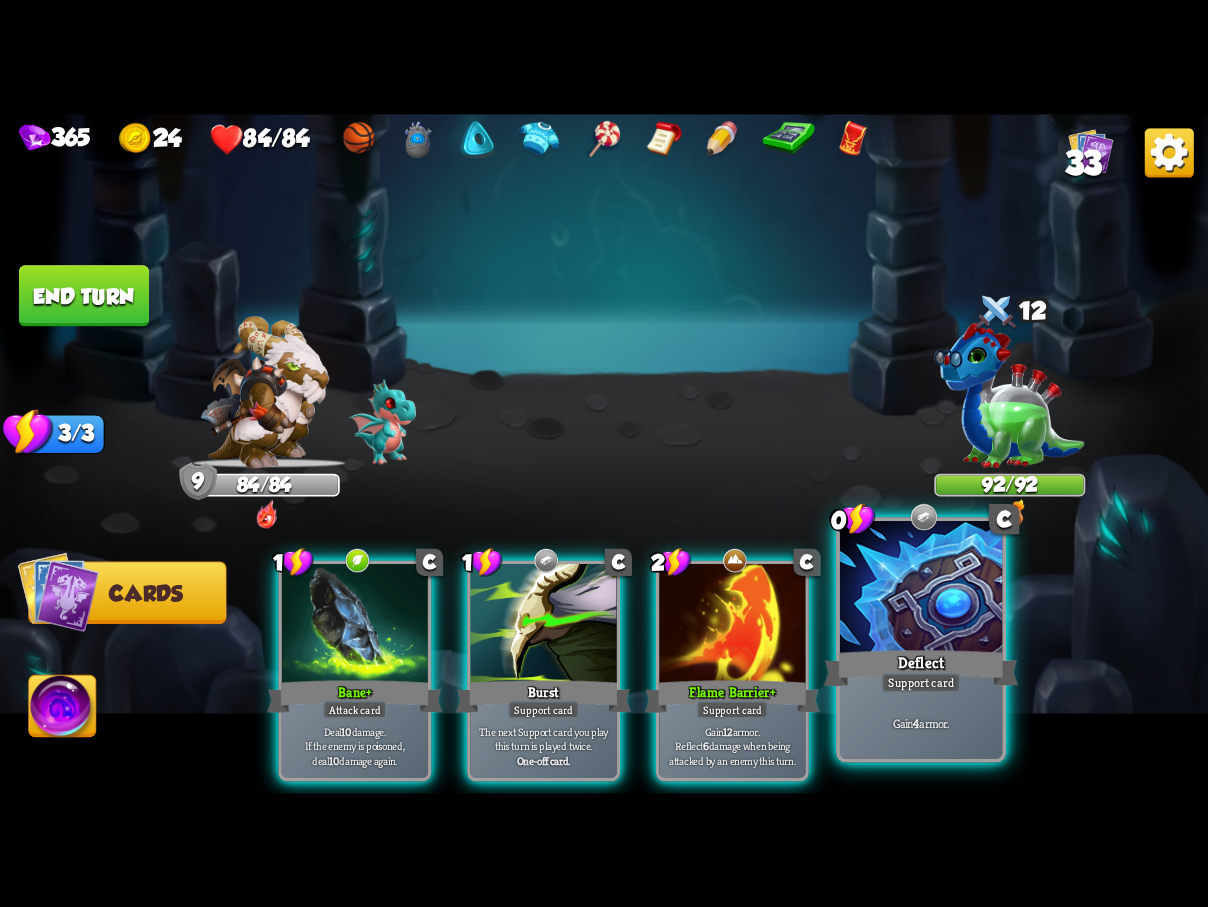 click at bounding box center (921, 589) 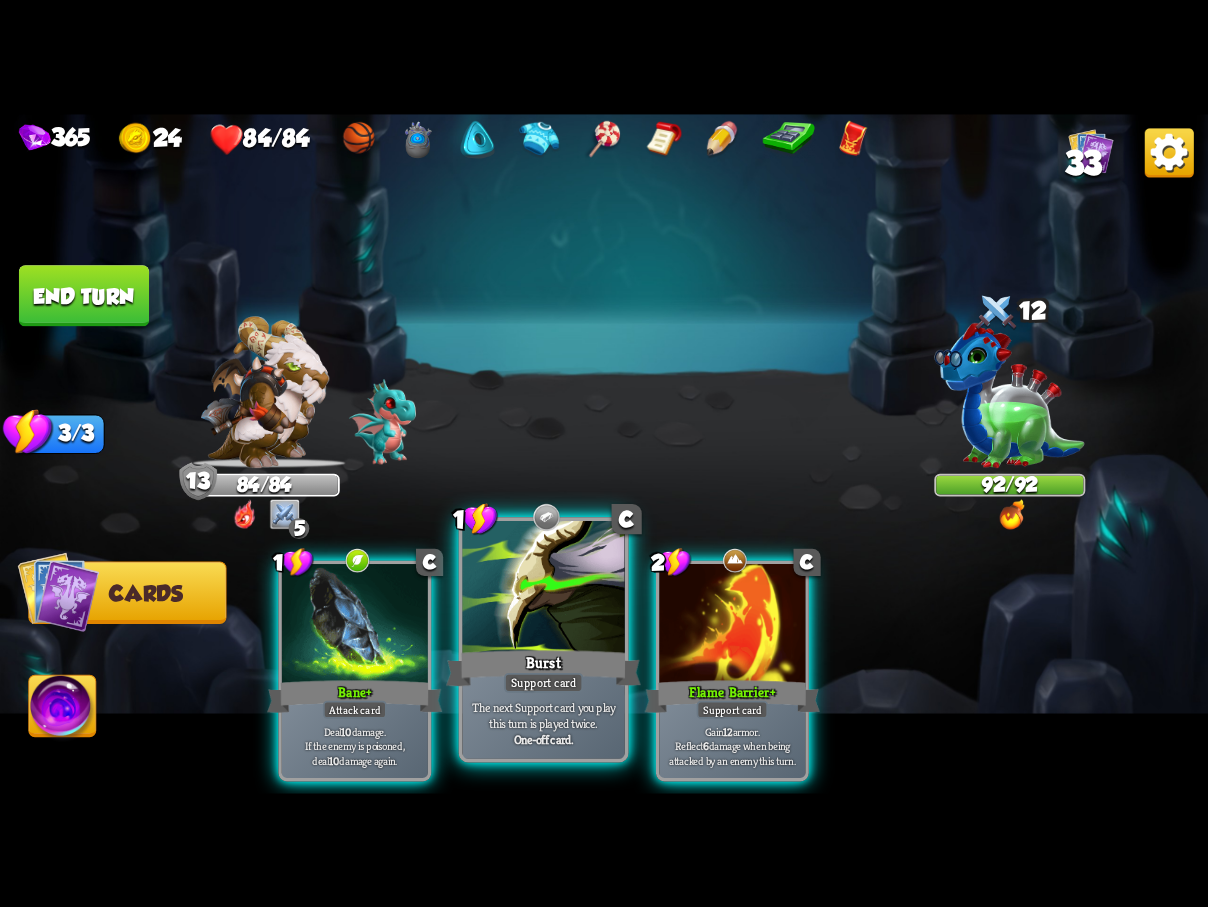 click at bounding box center [543, 589] 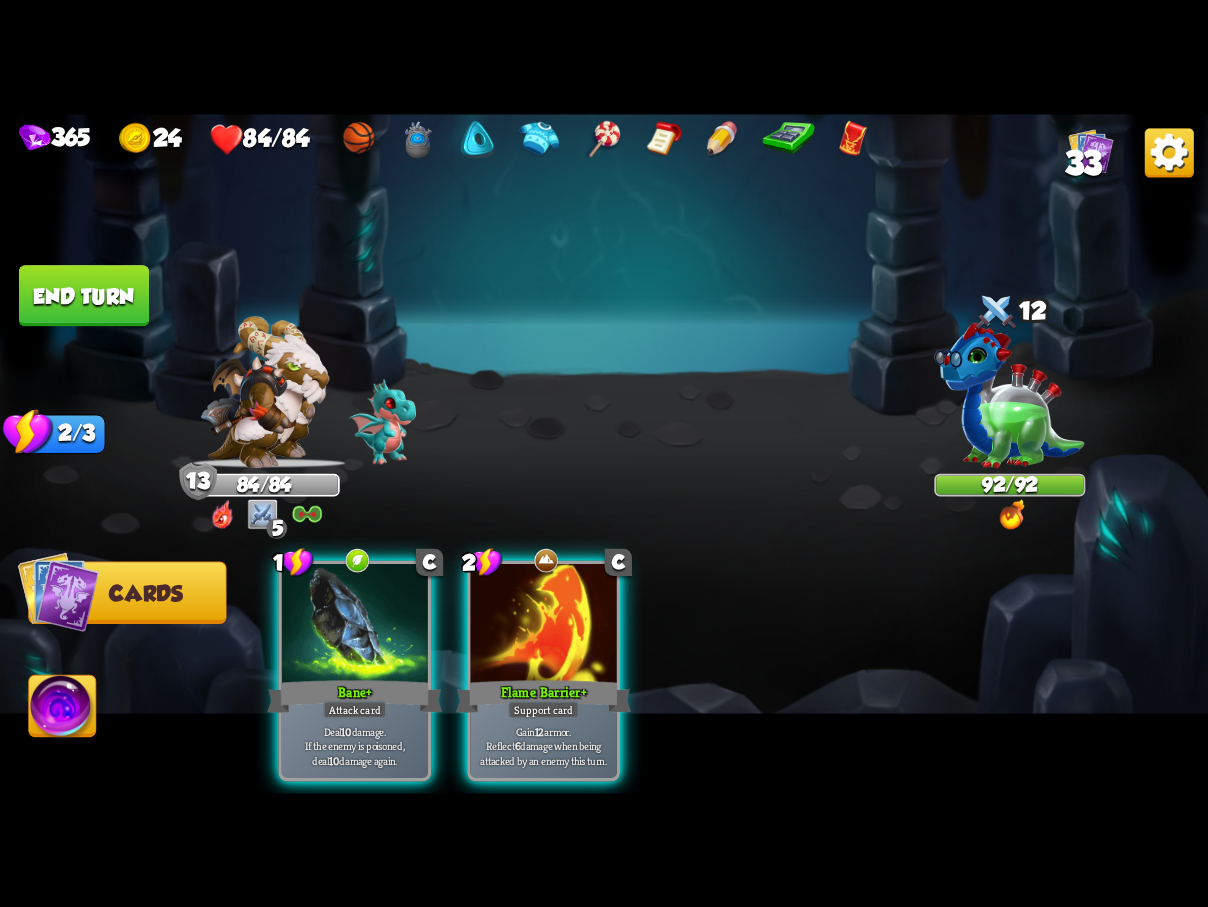 click at bounding box center [544, 625] 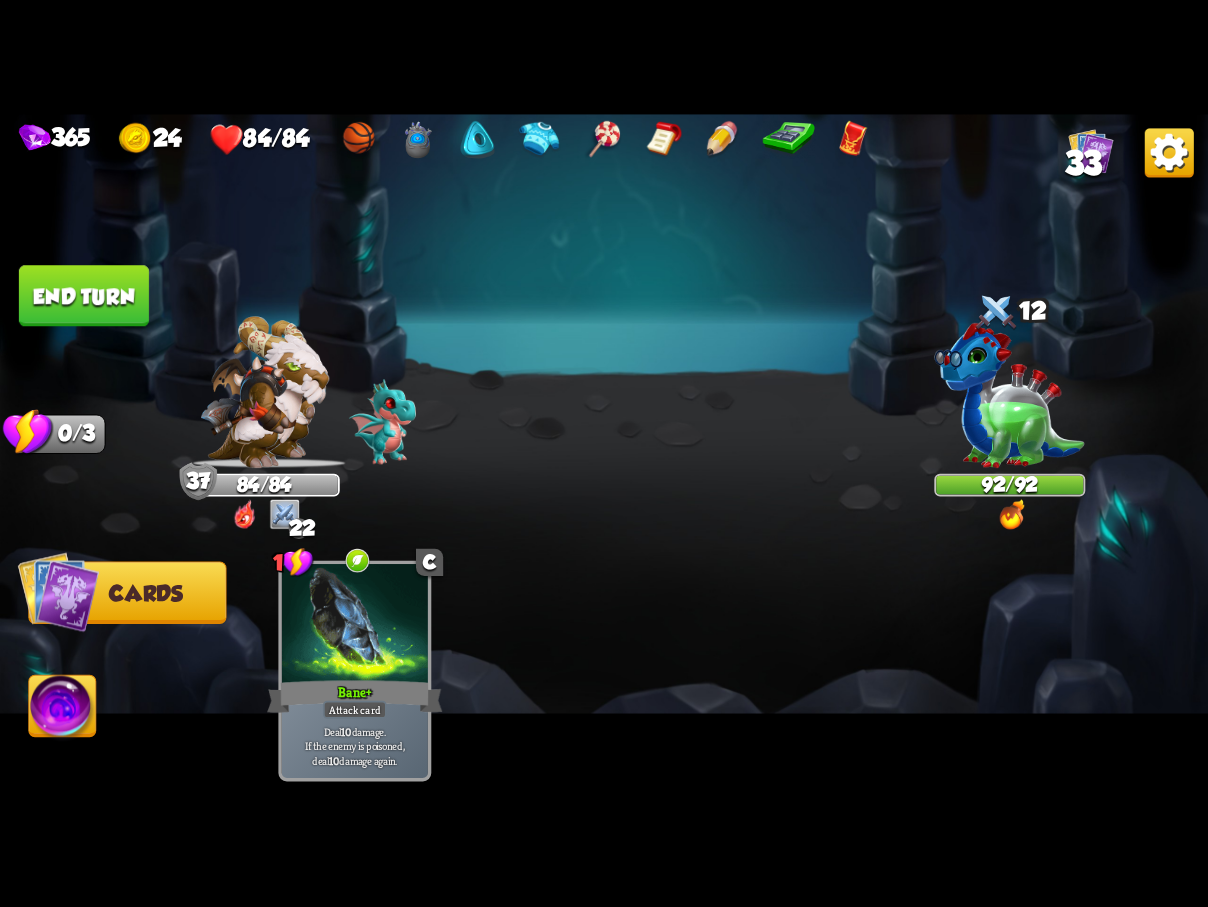 click on "End turn" at bounding box center (84, 295) 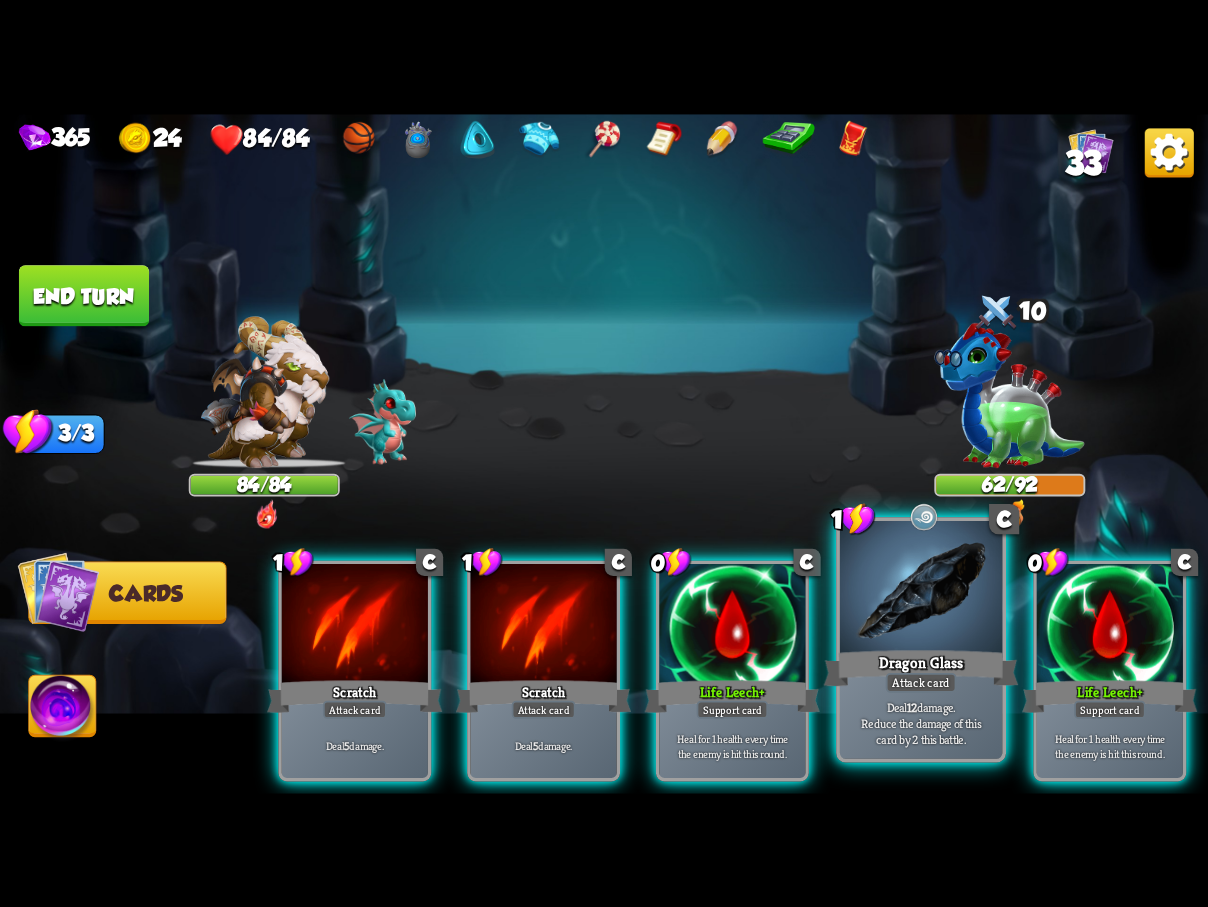 click at bounding box center (921, 589) 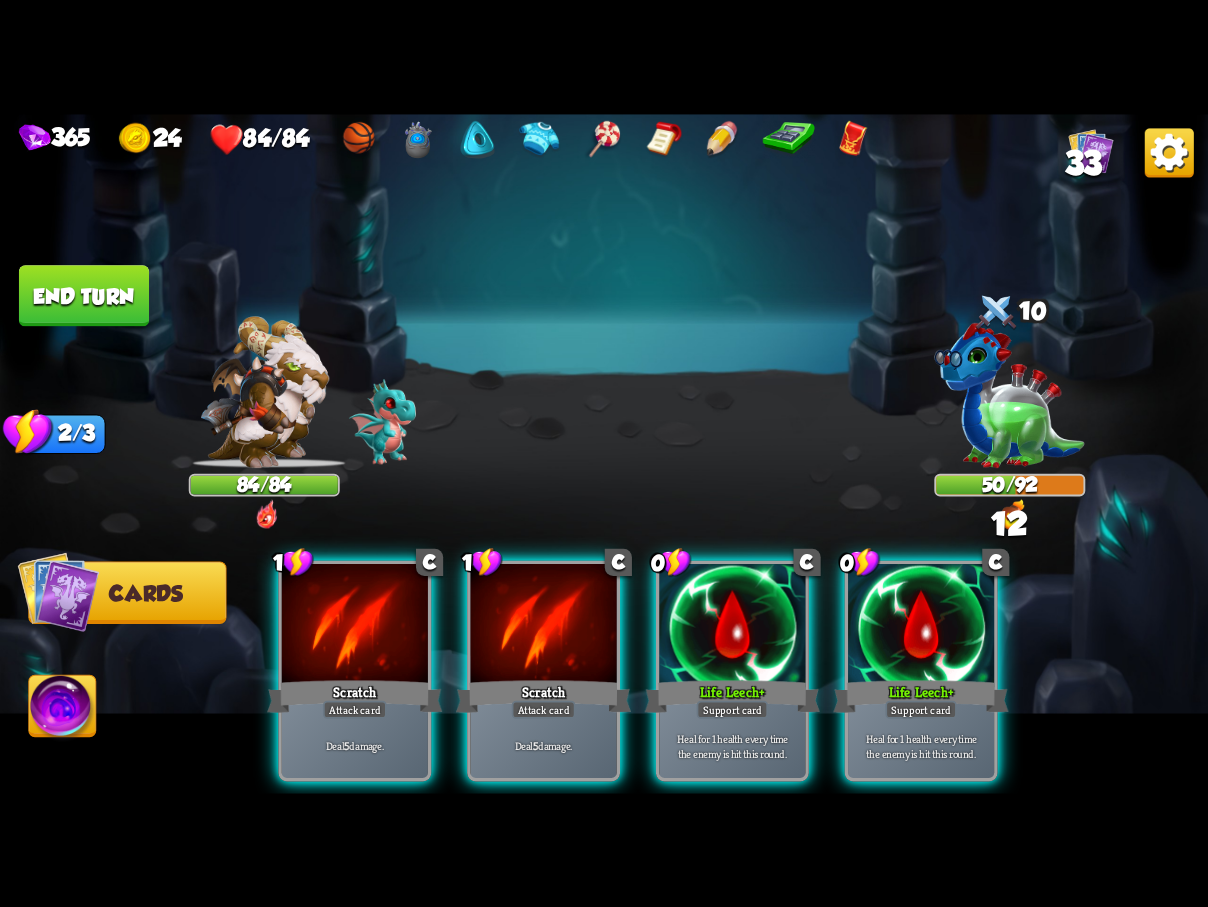 click on "End turn" at bounding box center [84, 295] 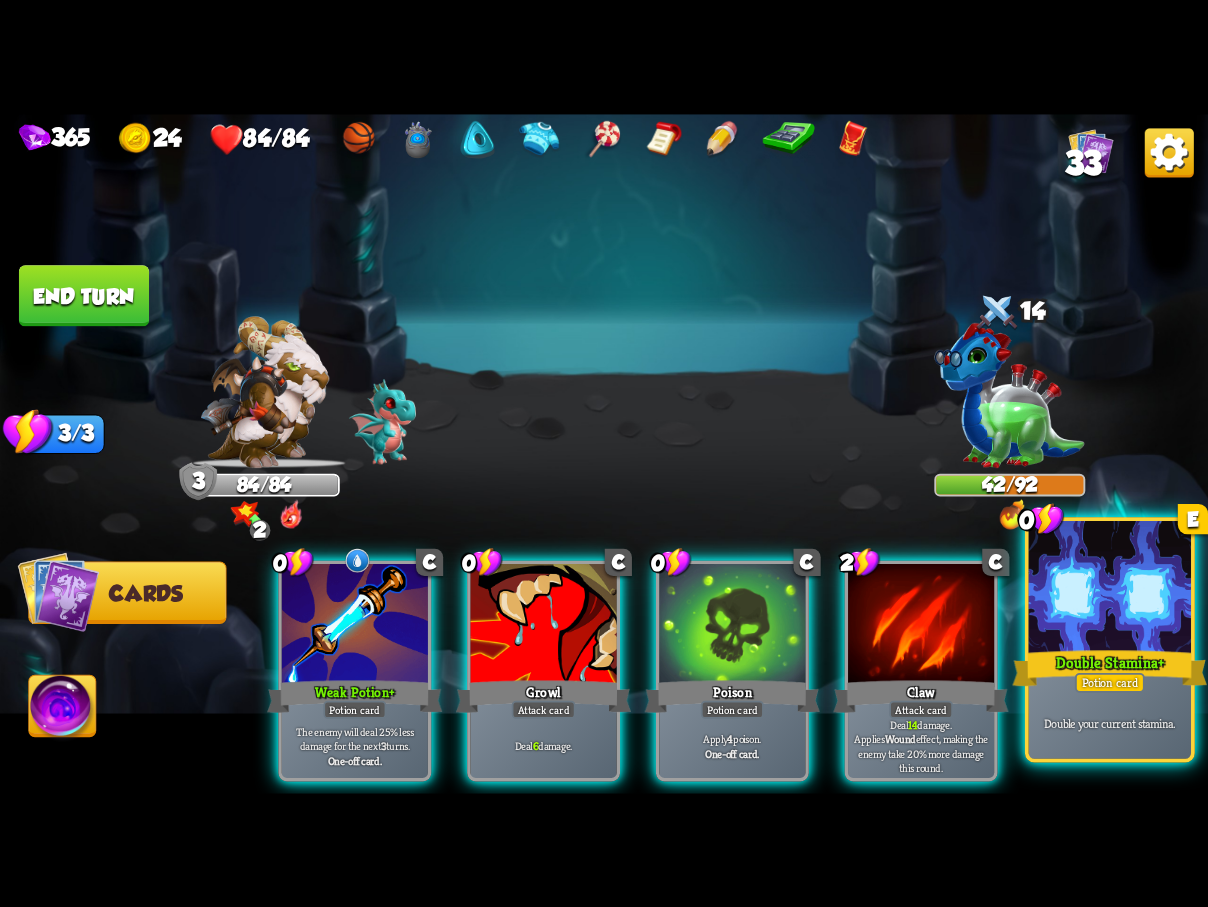 click on "Potion card" at bounding box center (1110, 682) 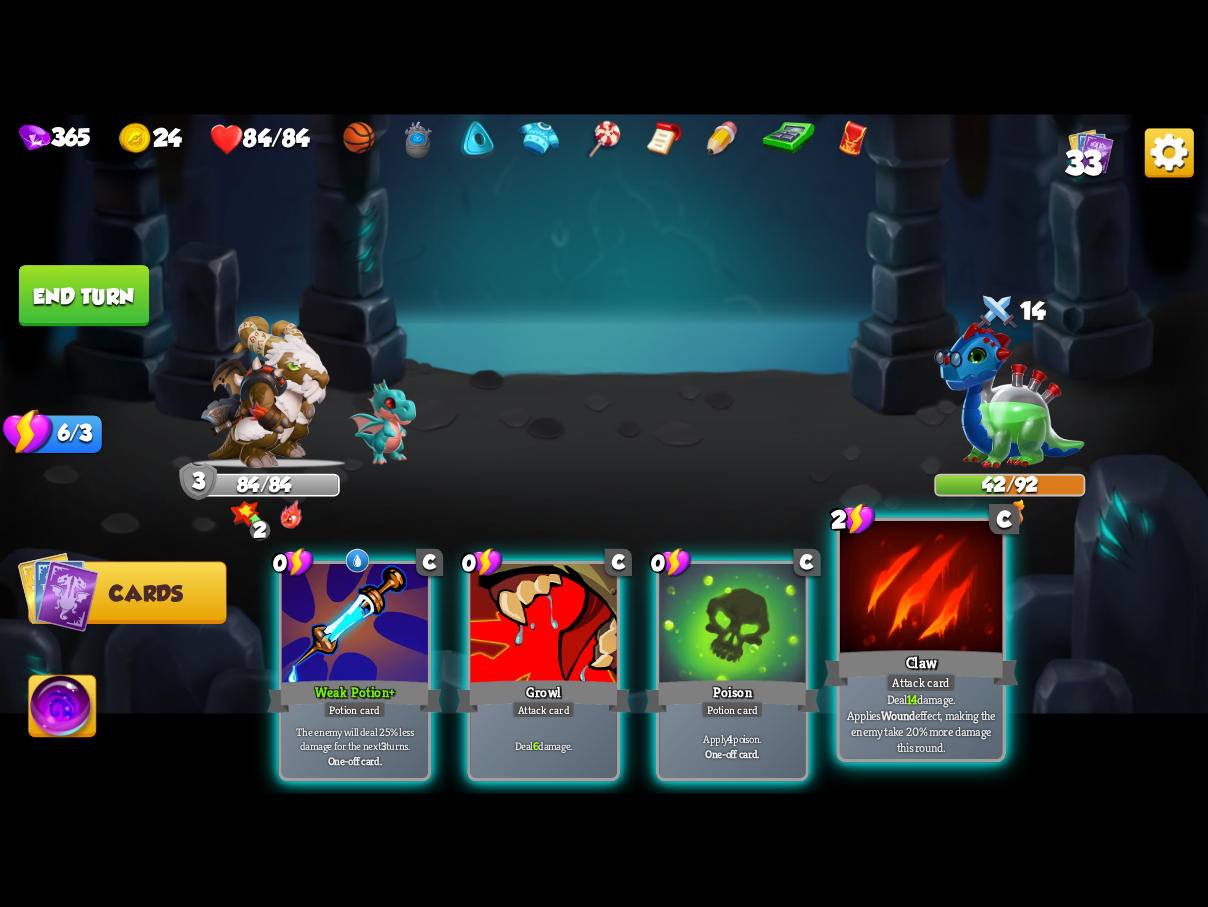 click at bounding box center (921, 589) 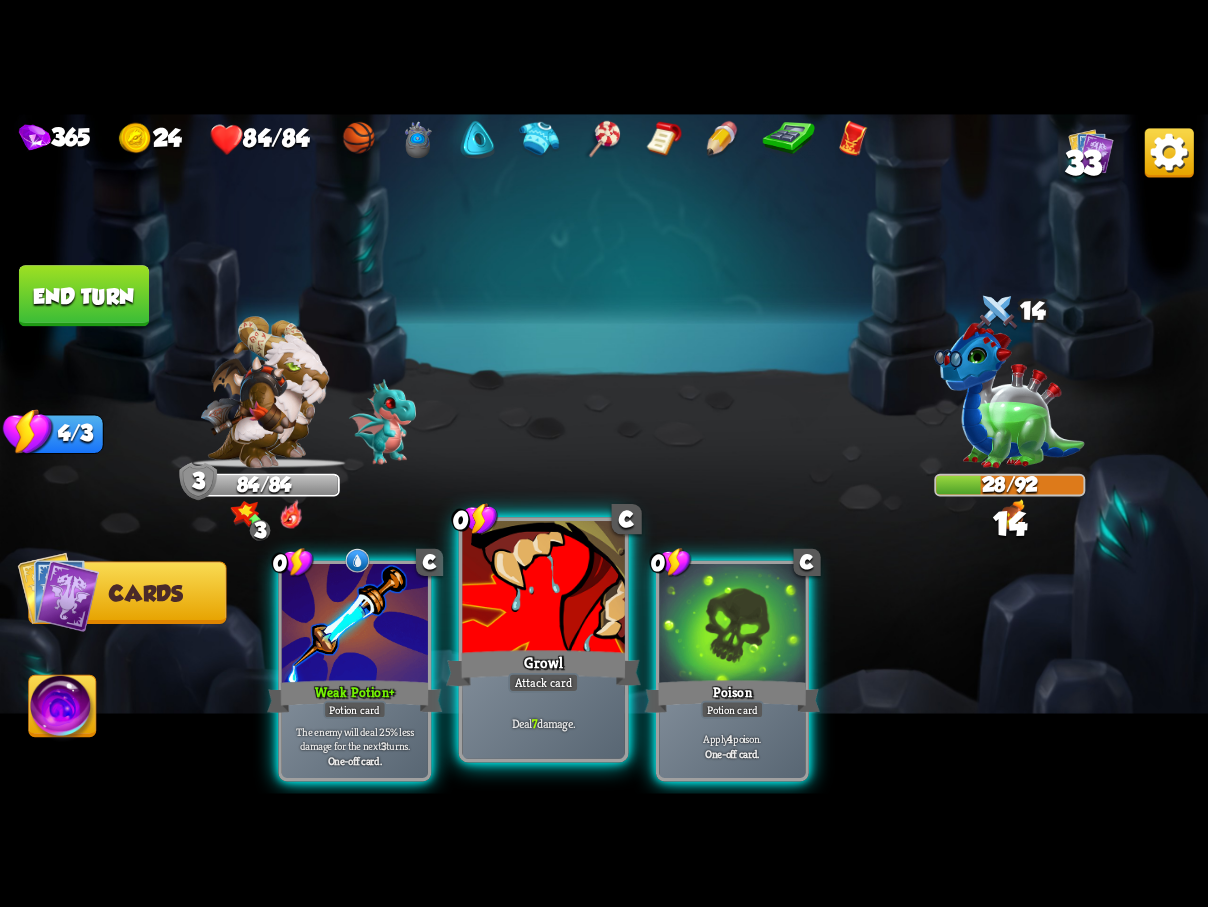 click on "Growl" at bounding box center (543, 667) 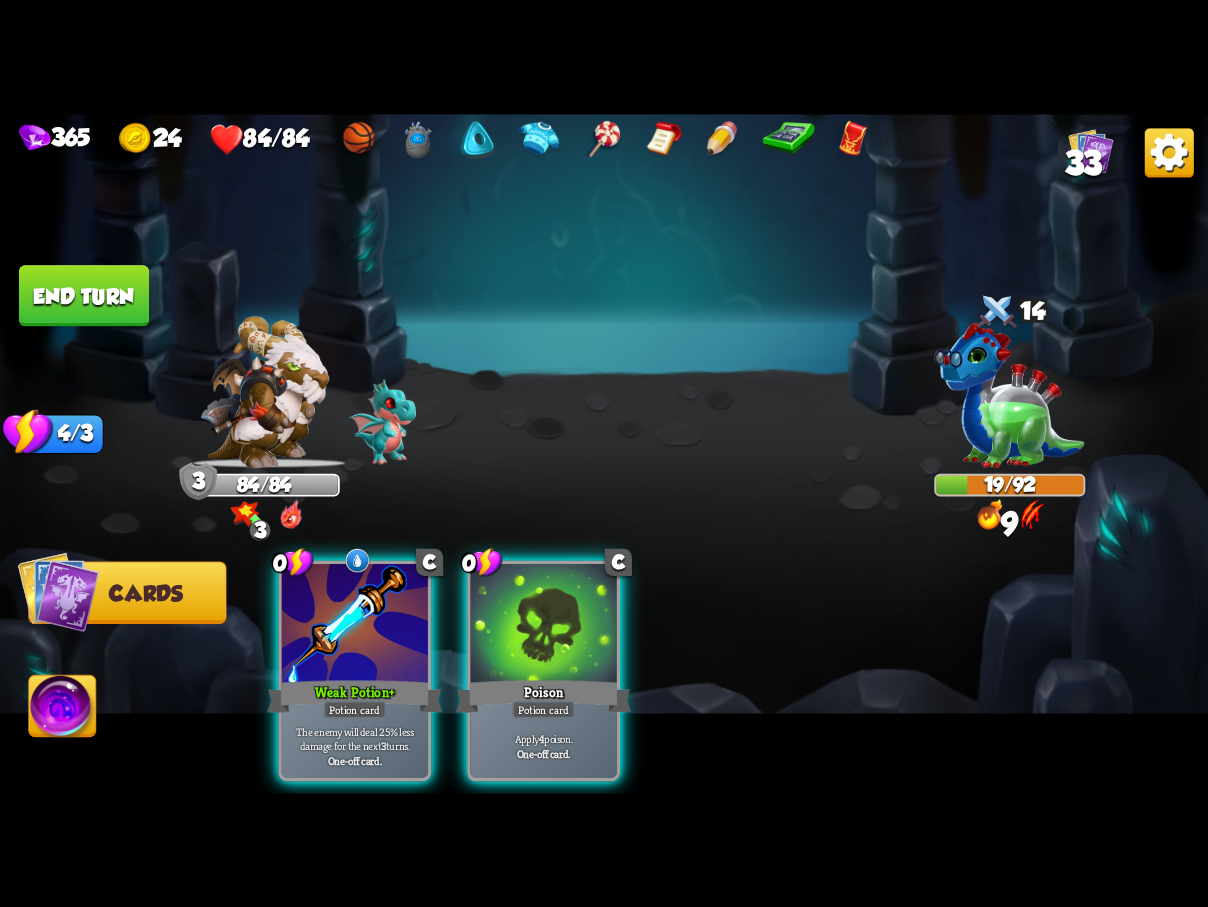 click on "Poison" at bounding box center [543, 696] 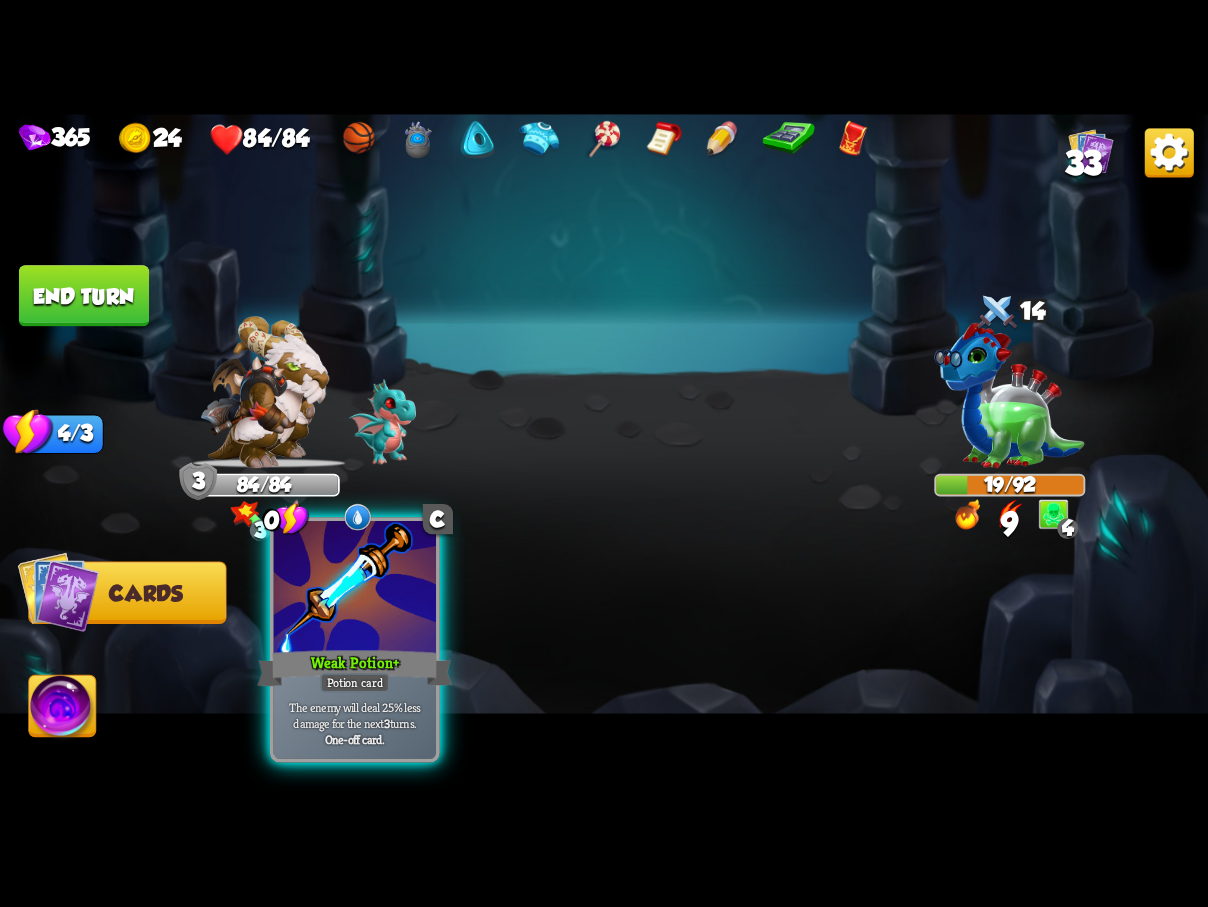click at bounding box center (355, 589) 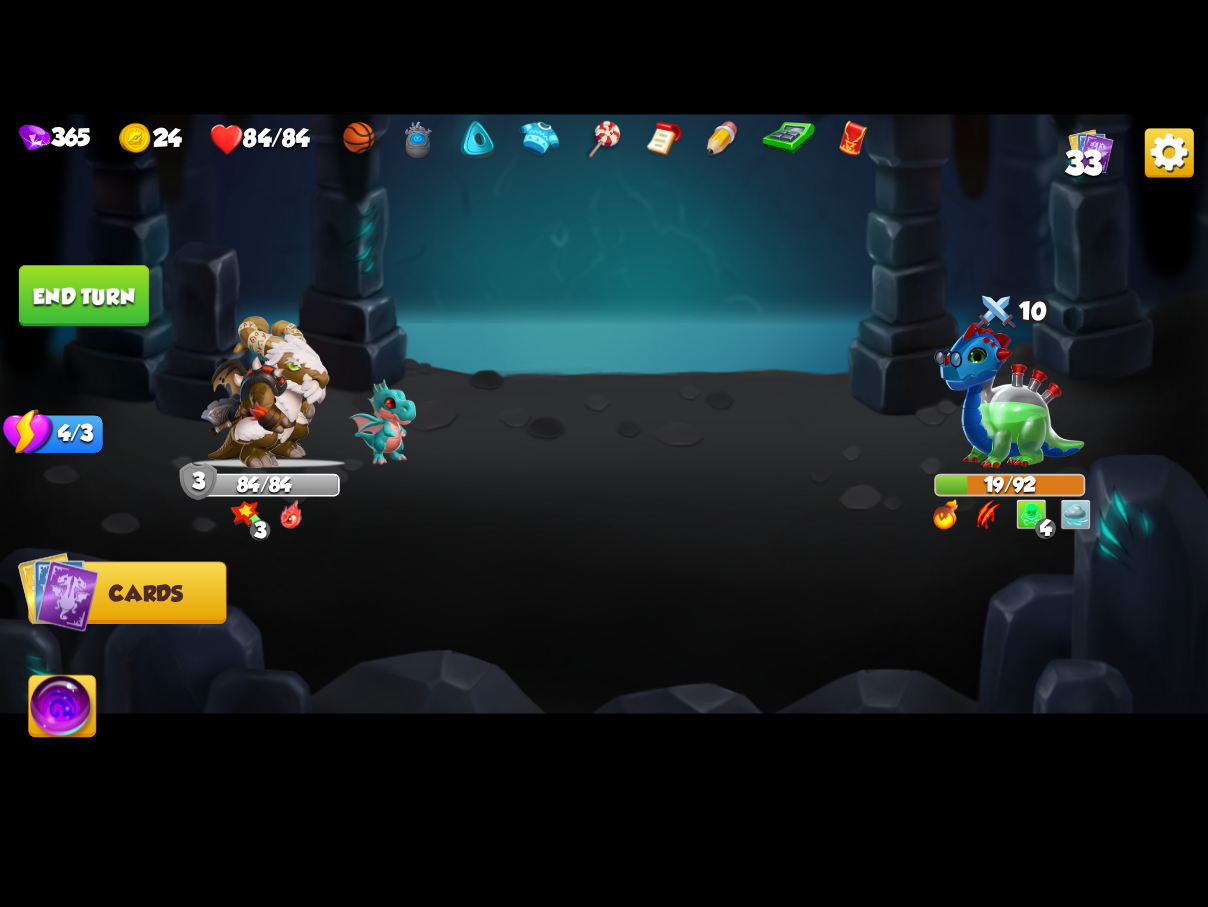 click on "End turn" at bounding box center (84, 295) 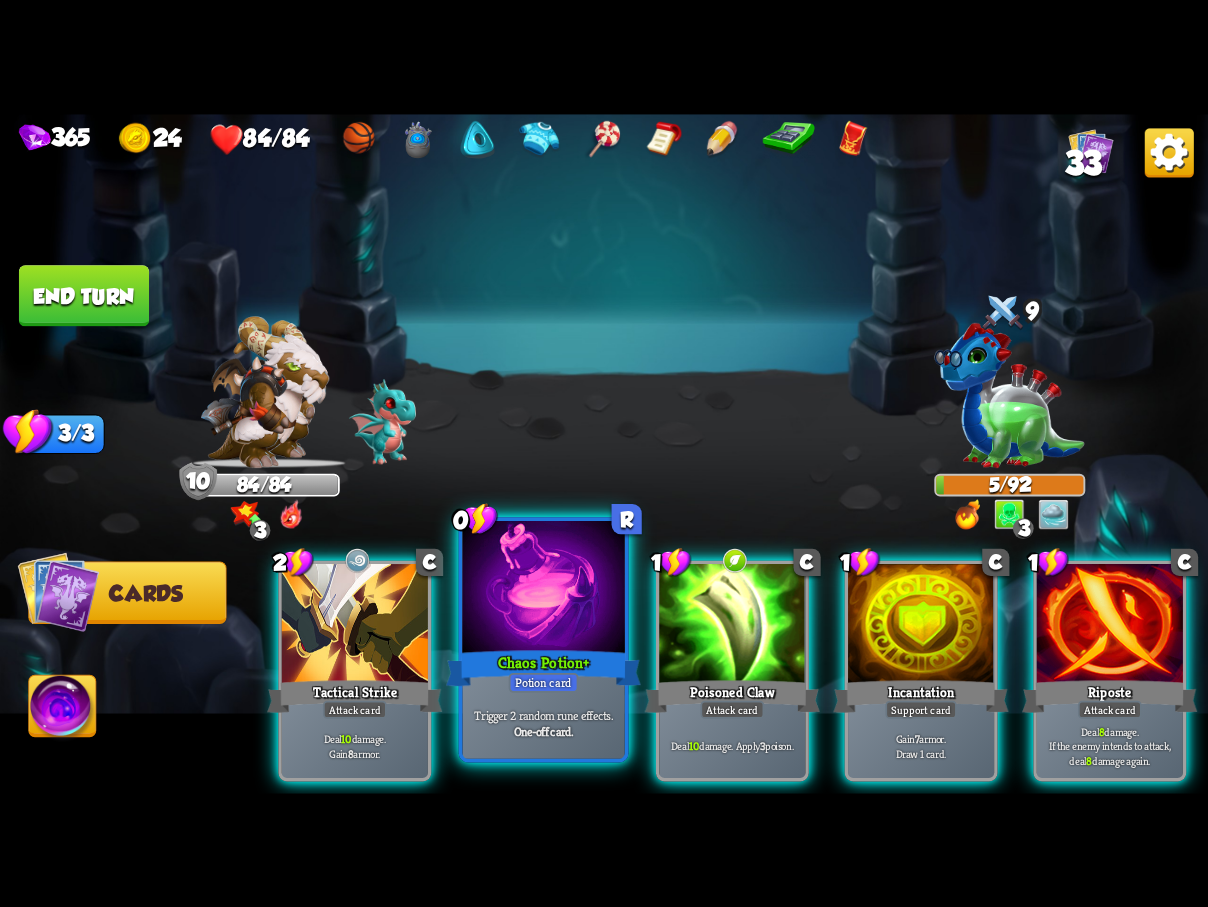 click at bounding box center [543, 589] 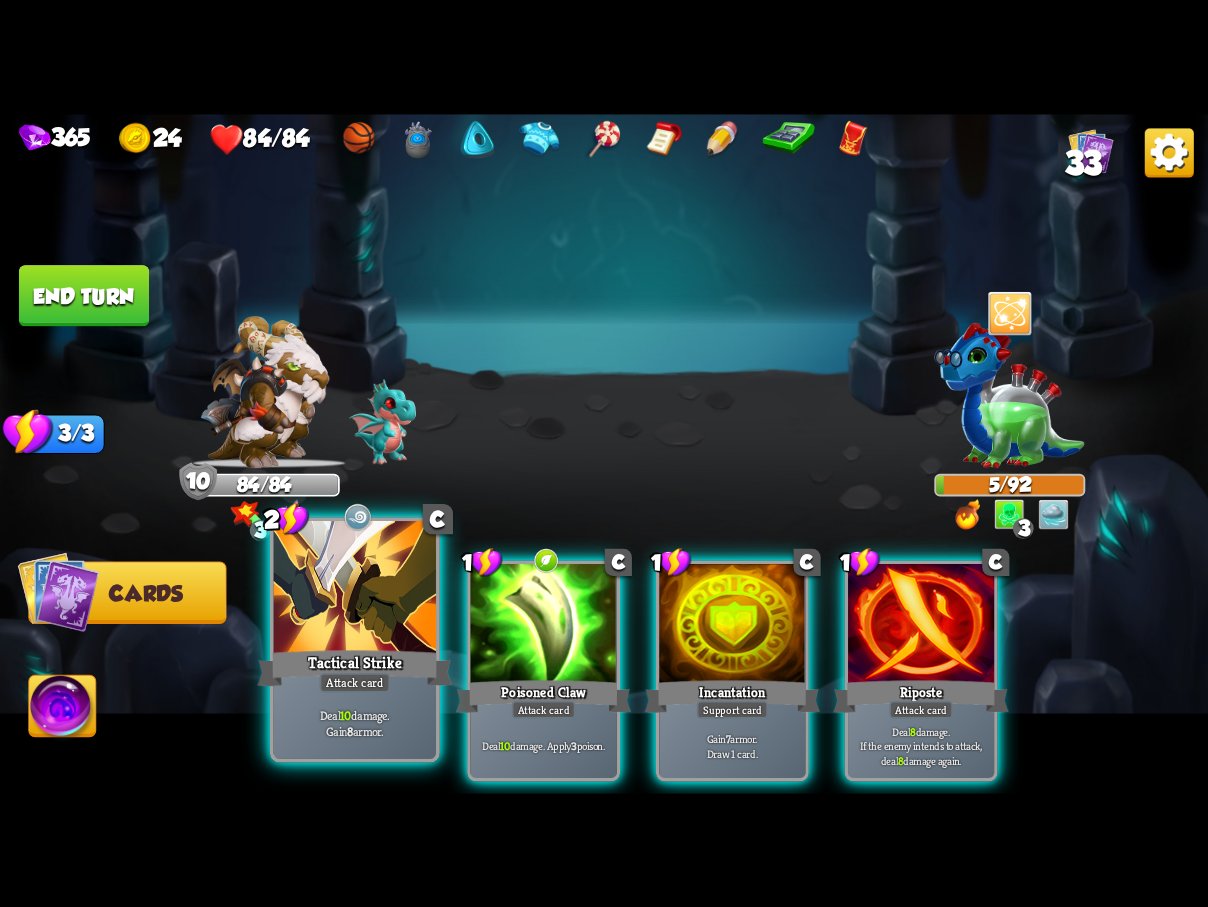 click at bounding box center [355, 589] 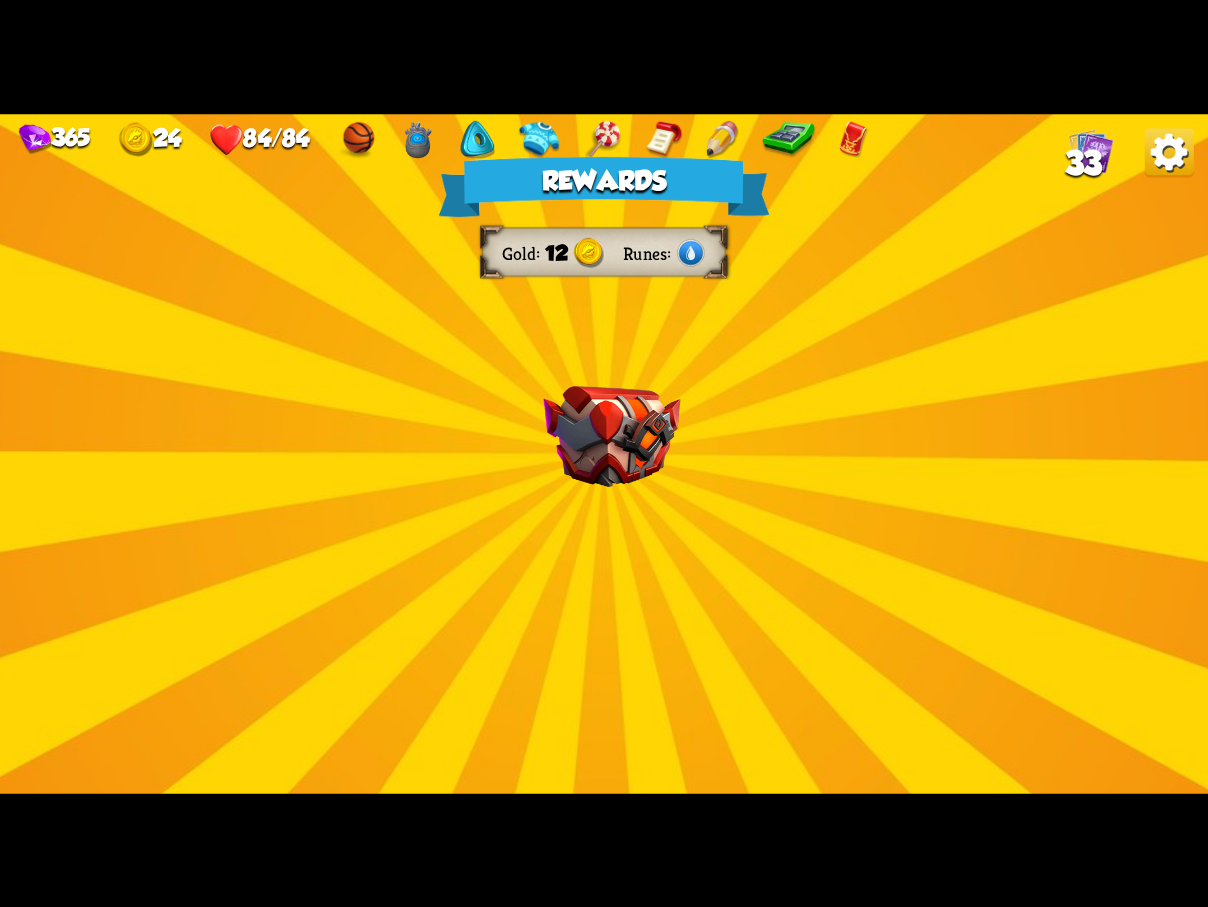 click on "Rewards           Gold   12       Runes
Select a card
0
R   Strength Potion +     Potion card   Gain  4  Bonus Damage for one round.   One-off card.
0
R   Protection Potion +     Potion card   Gain  5  Bonus Armor for one round.   One-off card.
0
R   Fire Potion +     Potion card   Deal  11  damage.   One-off card.
0
R   Stamina Potion +     Potion card   Gain  2  Stamina.   One-off card.             Proceed" at bounding box center [604, 454] 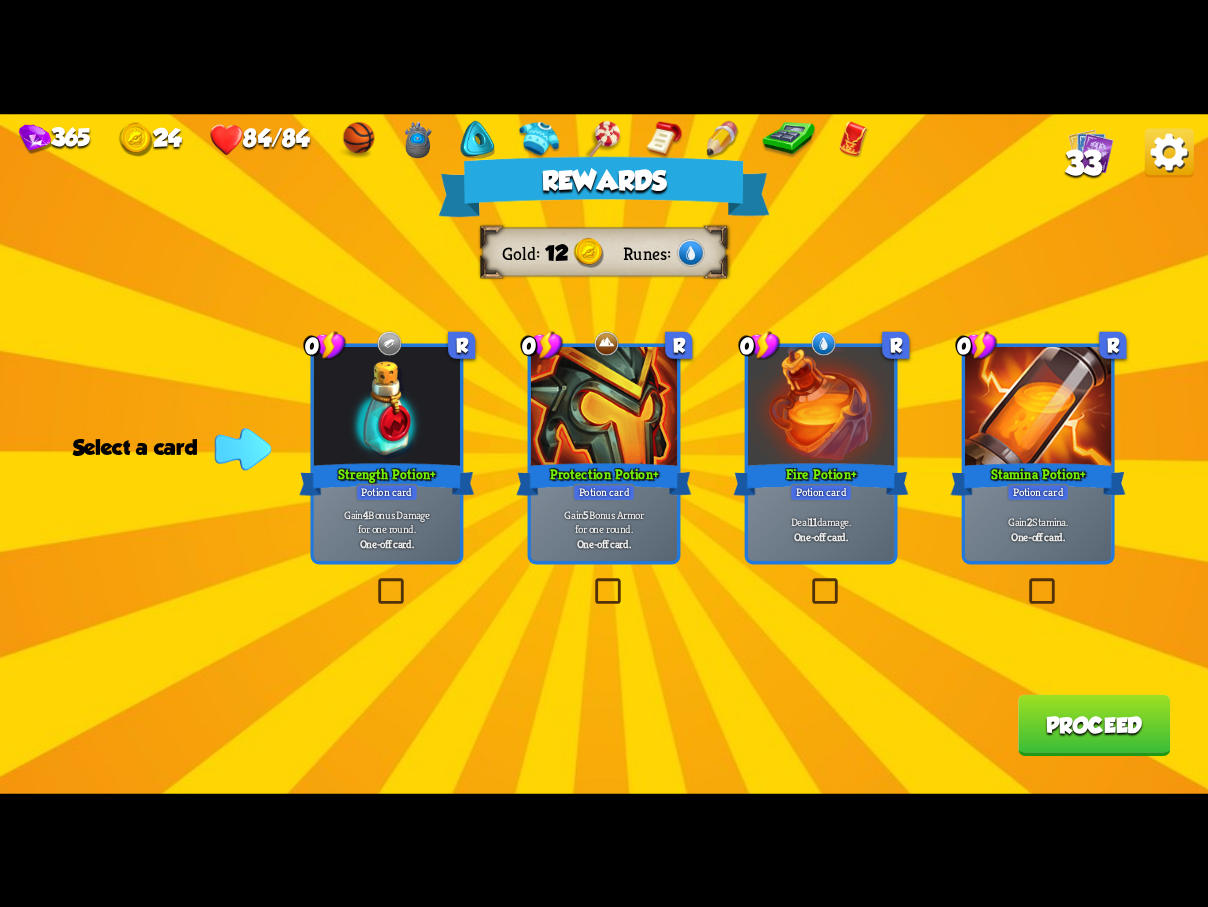 click at bounding box center (808, 581) 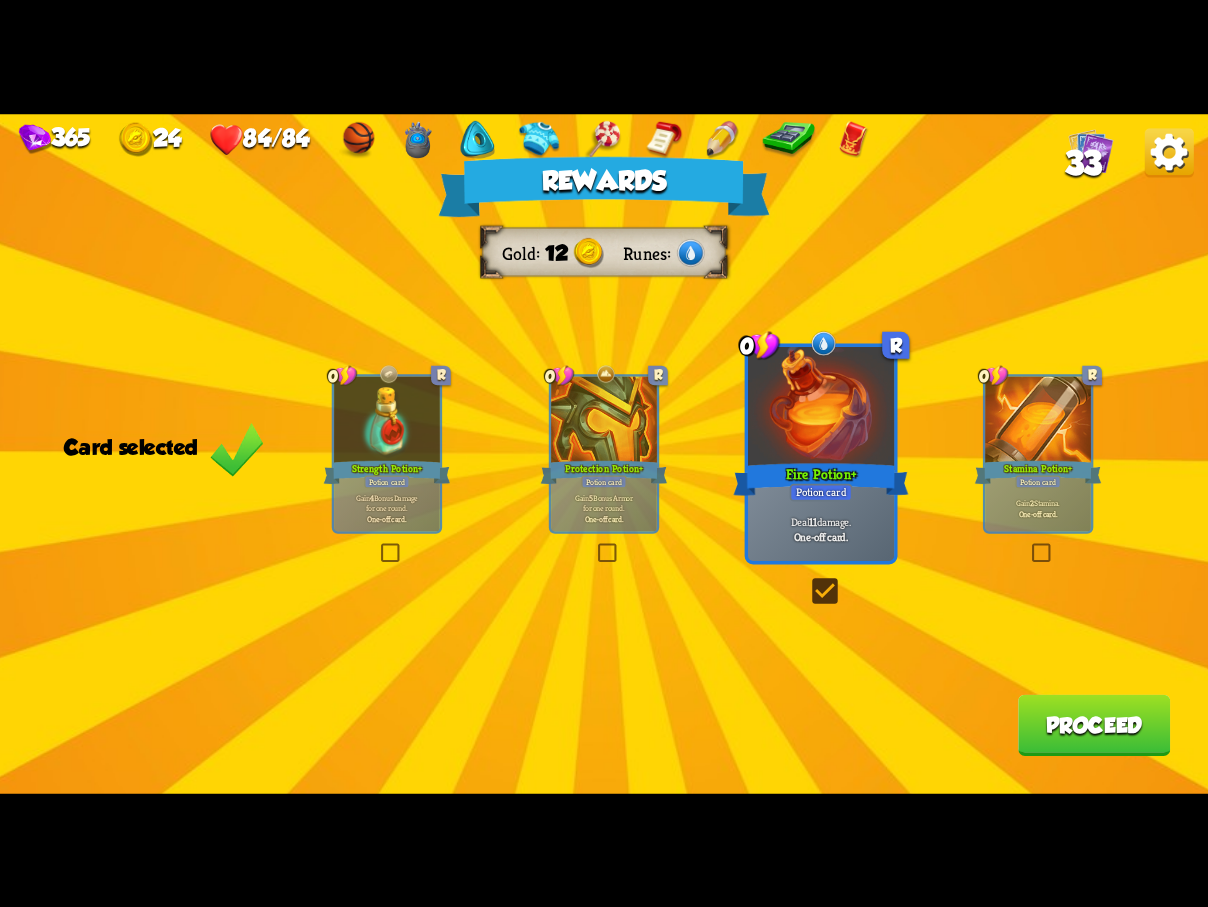 click on "Proceed" at bounding box center [1094, 724] 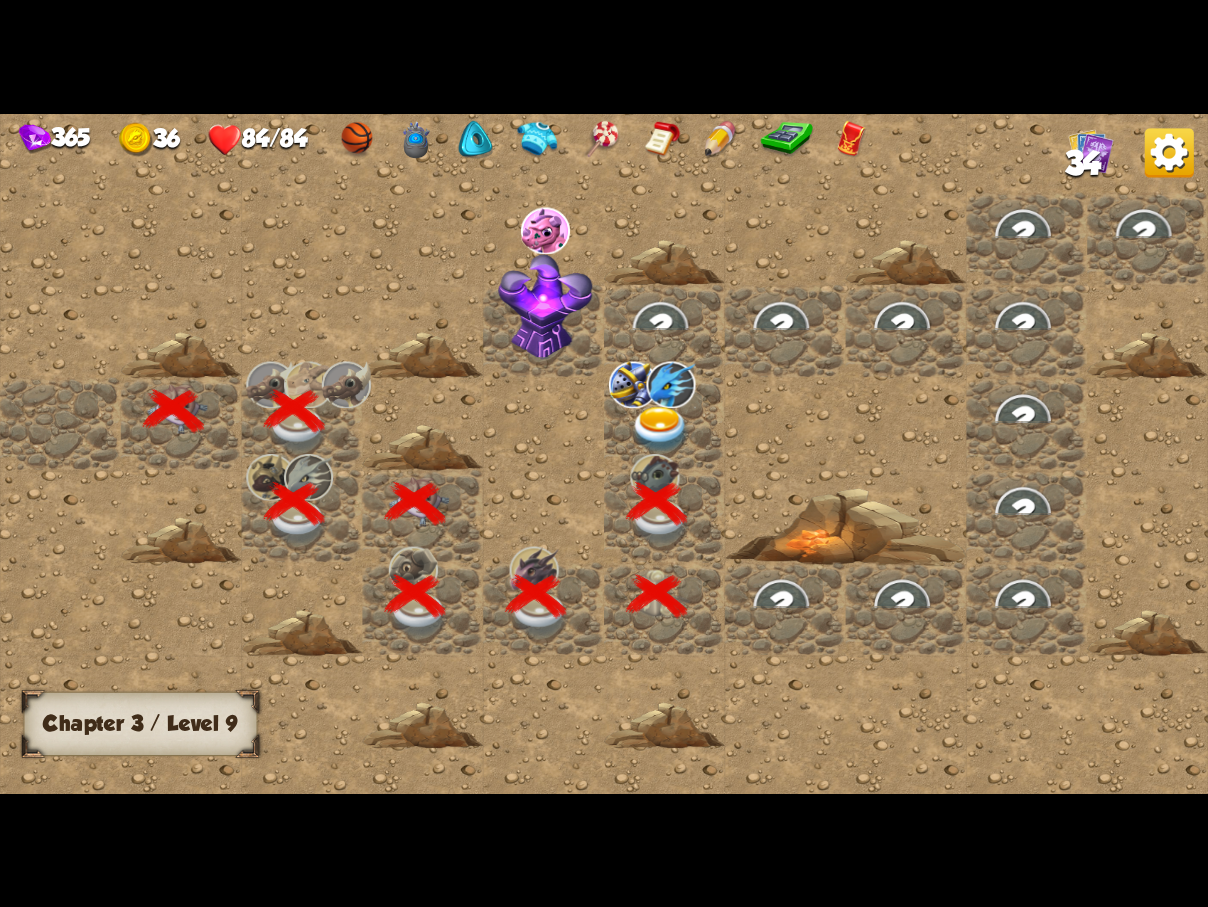 click at bounding box center [660, 429] 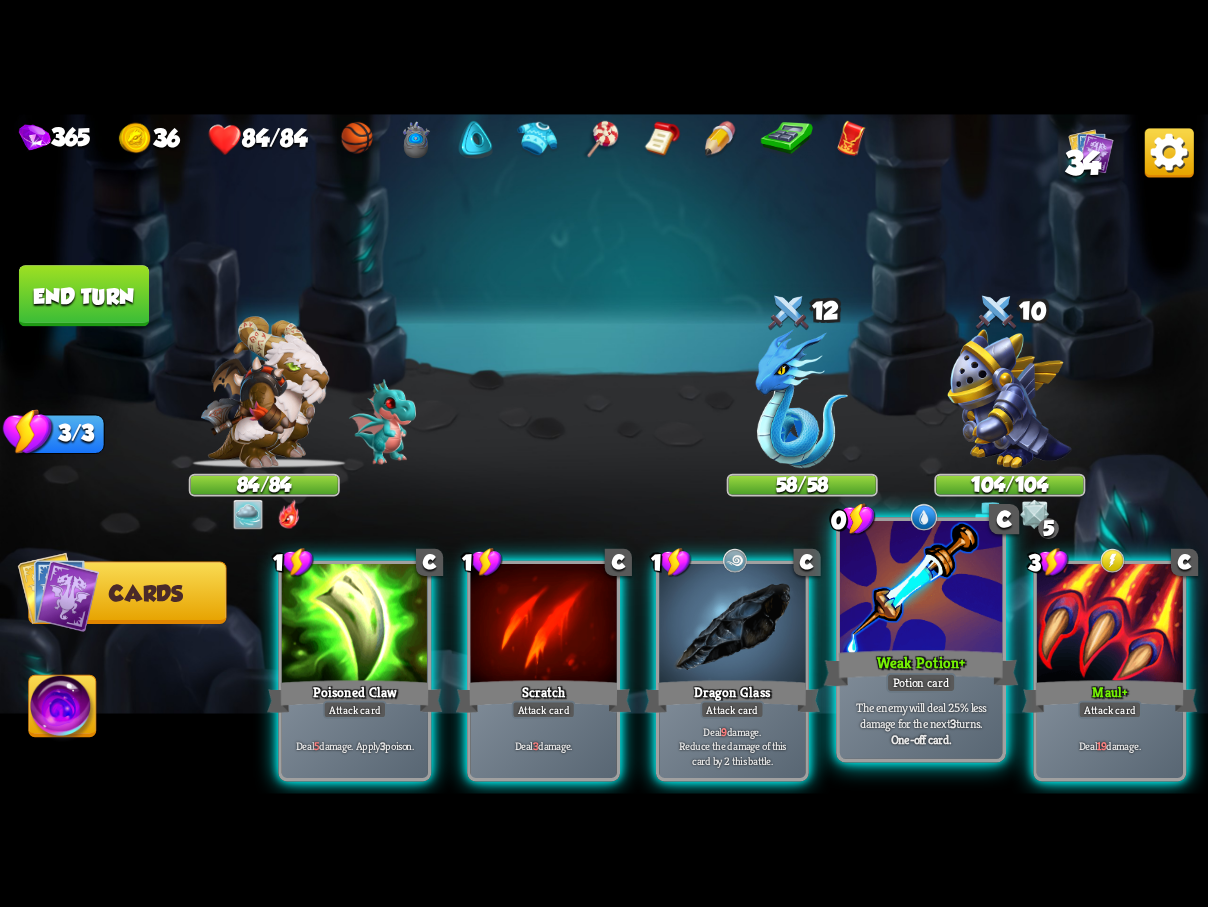 click at bounding box center (921, 589) 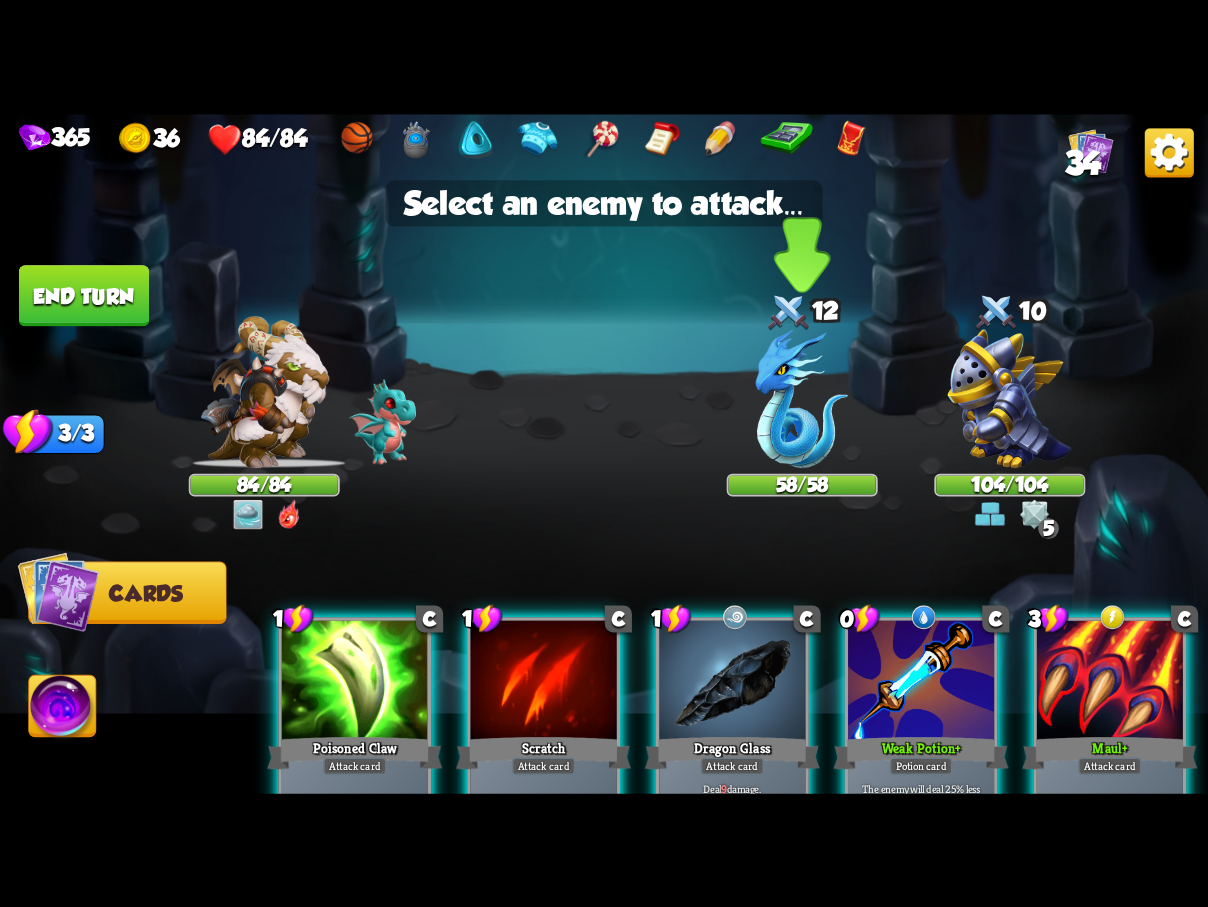 click at bounding box center (802, 398) 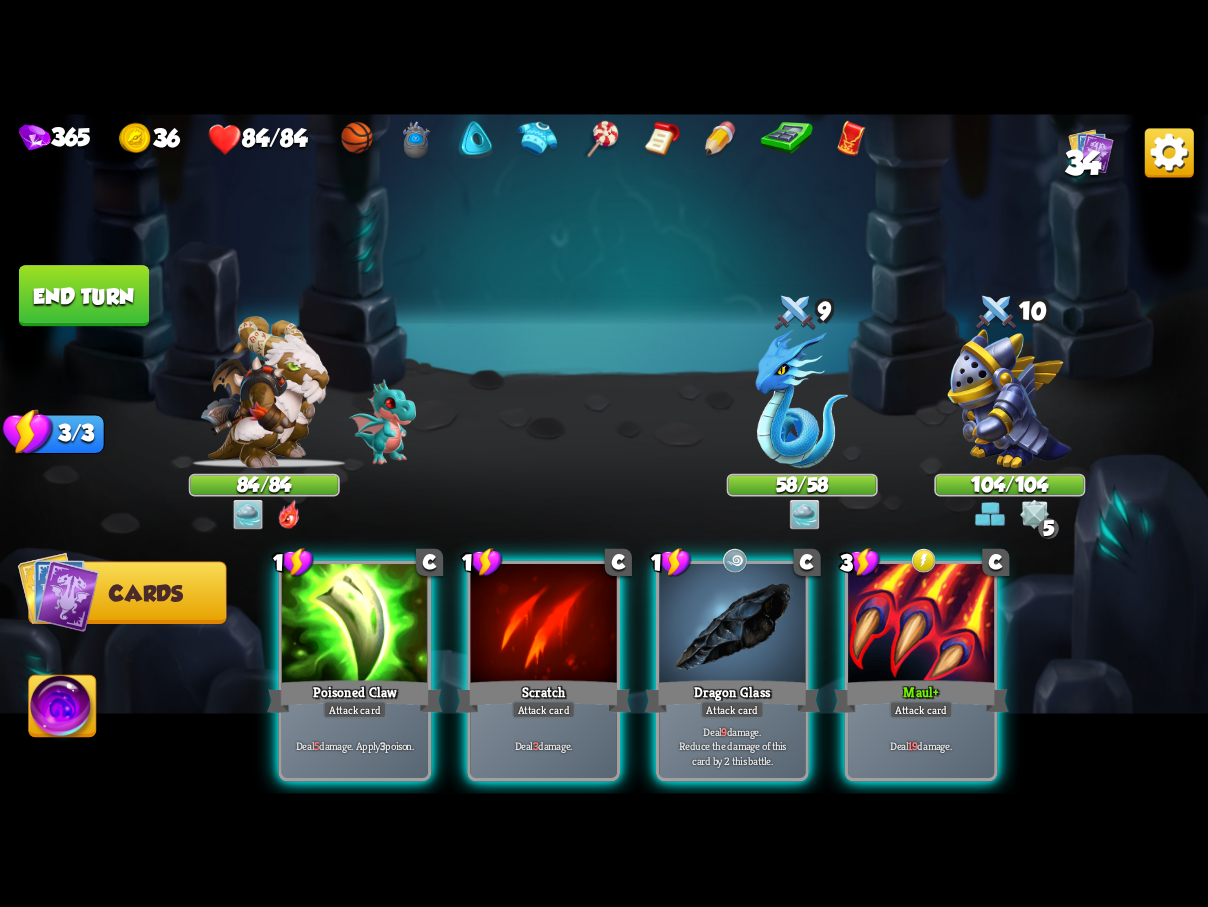 click on "End turn" at bounding box center [84, 295] 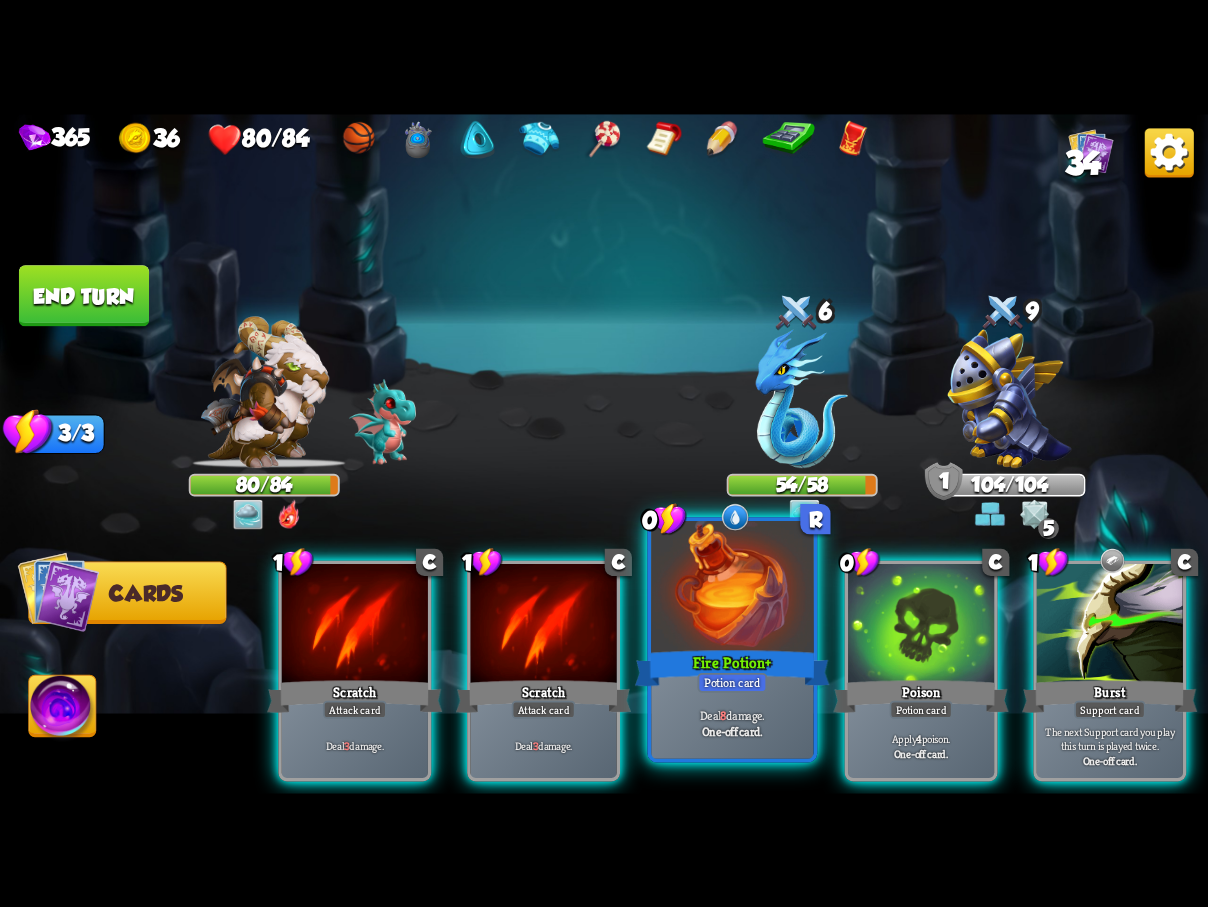 click at bounding box center [732, 589] 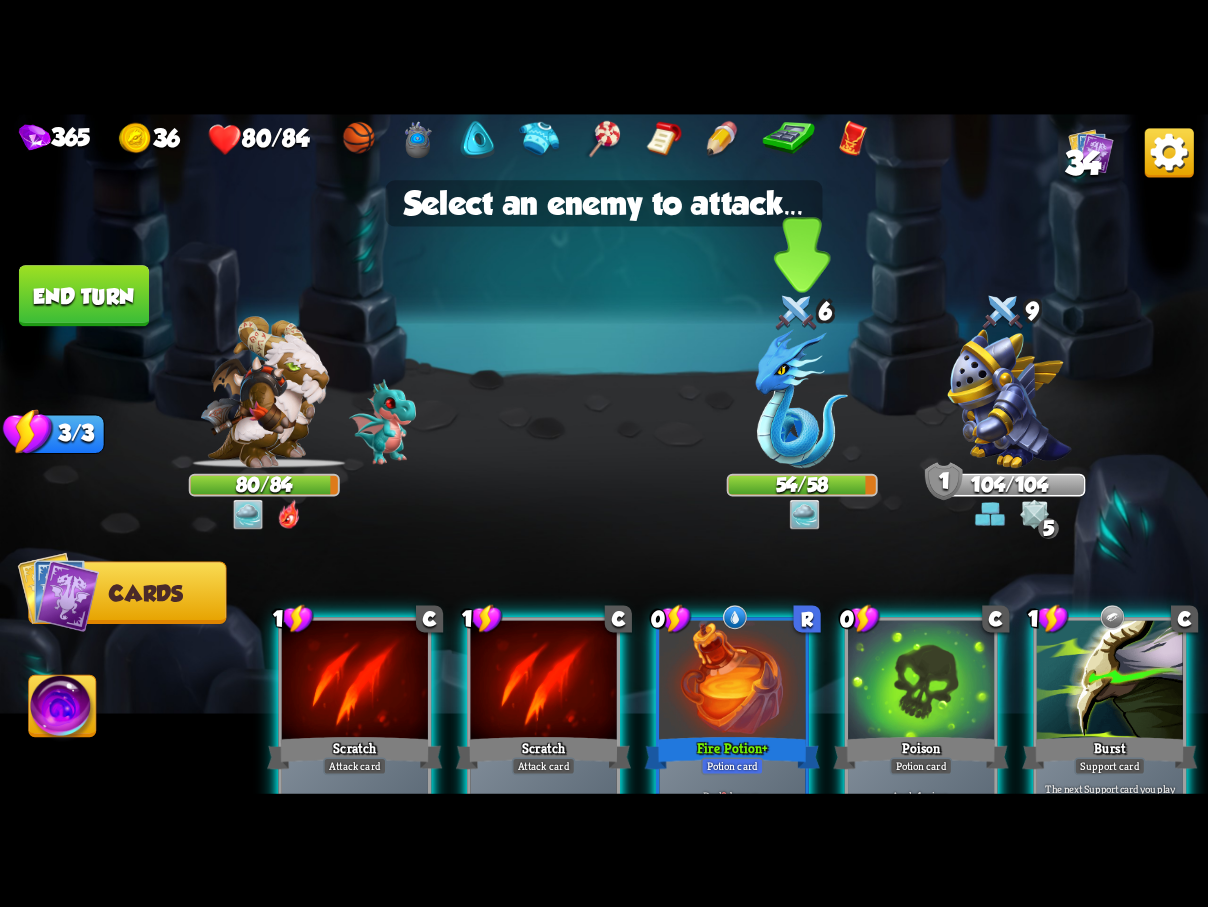 click at bounding box center (802, 398) 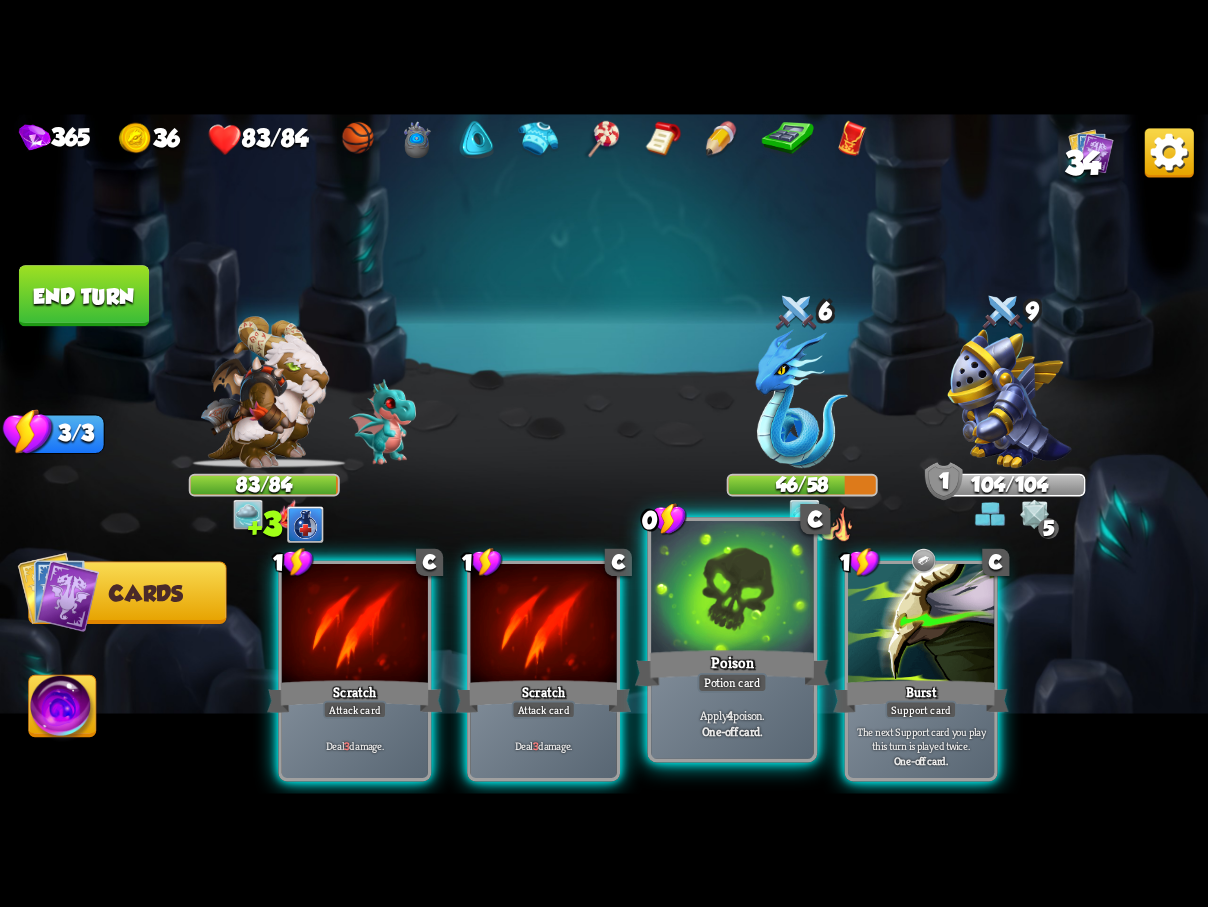 click at bounding box center [732, 589] 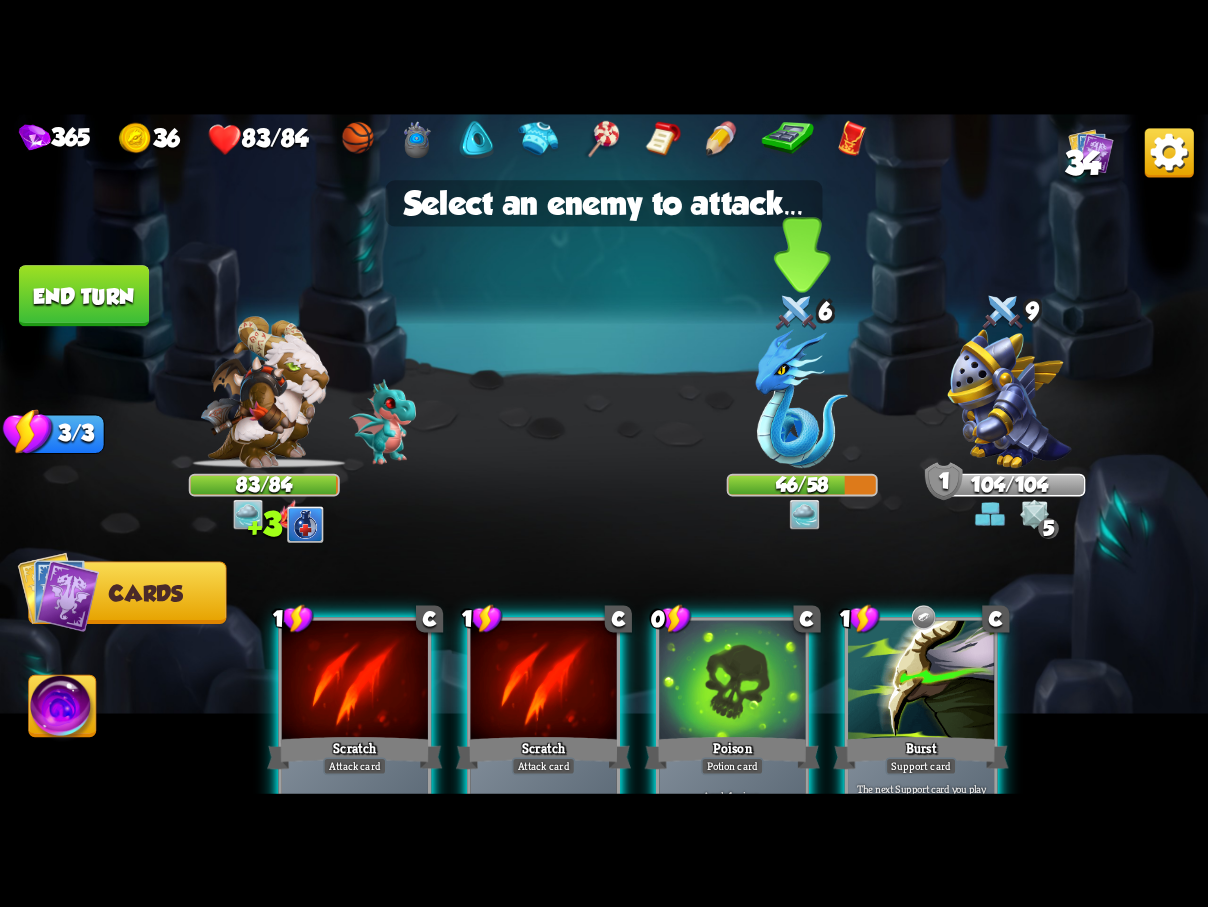 click at bounding box center (802, 398) 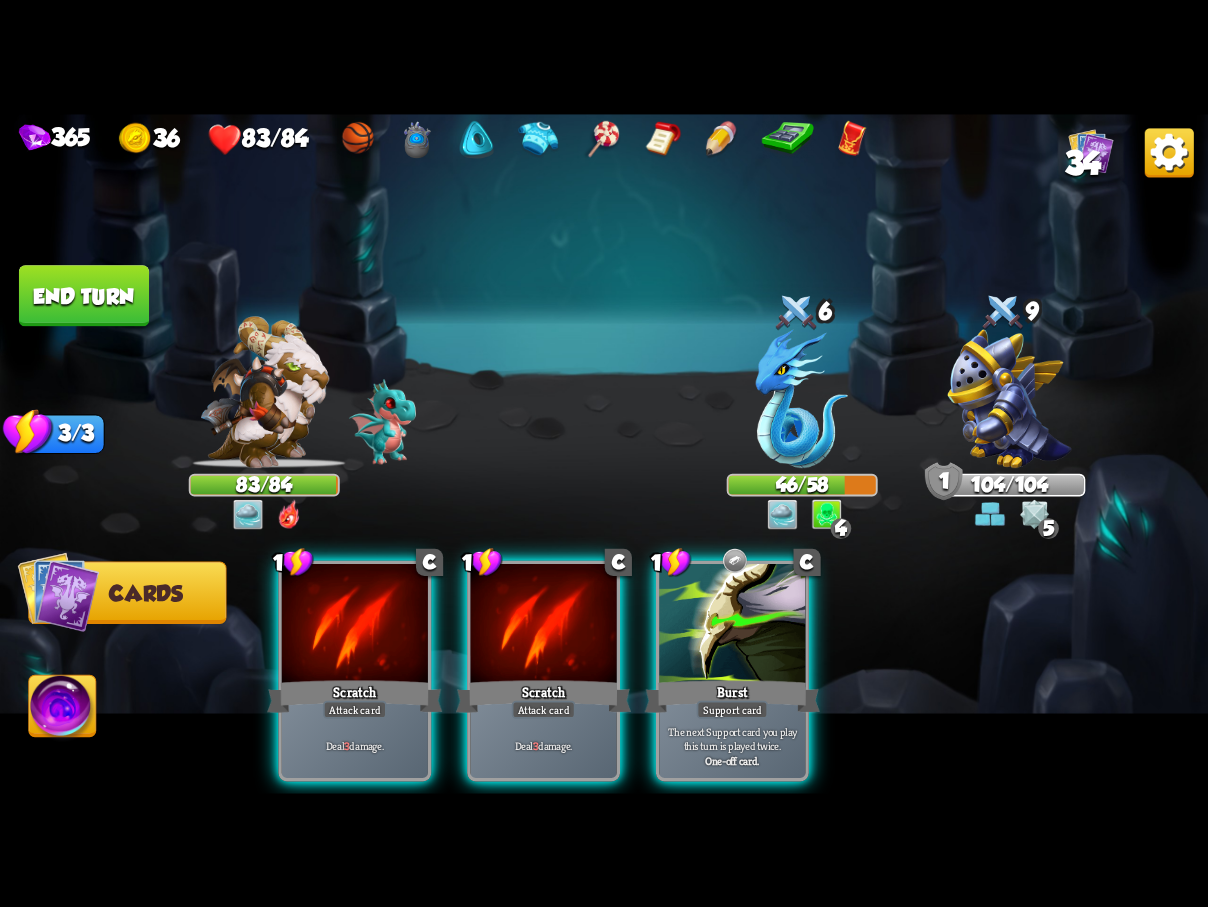 click on "End turn" at bounding box center [84, 295] 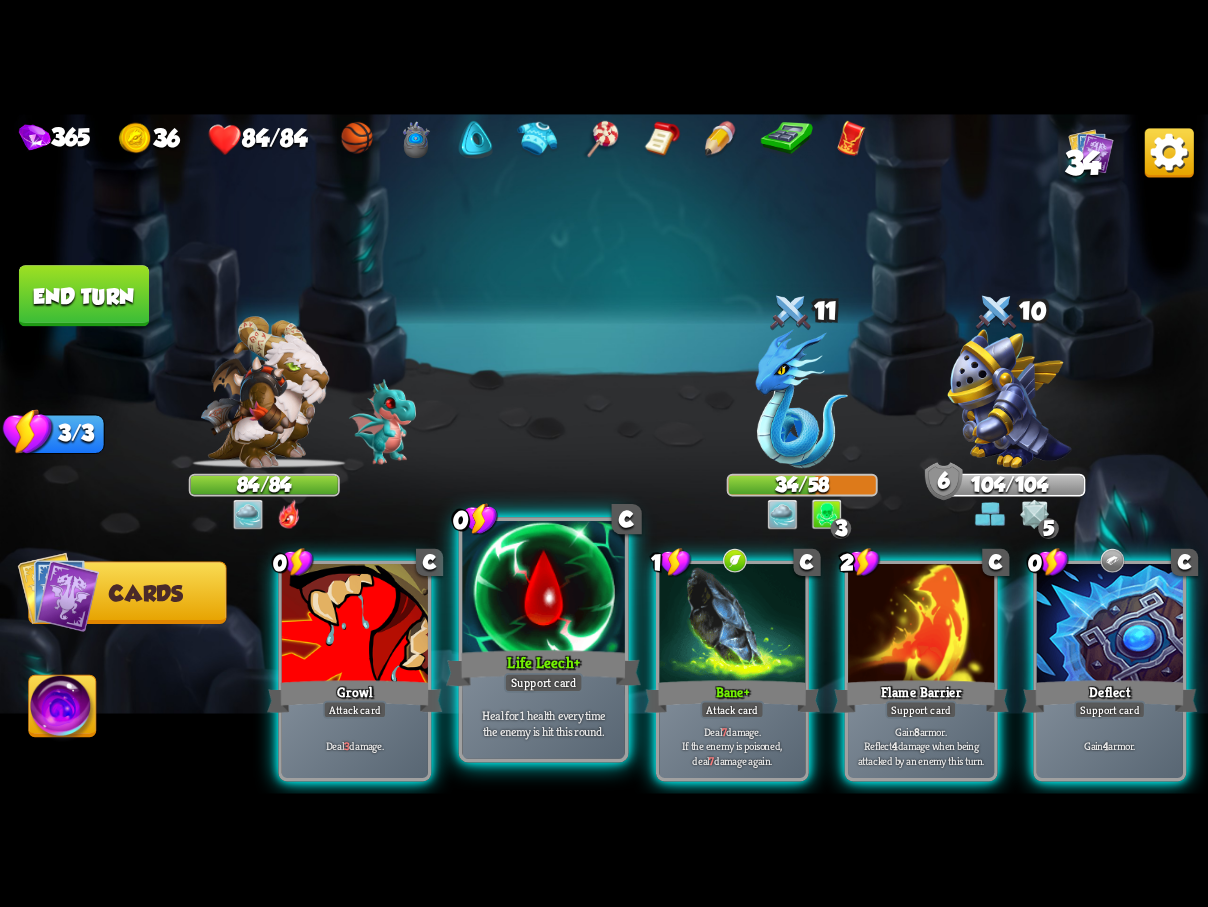 click at bounding box center [543, 589] 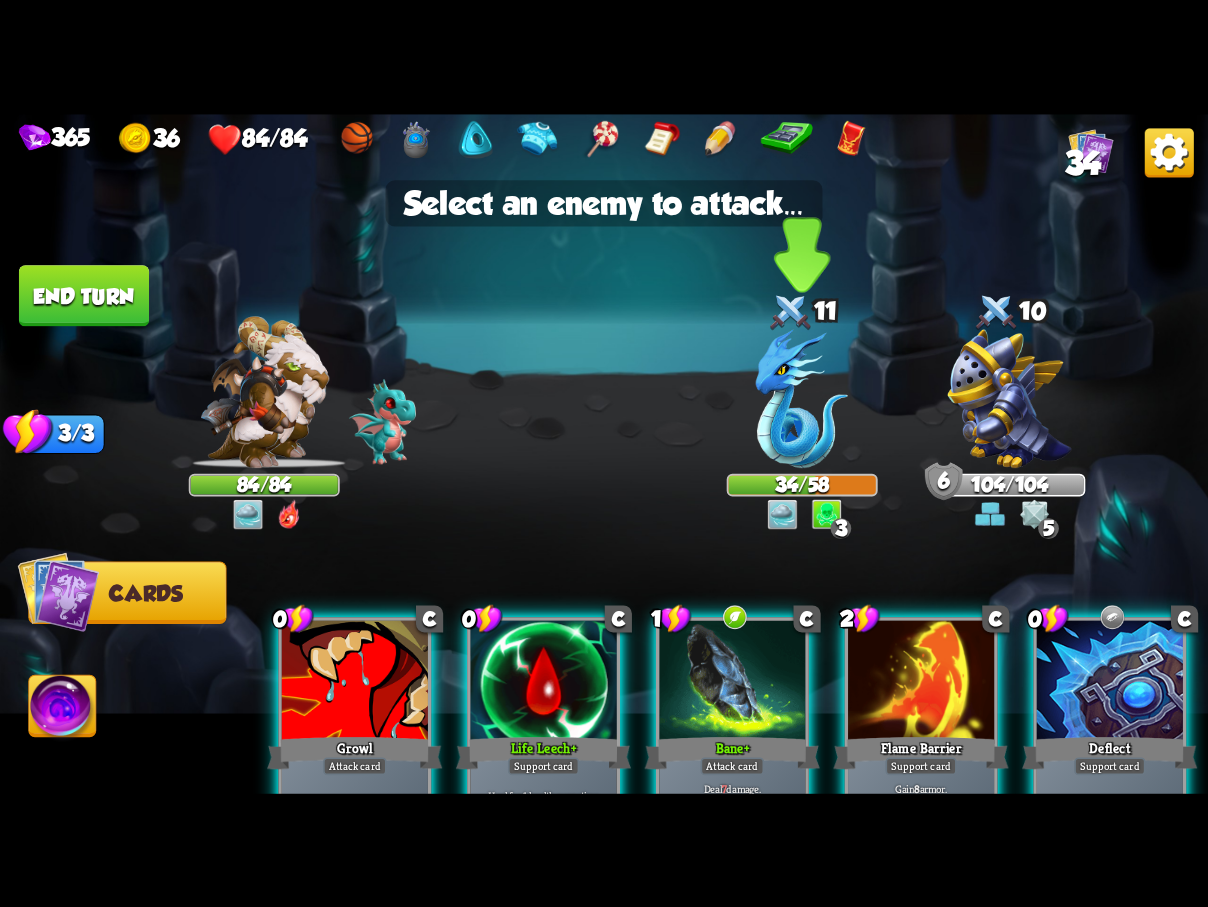 click at bounding box center (802, 398) 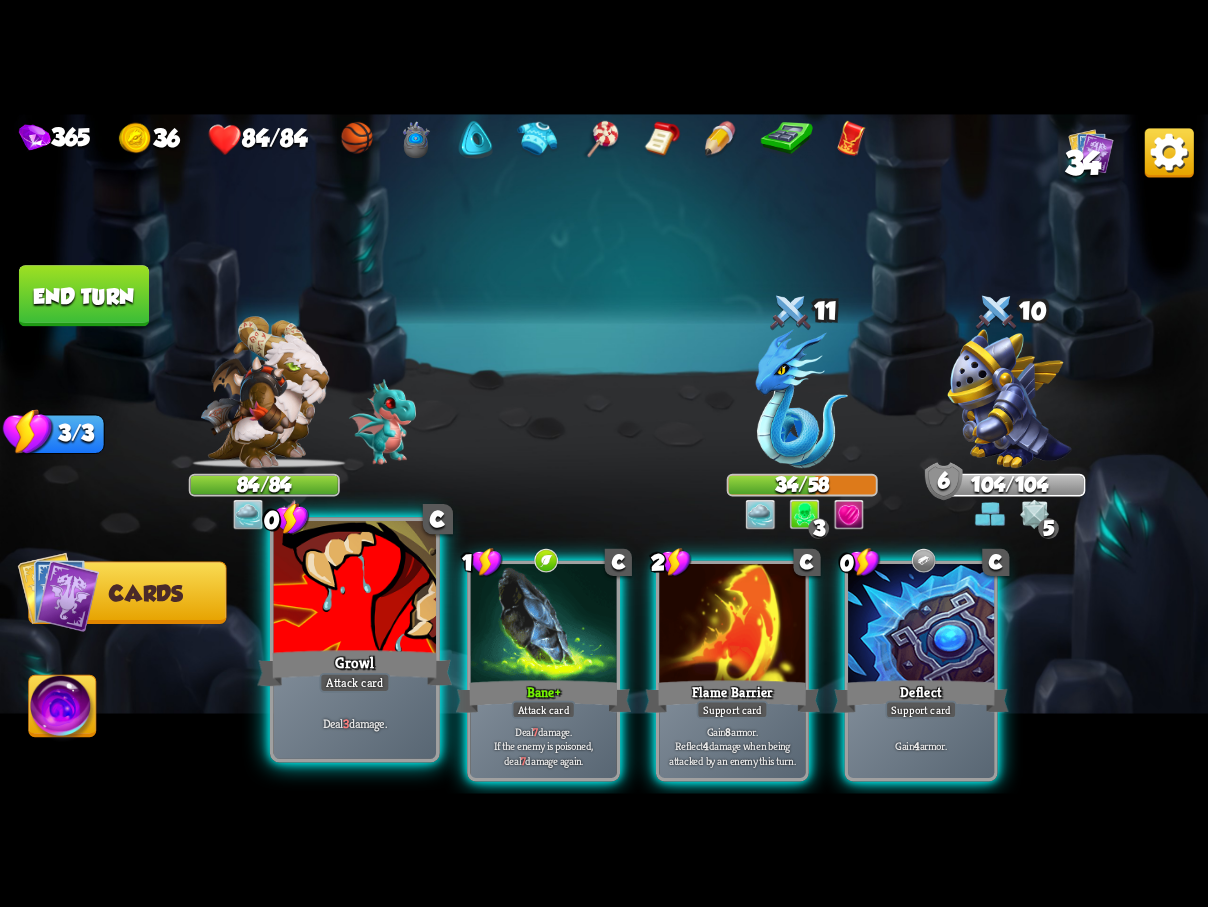 click at bounding box center [355, 589] 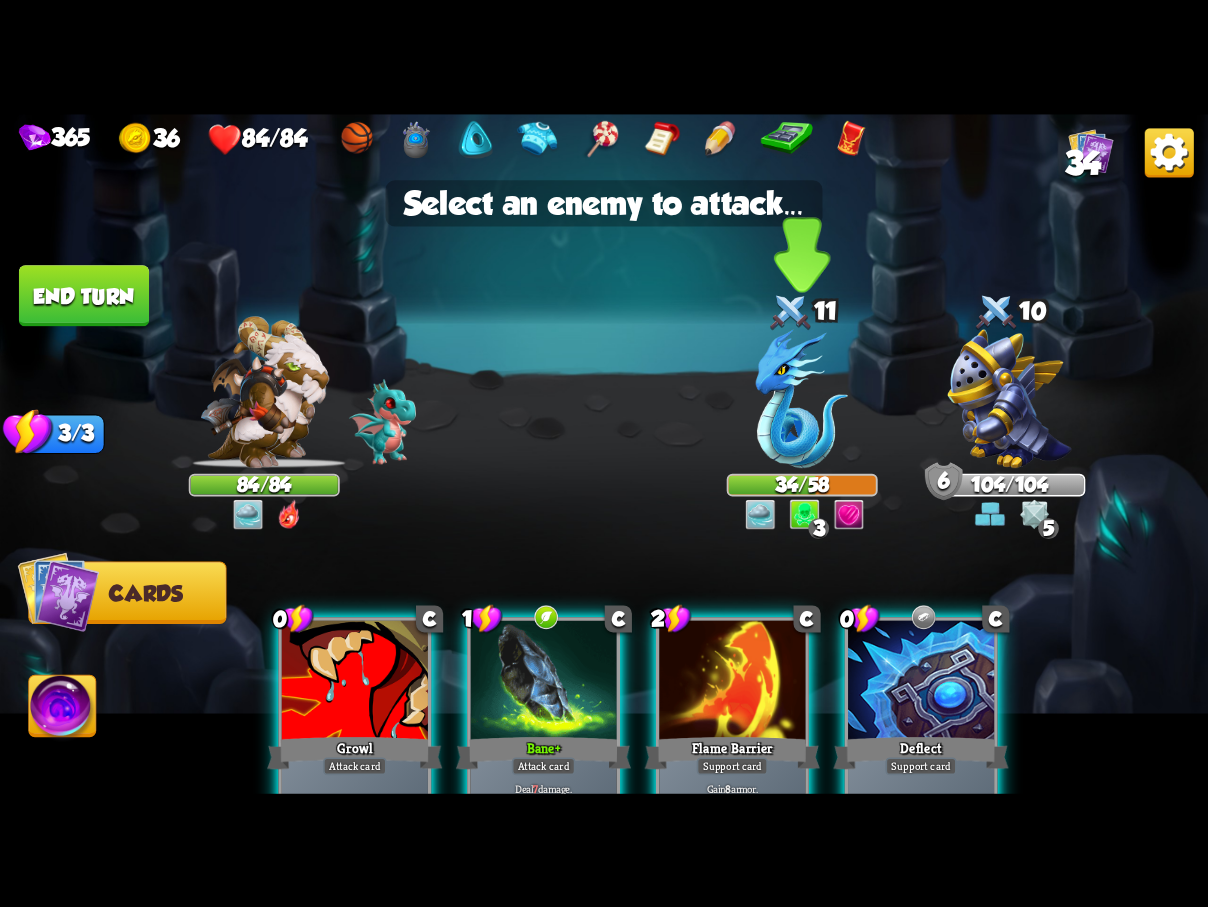 click at bounding box center [802, 398] 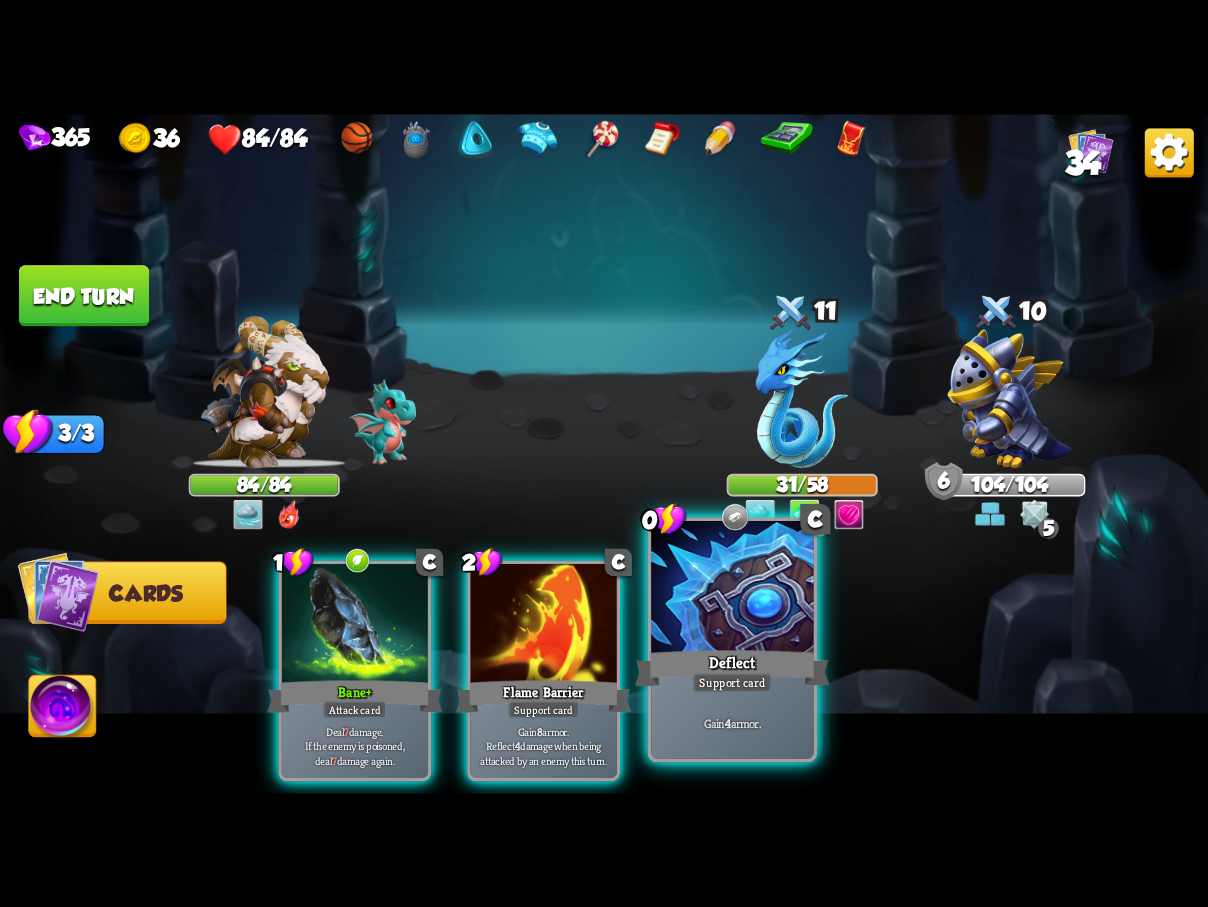 click at bounding box center [732, 589] 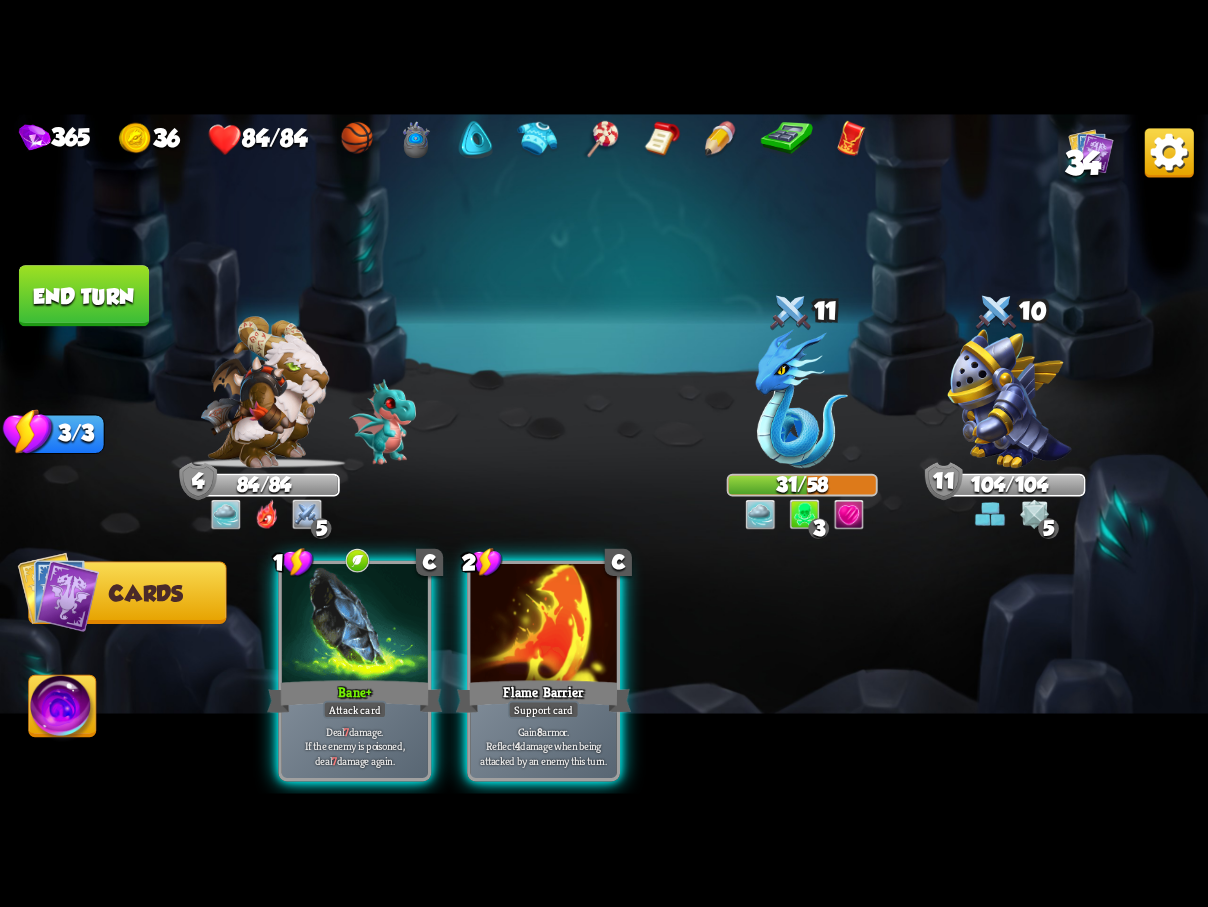 click on "End turn" at bounding box center (84, 295) 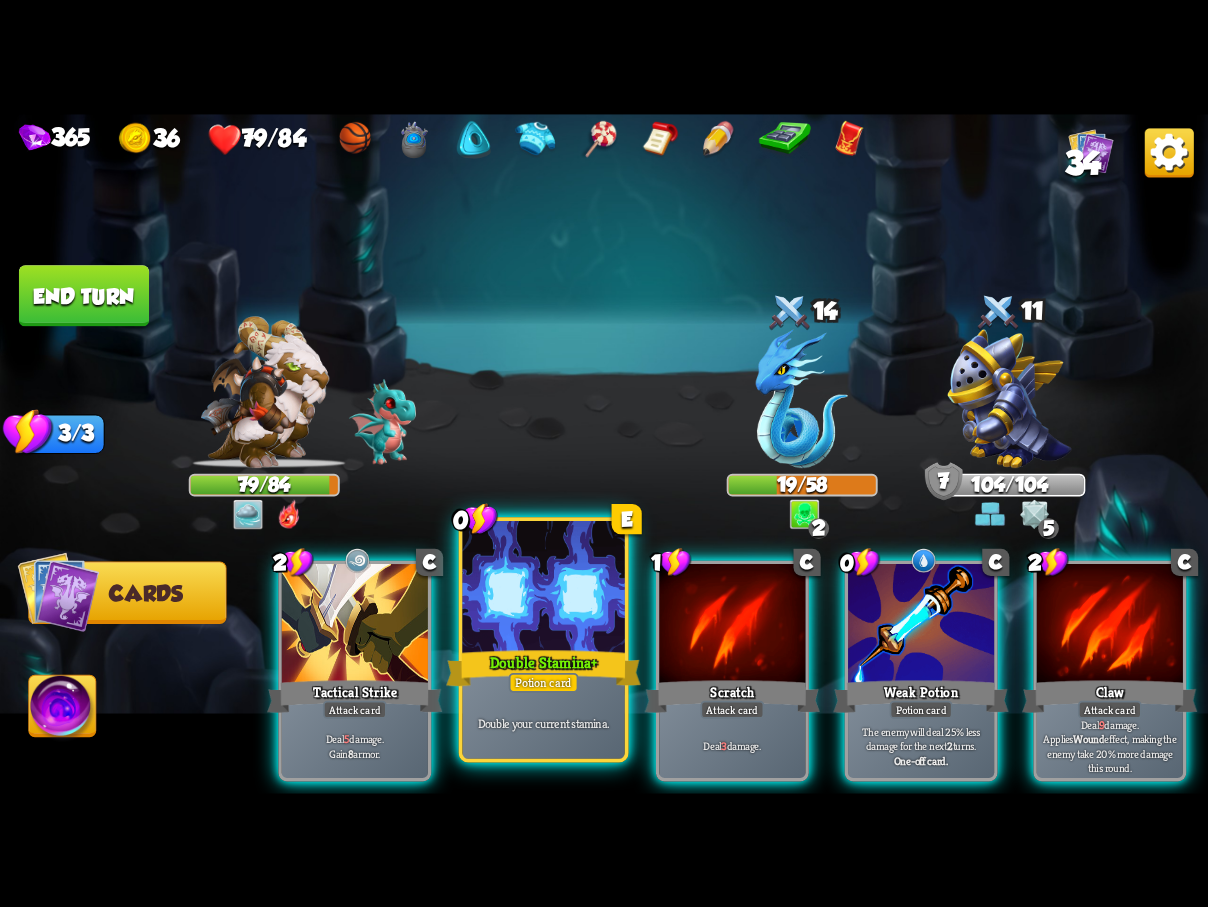 click on "Double Stamina +" at bounding box center (543, 667) 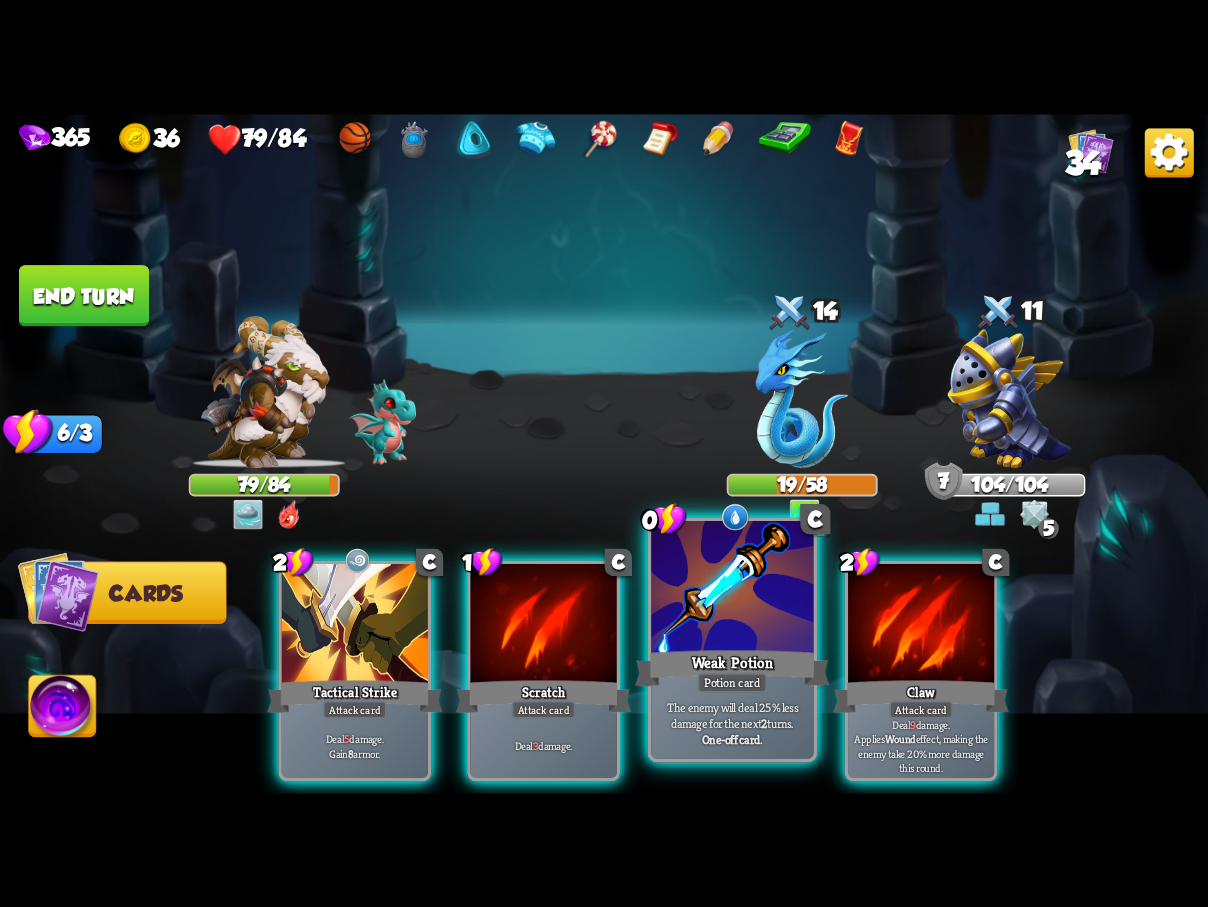 click on "Weak Potion" at bounding box center [732, 667] 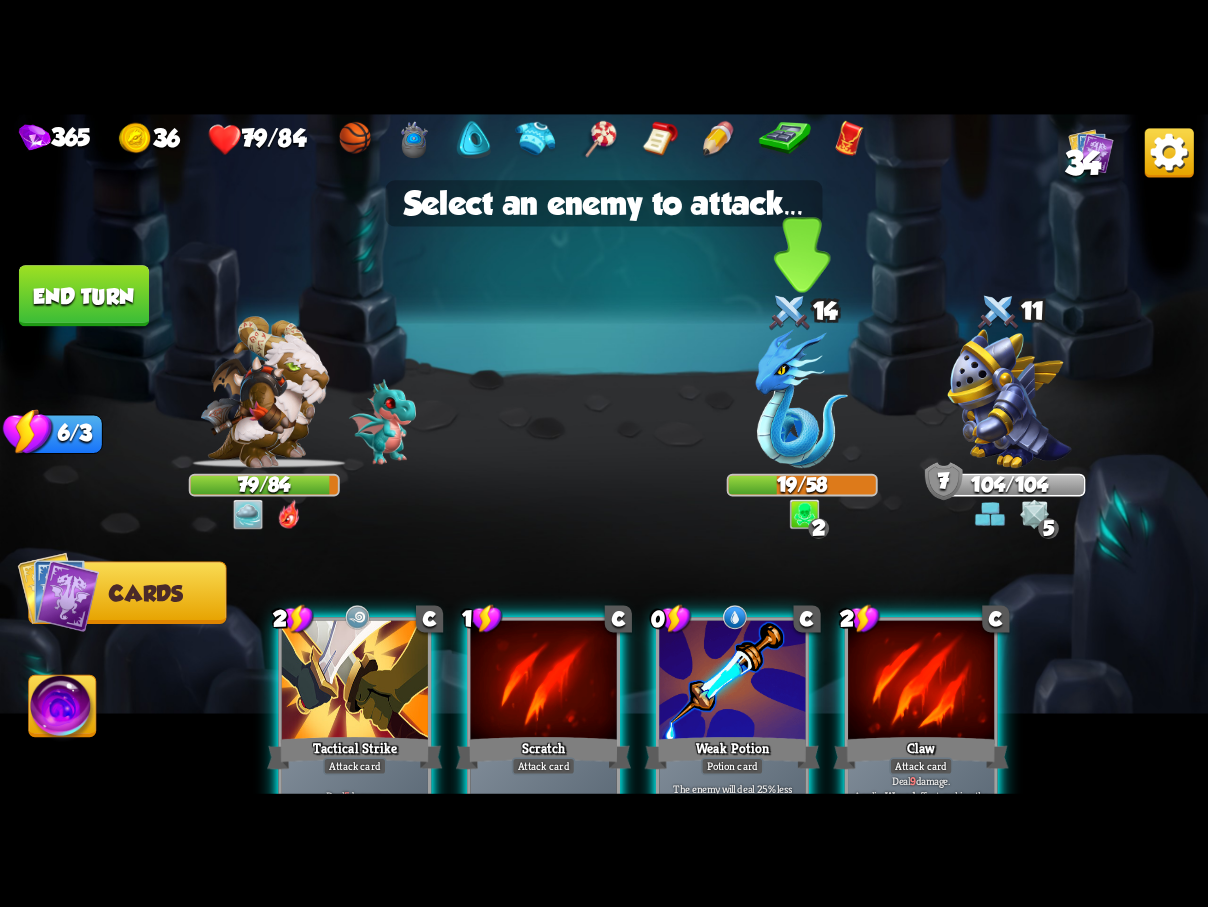 click at bounding box center (802, 398) 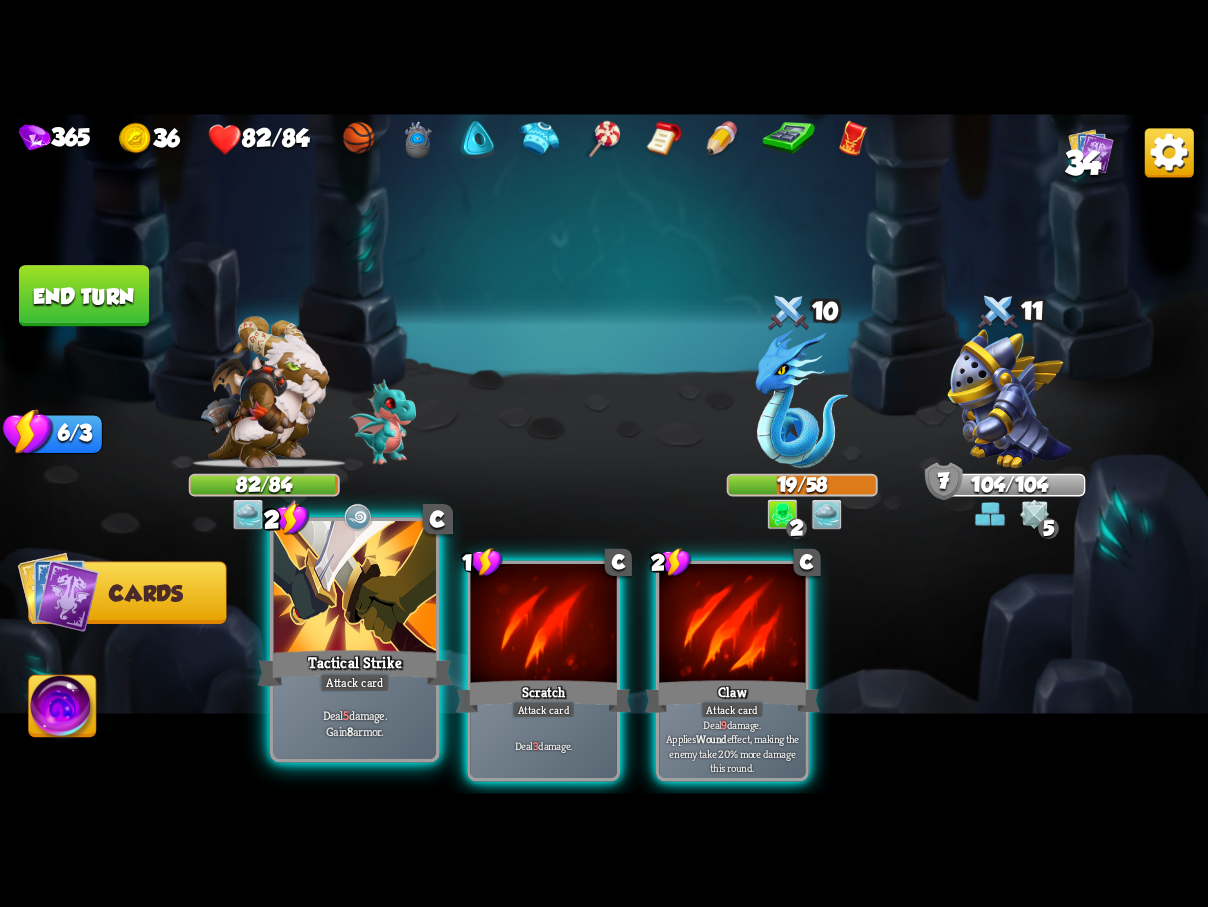 click on "Tactical Strike" at bounding box center (354, 667) 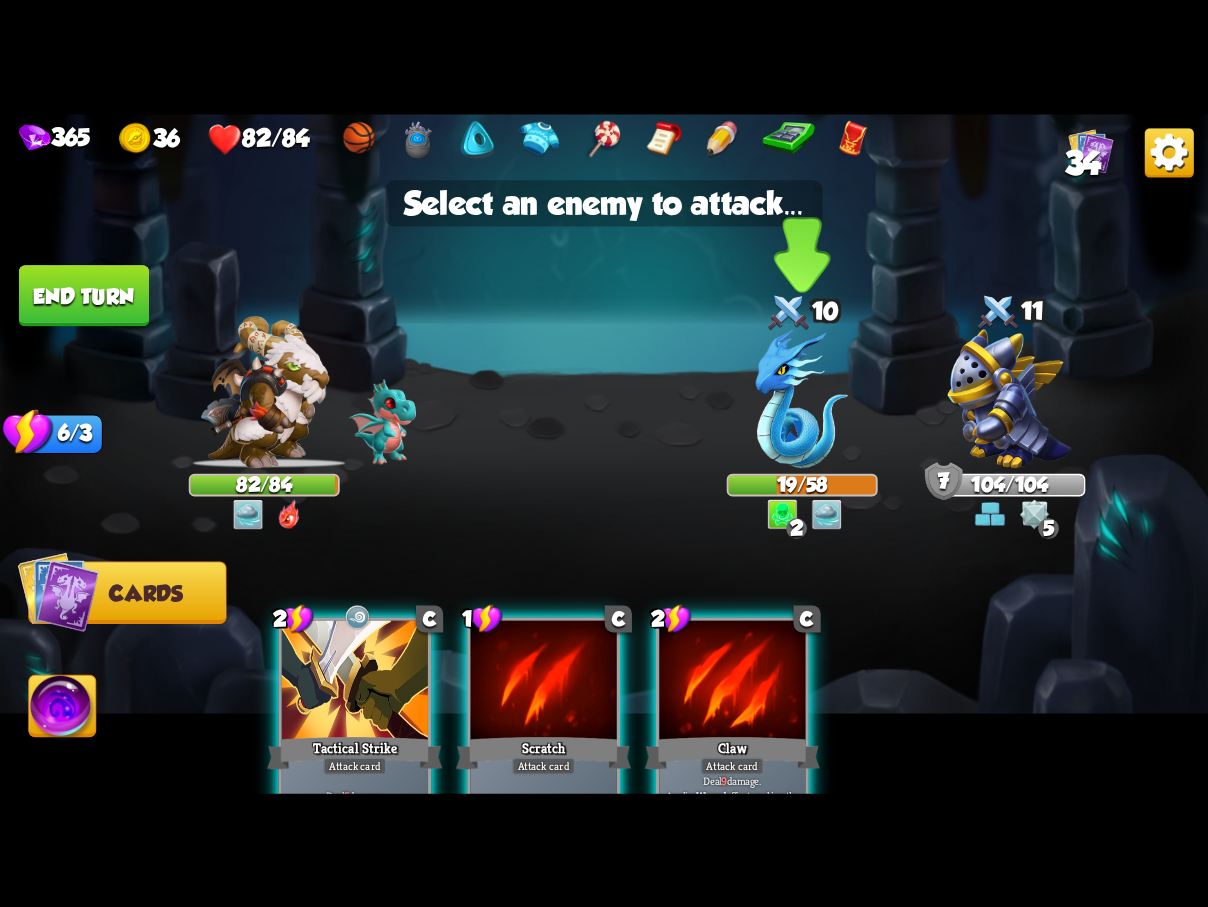 click at bounding box center [802, 398] 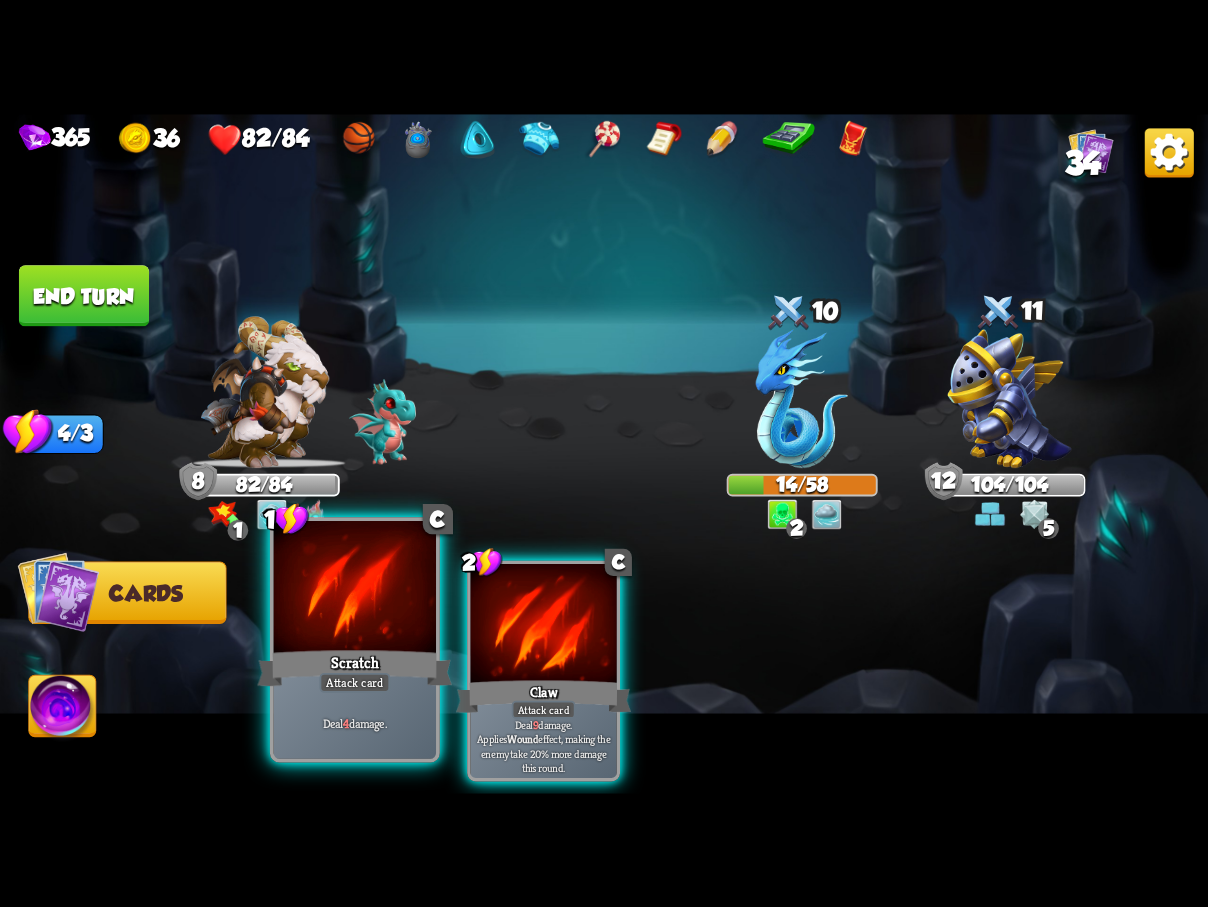 click at bounding box center (355, 589) 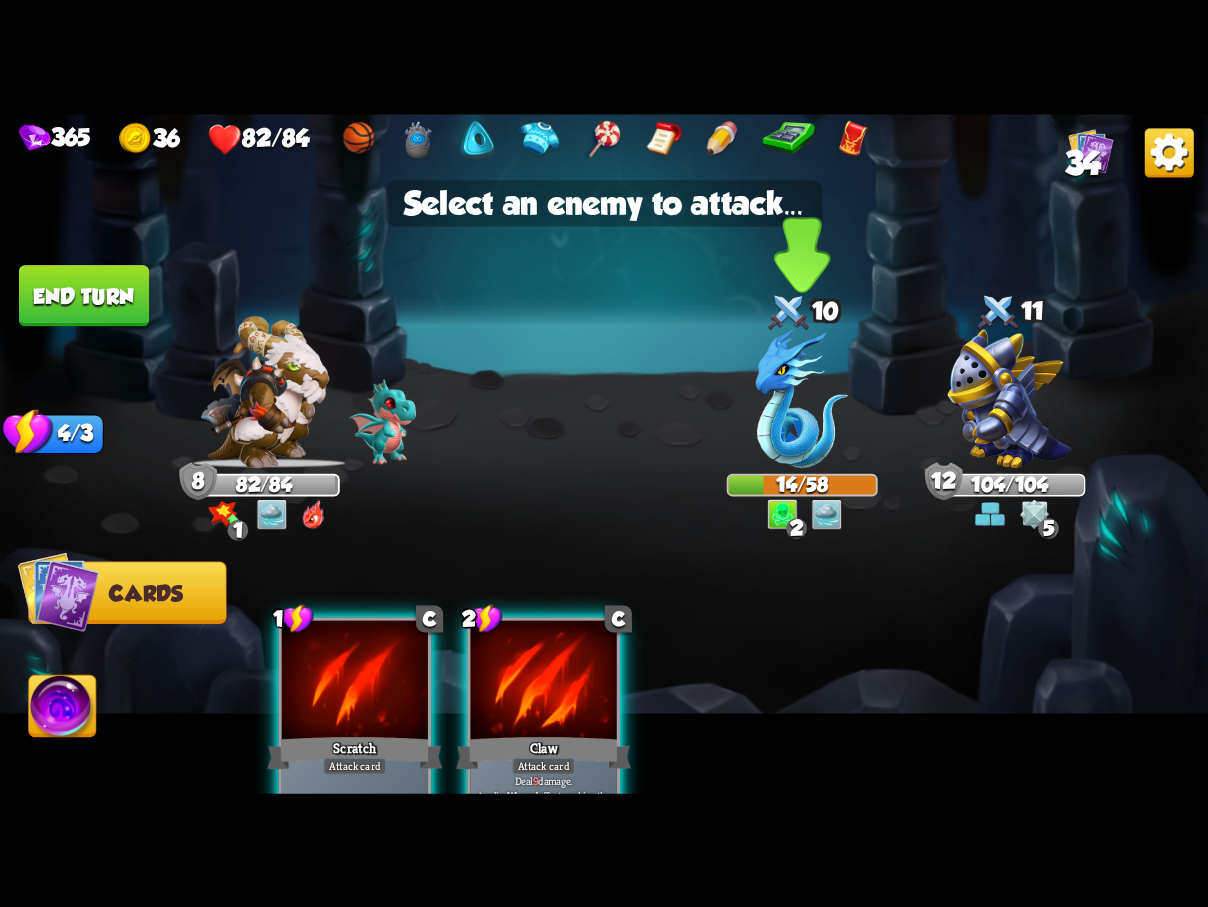 click at bounding box center [802, 398] 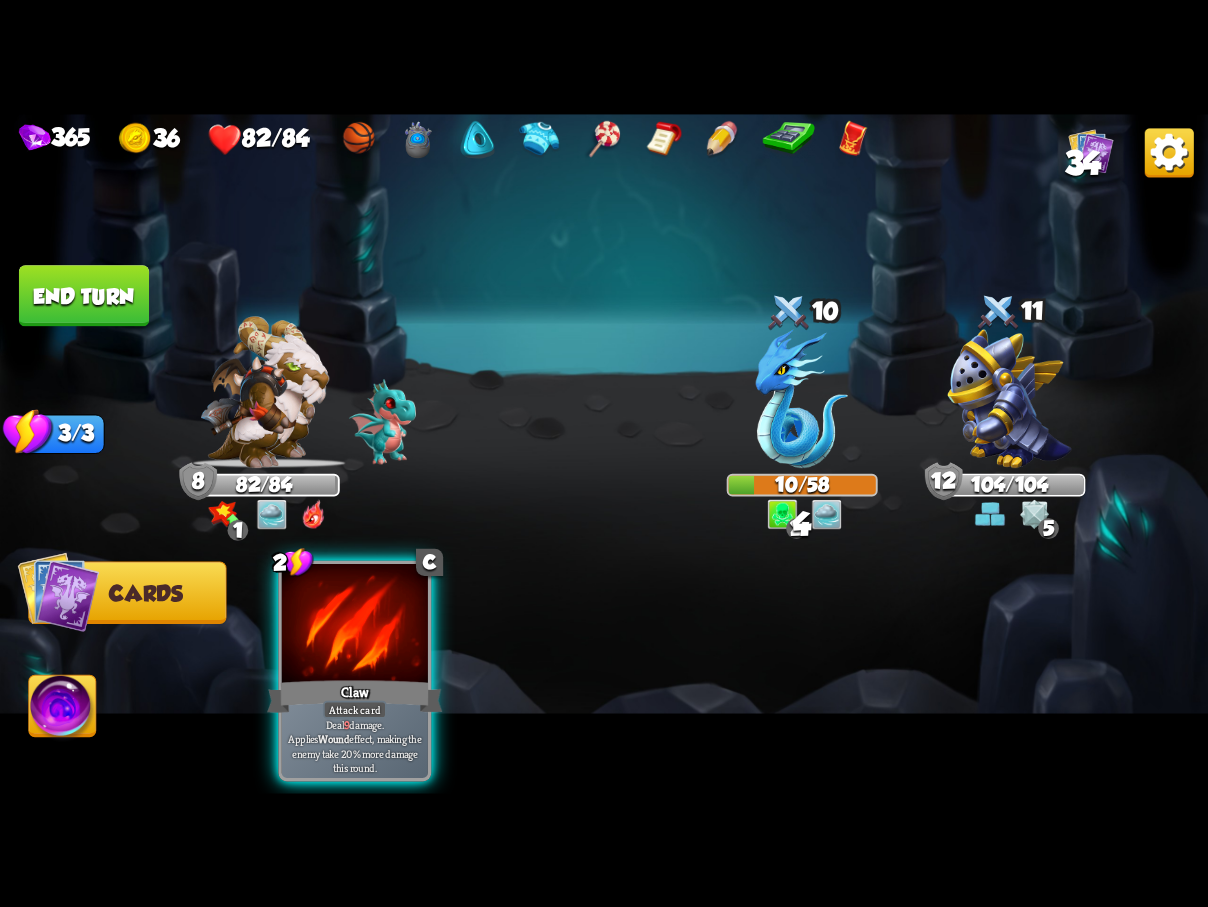 click on "End turn" at bounding box center (84, 295) 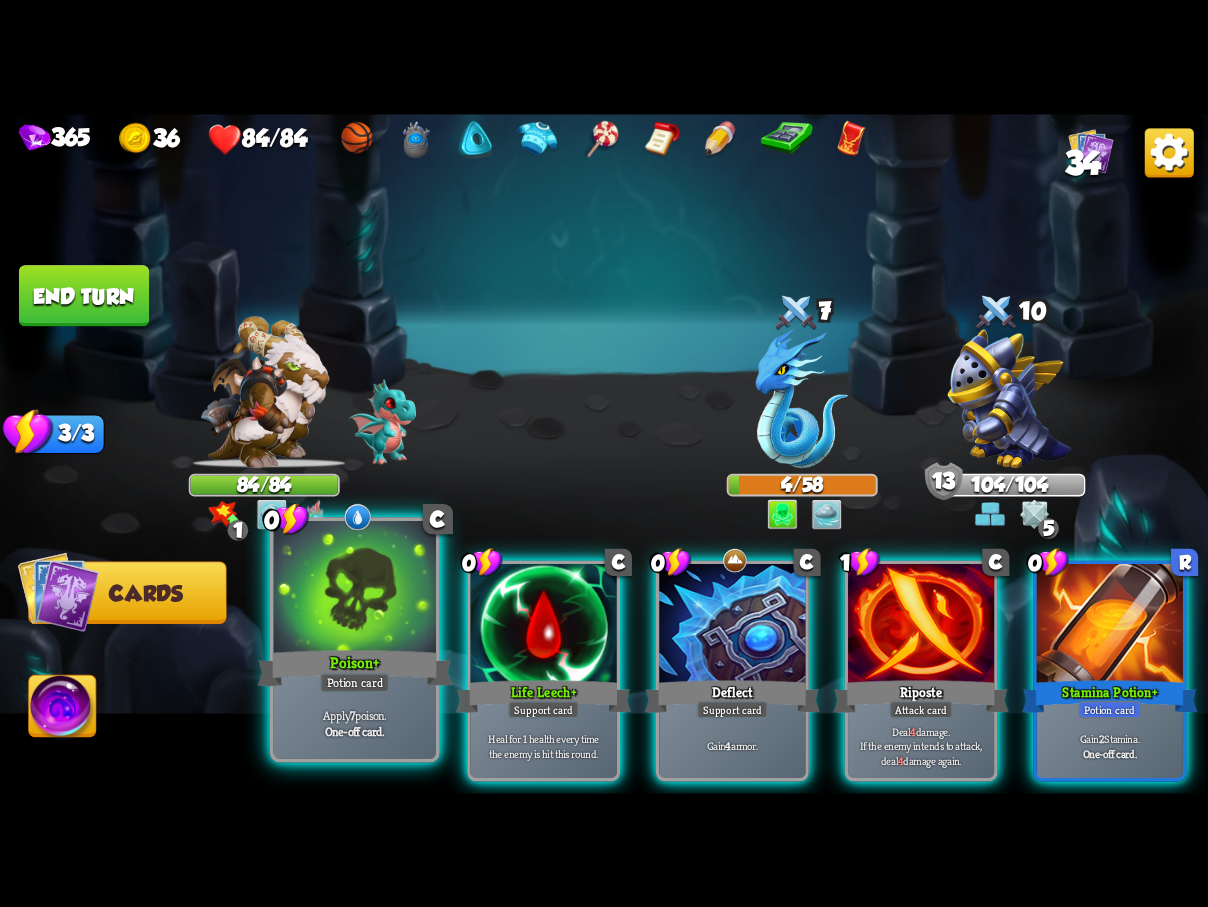 click on "Poison +" at bounding box center [354, 667] 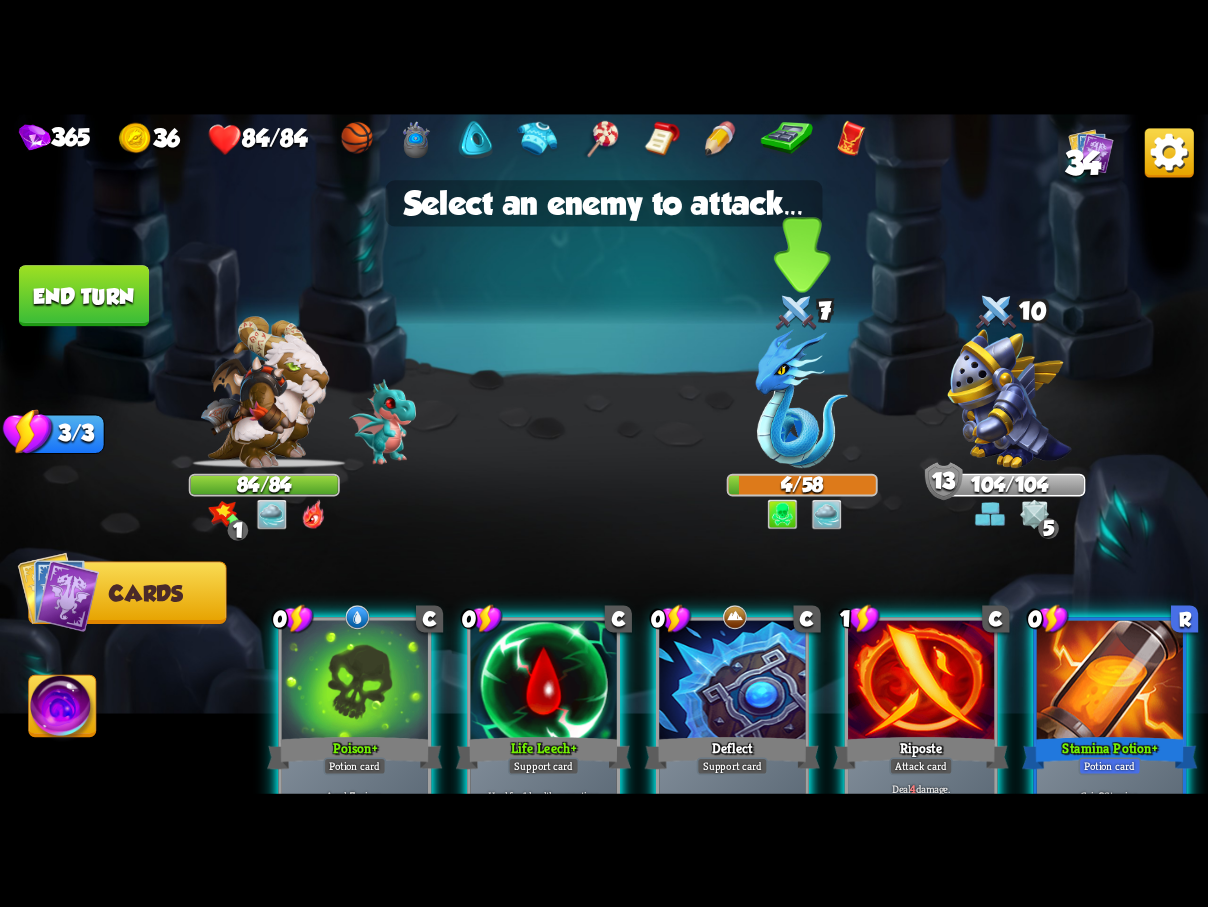 click at bounding box center [802, 398] 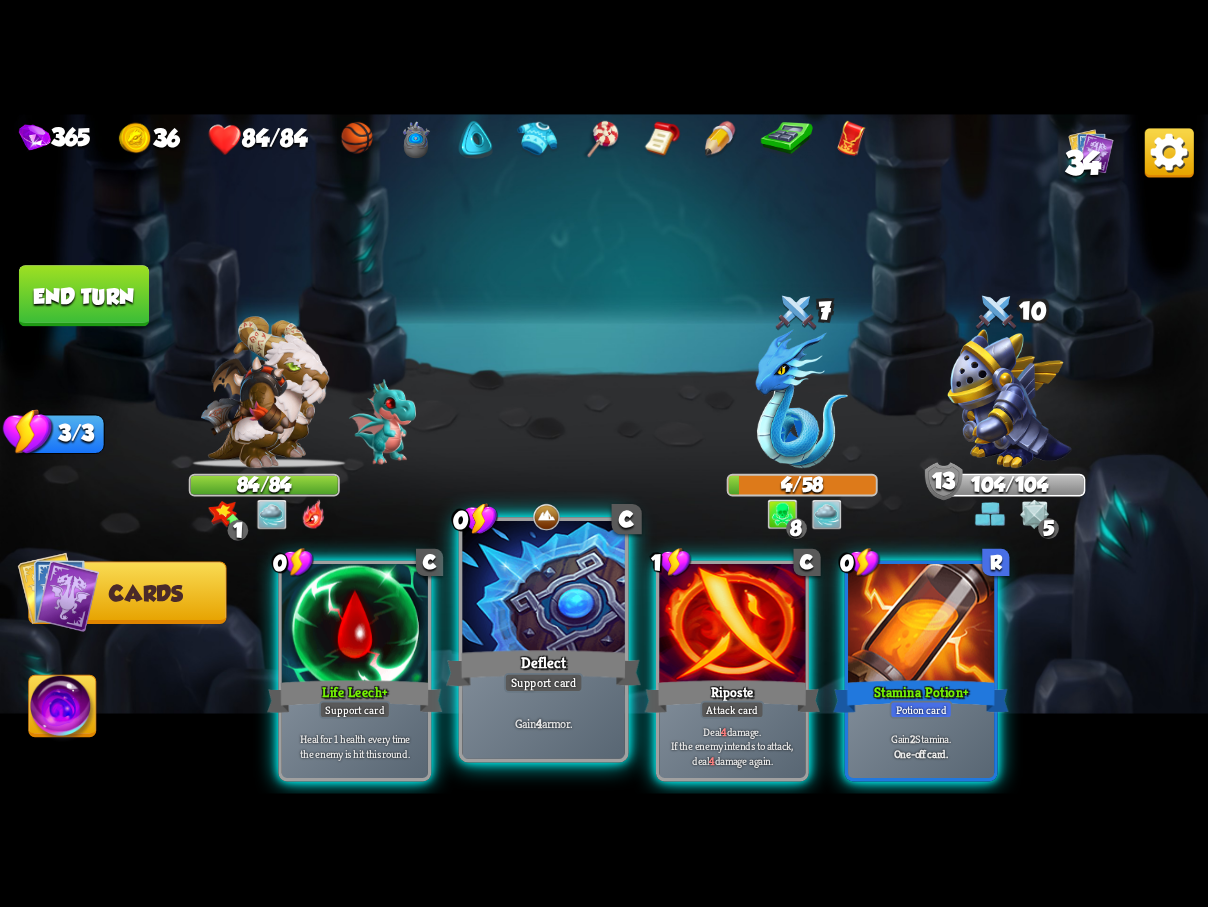 click at bounding box center [543, 589] 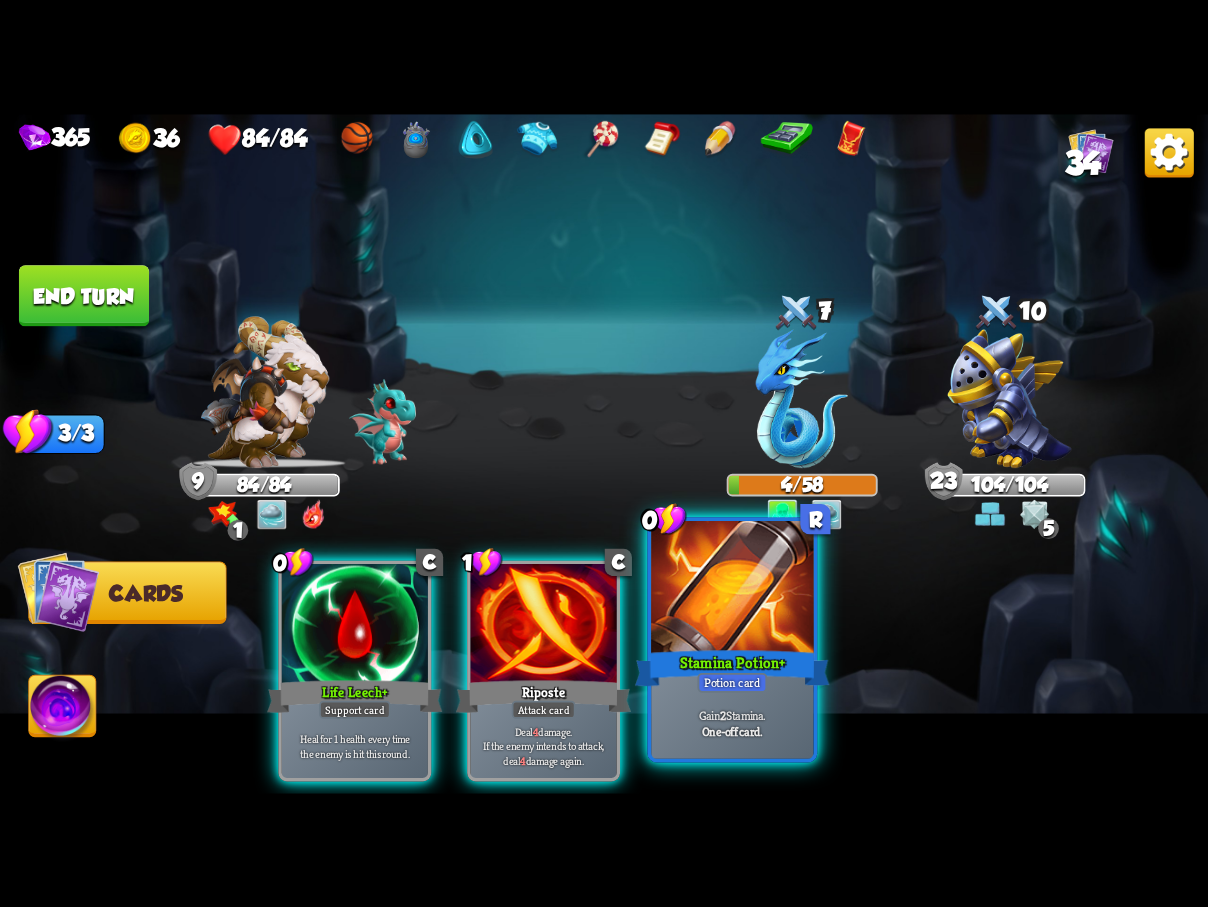 click at bounding box center (732, 589) 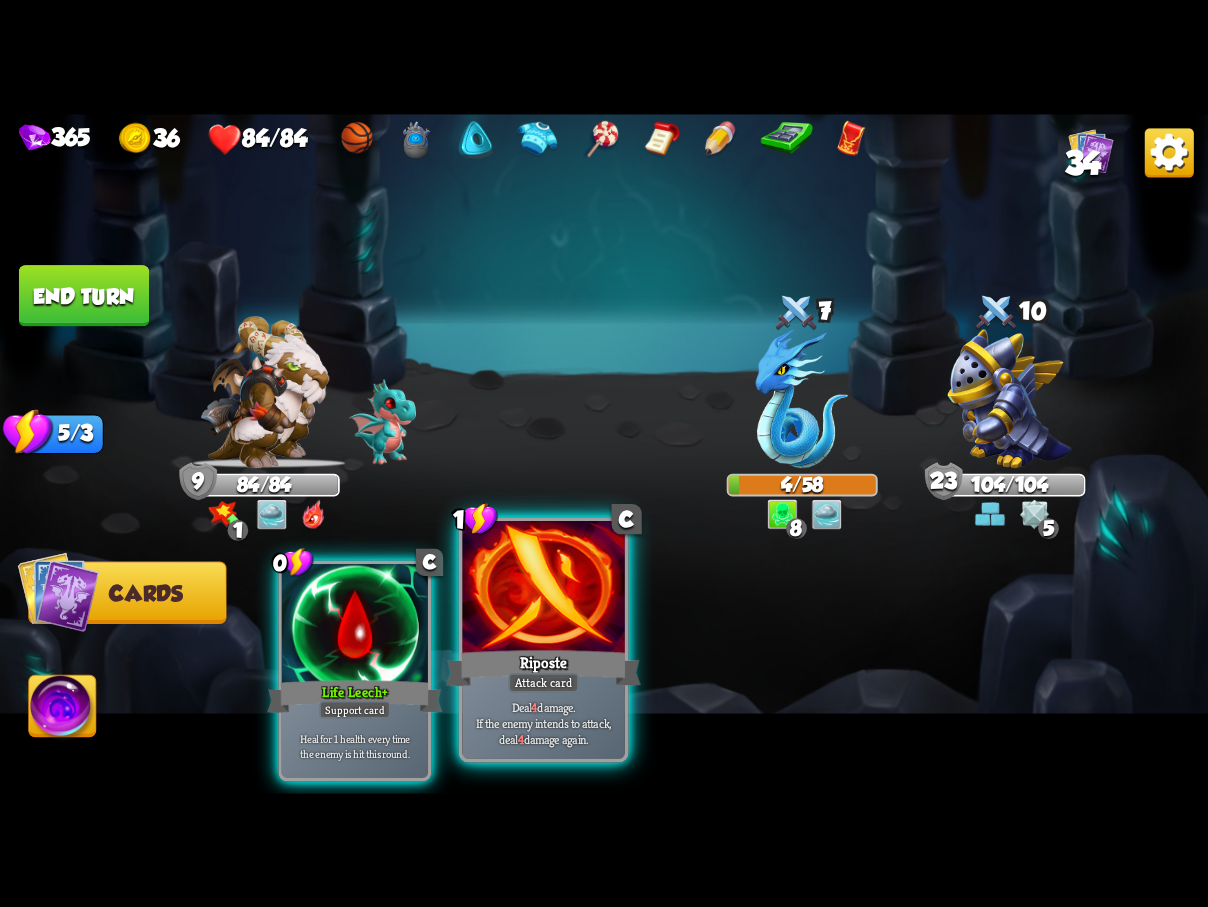 click at bounding box center (543, 589) 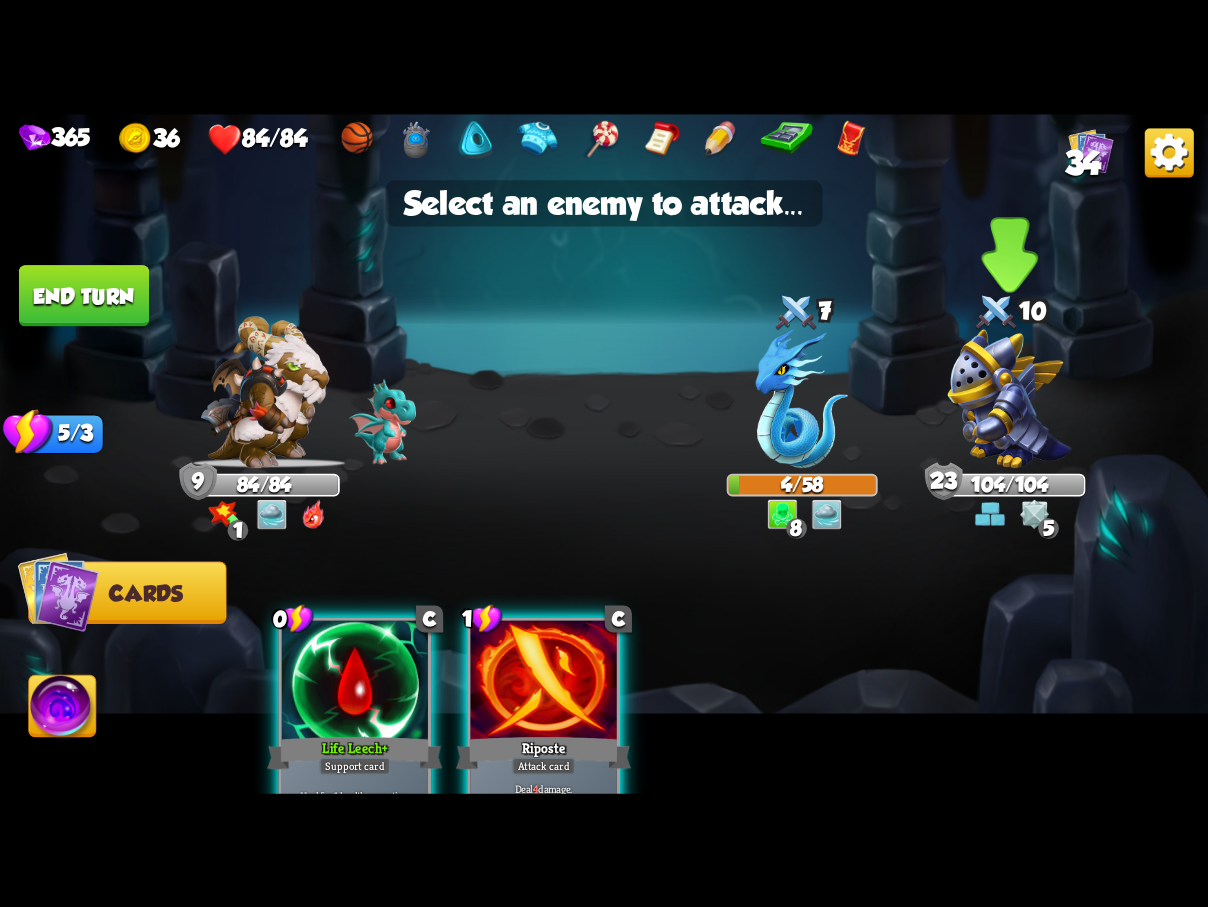 click at bounding box center [1010, 398] 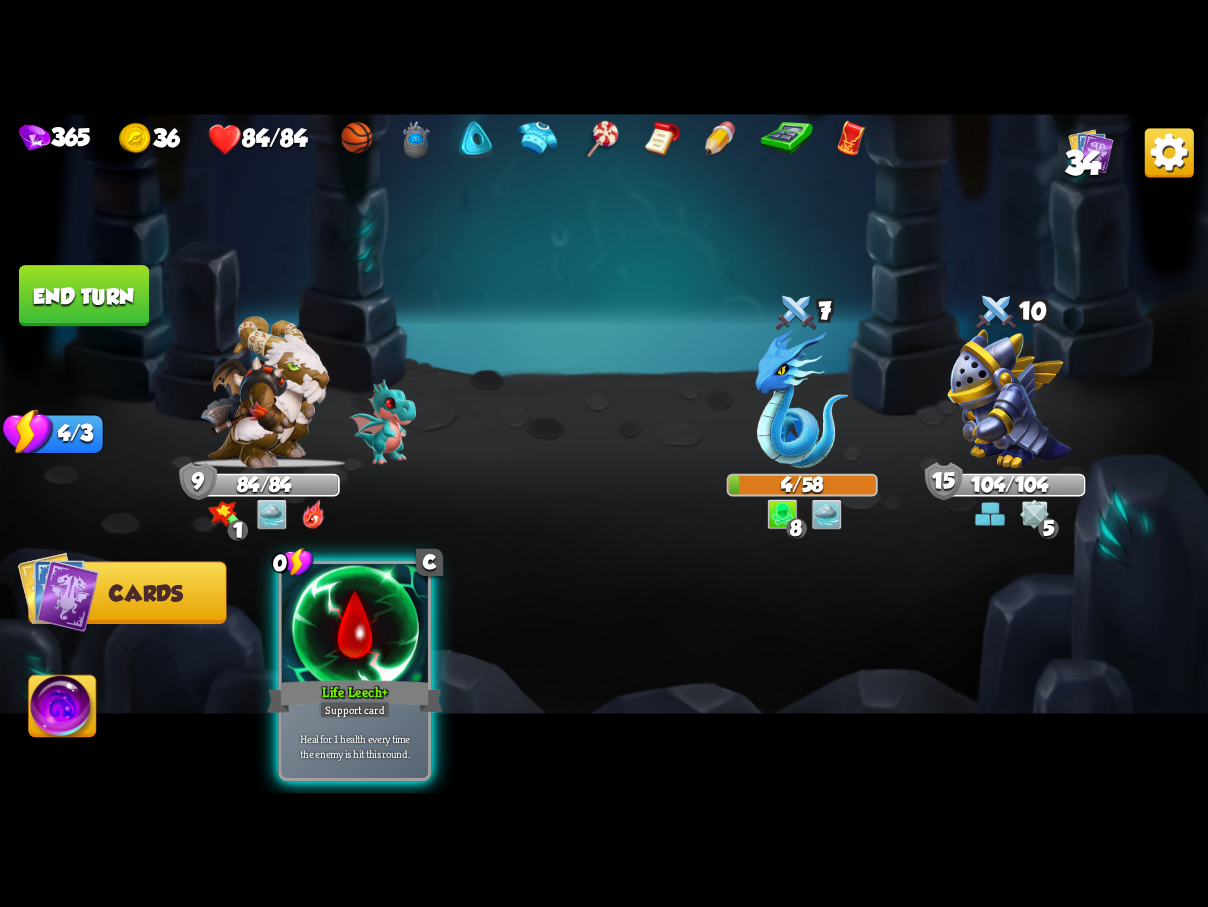 click on "End turn" at bounding box center (84, 295) 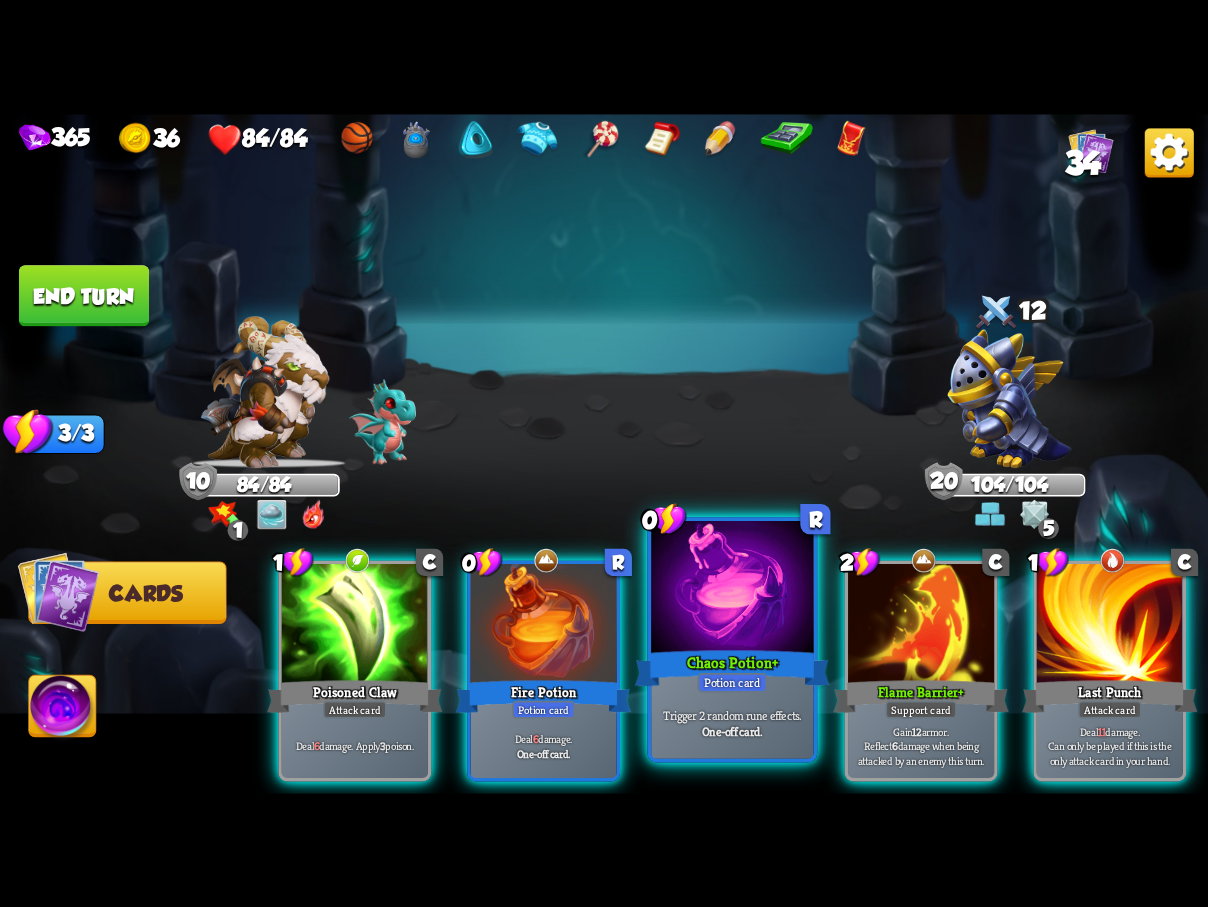 click at bounding box center [732, 589] 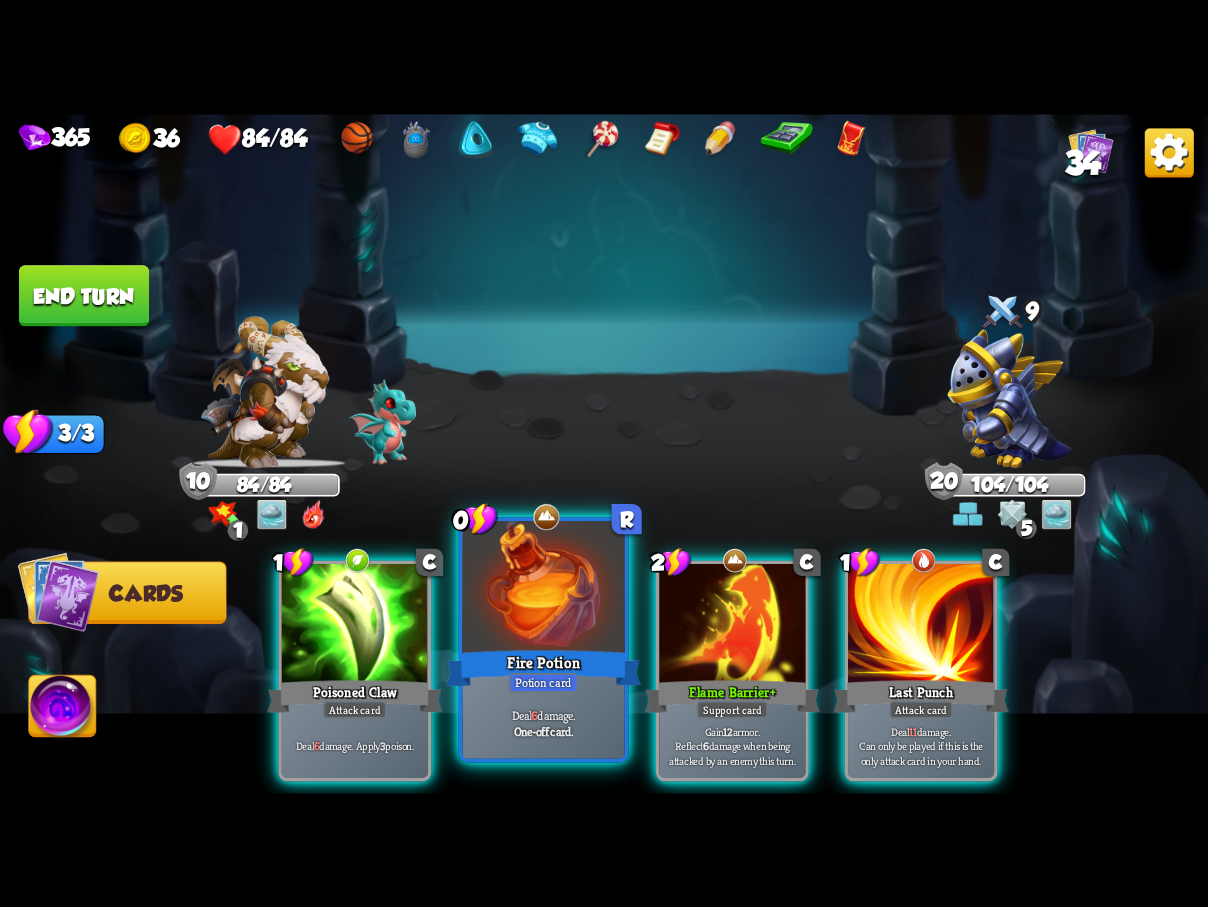 click at bounding box center [543, 589] 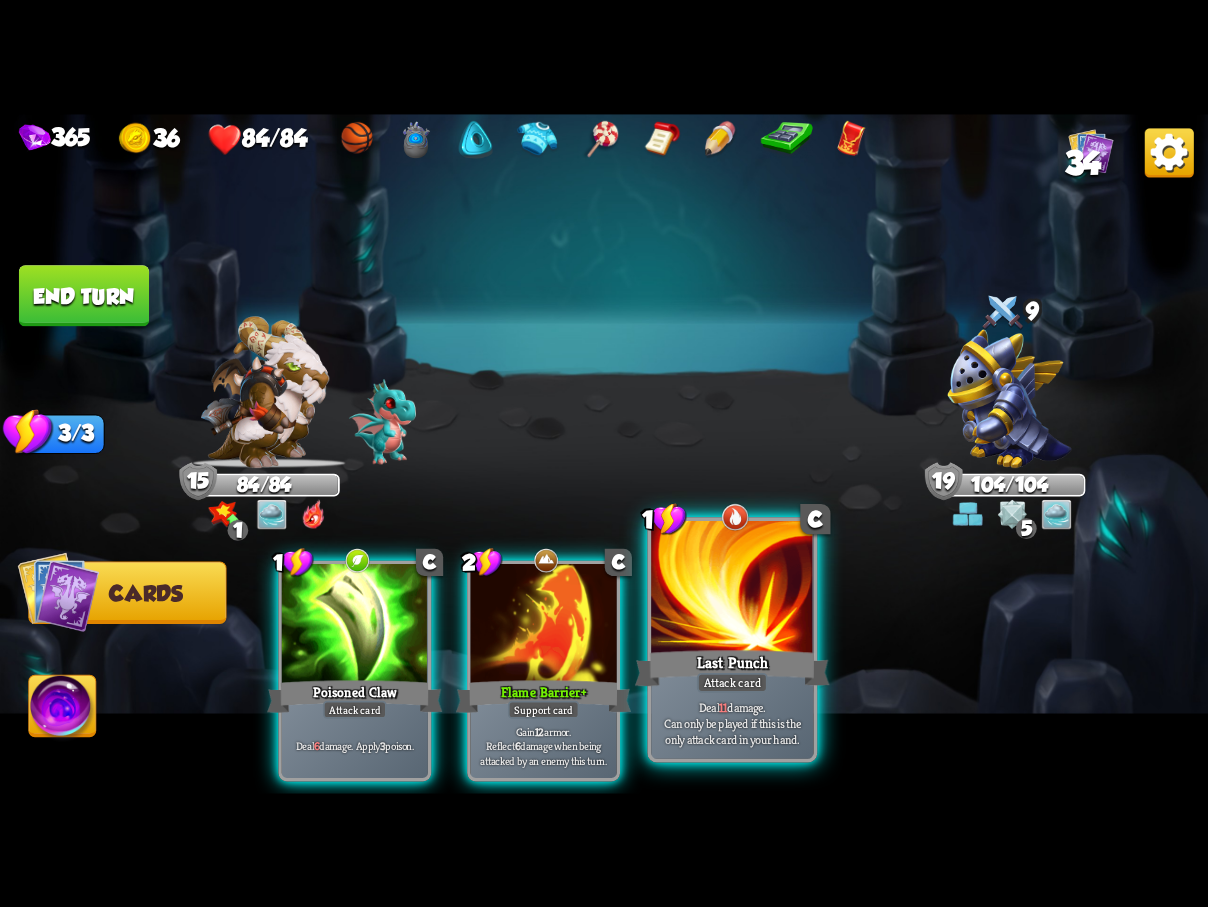 click at bounding box center [732, 589] 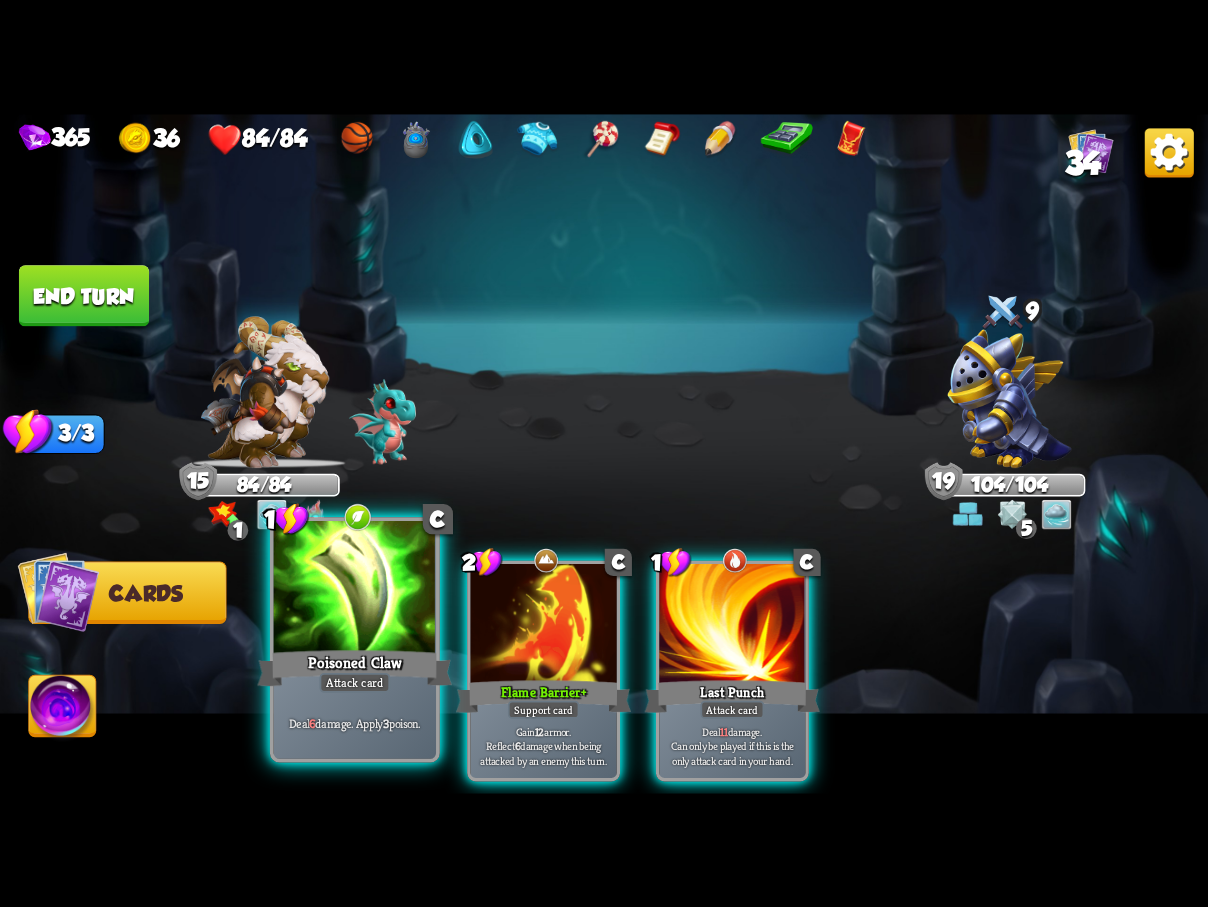 click on "Poisoned Claw" at bounding box center [354, 667] 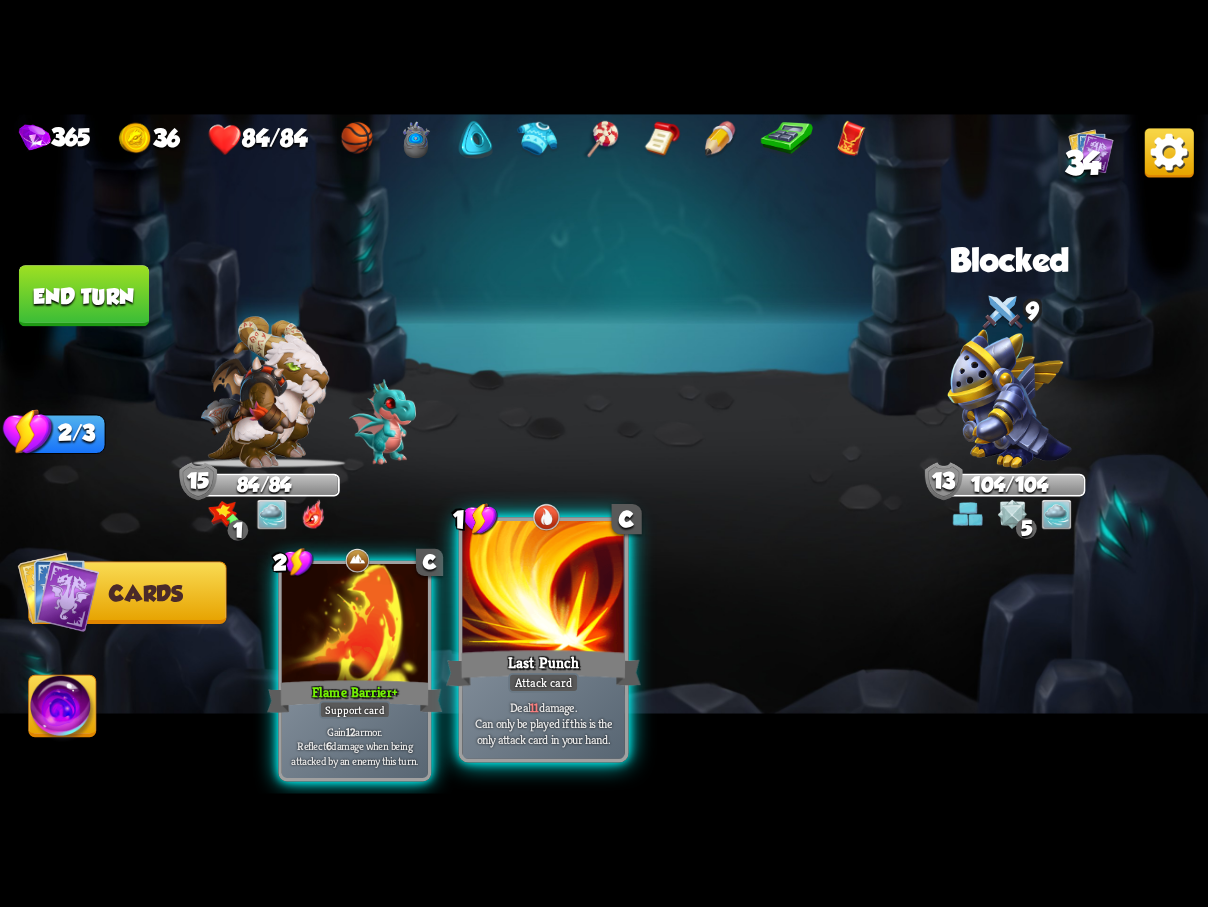 click on "Last Punch" at bounding box center [543, 667] 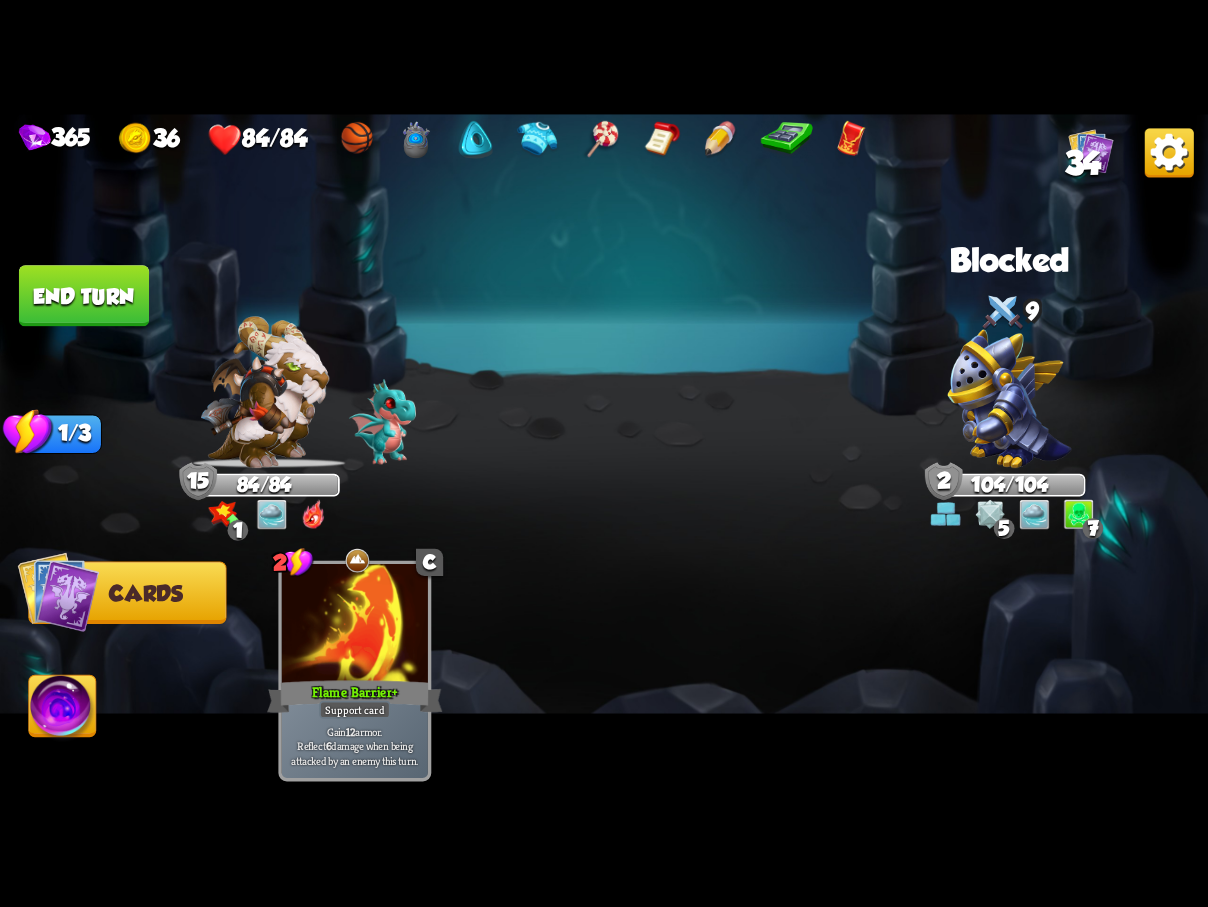 click on "End turn" at bounding box center [84, 295] 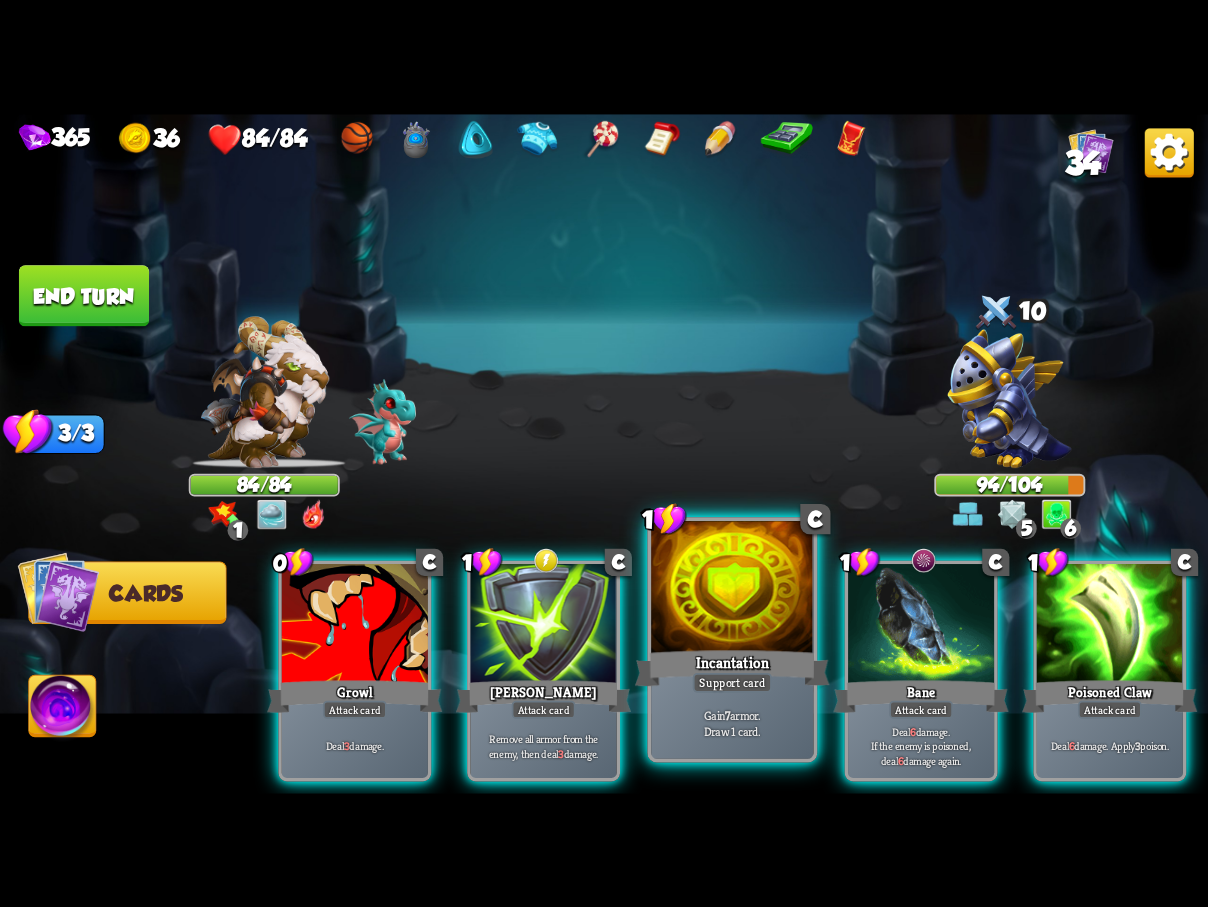 click on "Support card" at bounding box center (732, 682) 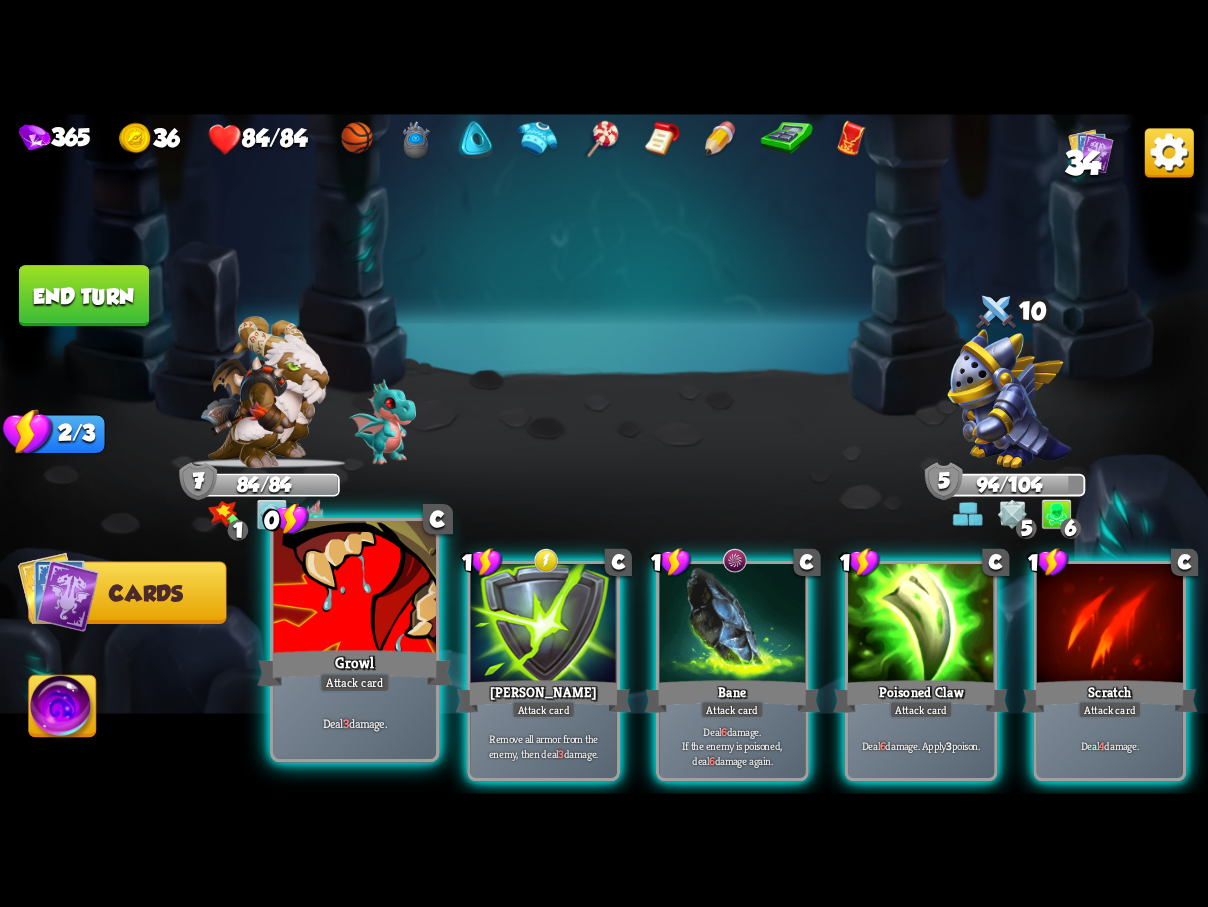 click at bounding box center [355, 589] 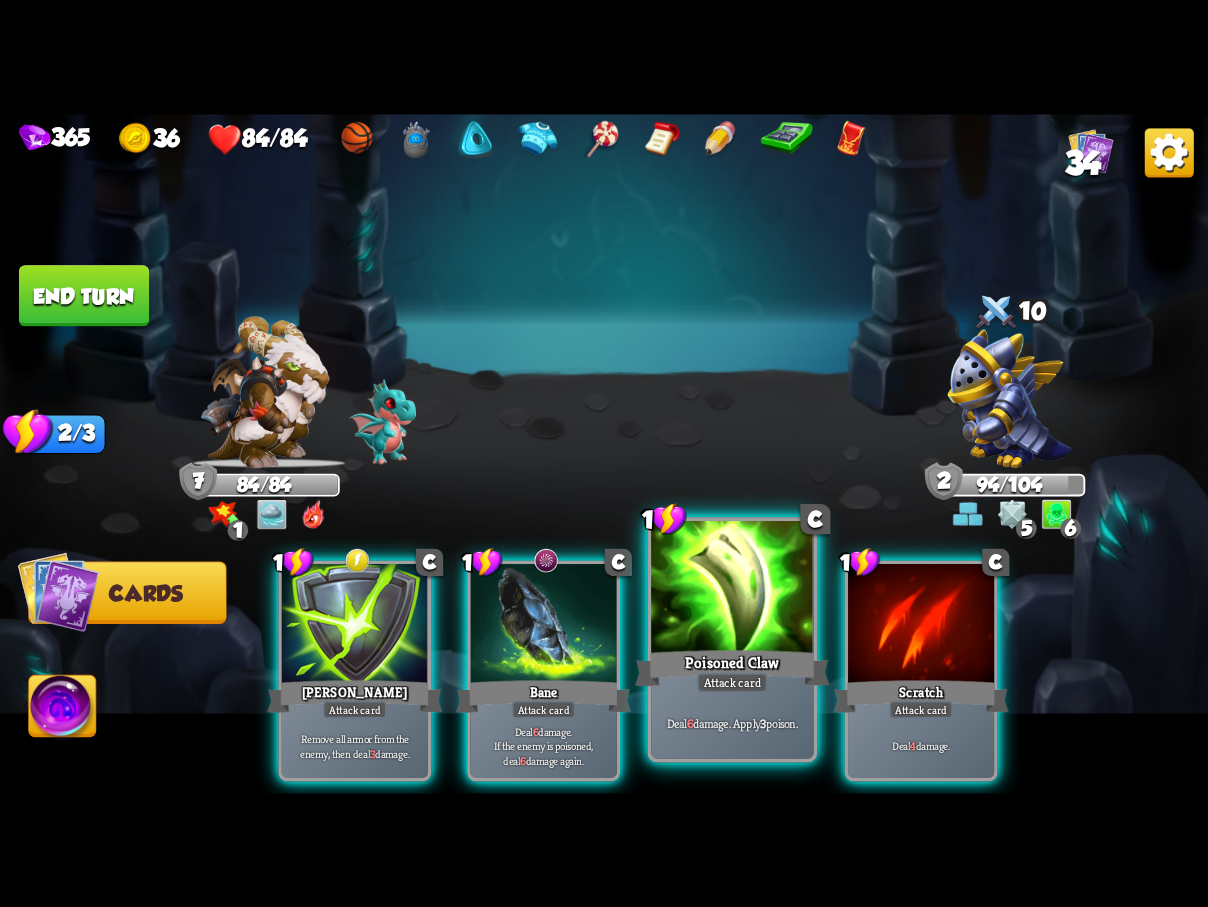 click at bounding box center [732, 589] 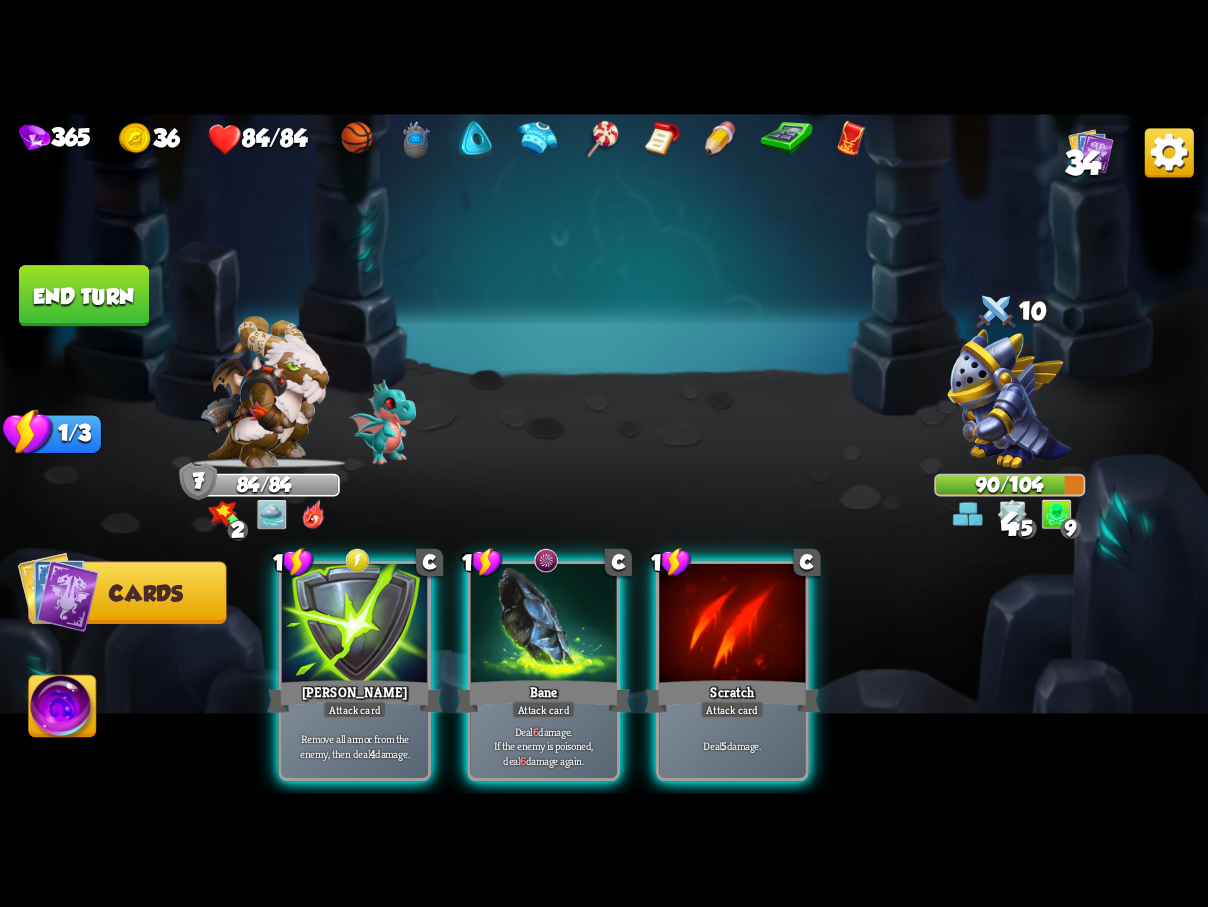 click on "End turn" at bounding box center [84, 295] 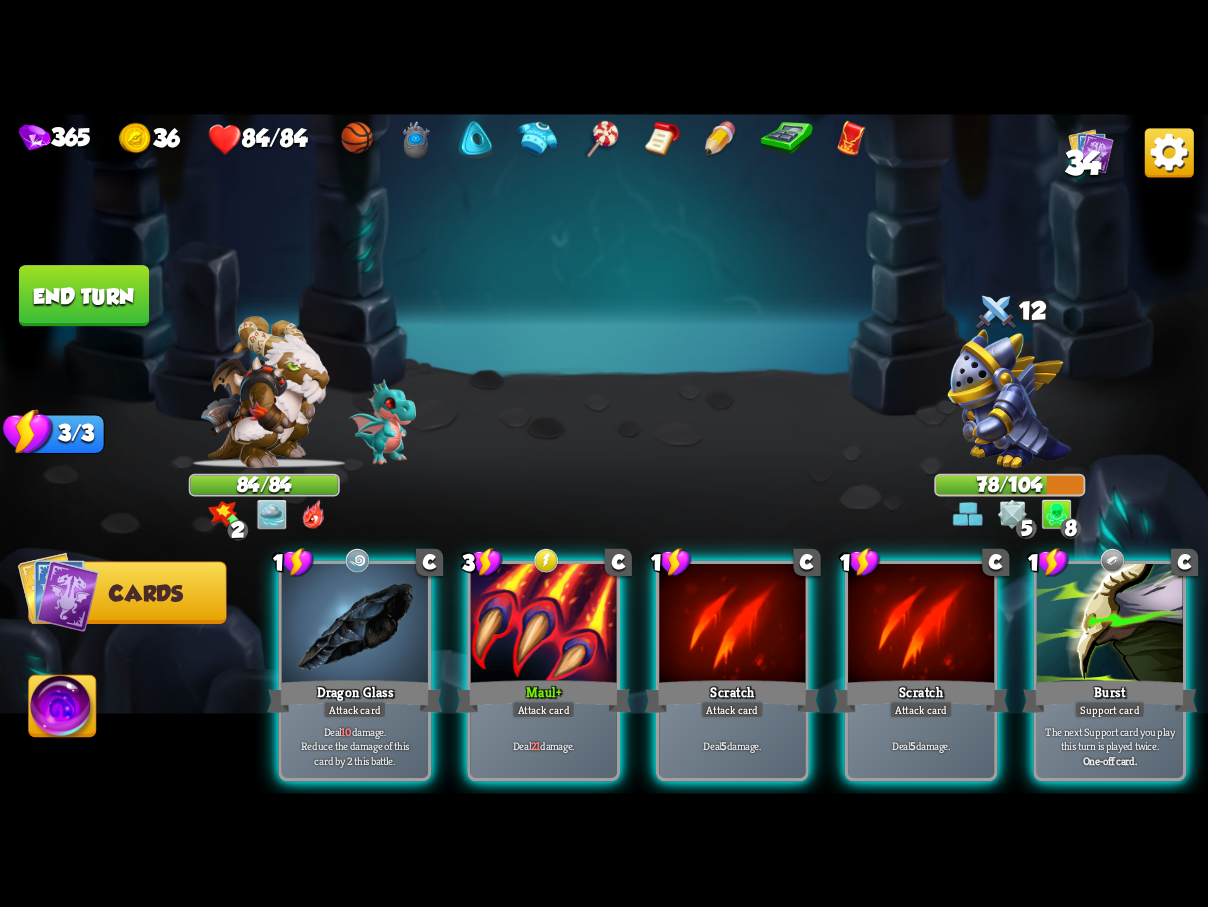 click on "End turn" at bounding box center (84, 295) 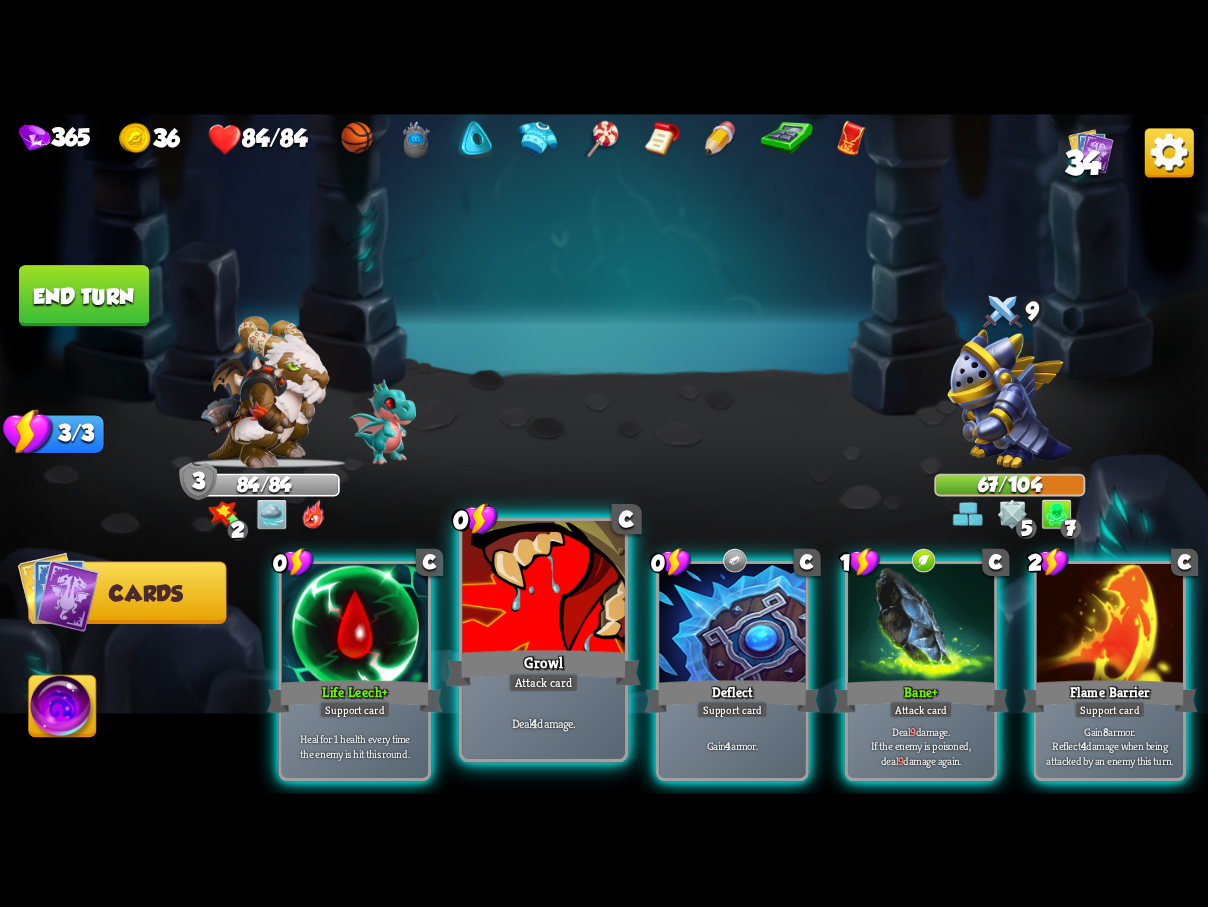 click at bounding box center [543, 589] 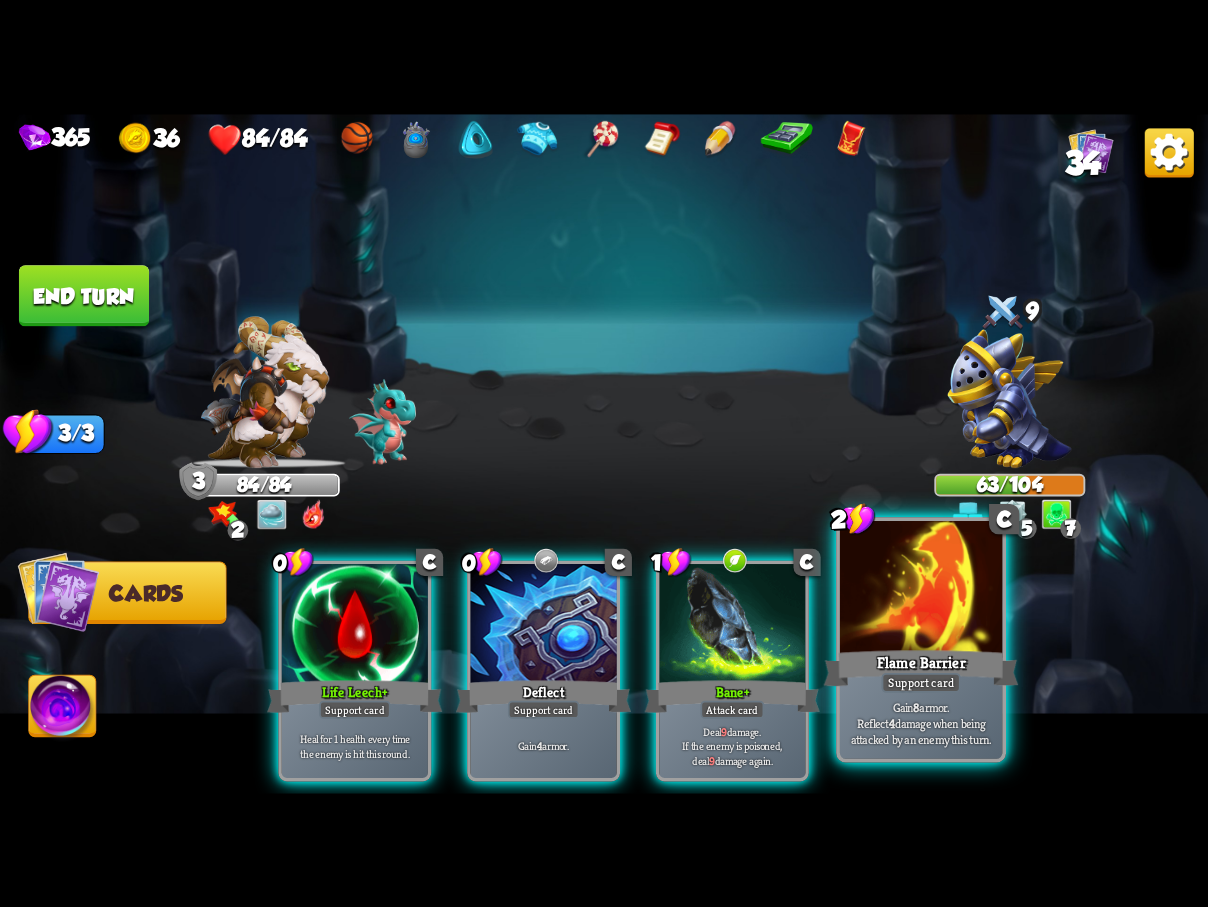 click on "Flame Barrier" at bounding box center [921, 667] 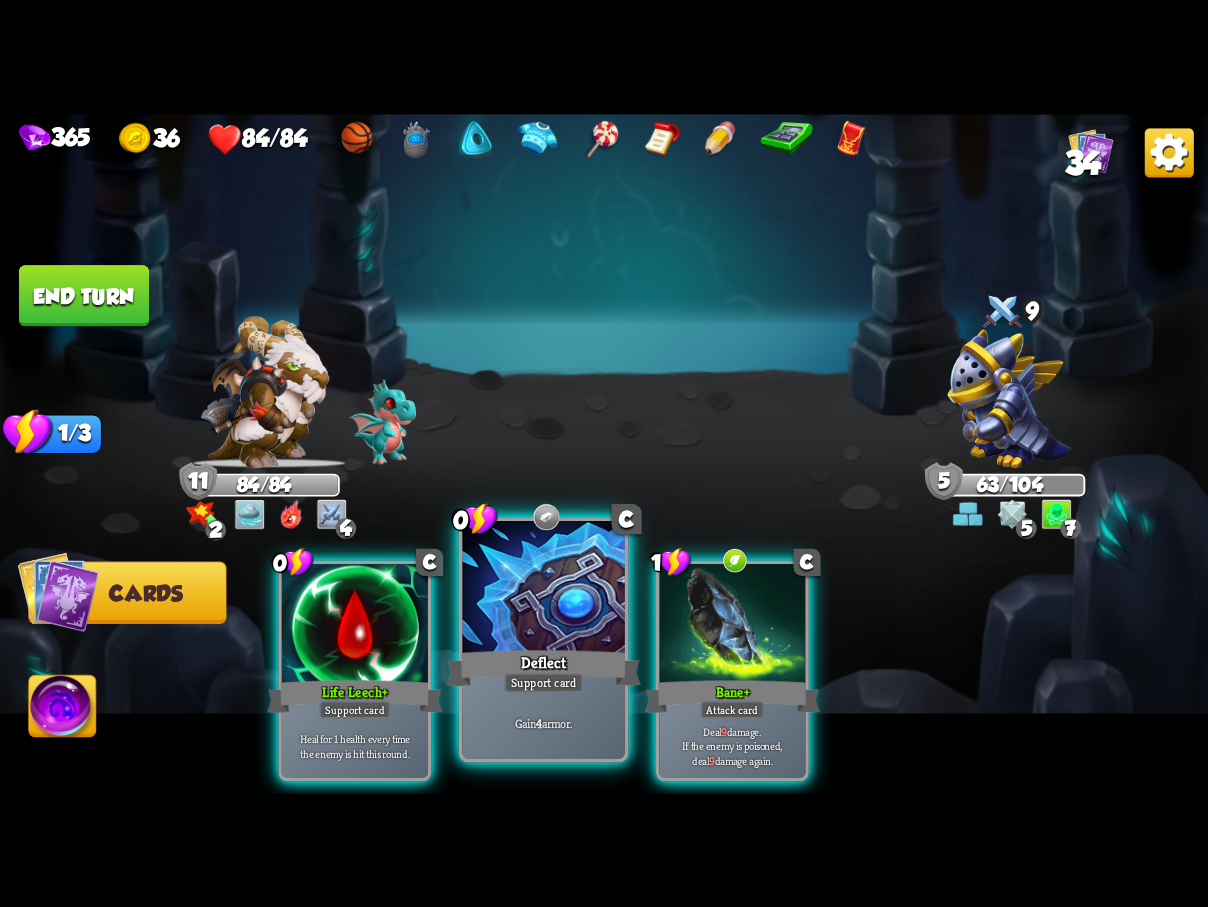 click at bounding box center [543, 589] 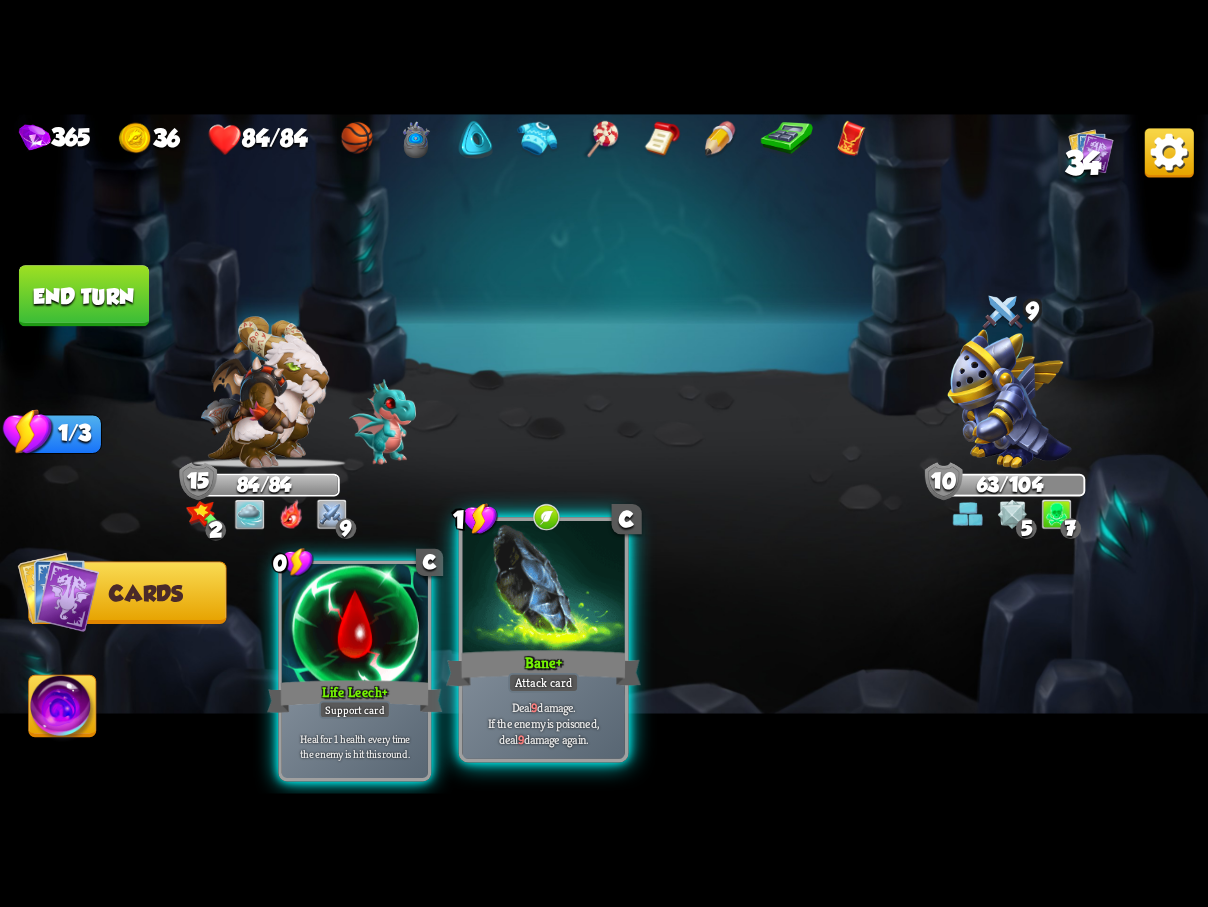 click at bounding box center [543, 589] 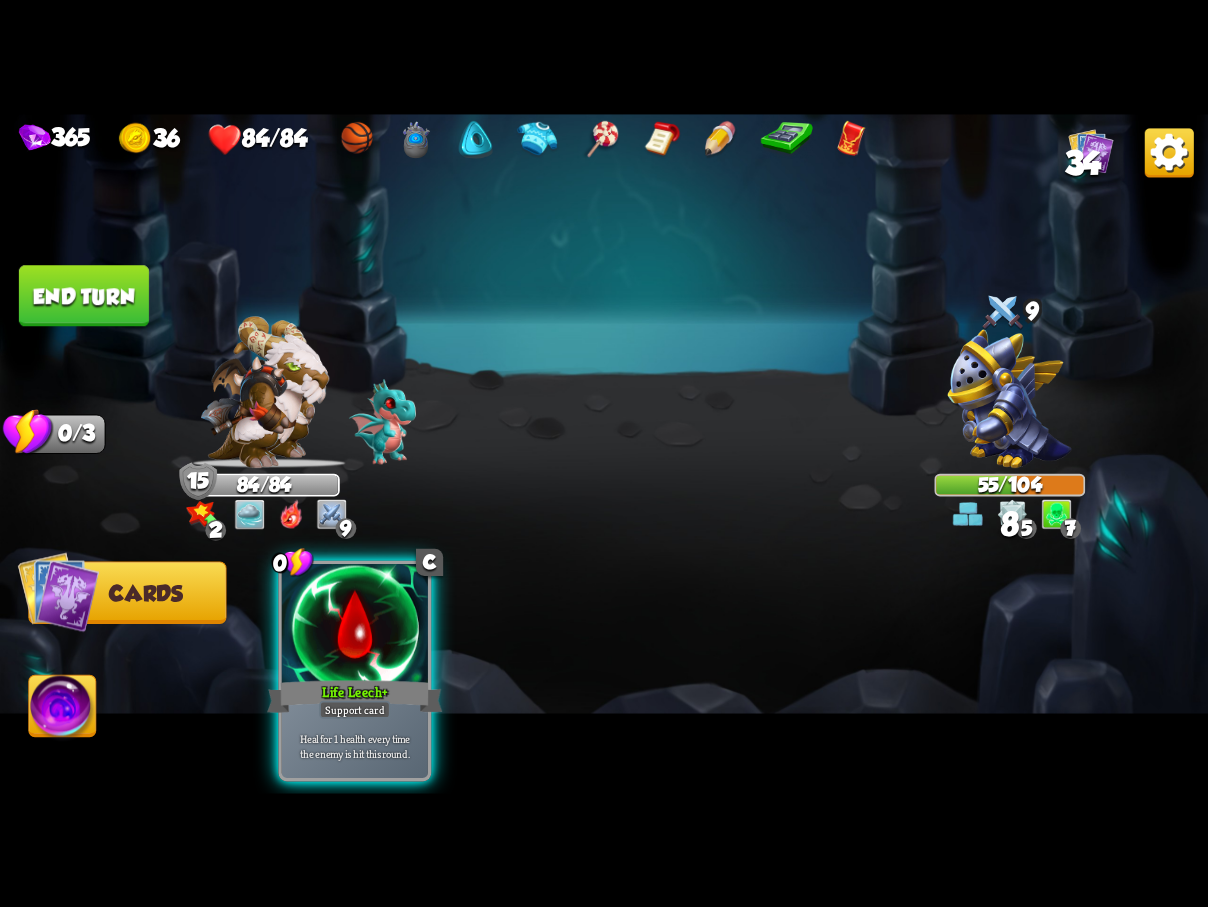 click on "End turn" at bounding box center (84, 295) 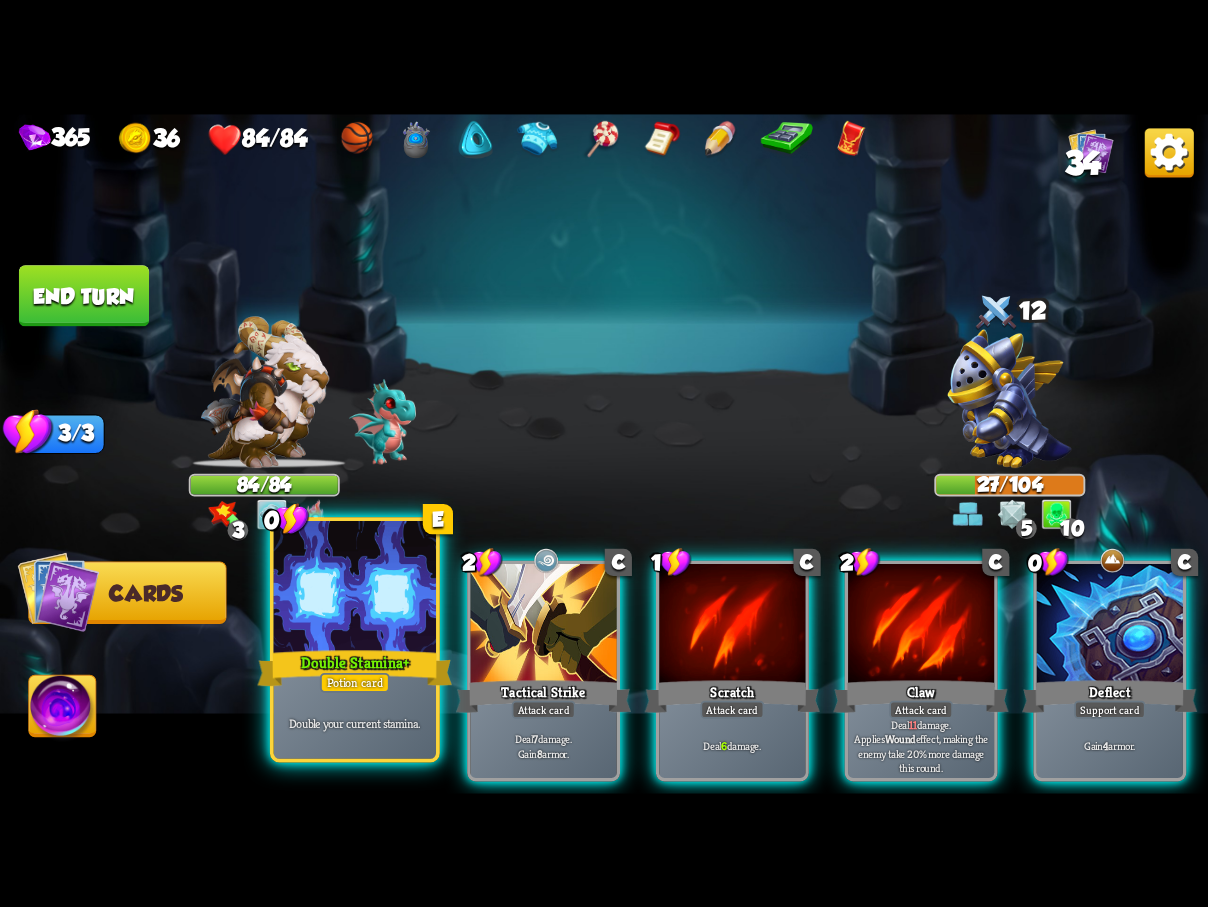 click at bounding box center (355, 589) 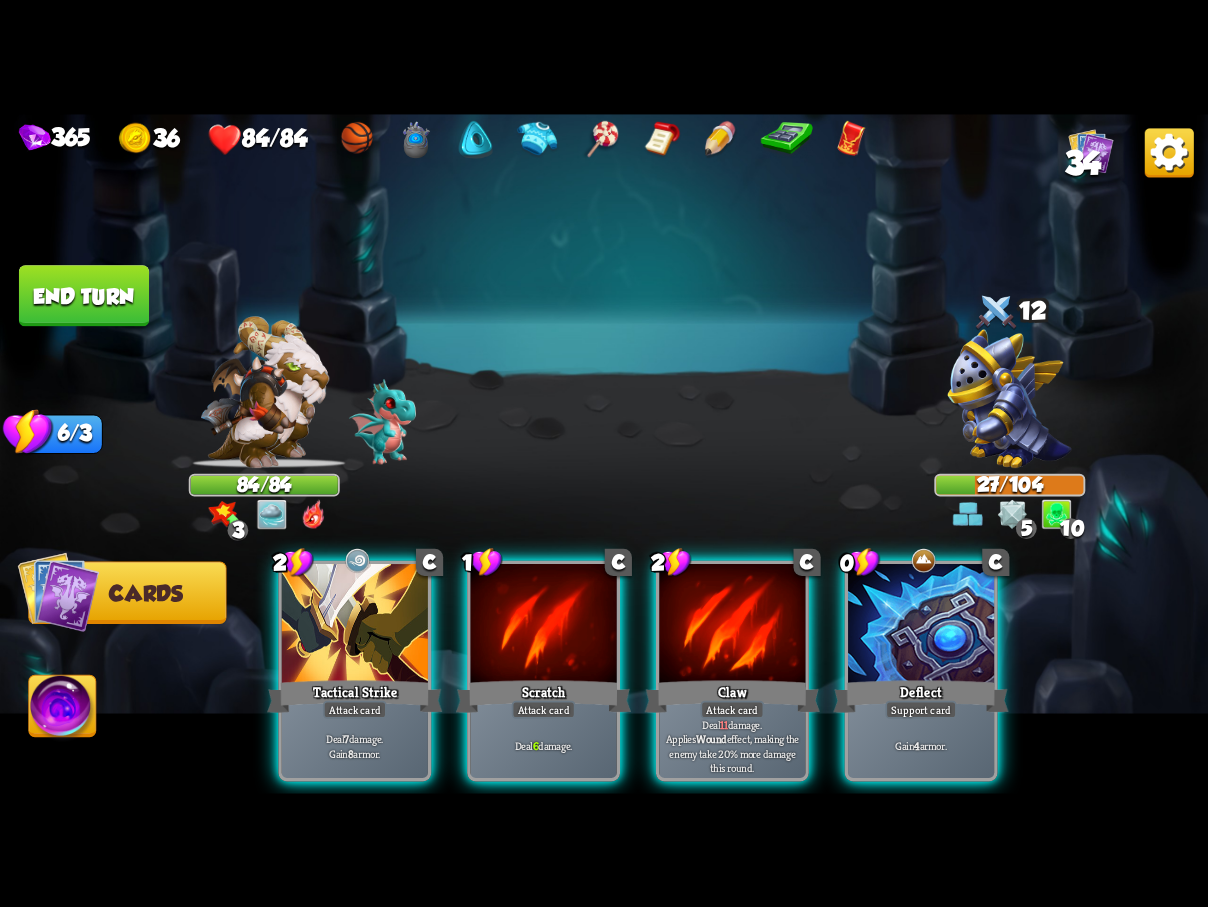 drag, startPoint x: 915, startPoint y: 666, endPoint x: 901, endPoint y: 660, distance: 15.231546 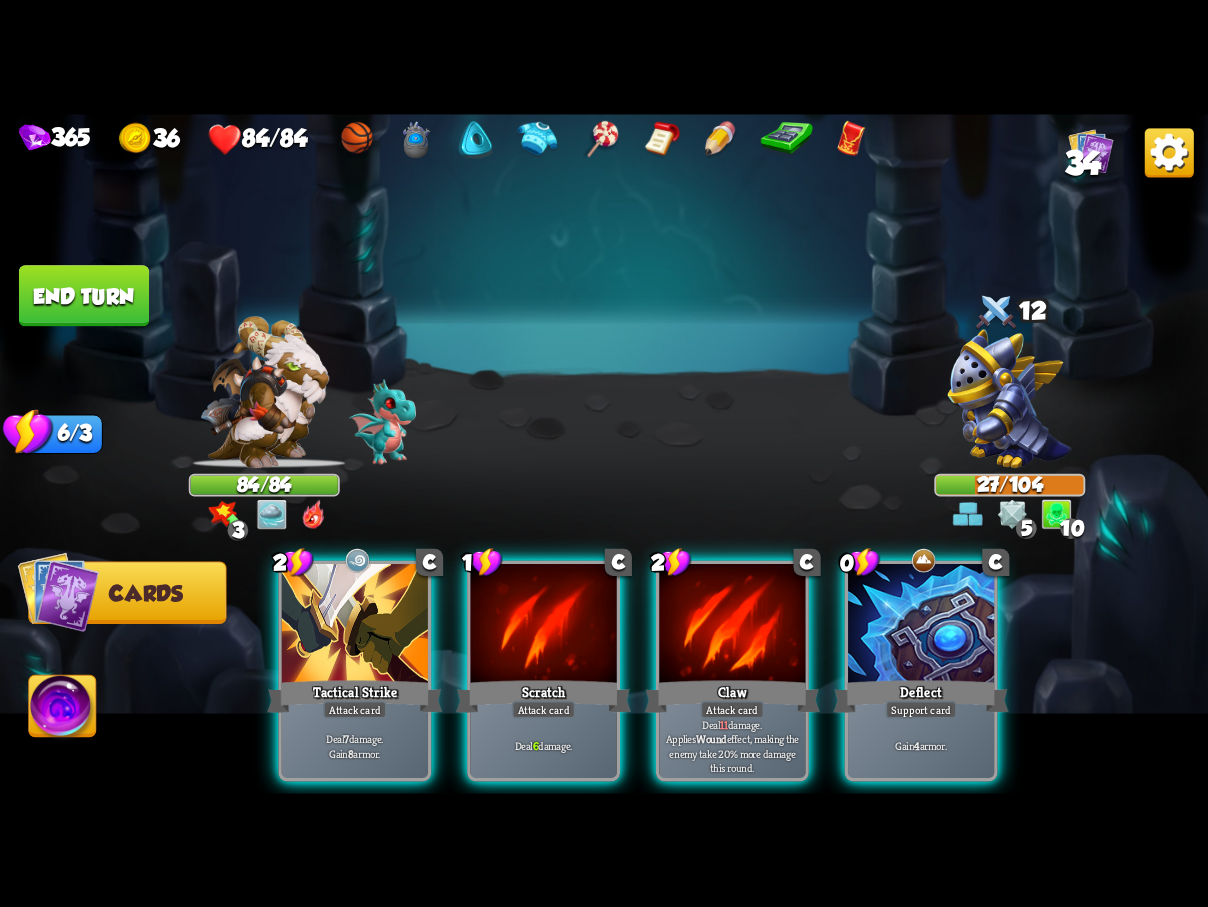 click on "Deflect" at bounding box center [920, 696] 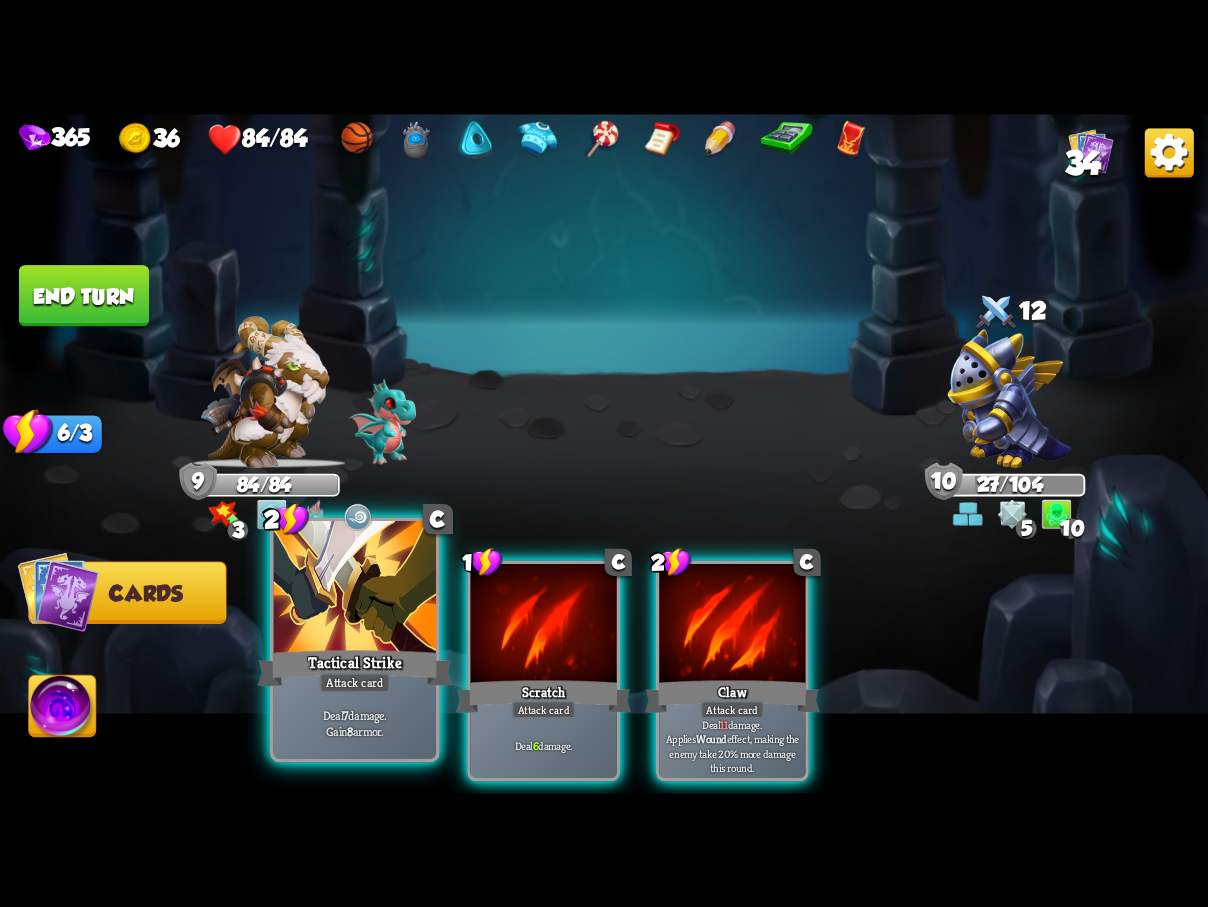 click at bounding box center (355, 589) 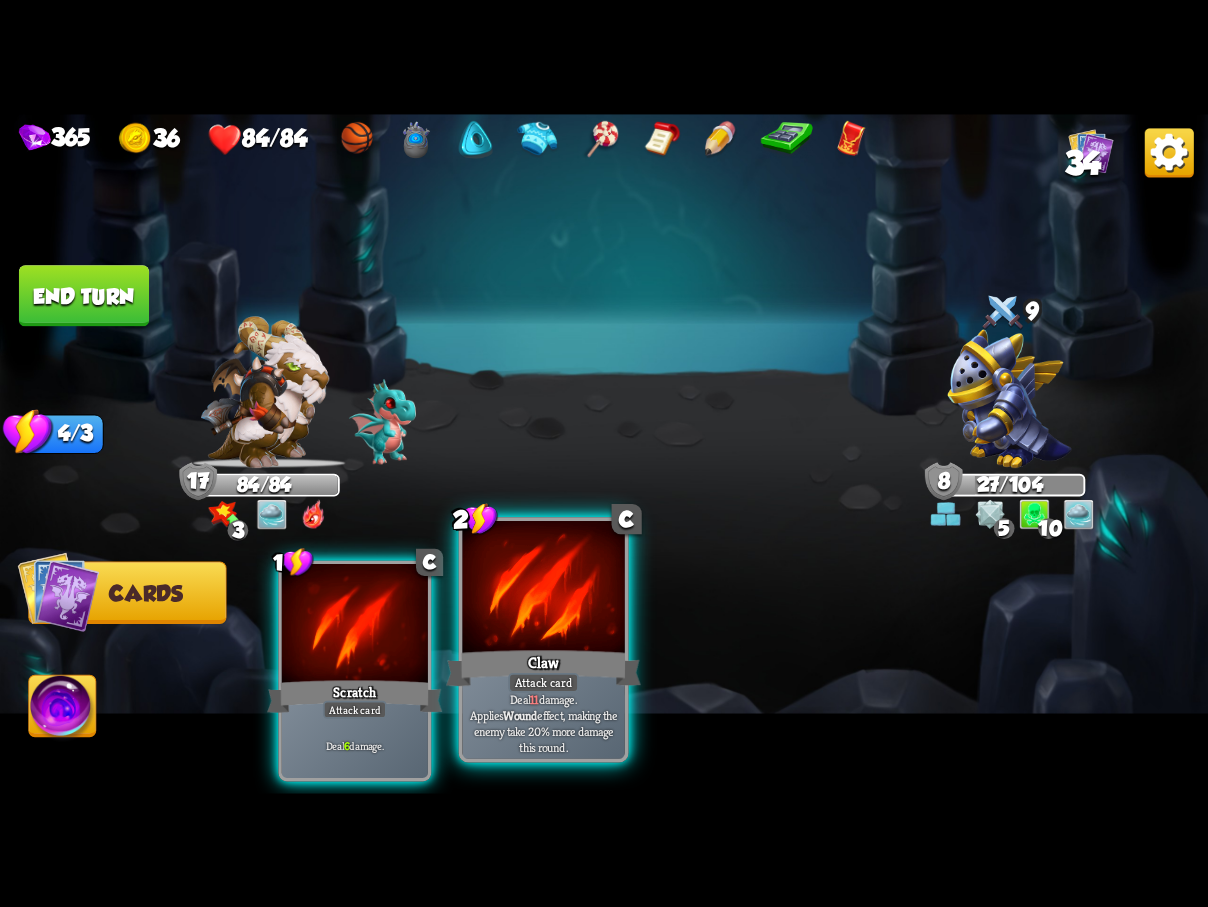 click at bounding box center [543, 589] 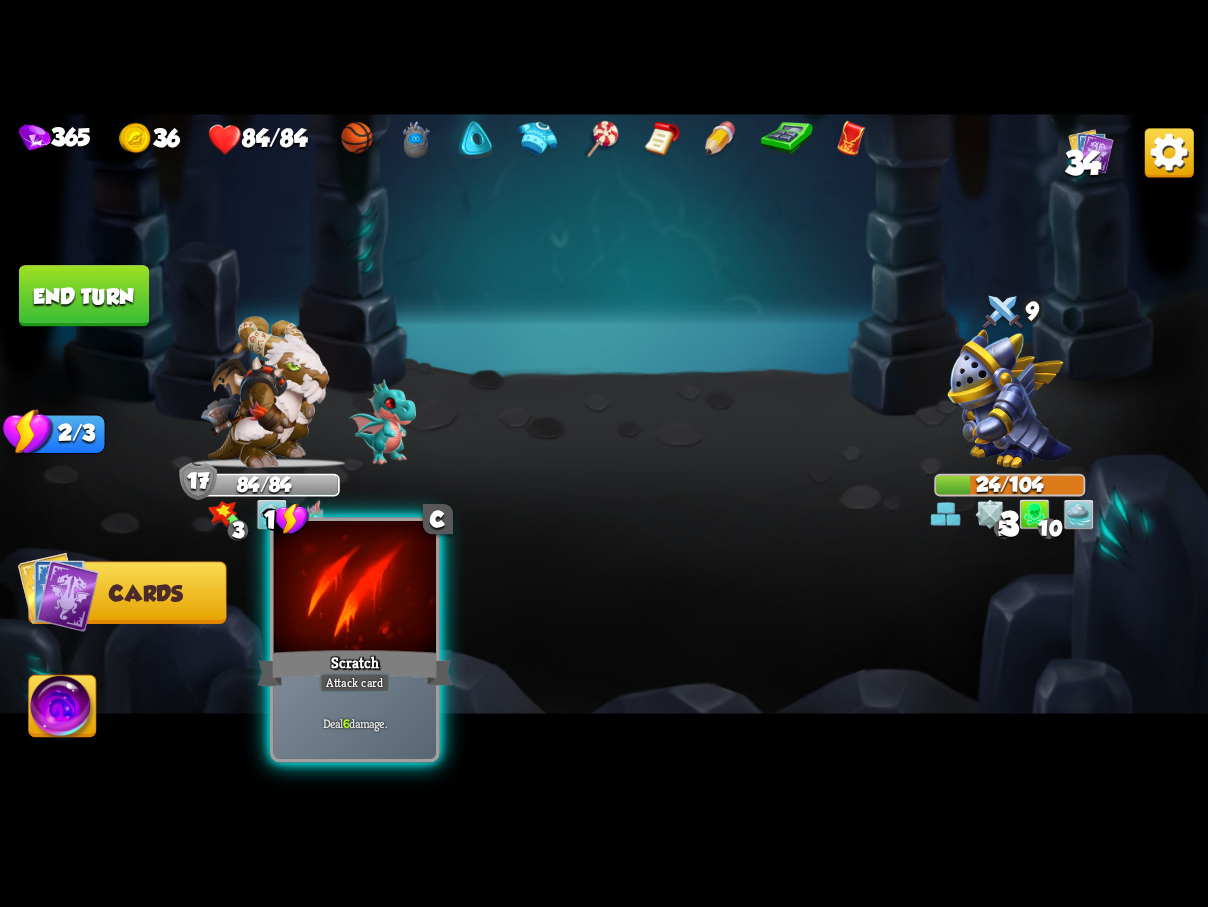 click at bounding box center [355, 589] 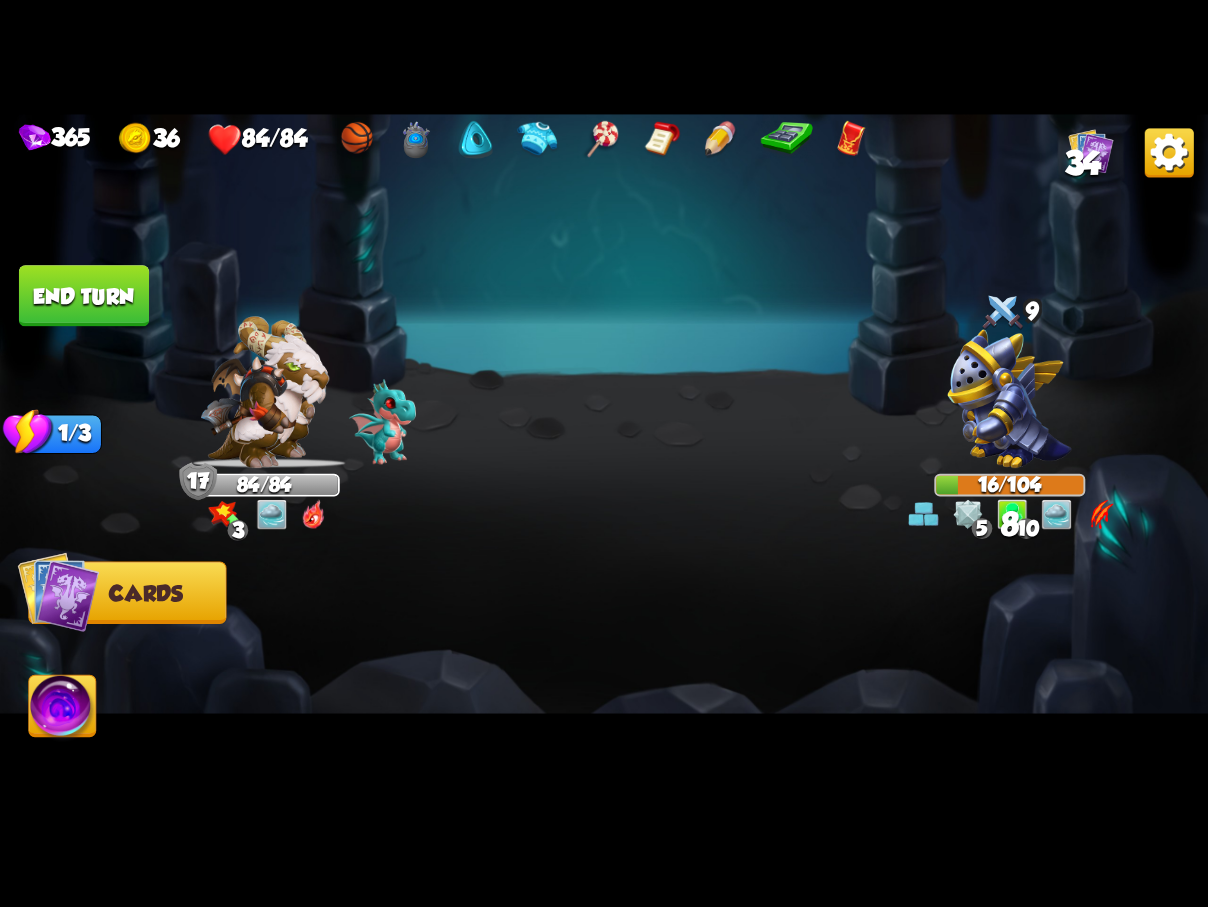click on "End turn" at bounding box center (84, 295) 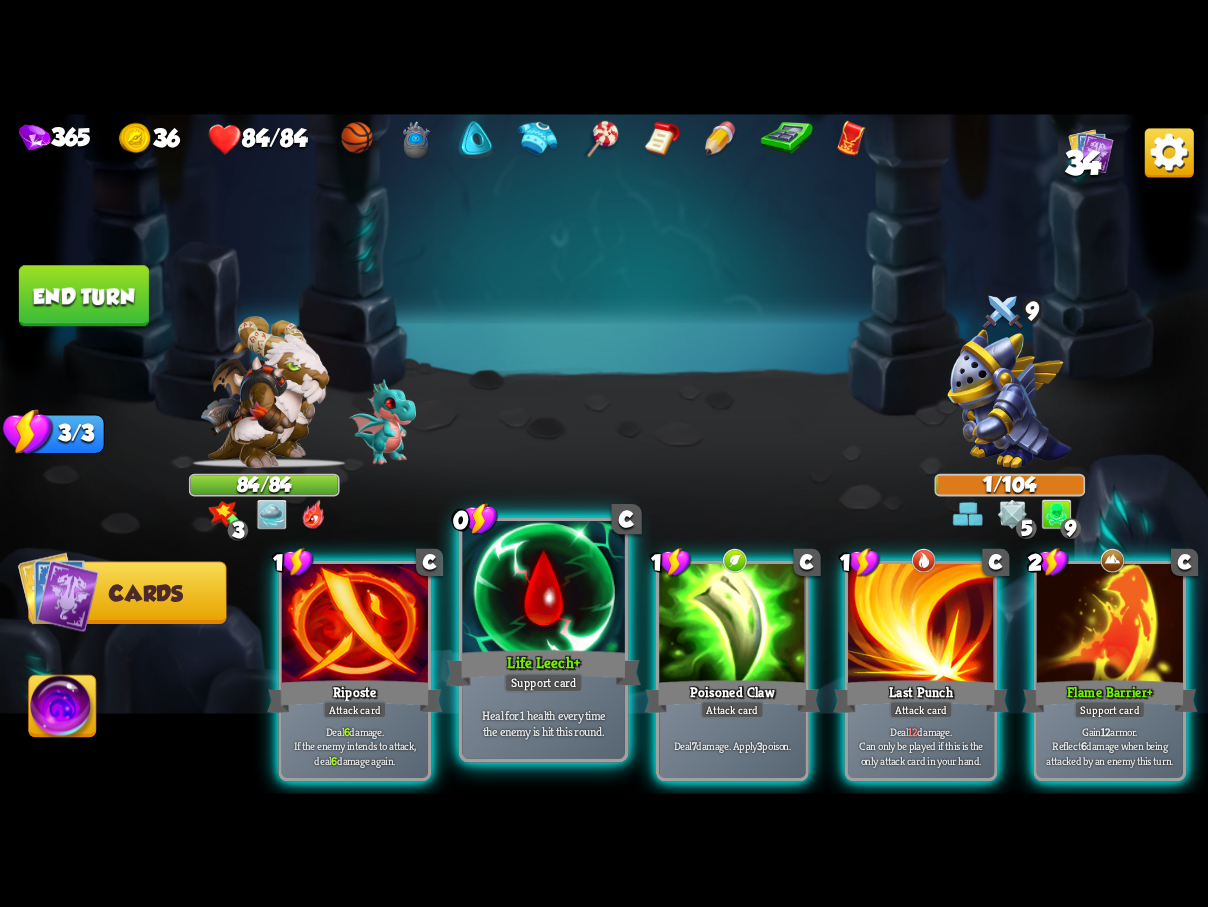 click at bounding box center (543, 589) 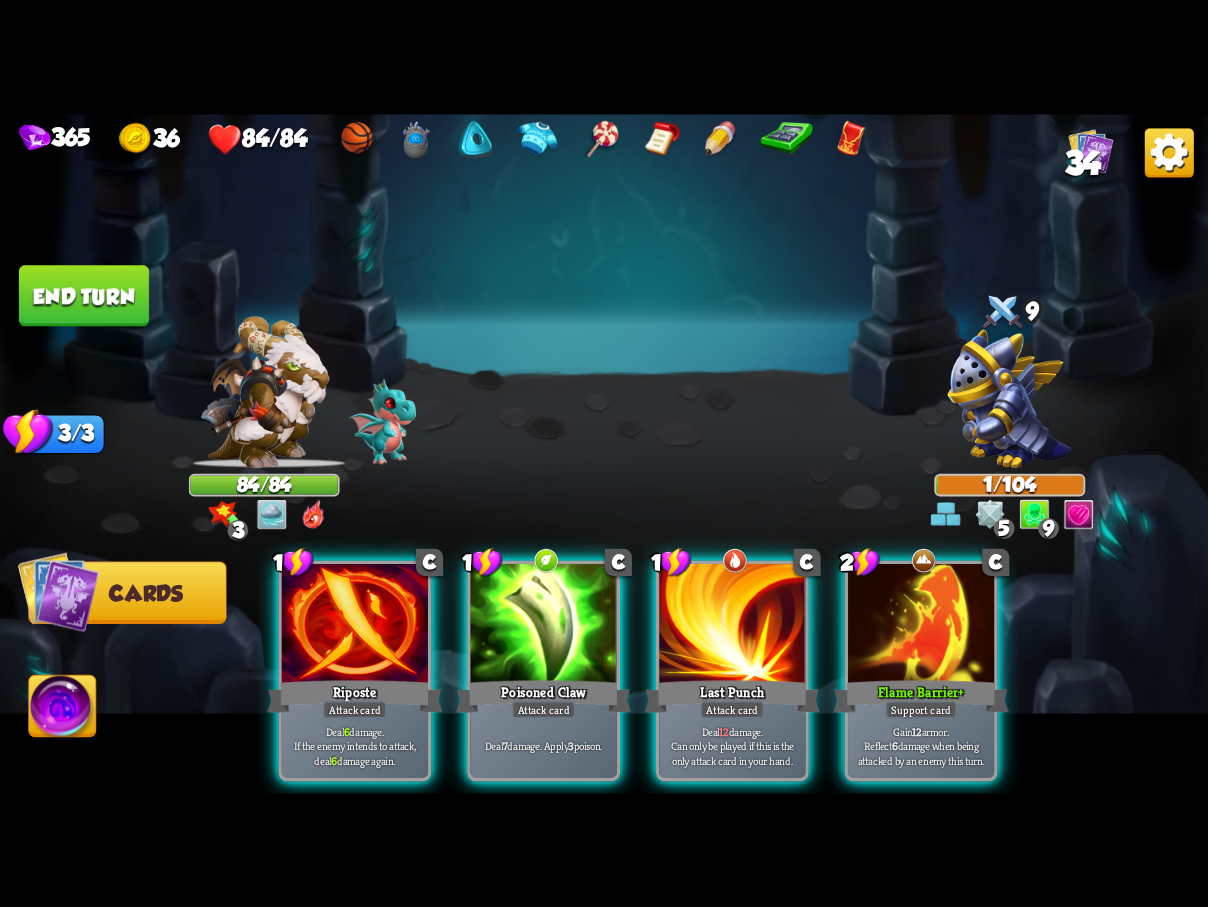 click on "End turn" at bounding box center [84, 295] 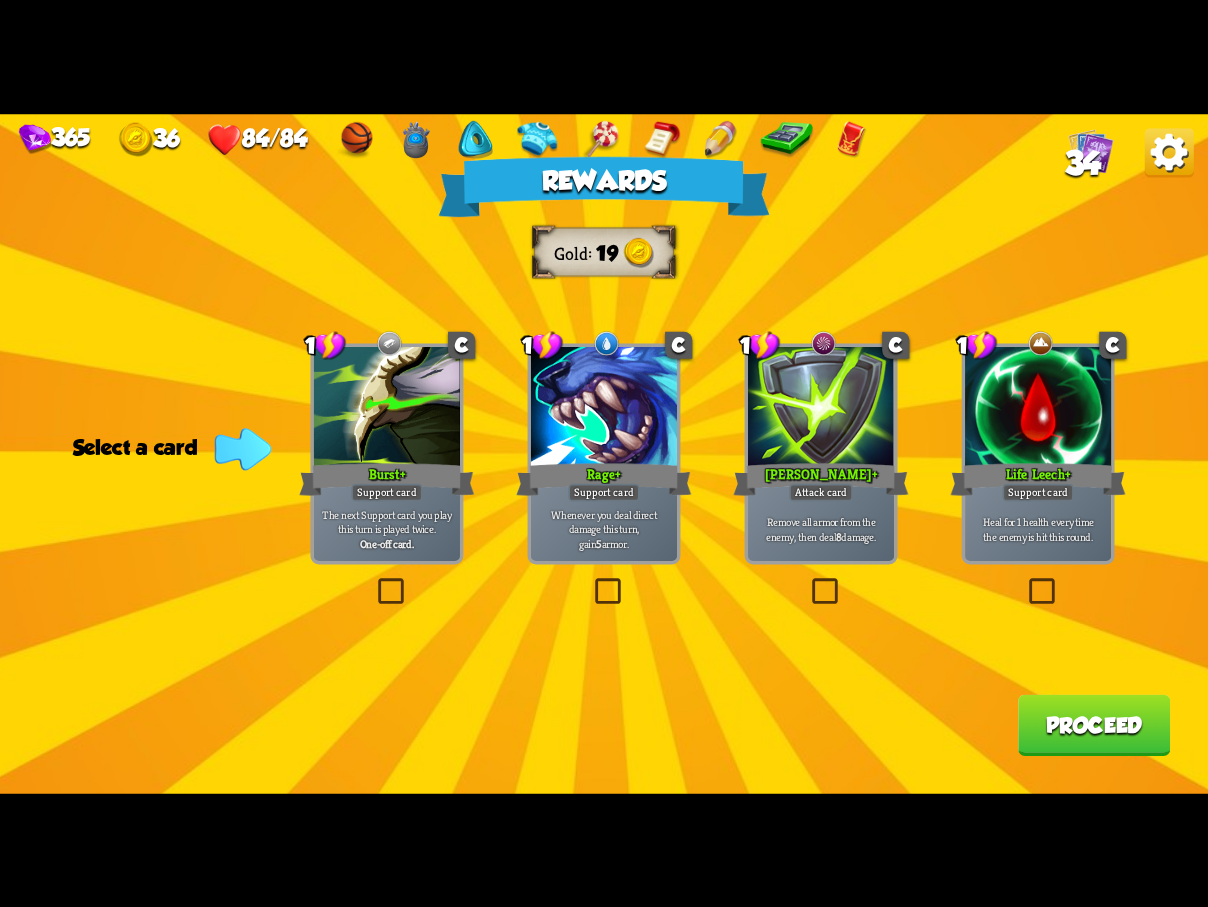 click at bounding box center [1025, 581] 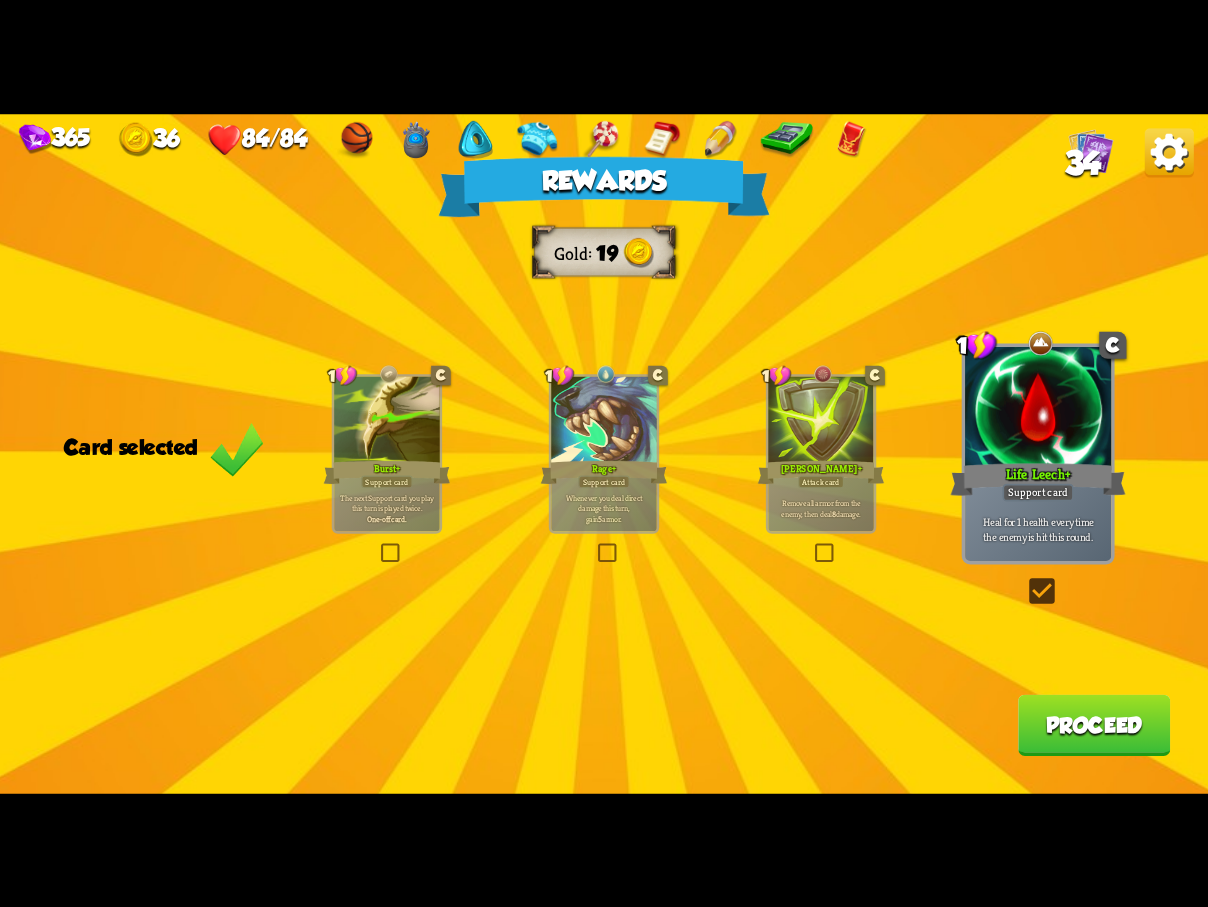 click on "Proceed" at bounding box center [1094, 724] 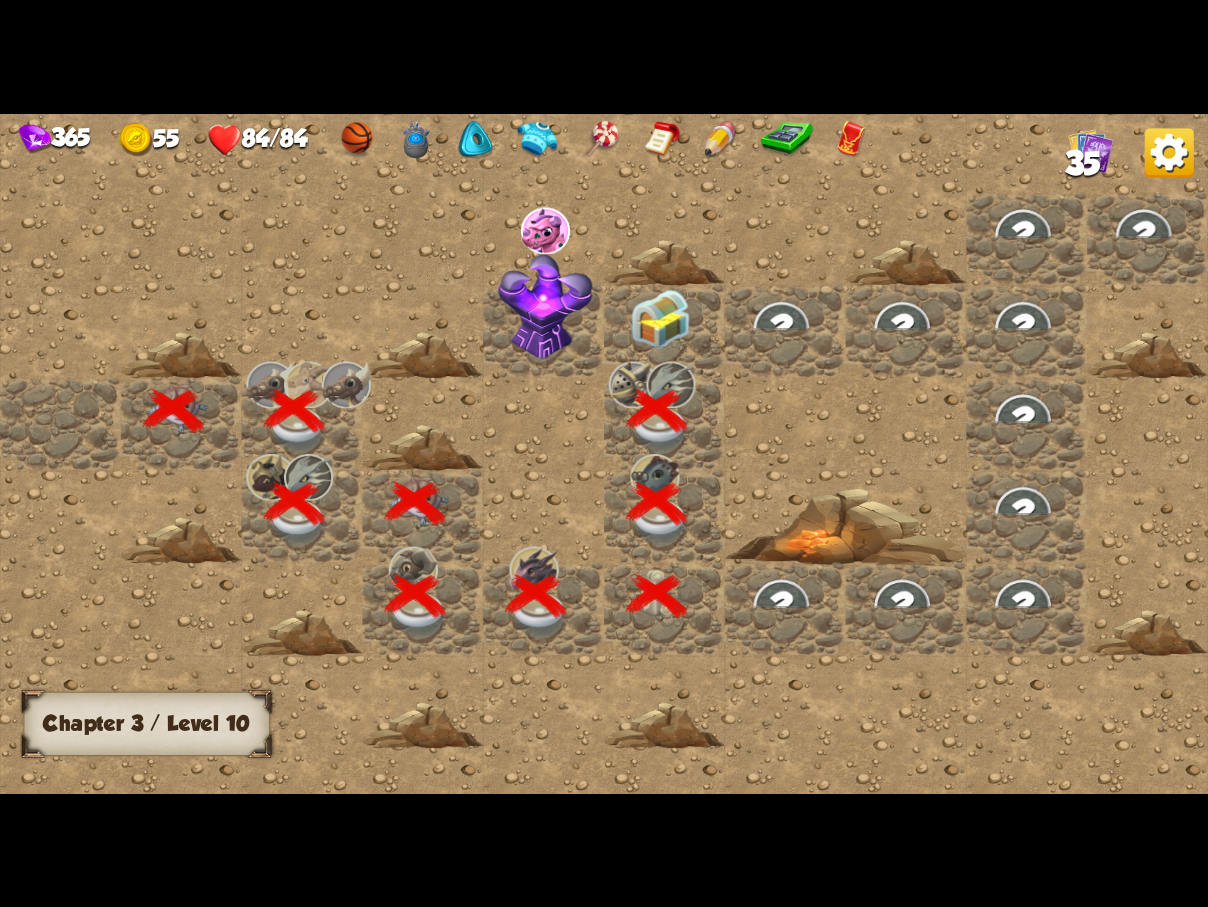 click at bounding box center [660, 319] 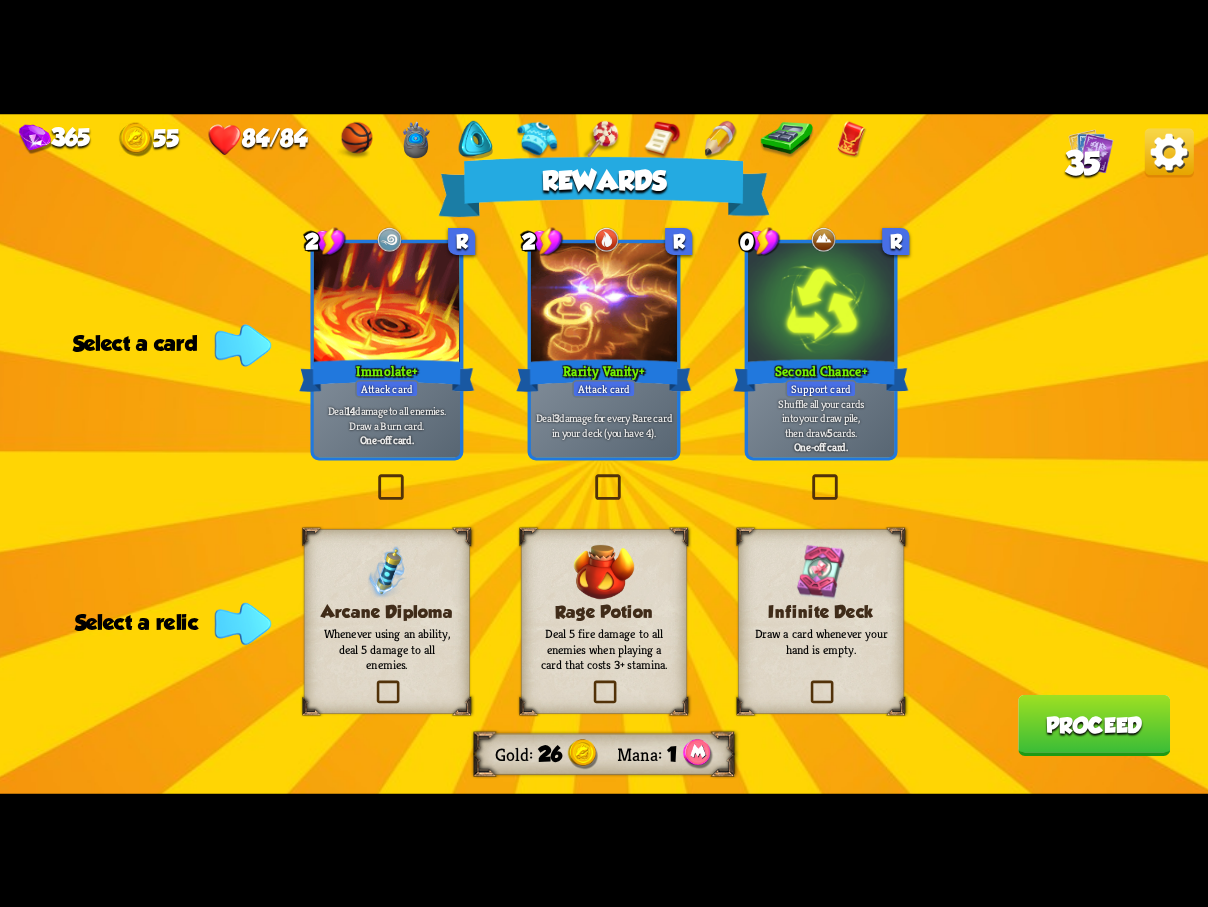 drag, startPoint x: 818, startPoint y: 695, endPoint x: 839, endPoint y: 700, distance: 21.587032 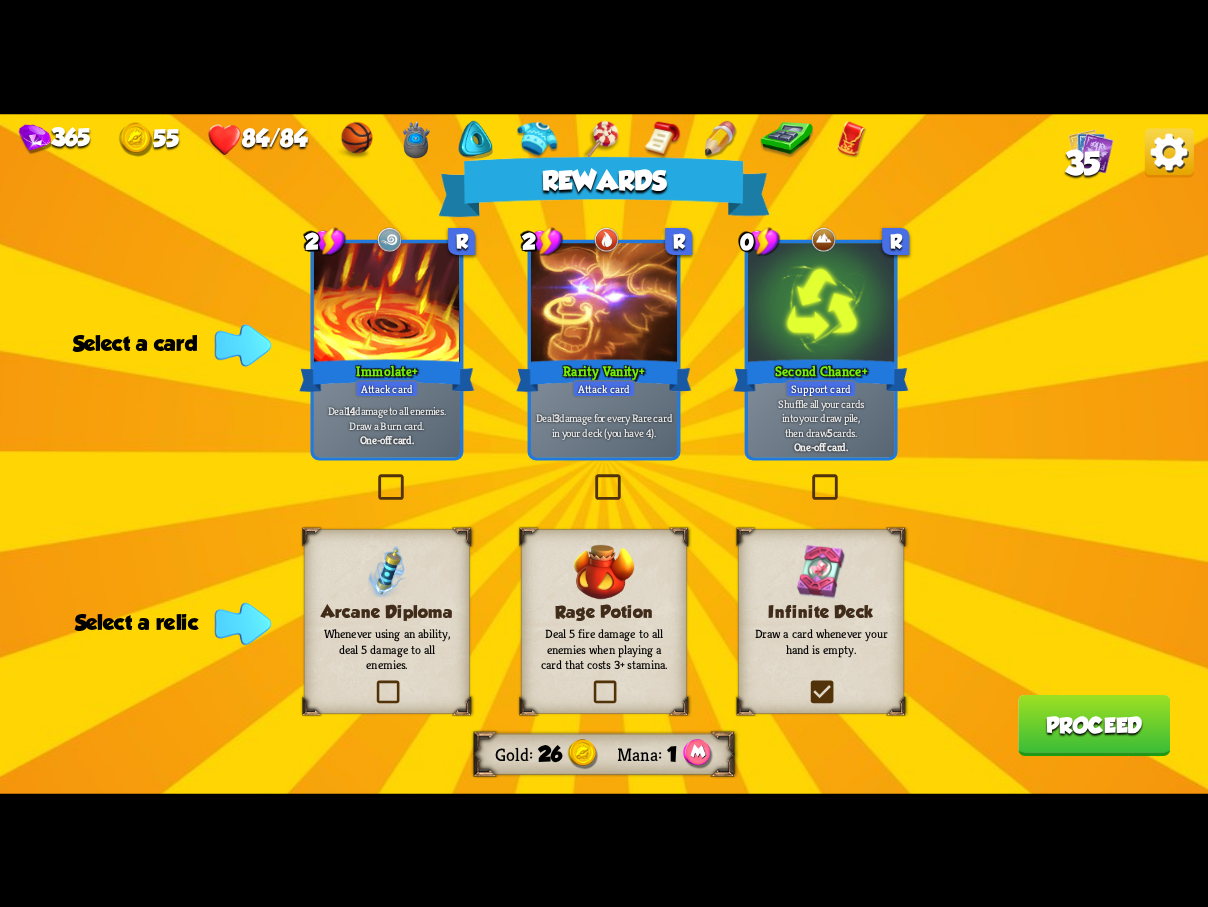 click at bounding box center (0, 0) 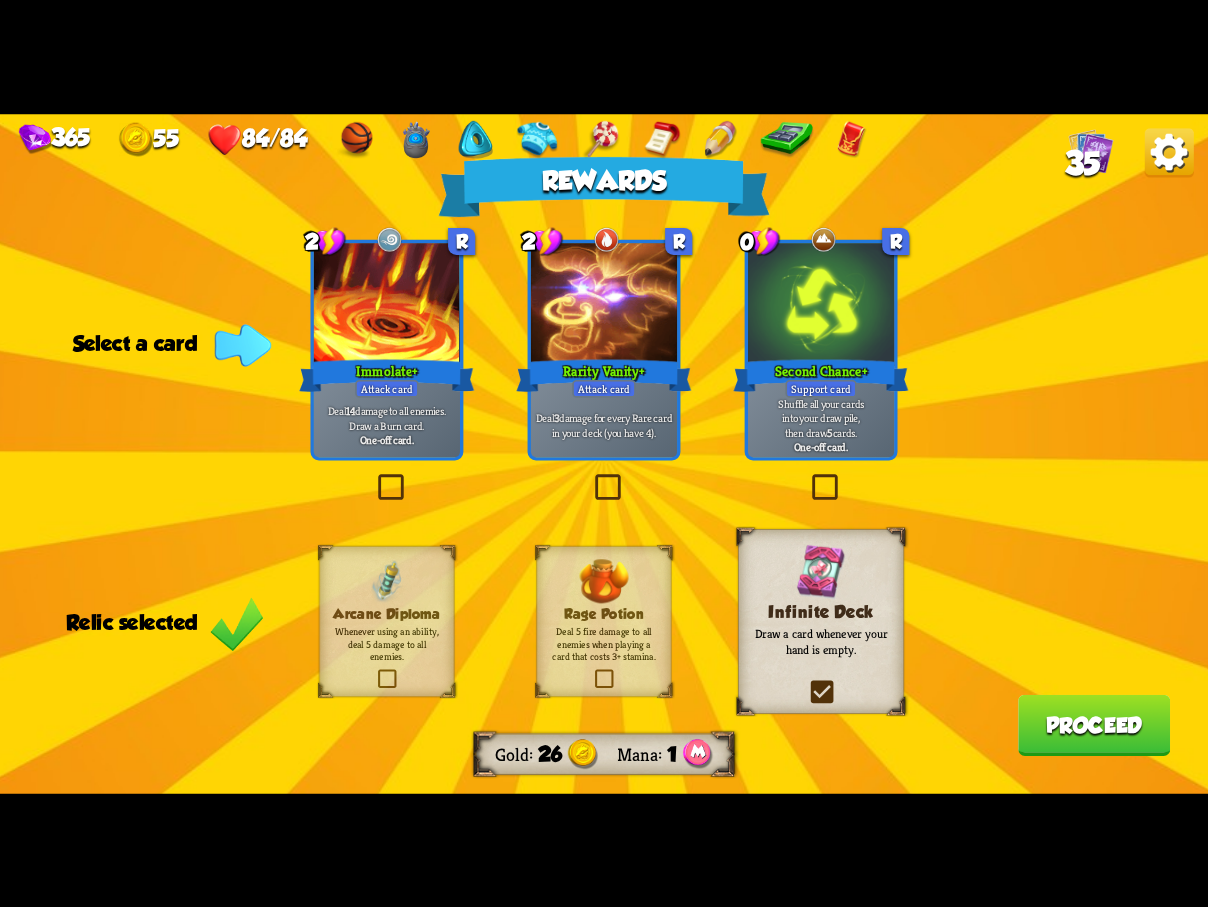 click on "Proceed" at bounding box center (1094, 724) 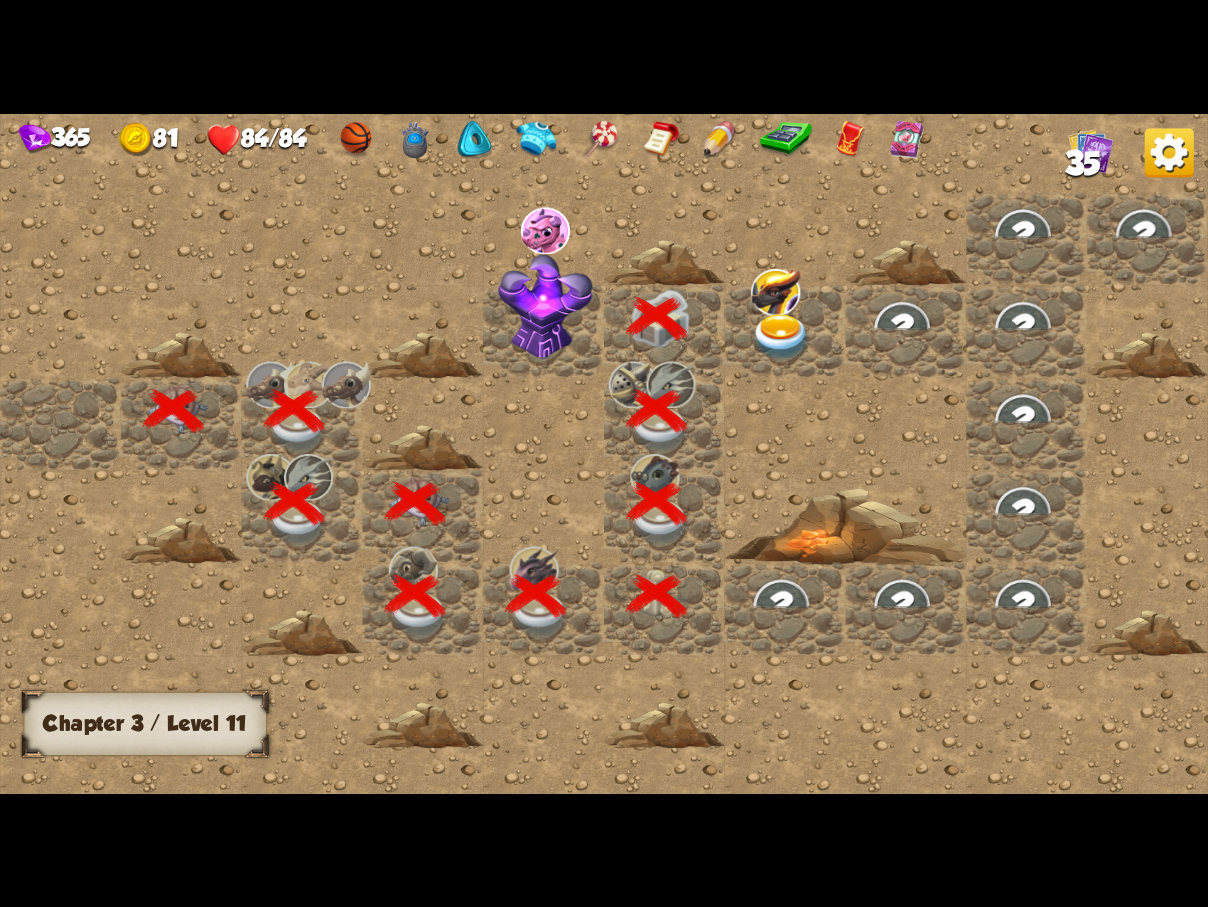 scroll, scrollTop: 0, scrollLeft: 384, axis: horizontal 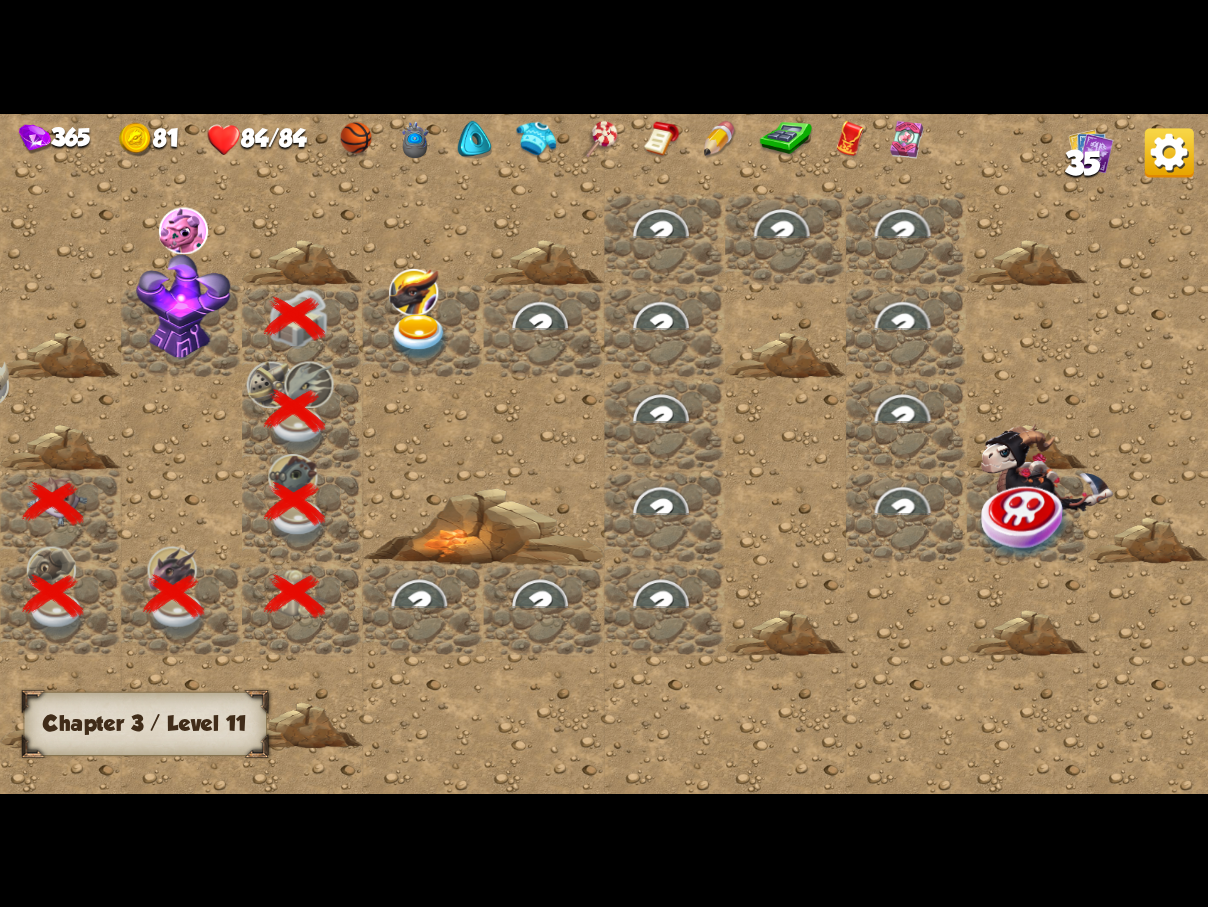 click at bounding box center [183, 307] 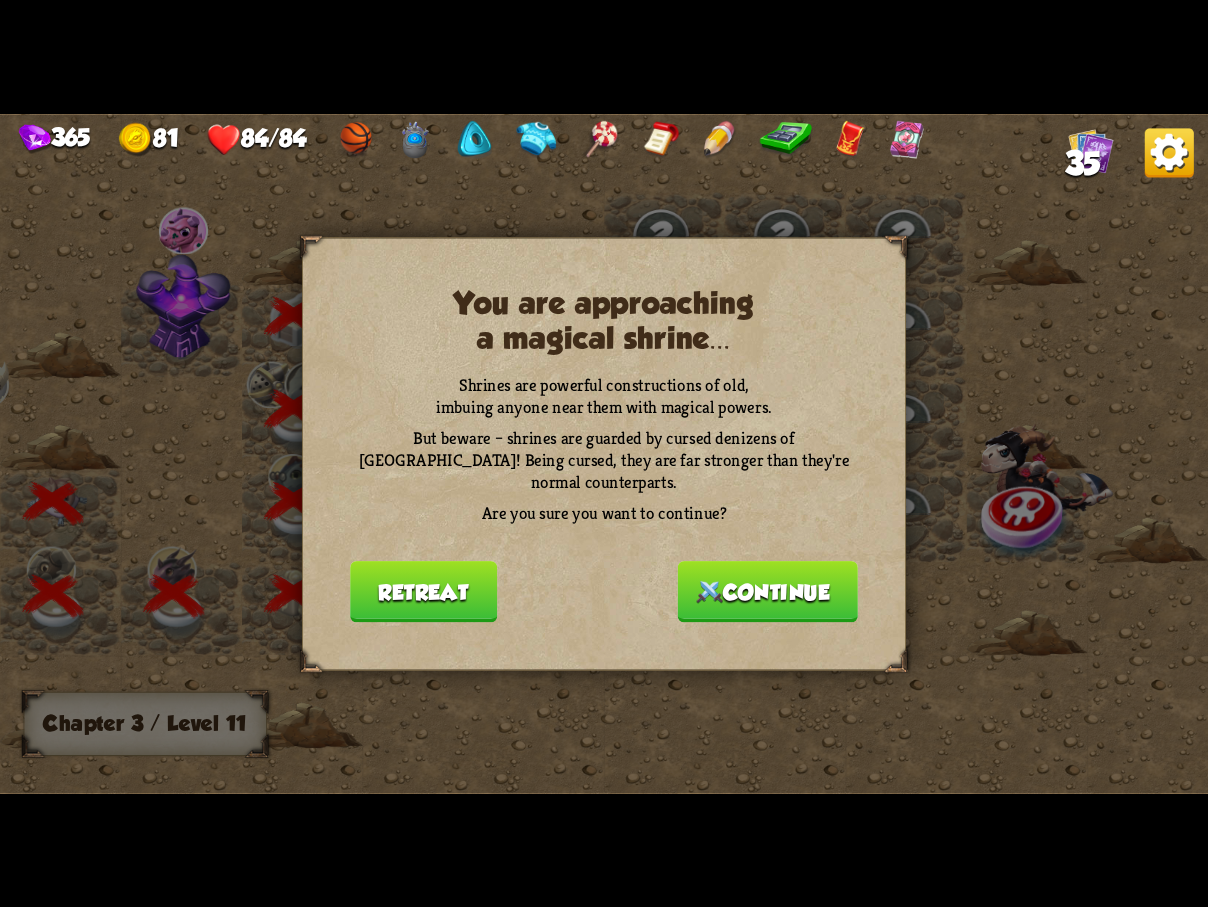 click on "Continue" at bounding box center (768, 591) 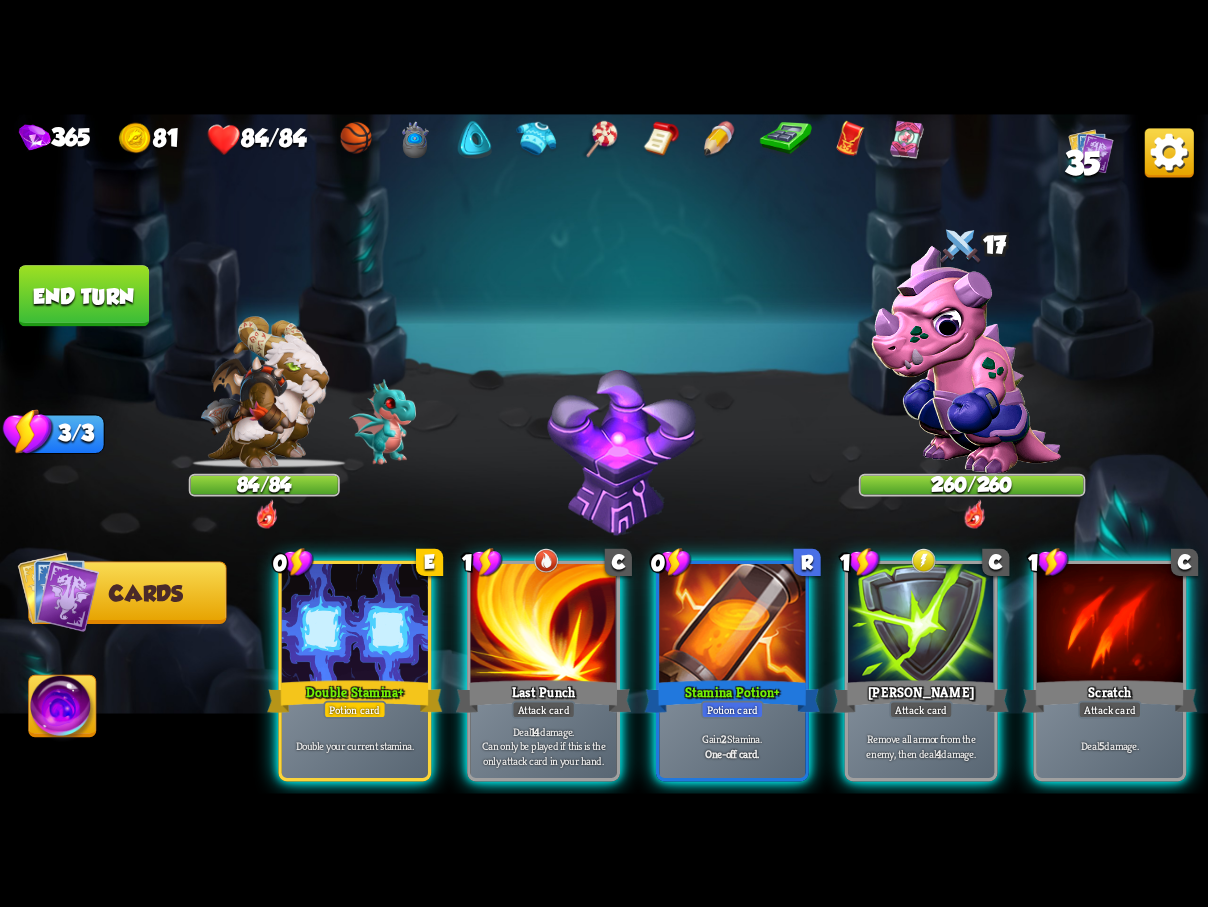 click at bounding box center (966, 359) 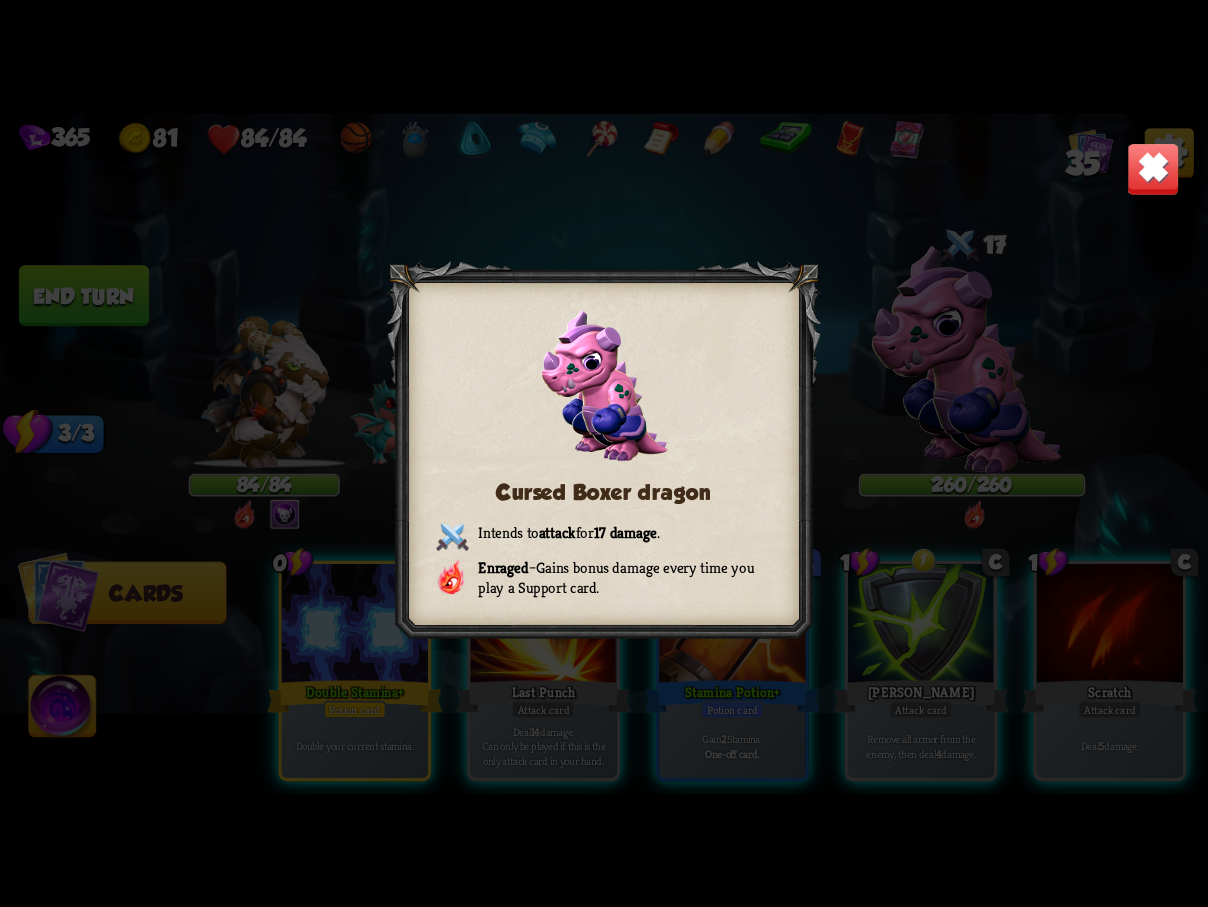 click at bounding box center (1153, 168) 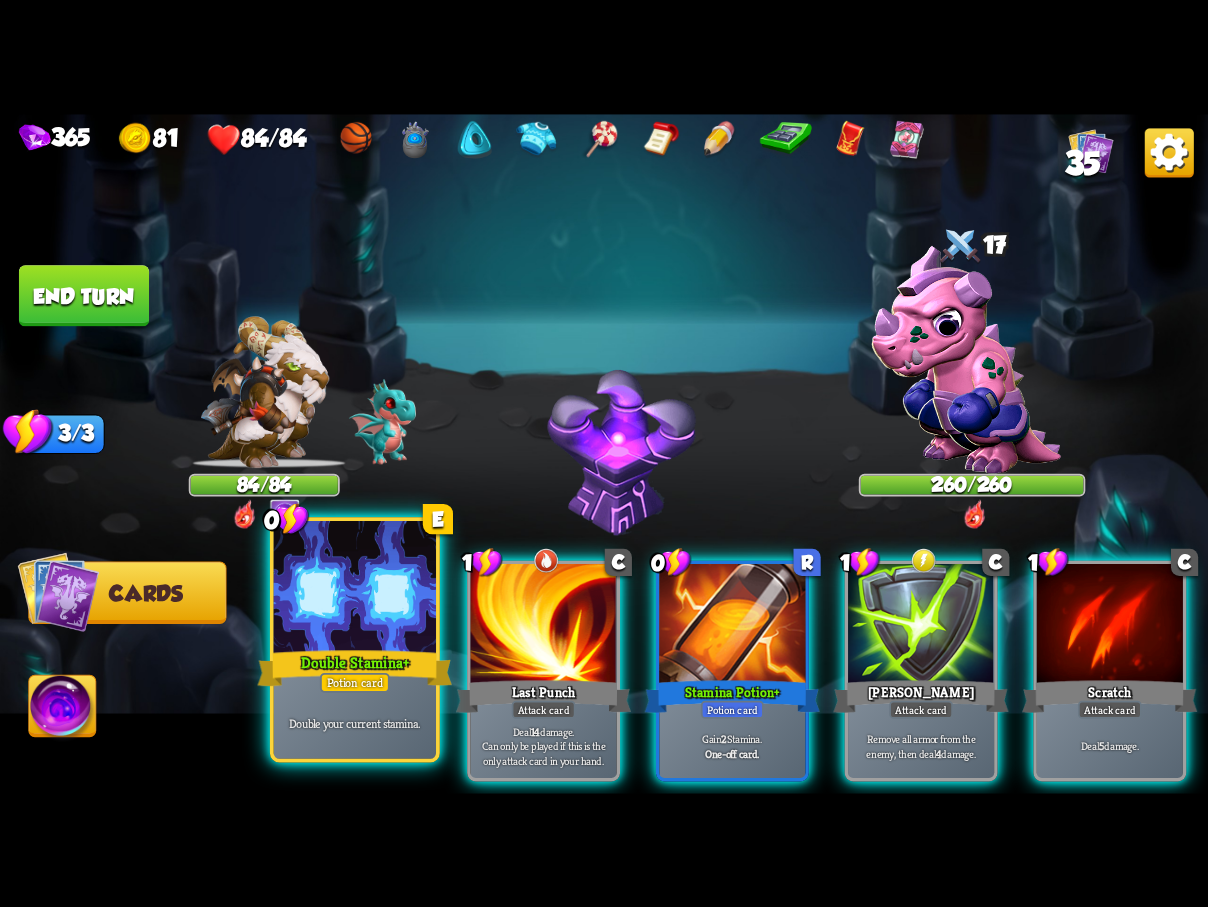 click on "Double Stamina +" at bounding box center (354, 667) 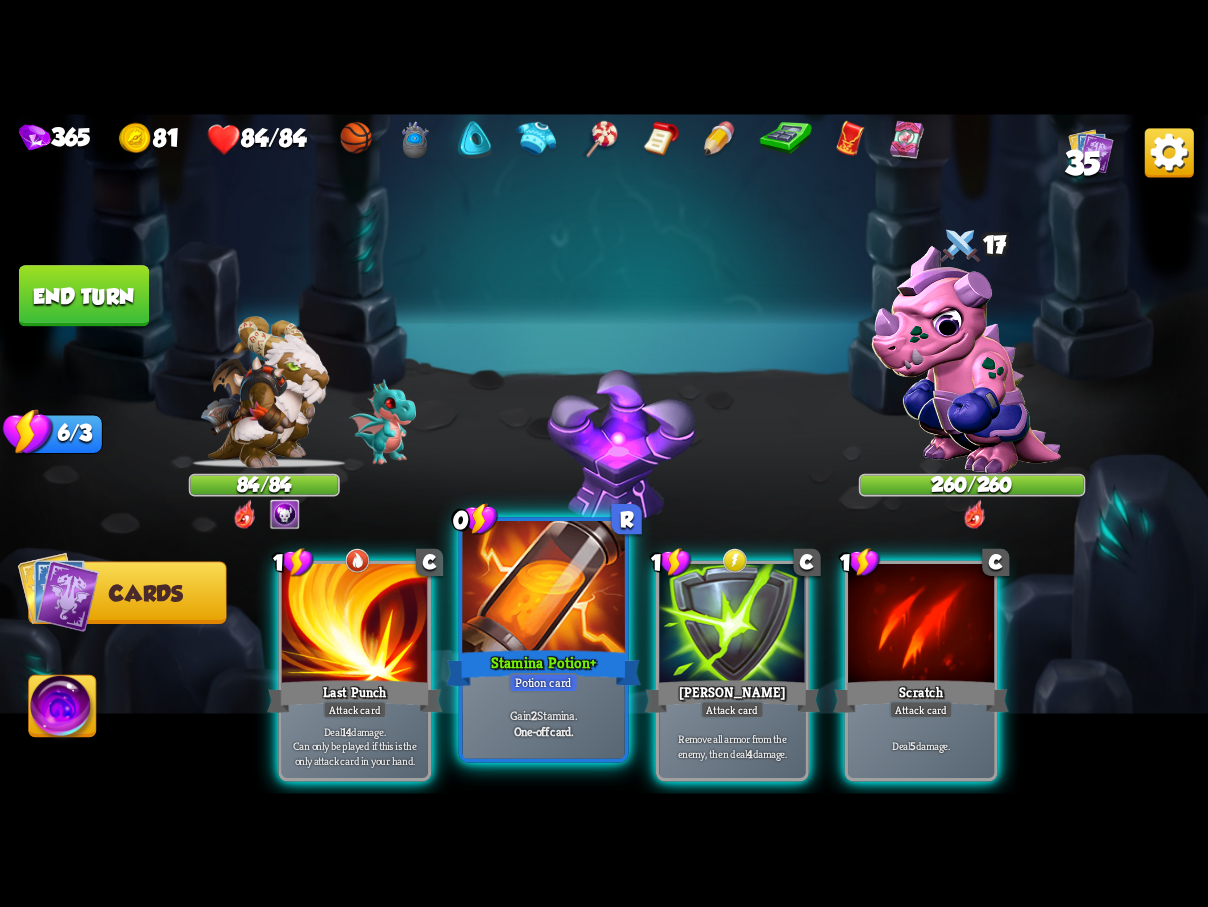 click at bounding box center [543, 589] 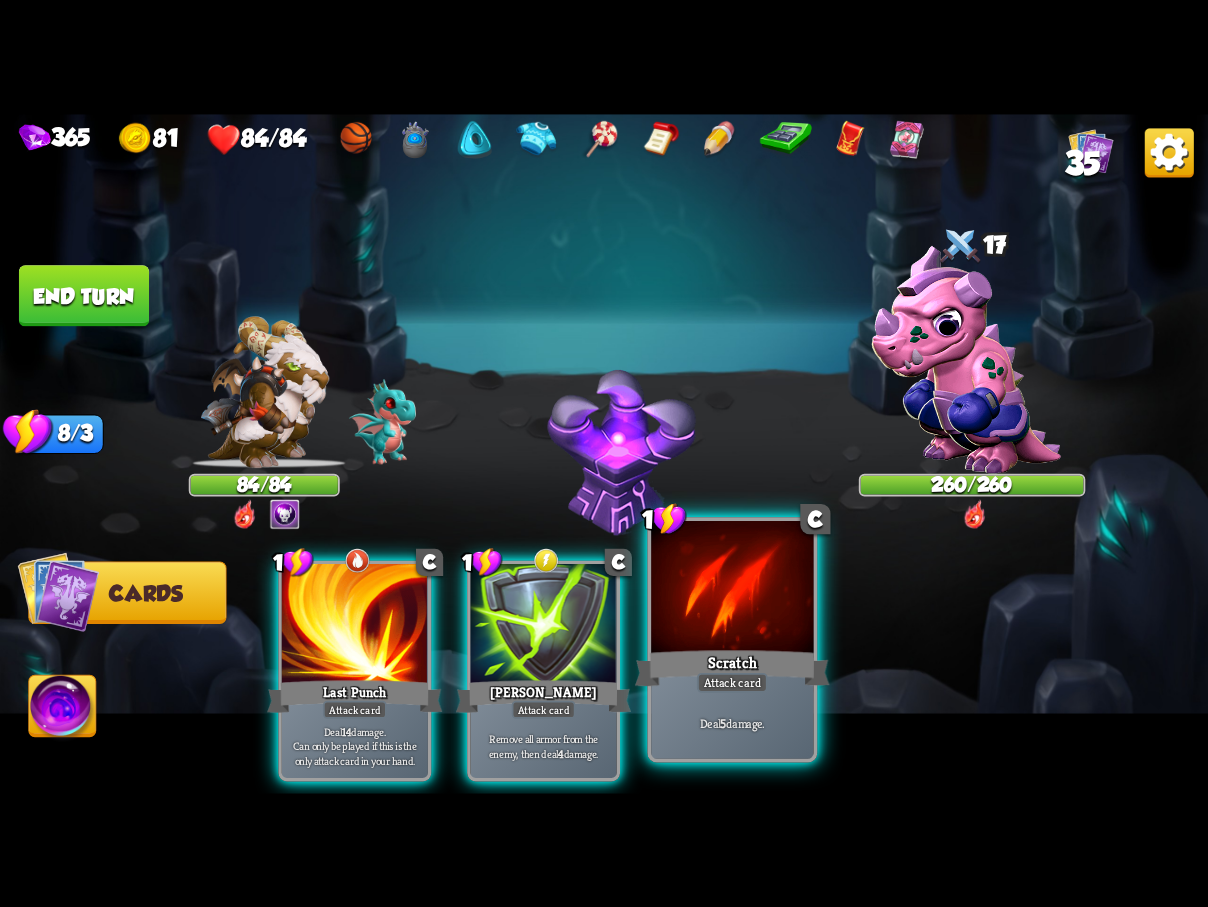 click at bounding box center [732, 589] 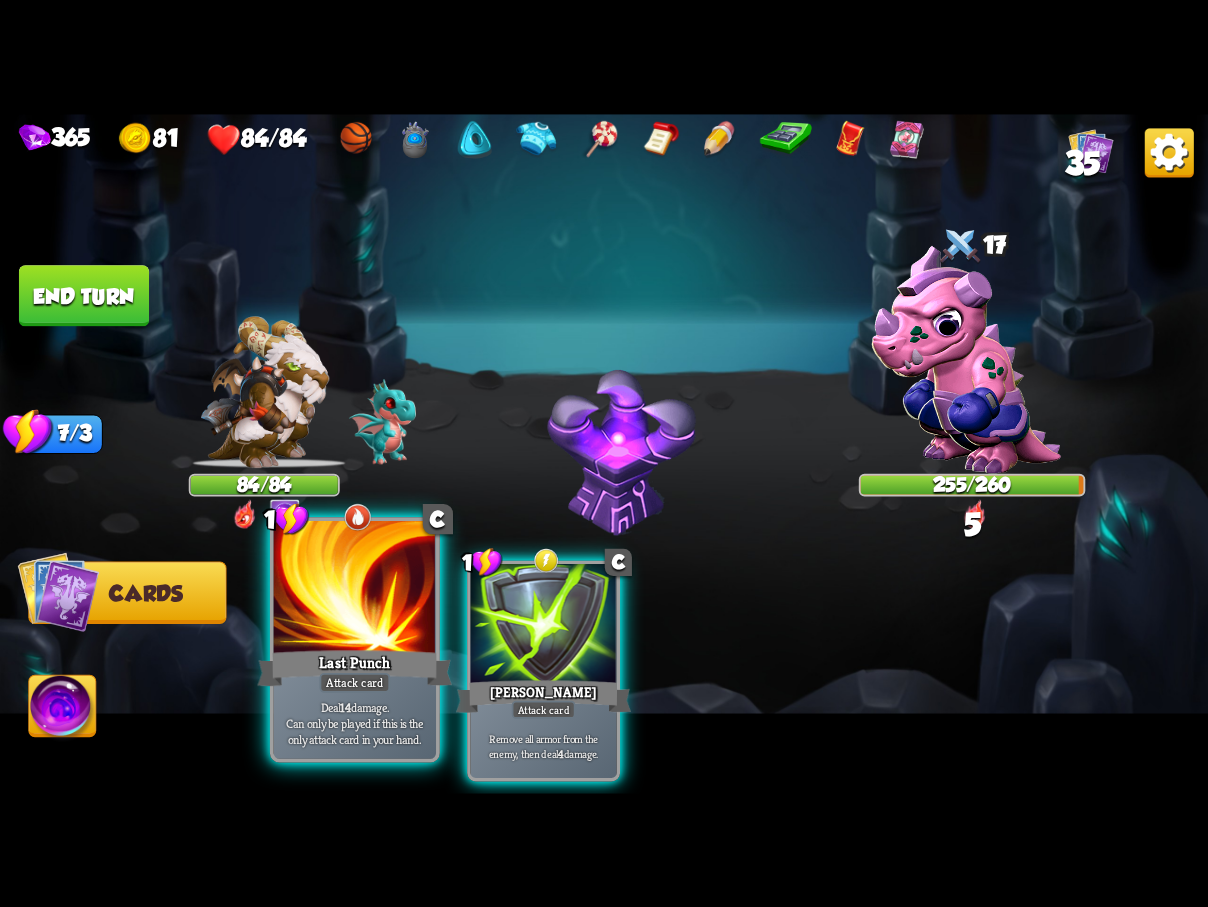 click at bounding box center [355, 589] 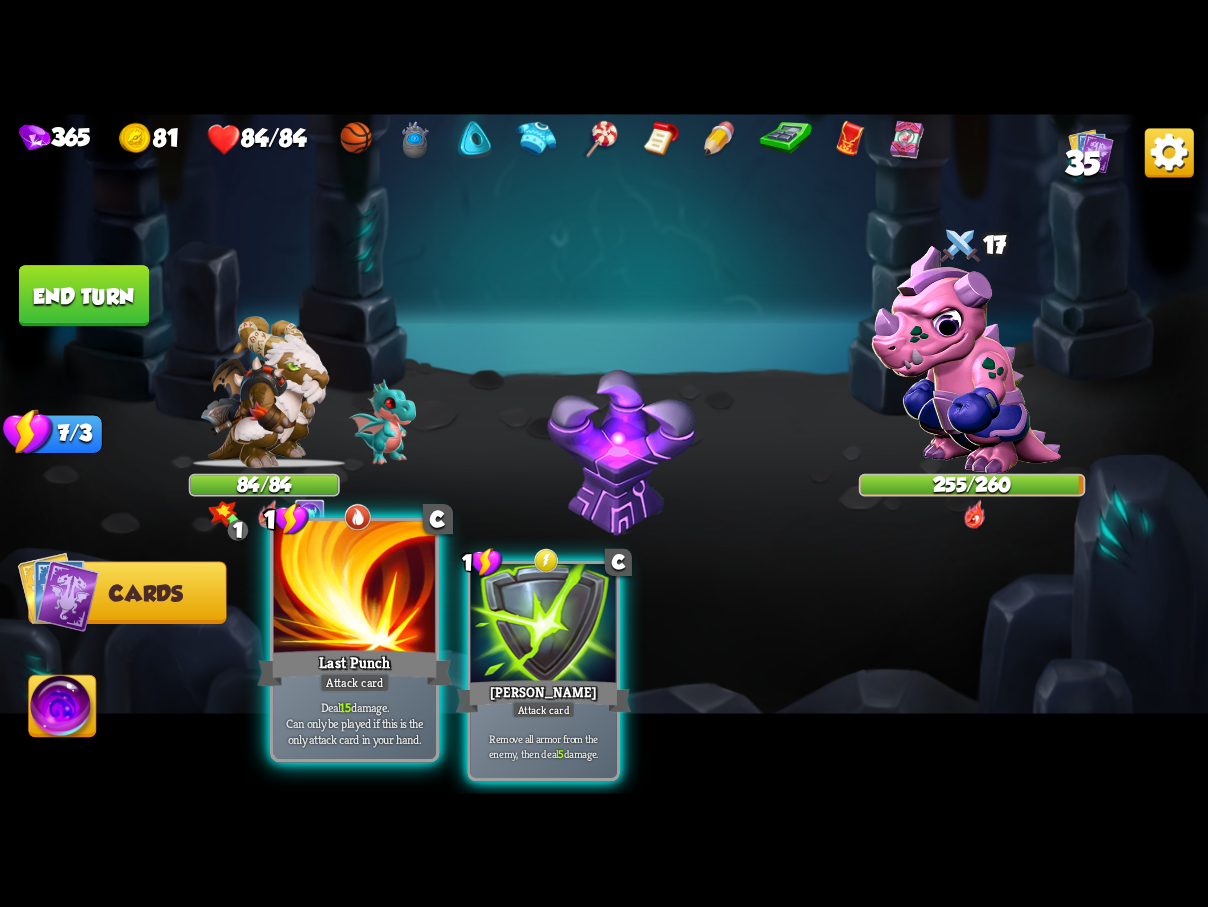 click at bounding box center [355, 589] 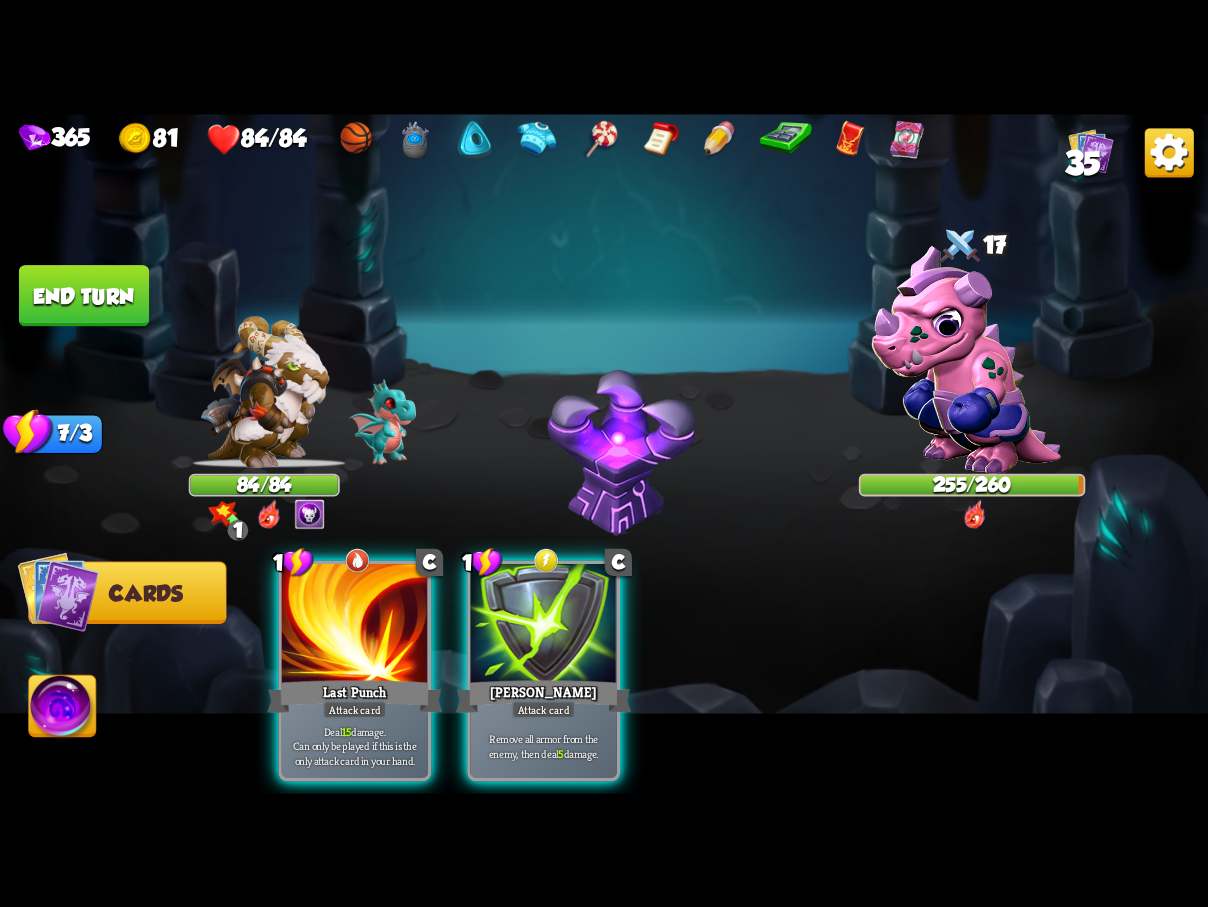 click on "[PERSON_NAME]" at bounding box center (543, 696) 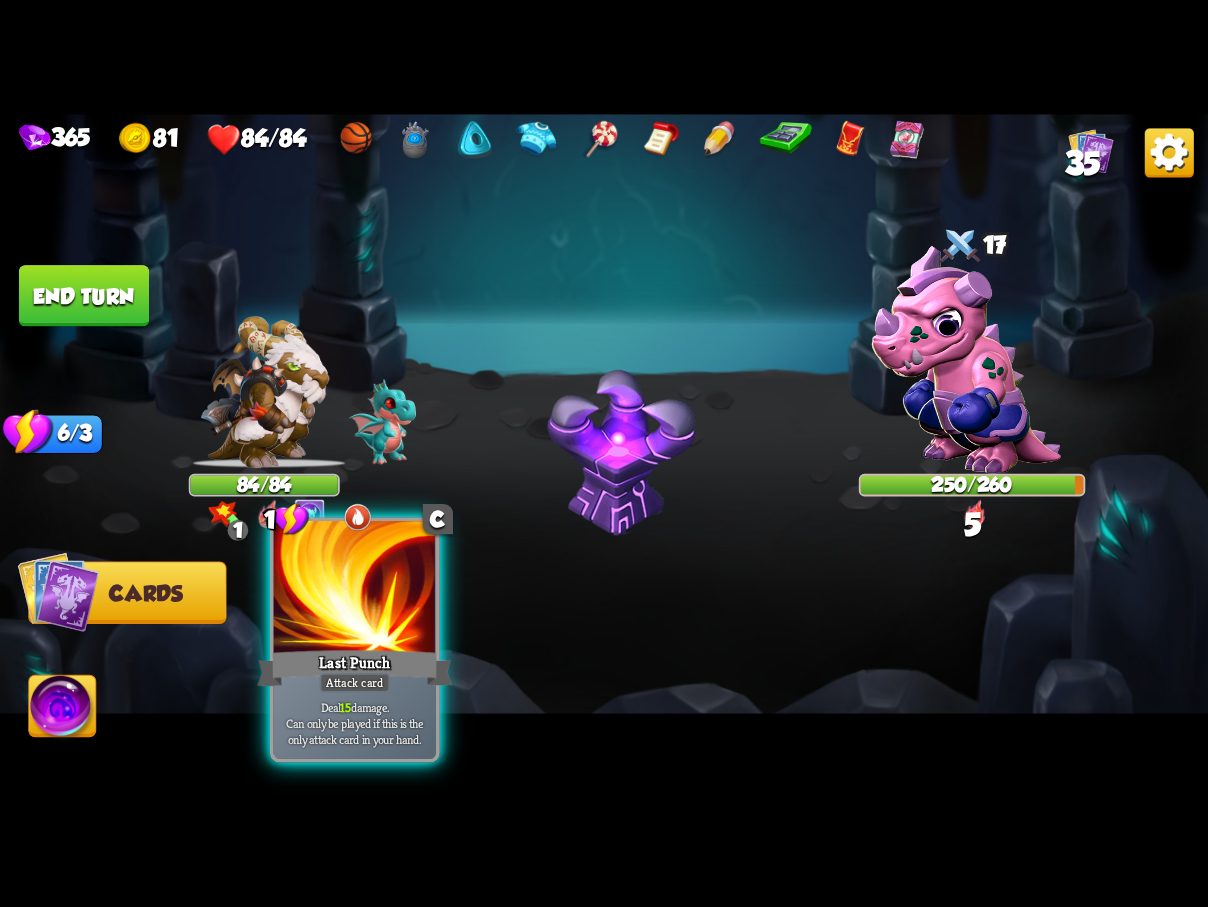 click at bounding box center [355, 589] 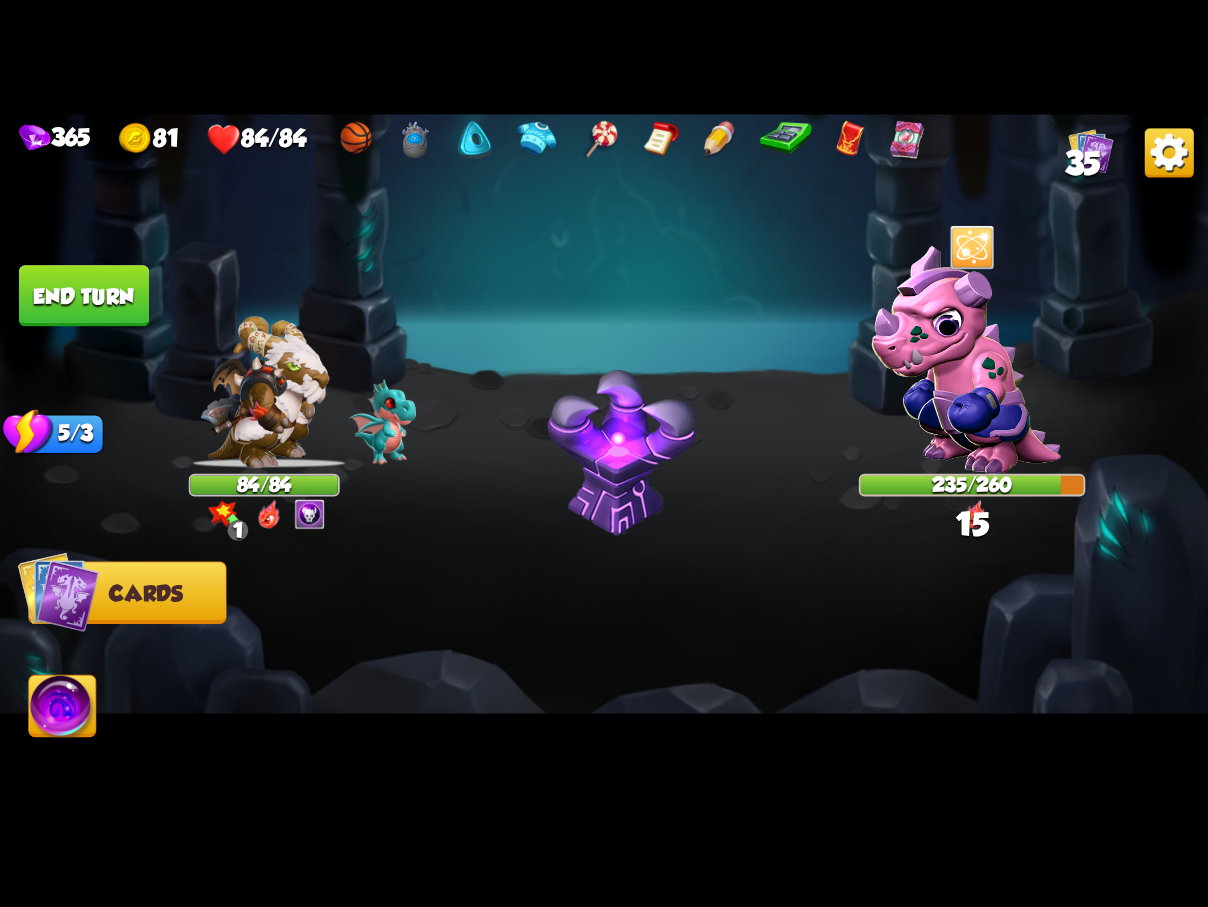 click on "End turn" at bounding box center [84, 295] 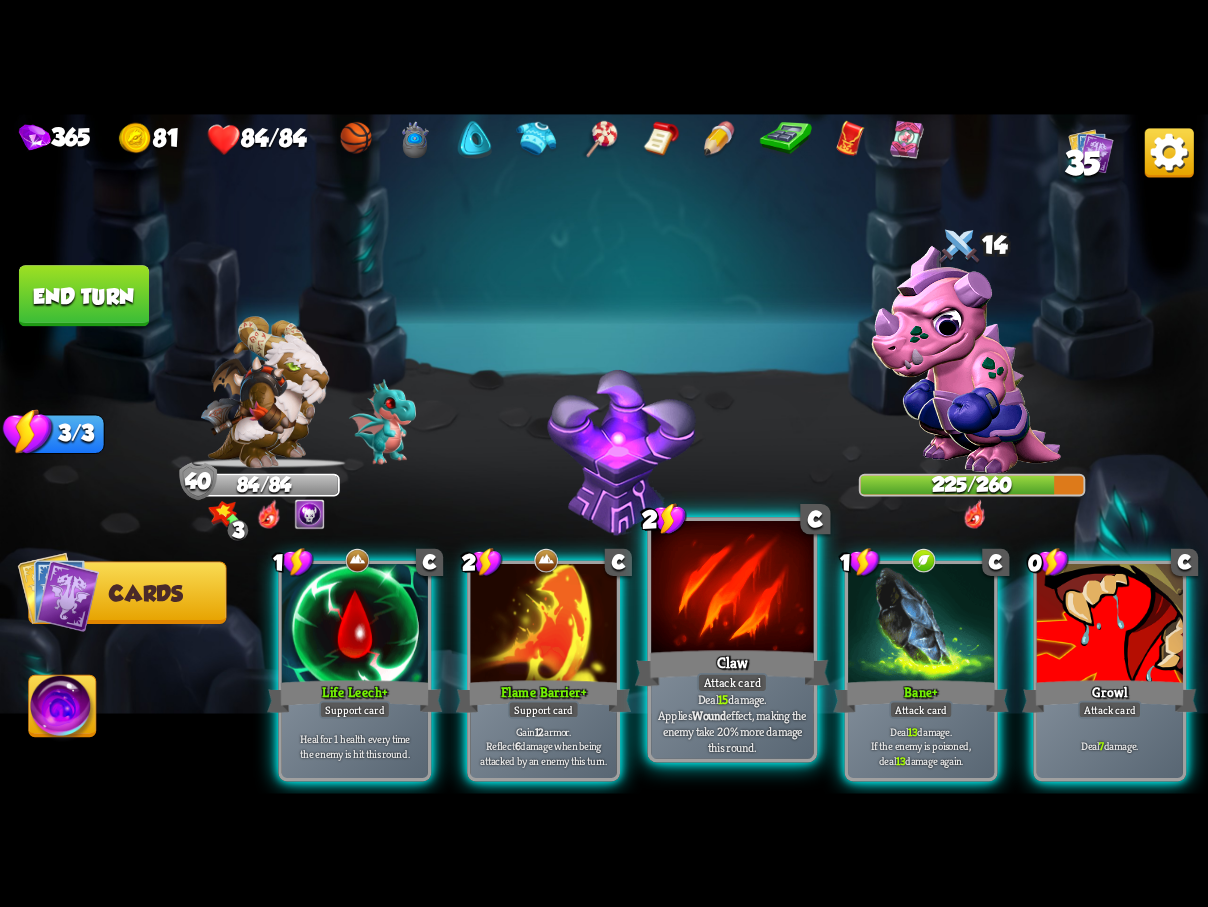 click on "Claw" at bounding box center [732, 667] 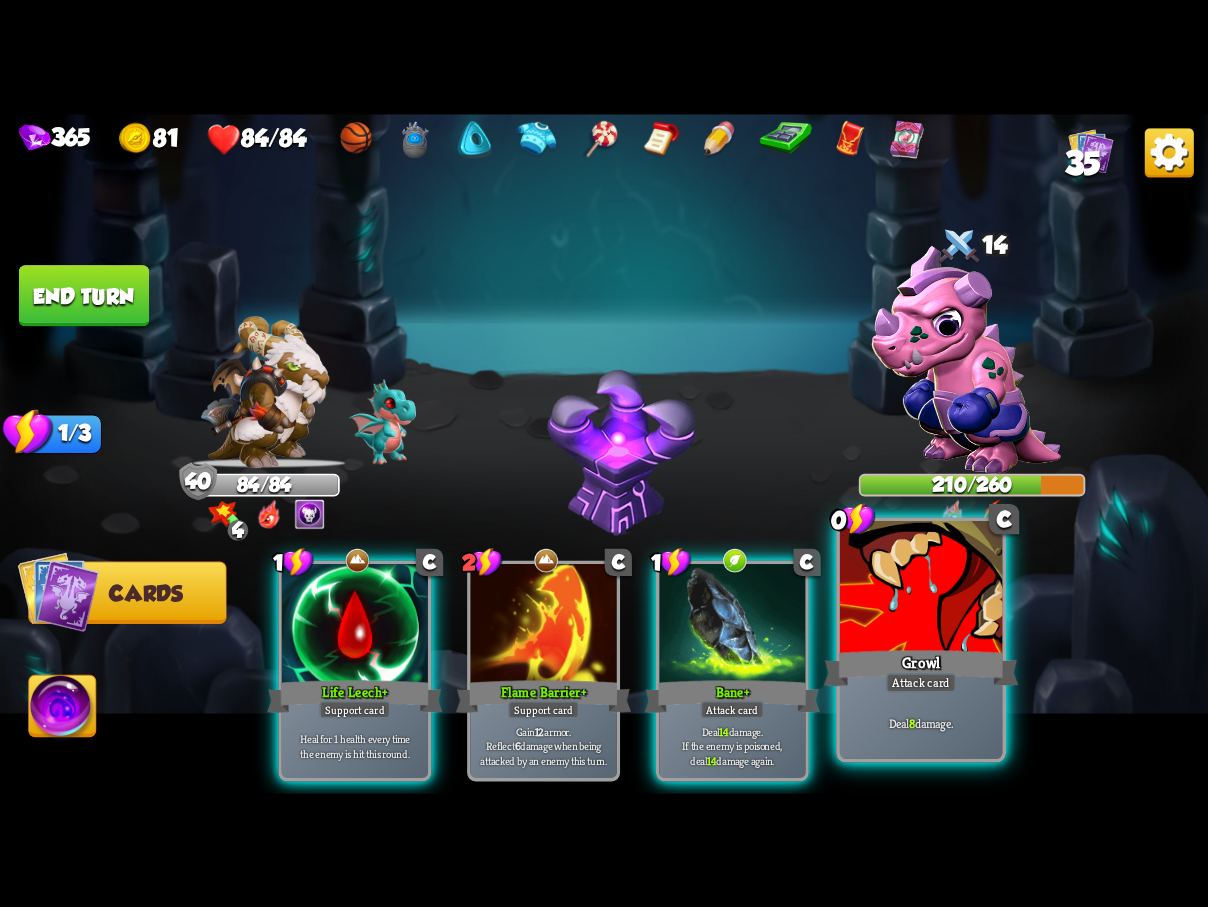 click at bounding box center [921, 589] 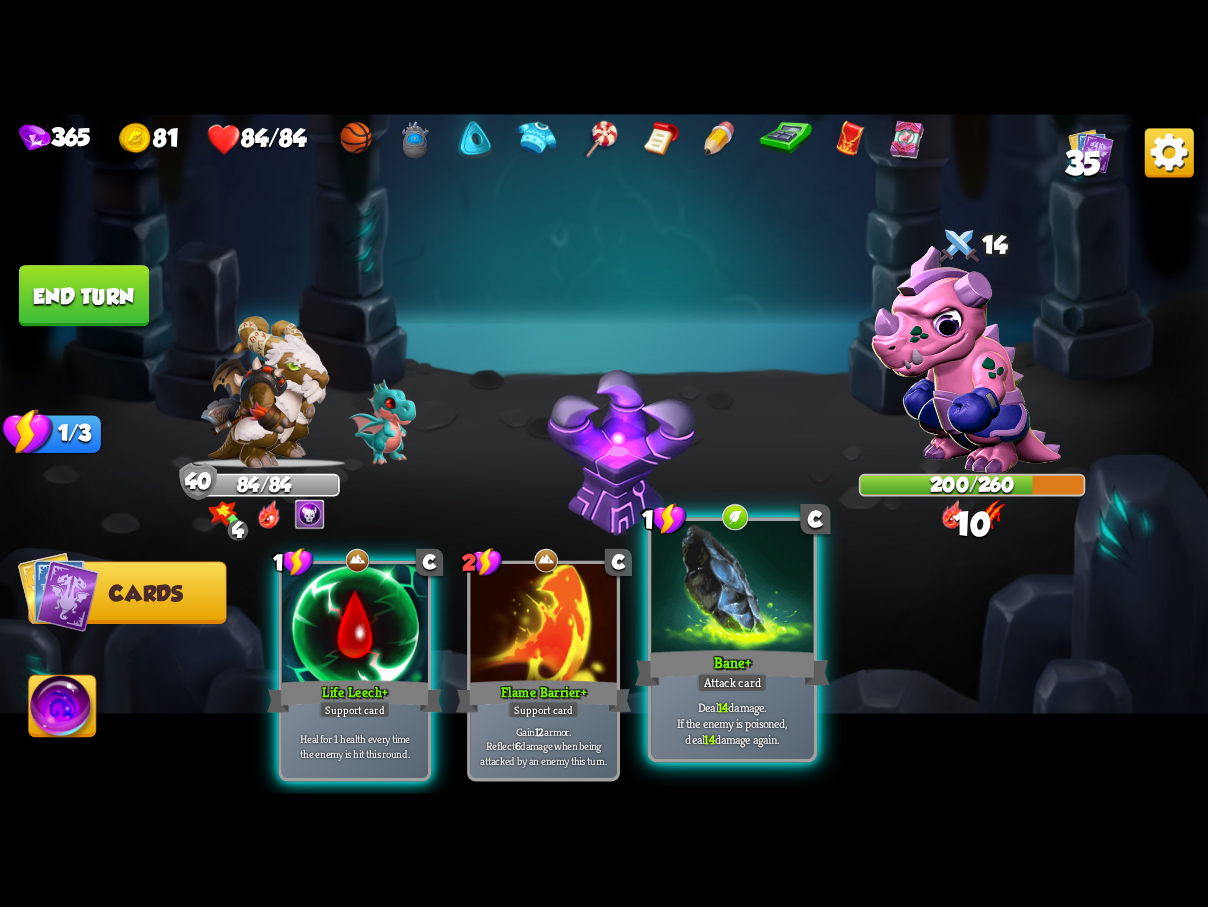 click on "Bane +" at bounding box center [732, 667] 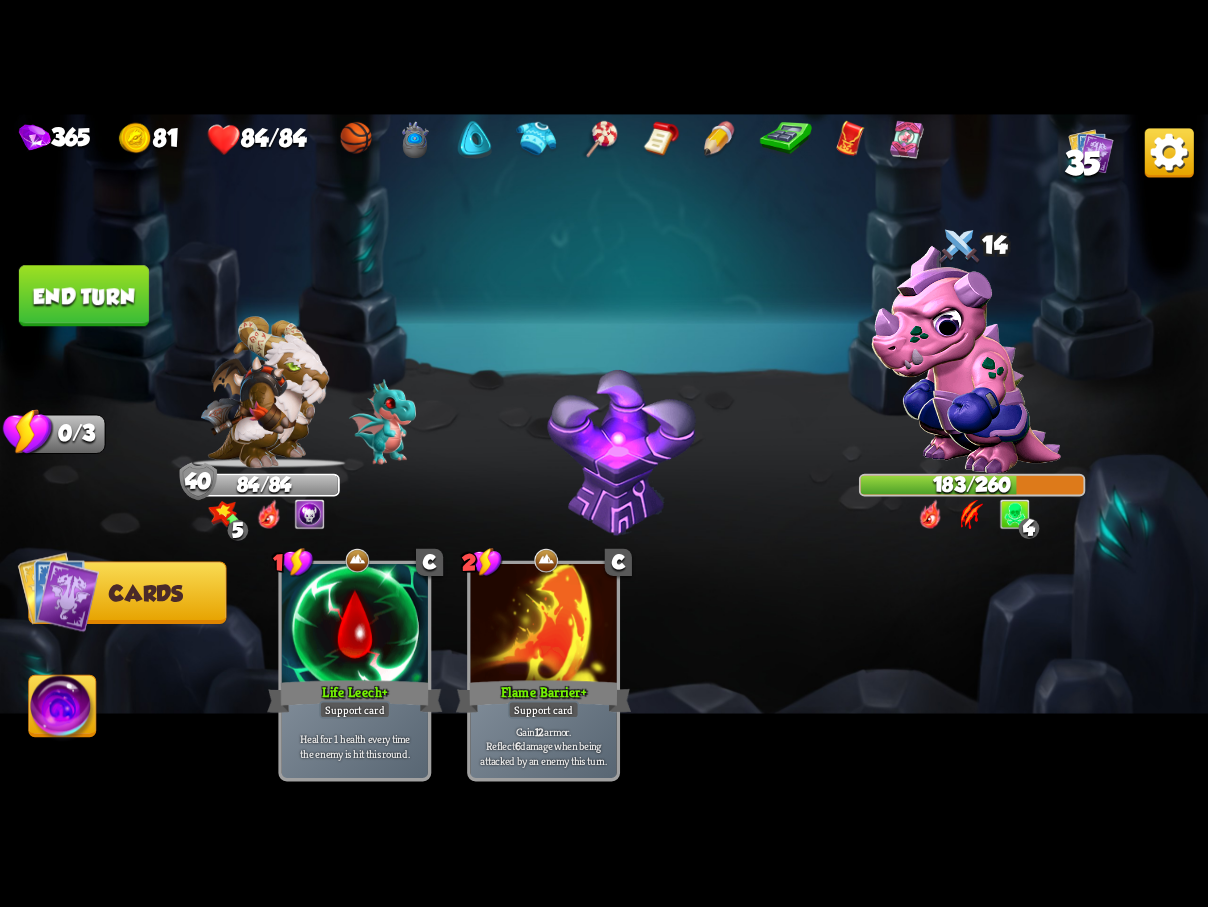 click on "End turn" at bounding box center [84, 295] 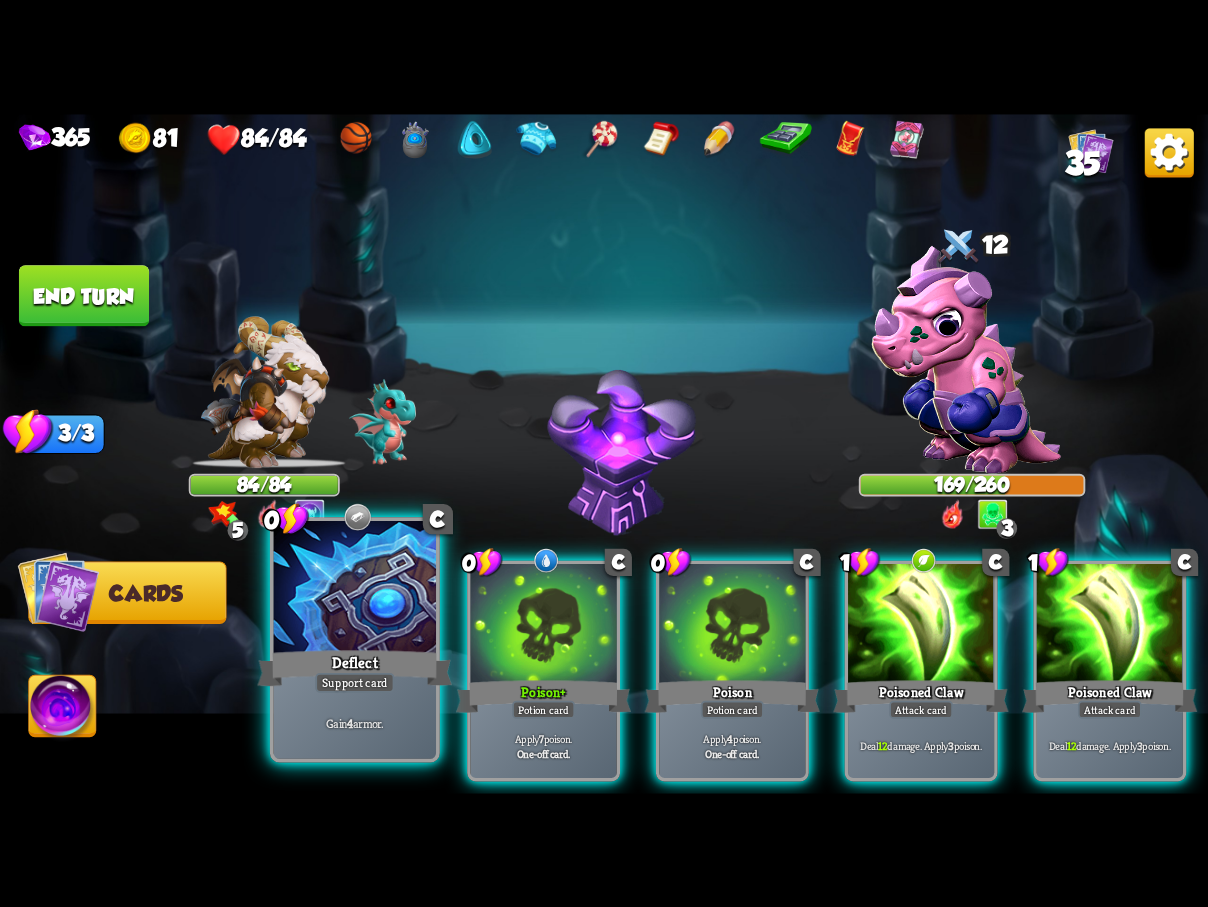 click at bounding box center (355, 589) 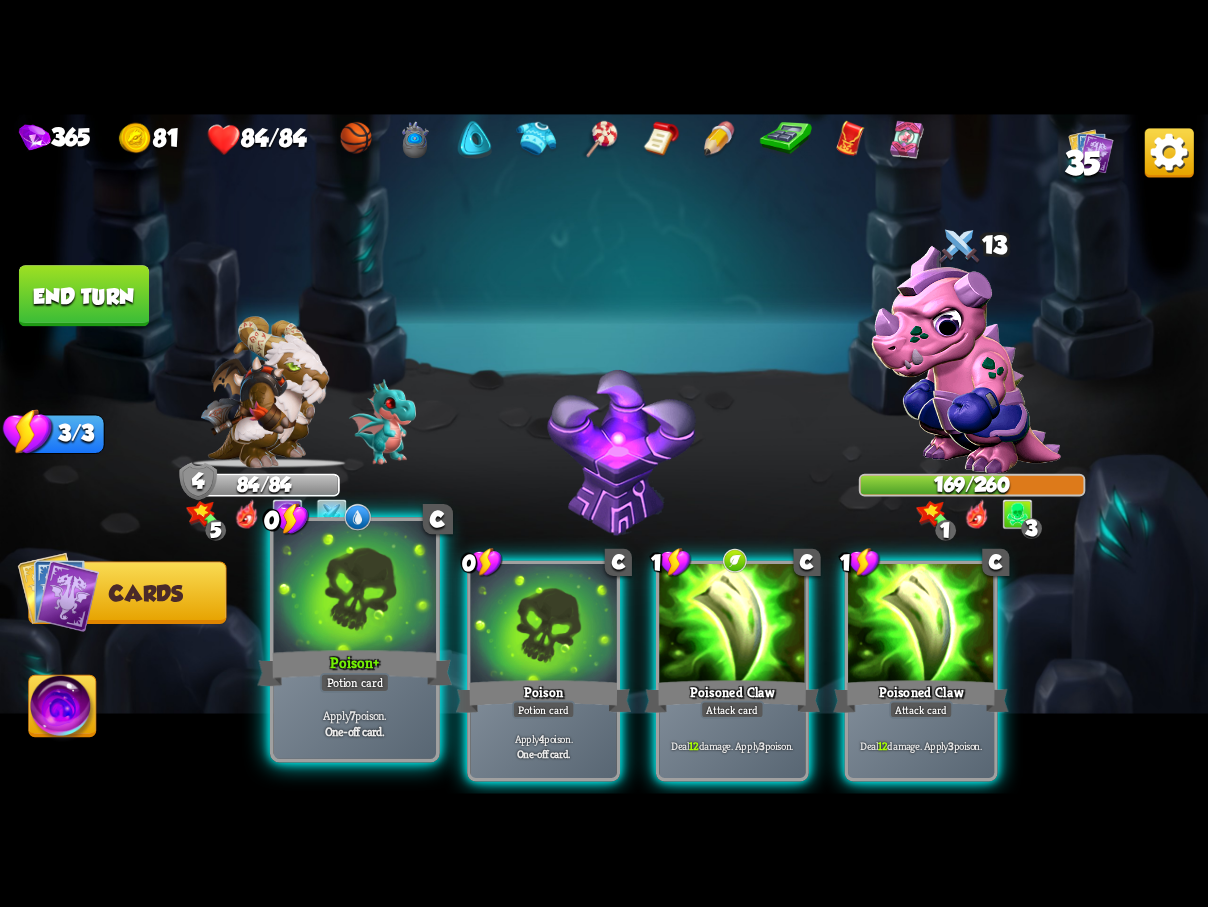 click at bounding box center [355, 589] 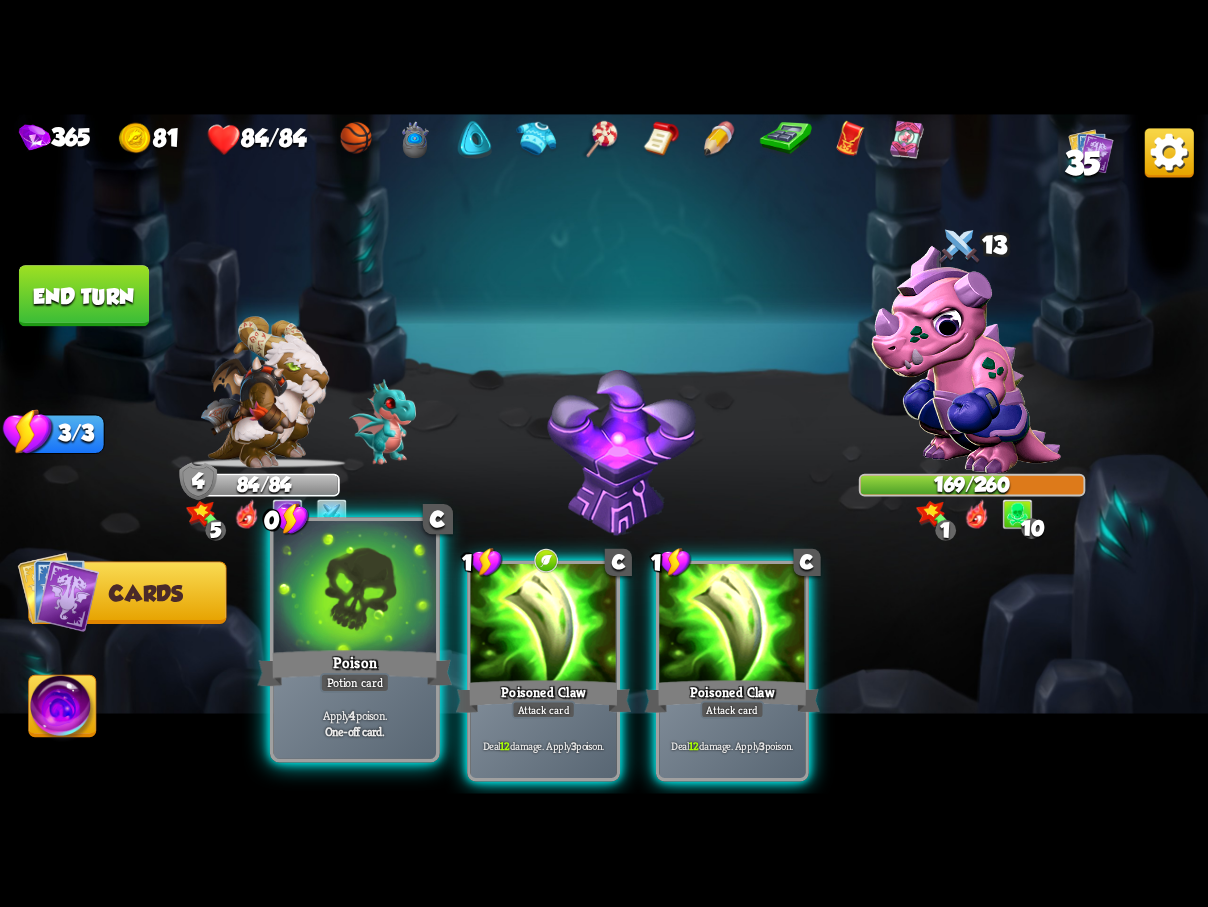 click at bounding box center (355, 589) 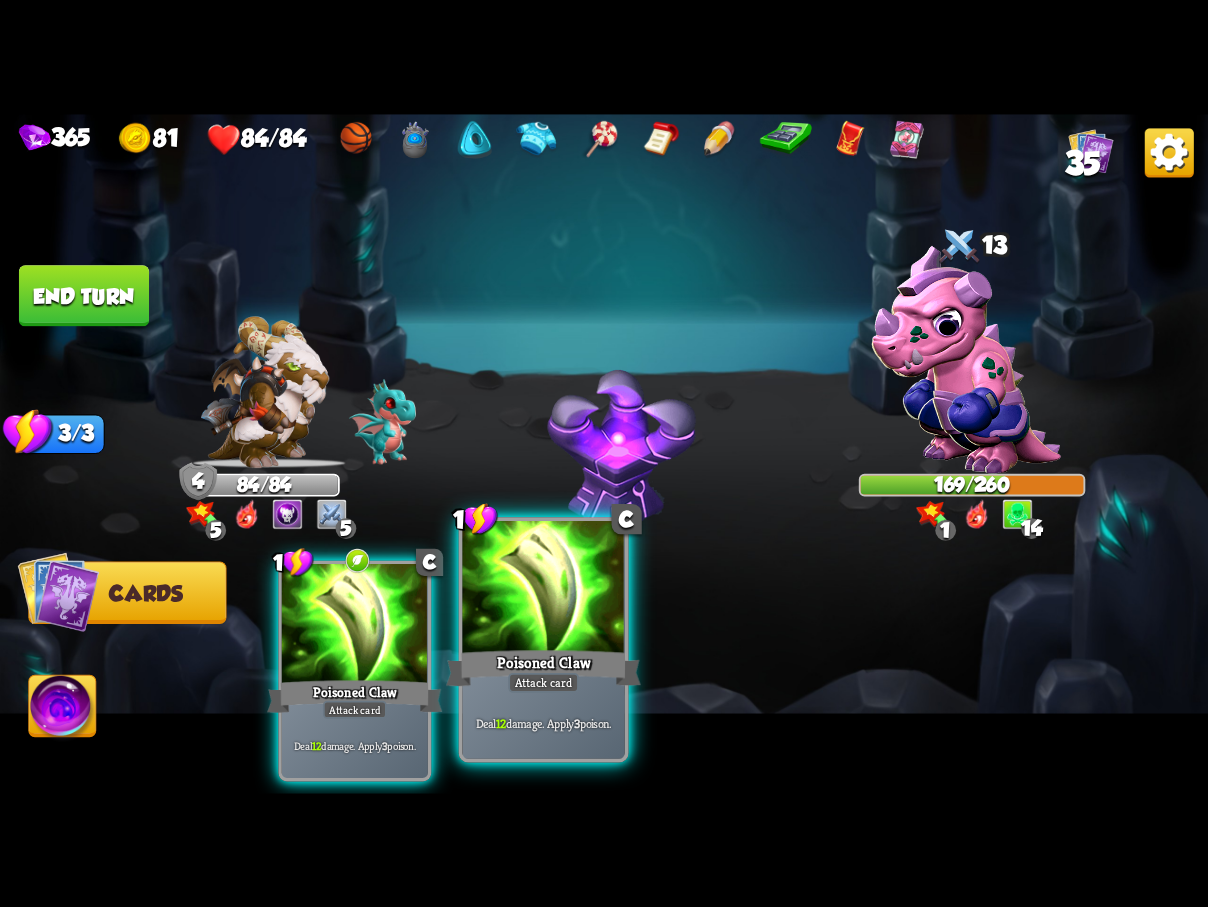 click on "Poisoned Claw" at bounding box center [543, 667] 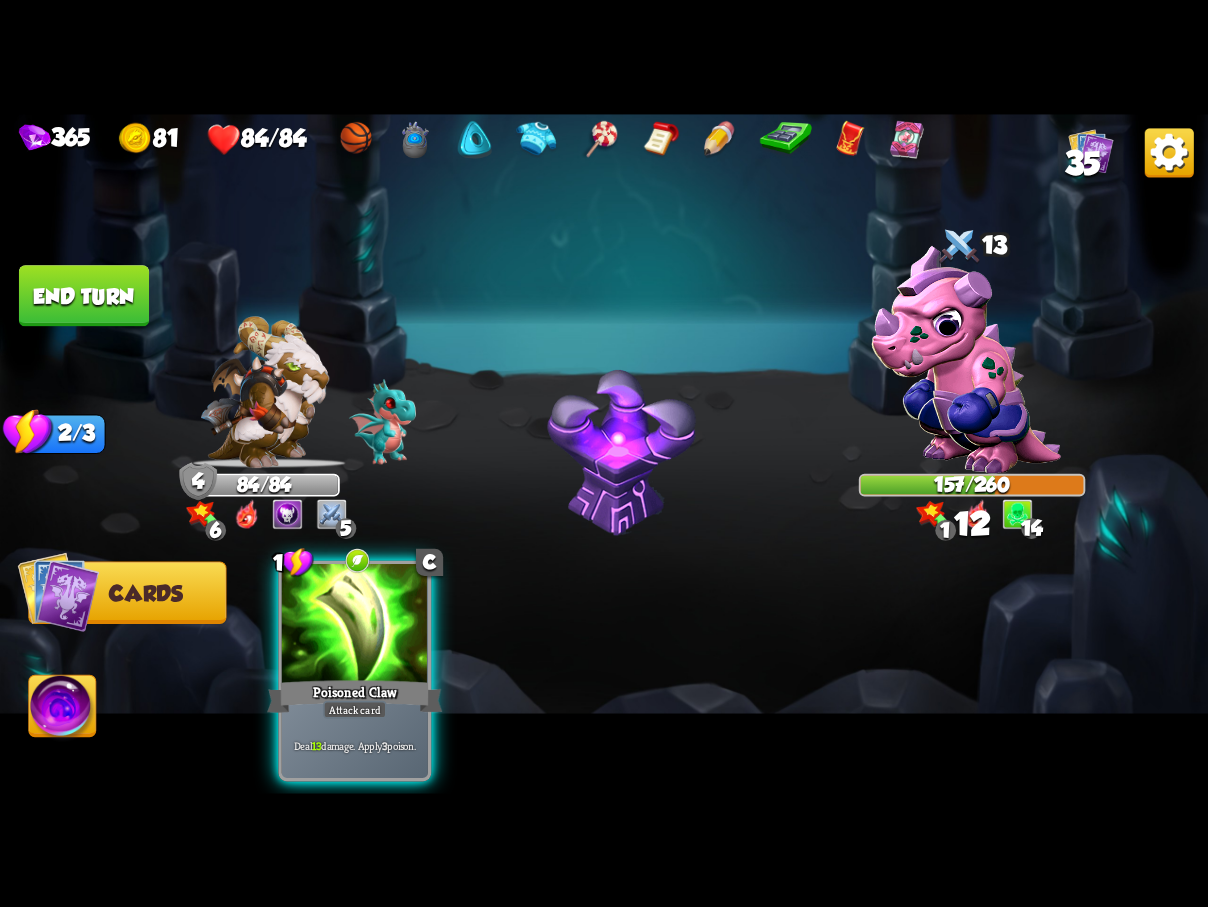 click on "End turn" at bounding box center [84, 295] 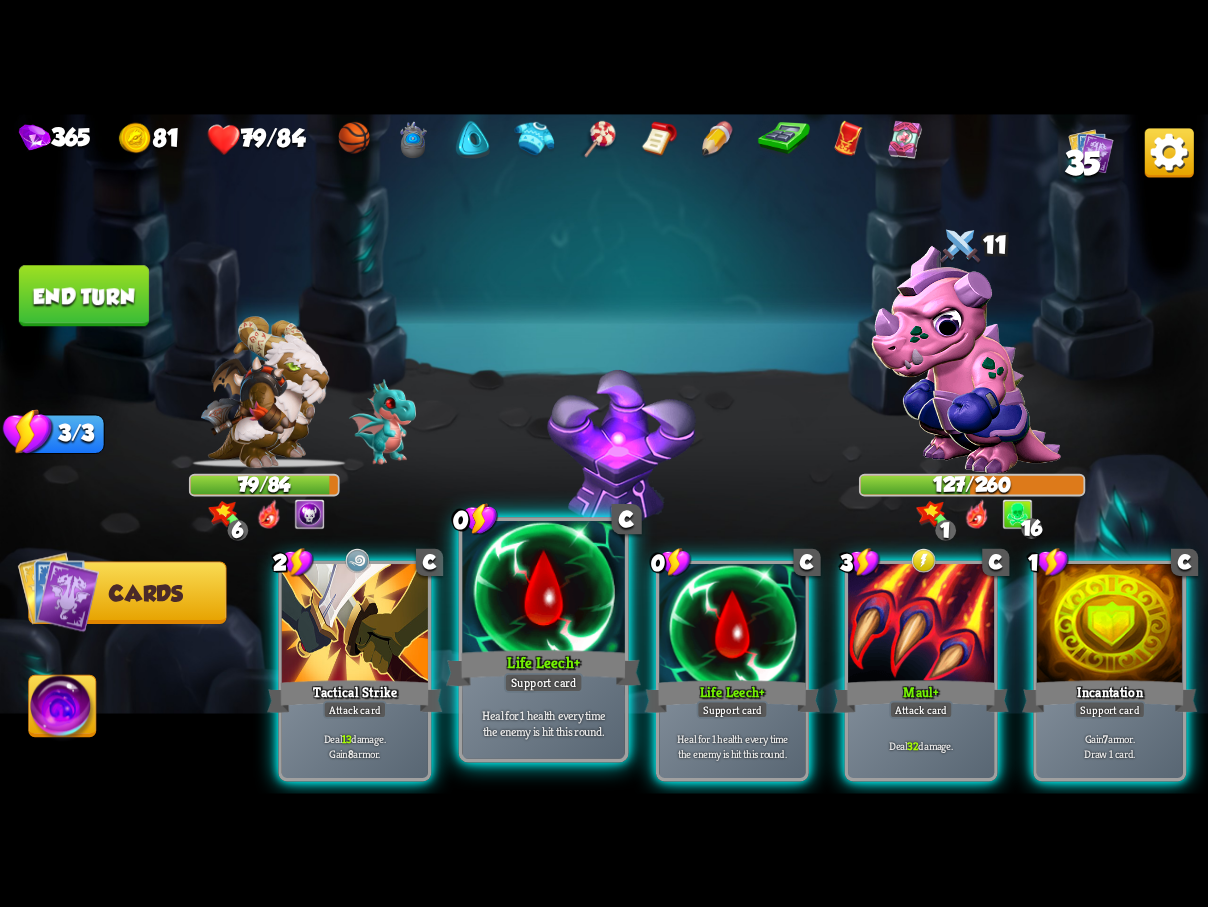 click at bounding box center [543, 589] 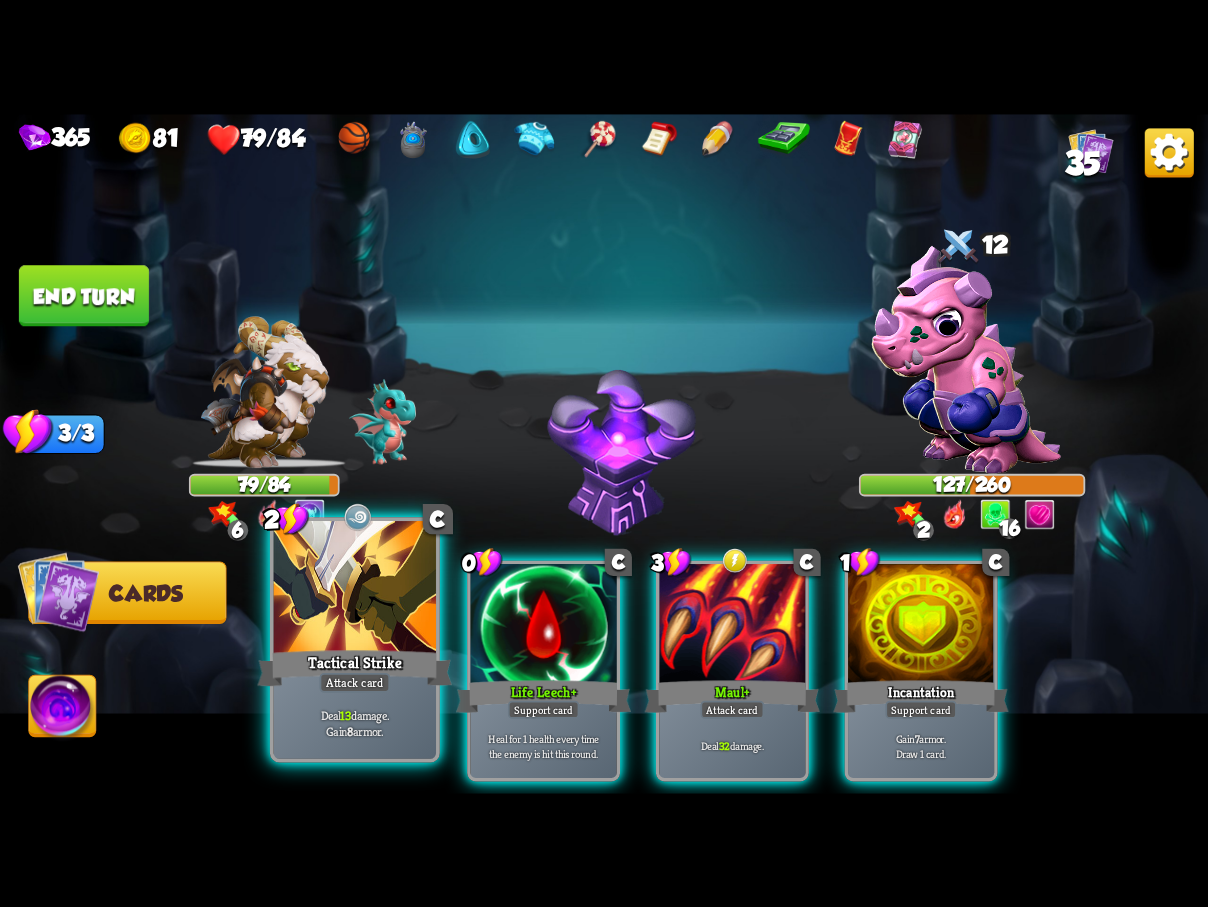 click at bounding box center [355, 589] 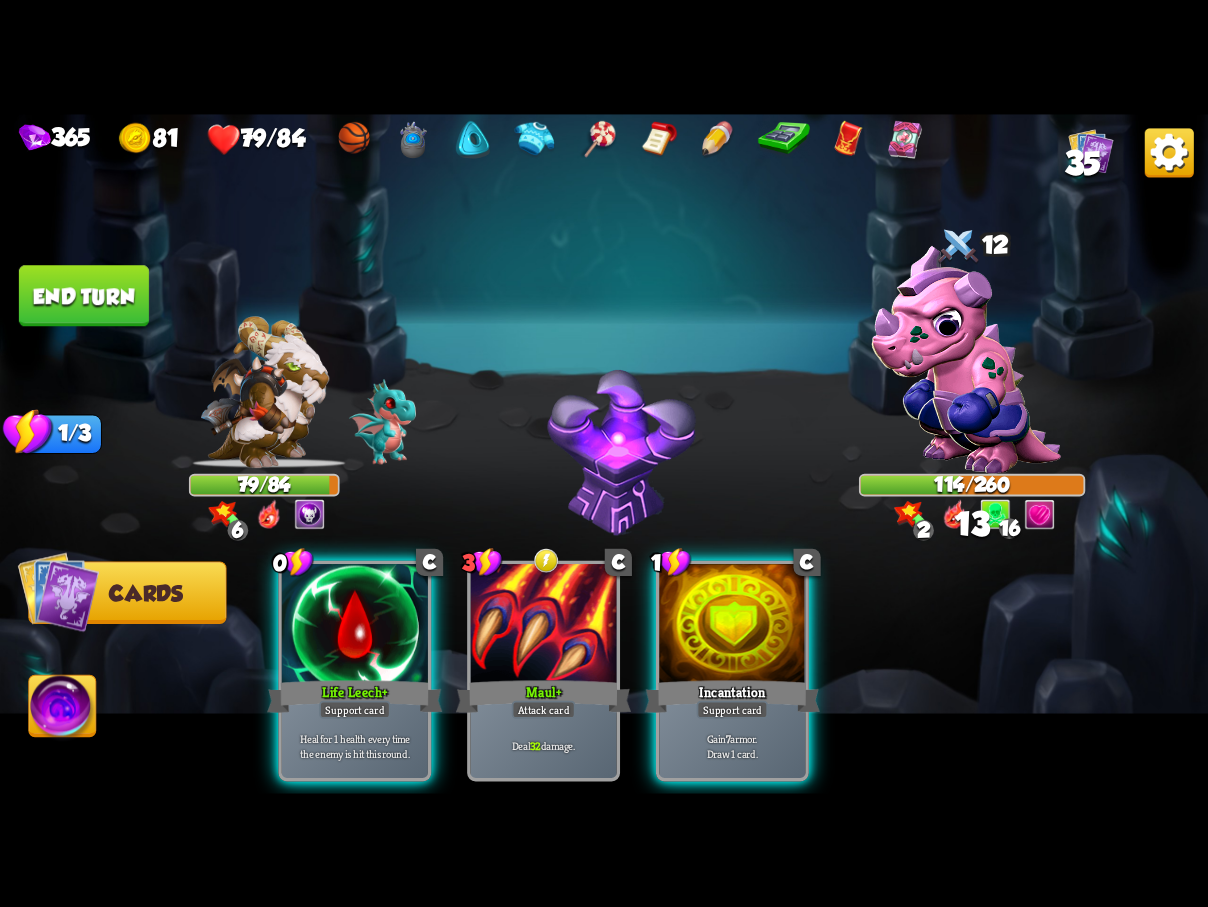 click on "End turn" at bounding box center [84, 295] 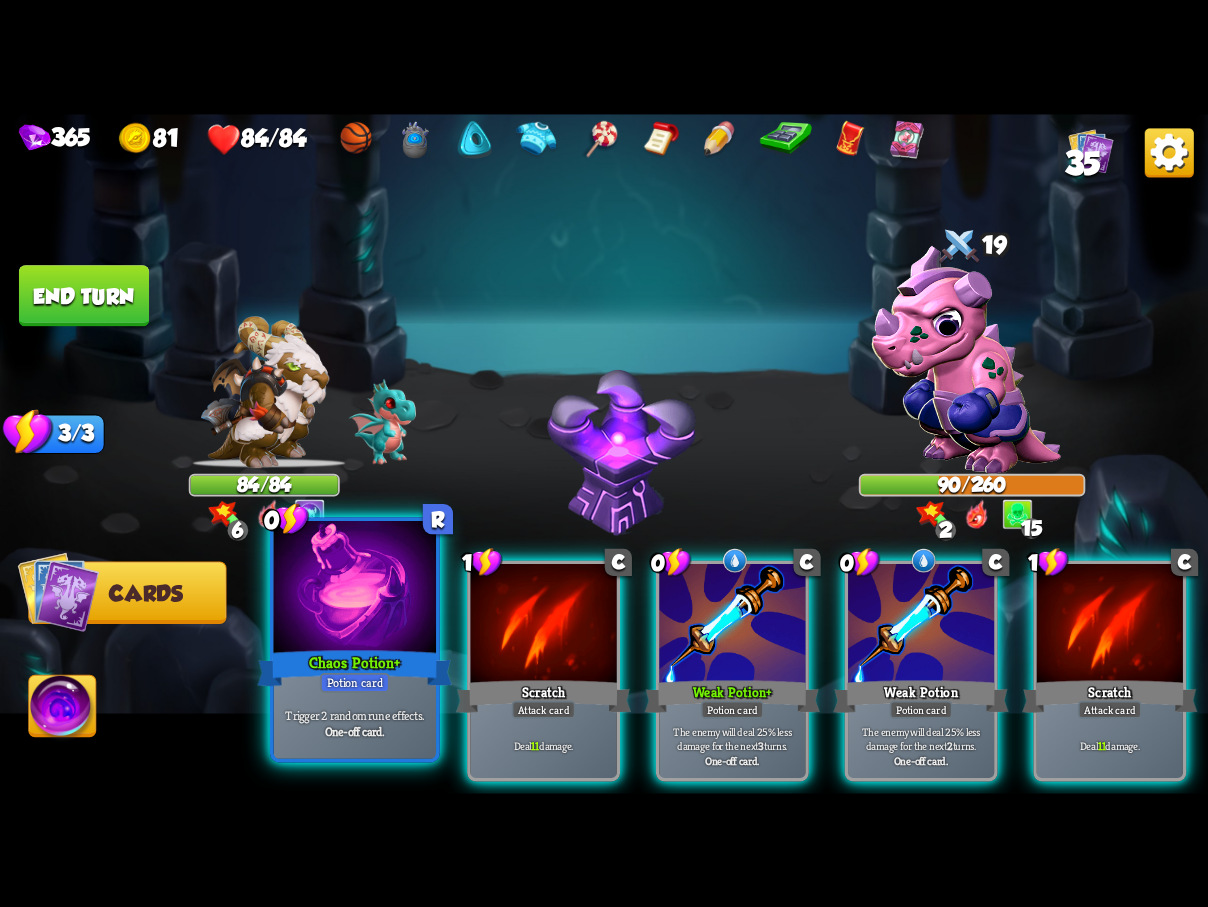 click at bounding box center (355, 589) 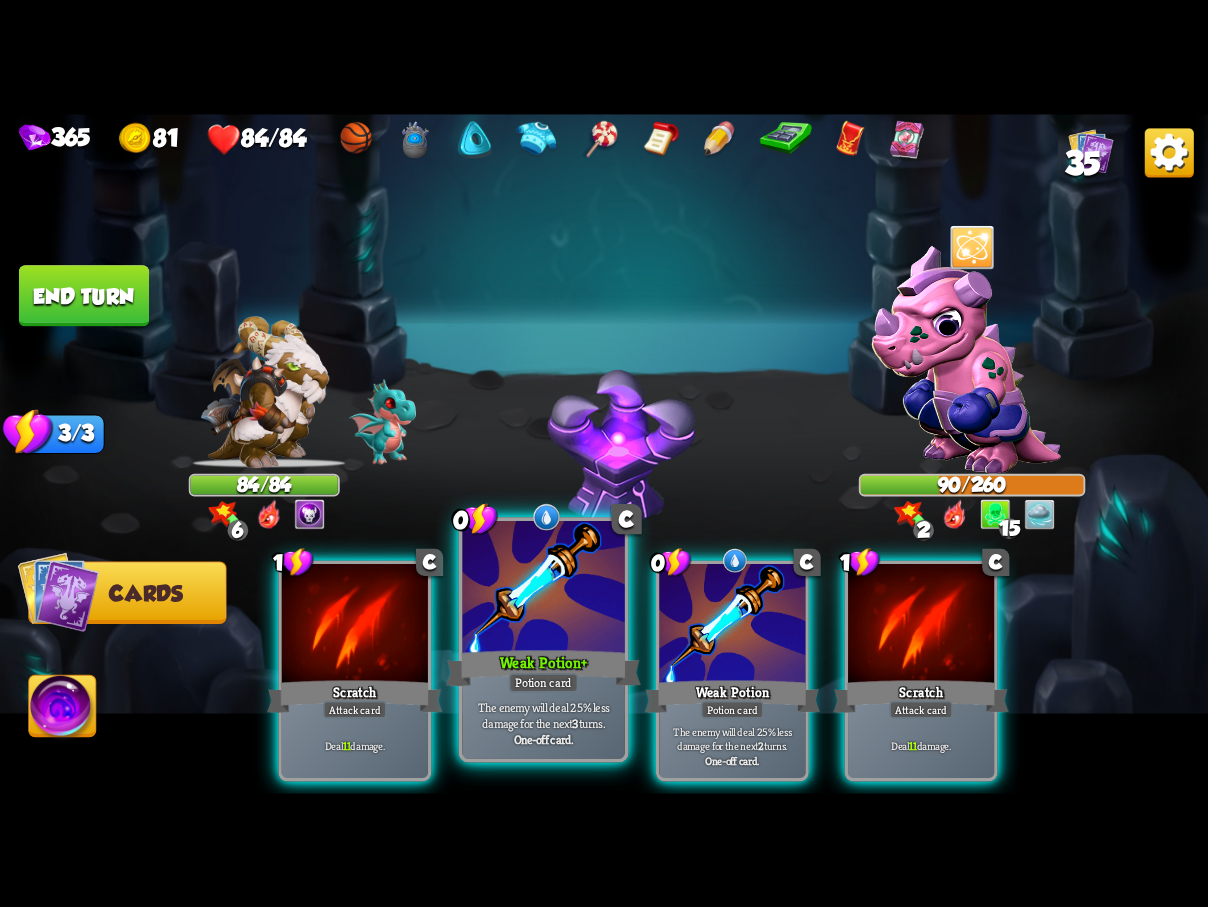 click at bounding box center [543, 589] 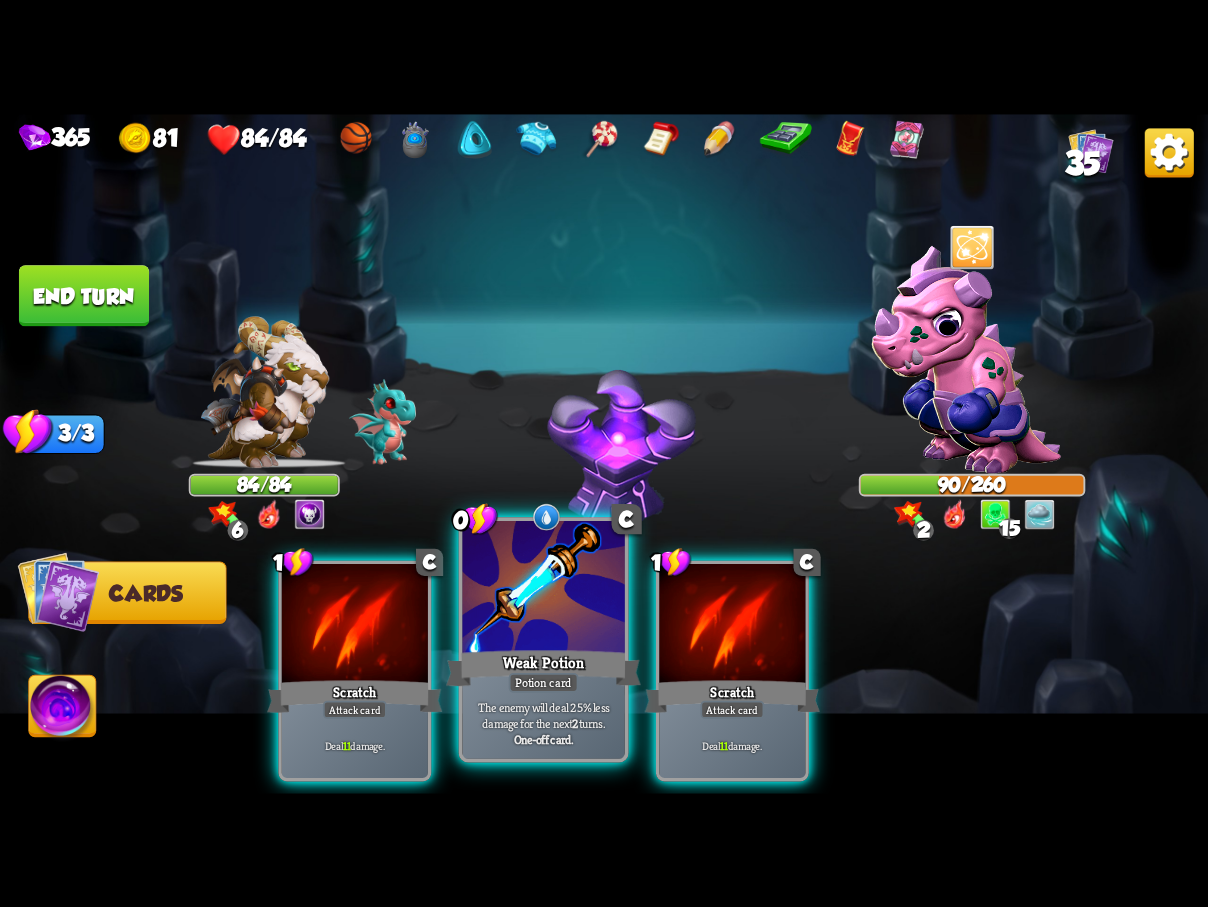 click at bounding box center (543, 589) 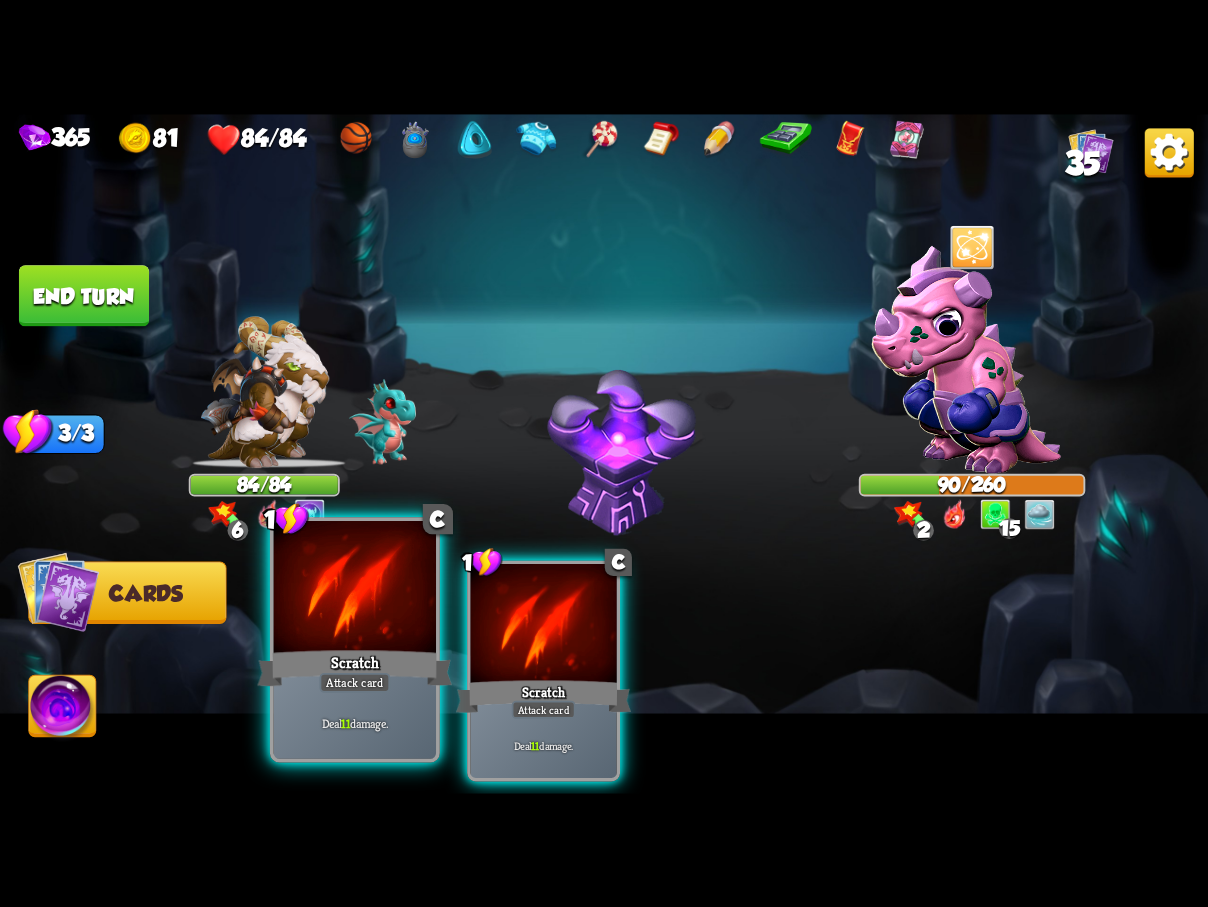 click at bounding box center (355, 589) 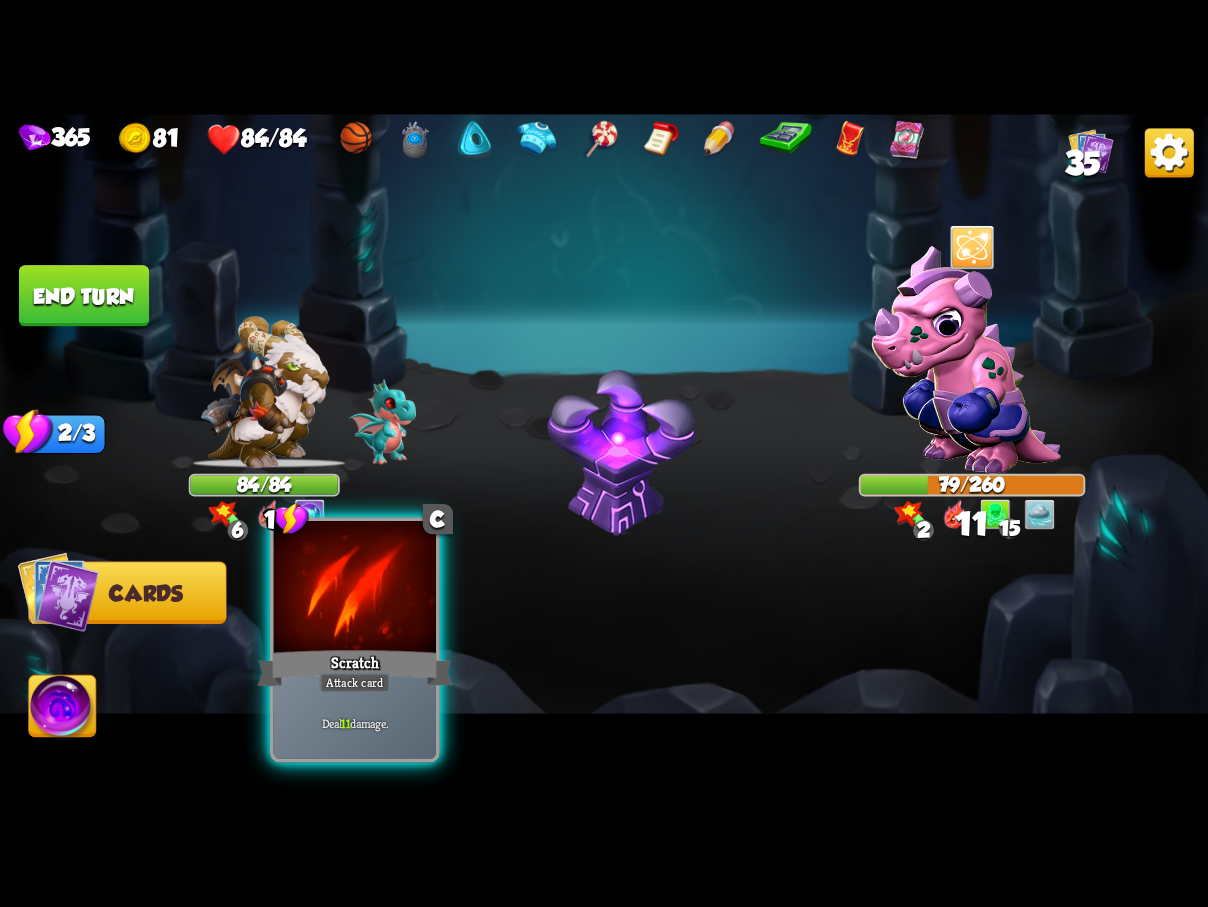 click at bounding box center [355, 589] 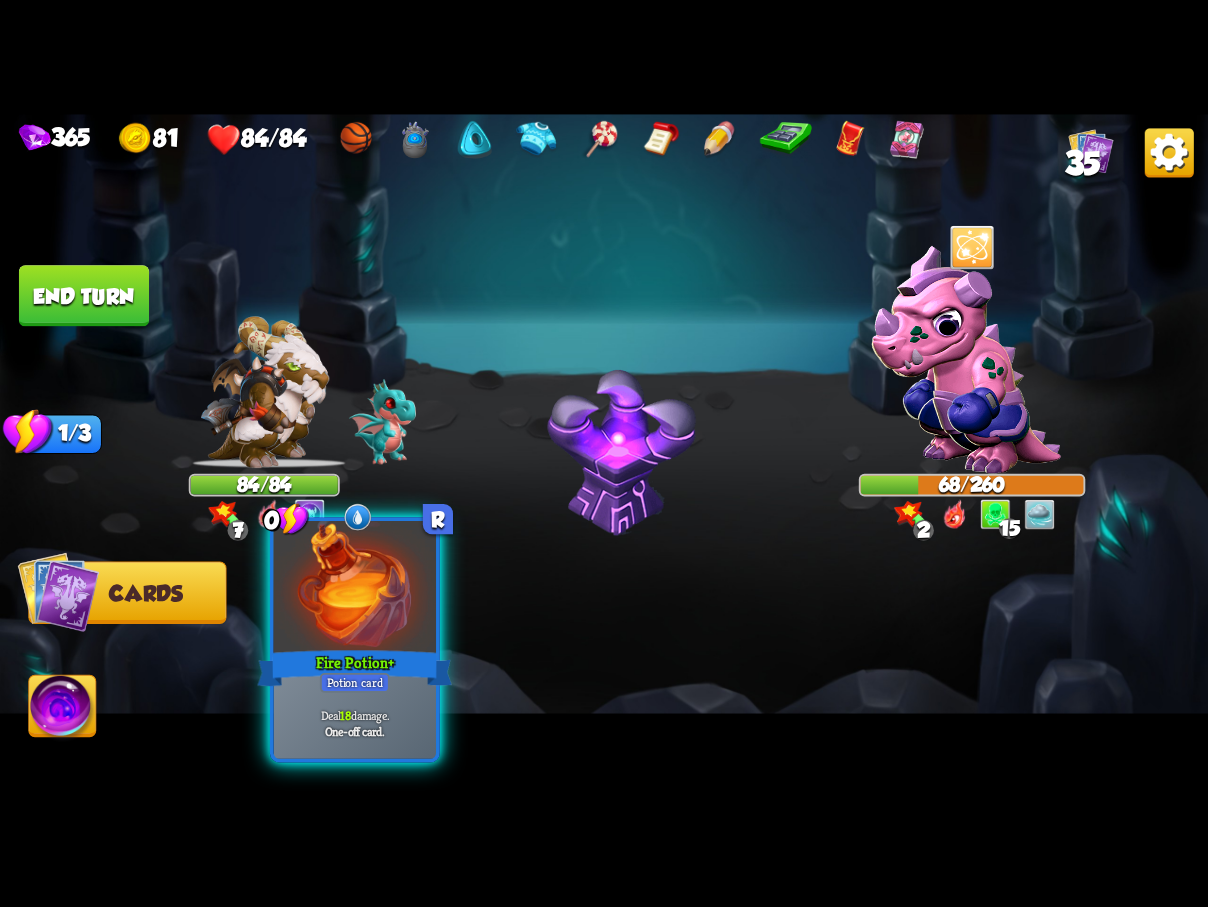 click at bounding box center [355, 589] 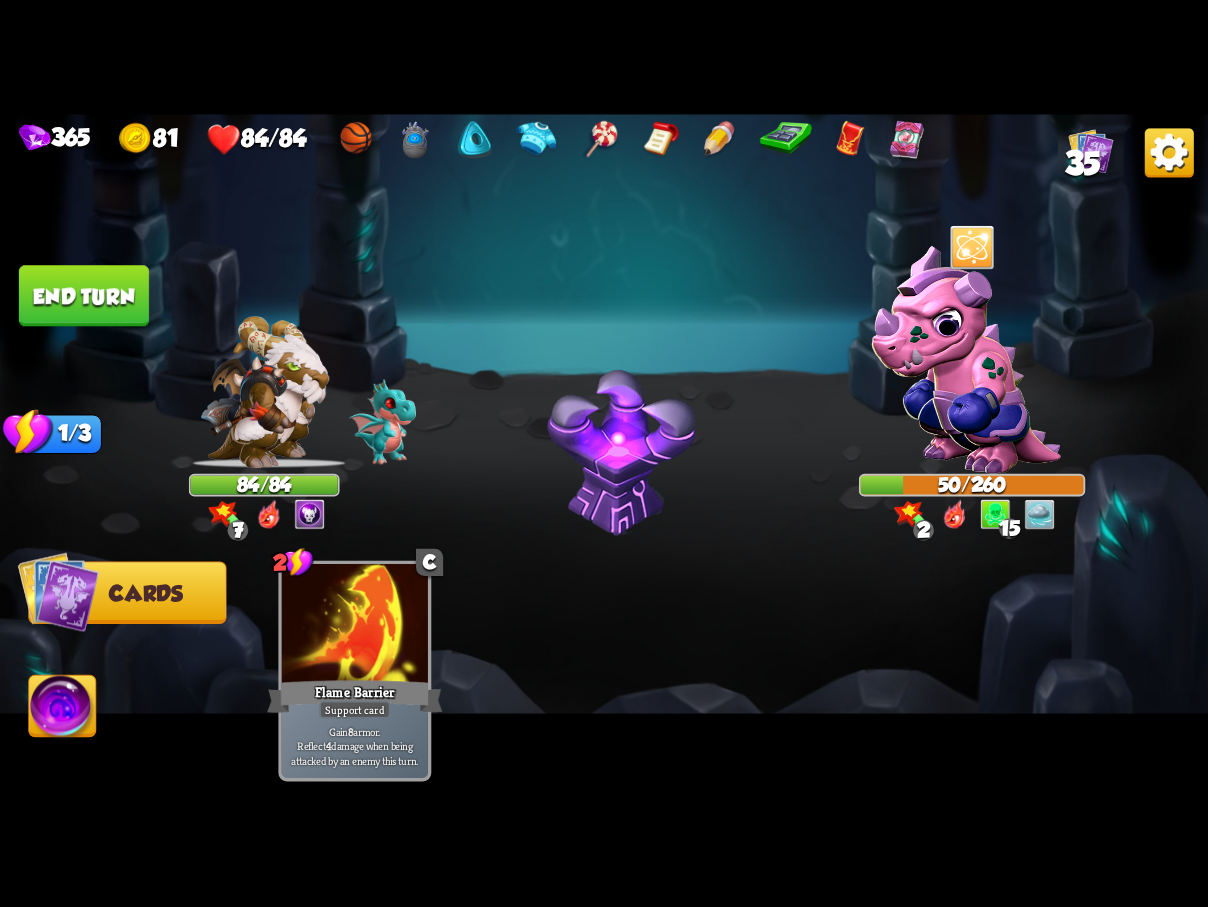 click on "End turn" at bounding box center [84, 295] 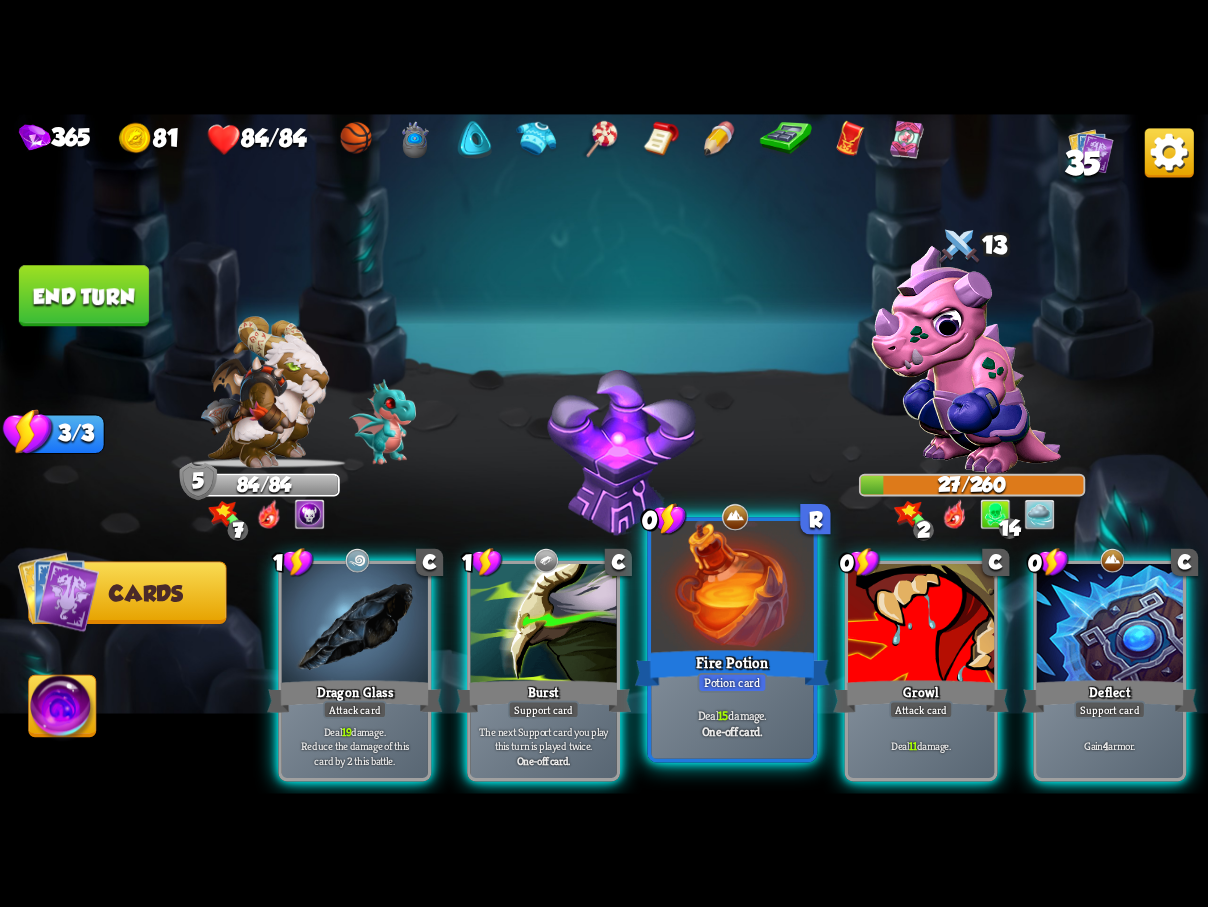 click at bounding box center (732, 589) 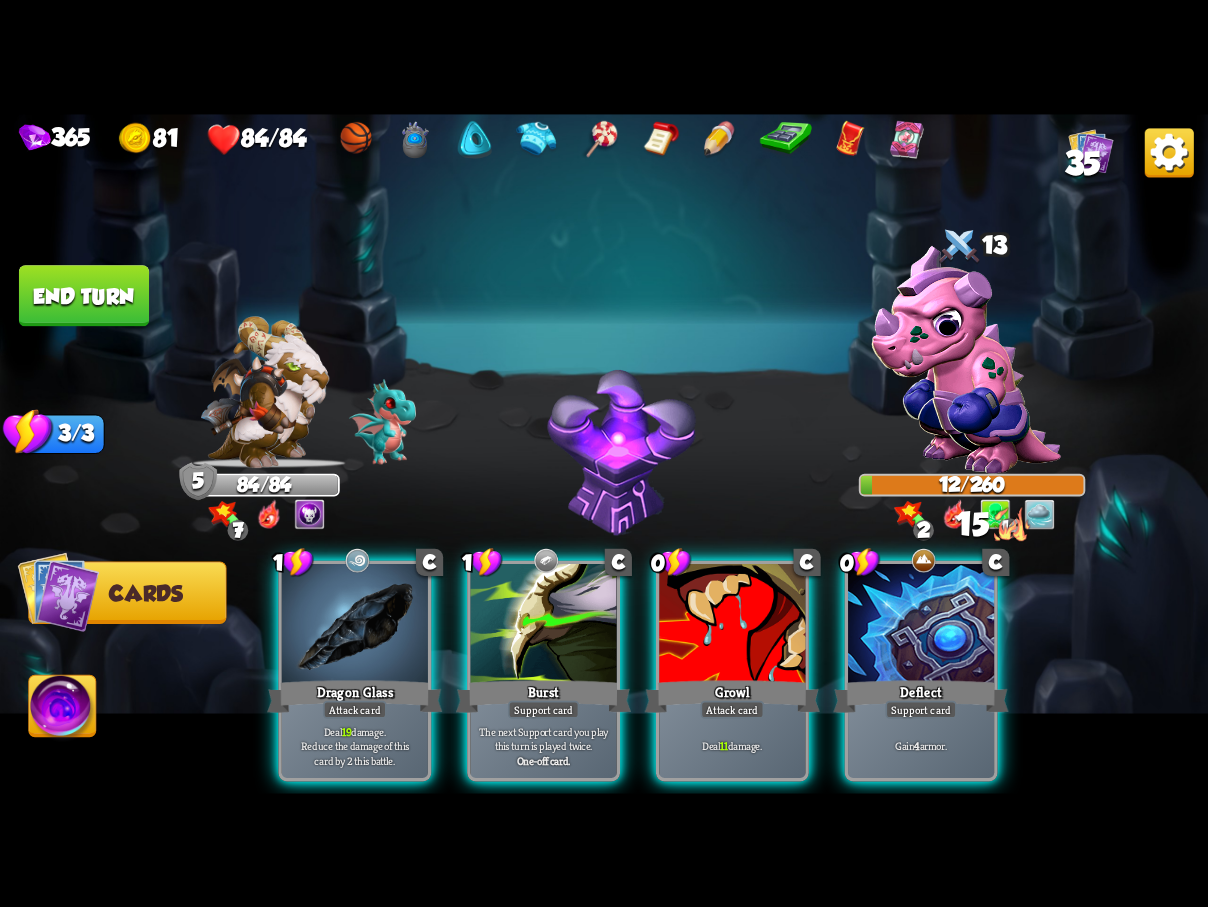 click at bounding box center (732, 625) 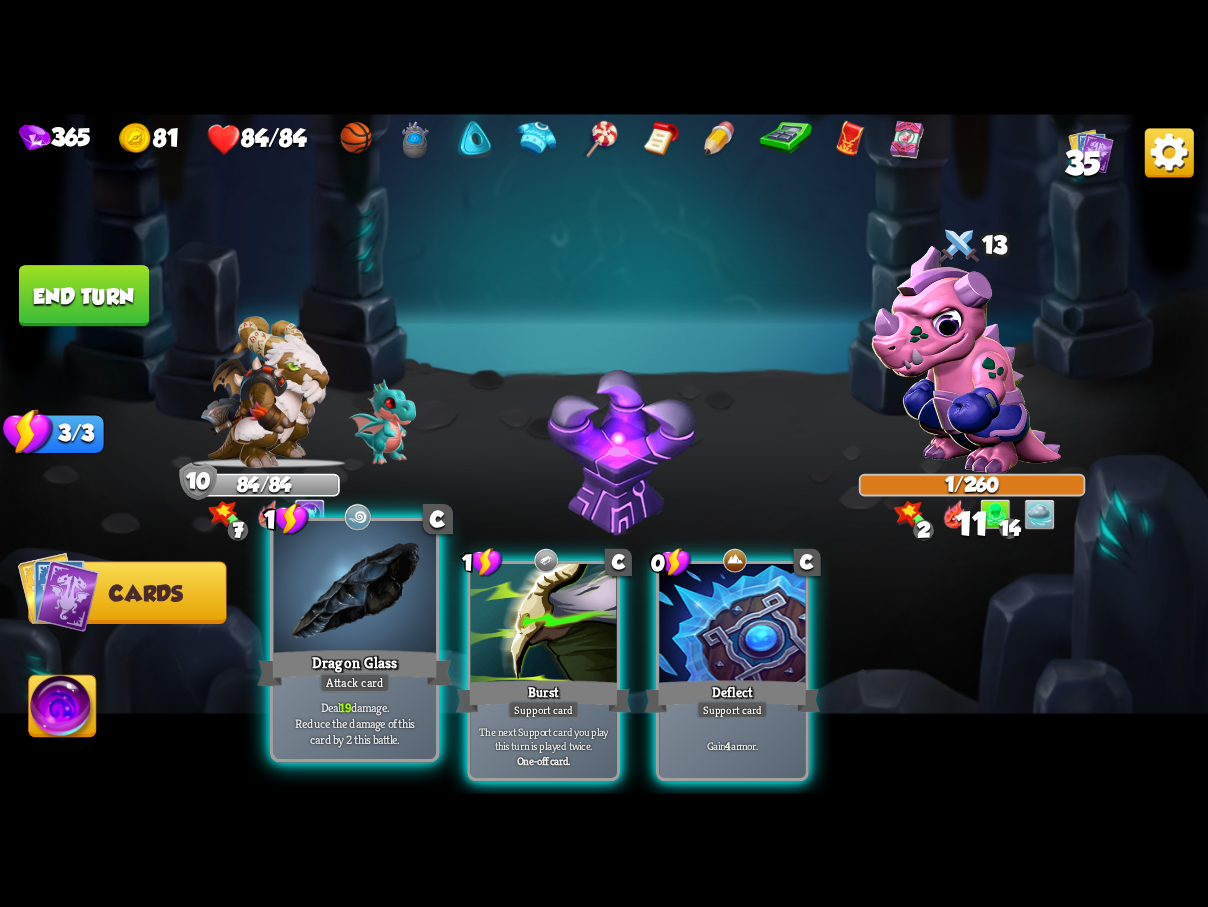 click on "Dragon Glass" at bounding box center [354, 667] 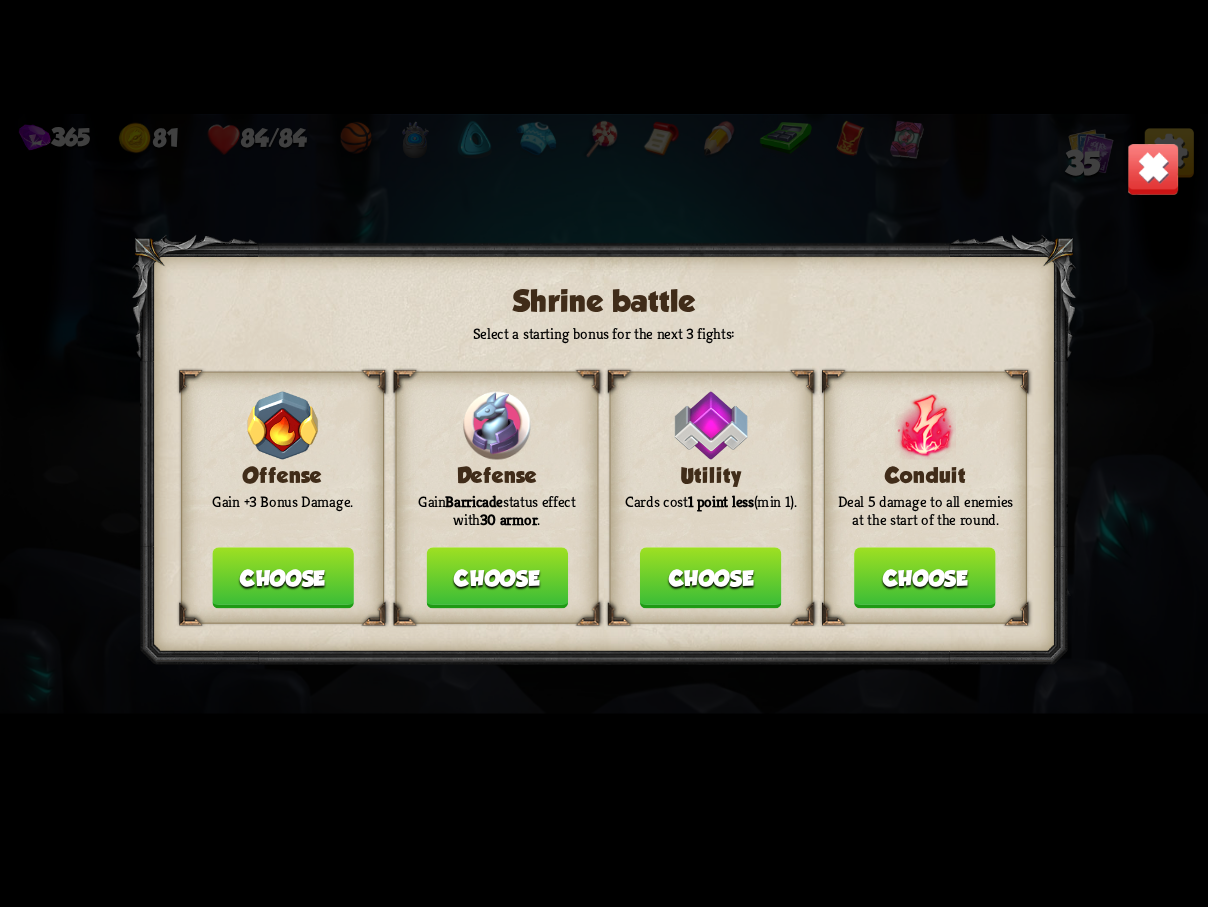 click on "Choose" at bounding box center (497, 577) 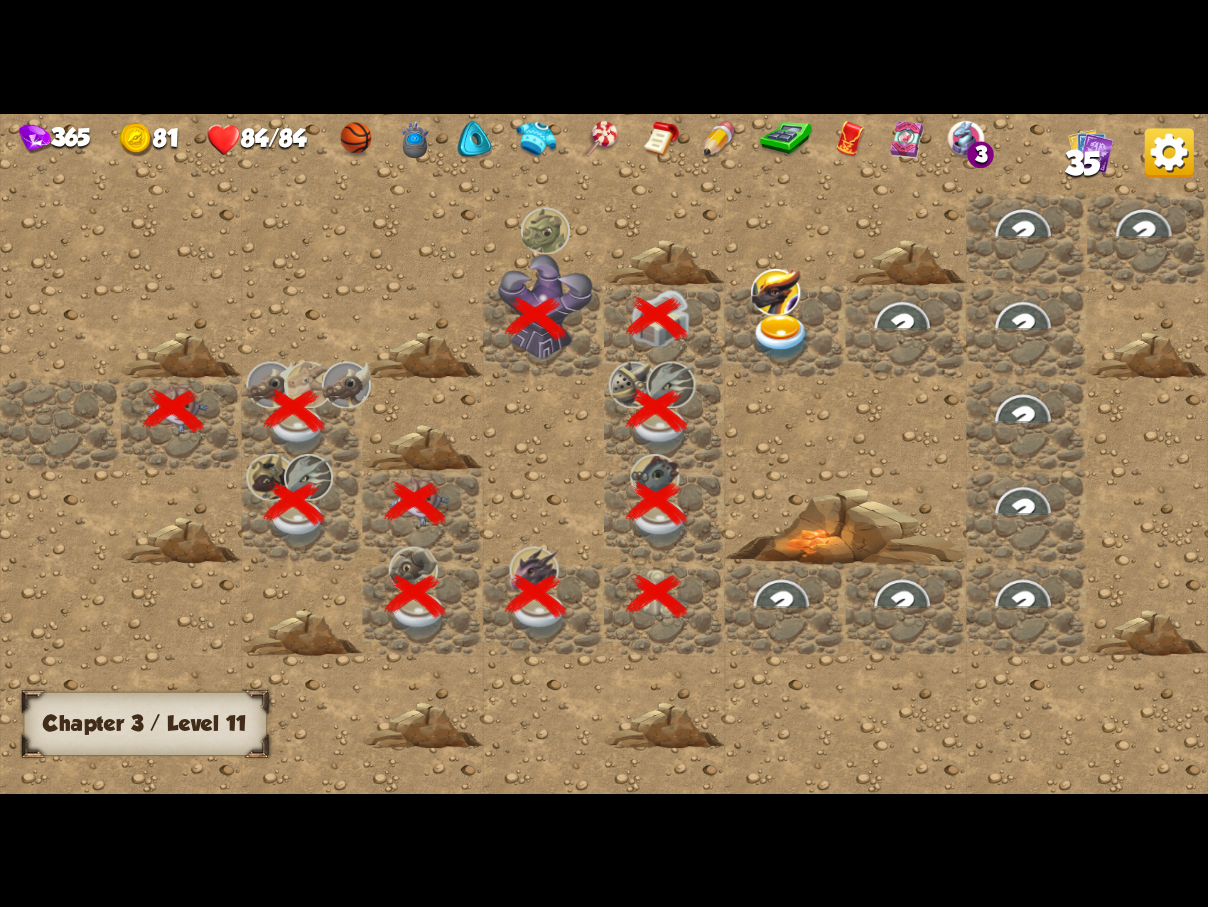 scroll, scrollTop: 0, scrollLeft: 384, axis: horizontal 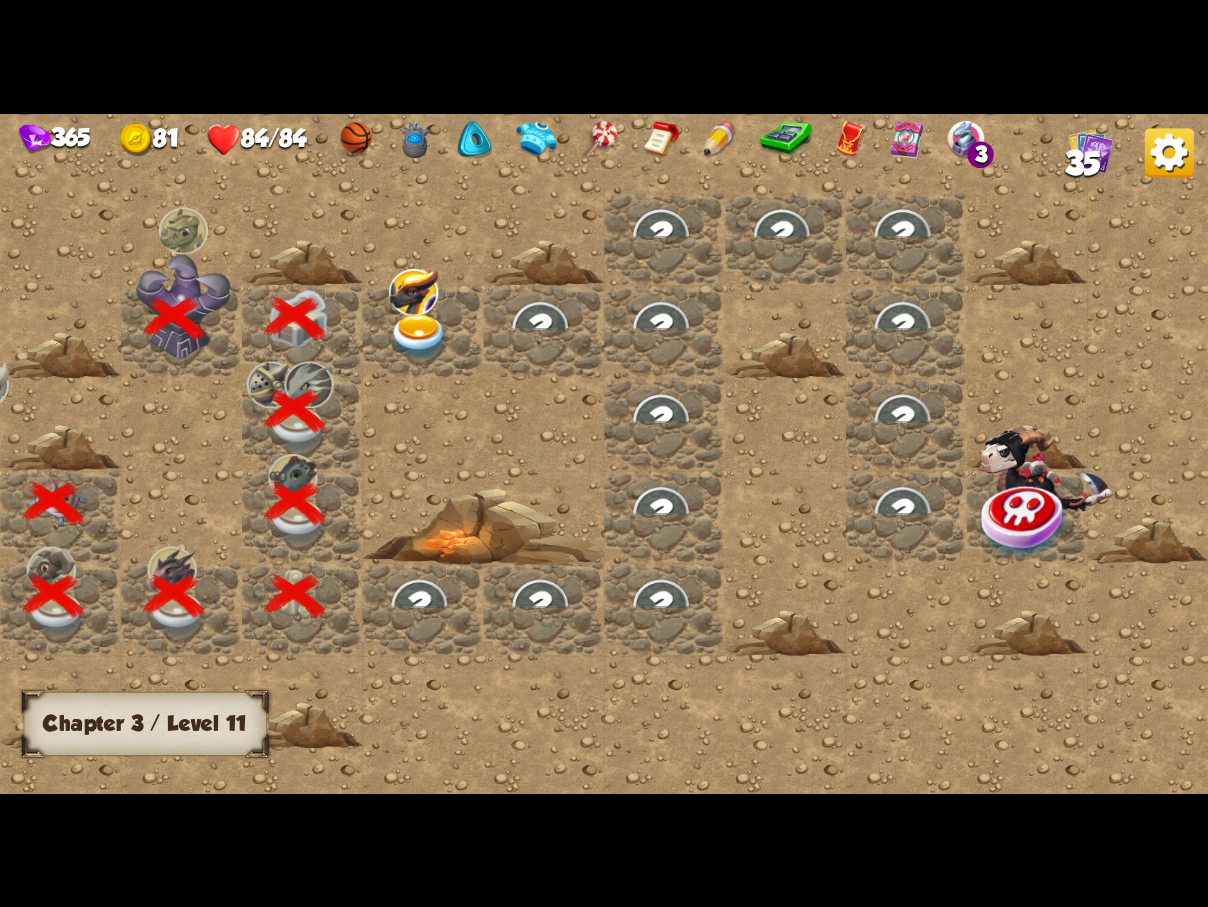 click at bounding box center (419, 337) 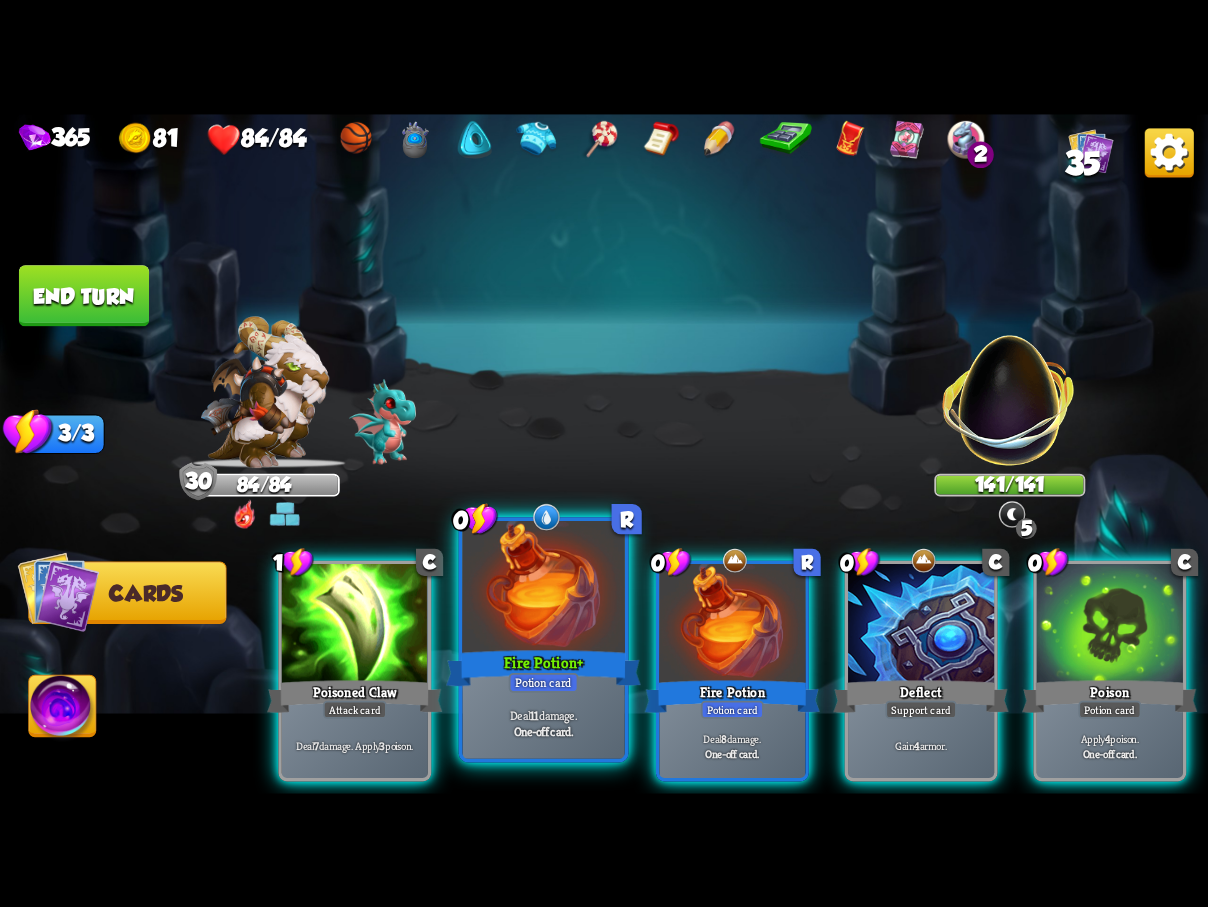 click on "Fire Potion +" at bounding box center [543, 667] 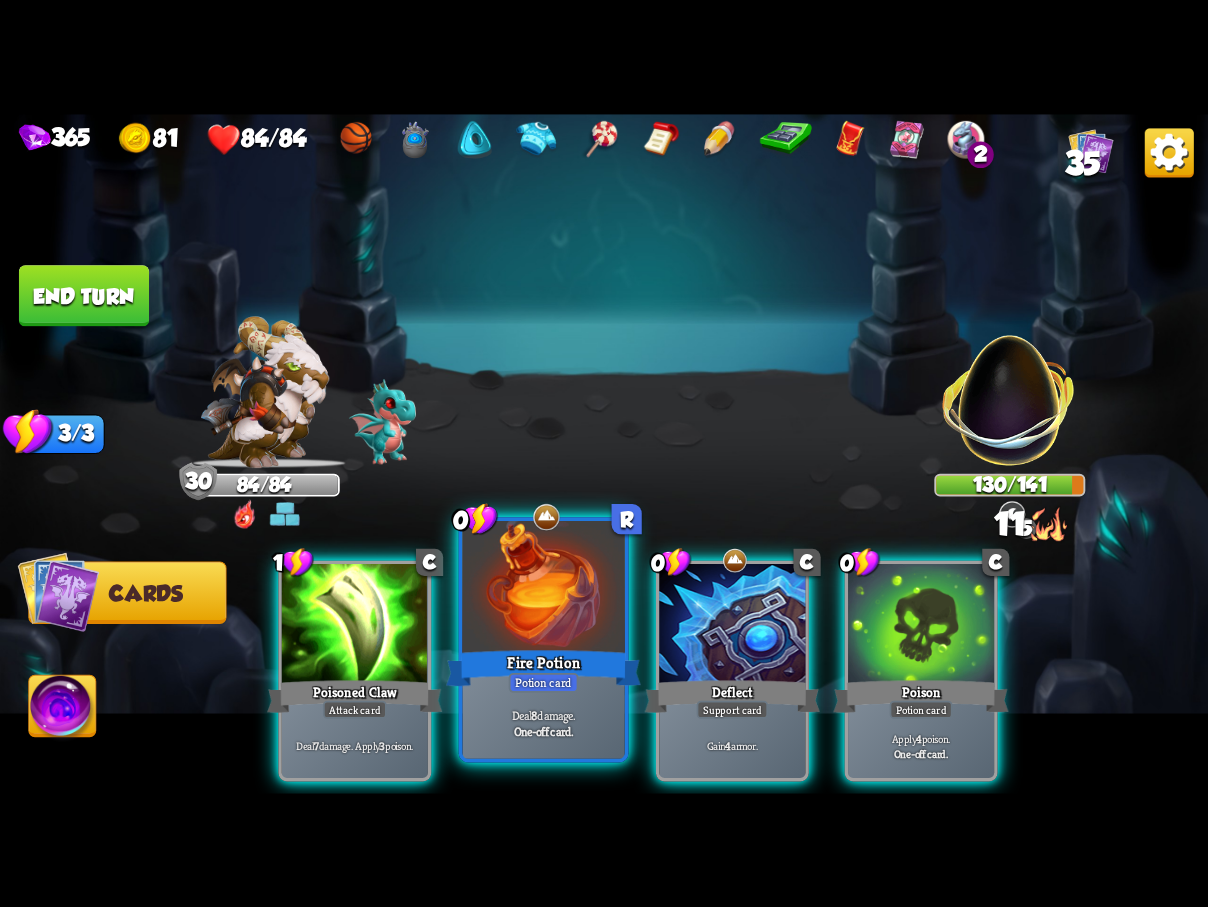 click on "Fire Potion" at bounding box center (543, 667) 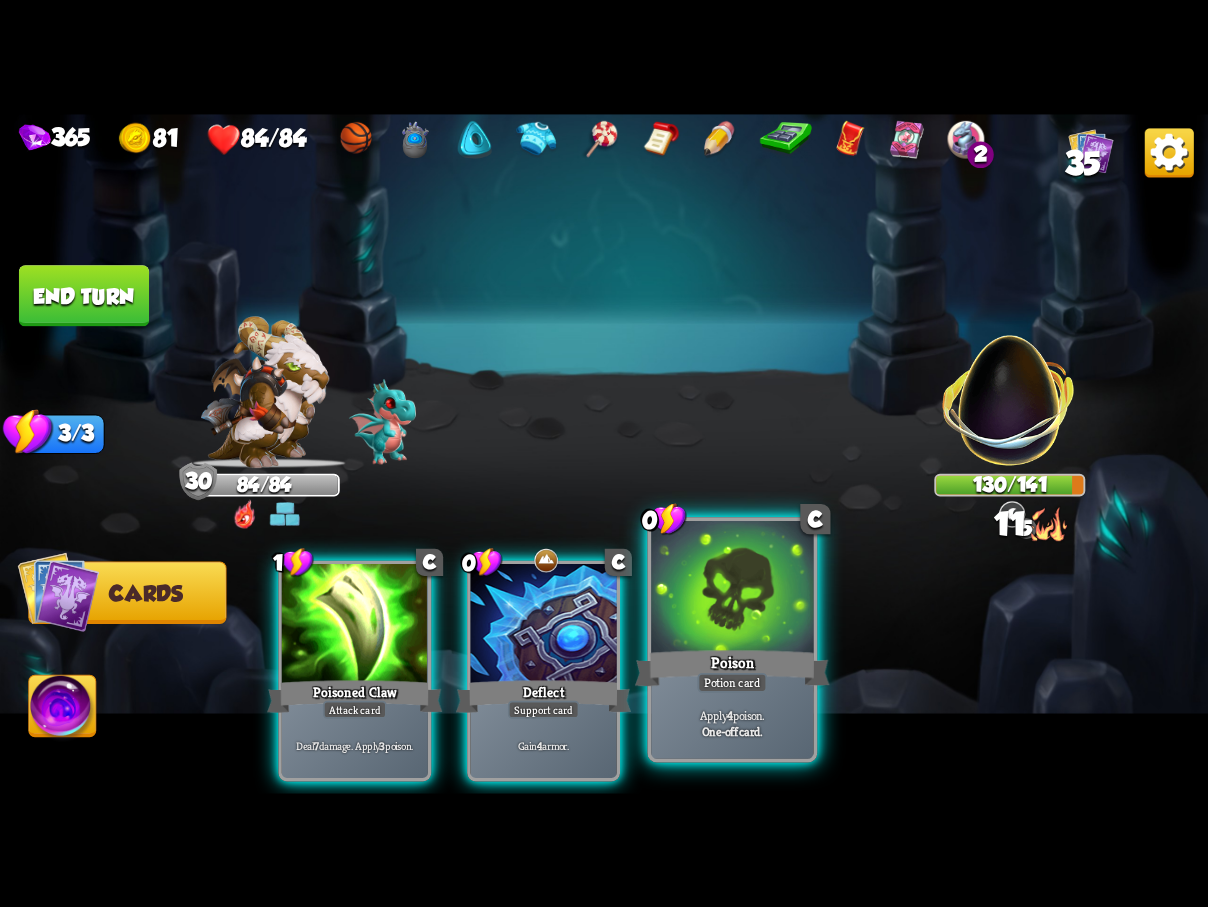 click at bounding box center (732, 589) 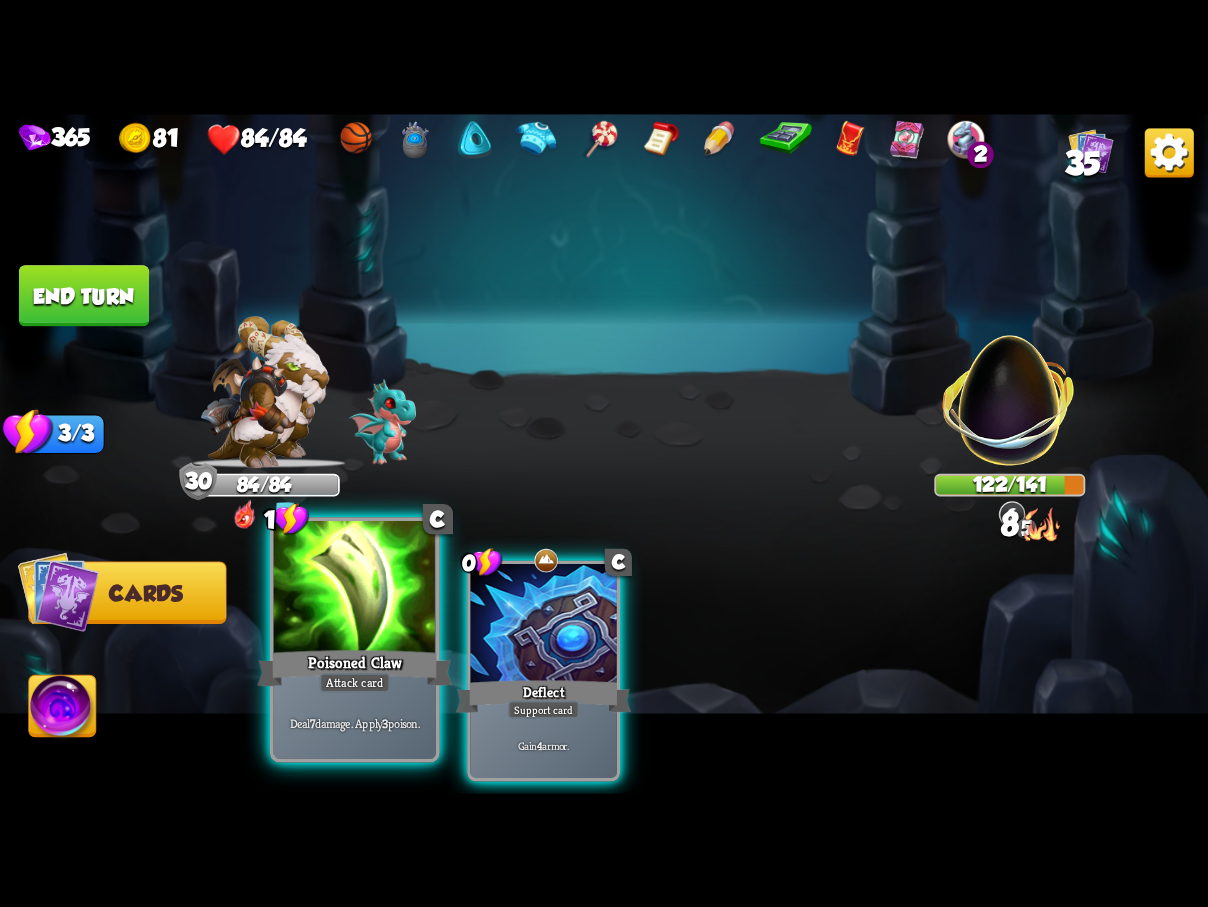 click at bounding box center (355, 589) 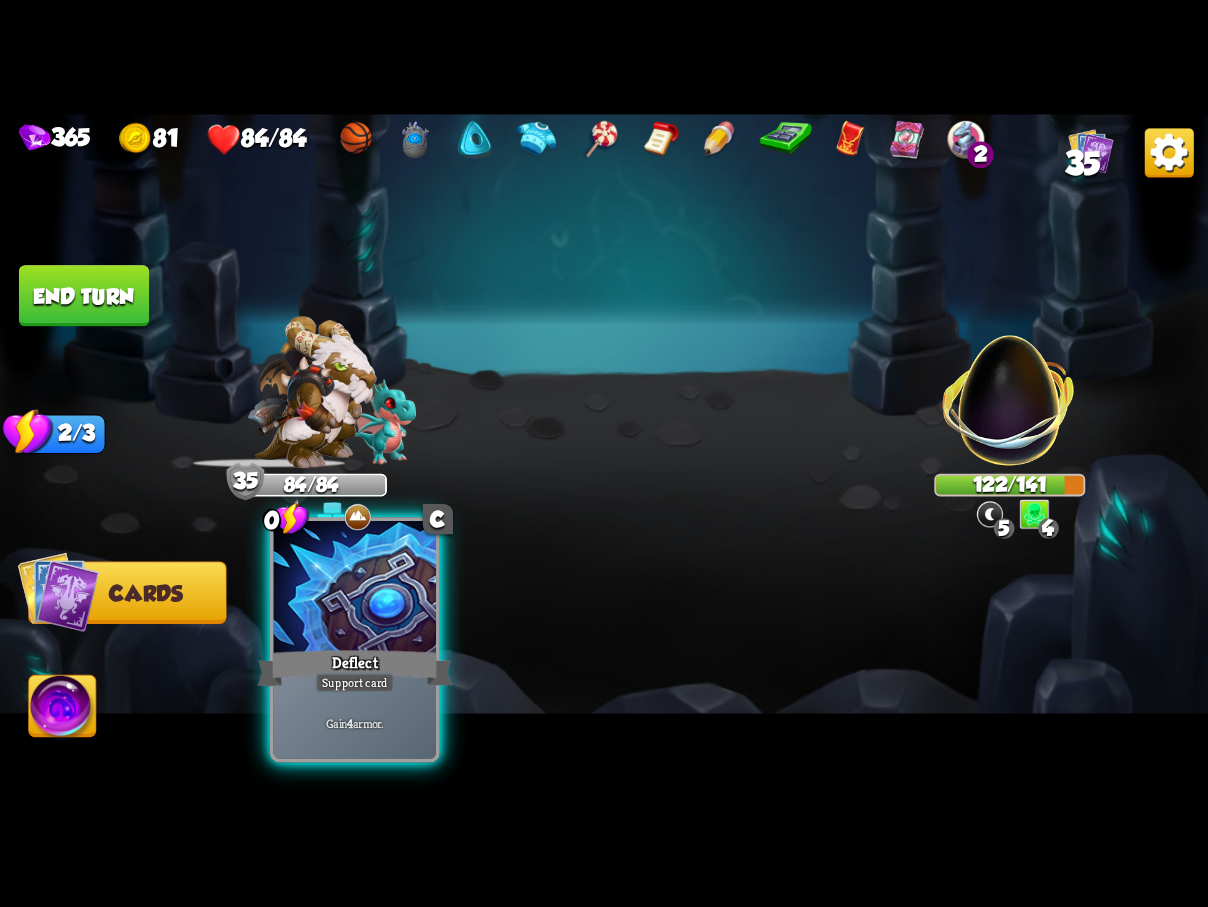 click at bounding box center [355, 589] 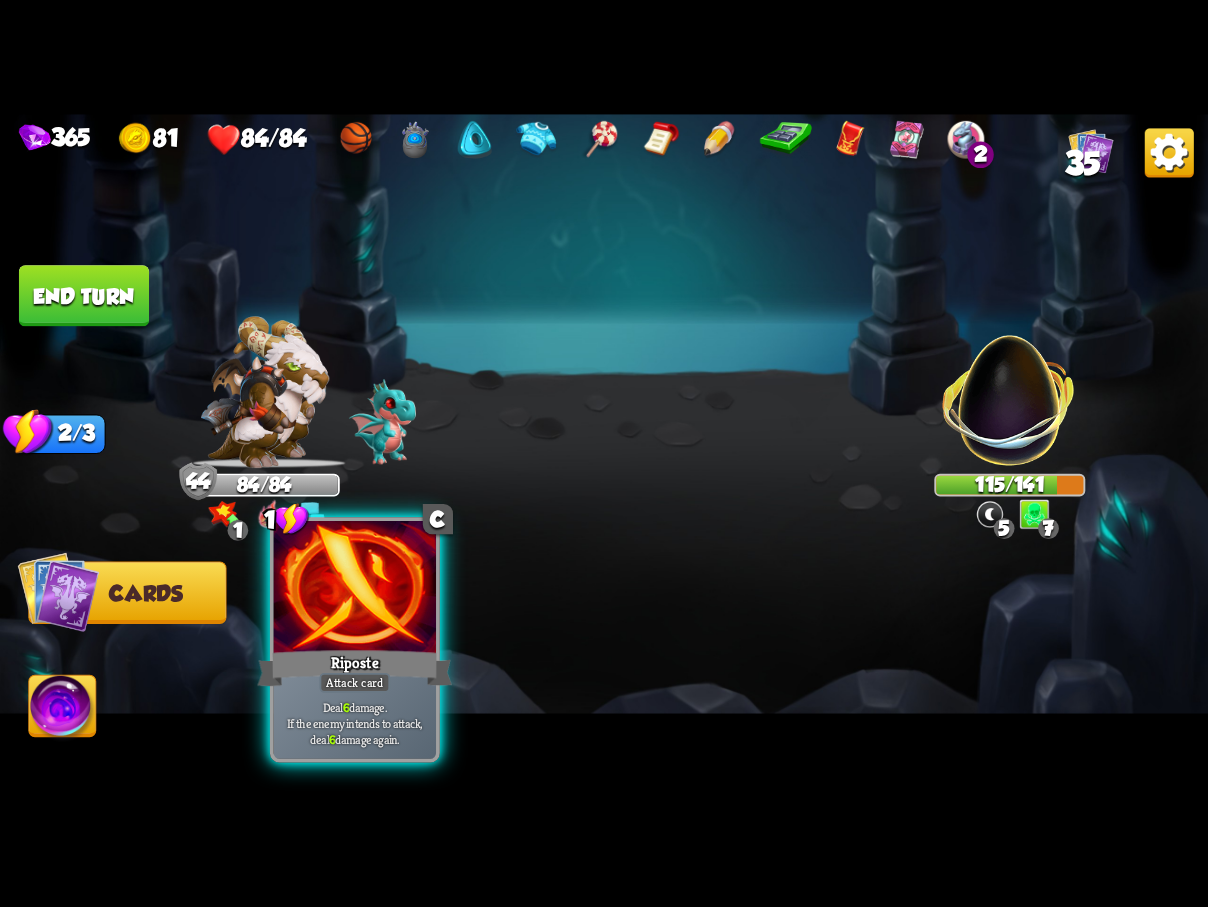 click at bounding box center [355, 589] 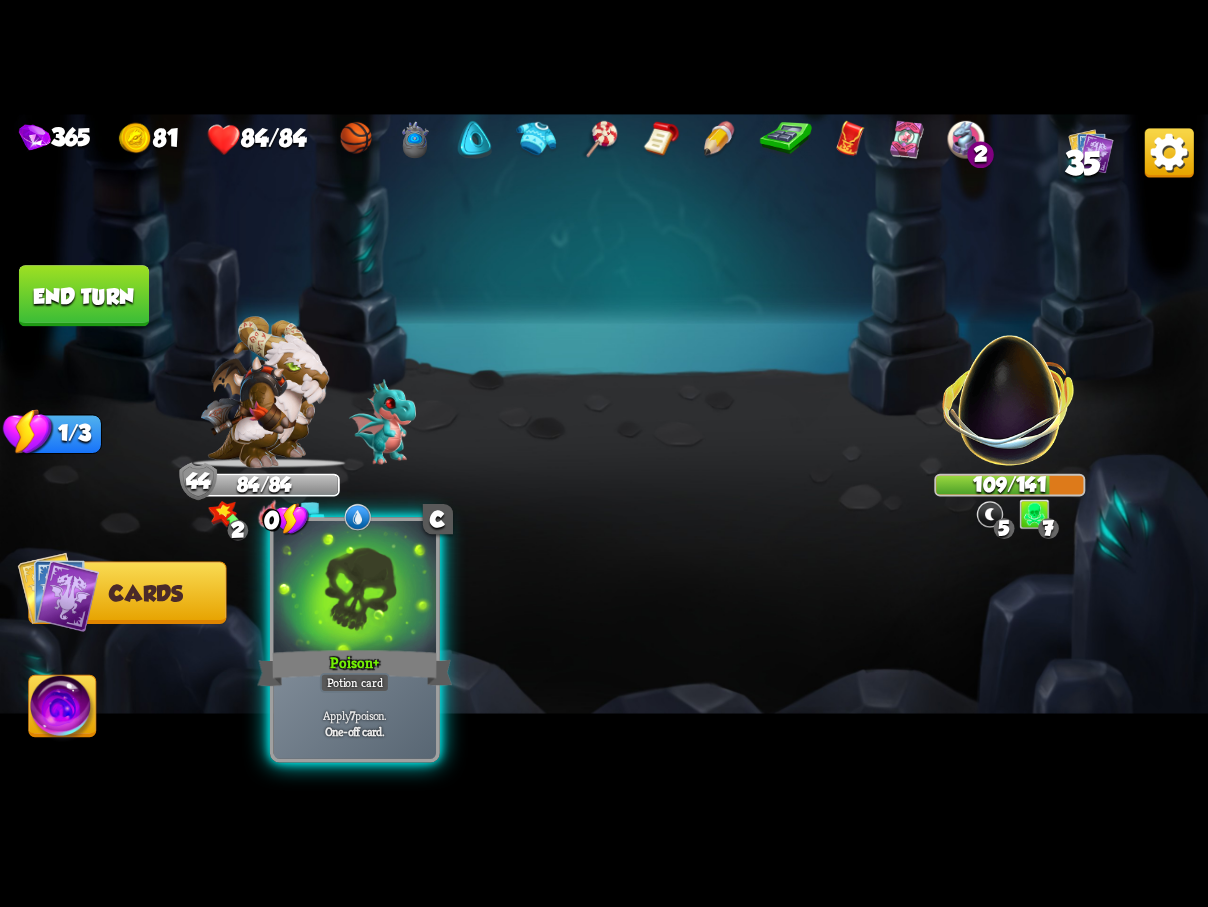 click at bounding box center (355, 589) 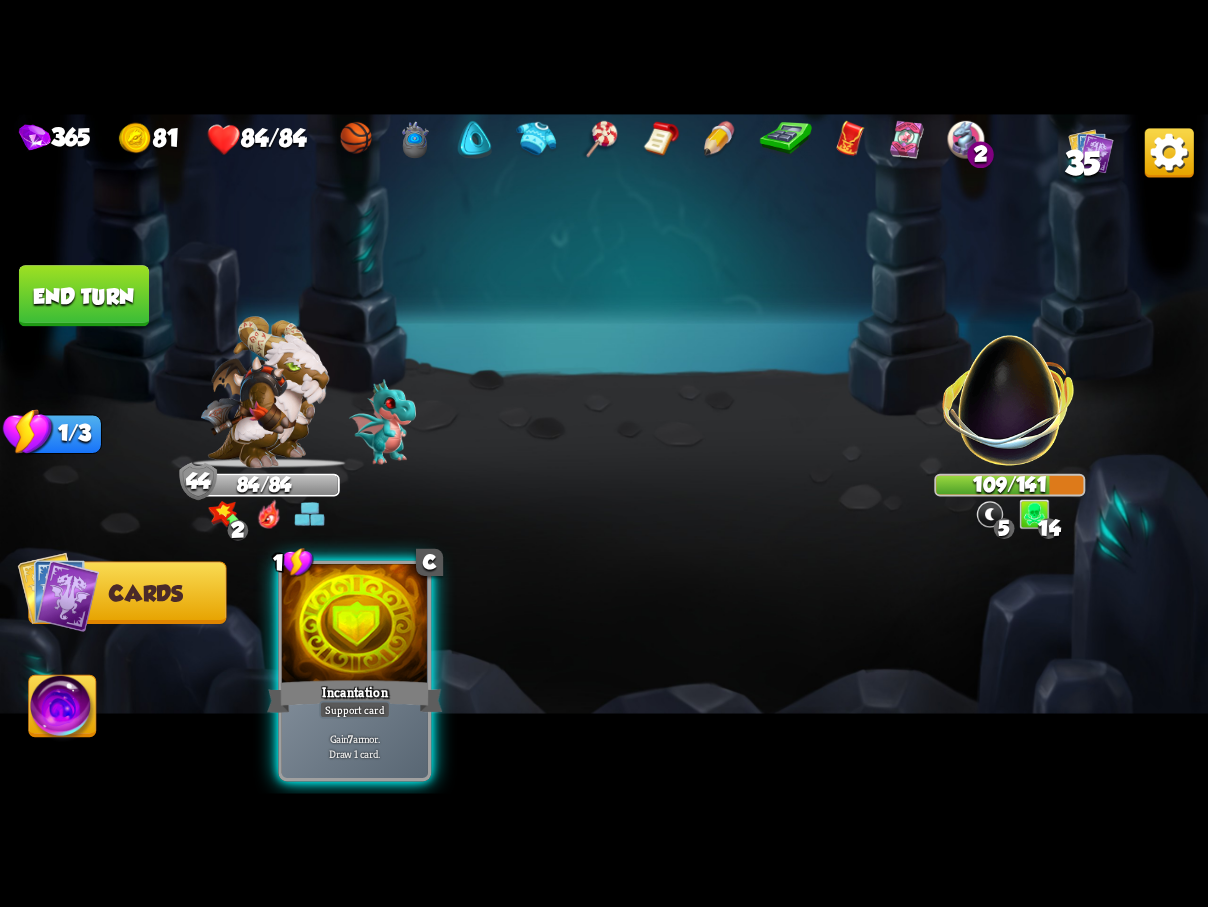 click at bounding box center [355, 625] 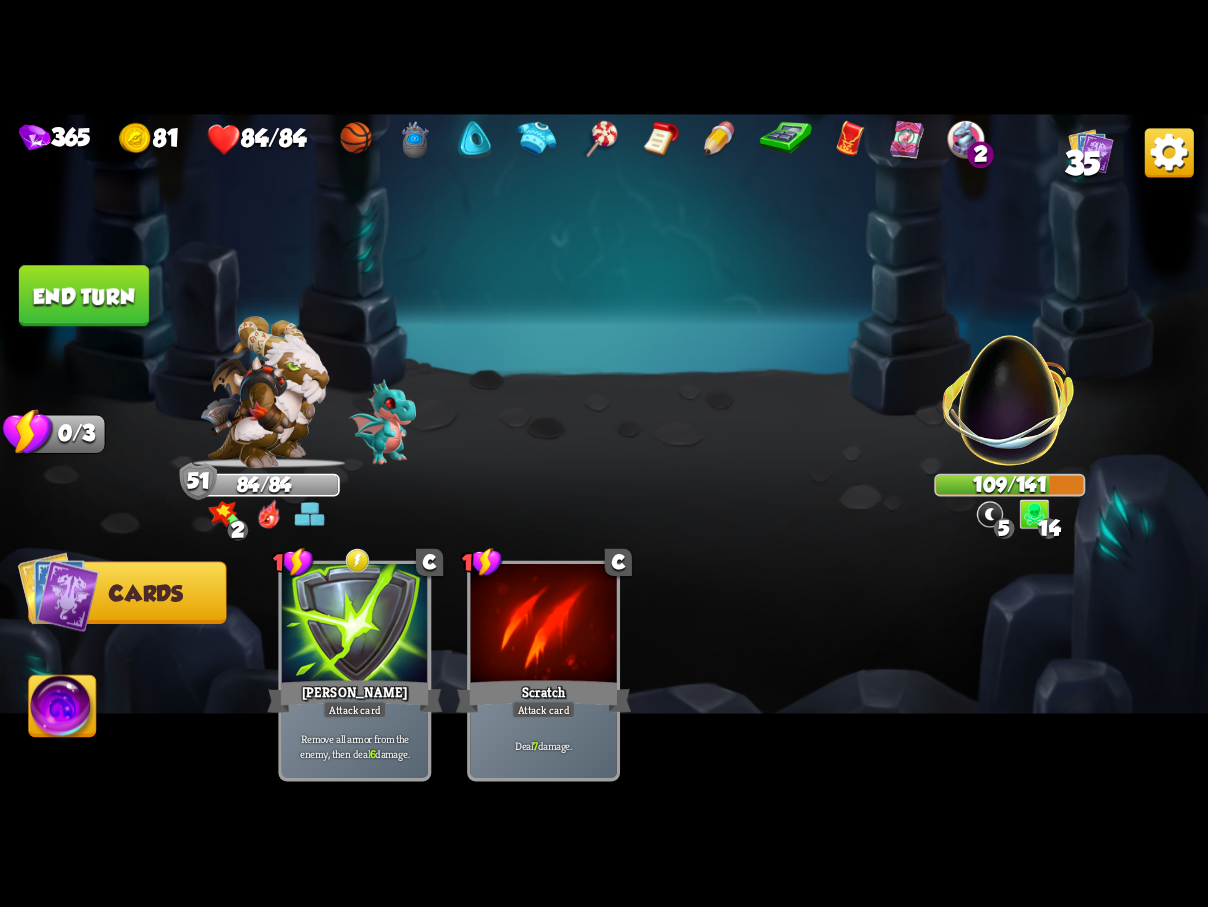click on "End turn" at bounding box center [84, 295] 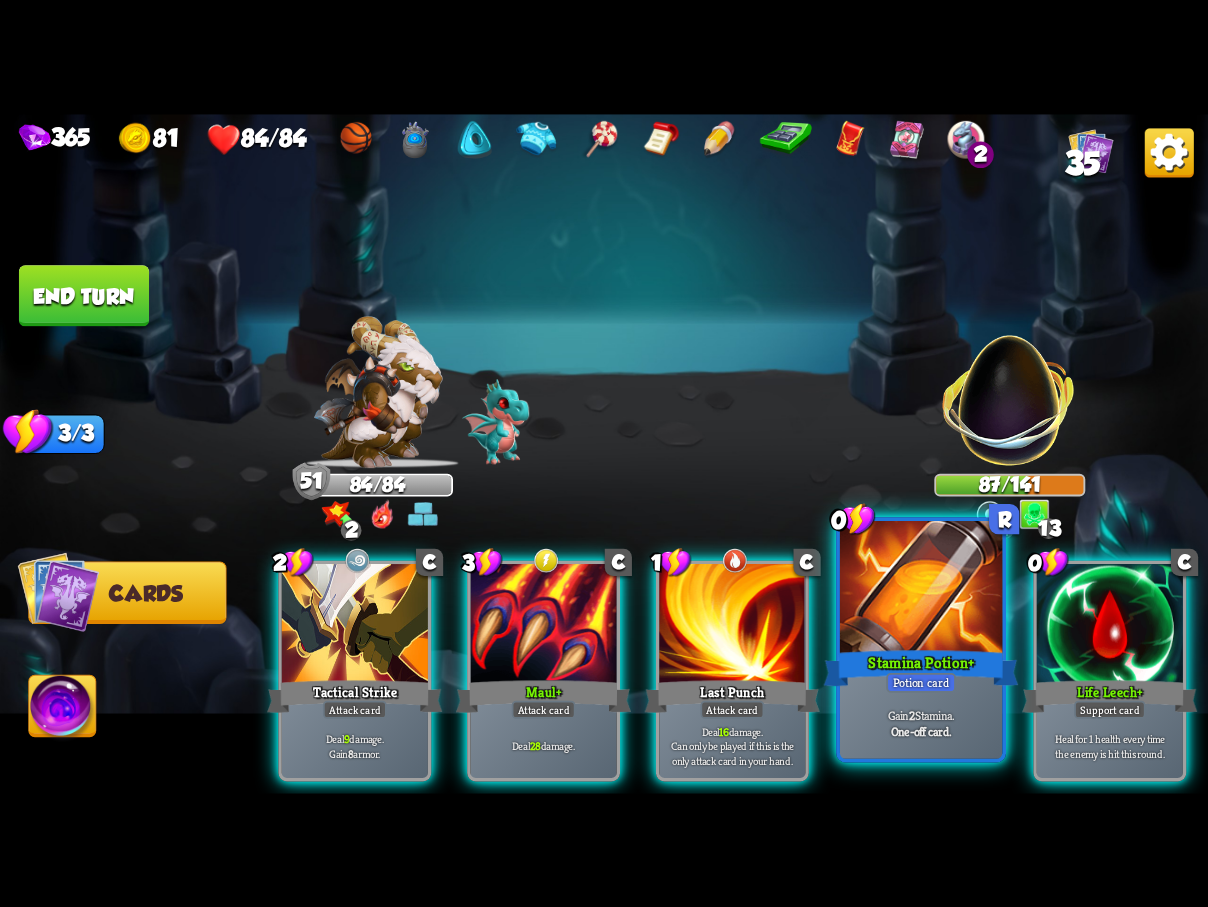 click at bounding box center [921, 589] 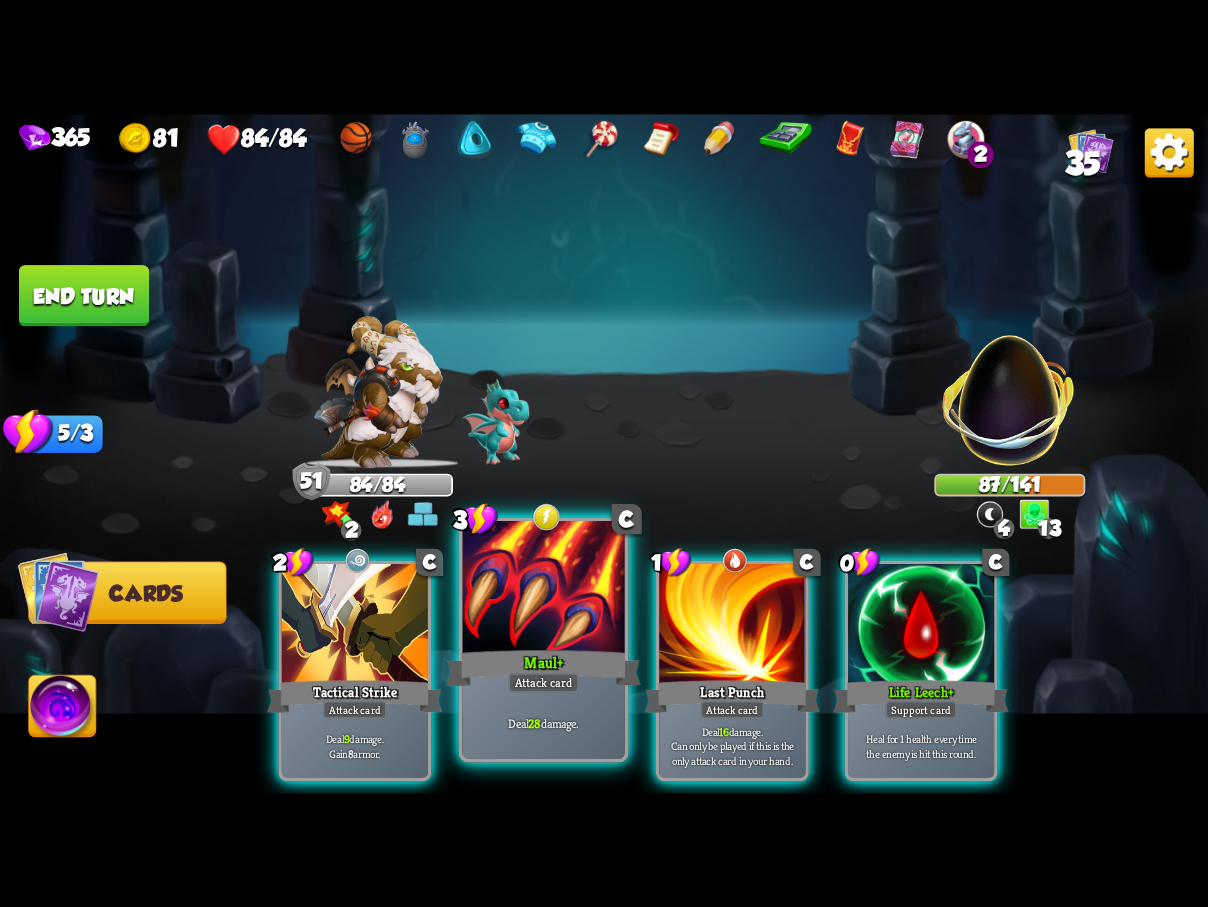 click at bounding box center [543, 589] 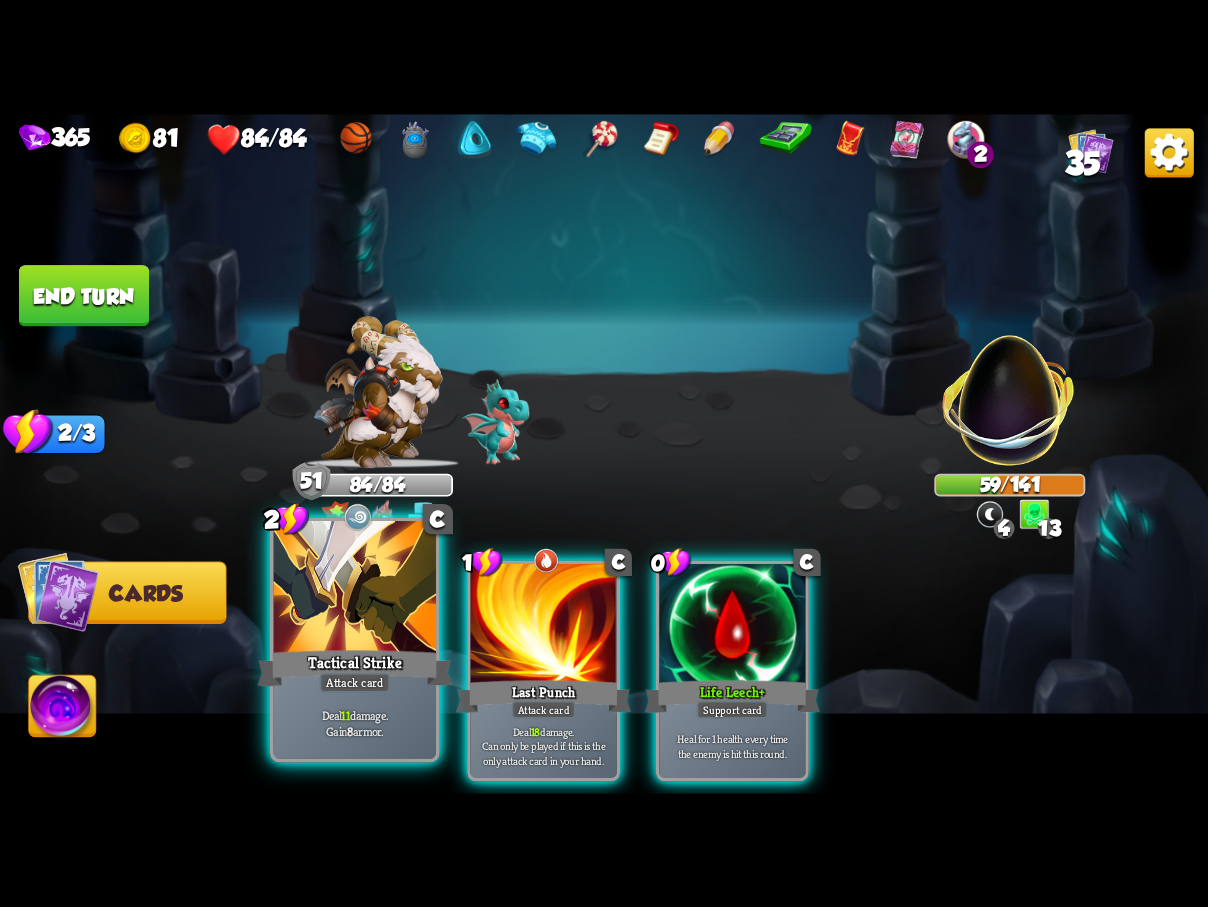 click at bounding box center [355, 589] 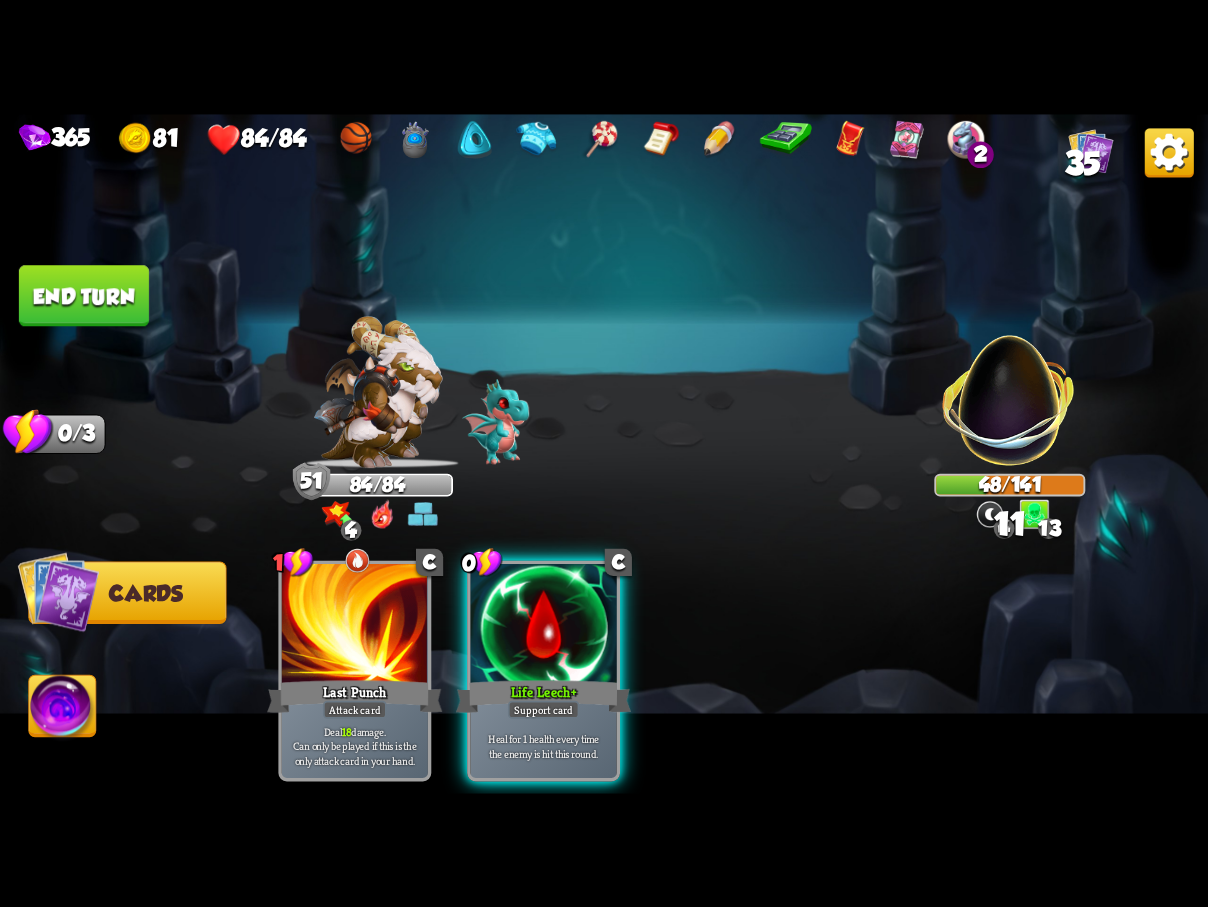click on "End turn" at bounding box center [84, 295] 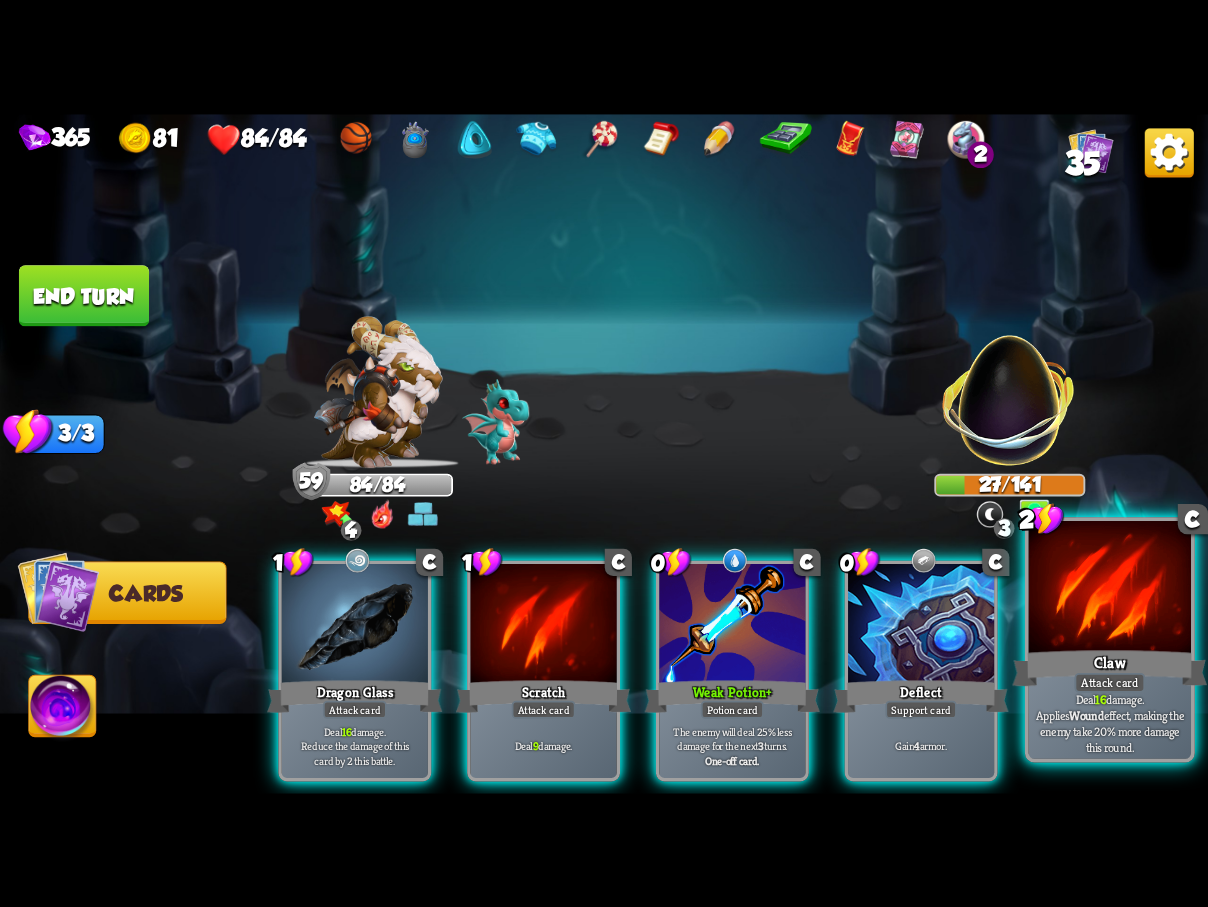 click on "Claw" at bounding box center [1109, 667] 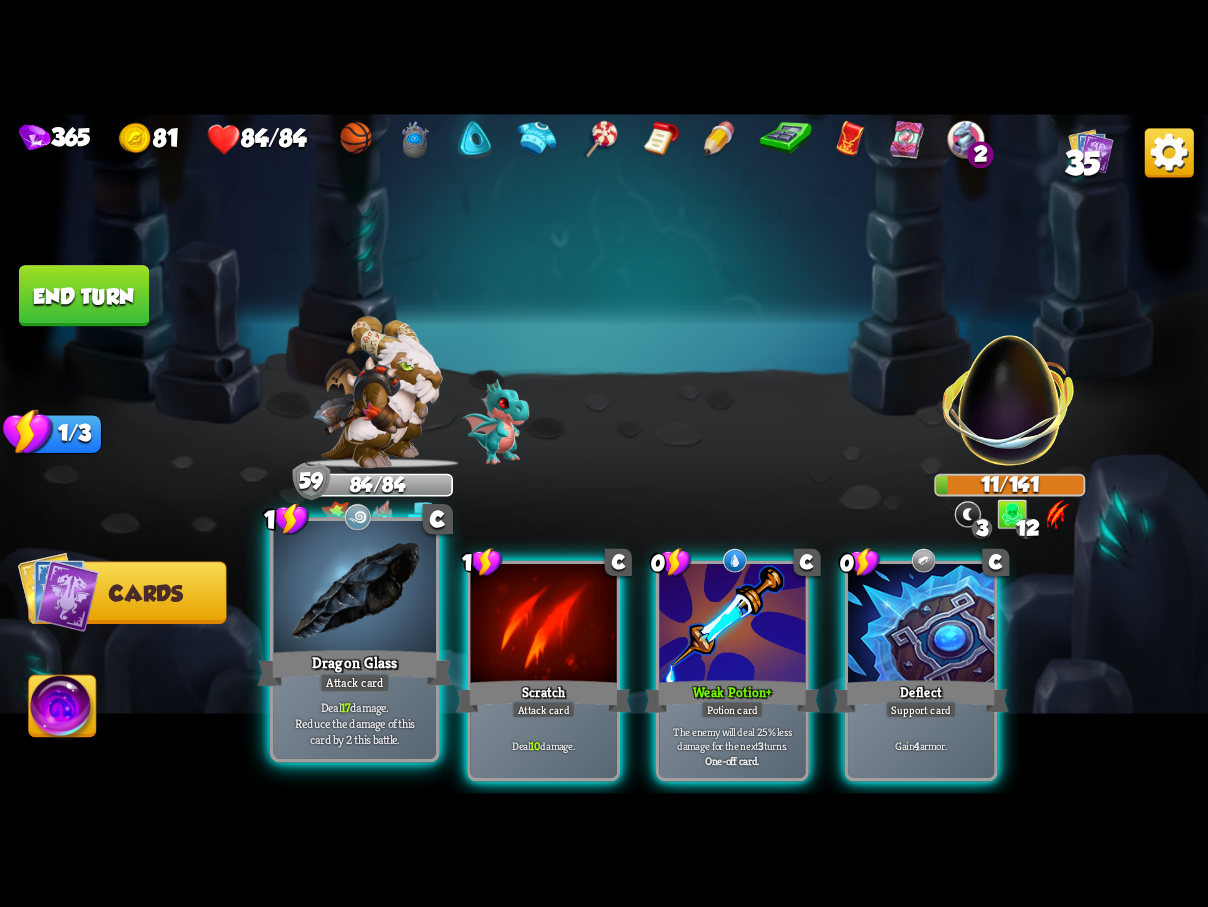 click on "Attack card" at bounding box center [354, 682] 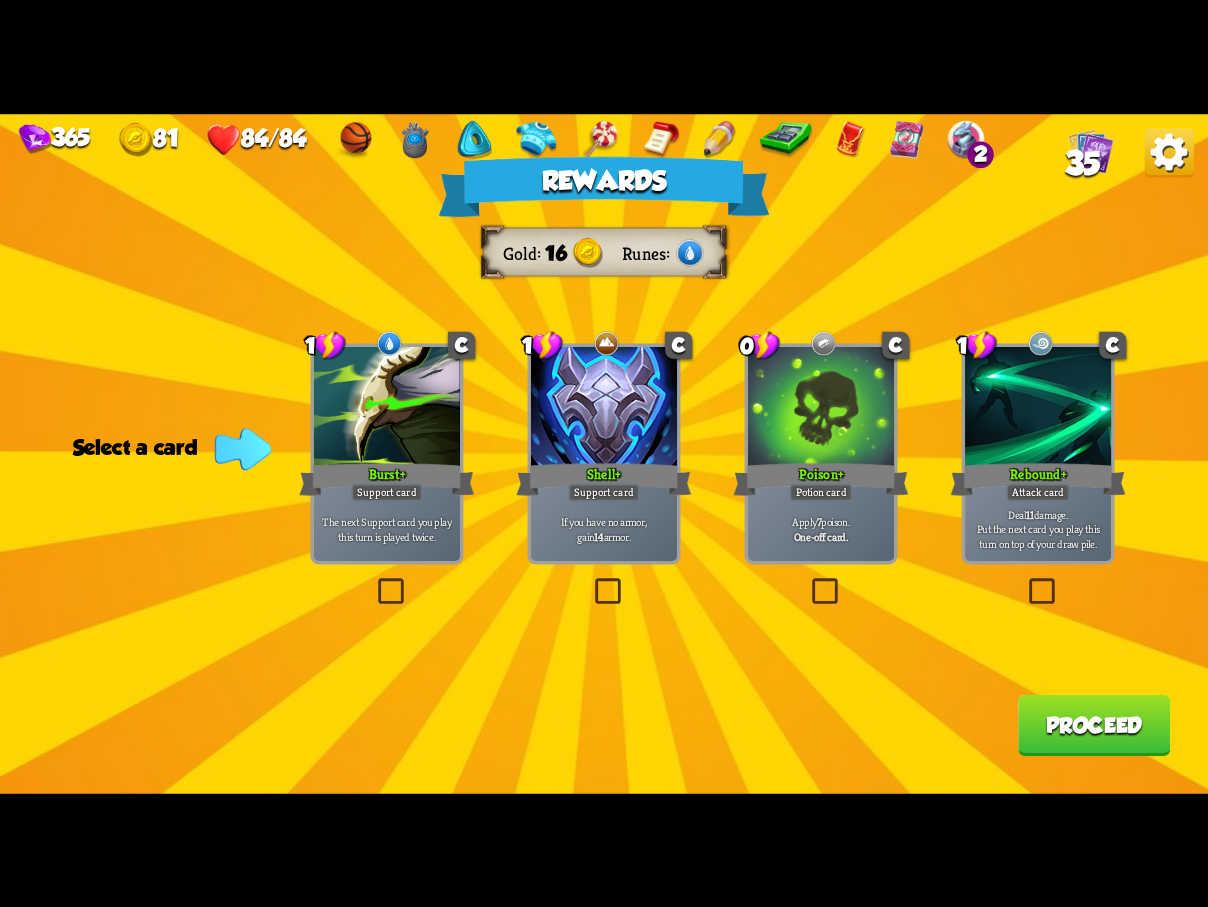 click on "Rewards           Gold   16       Runes
Select a card
1
C   Burst +     Support card   The next Support card you play this turn is played twice.
1
C   Shell +     Support card   If you have no armor, gain  14  armor.
0
C   Poison +     Potion card   Apply  7  poison.   One-off card.
1
C   Rebound +     Attack card   Deal  11  damage. Put the next card you play this turn on top of your draw pile.               Proceed" at bounding box center [604, 454] 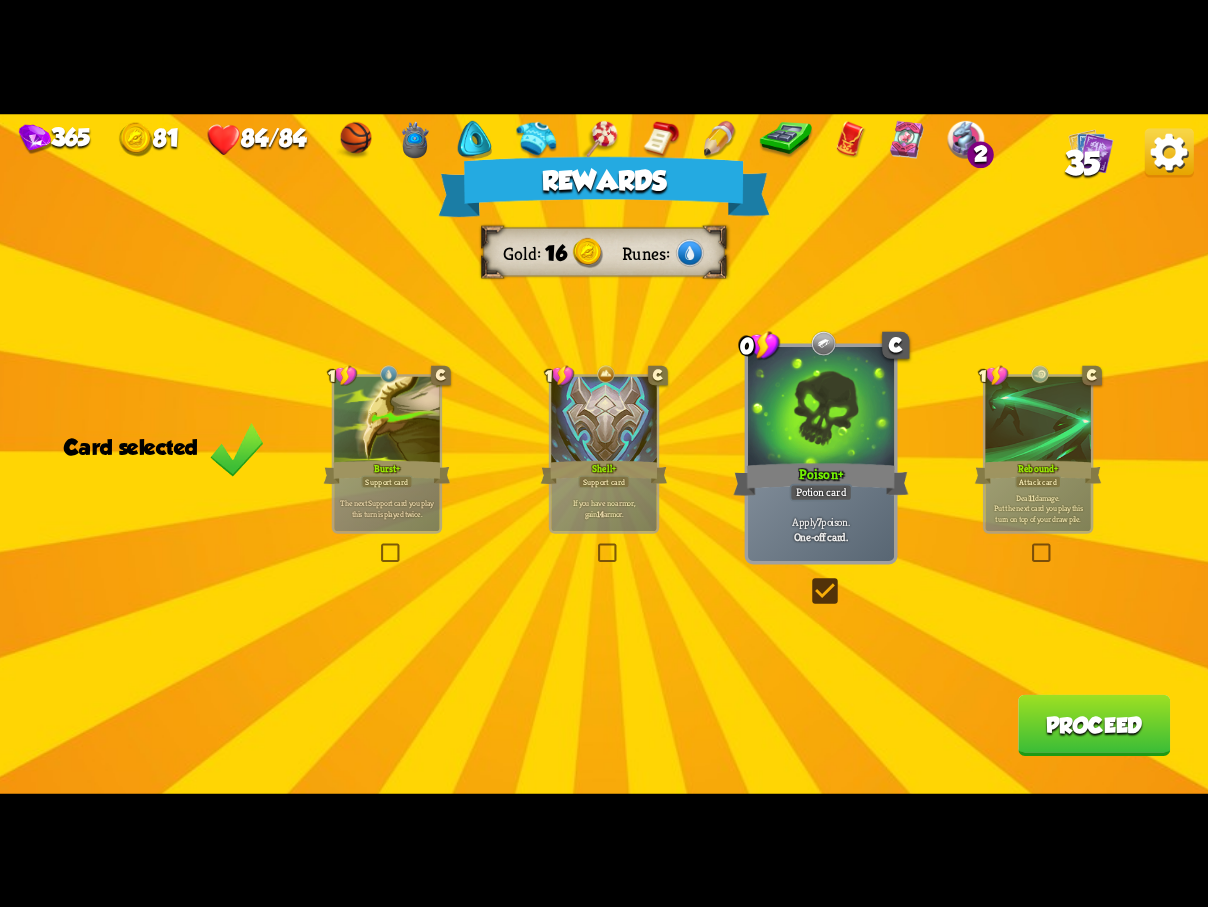 click on "Rewards           Gold   16       Runes
Card selected
1
C   Burst +     Support card   The next Support card you play this turn is played twice.
1
C   Shell +     Support card   If you have no armor, gain  14  armor.
0
C   Poison +     Potion card   Apply  7  poison.   One-off card.
1
C   Rebound +     Attack card   Deal  11  damage. Put the next card you play this turn on top of your draw pile.               Proceed" at bounding box center (604, 454) 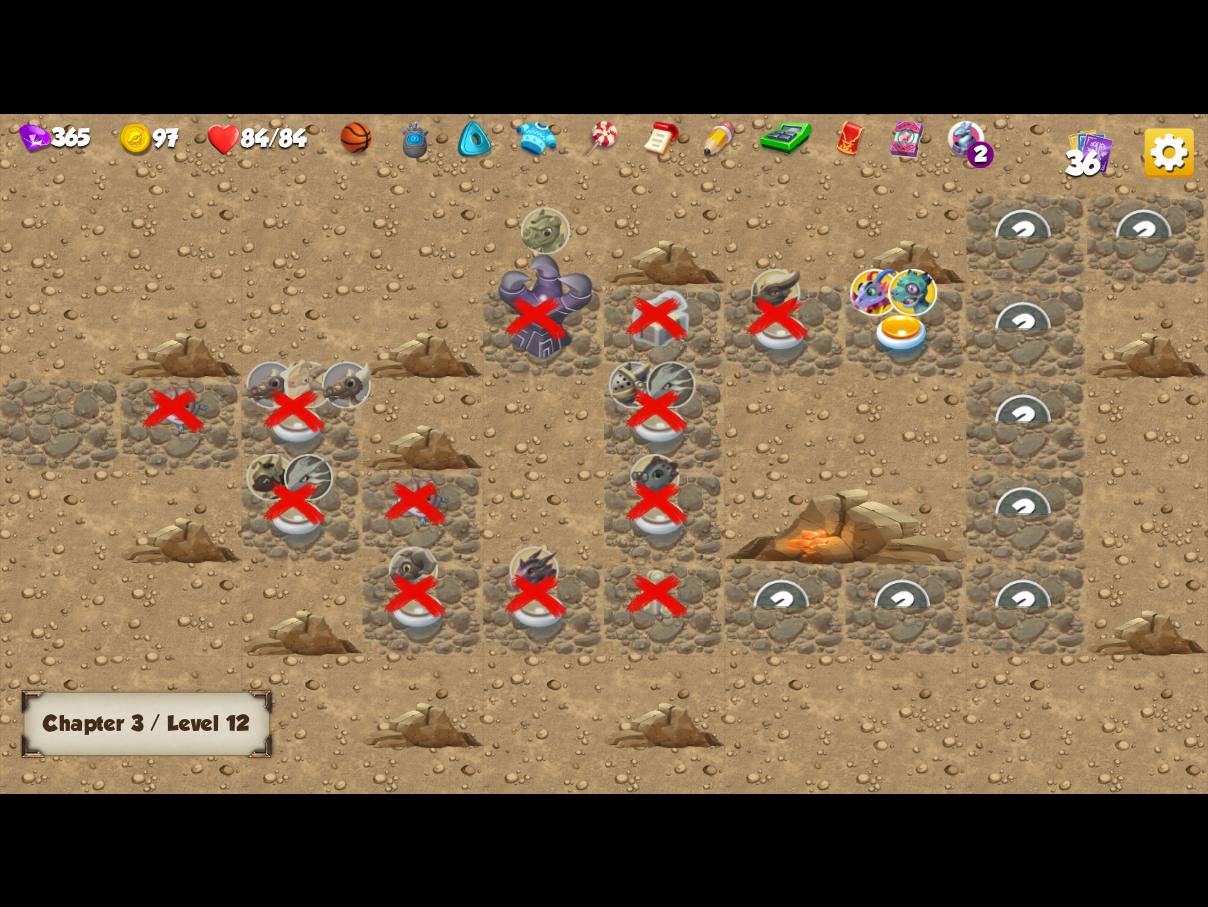 scroll, scrollTop: 0, scrollLeft: 384, axis: horizontal 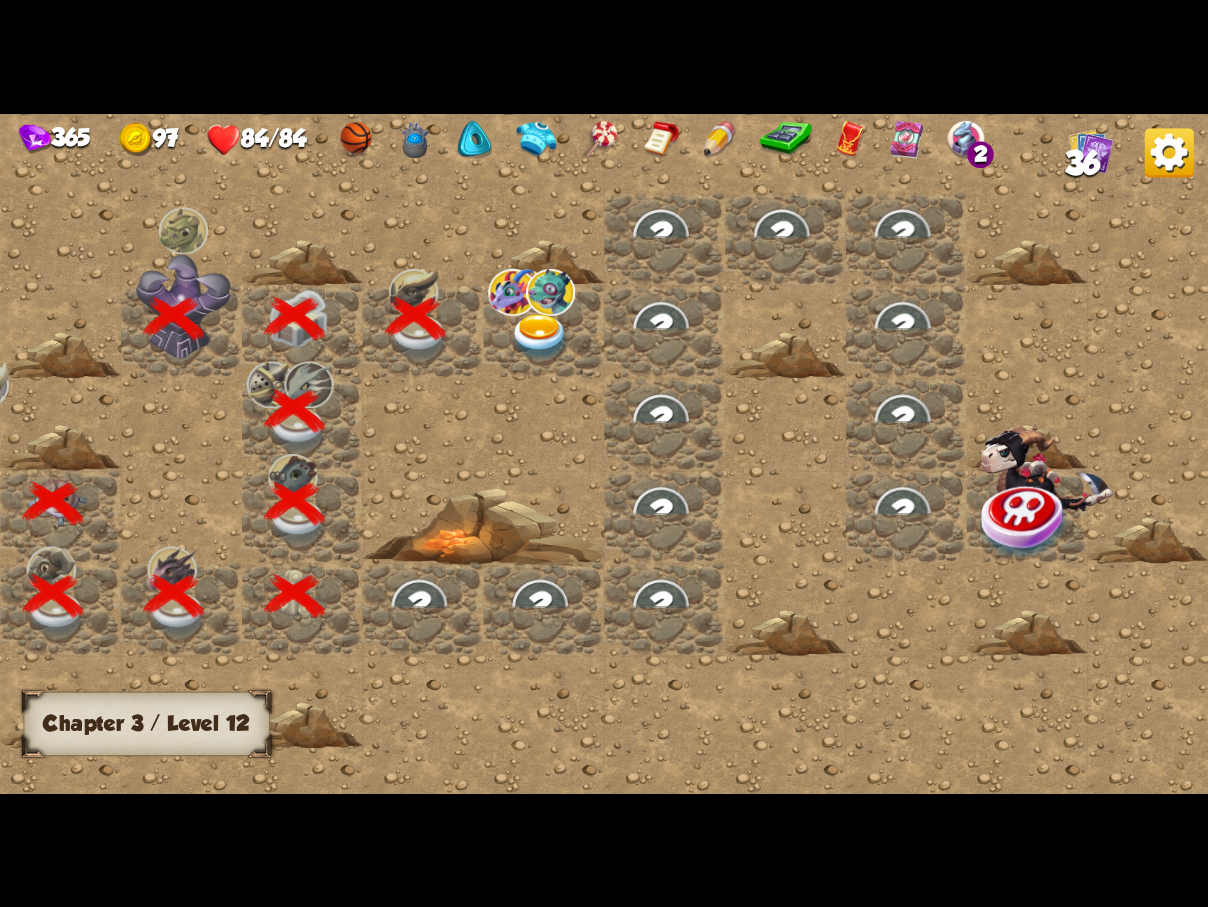 click at bounding box center (540, 337) 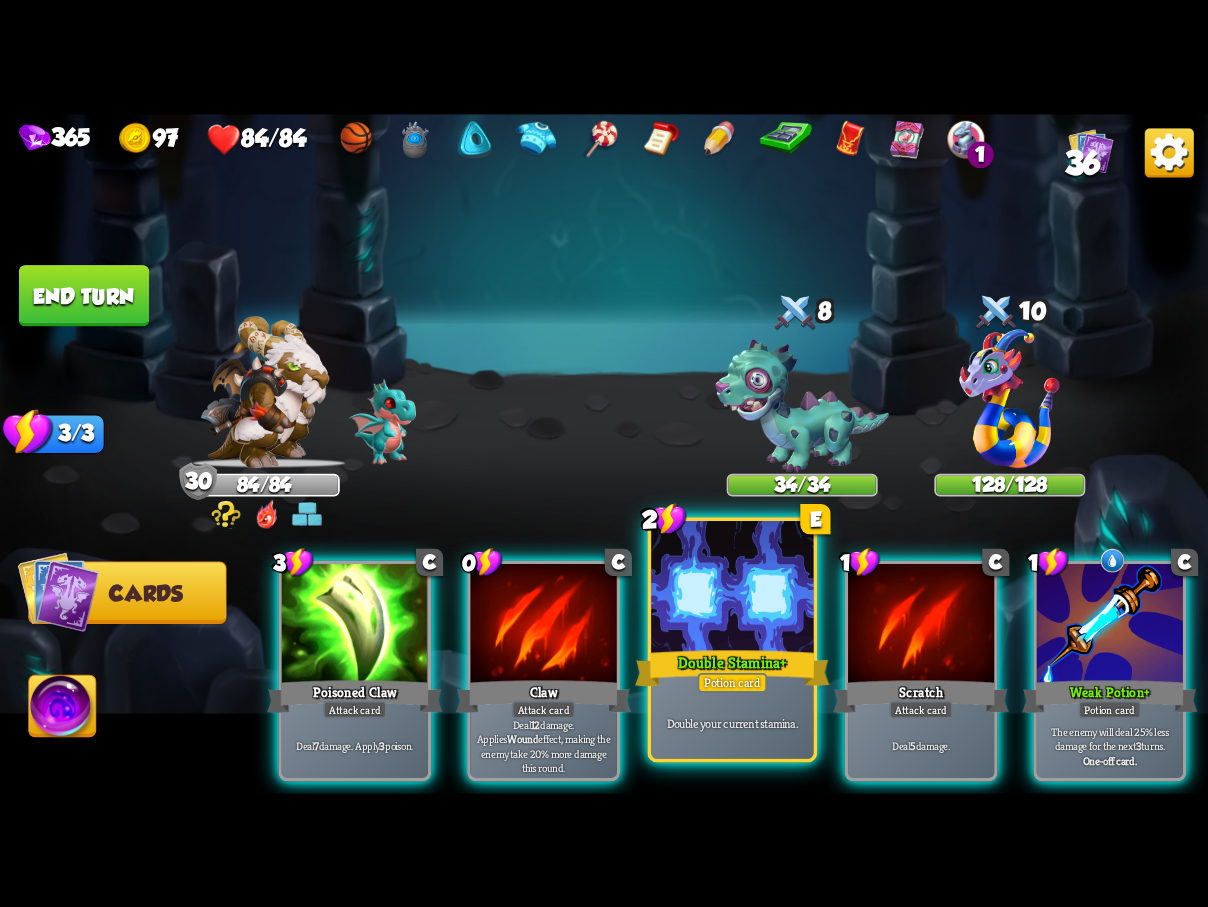 click at bounding box center (732, 589) 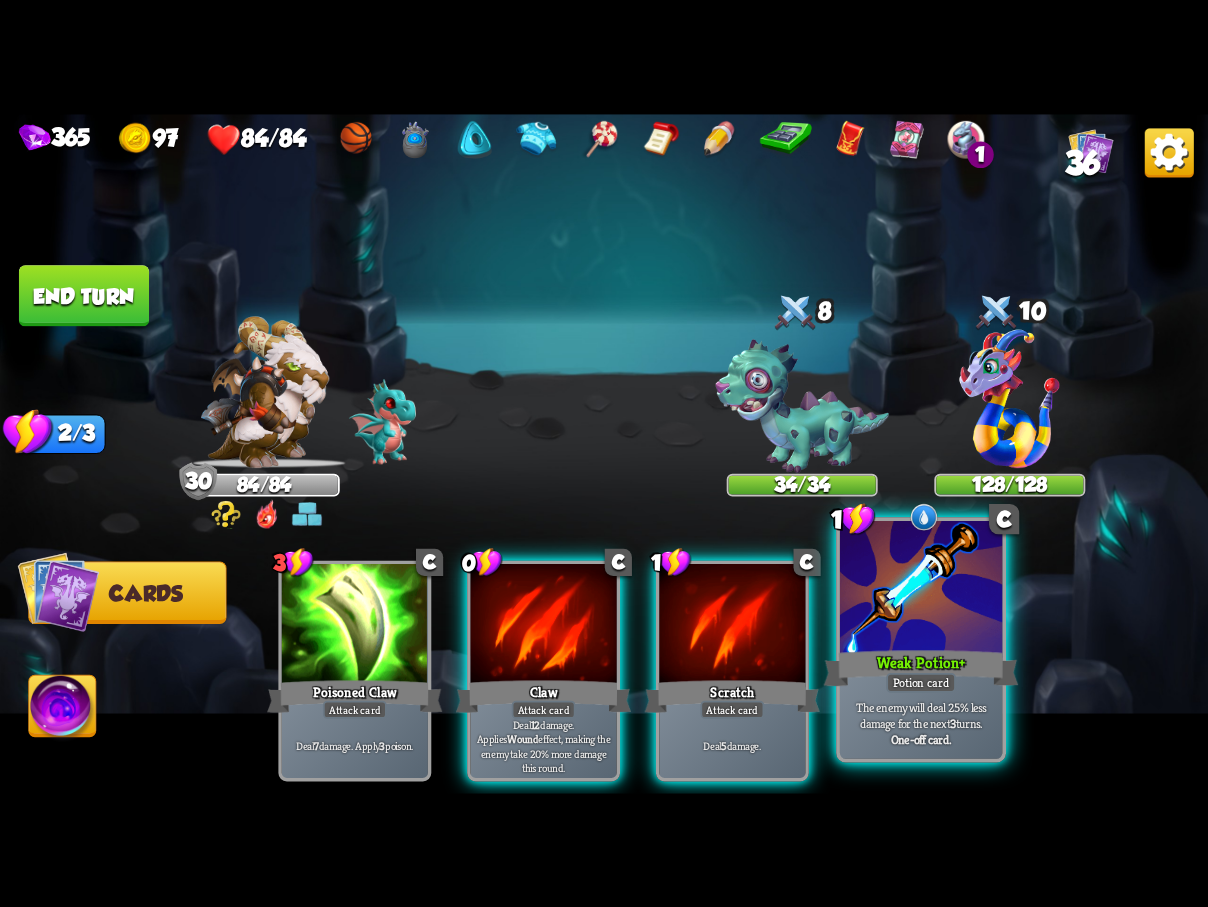 click at bounding box center (921, 589) 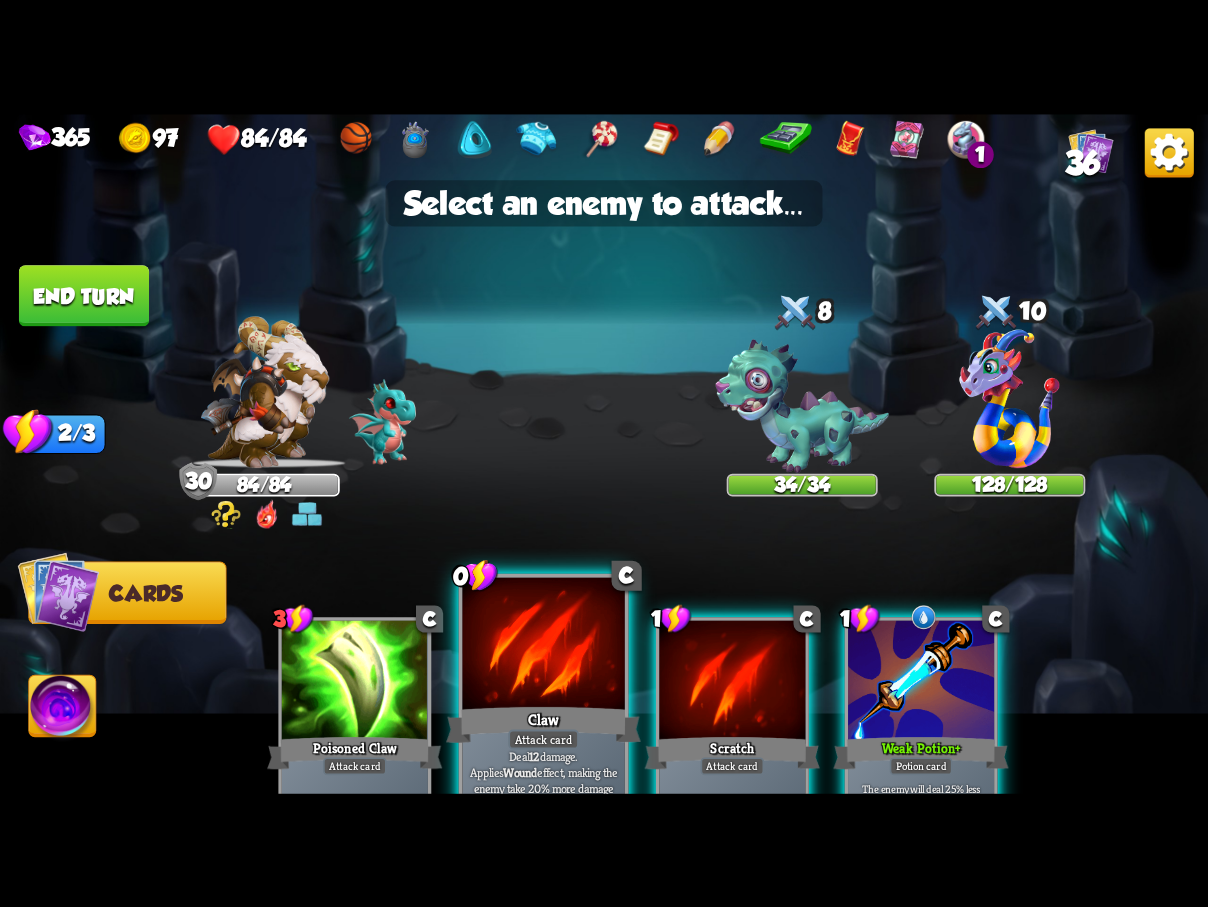 click at bounding box center (543, 645) 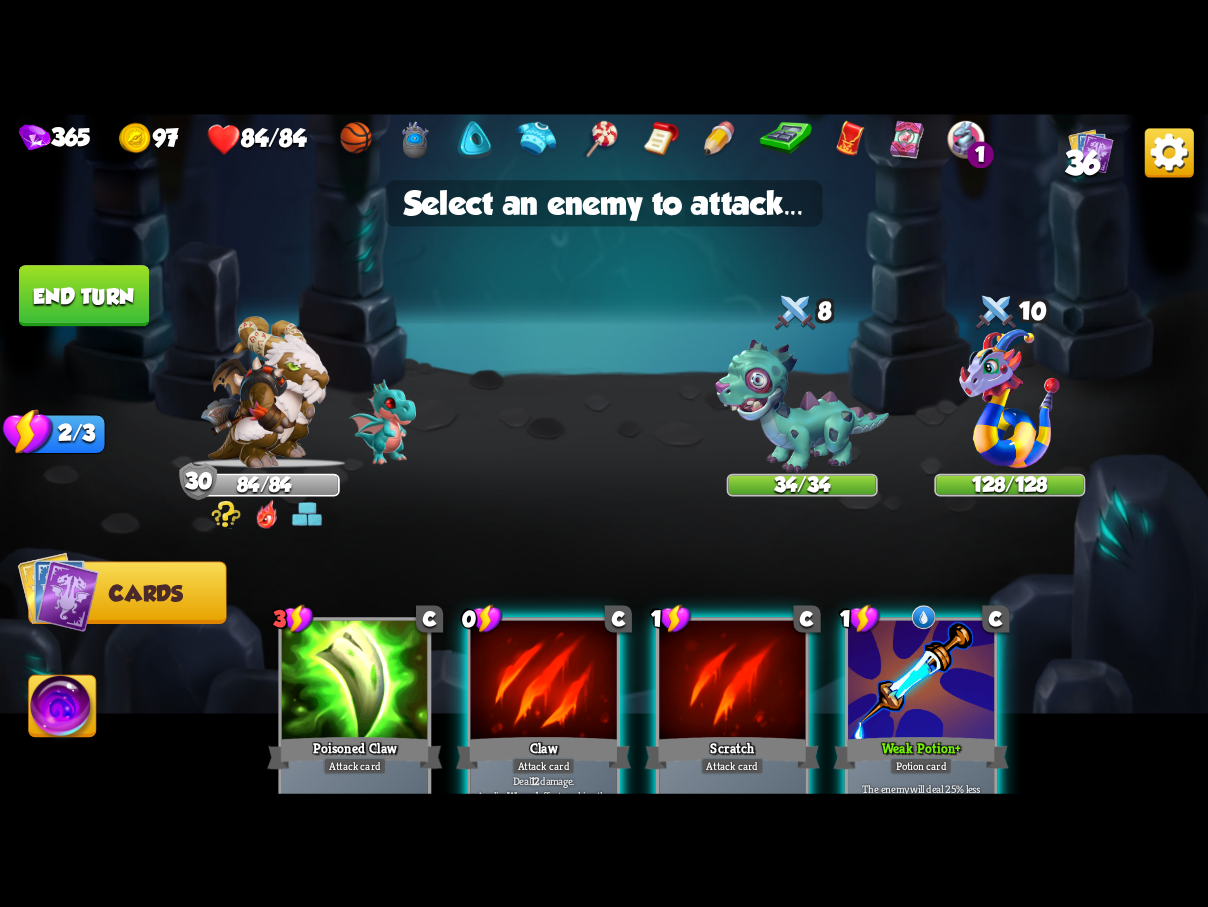 click at bounding box center (544, 681) 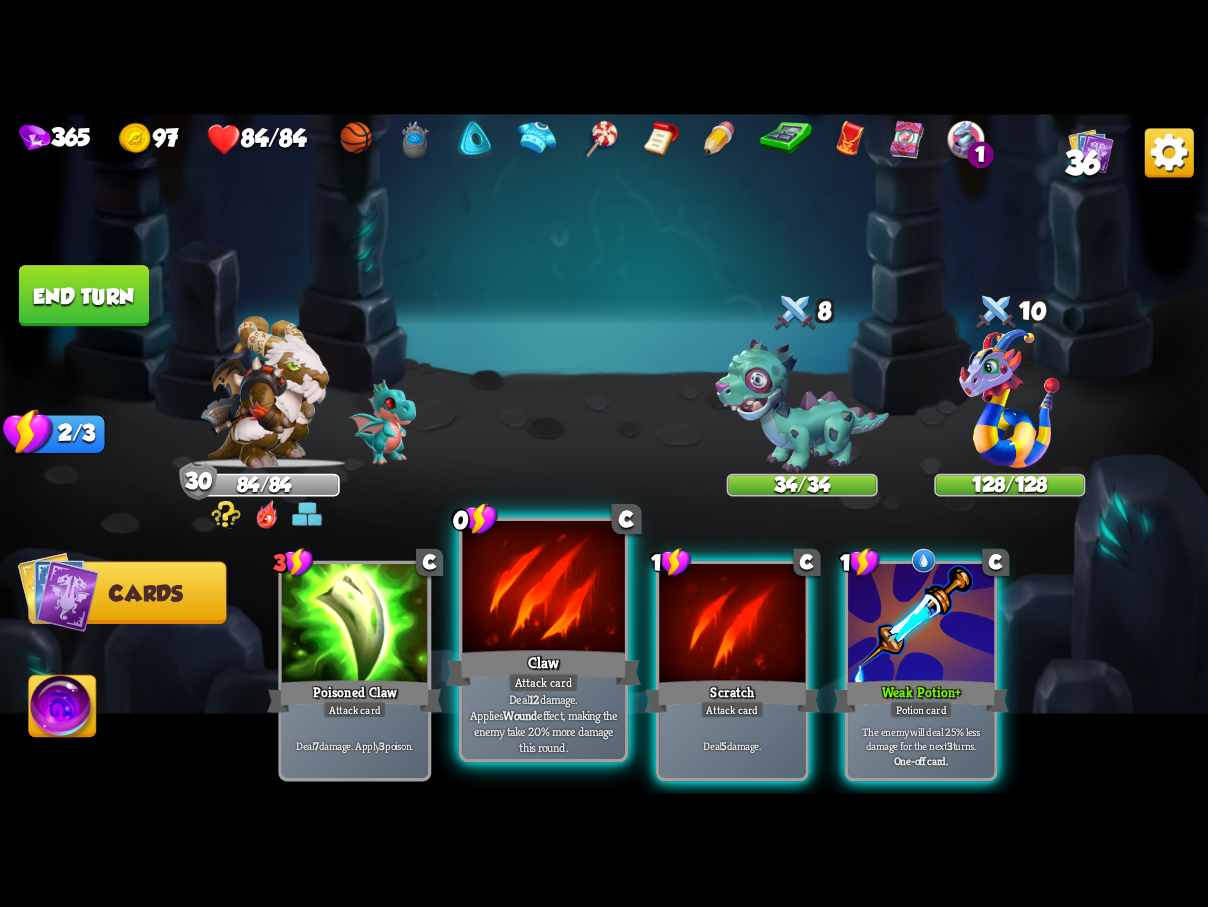 click at bounding box center (543, 589) 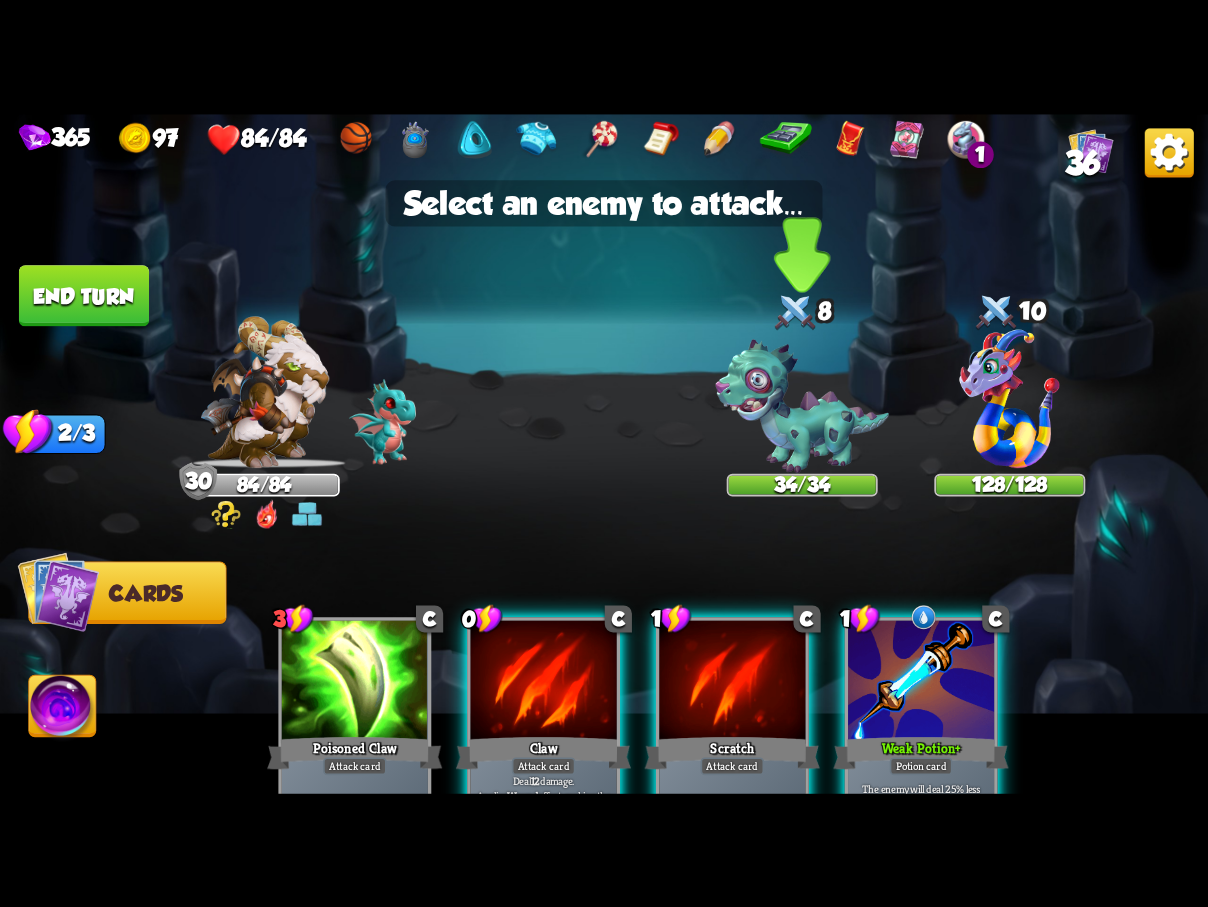 click at bounding box center [802, 406] 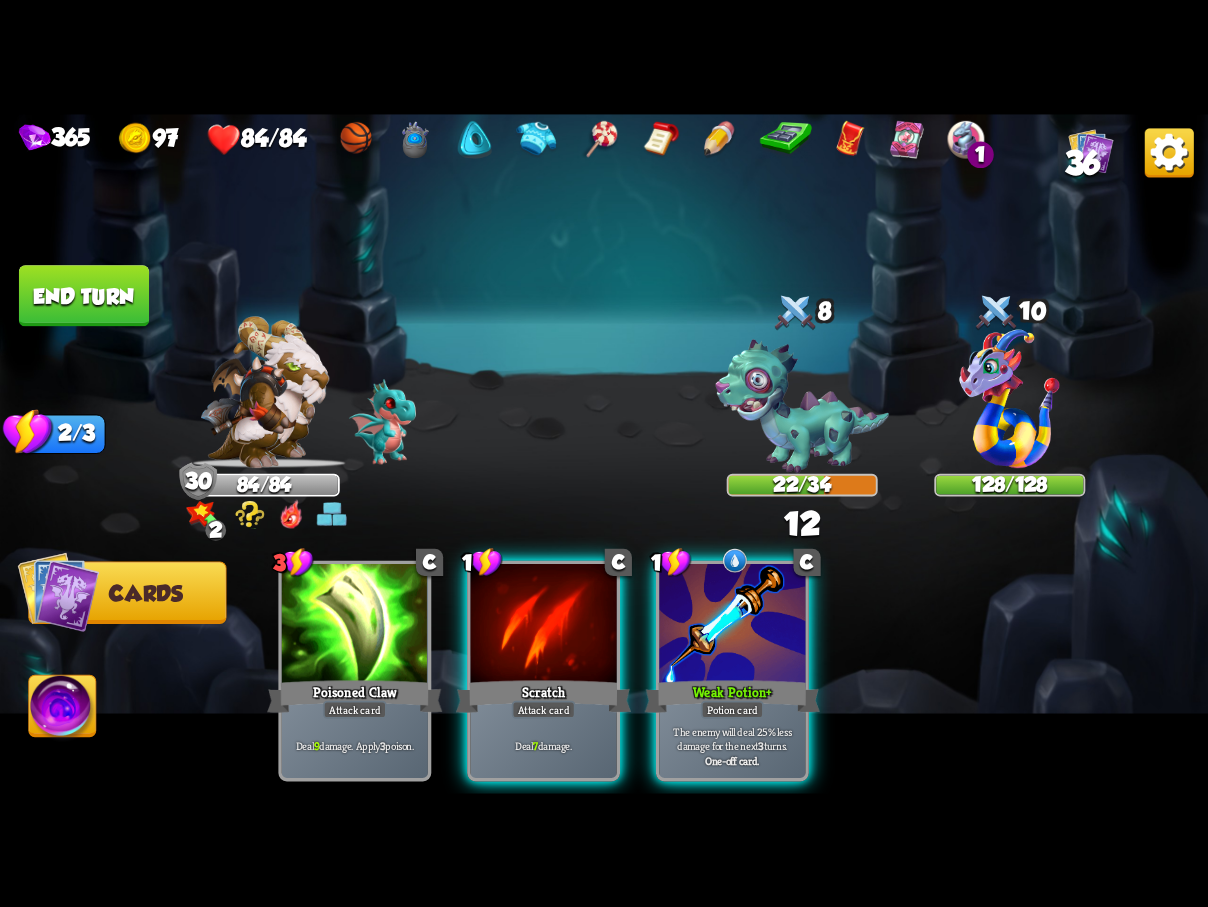 click on "End turn" at bounding box center [84, 295] 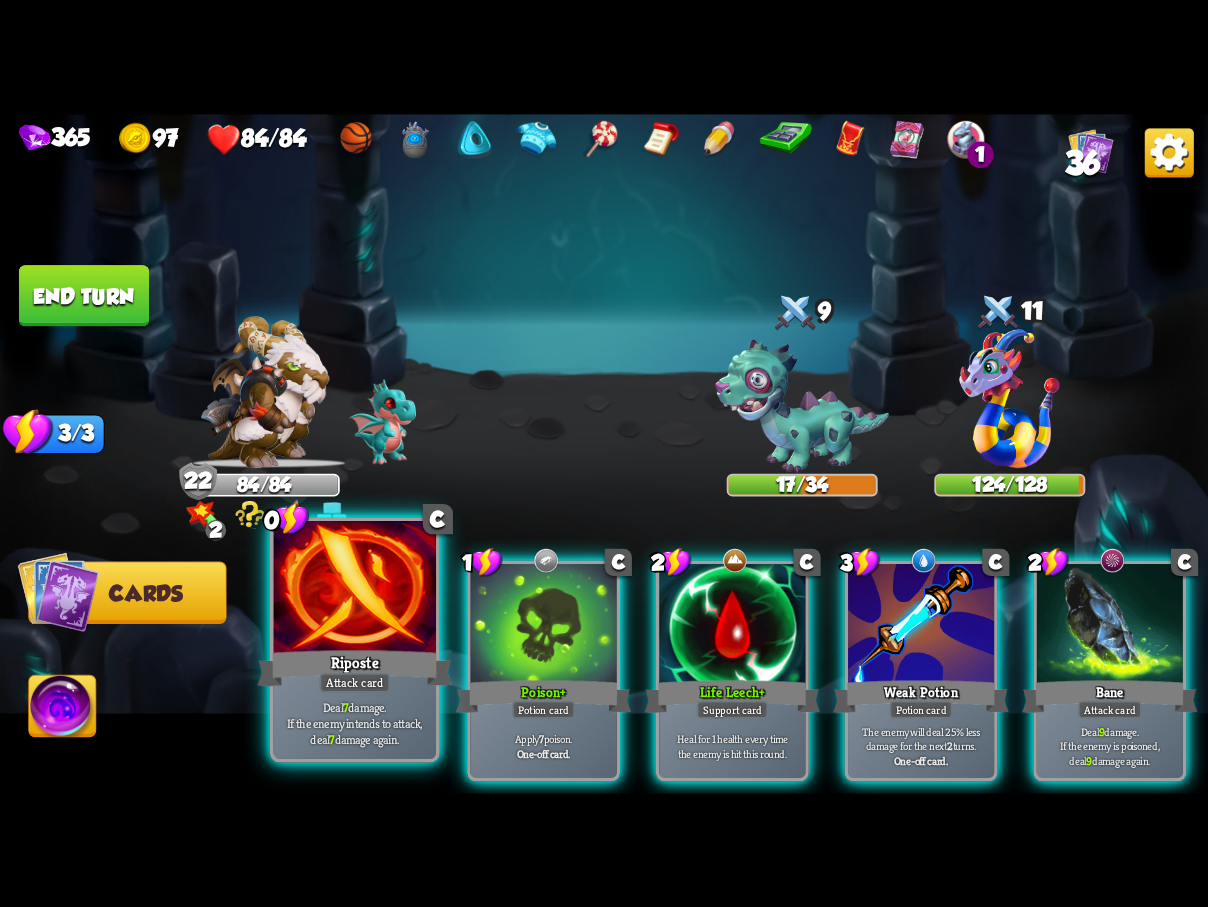 click at bounding box center (355, 589) 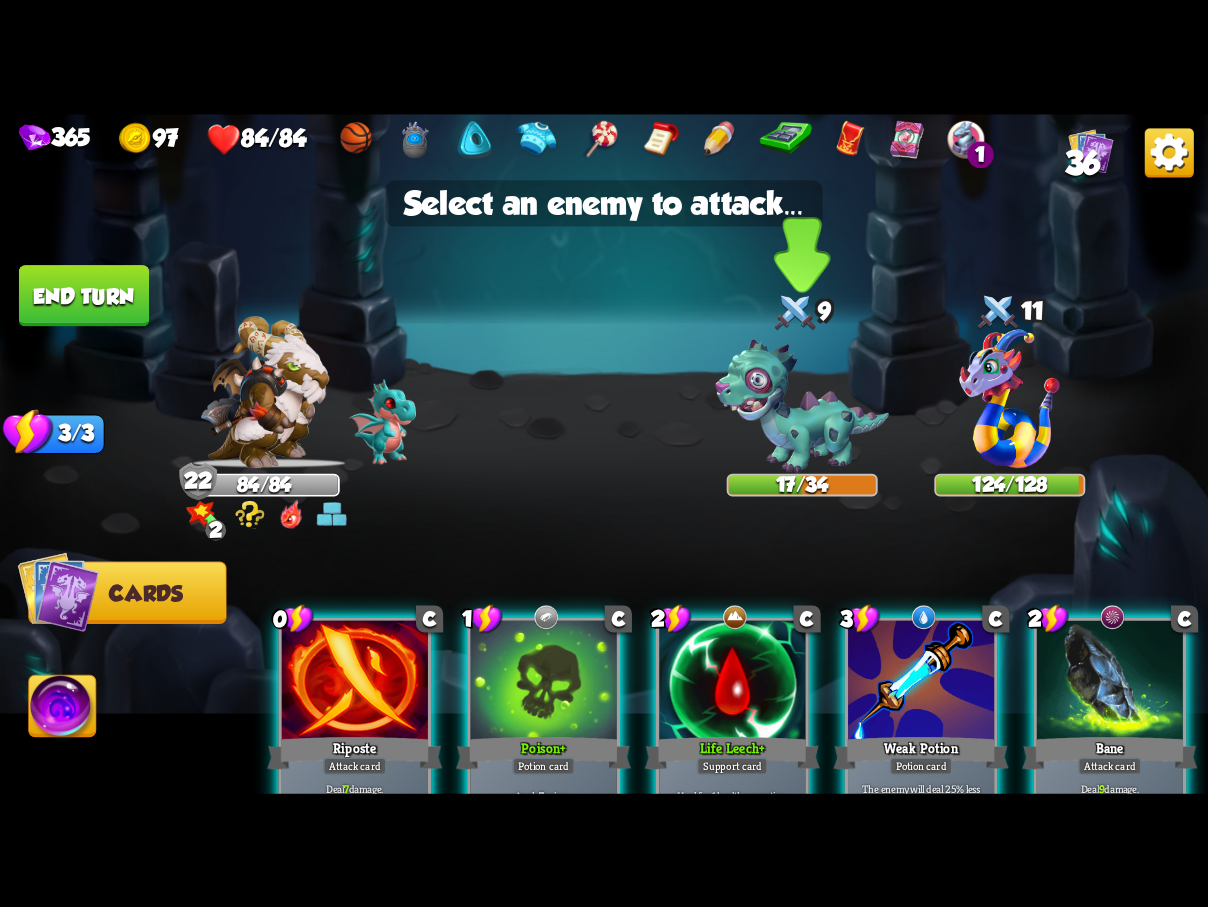 click at bounding box center (802, 406) 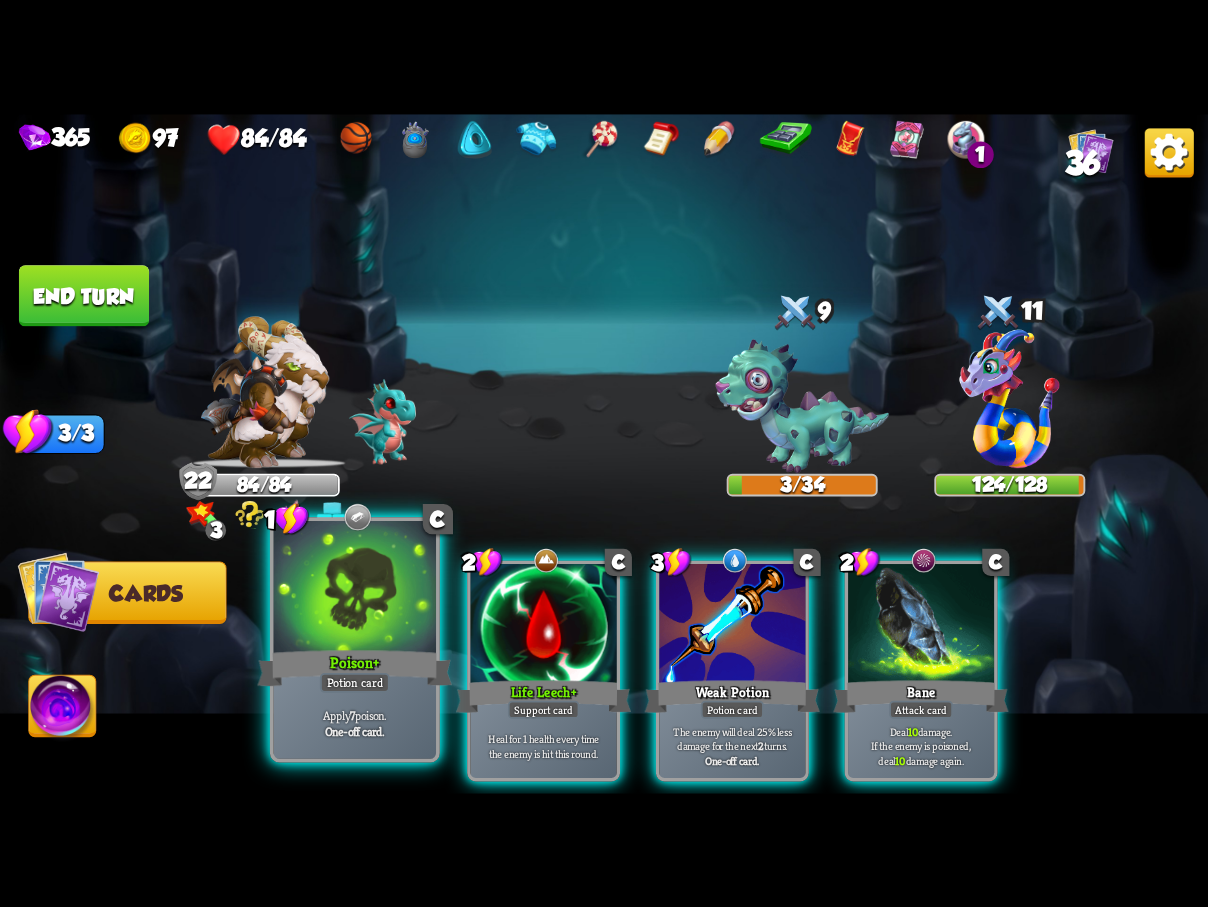 click at bounding box center [355, 589] 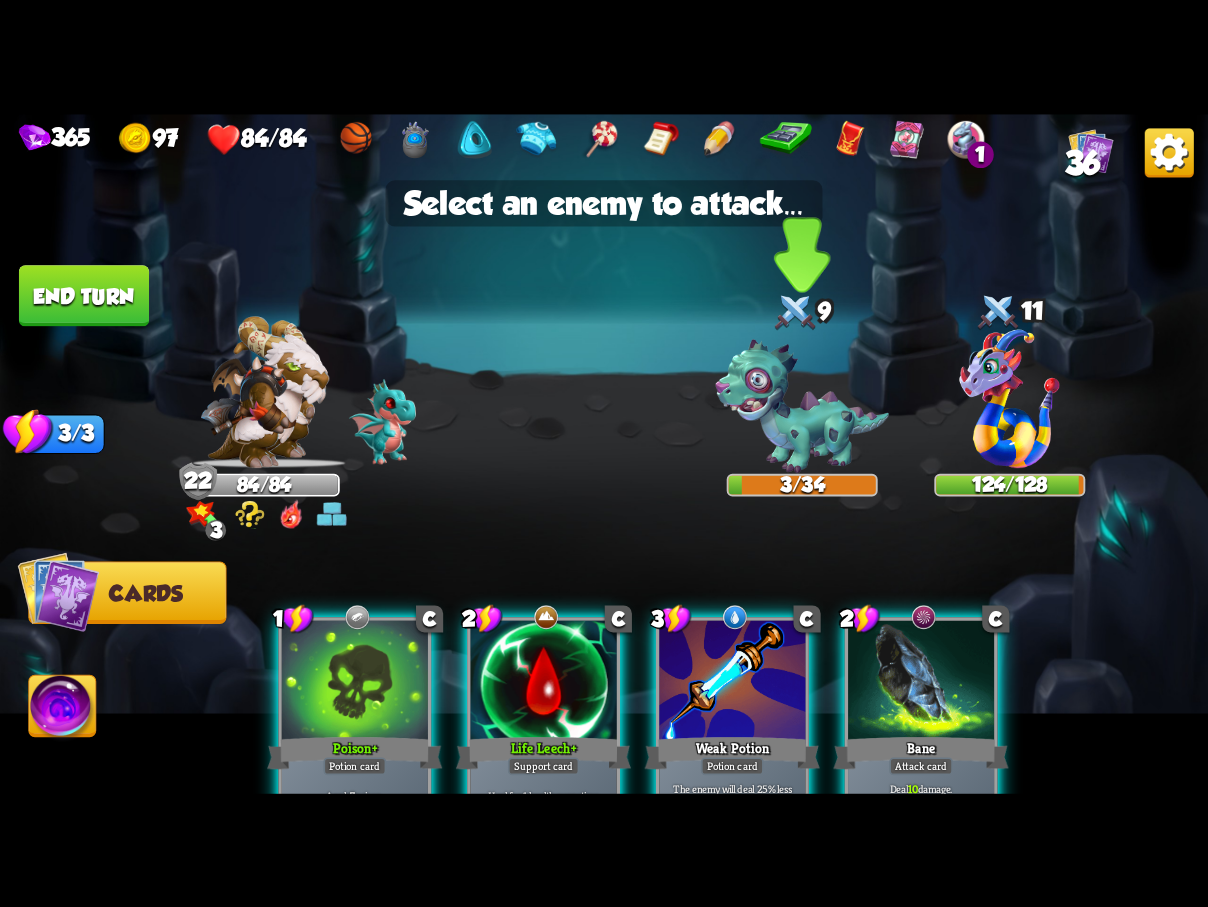 click at bounding box center [802, 406] 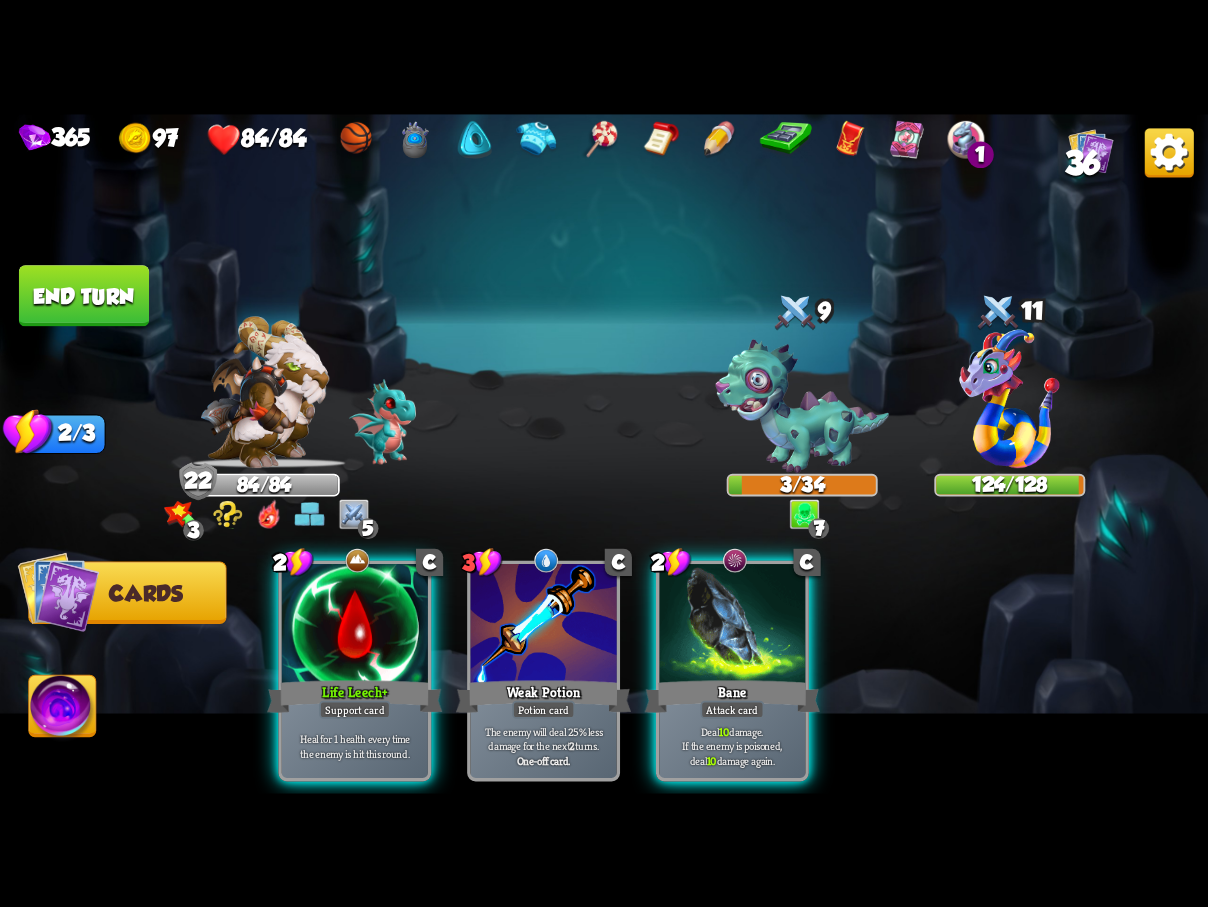 click on "End turn" at bounding box center (84, 295) 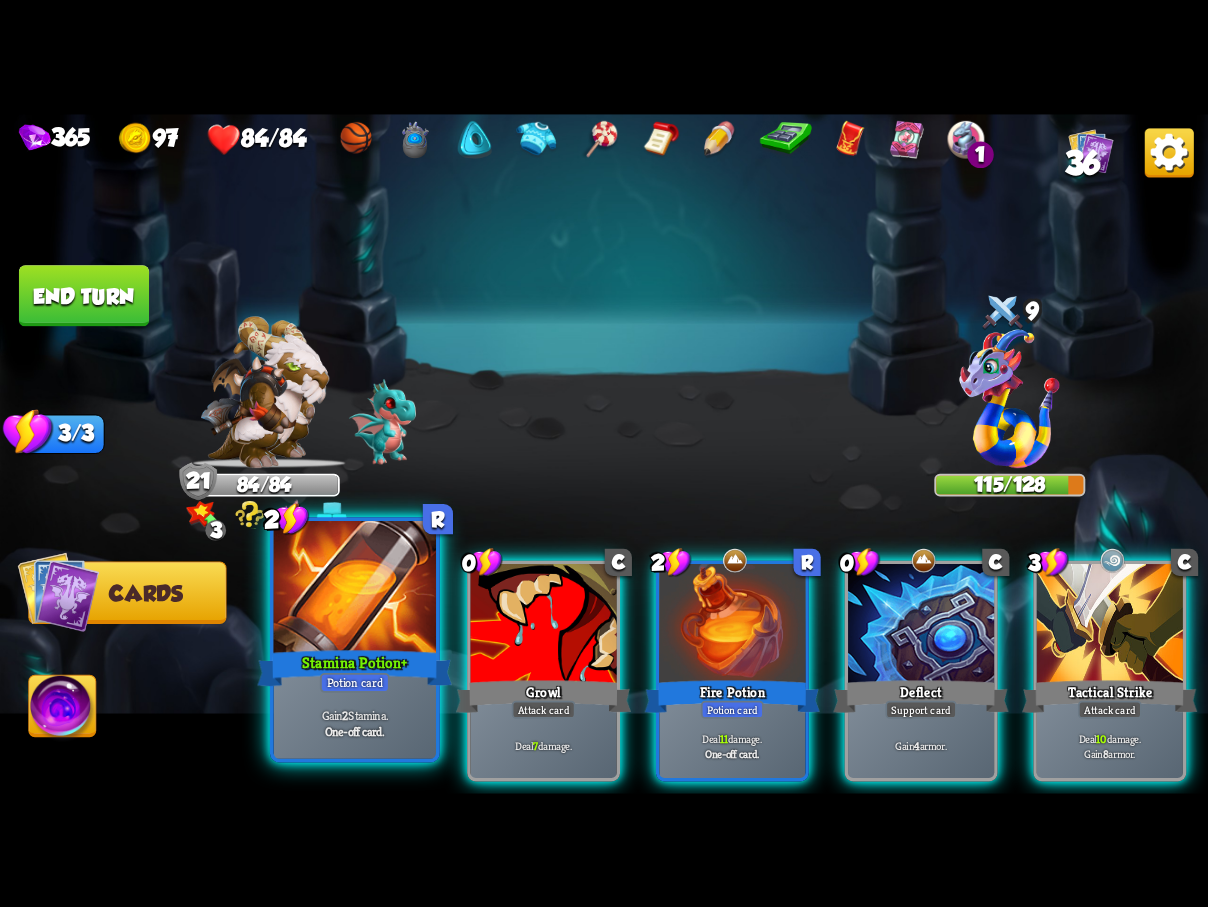 click on "Stamina Potion +" at bounding box center (354, 667) 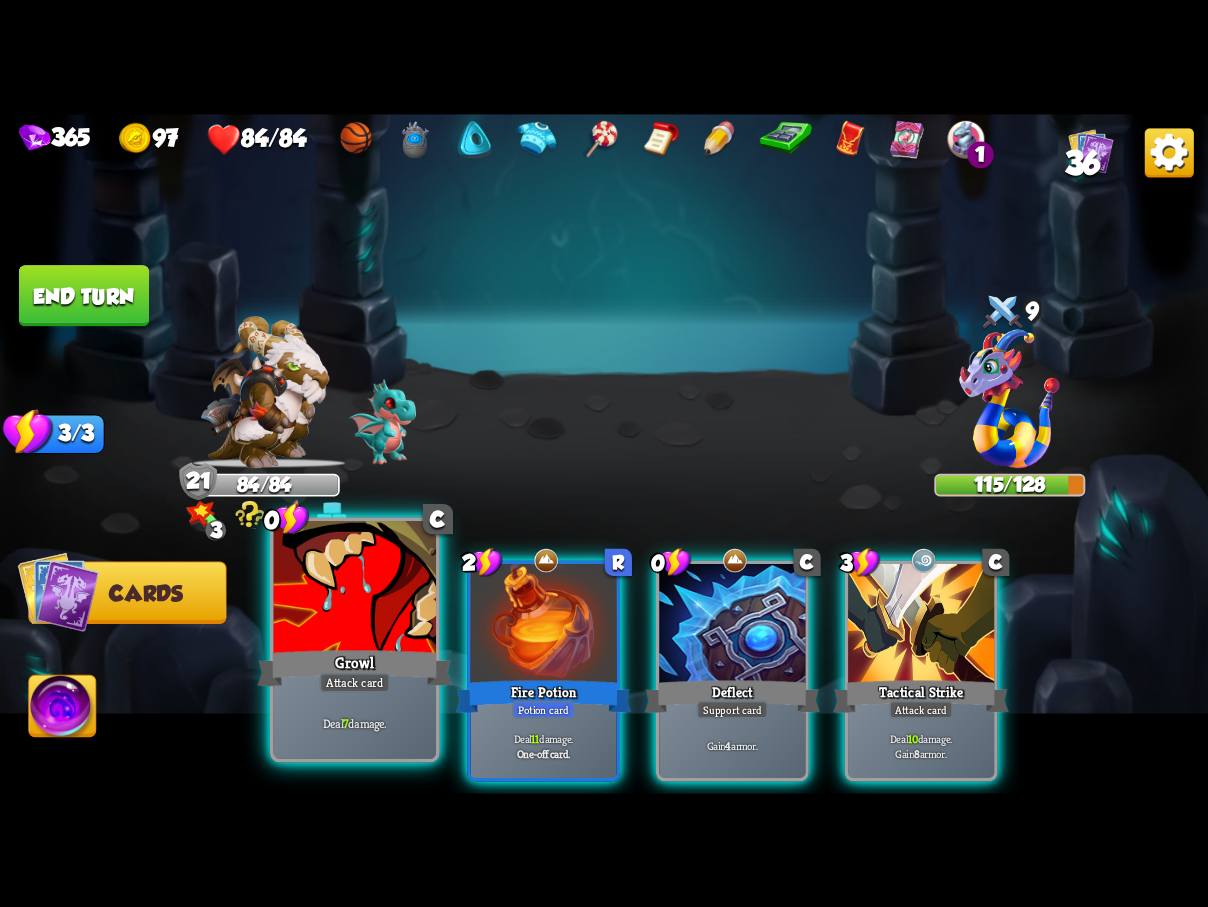 click on "Growl" at bounding box center (354, 667) 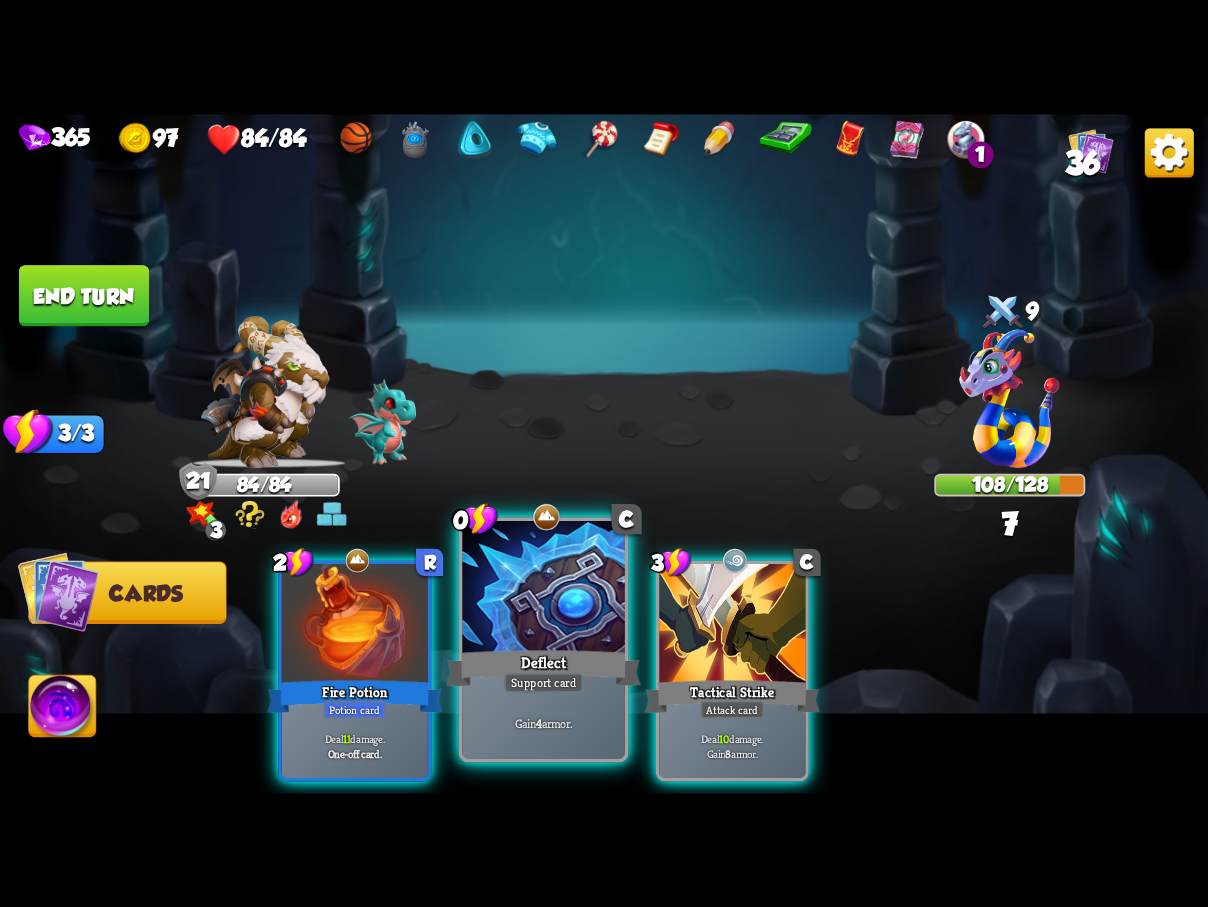 click at bounding box center (543, 589) 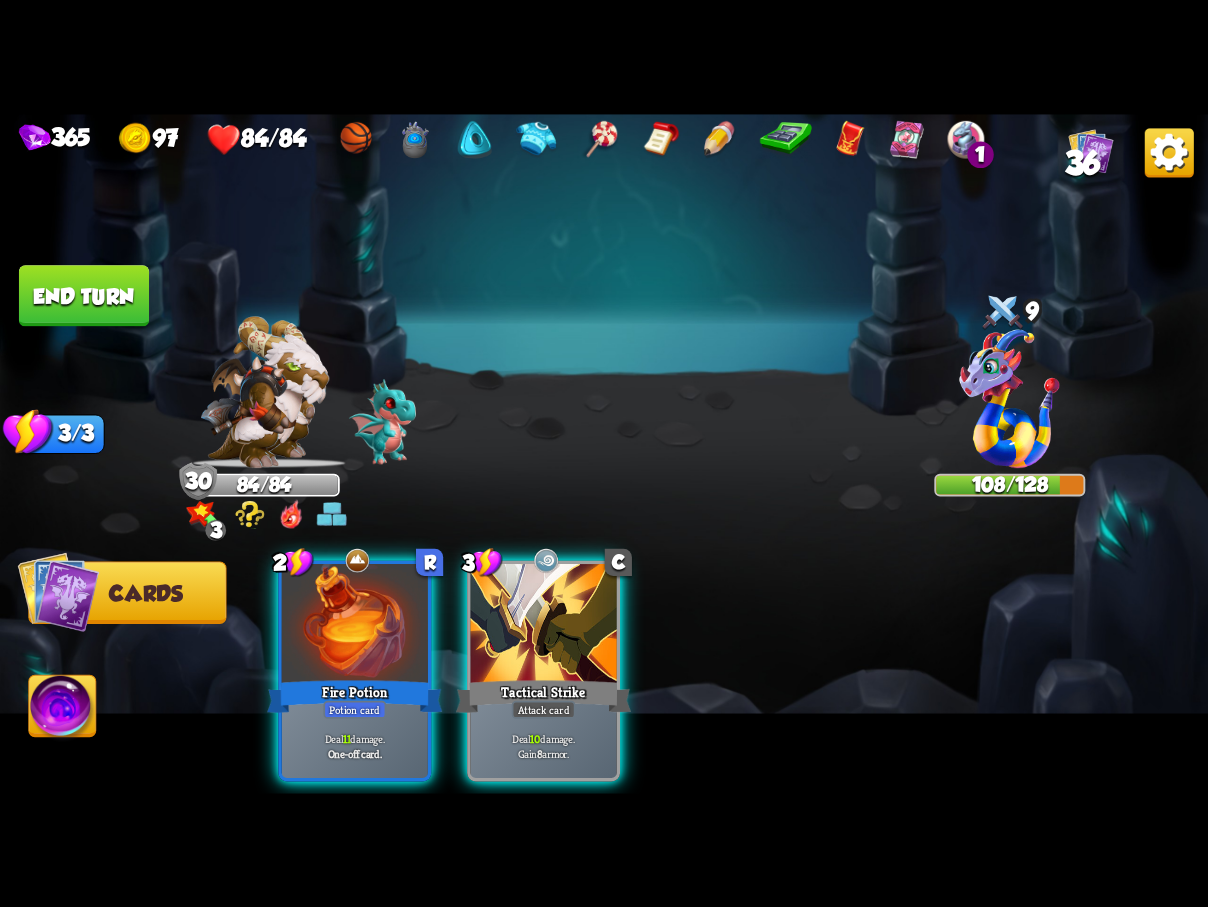 click on "End turn" at bounding box center (84, 295) 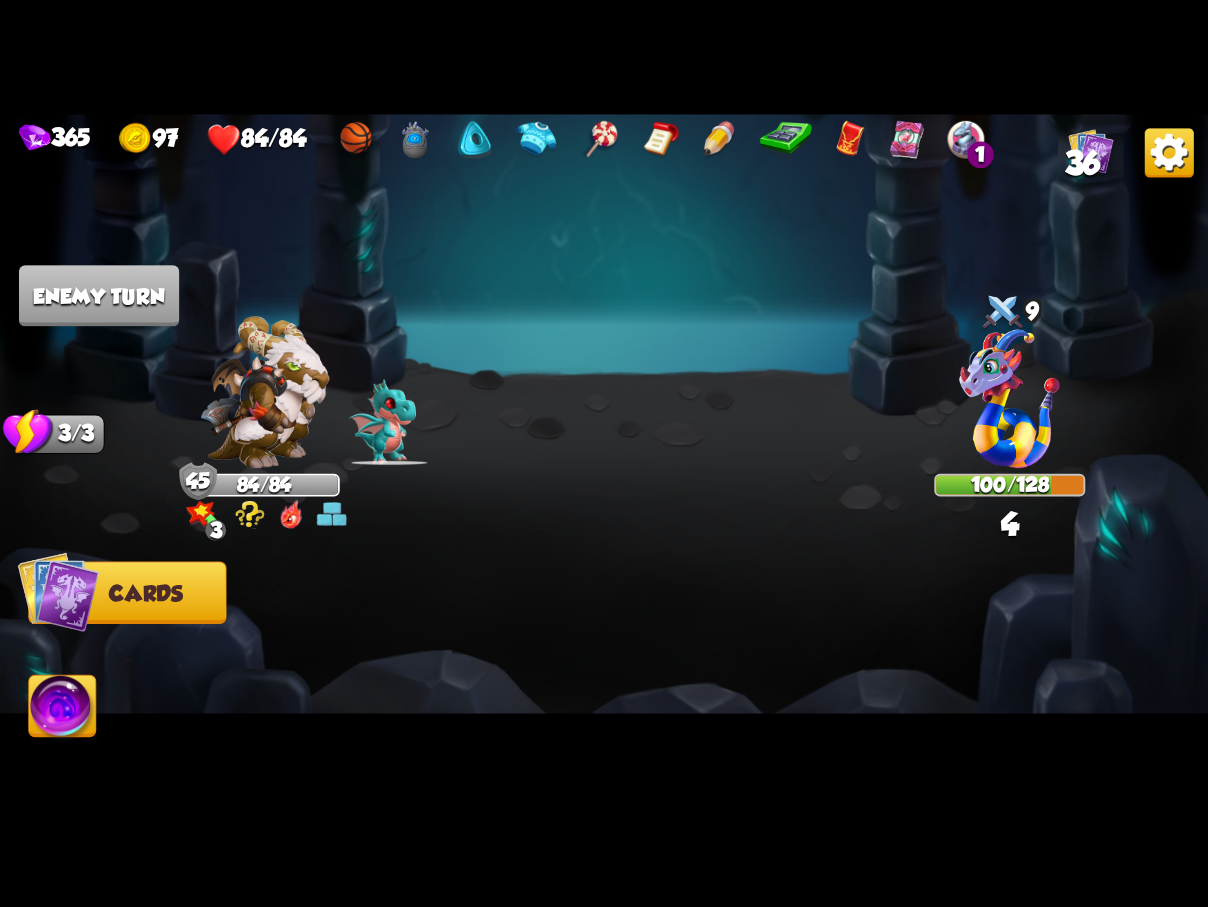click at bounding box center (725, 642) 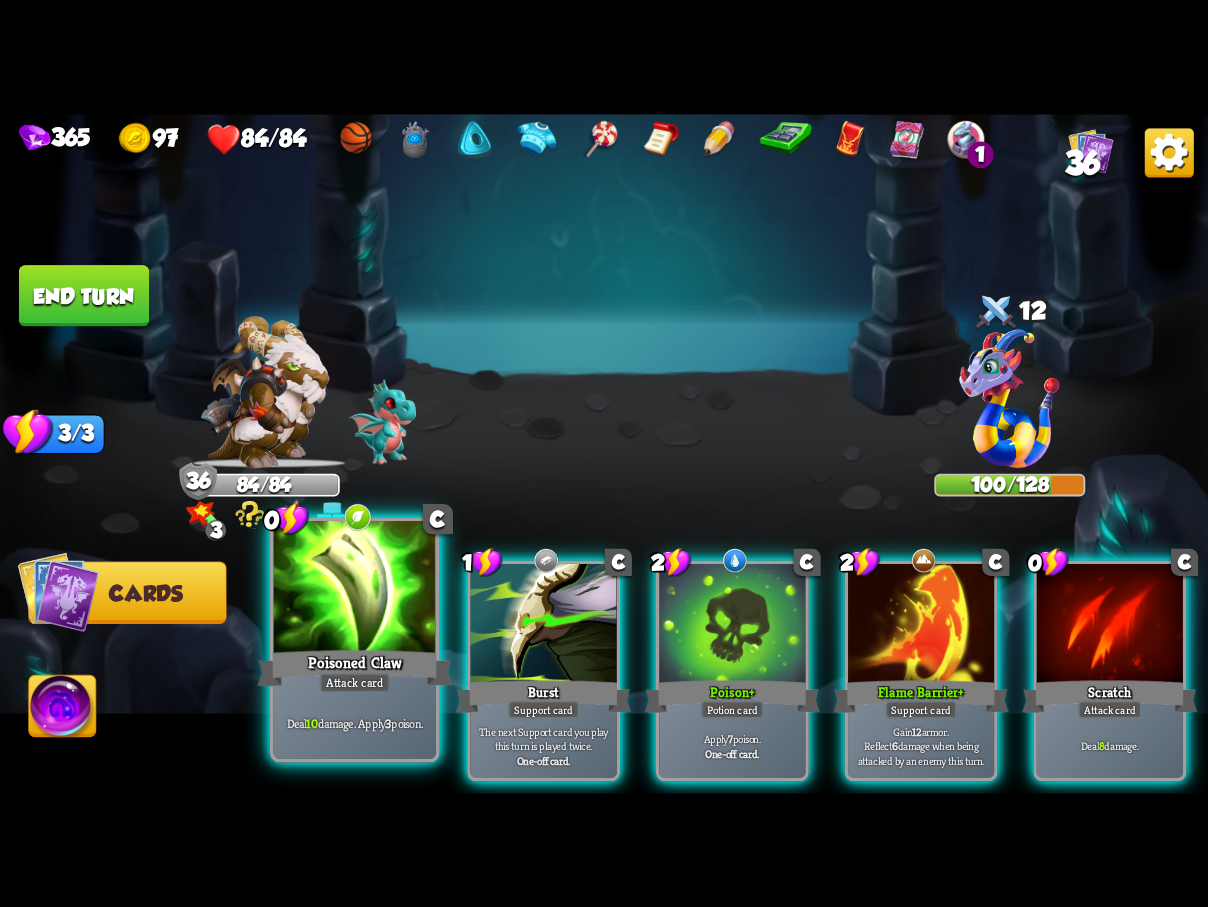 click at bounding box center (355, 589) 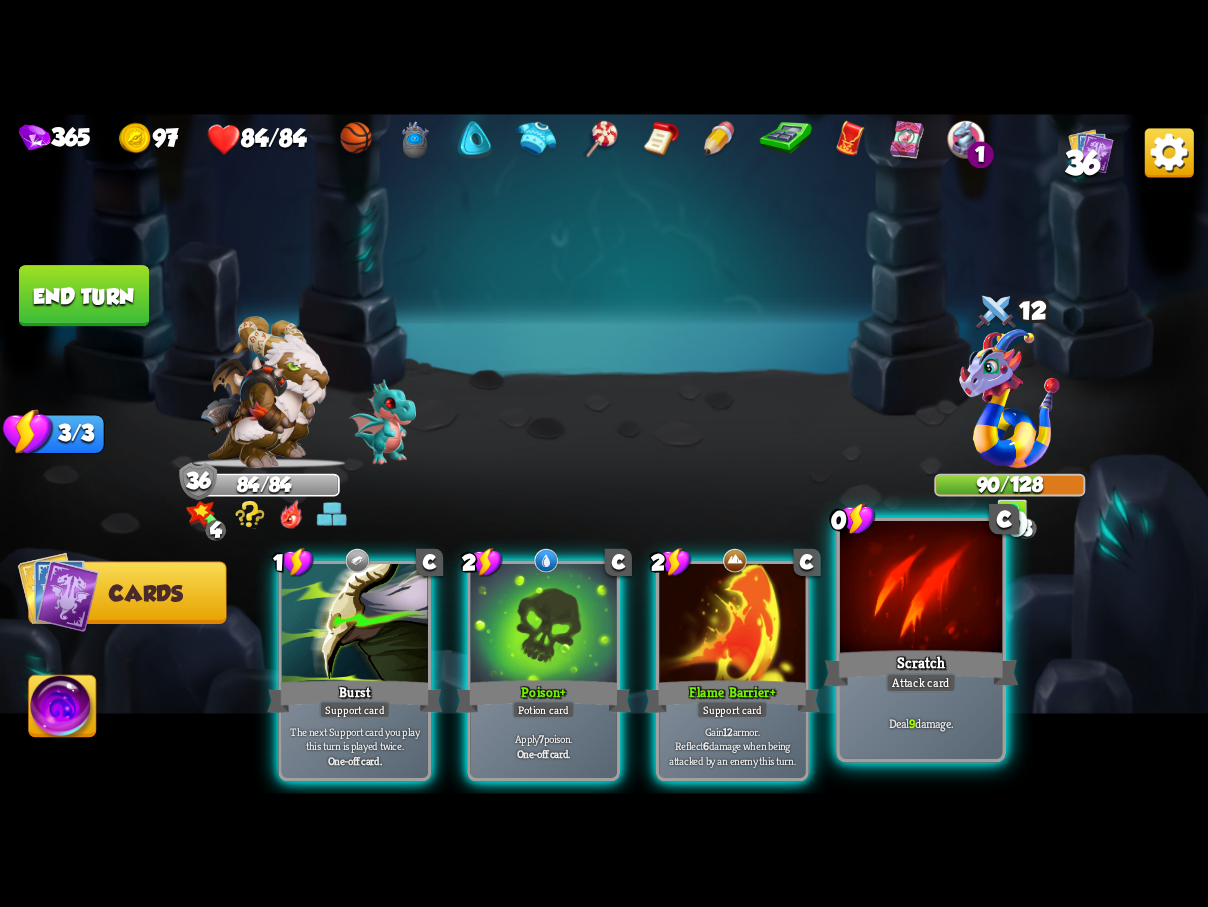 click on "Scratch" at bounding box center (921, 667) 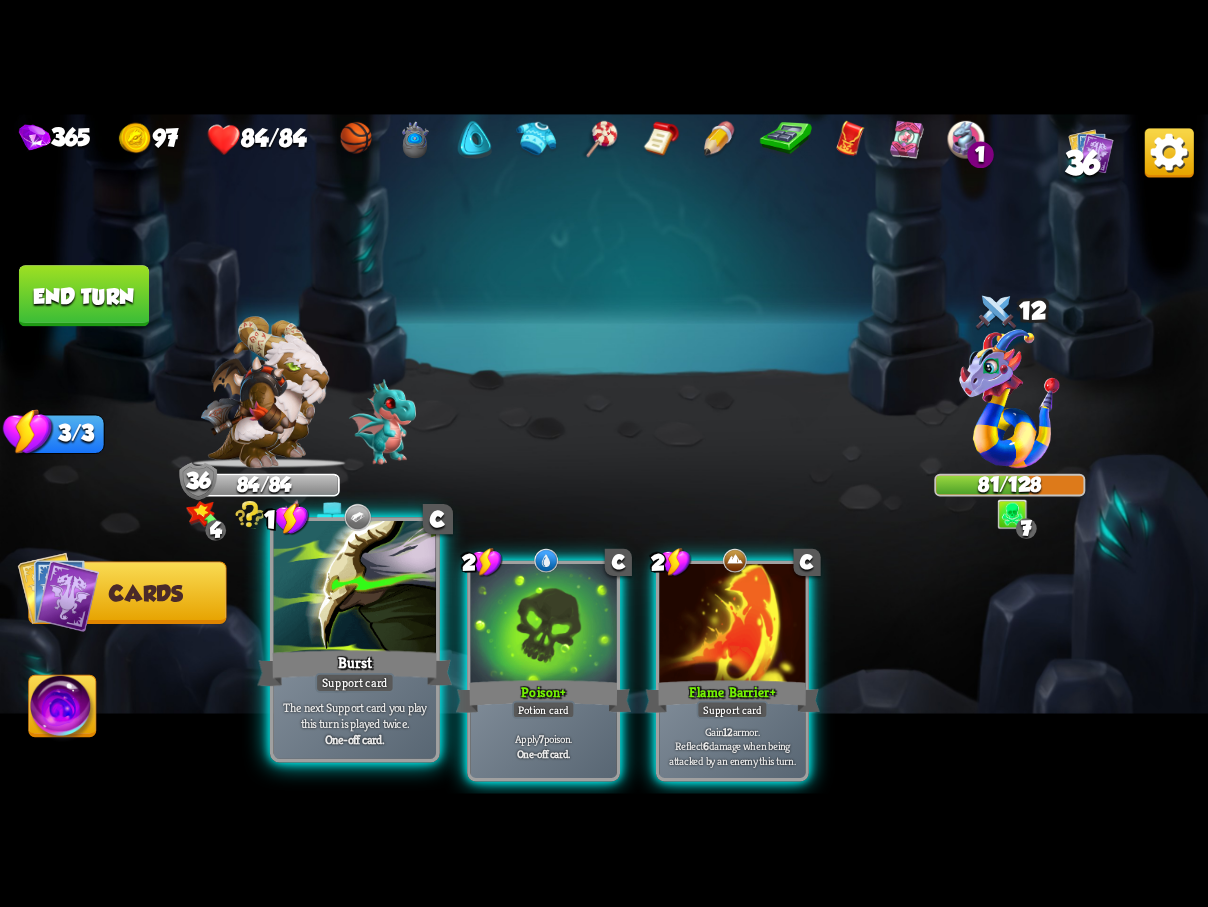 click at bounding box center [355, 589] 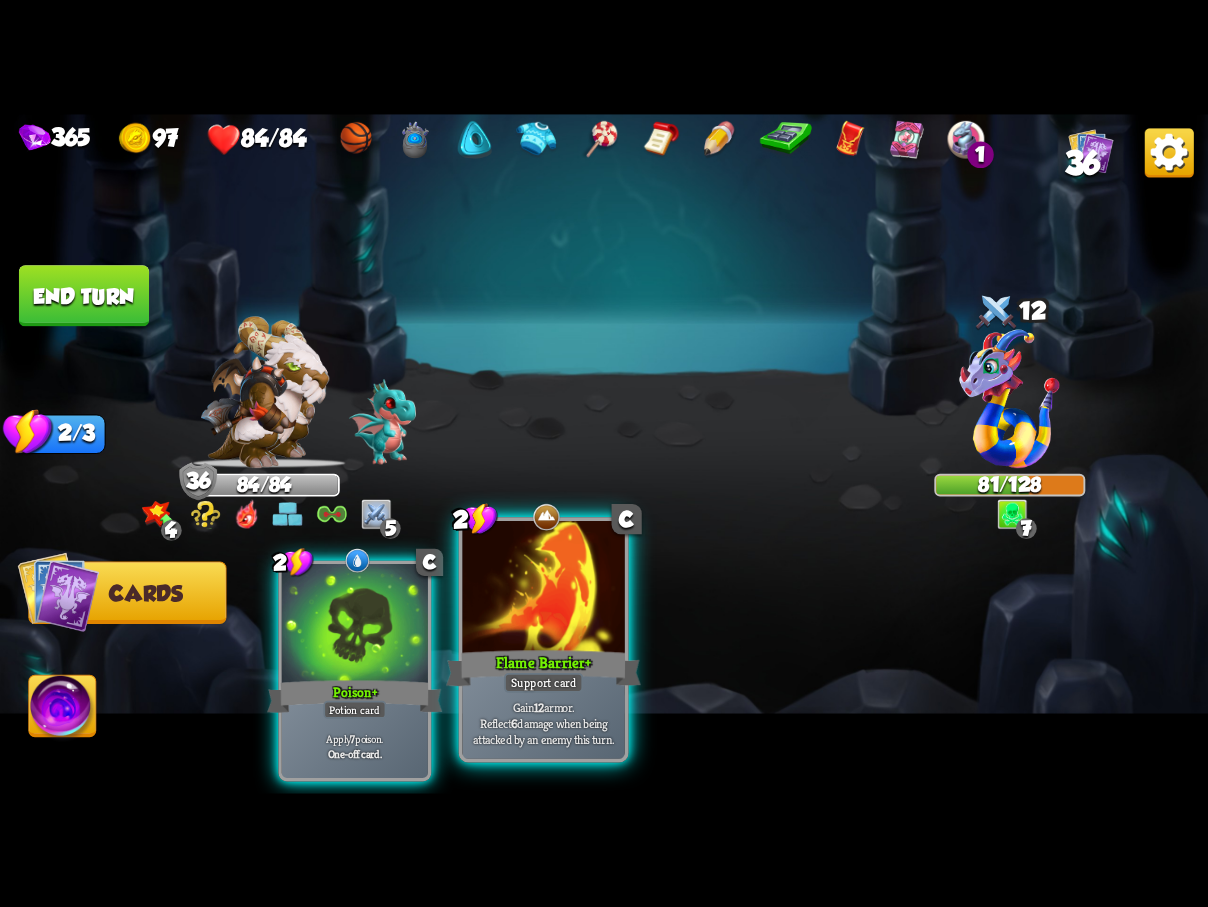 click at bounding box center [543, 589] 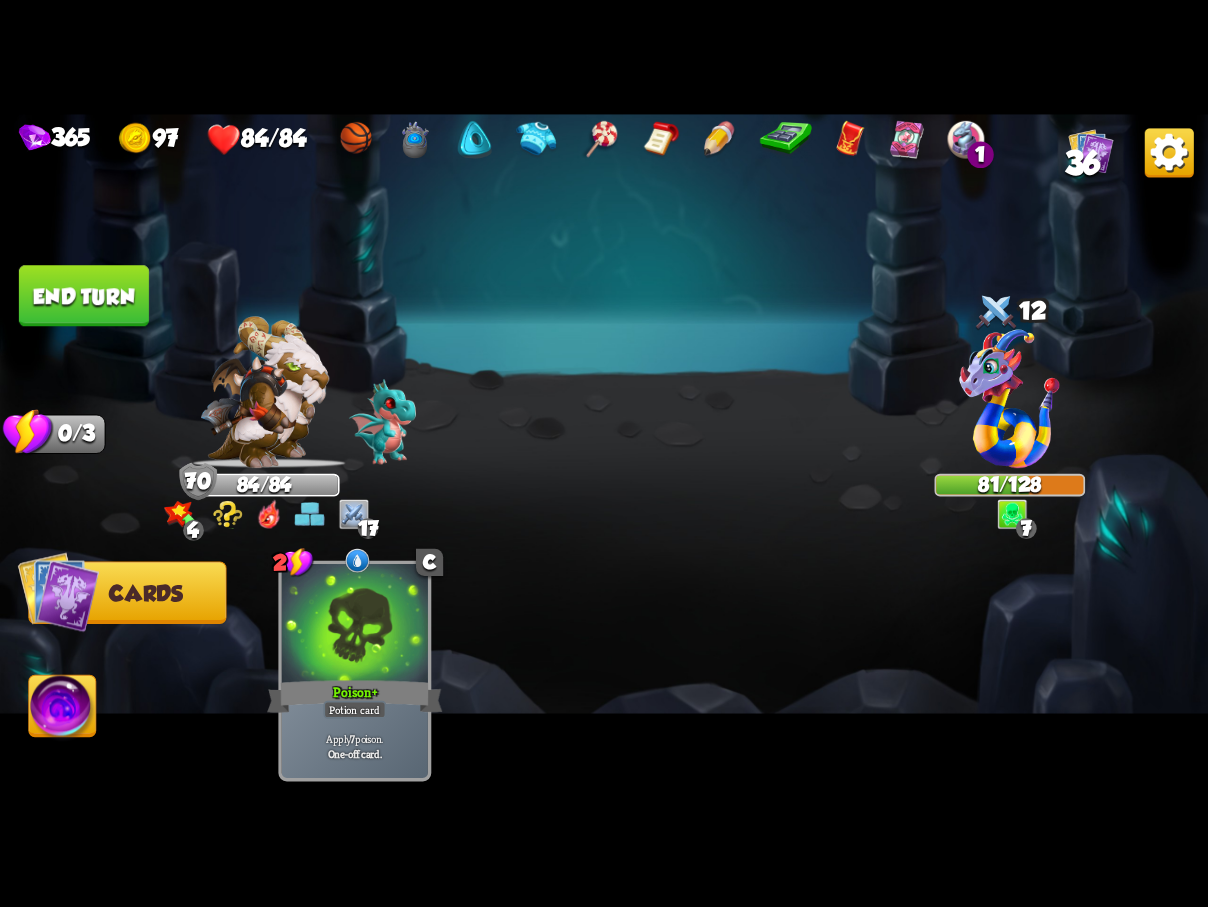 click on "End turn" at bounding box center (84, 295) 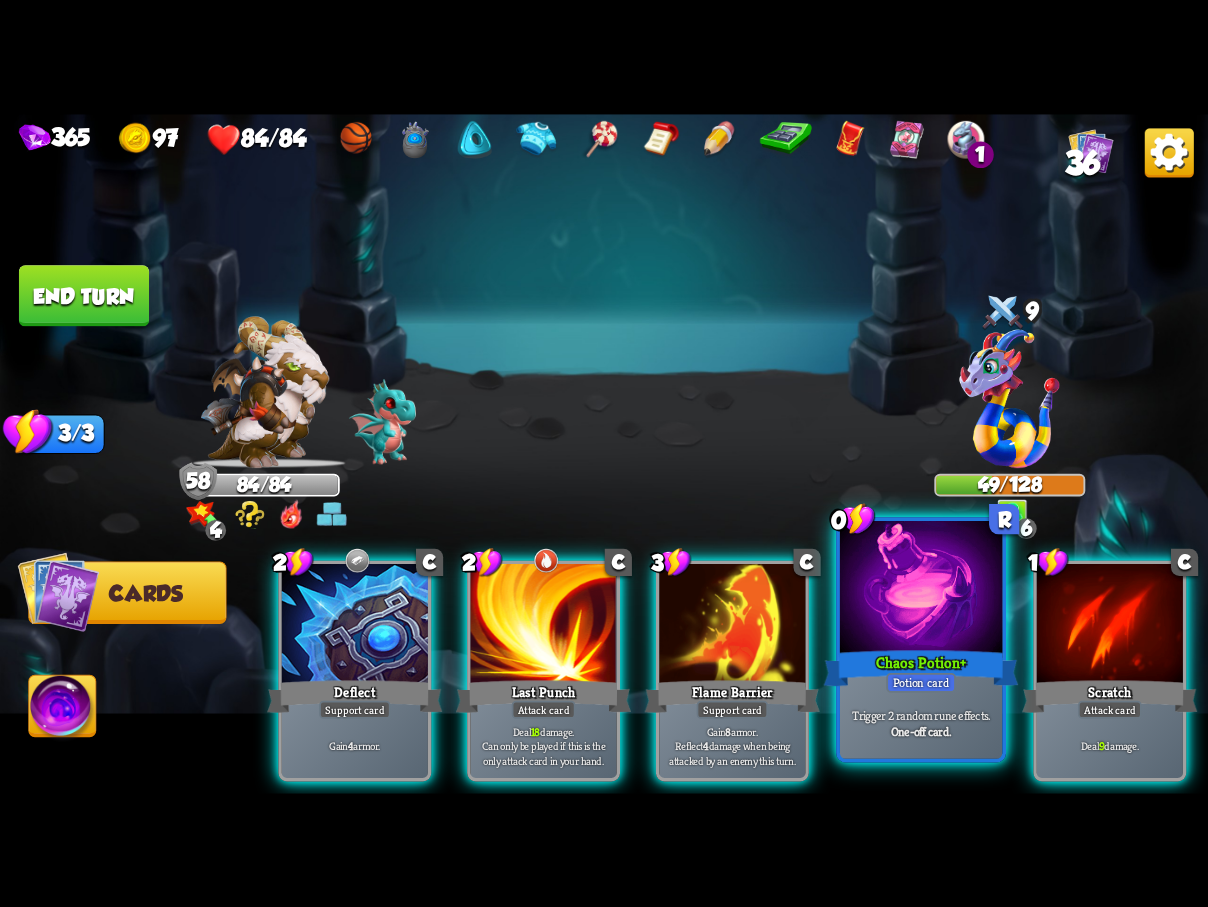 click on "Potion card" at bounding box center (921, 682) 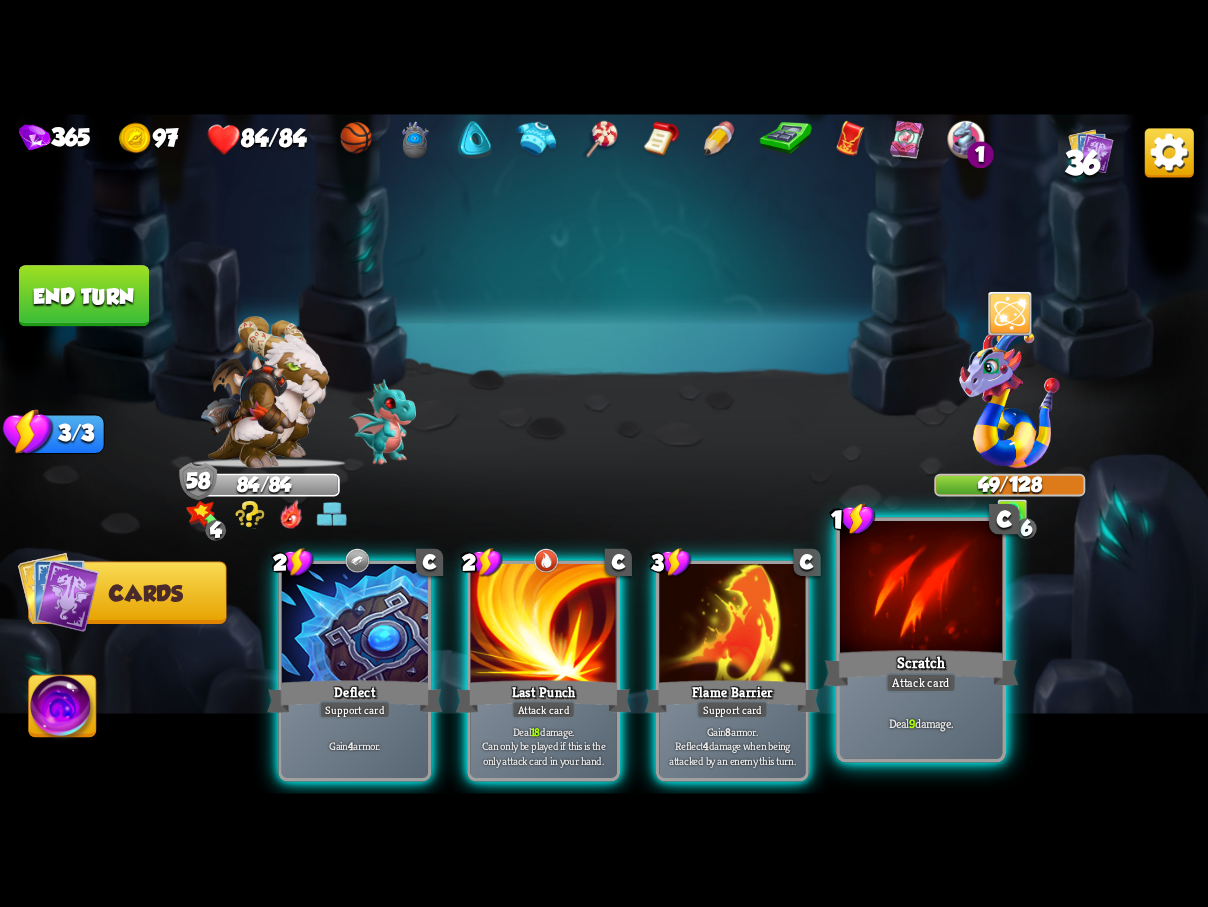 click on "Deal  9  damage." at bounding box center [921, 723] 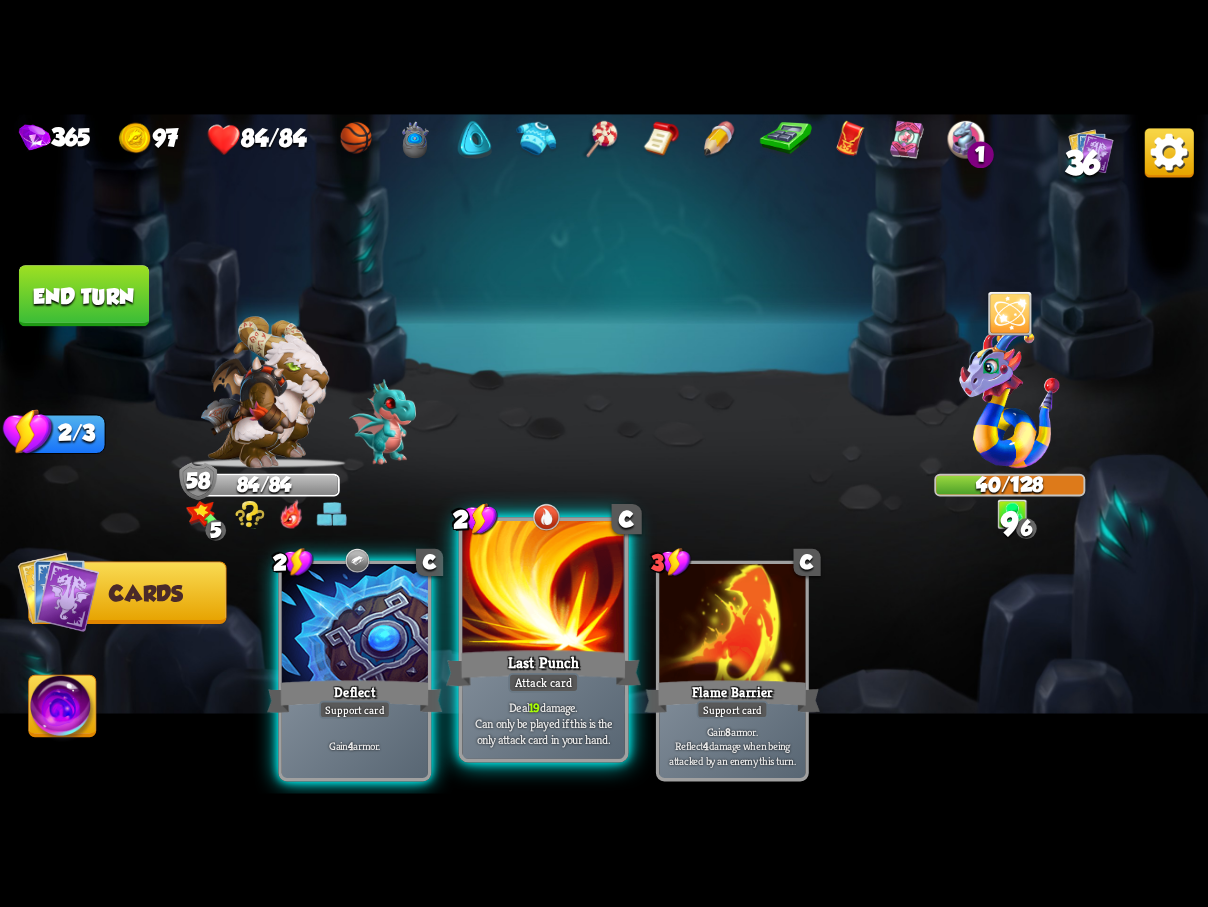 click at bounding box center [543, 589] 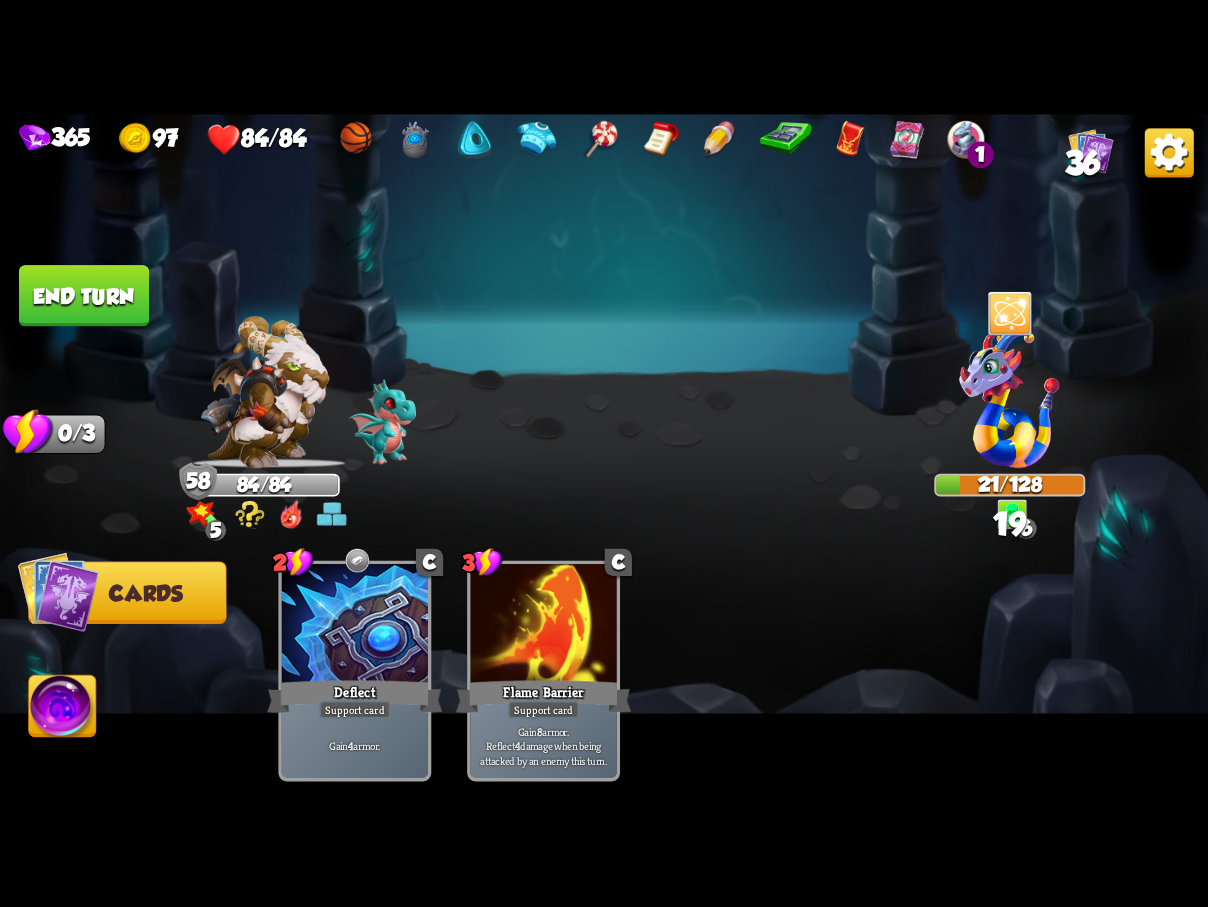 click on "End turn" at bounding box center (84, 295) 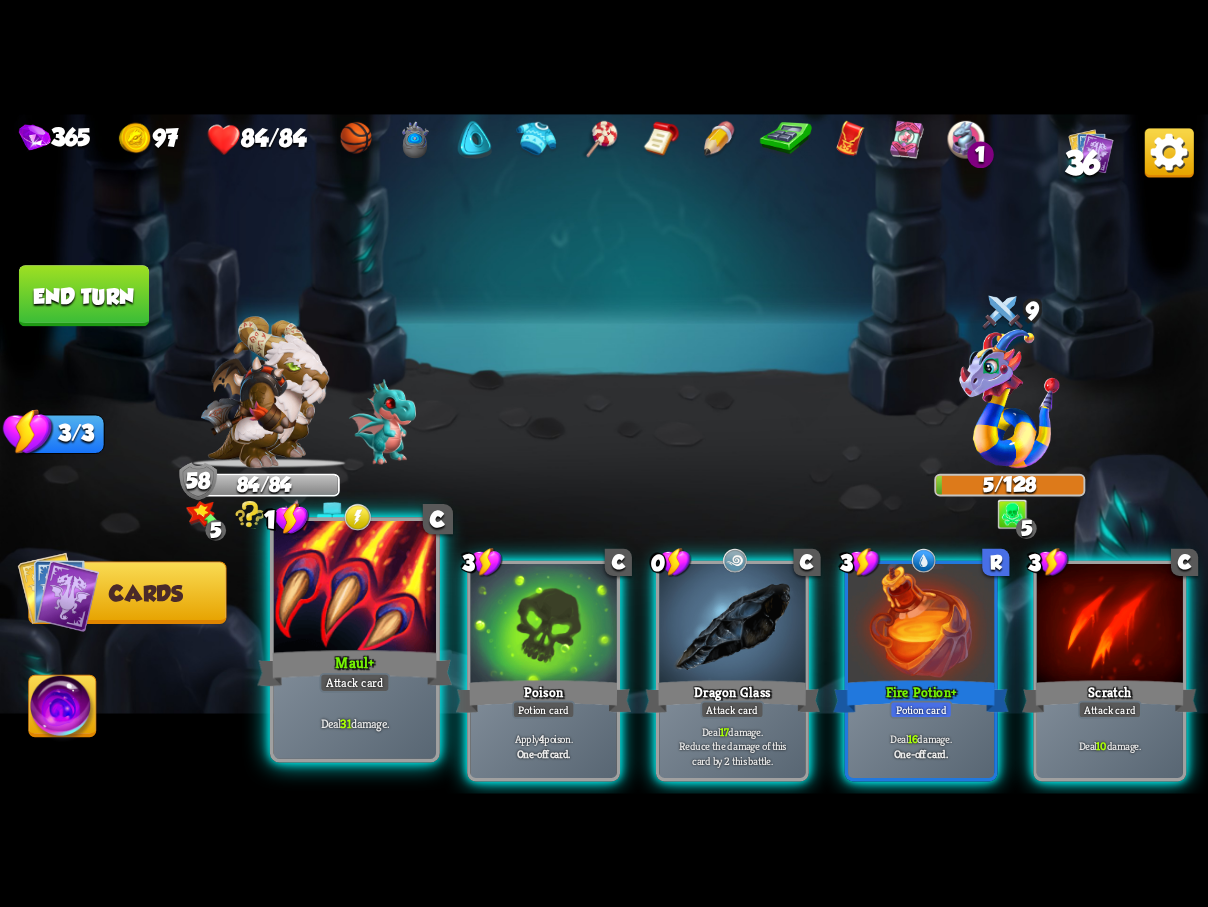 click at bounding box center [355, 589] 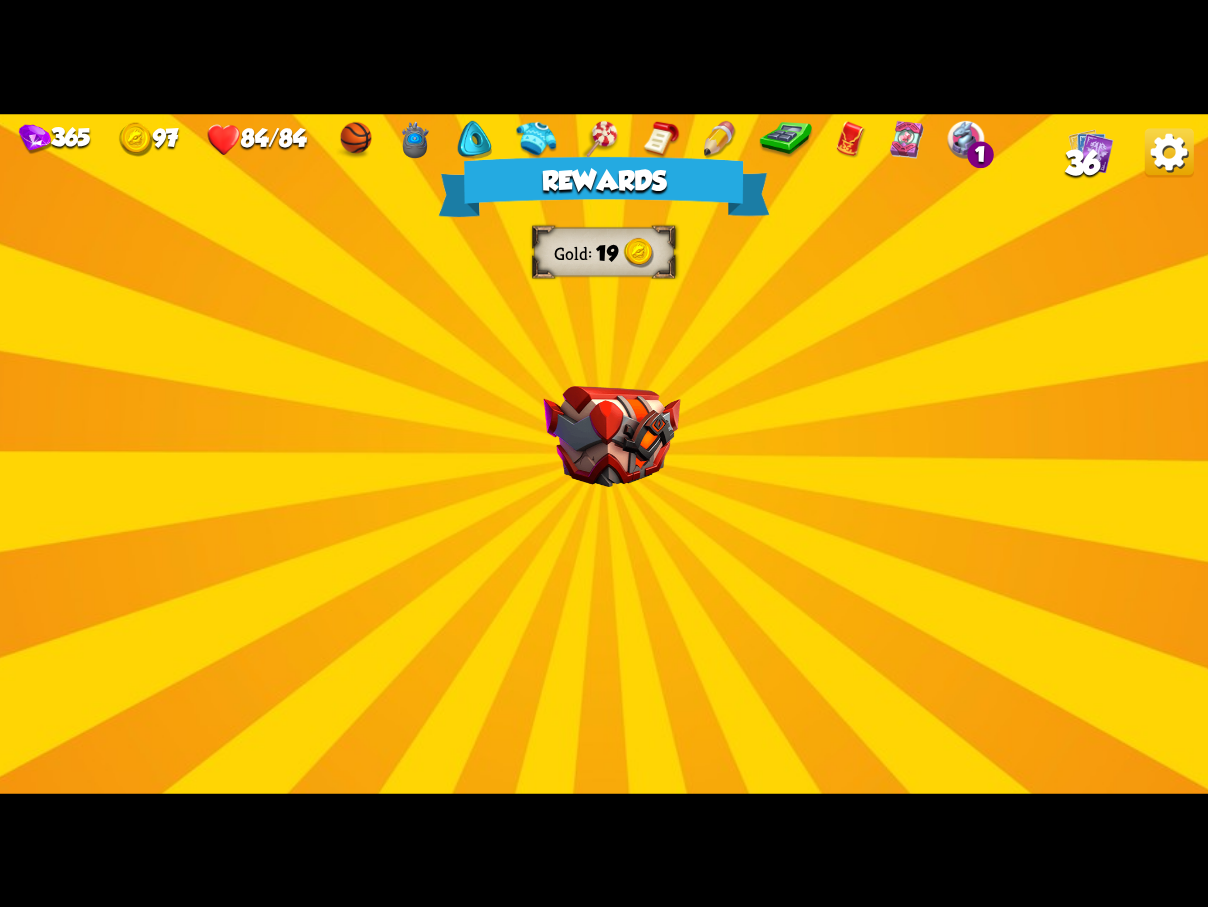 click on "Rewards           Gold   19
Select a card
1
C   Last Punch +     Attack card   Deal  18  damage. Can only be played if this is the only attack card in your hand.
1
C   Bane +     Attack card   Deal  10  damage. If the enemy is poisoned, deal  10  damage again.
1
C   Rebound +     Attack card   Deal  11  damage. Put the next card you play this turn on top of your draw pile.
1
C   Shell +     Support card   If you have no armor, gain  14  armor.               Proceed" at bounding box center (604, 454) 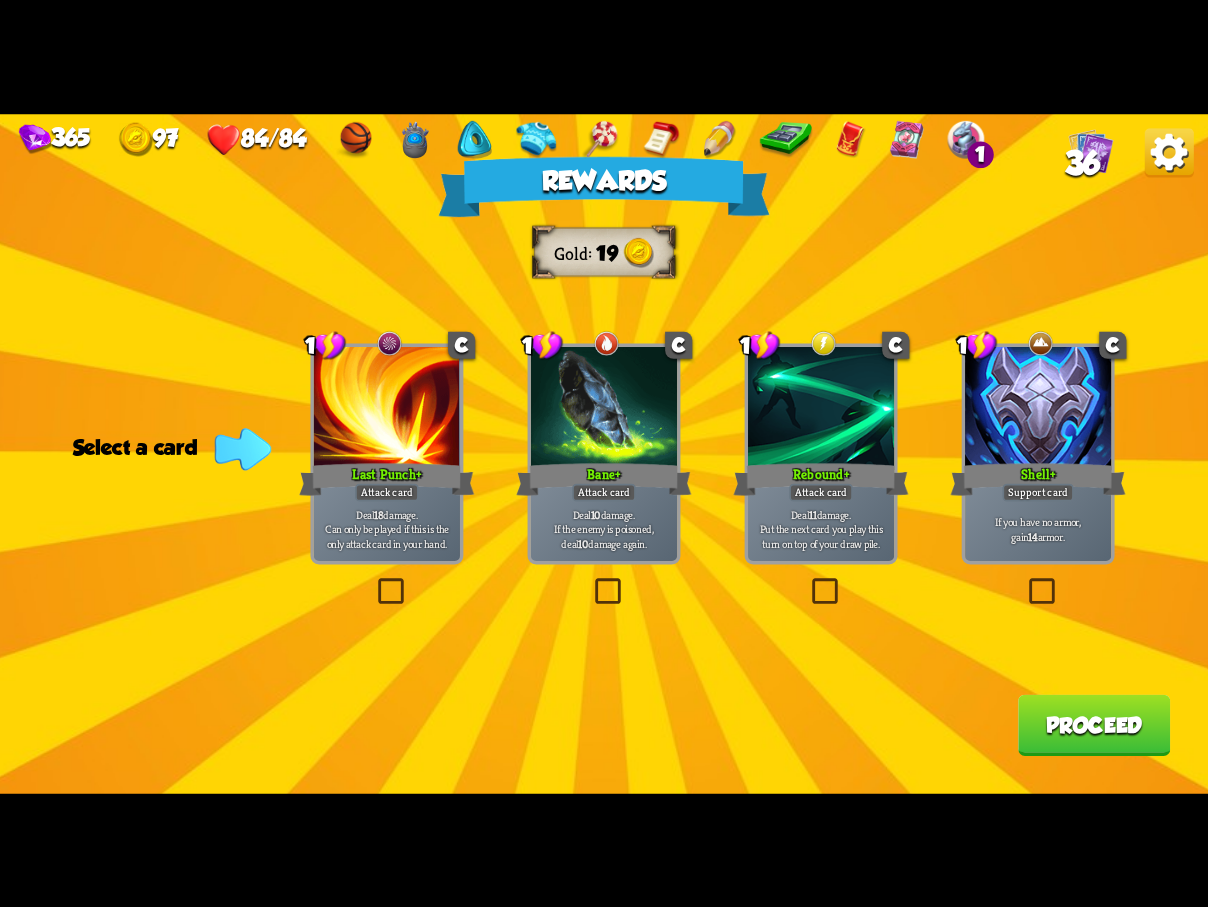 click at bounding box center [591, 581] 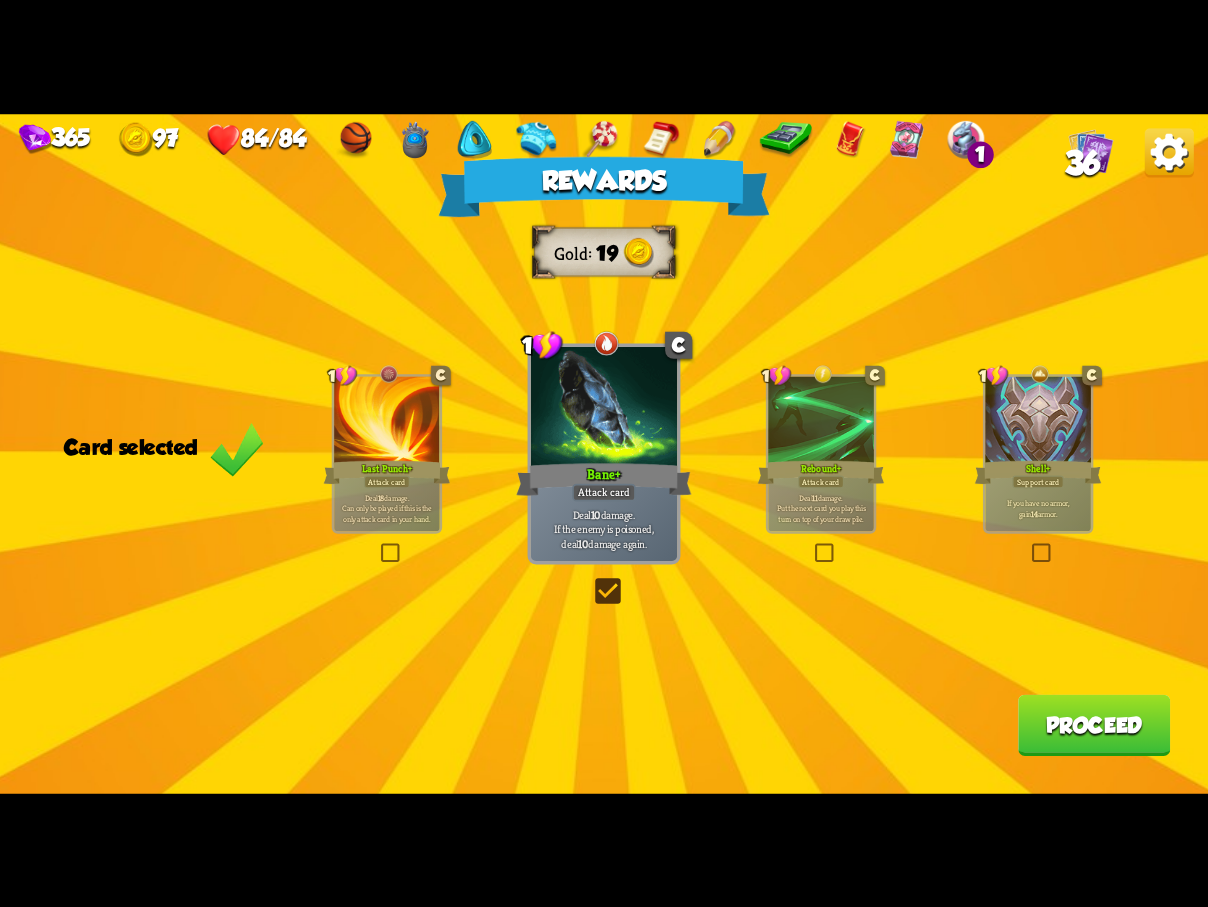click on "Proceed" at bounding box center (1094, 724) 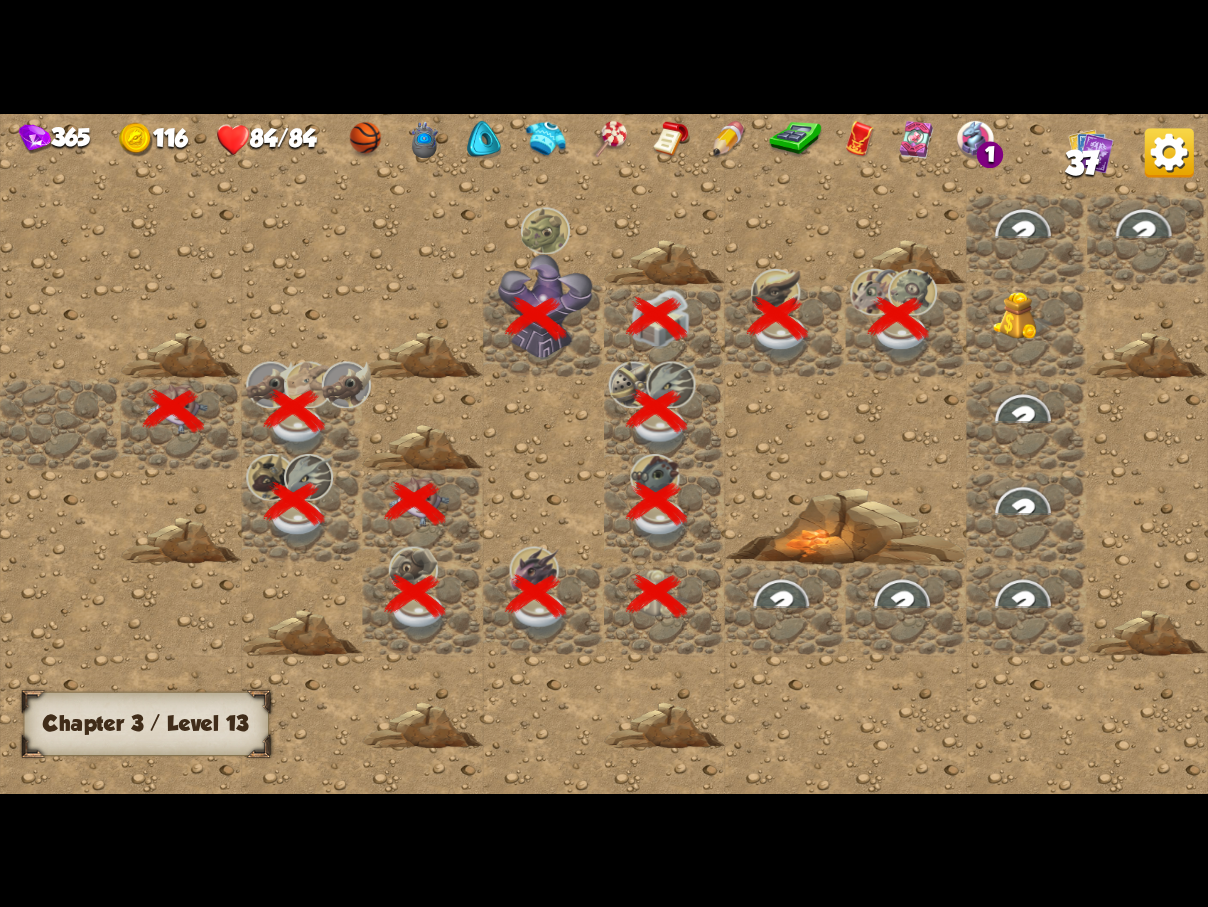 scroll, scrollTop: 0, scrollLeft: 384, axis: horizontal 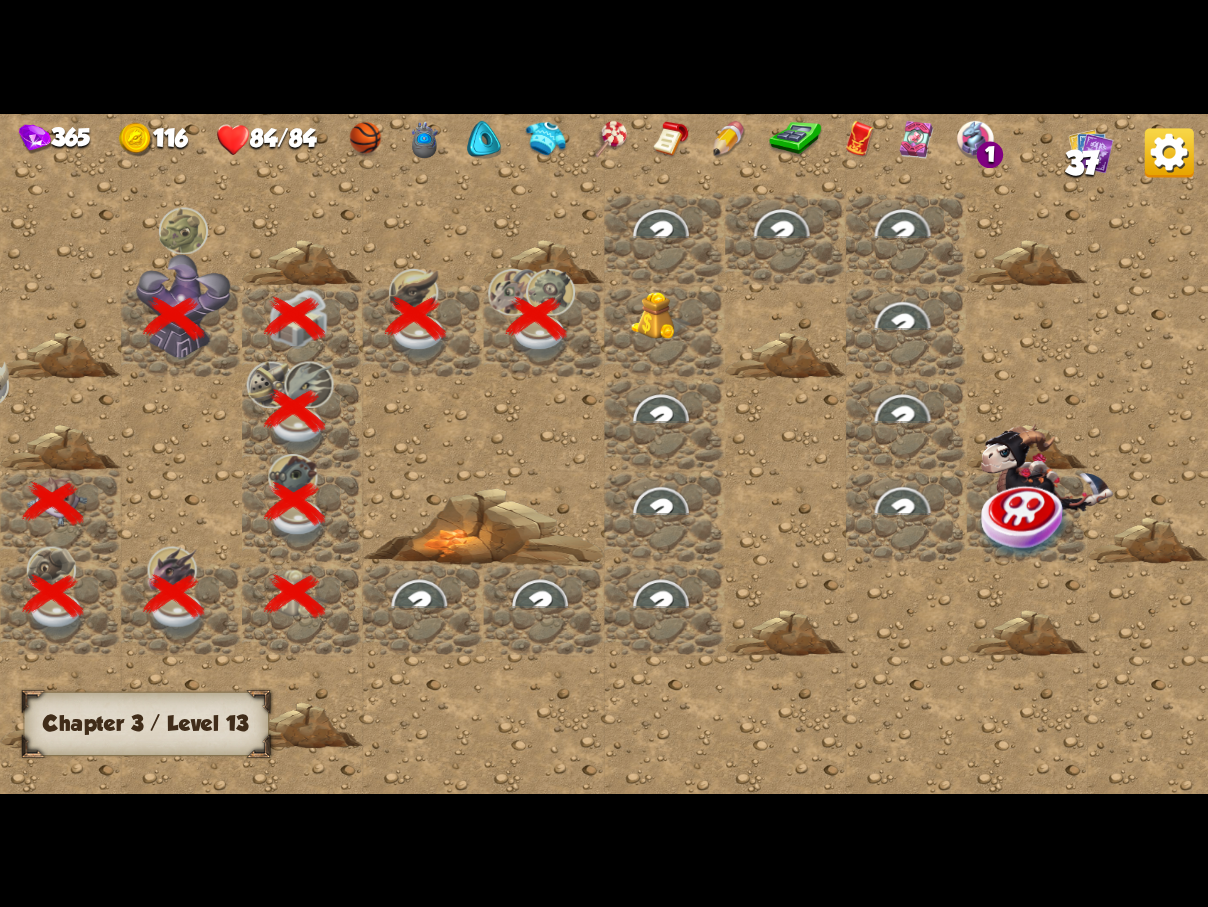 click at bounding box center [660, 316] 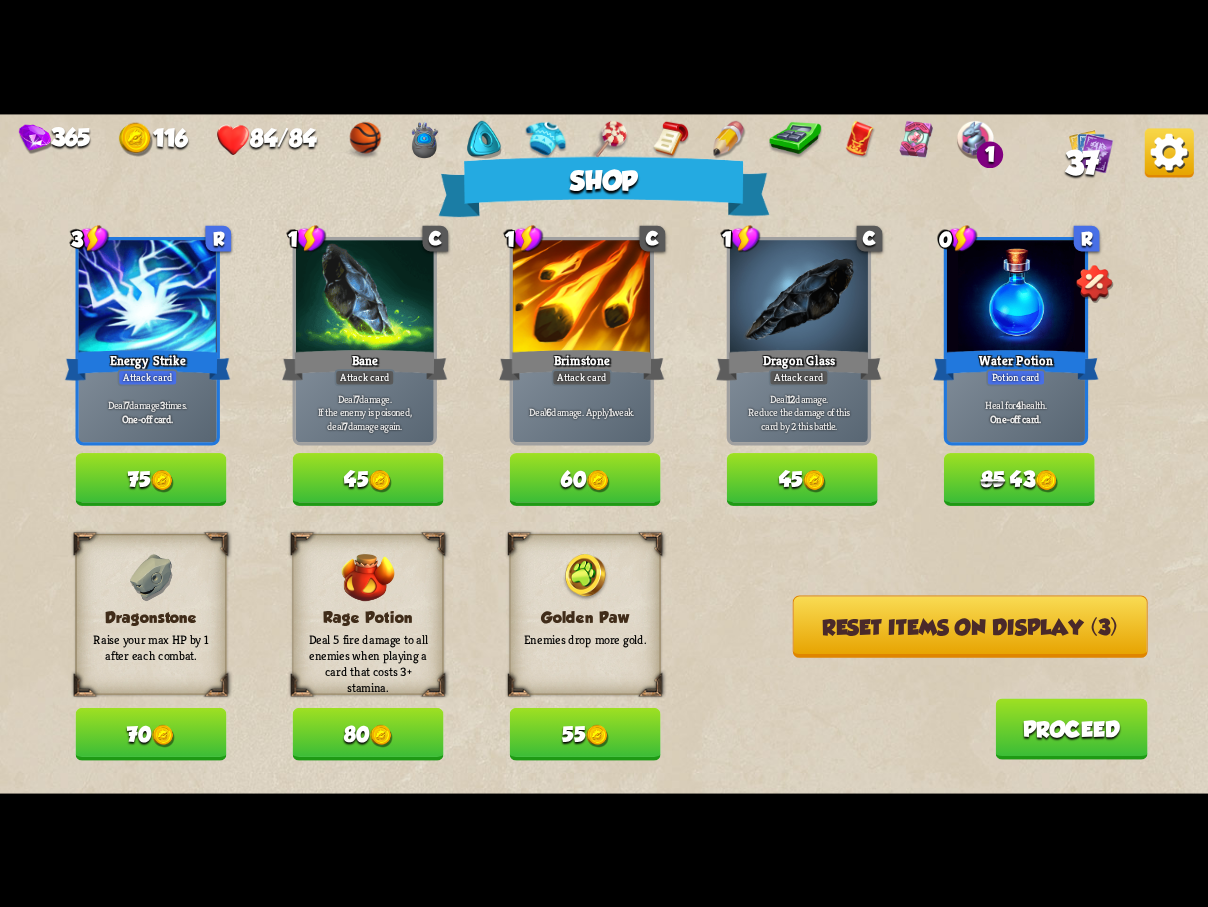 click on "70" at bounding box center (151, 734) 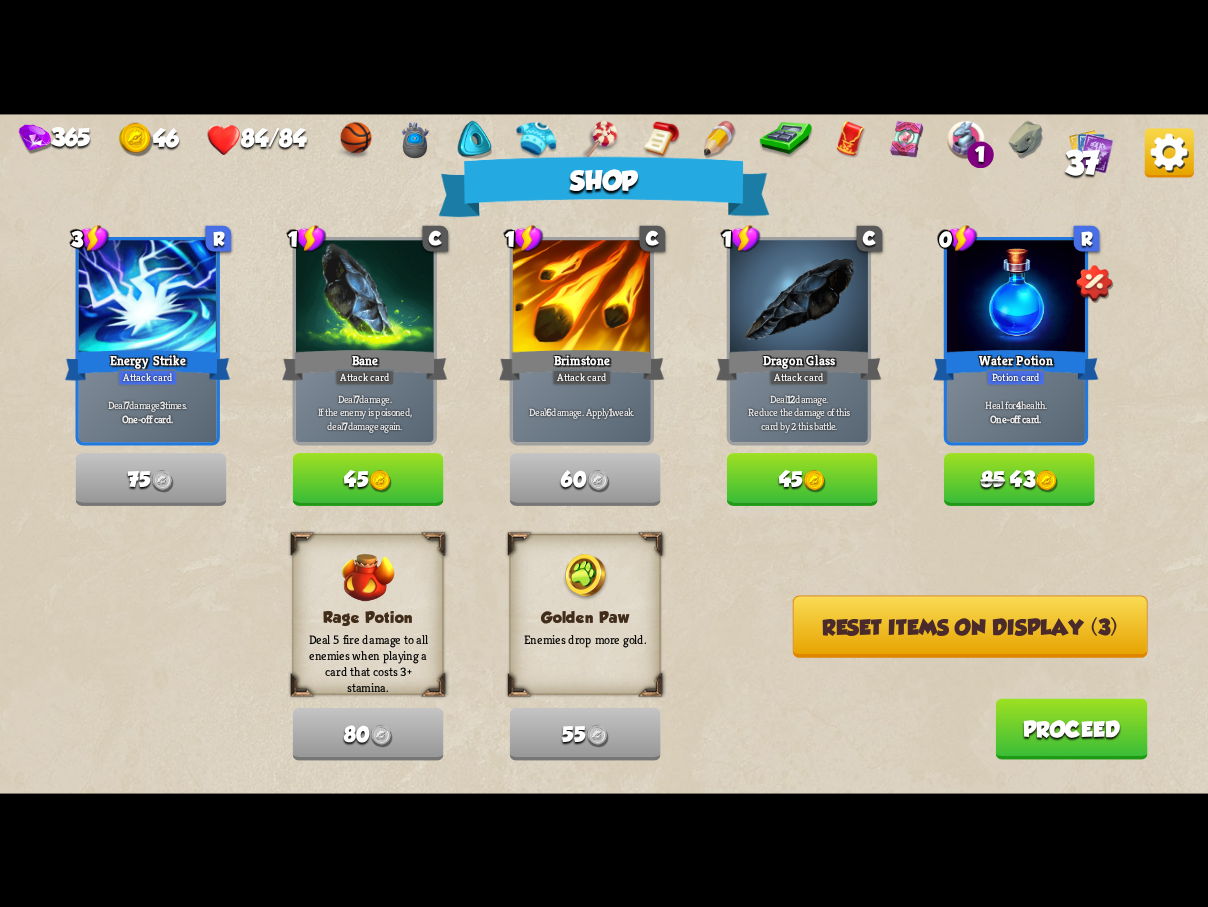 click on "Proceed" at bounding box center (1071, 728) 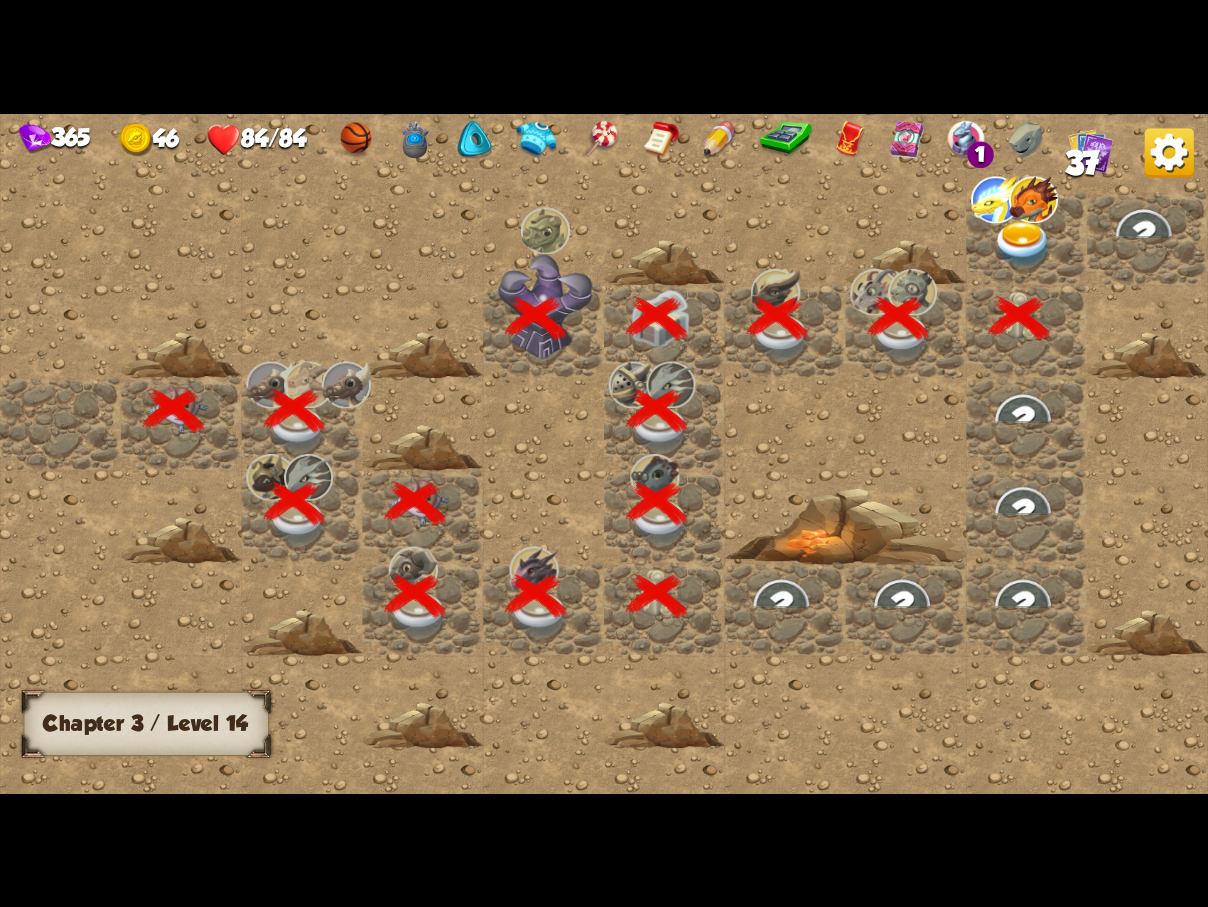 scroll, scrollTop: 0, scrollLeft: 384, axis: horizontal 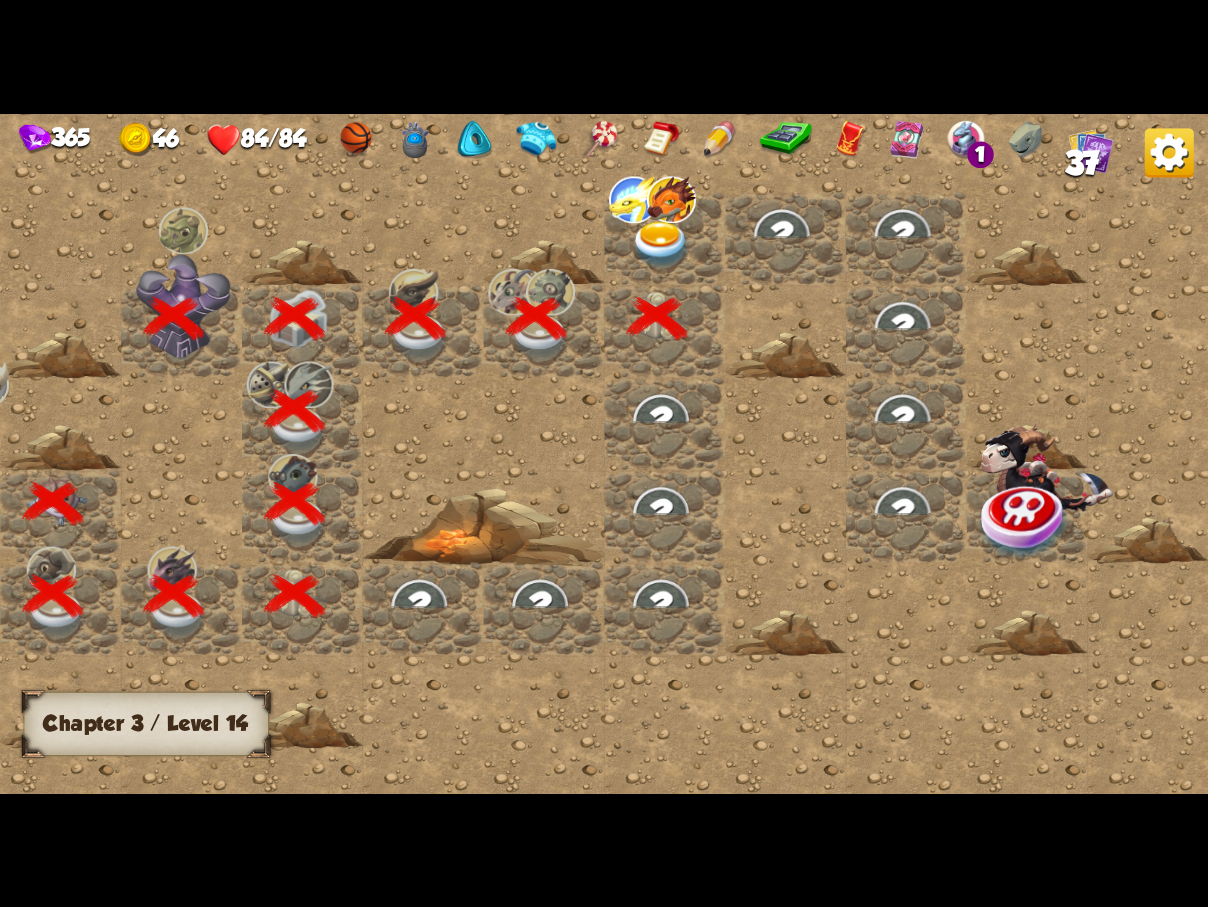click at bounding box center [660, 420] 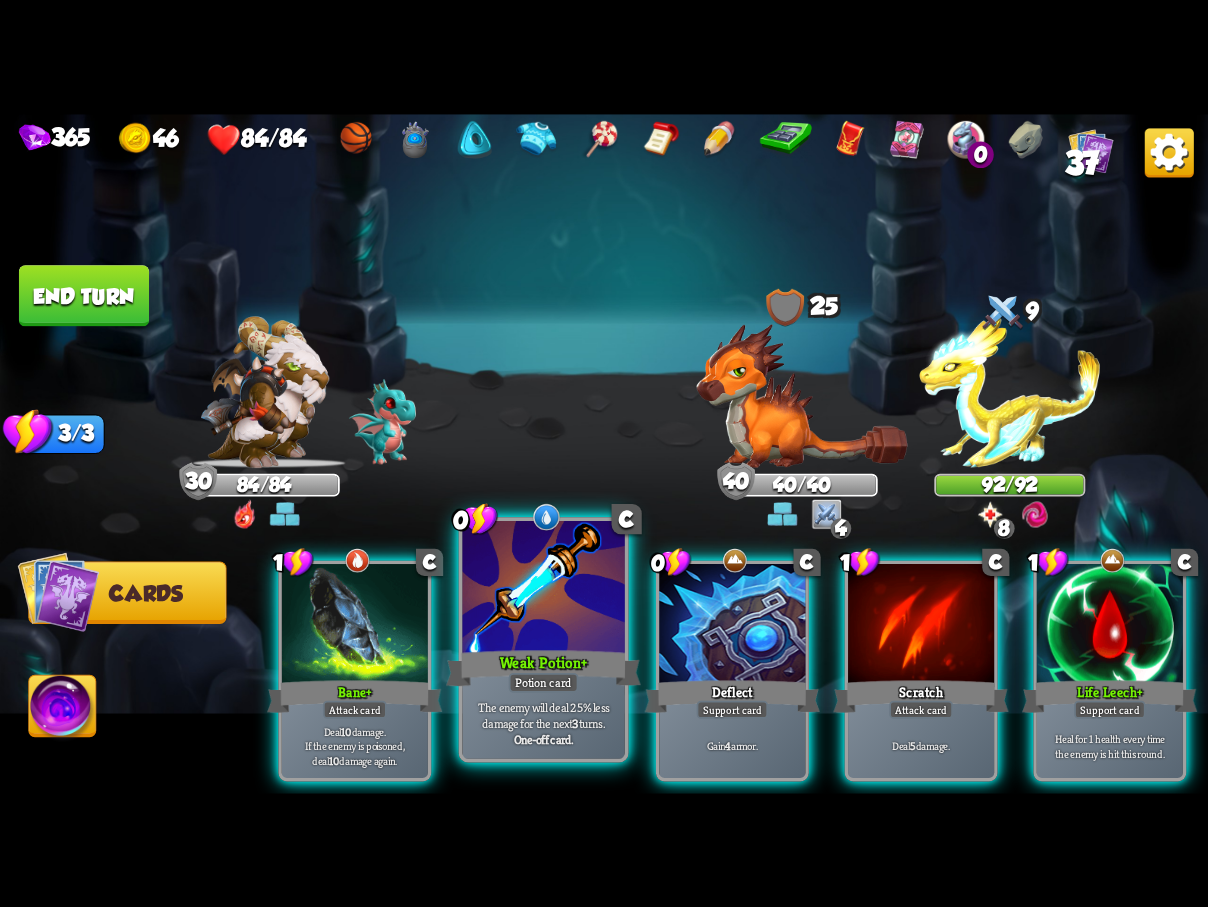 click at bounding box center [543, 589] 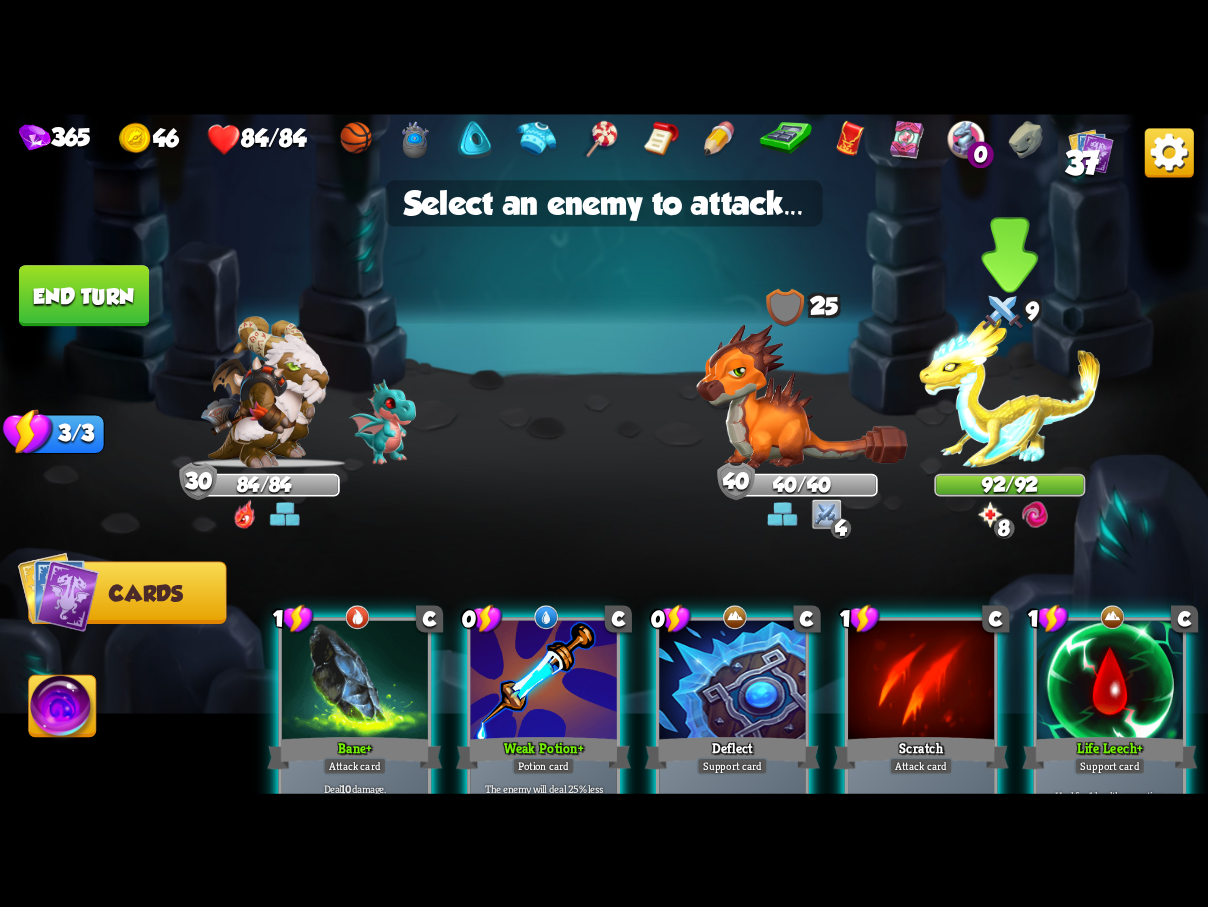 click at bounding box center (1009, 392) 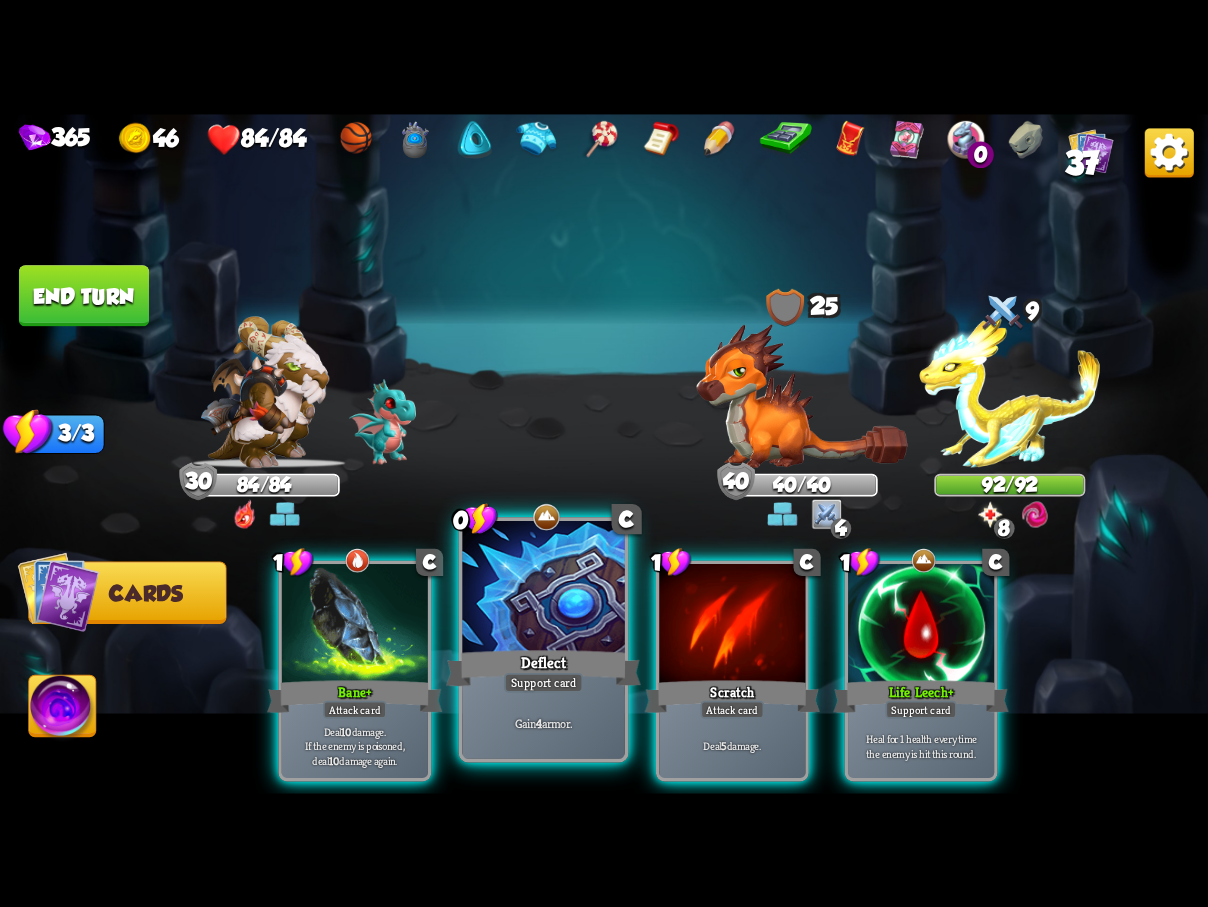 click at bounding box center [543, 589] 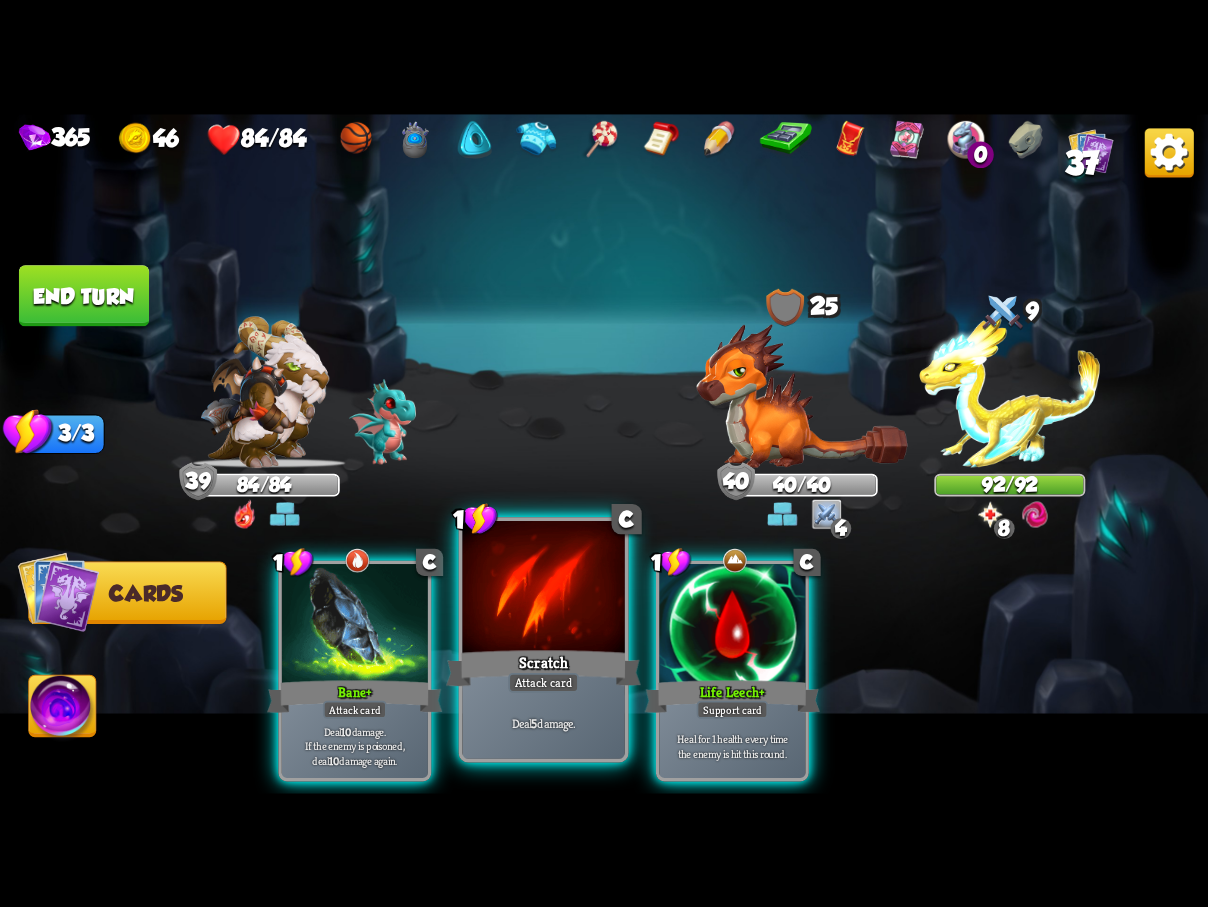 click at bounding box center [543, 589] 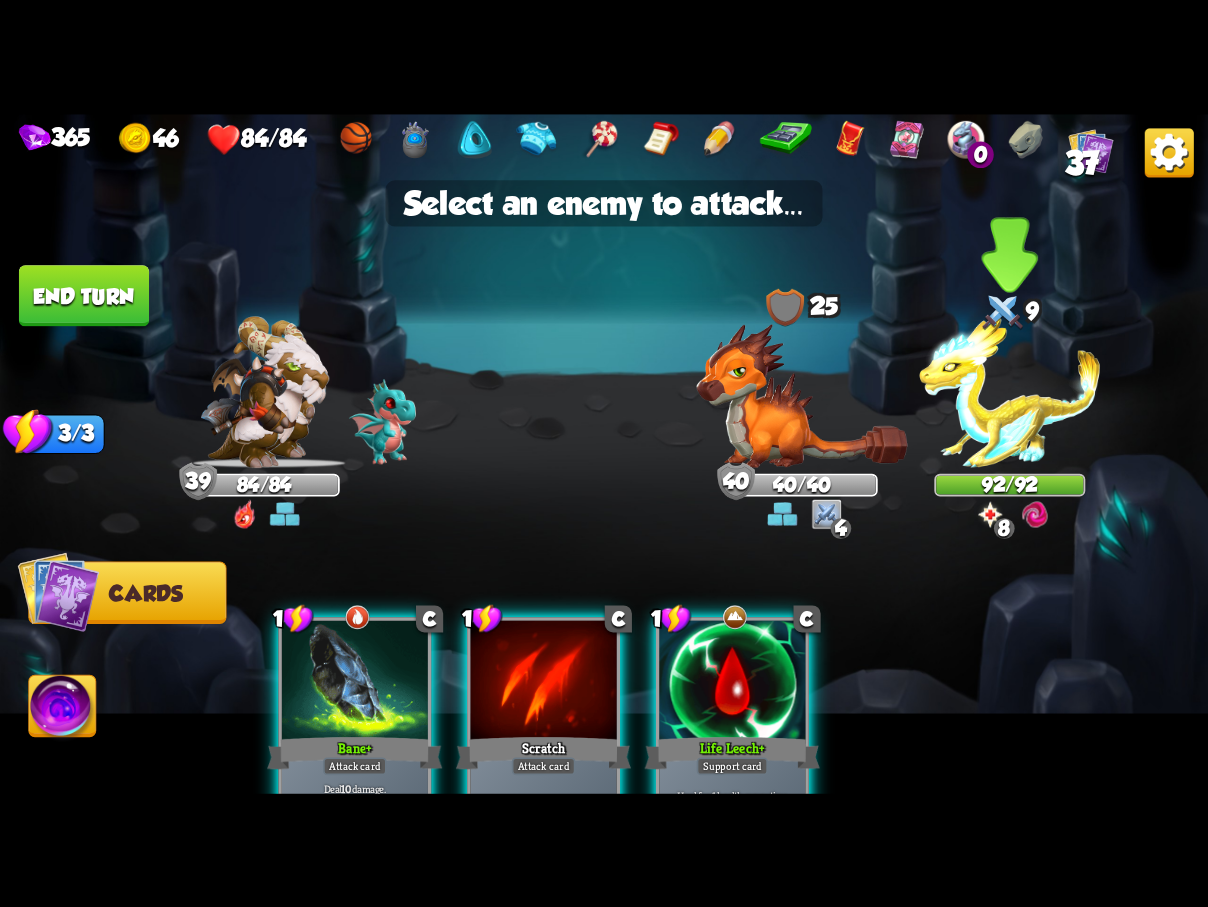 click at bounding box center (1009, 392) 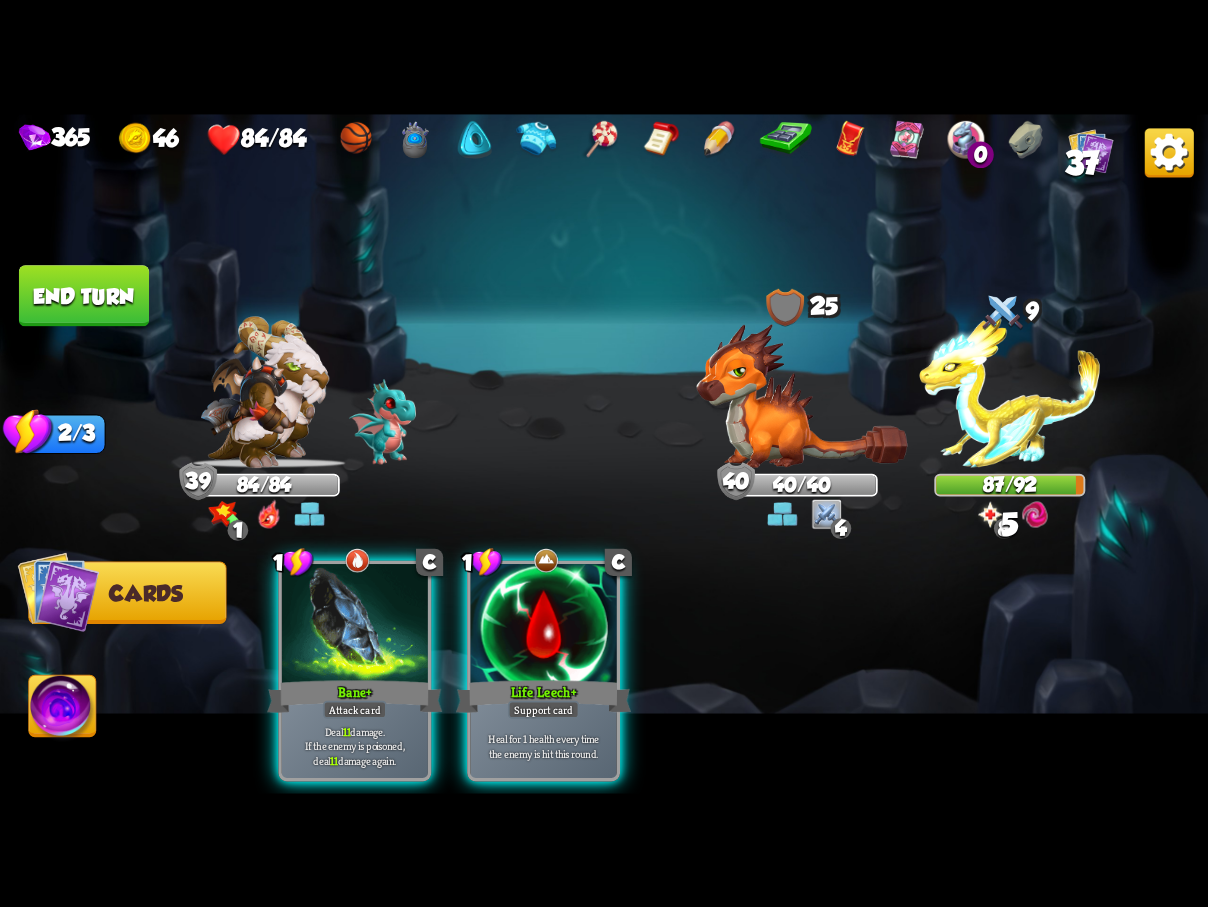 click on "End turn" at bounding box center (84, 295) 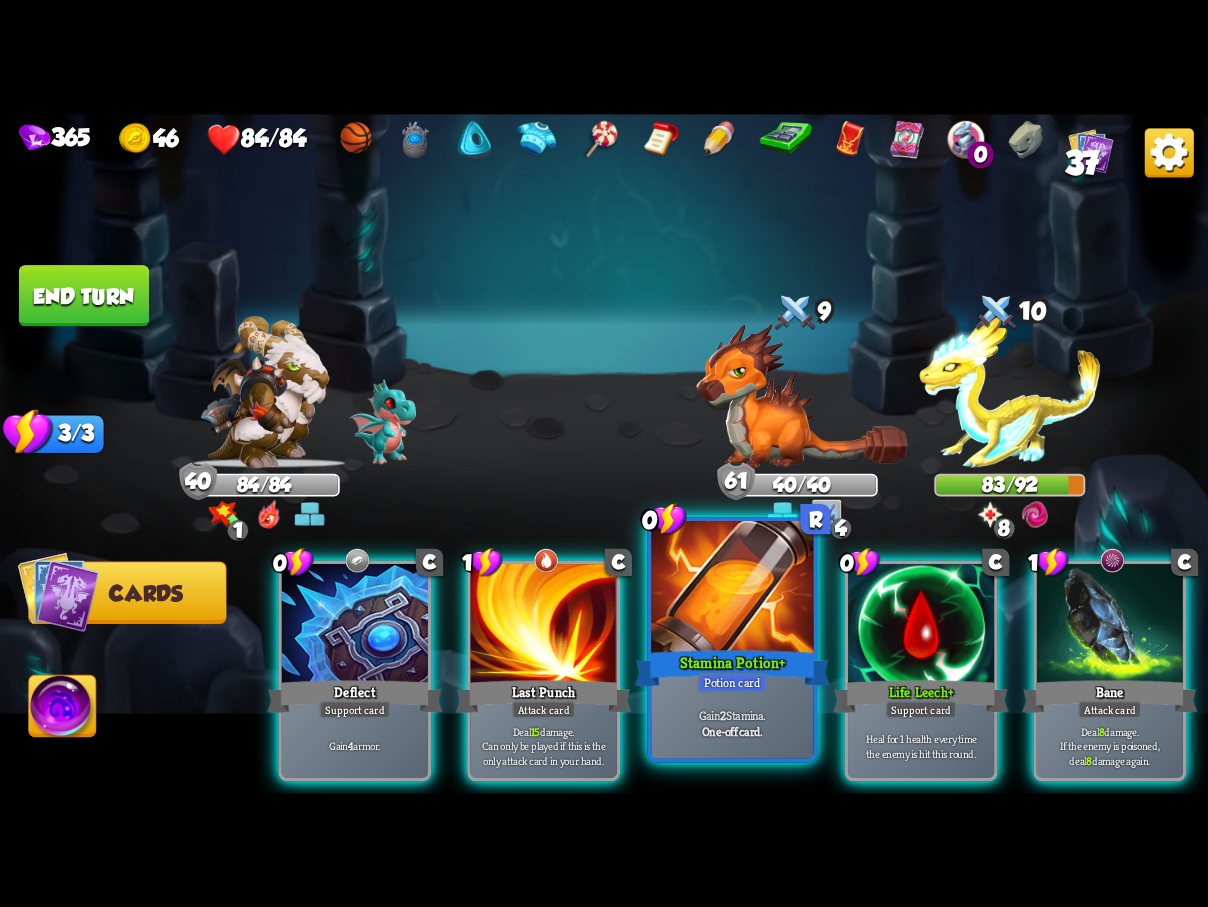 click at bounding box center [732, 589] 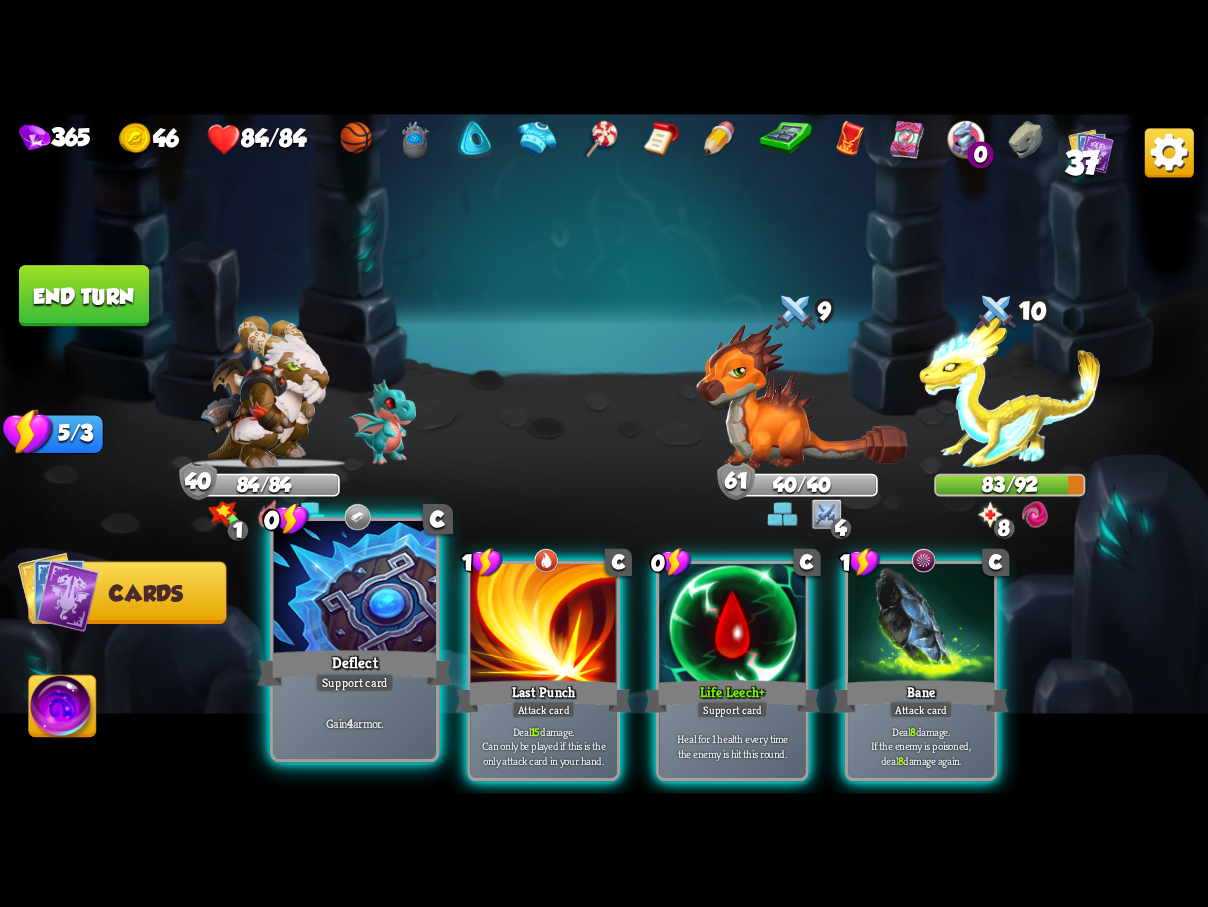 click at bounding box center [355, 589] 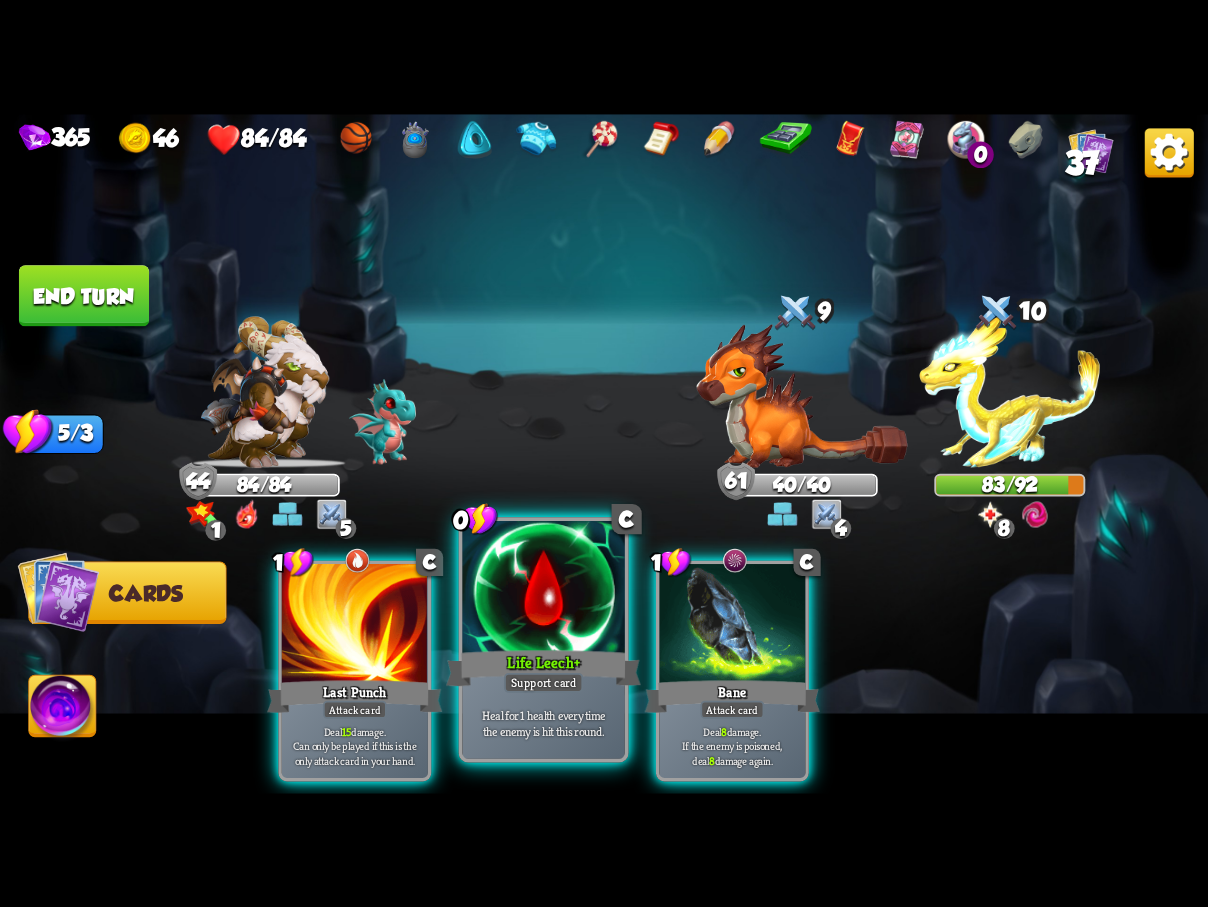 click at bounding box center (543, 589) 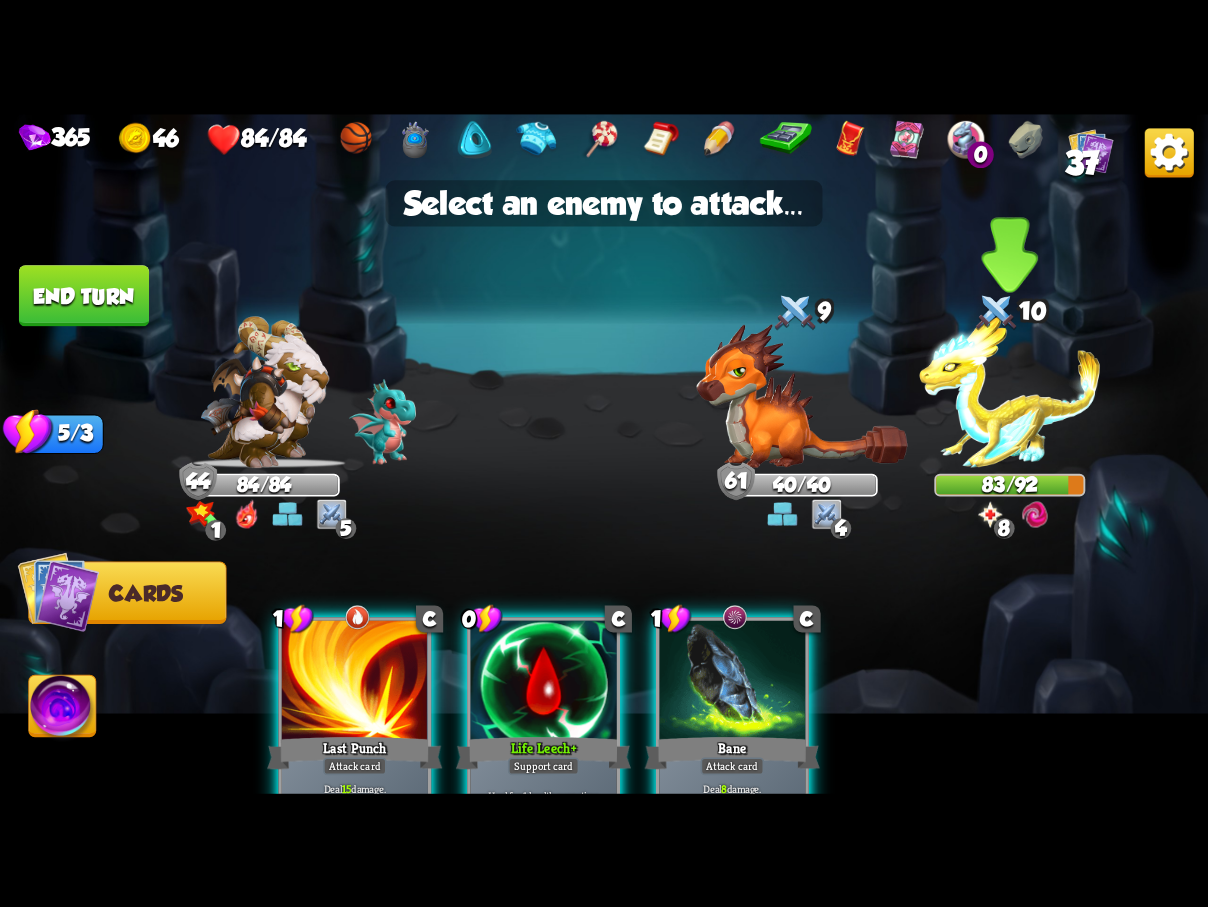 click at bounding box center [1009, 392] 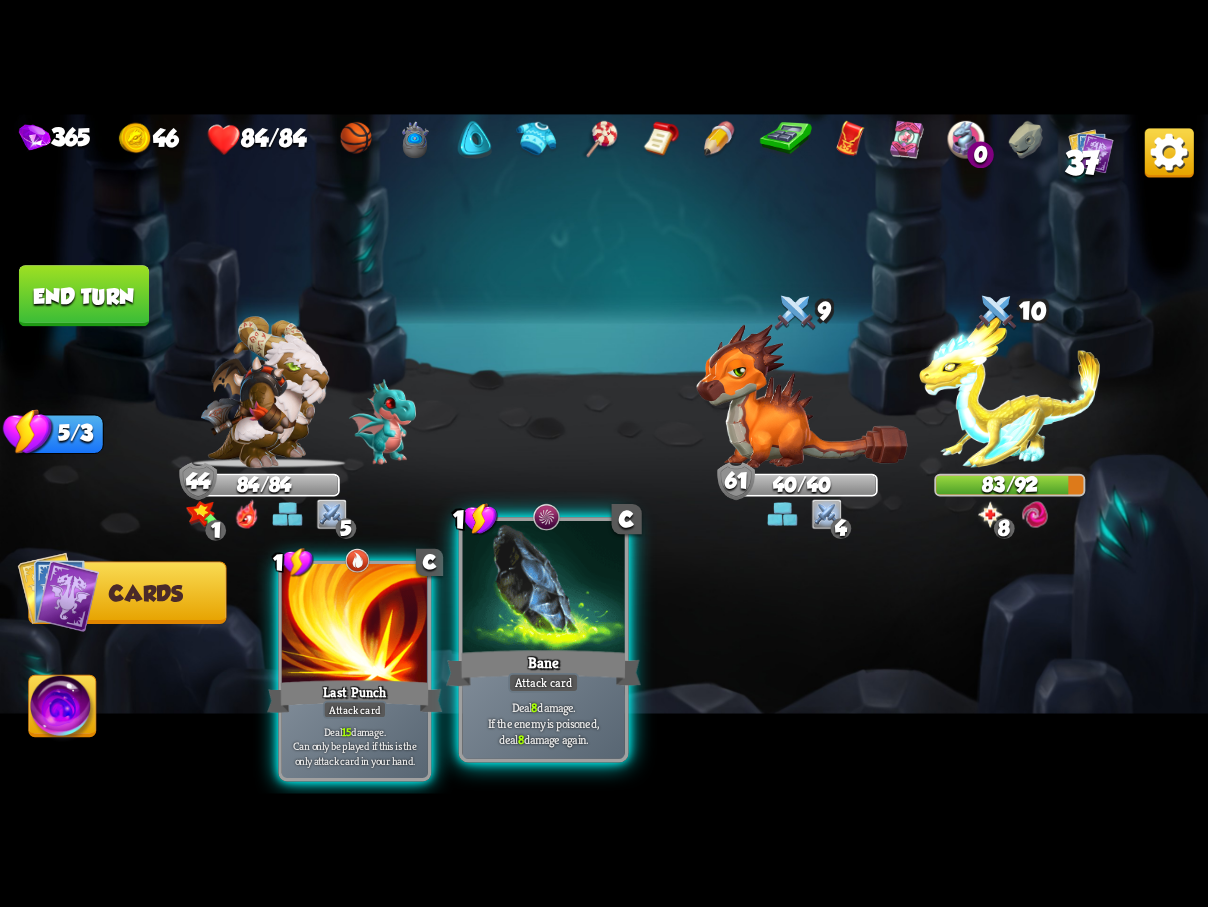 click on "Bane" at bounding box center [543, 667] 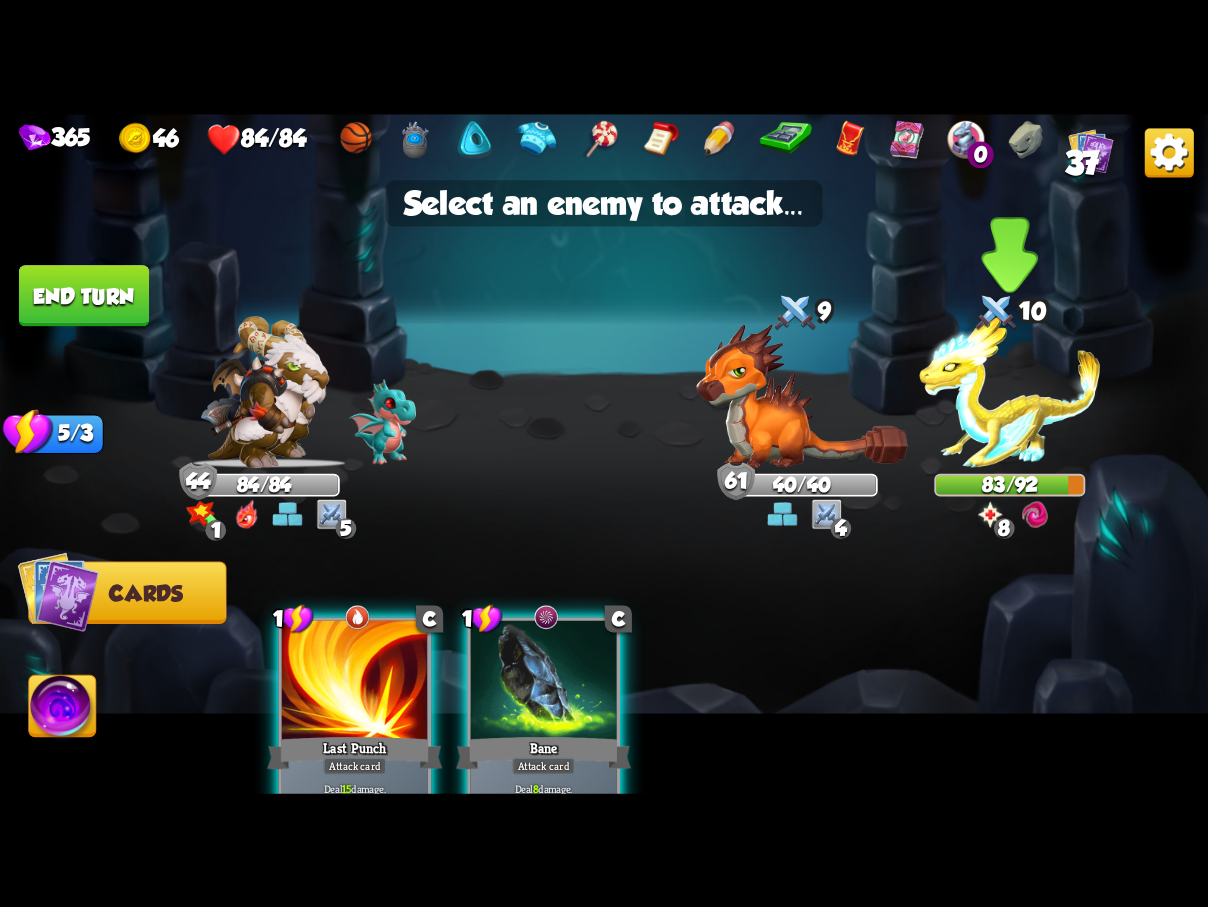 click at bounding box center [1009, 392] 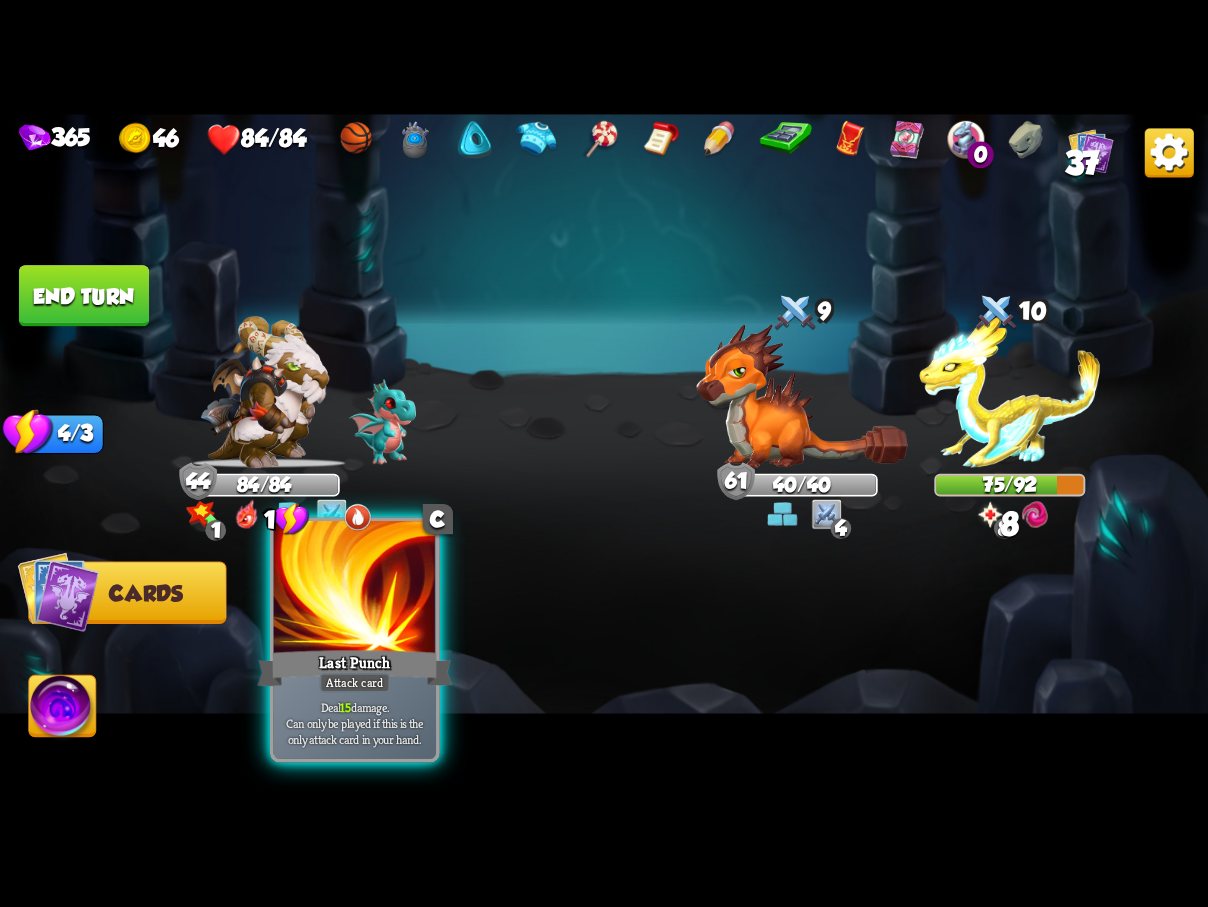 click on "Last Punch" at bounding box center [354, 667] 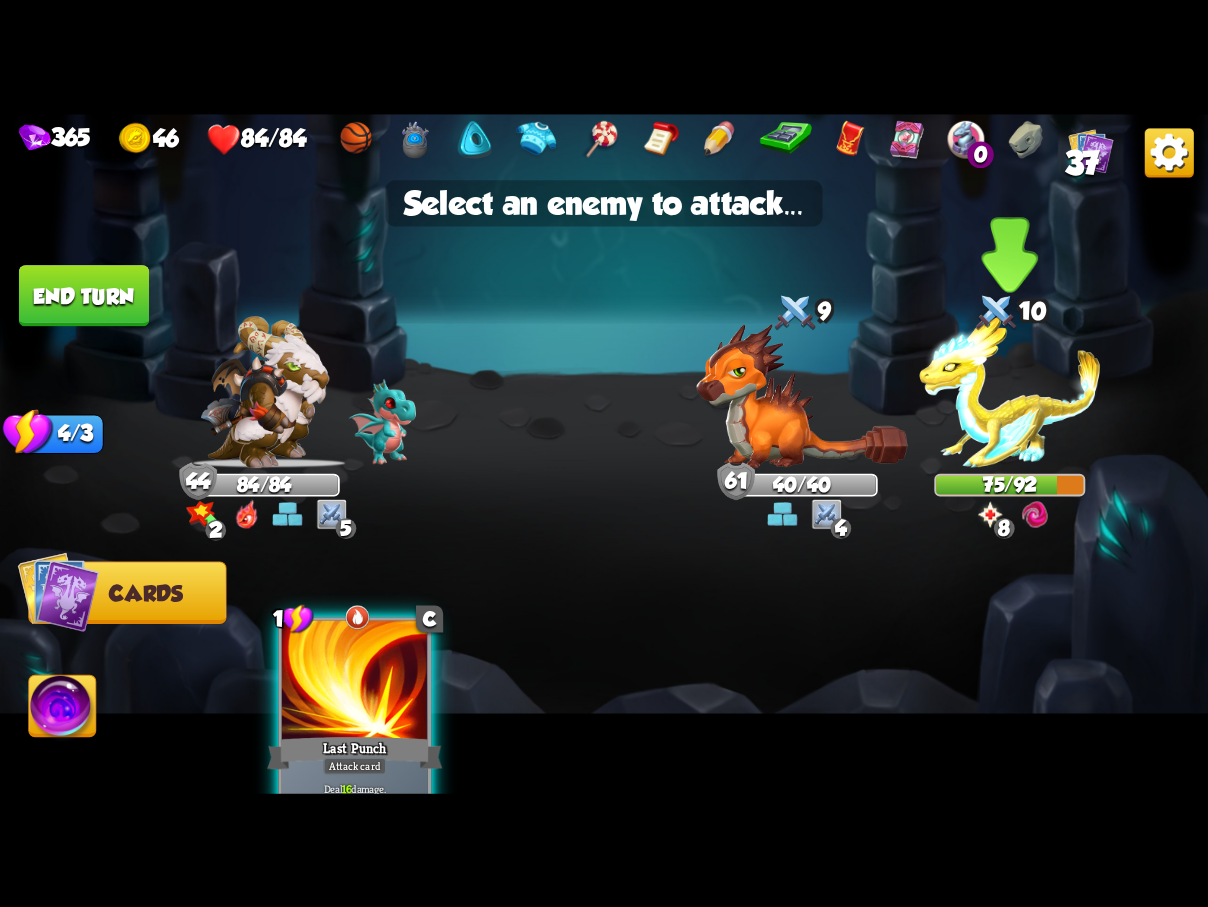 click at bounding box center [1009, 392] 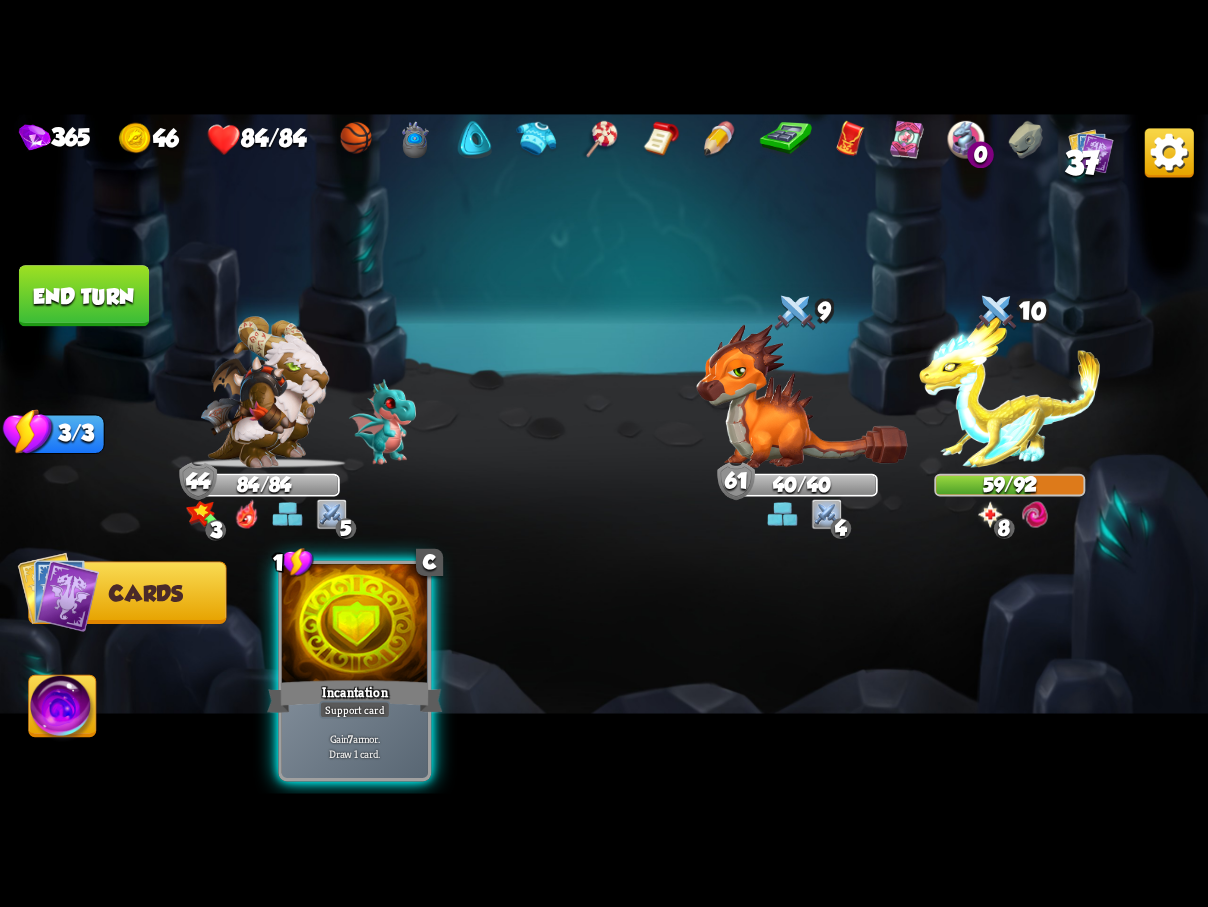 click on "End turn" at bounding box center (84, 295) 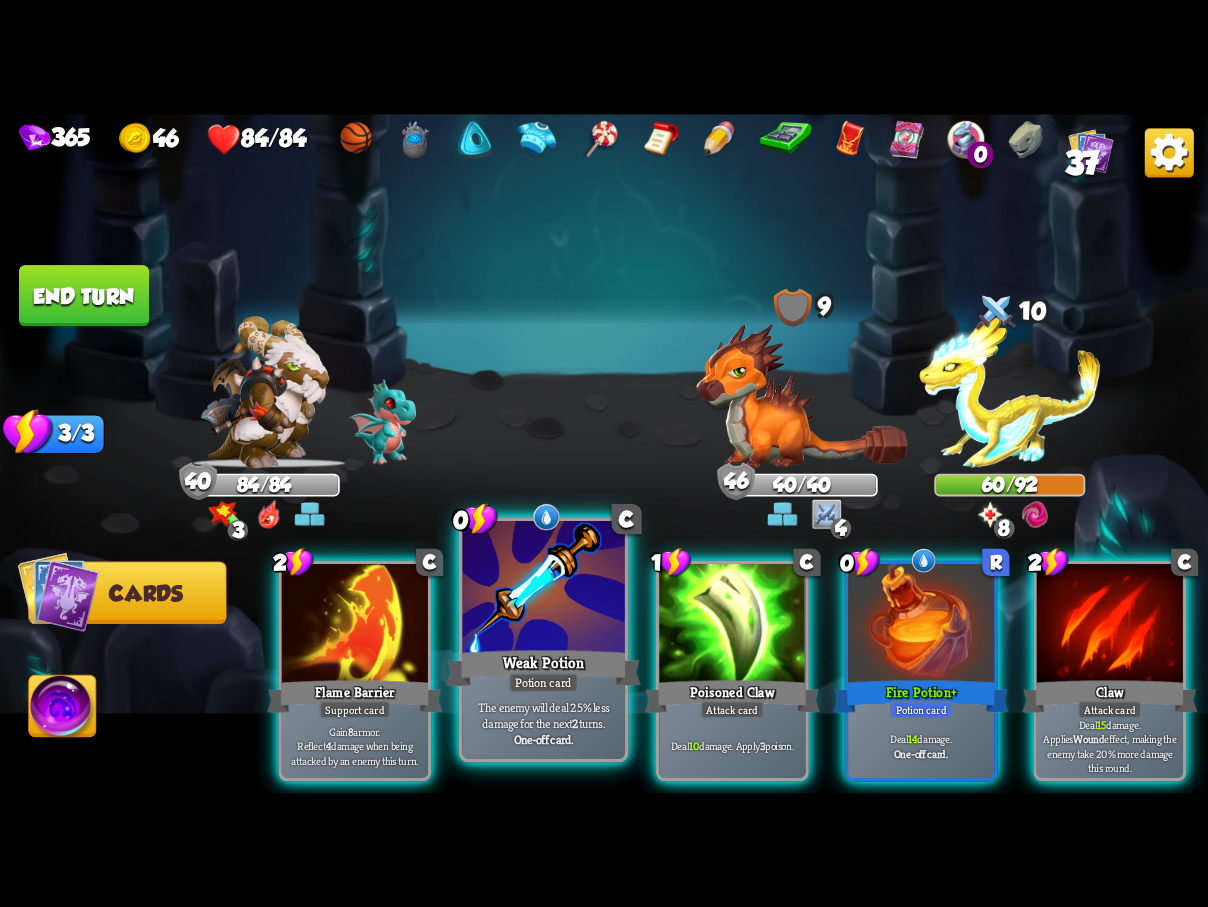 click at bounding box center [543, 589] 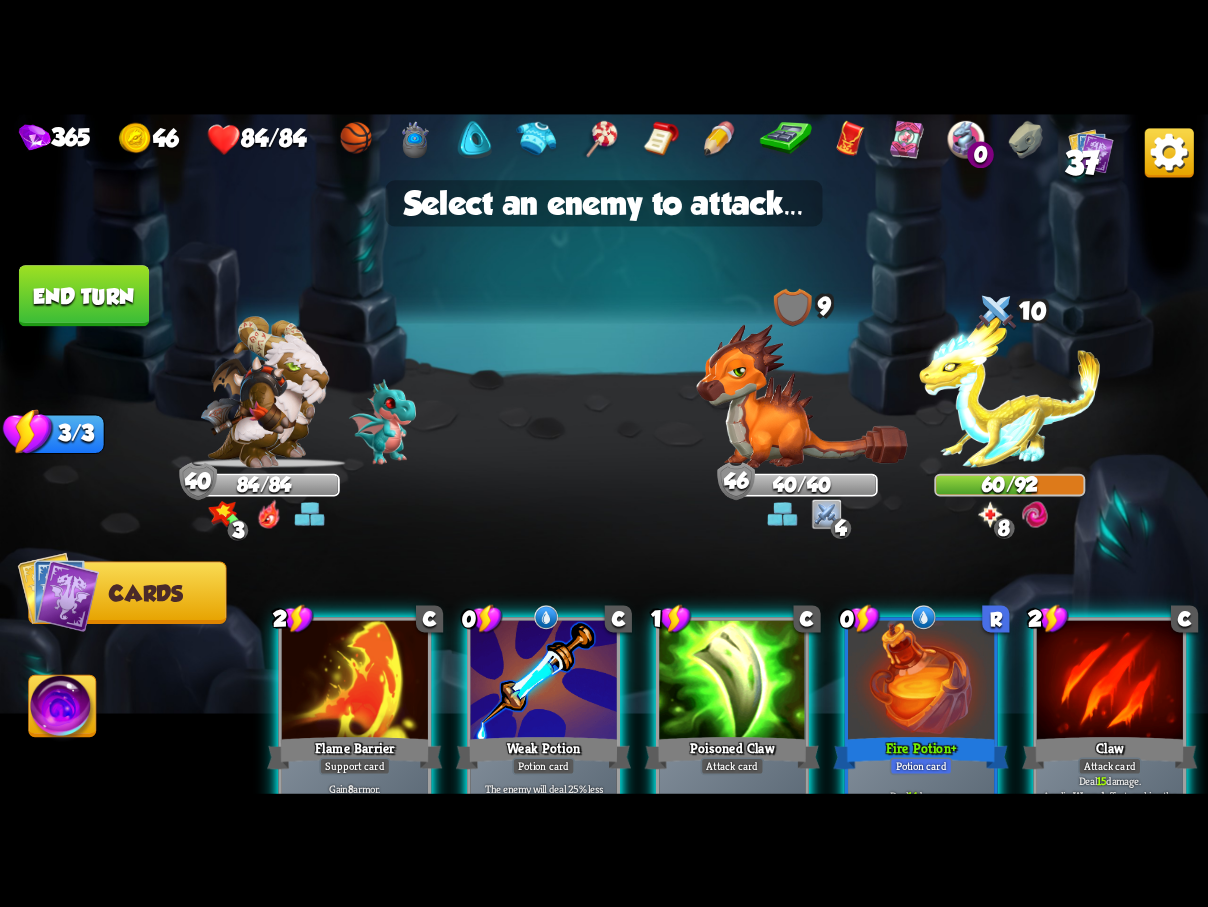 click at bounding box center [544, 681] 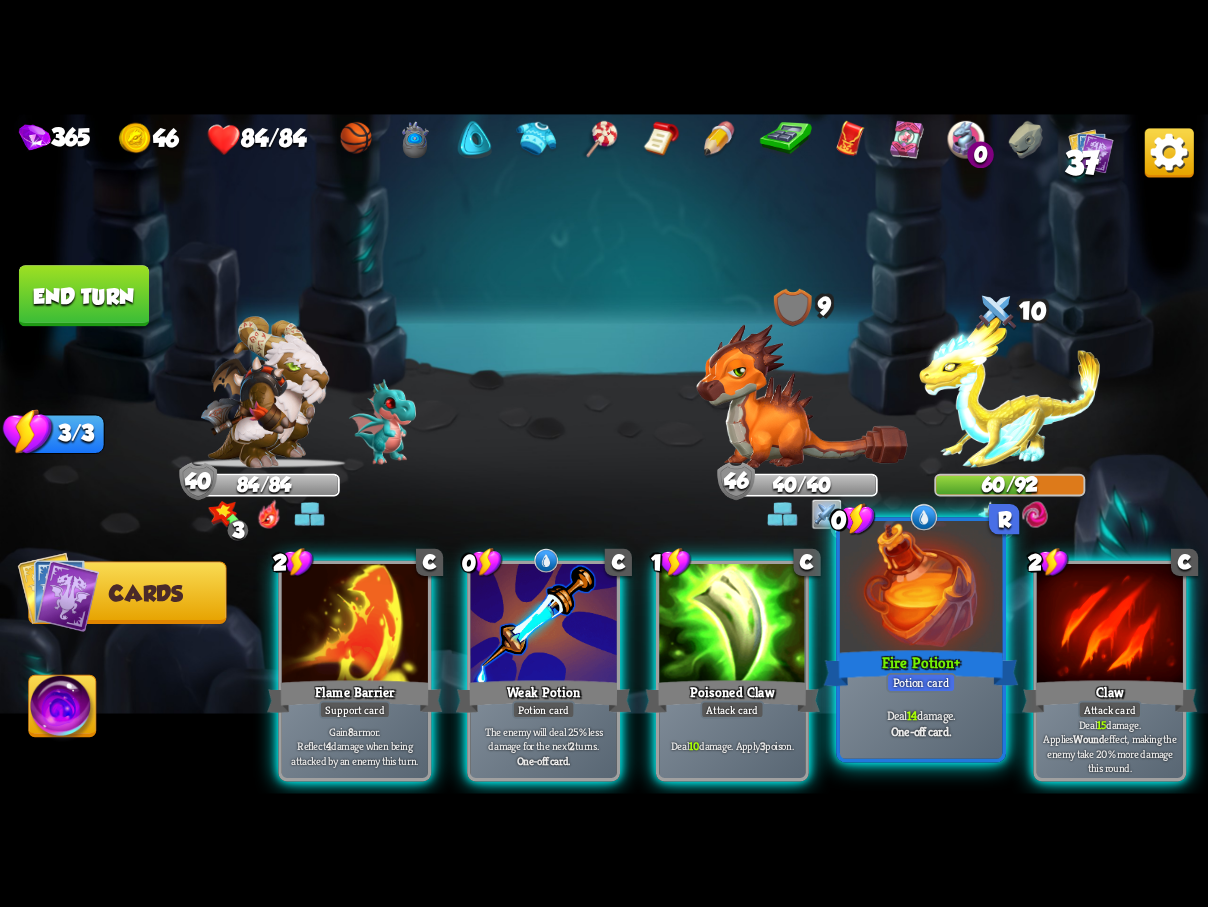 click at bounding box center [921, 589] 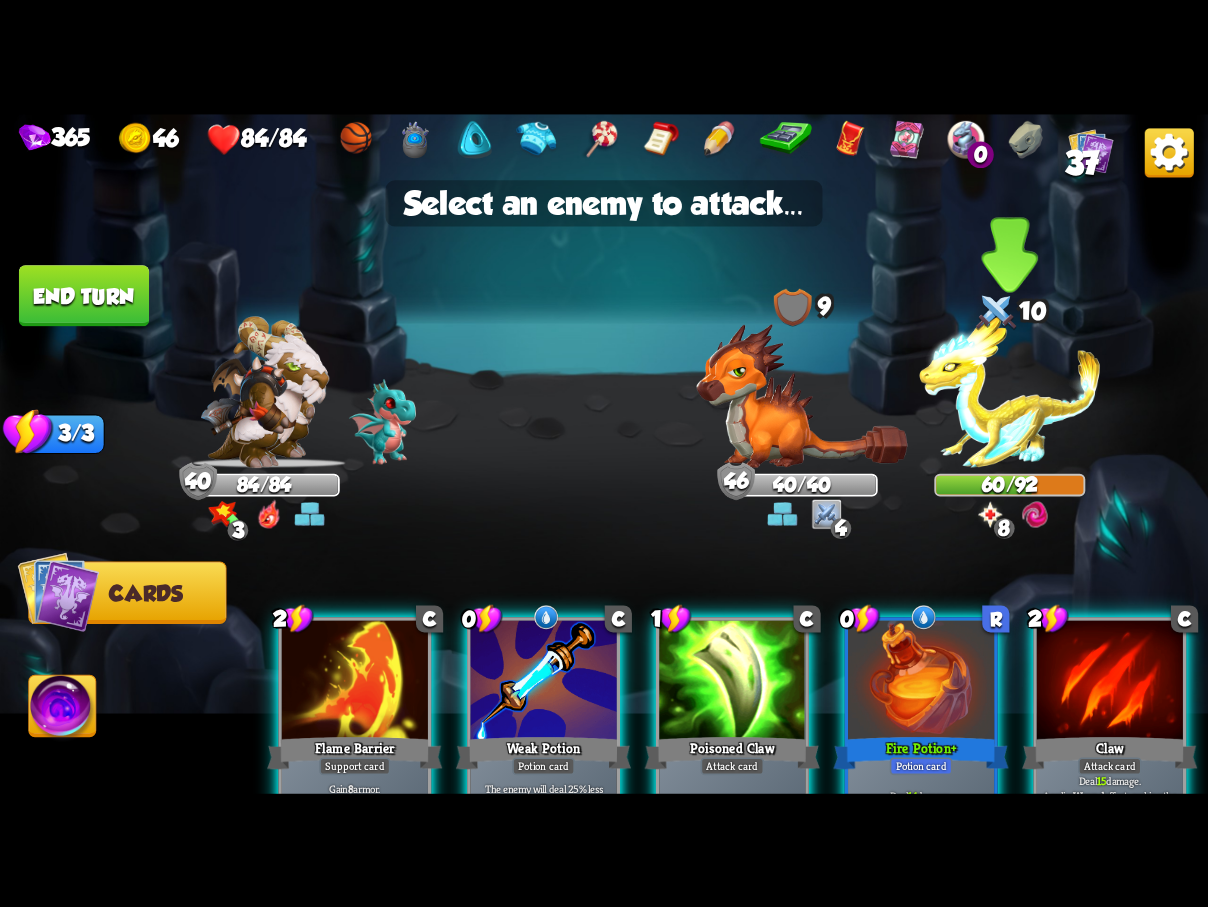 click at bounding box center (1009, 392) 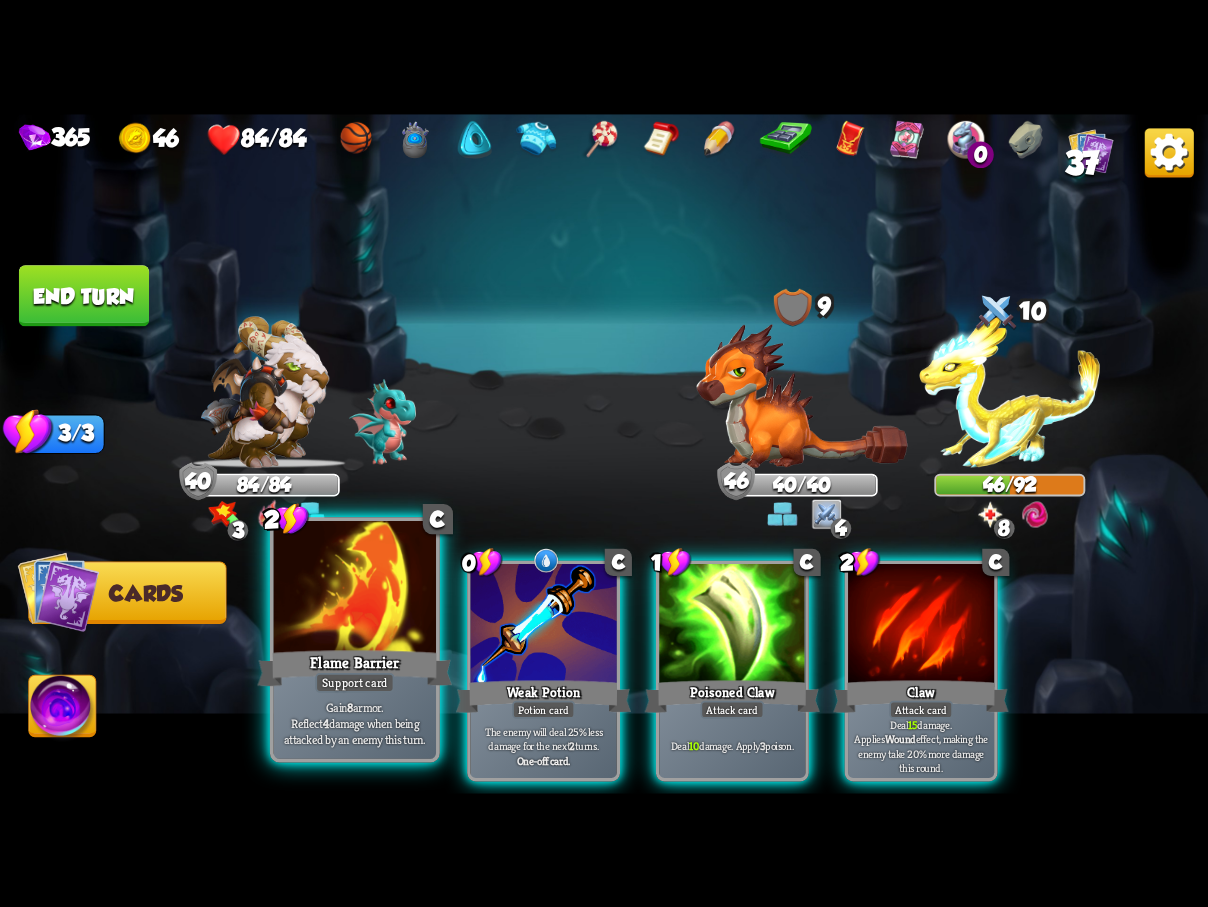 click on "Support card" at bounding box center [354, 682] 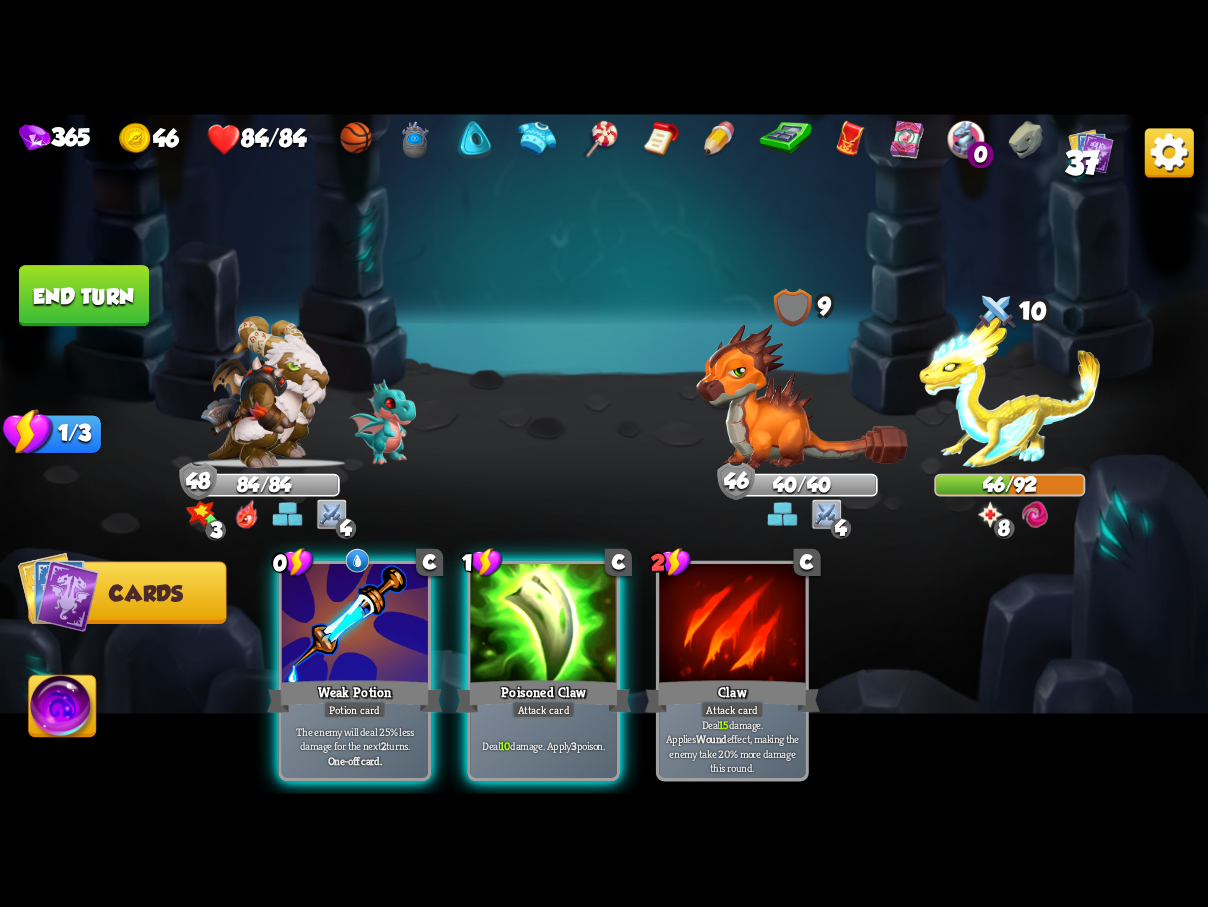 click on "End turn" at bounding box center [84, 295] 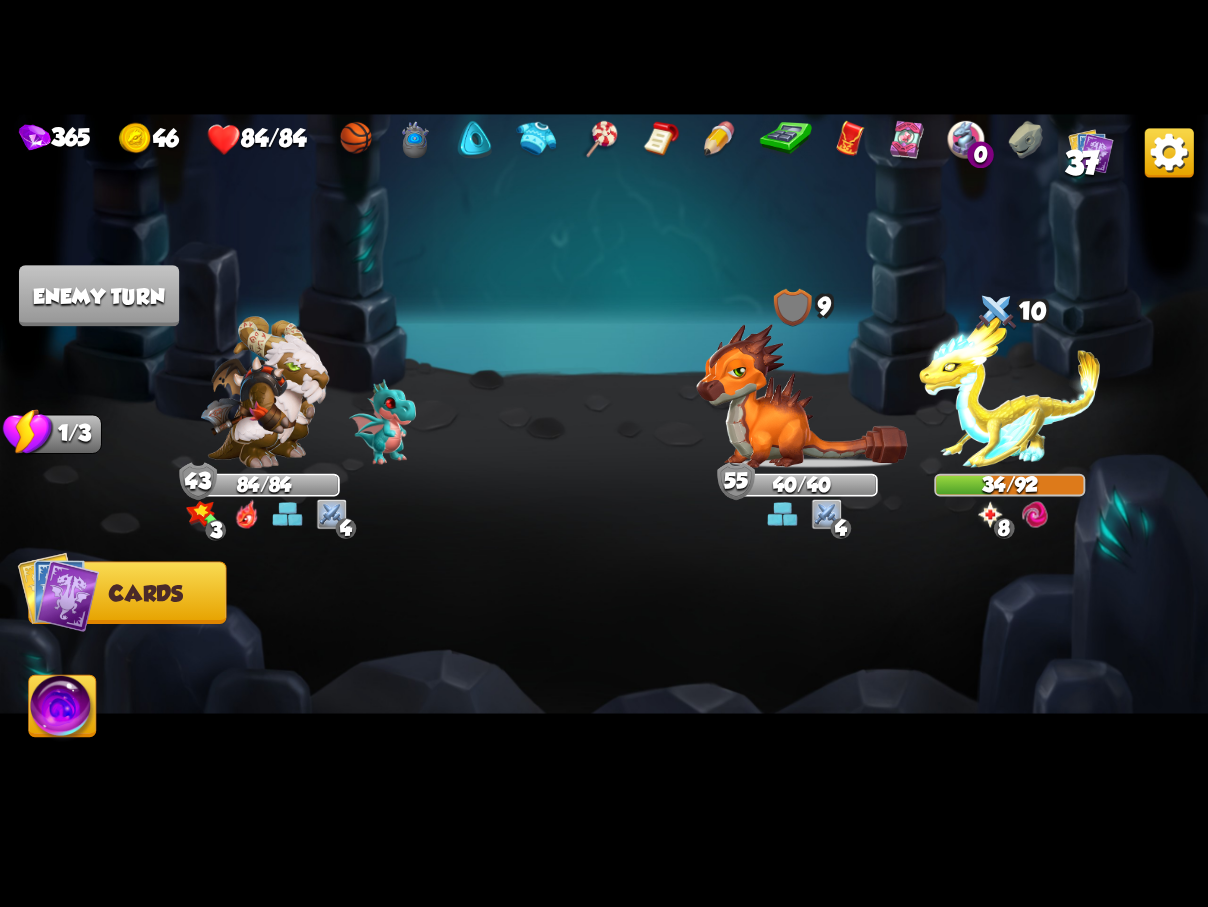click at bounding box center (725, 642) 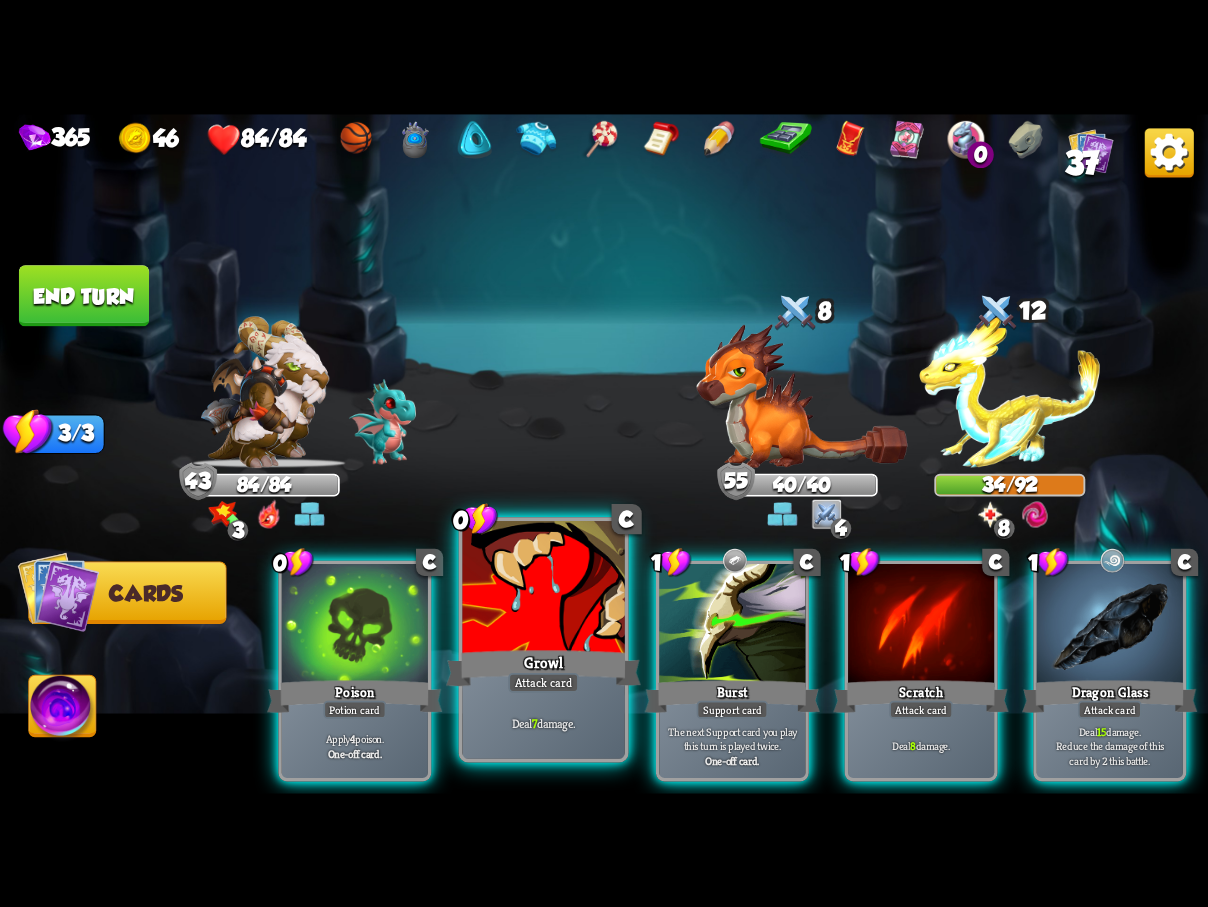 click at bounding box center (543, 589) 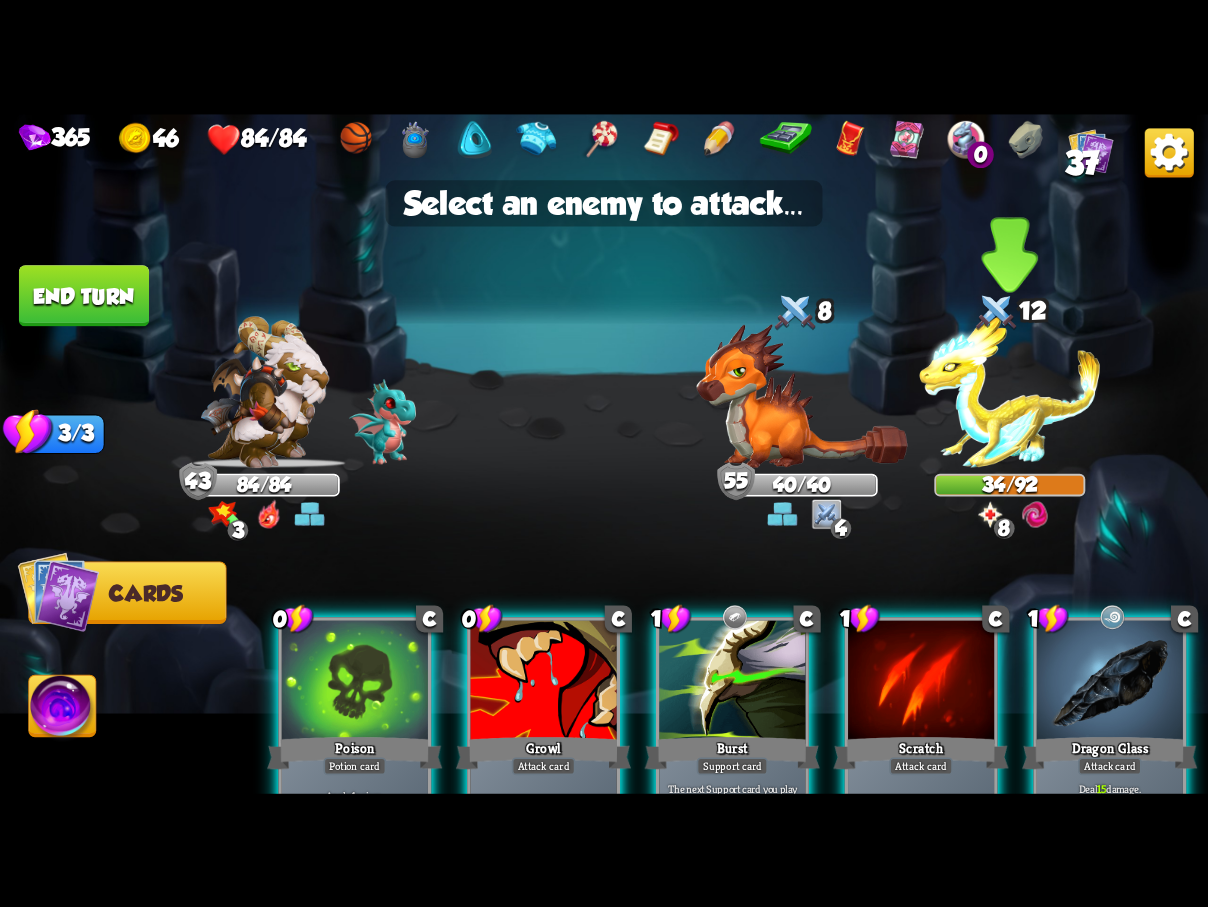click at bounding box center [1009, 392] 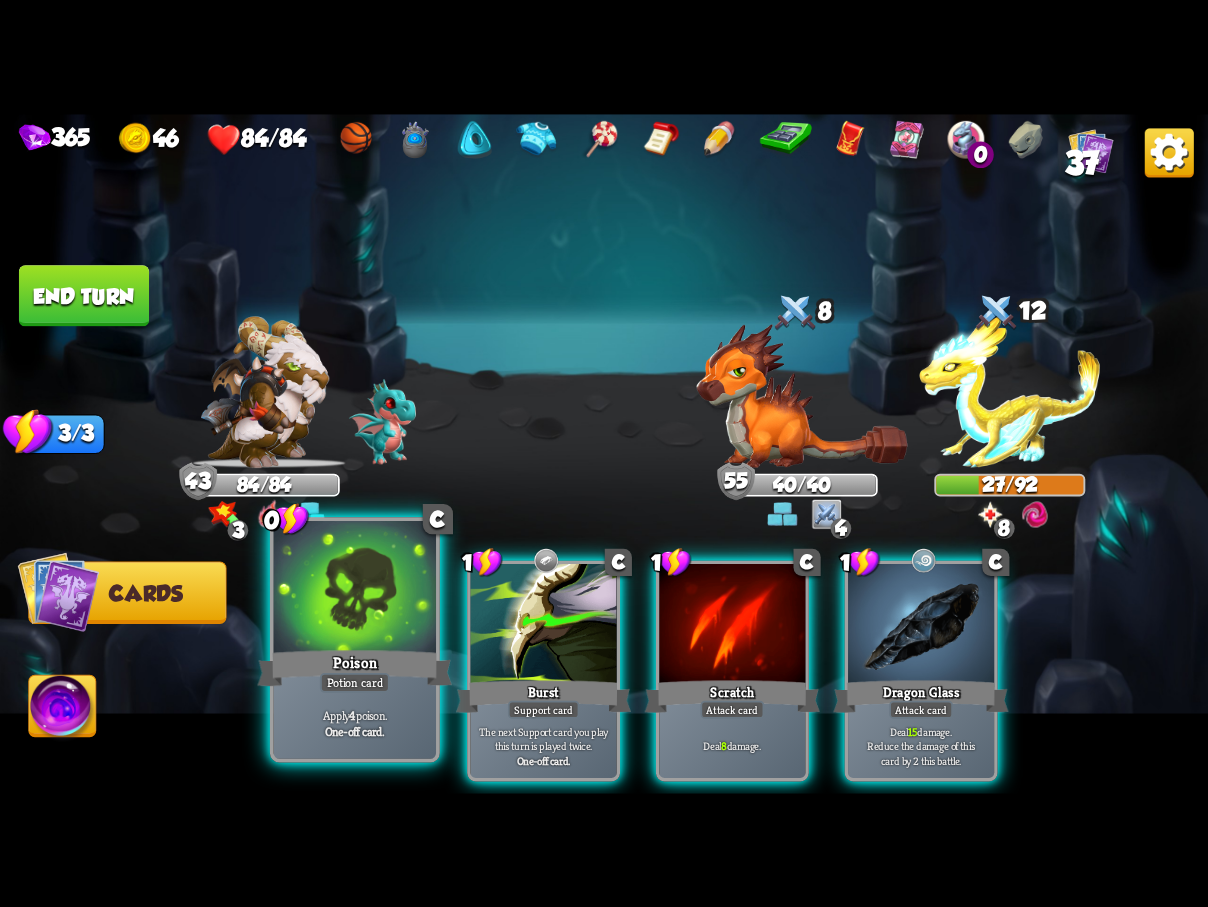 click on "Poison" at bounding box center (354, 667) 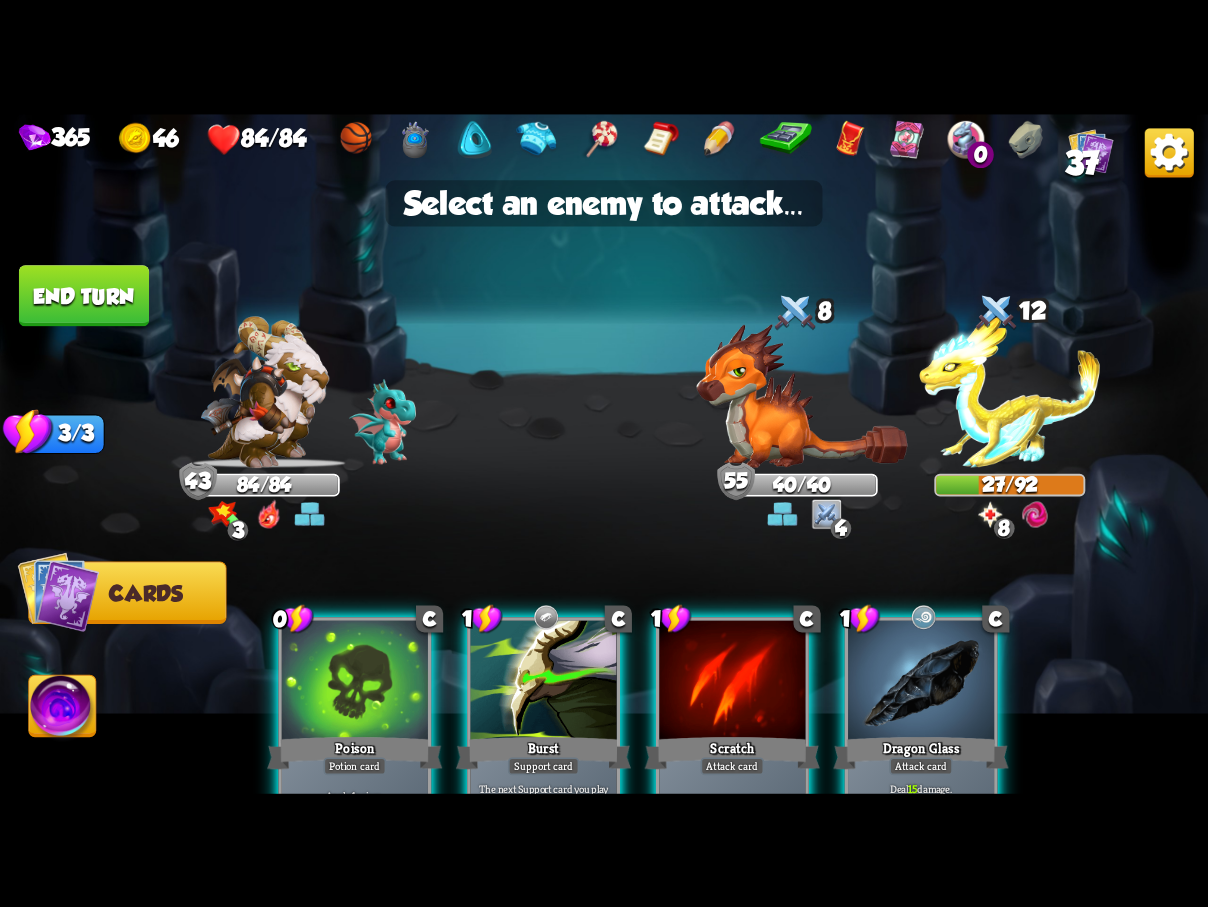 click at bounding box center (355, 681) 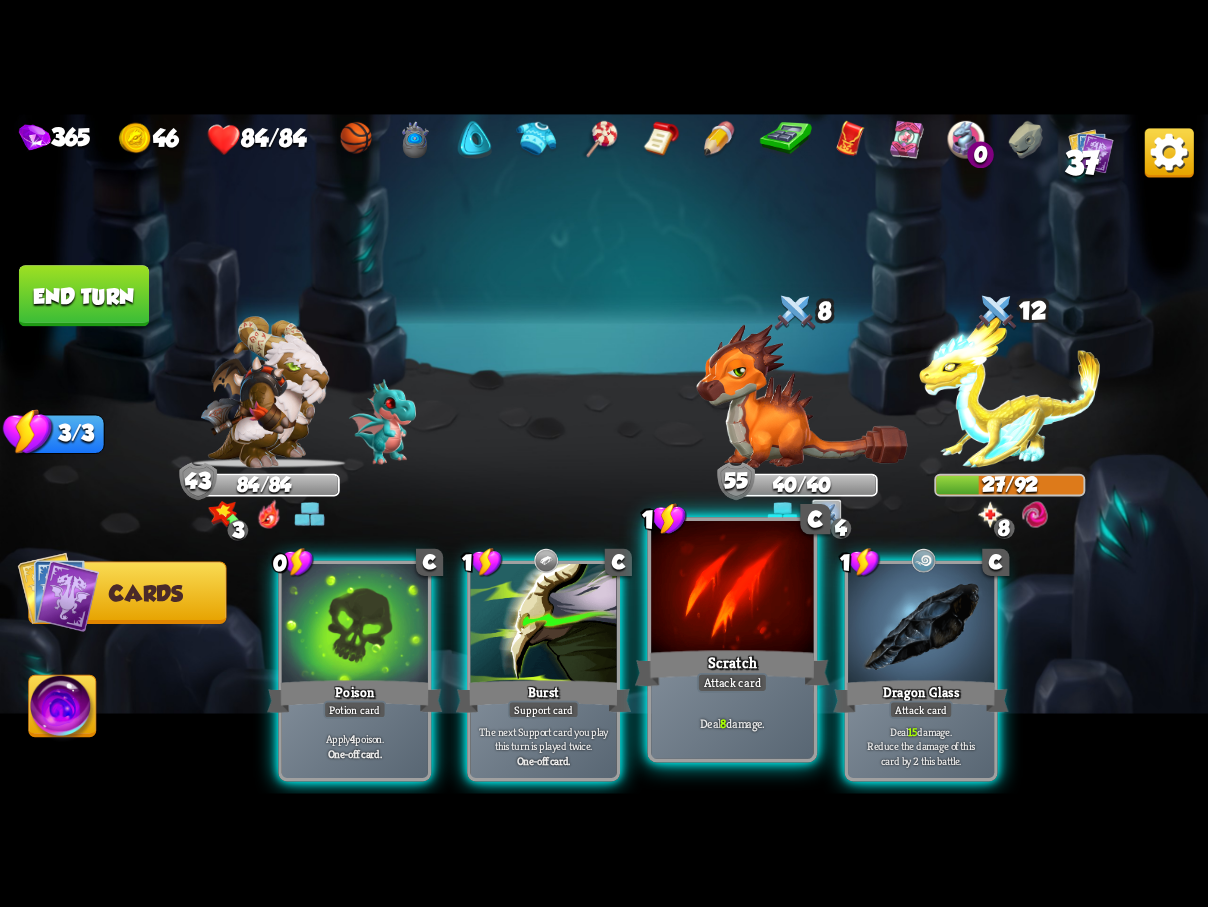 click on "Scratch" at bounding box center (732, 667) 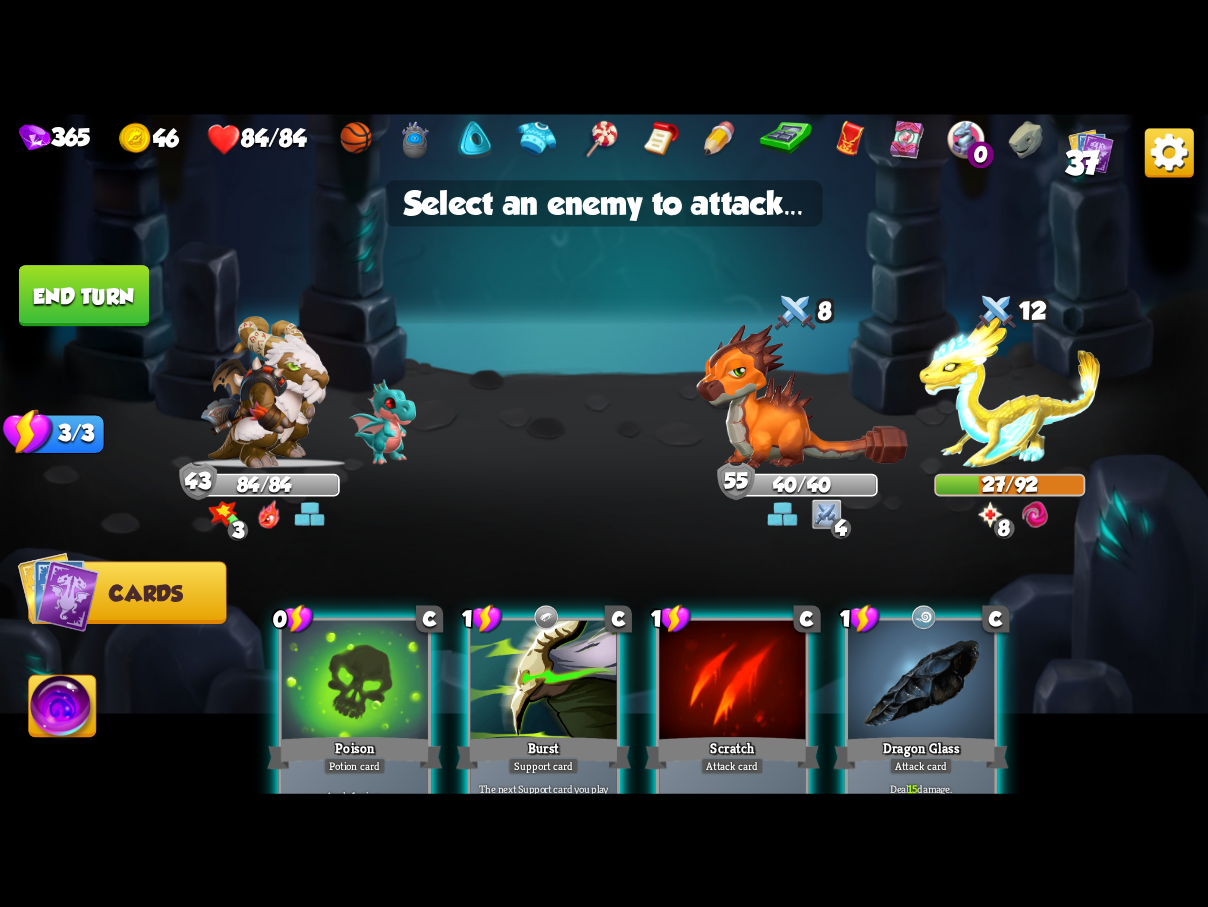 click at bounding box center [604, 454] 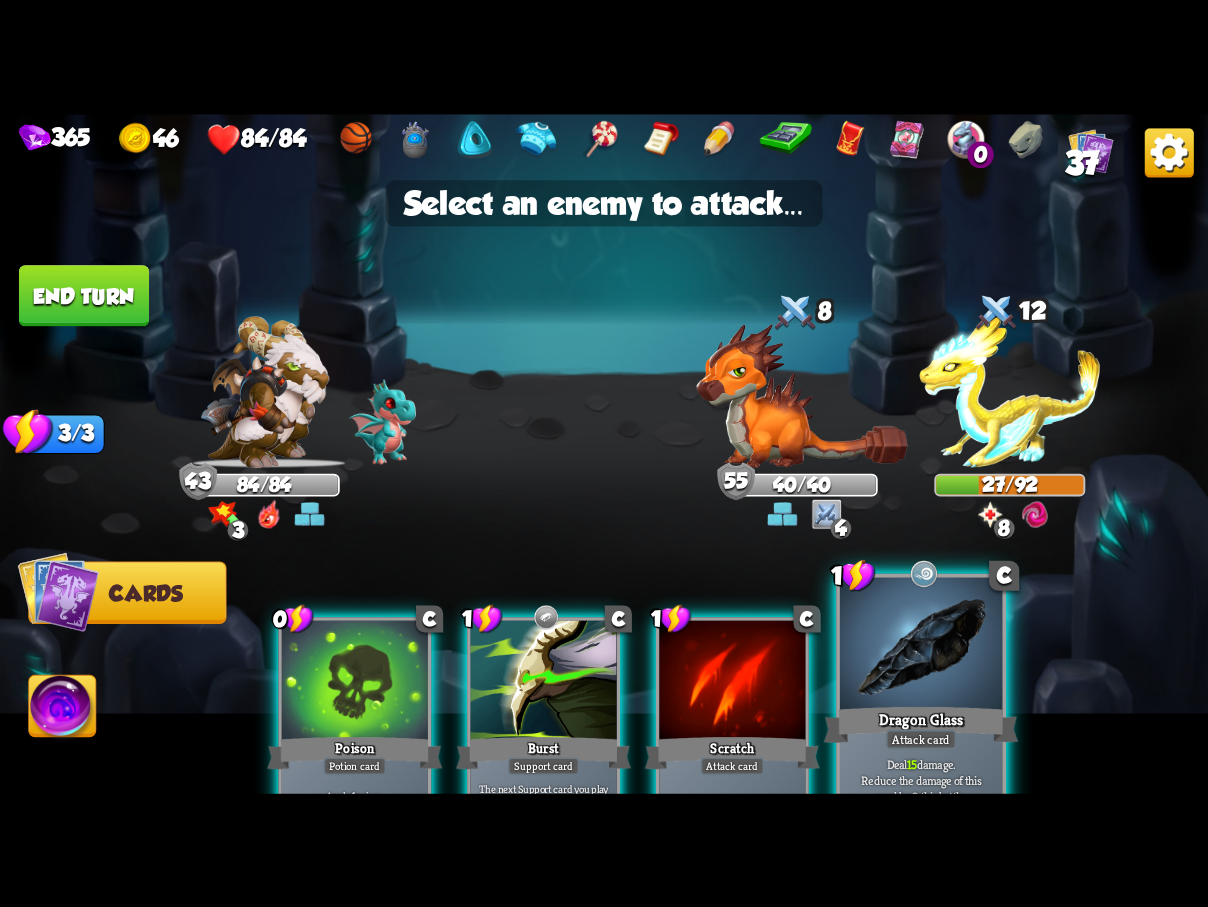 click at bounding box center [921, 645] 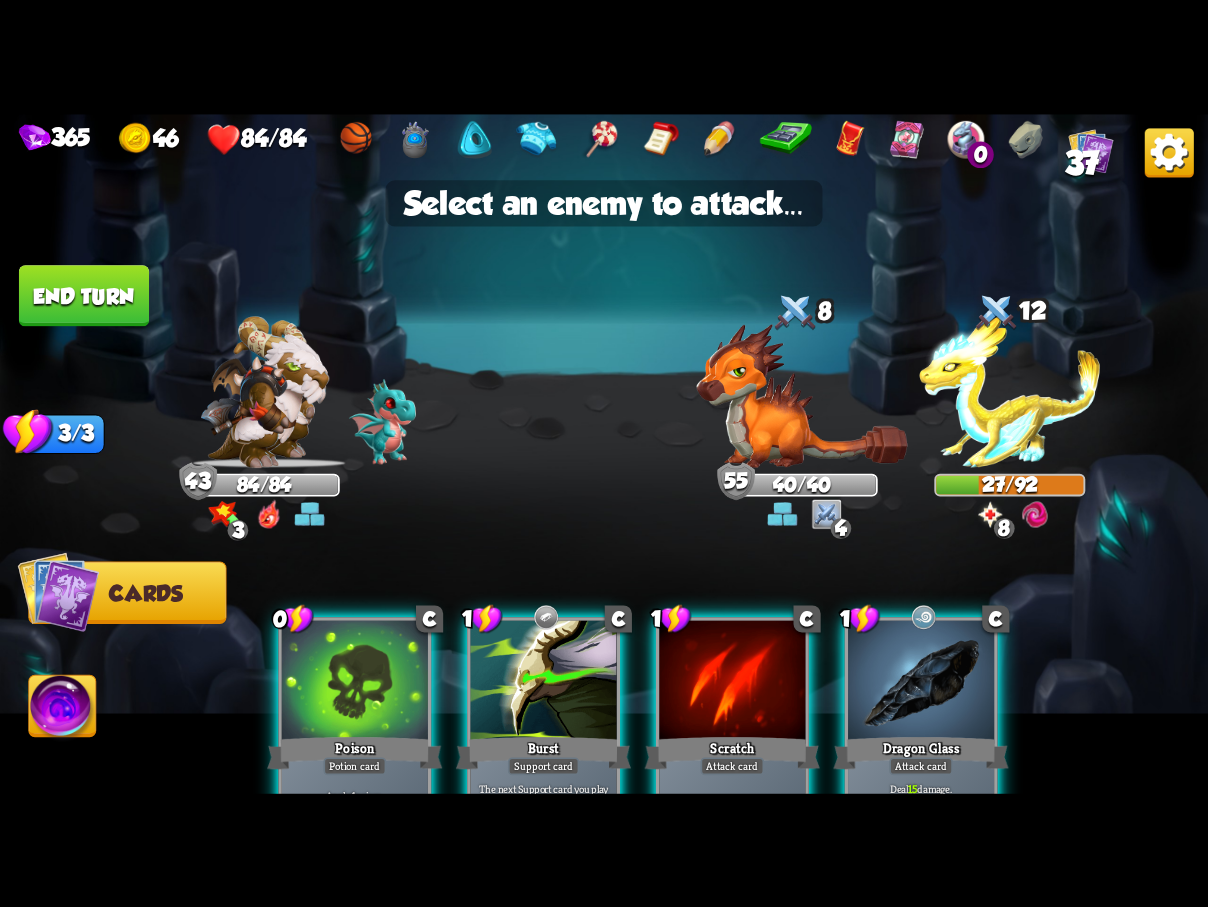 click at bounding box center [921, 681] 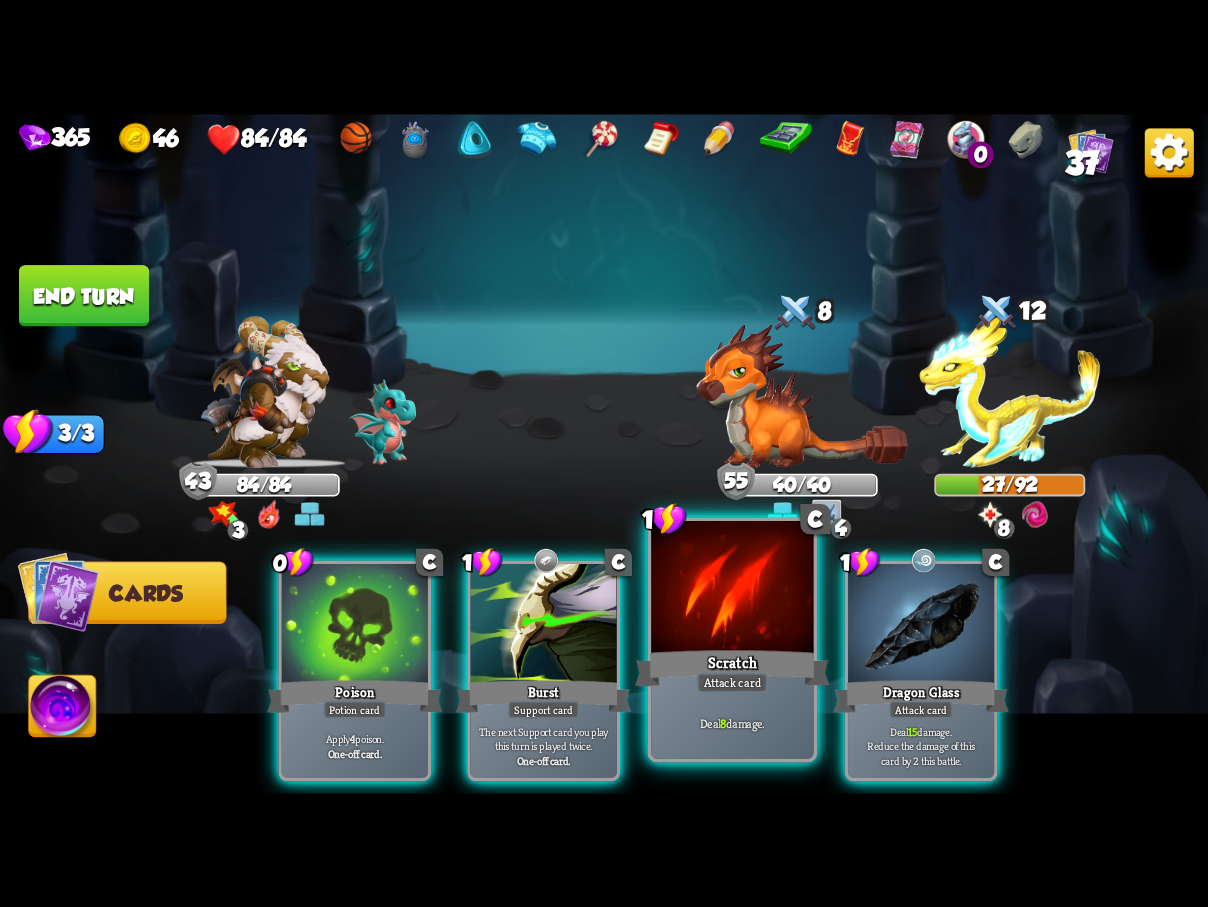 click on "Scratch" at bounding box center [732, 667] 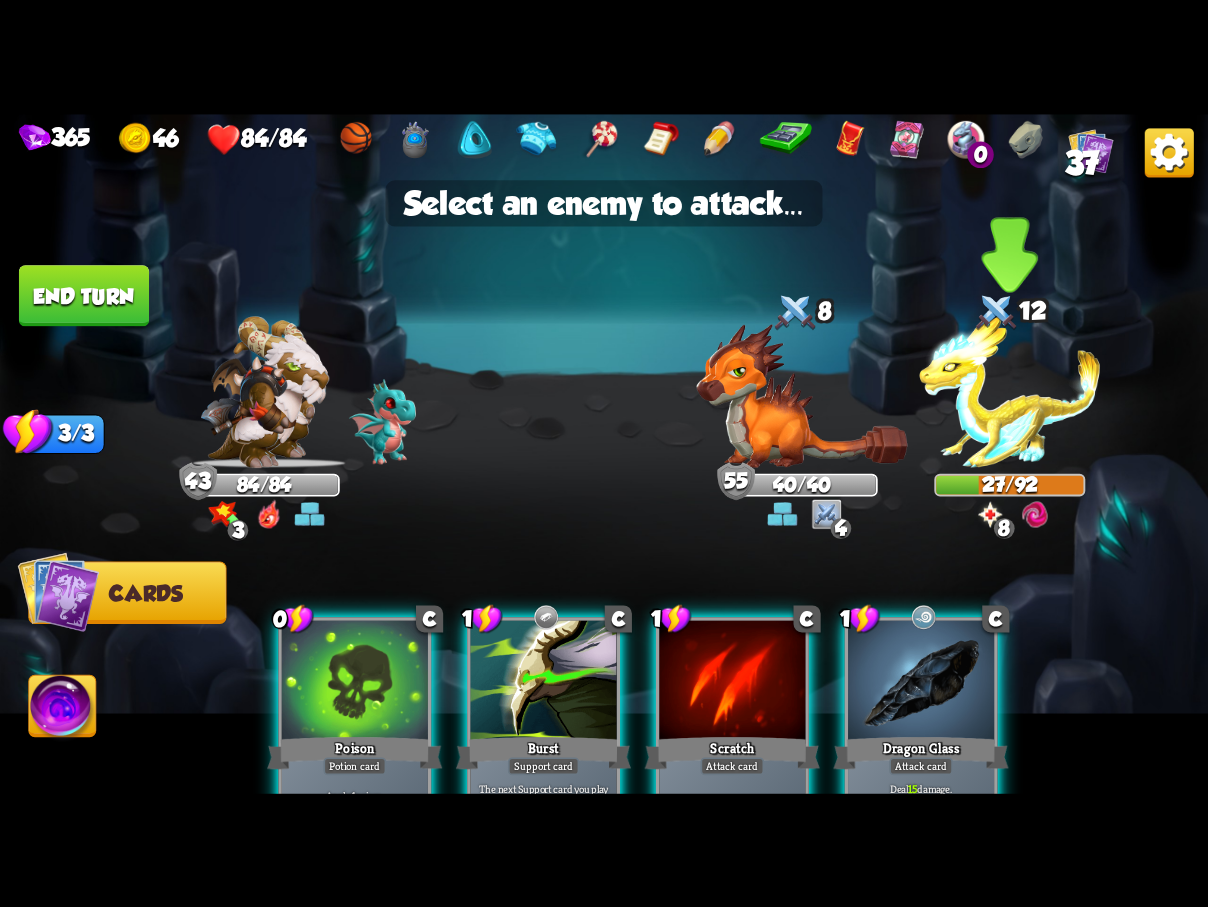 click at bounding box center [1009, 392] 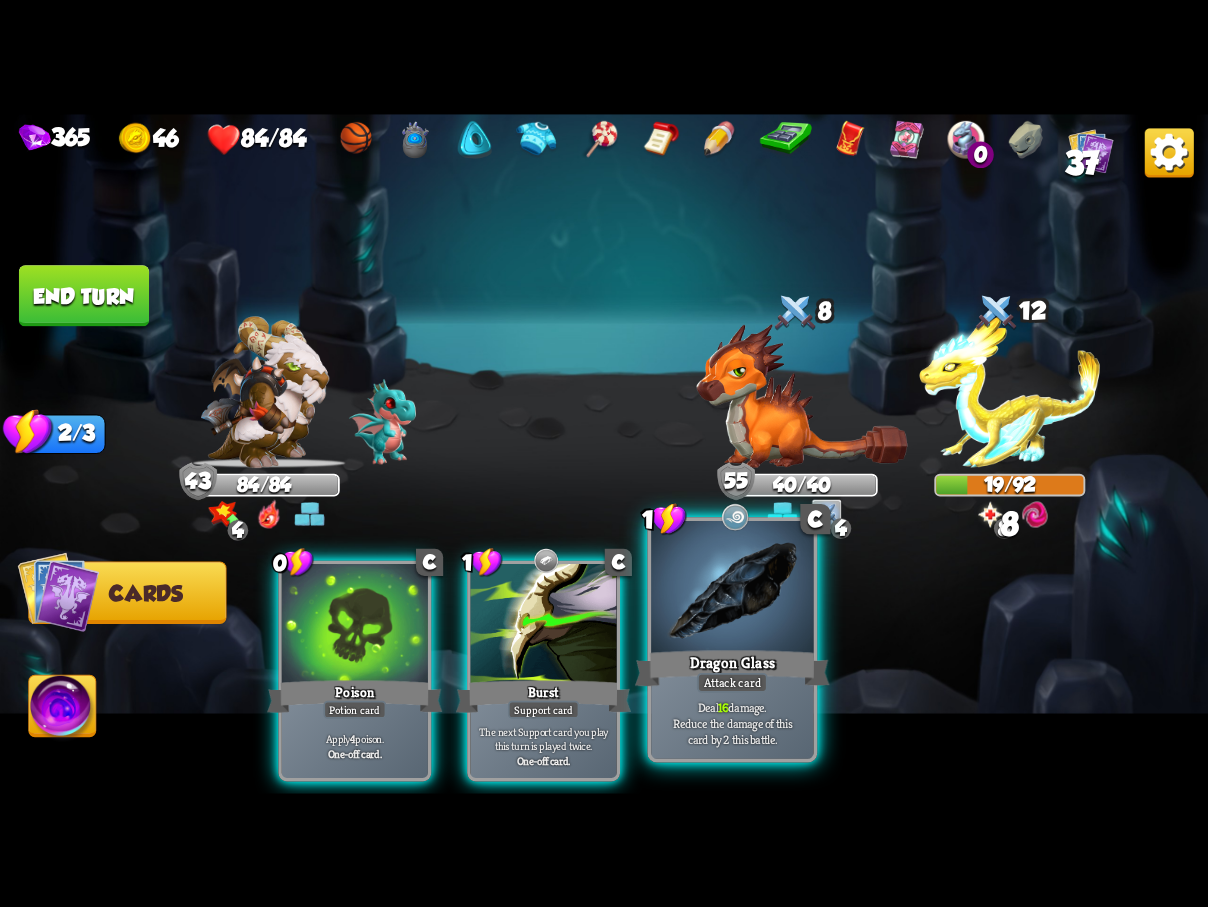 click on "Dragon Glass" at bounding box center (732, 667) 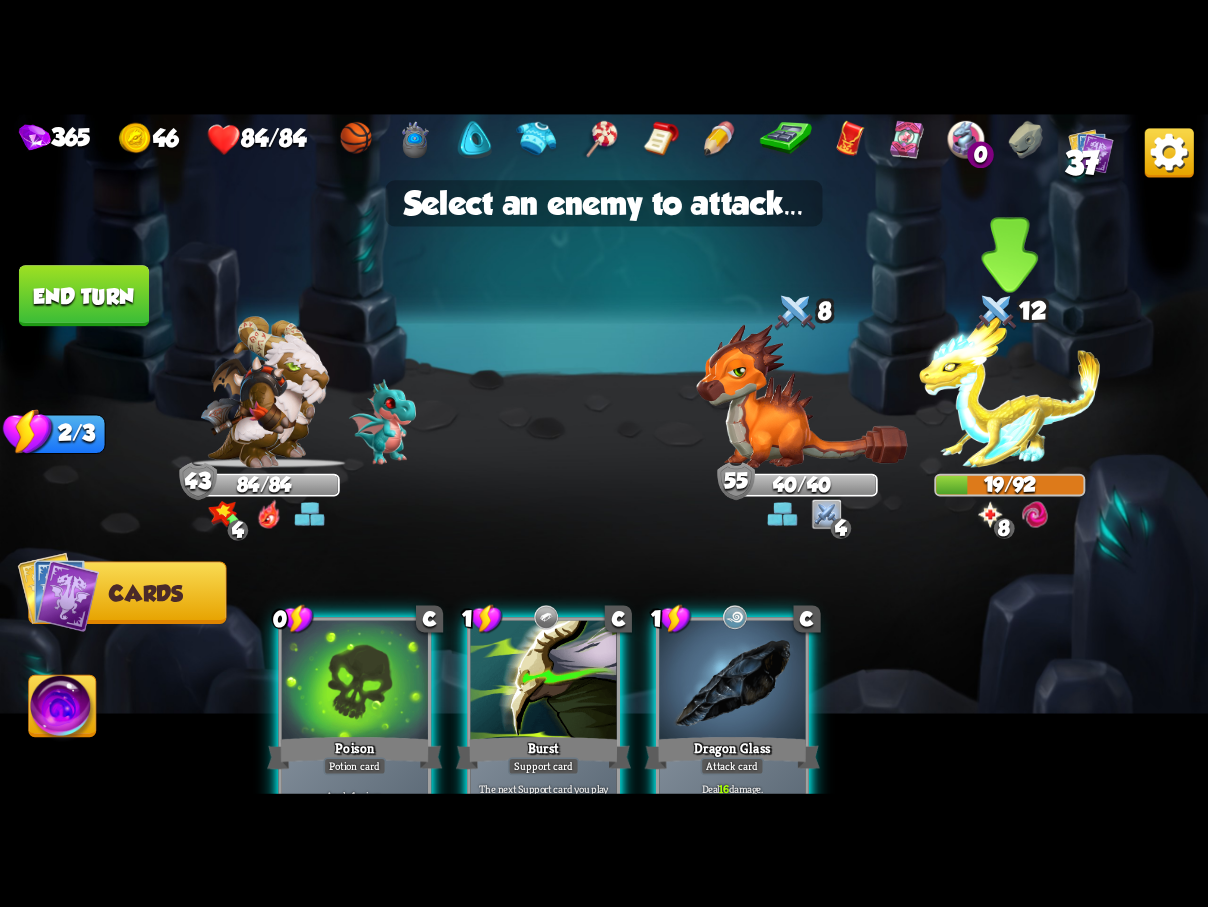 click at bounding box center (1009, 392) 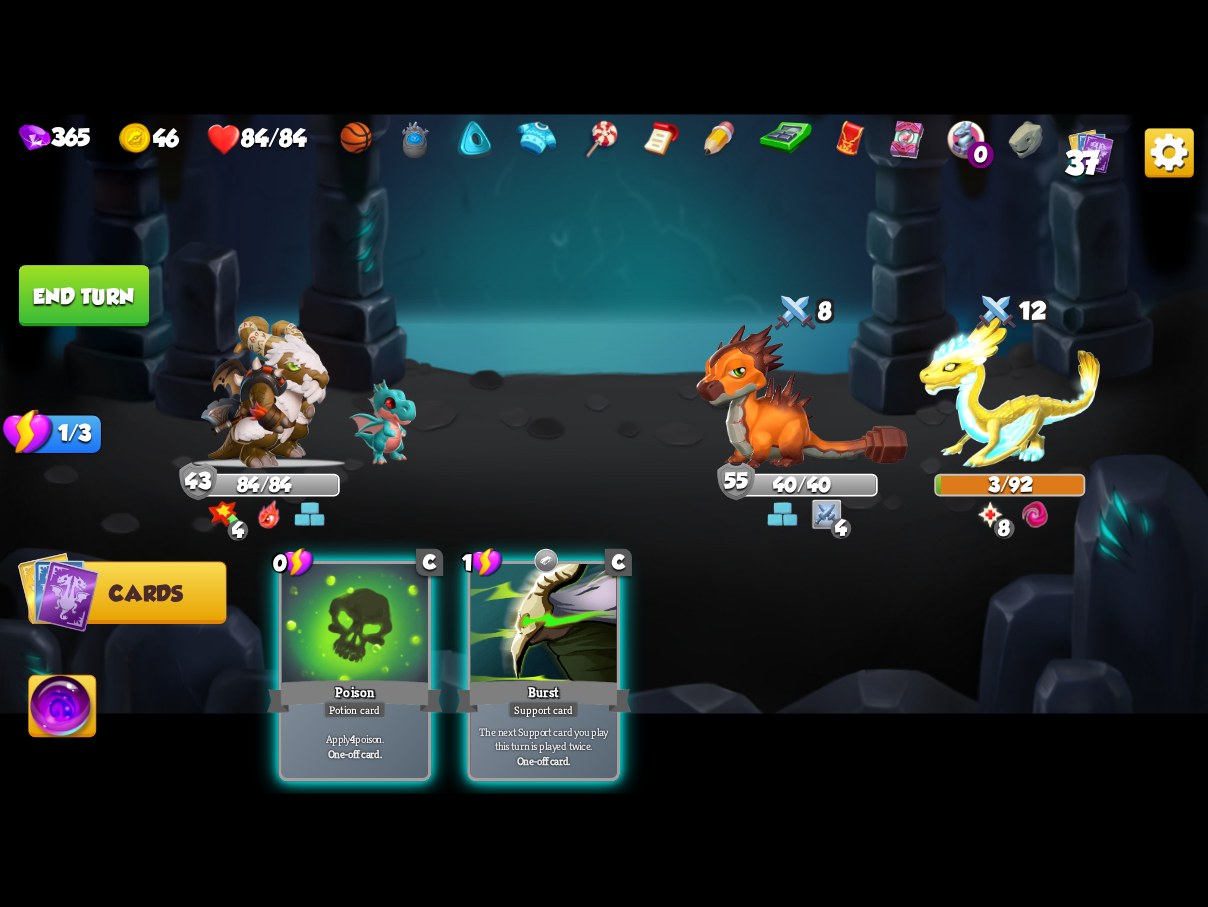 click on "End turn" at bounding box center (84, 295) 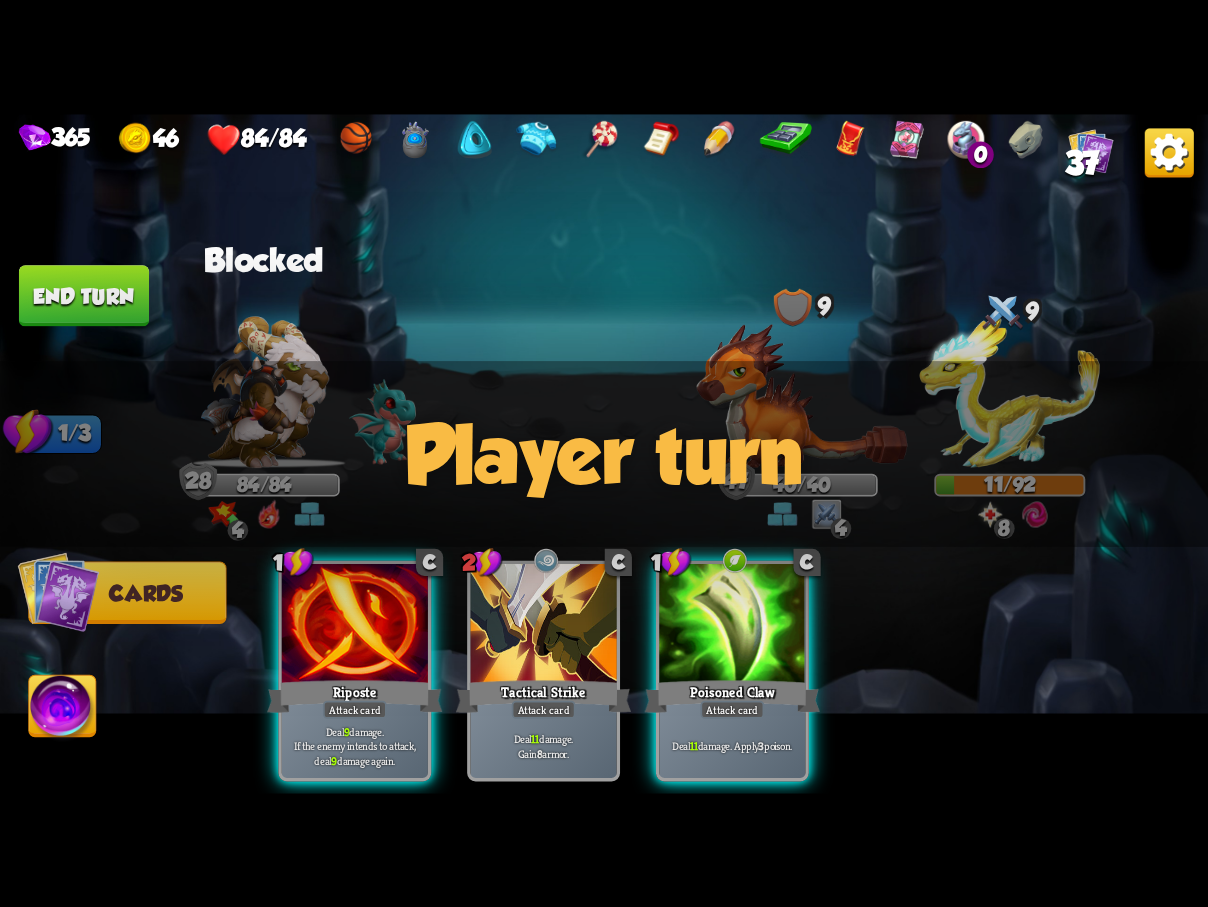 click at bounding box center [544, 625] 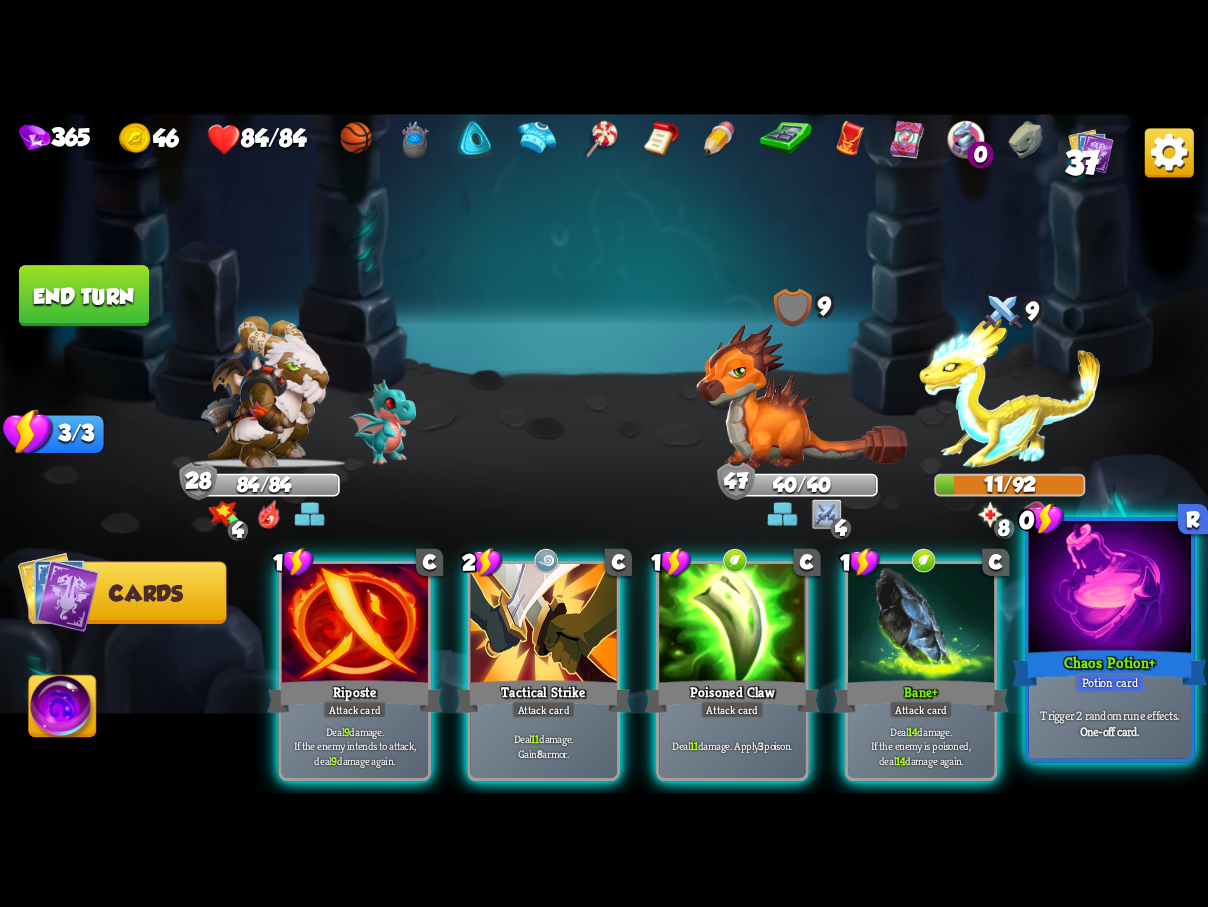 click at bounding box center [1110, 589] 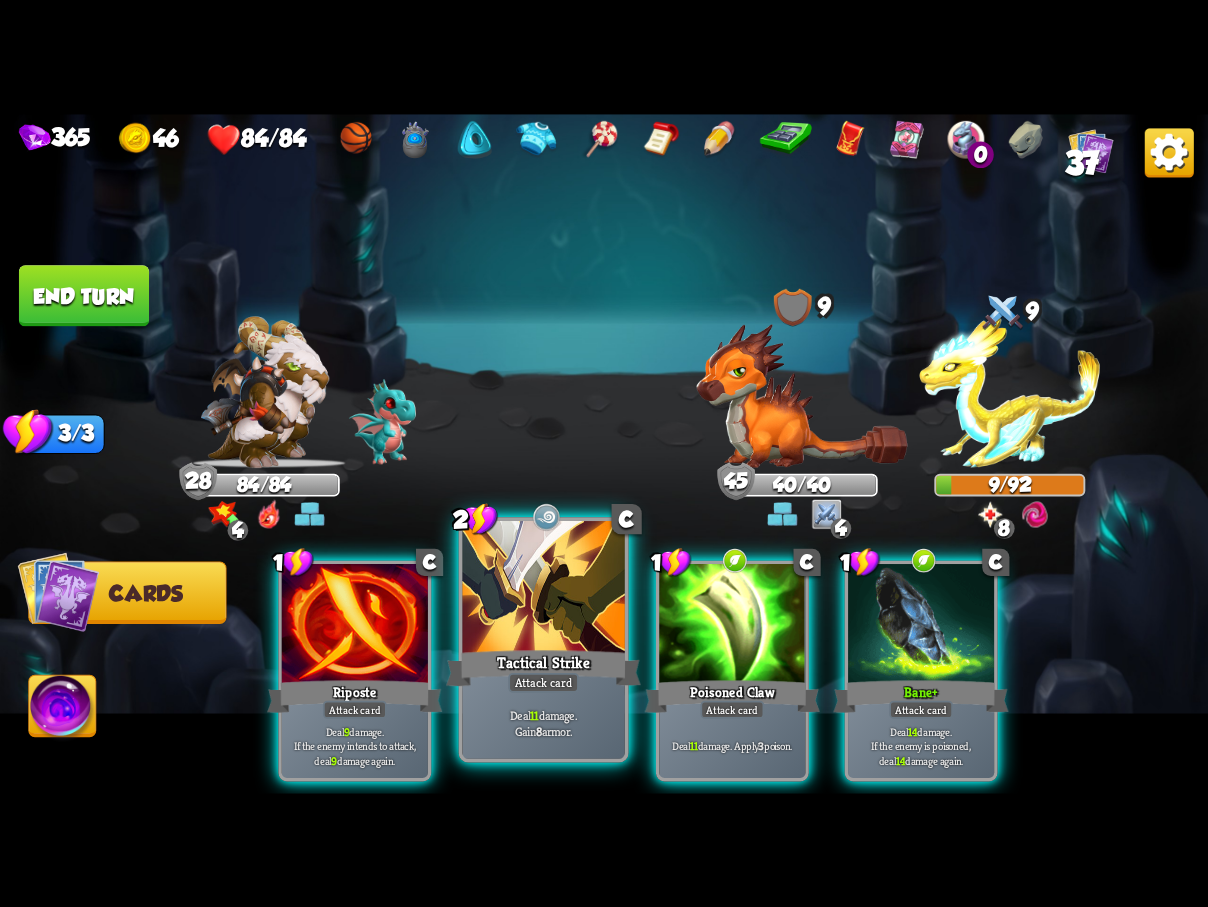 click on "Attack card" at bounding box center (543, 682) 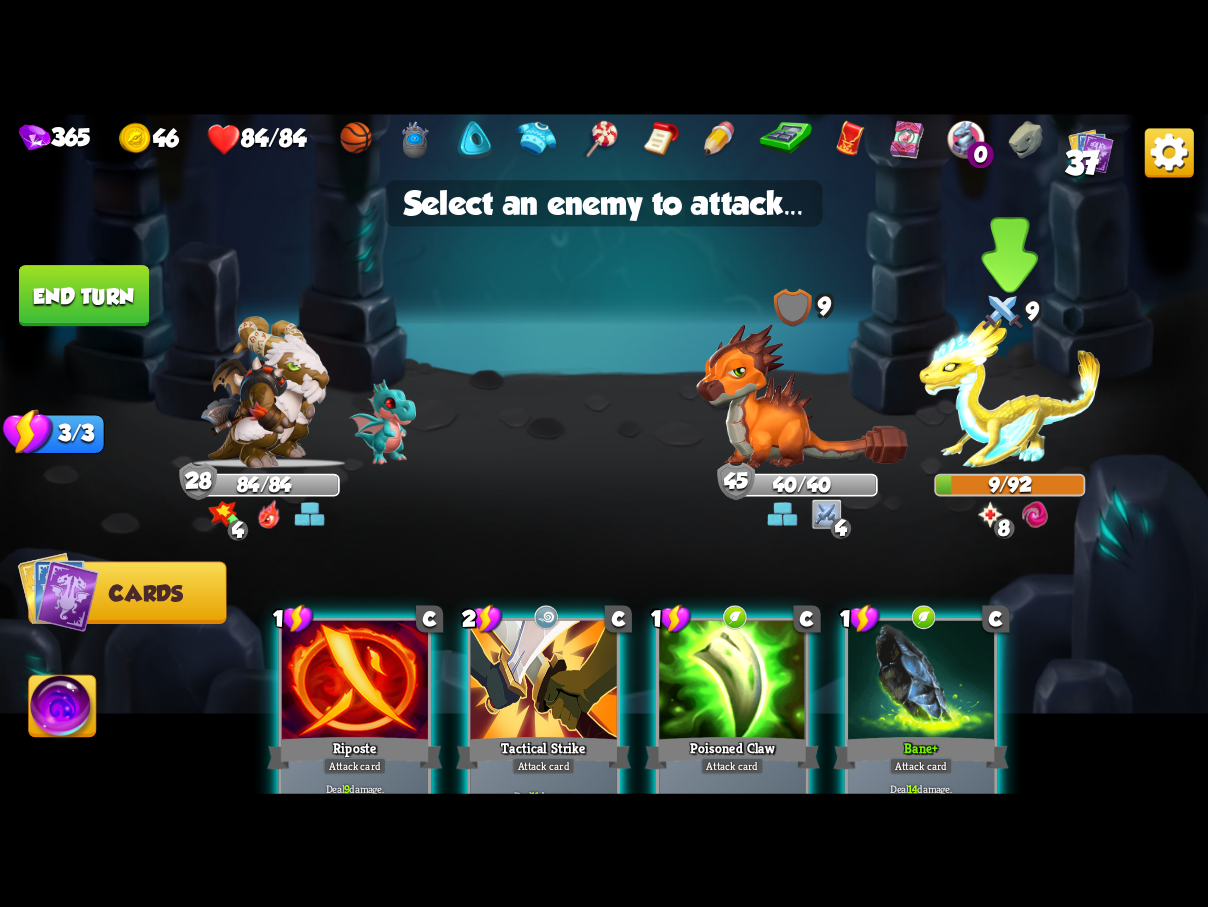 click at bounding box center [1009, 392] 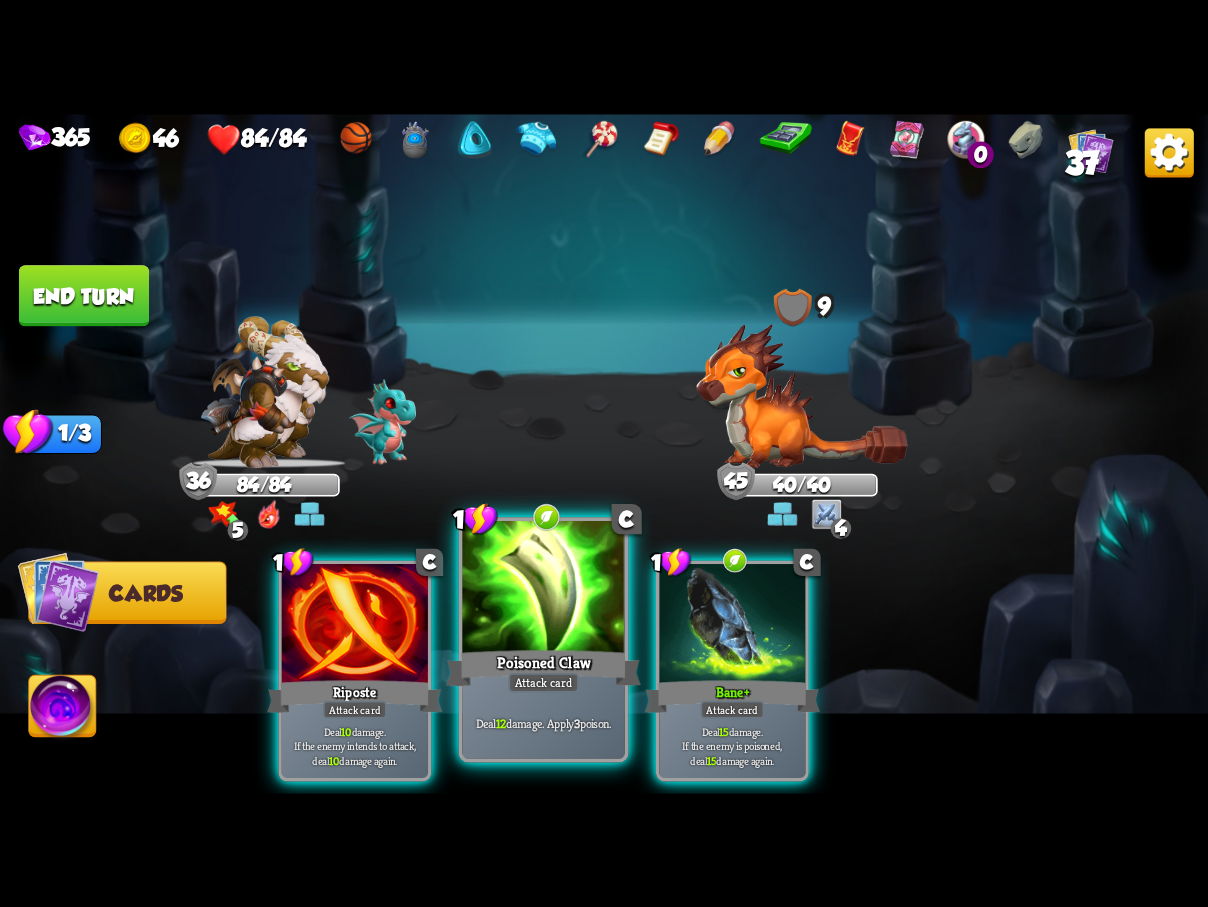click on "Poisoned Claw" at bounding box center [543, 667] 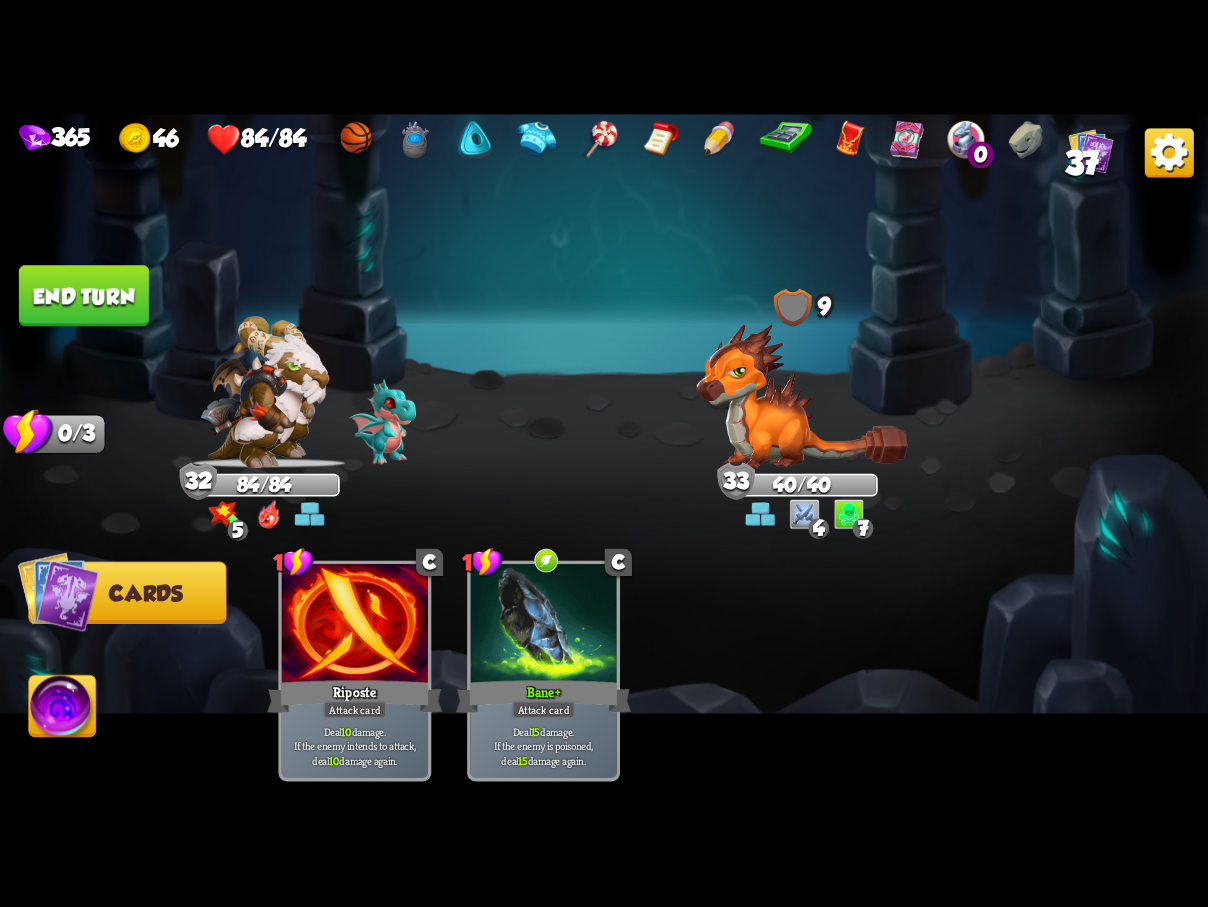 click on "End turn" at bounding box center [84, 295] 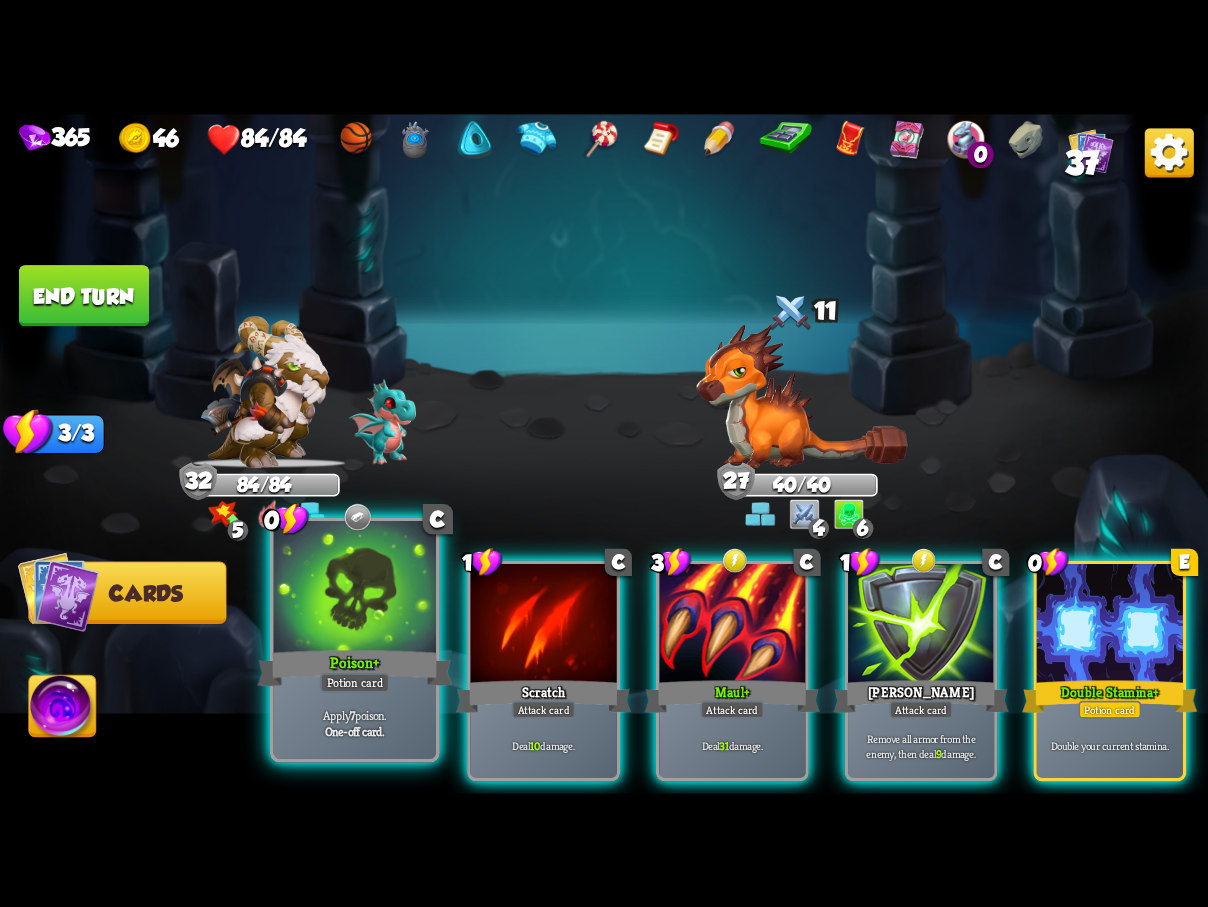 click at bounding box center (355, 589) 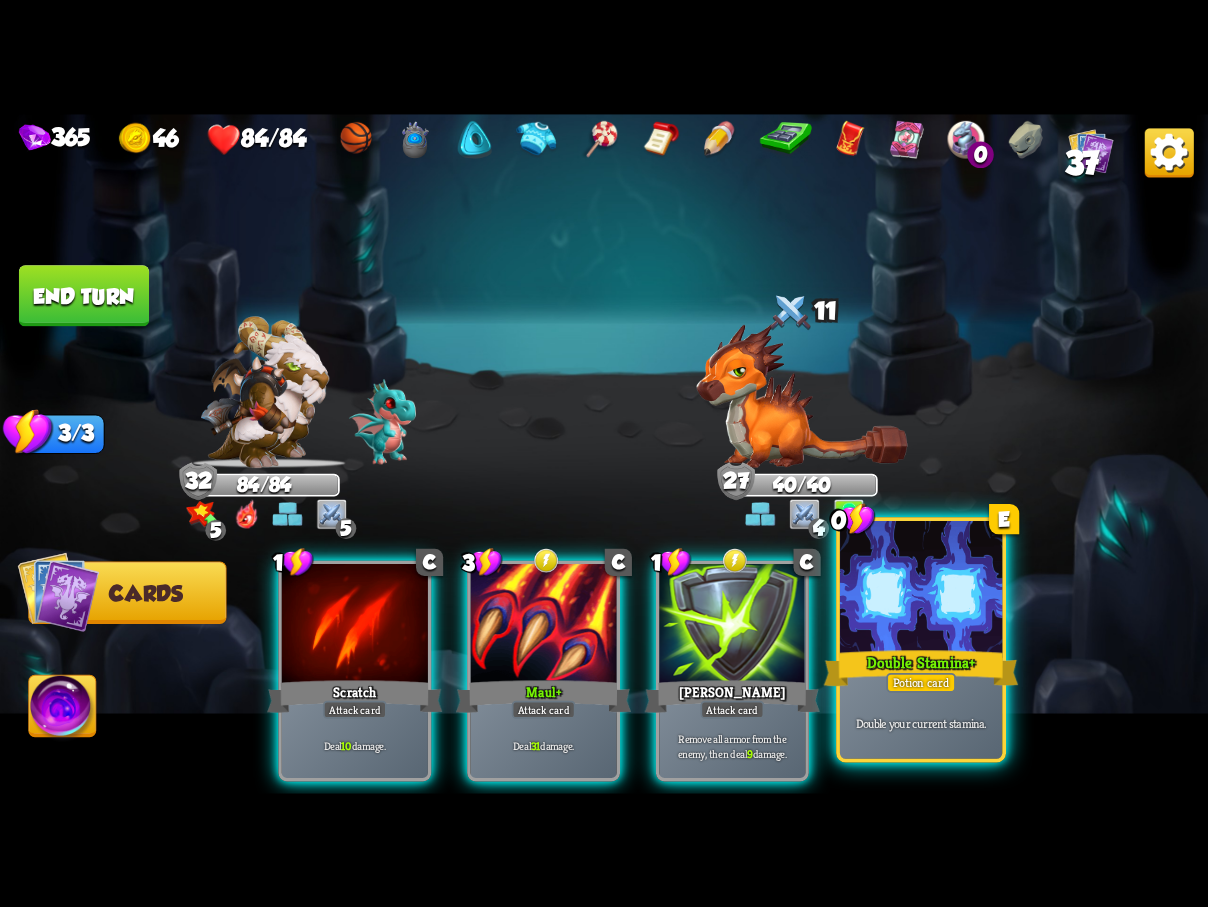 click on "Double Stamina +" at bounding box center (921, 667) 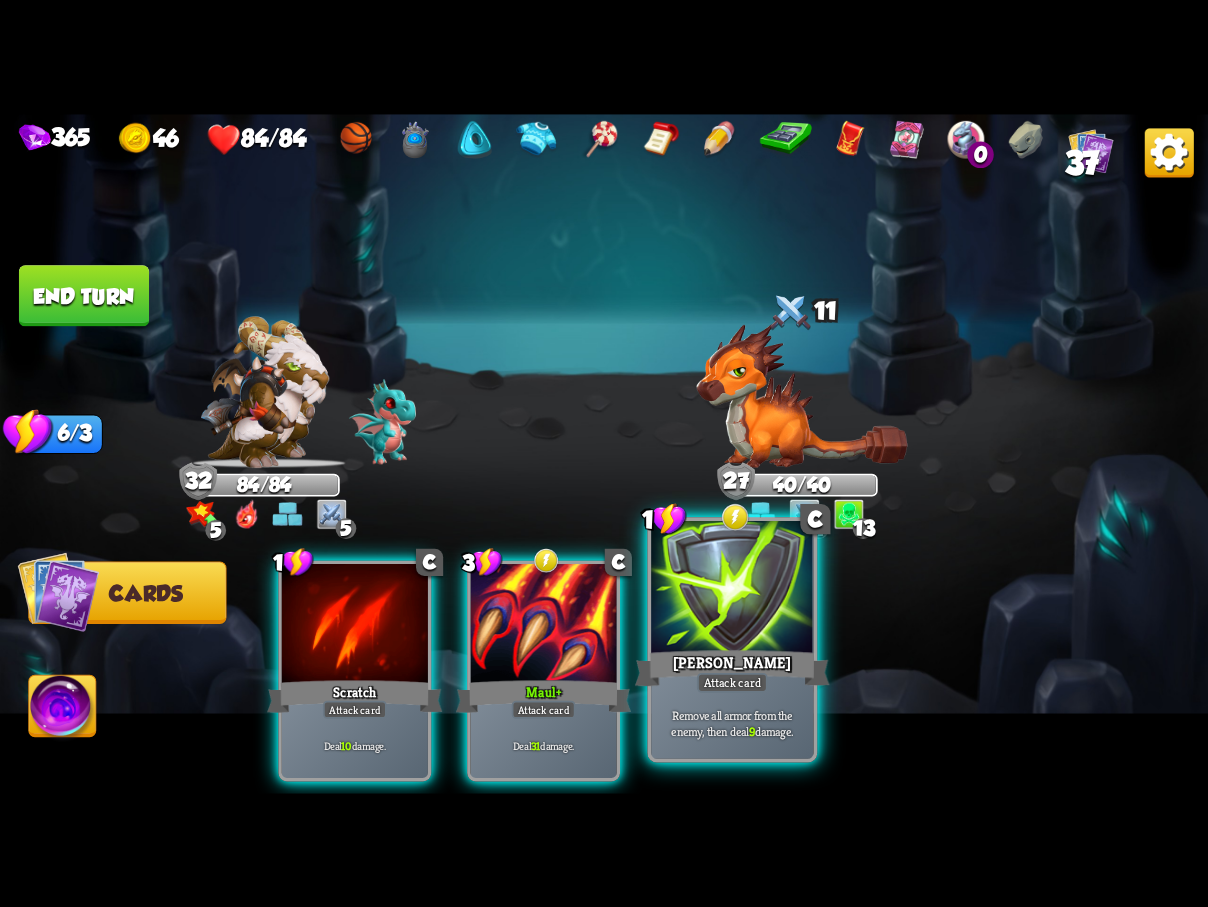 click at bounding box center [732, 589] 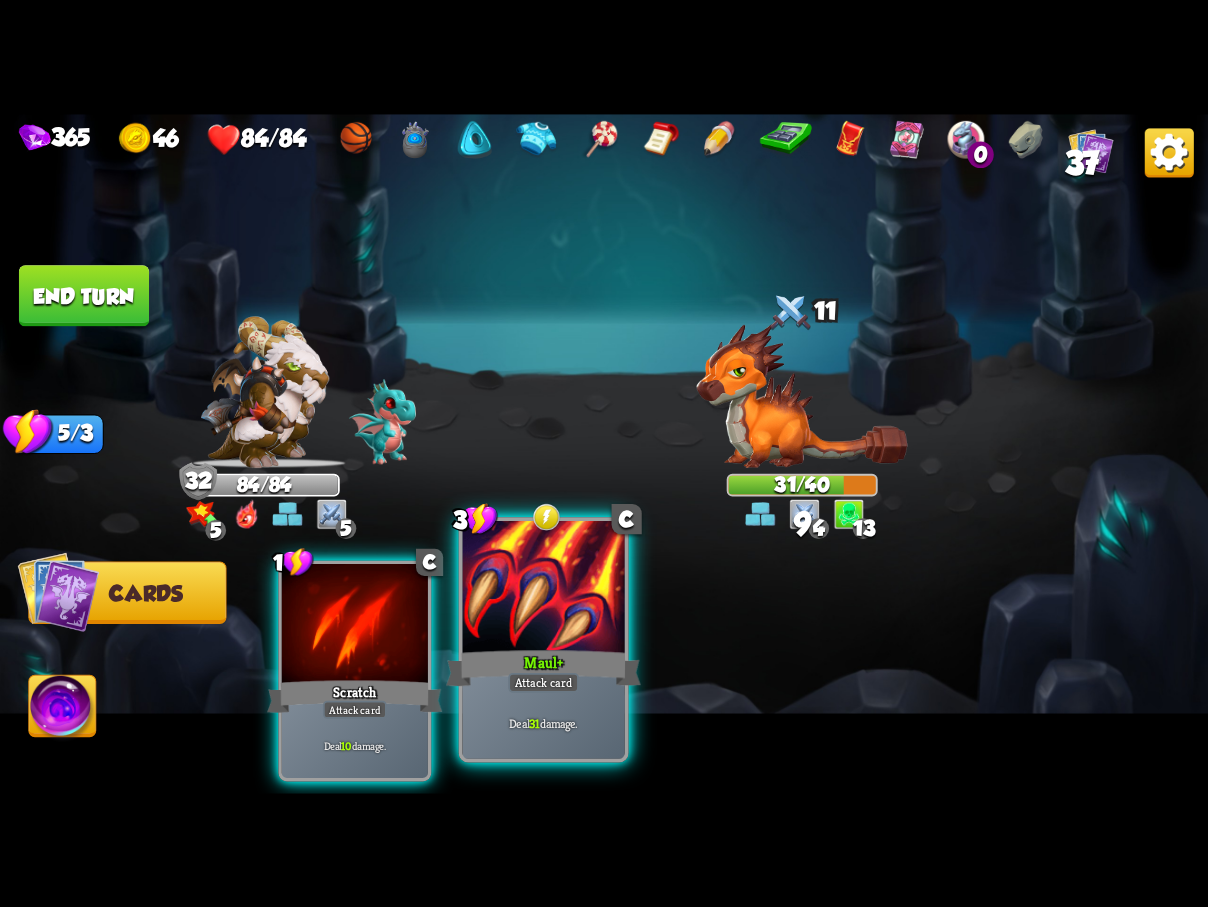 click at bounding box center (543, 589) 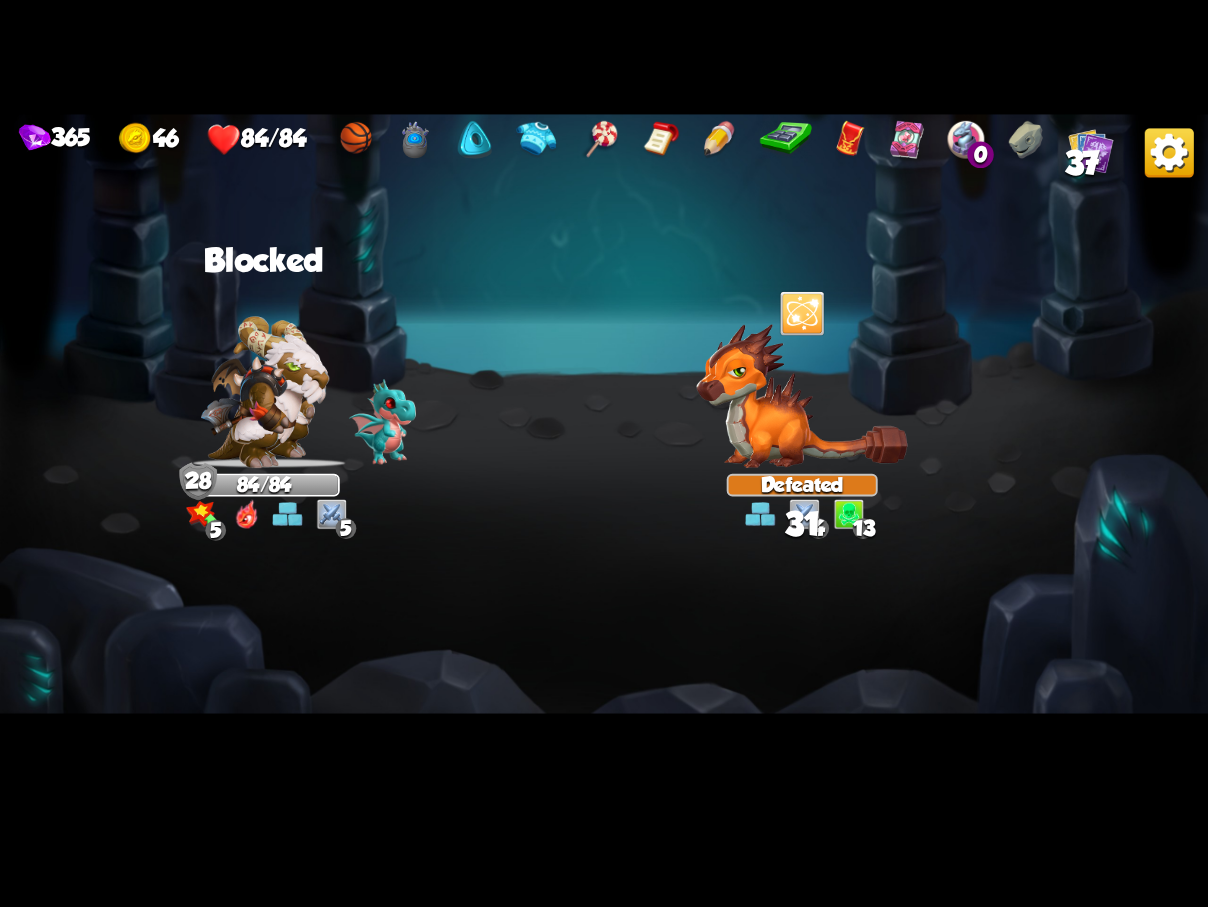 click at bounding box center (-129, 891) 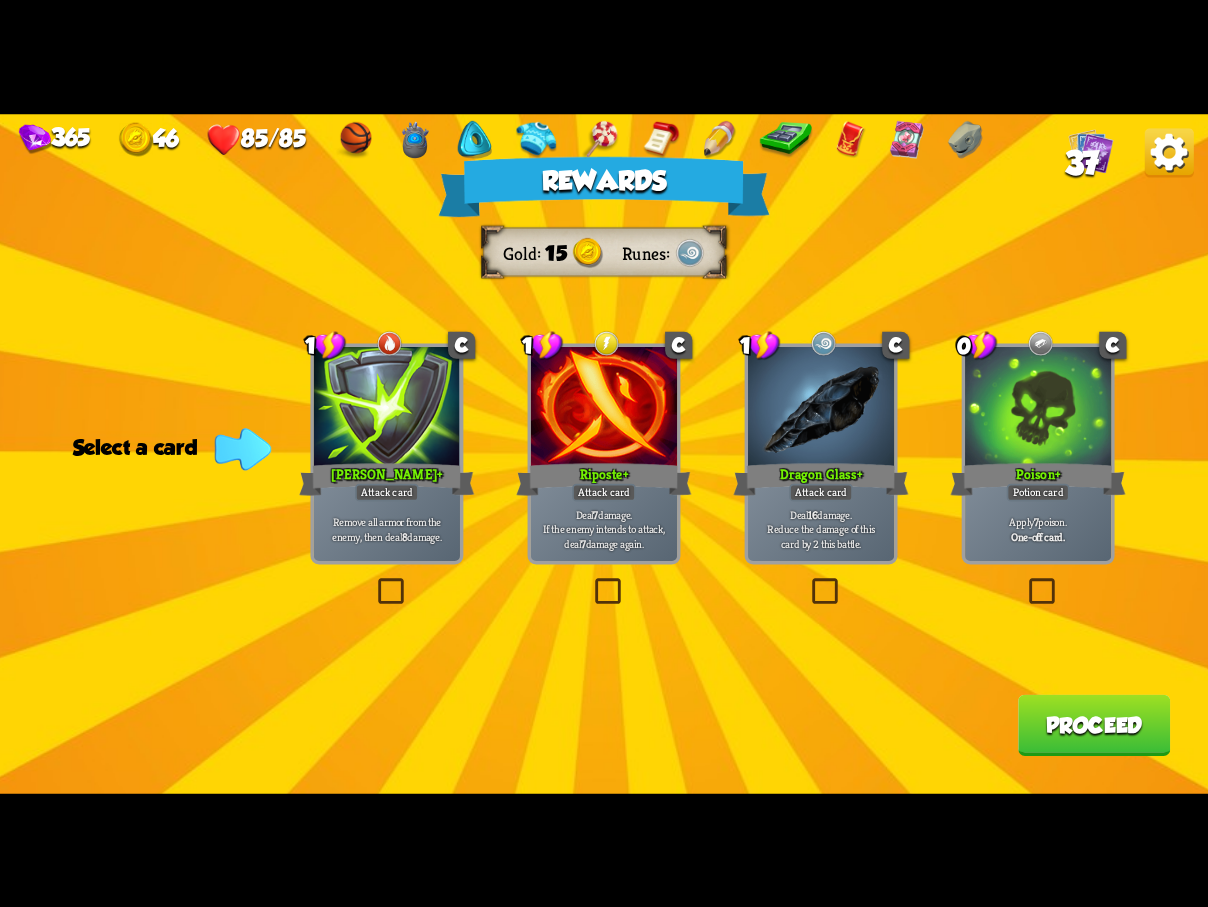 click at bounding box center [1025, 581] 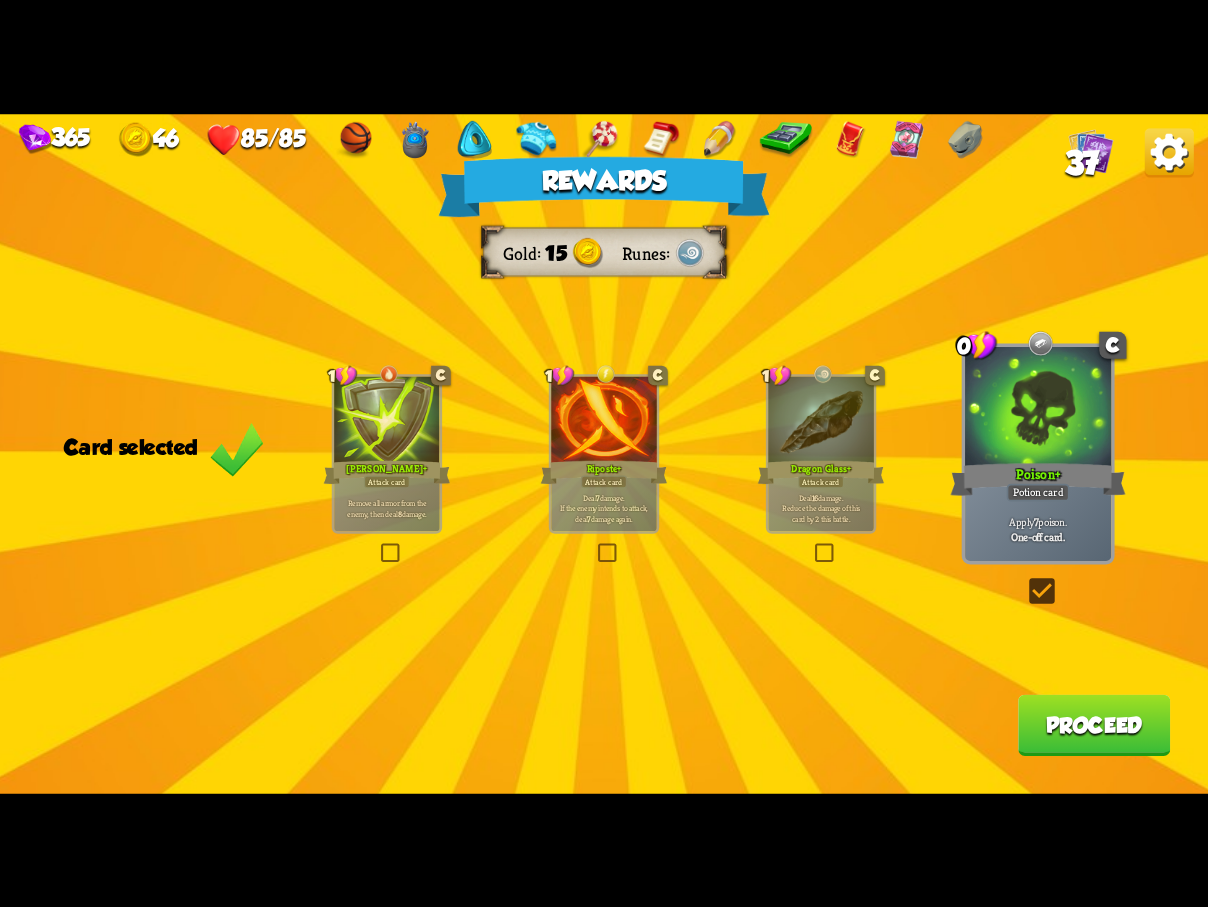 click on "Proceed" at bounding box center [1094, 724] 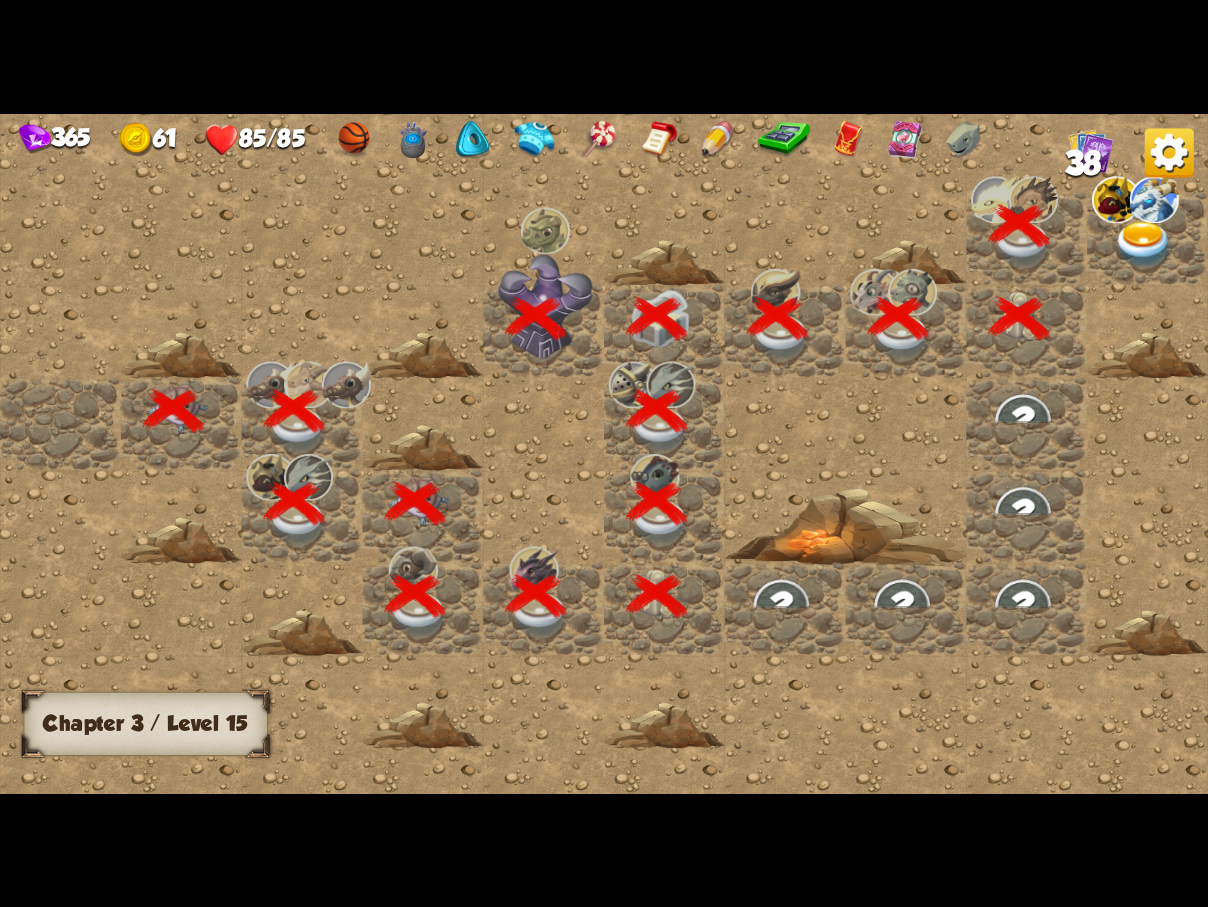 scroll, scrollTop: 0, scrollLeft: 384, axis: horizontal 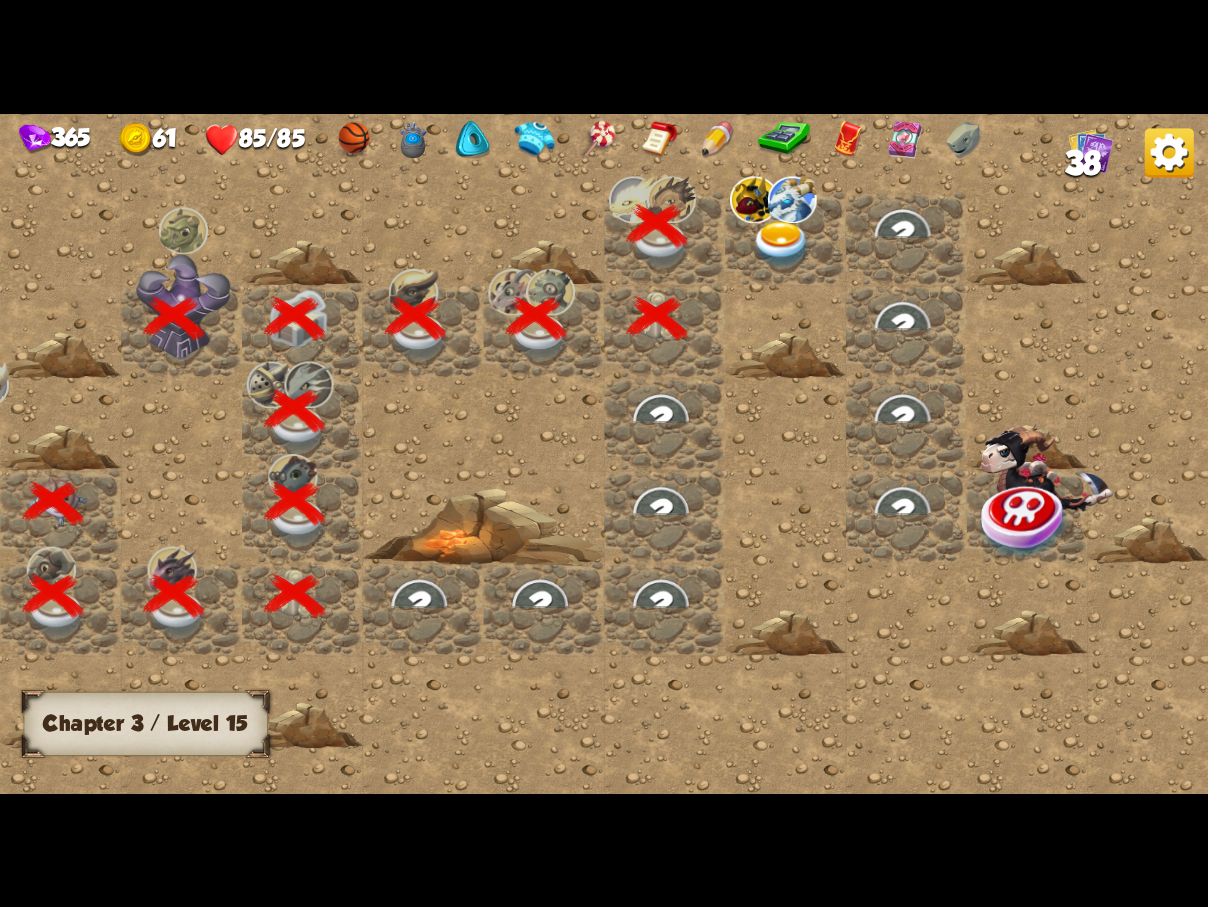click at bounding box center (781, 244) 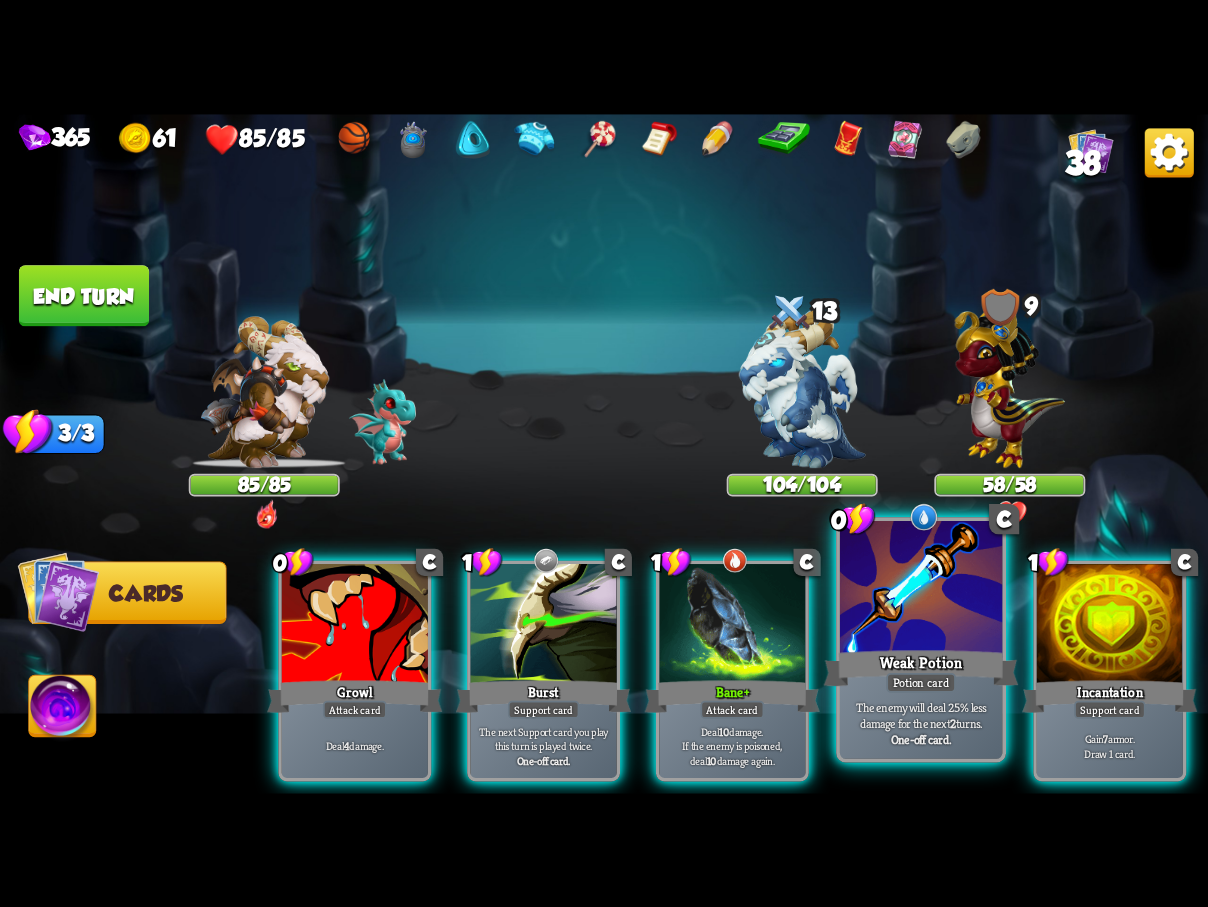 click at bounding box center [921, 589] 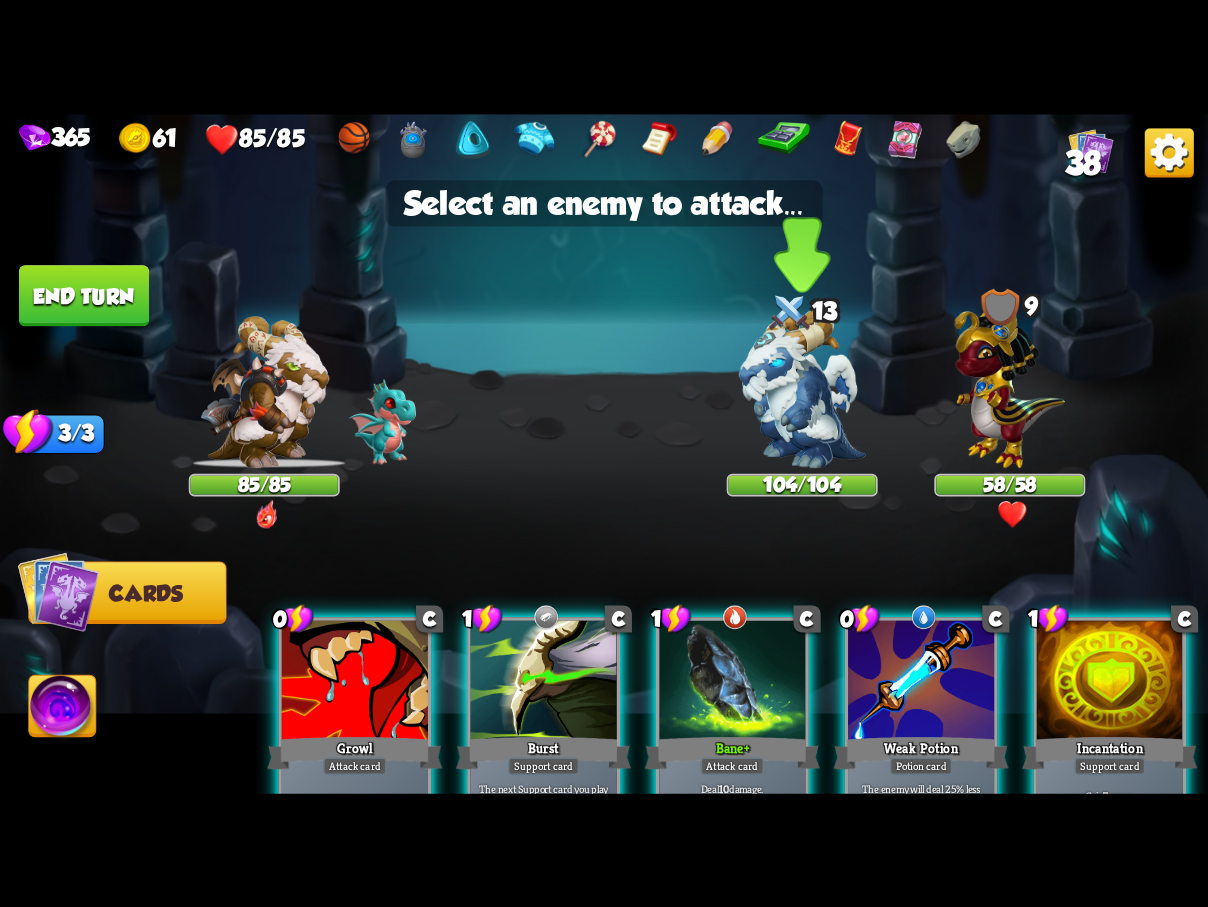 click at bounding box center [802, 388] 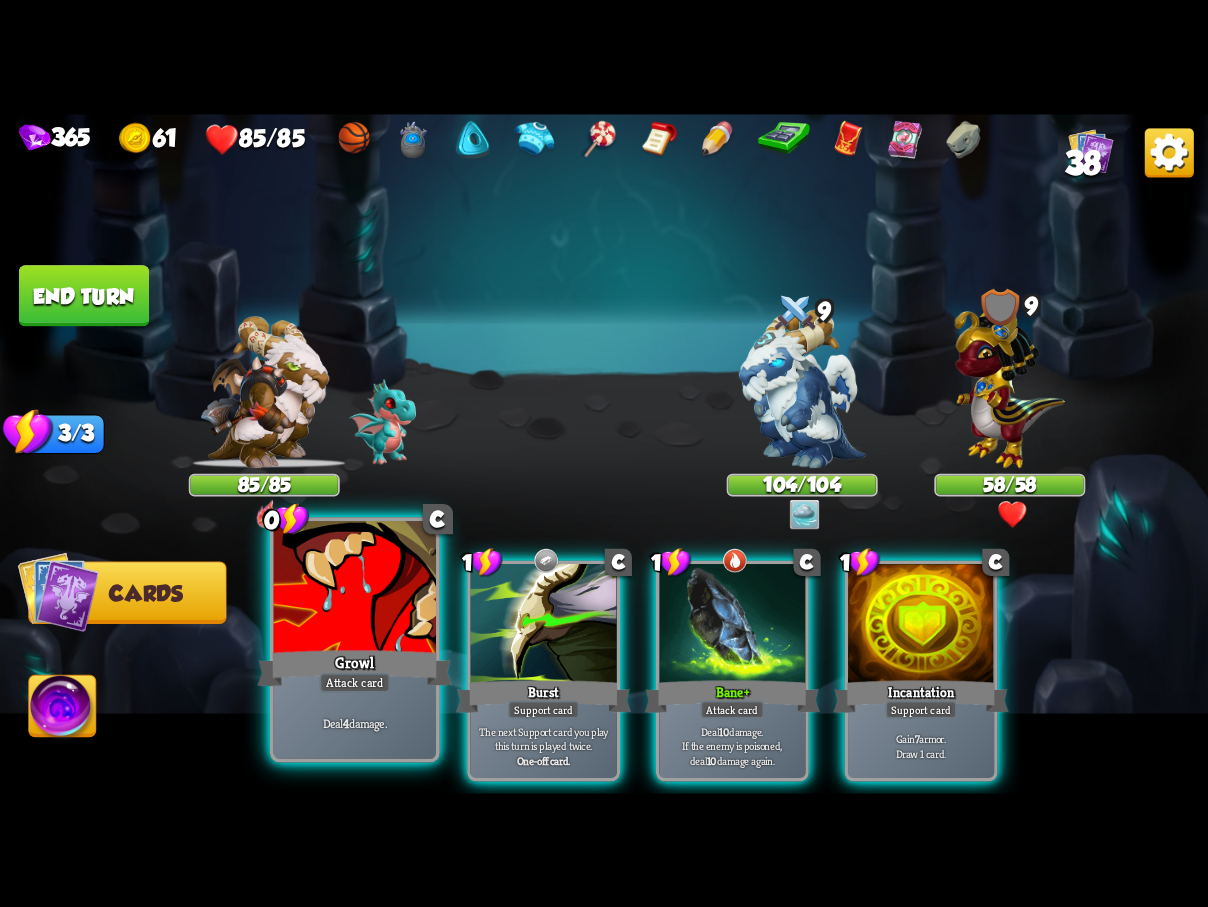 click on "Attack card" at bounding box center [354, 682] 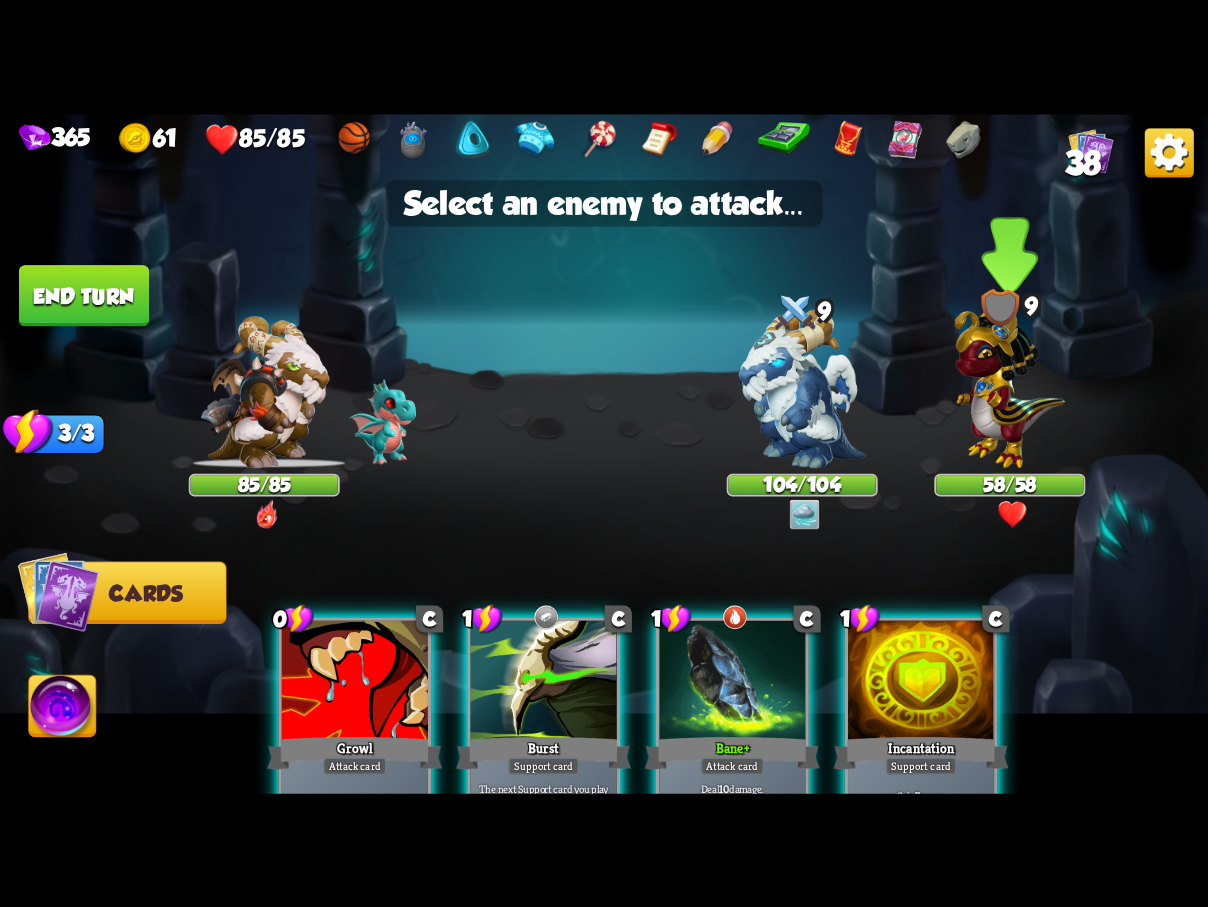 click at bounding box center (1010, 382) 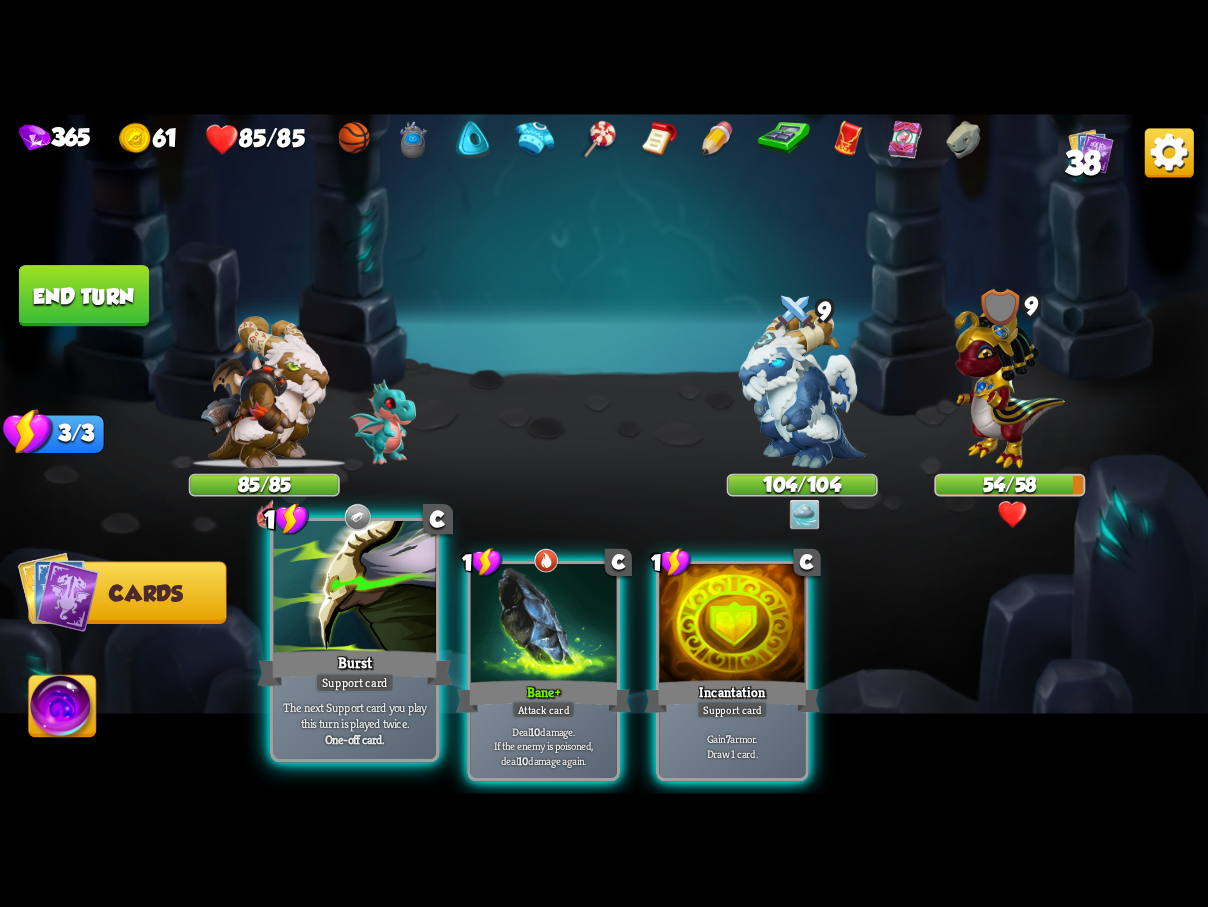 click at bounding box center [355, 589] 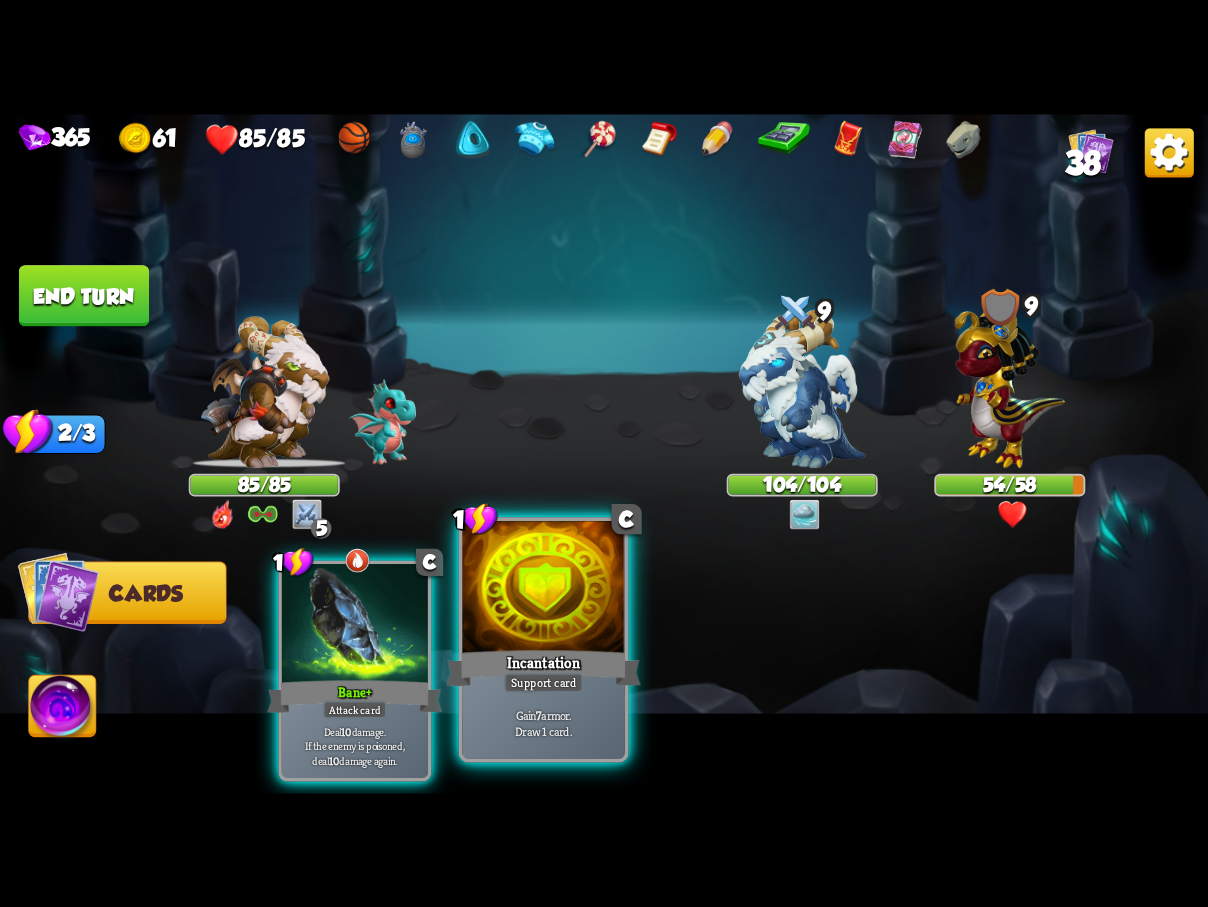 click at bounding box center [543, 589] 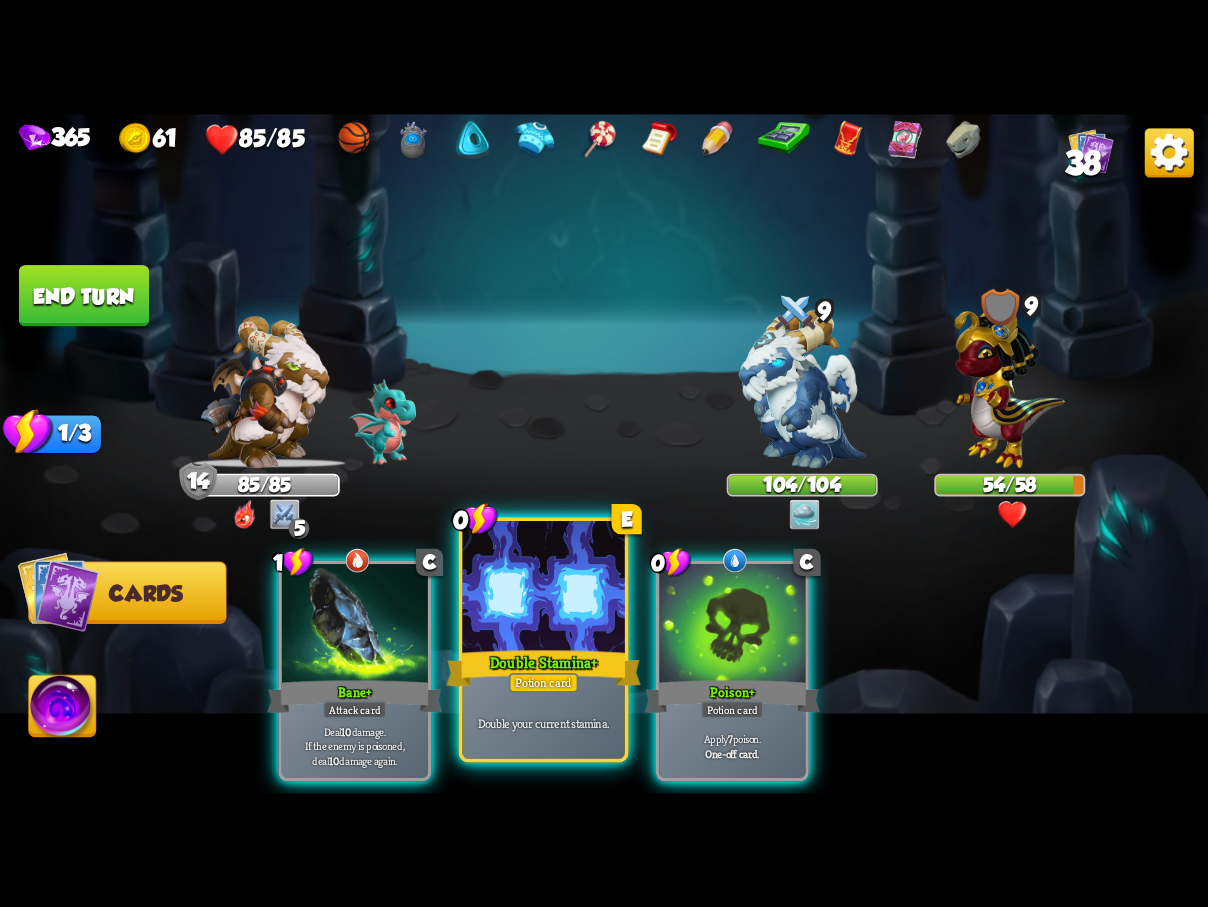 click at bounding box center [543, 589] 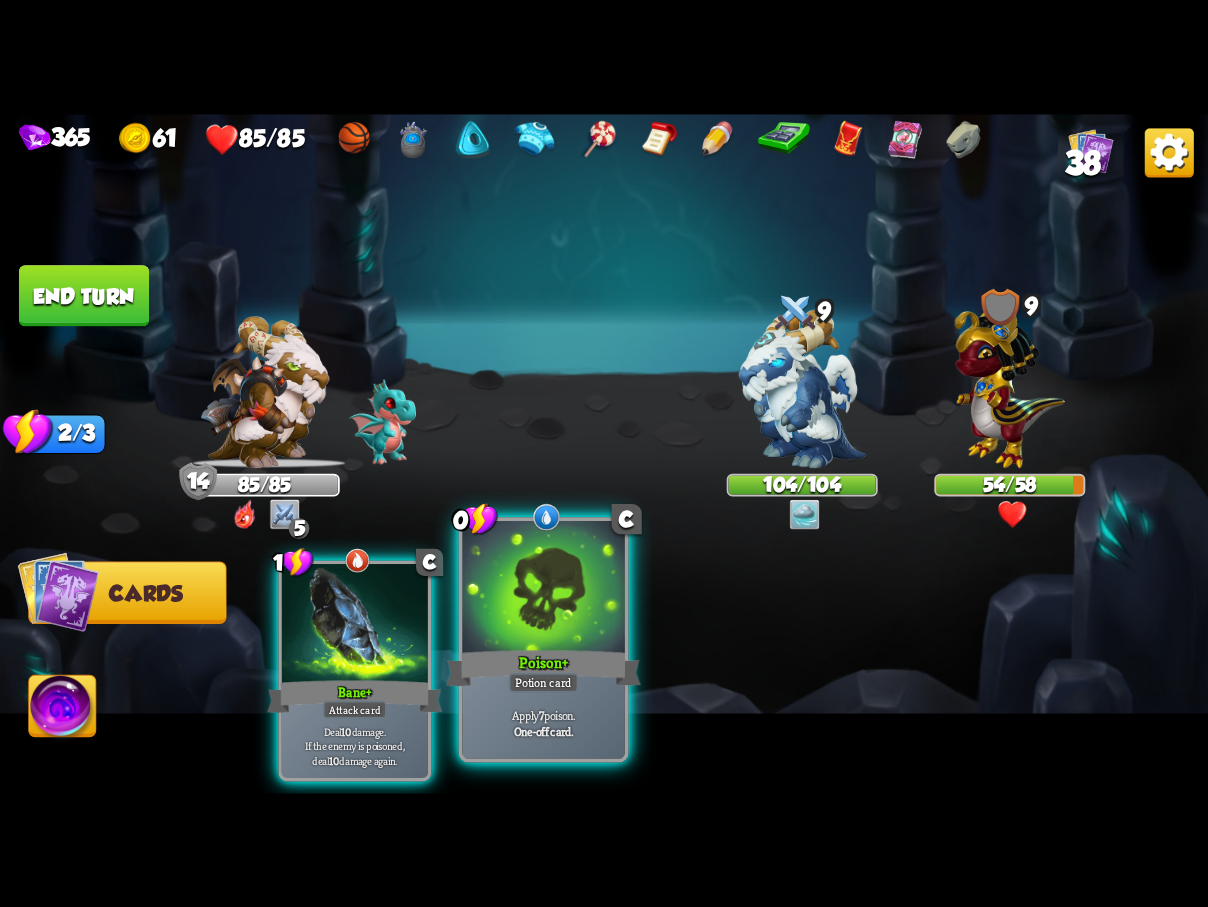 click at bounding box center [543, 589] 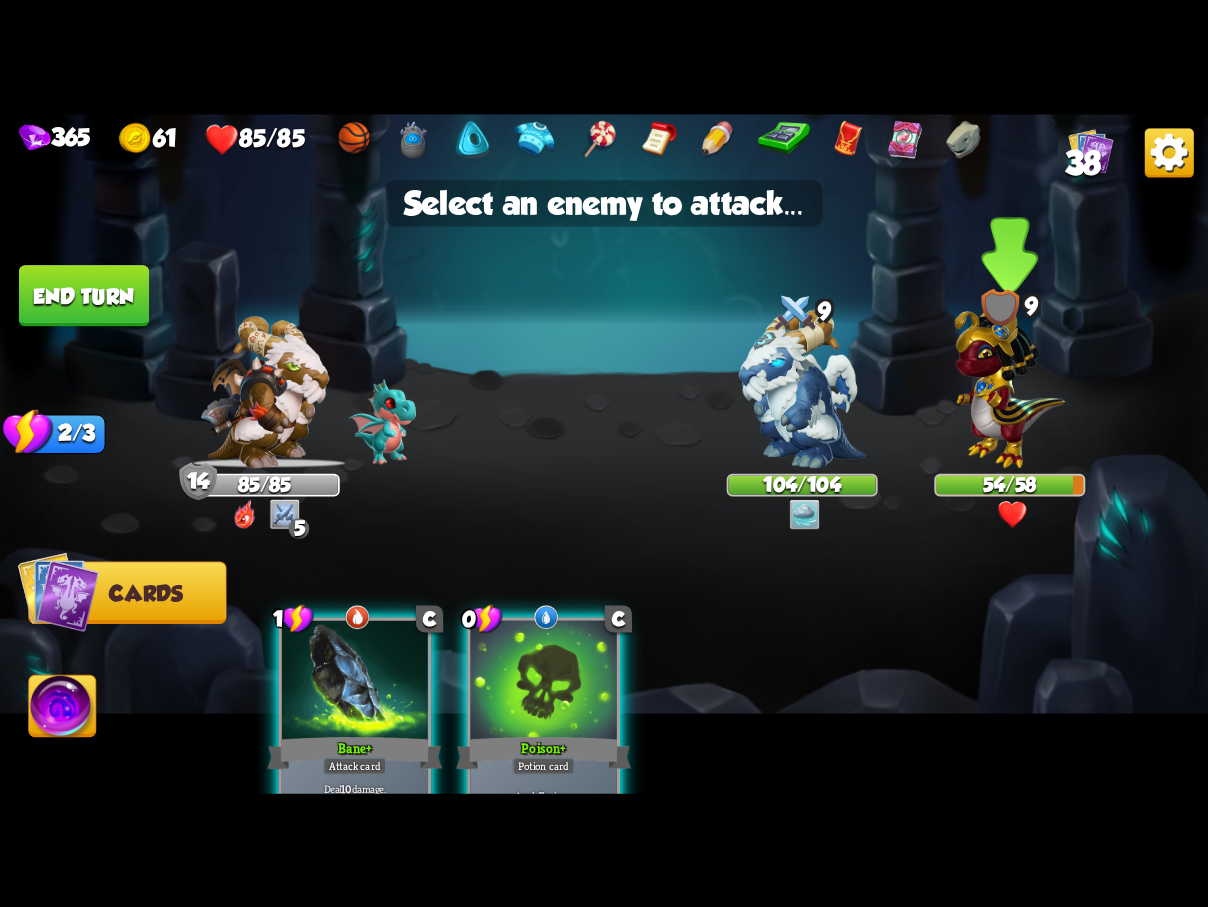 click at bounding box center (1010, 382) 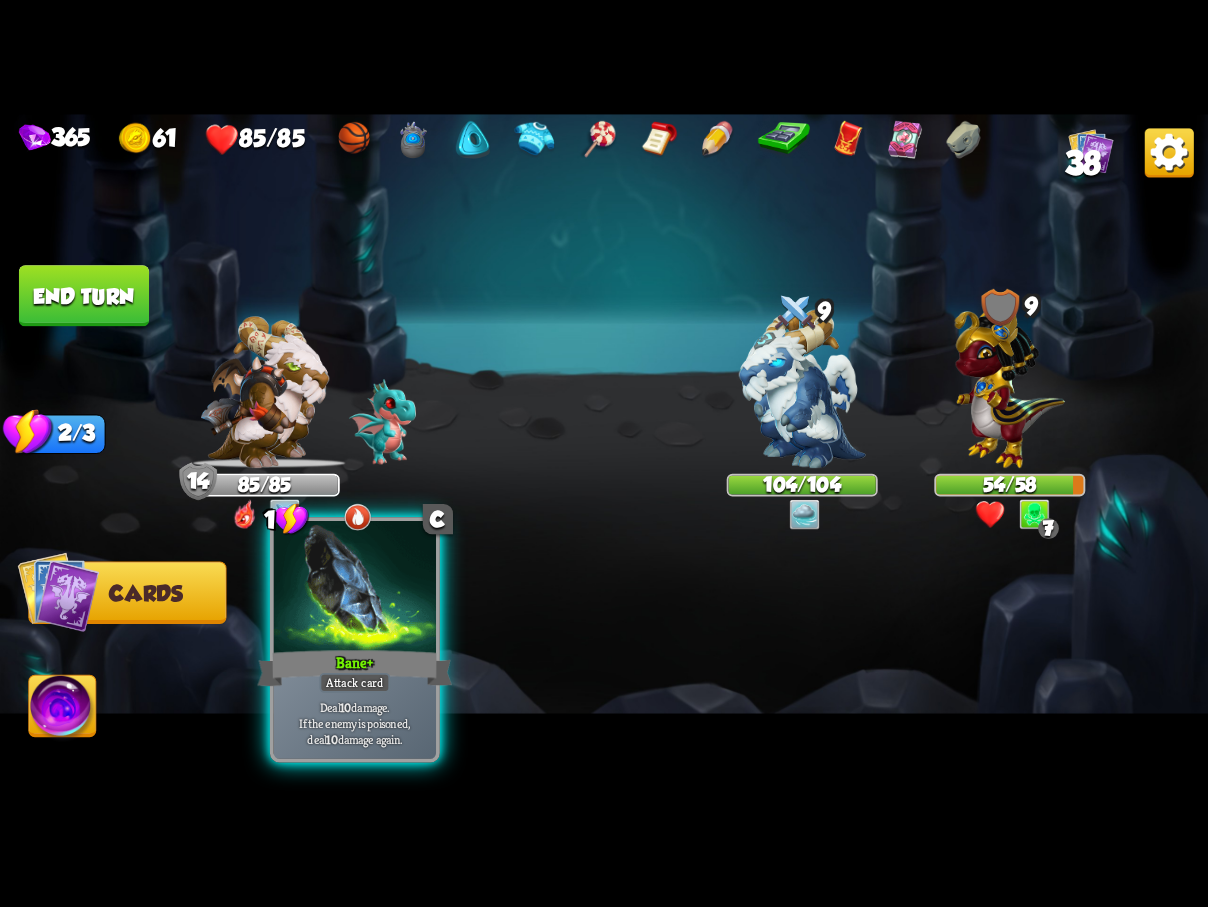 click at bounding box center [355, 589] 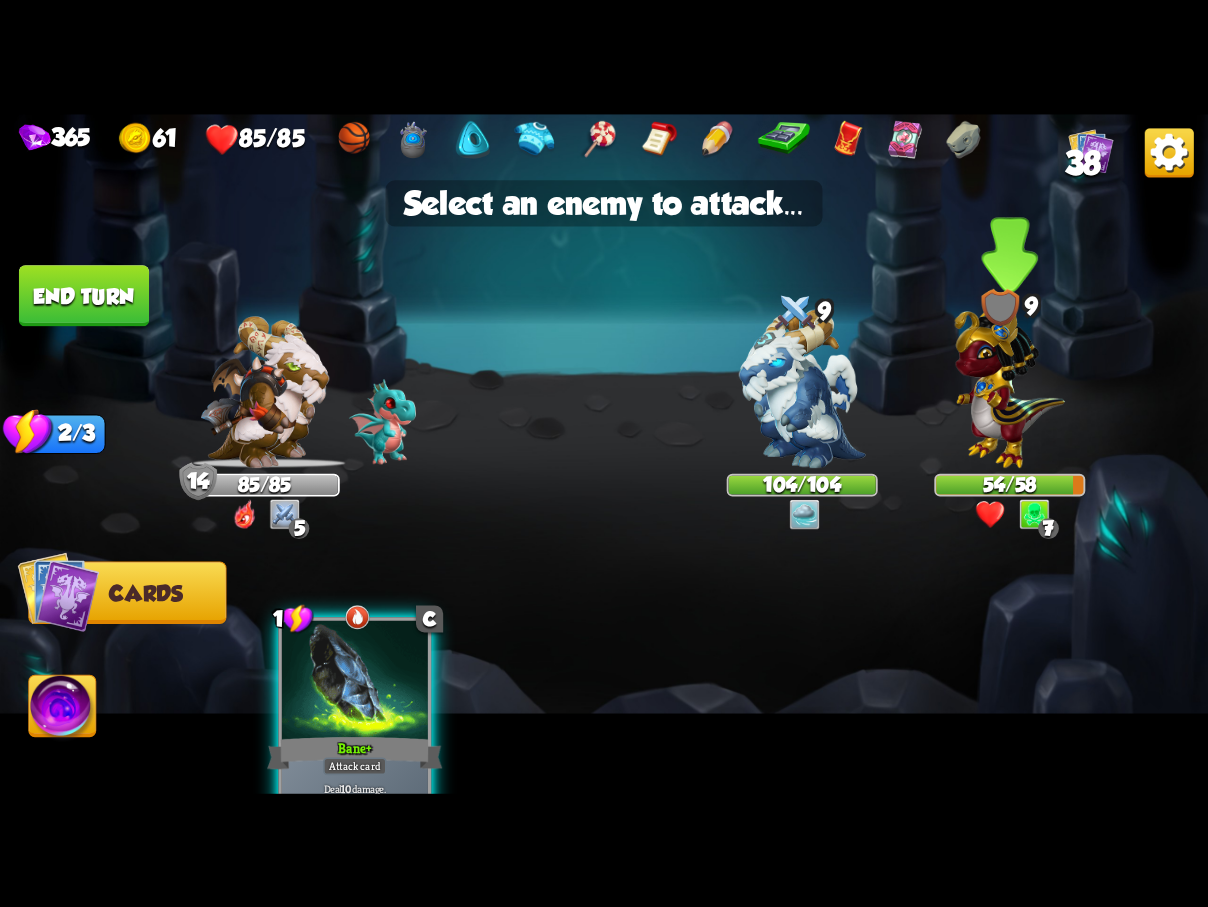 click at bounding box center (1010, 382) 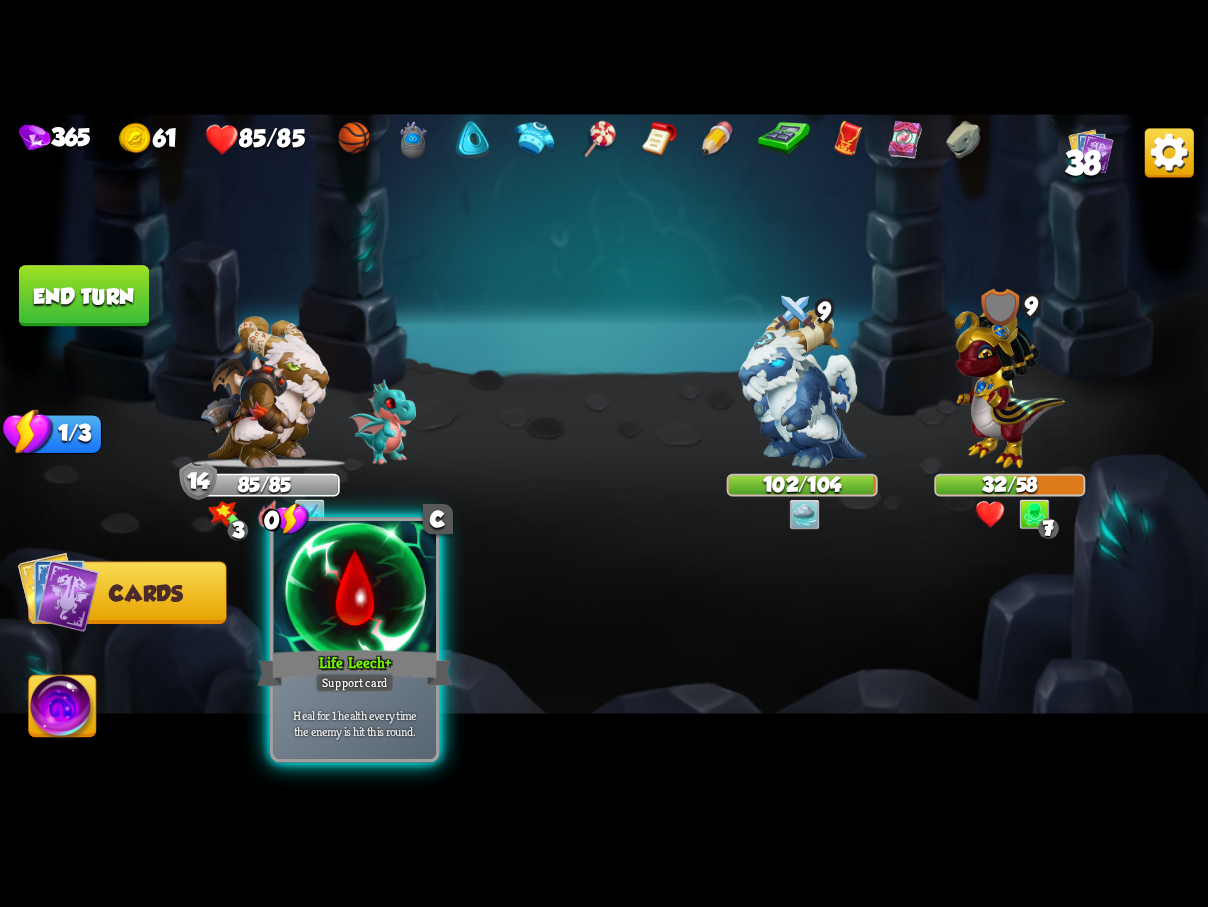 click at bounding box center [355, 589] 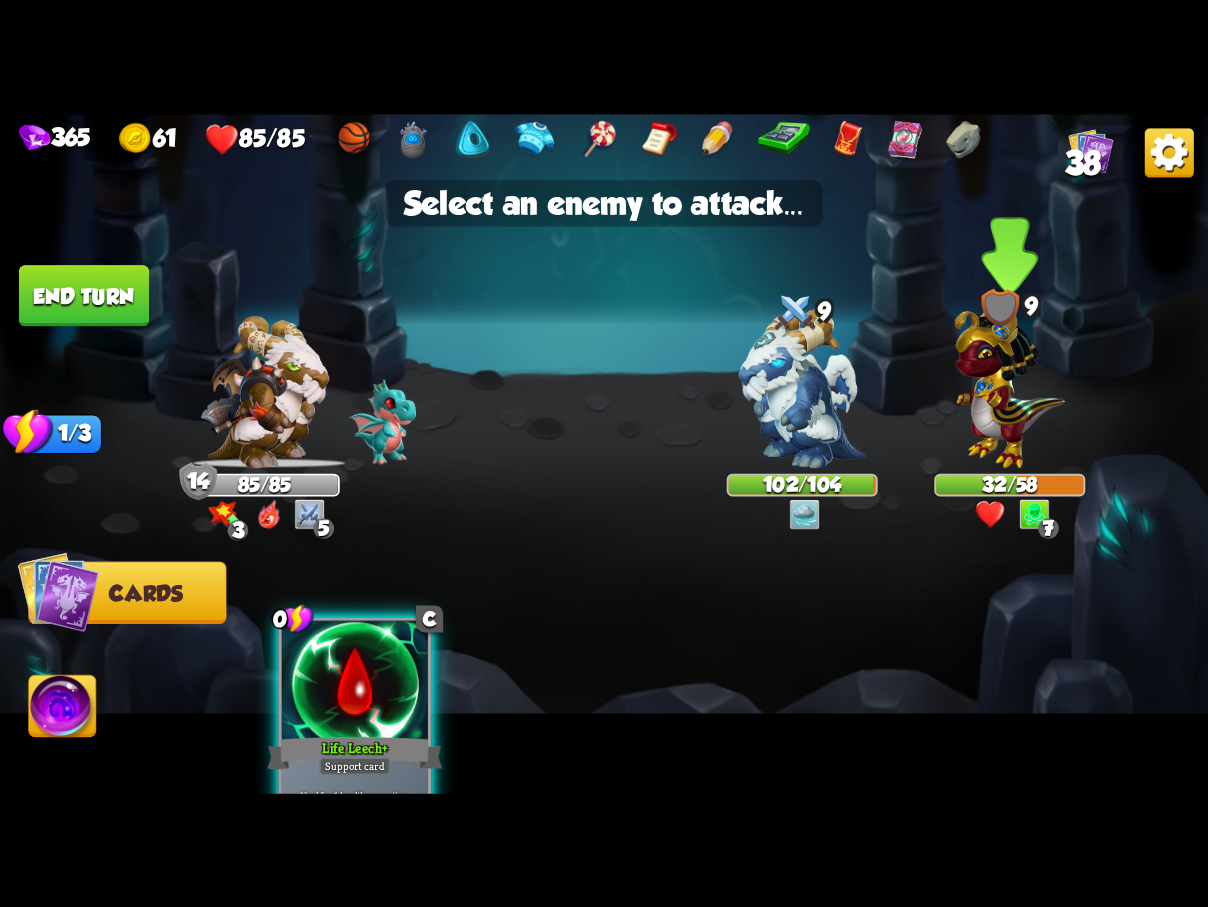 click at bounding box center [1010, 382] 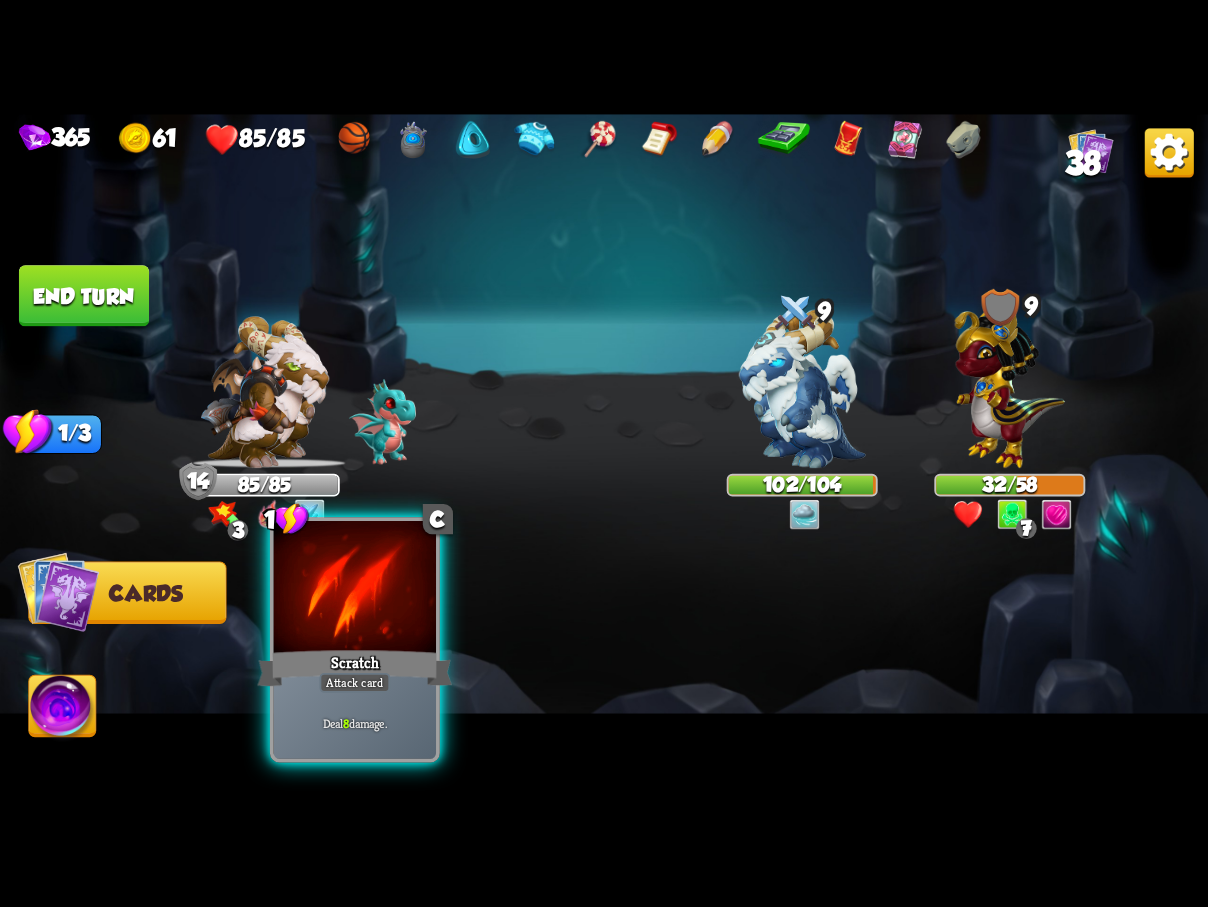 click at bounding box center (355, 589) 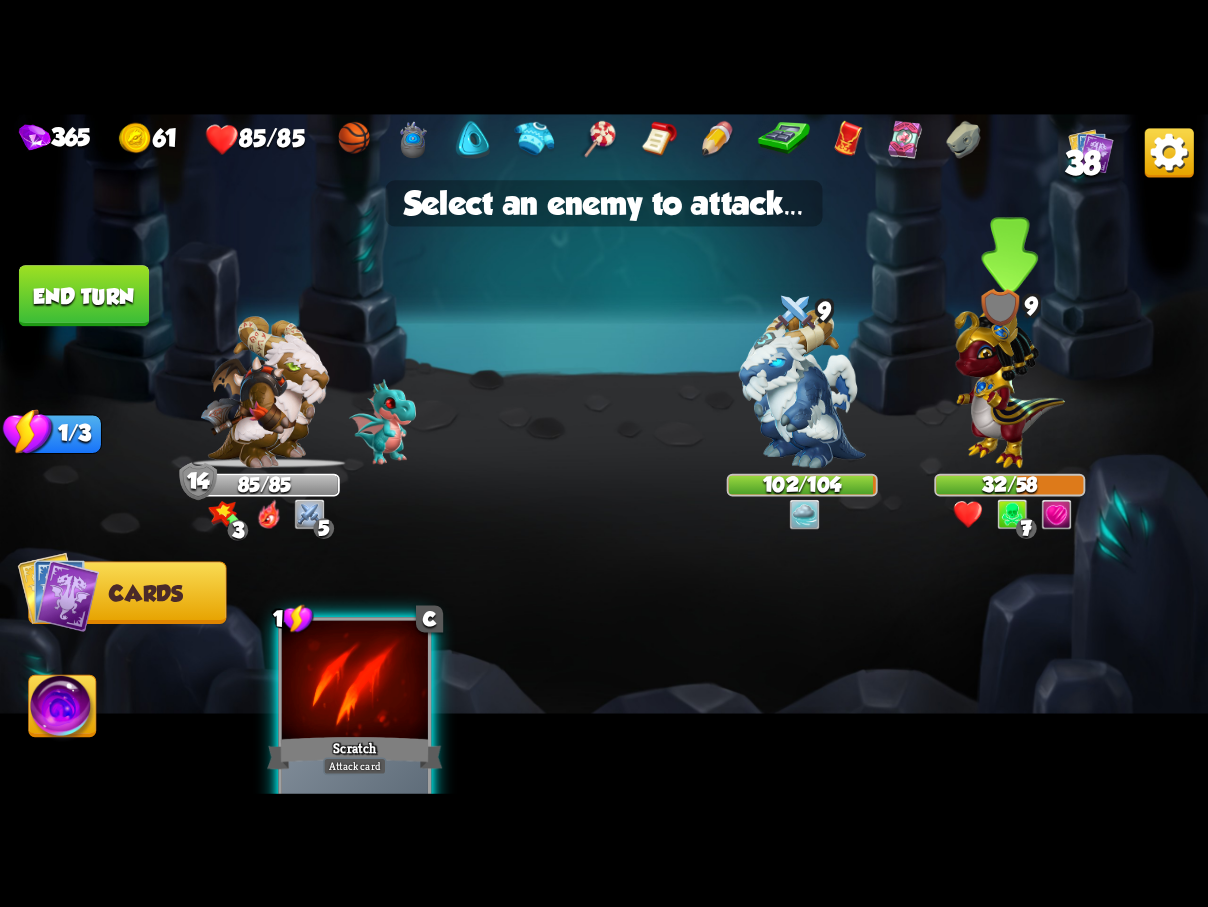 click at bounding box center (1010, 382) 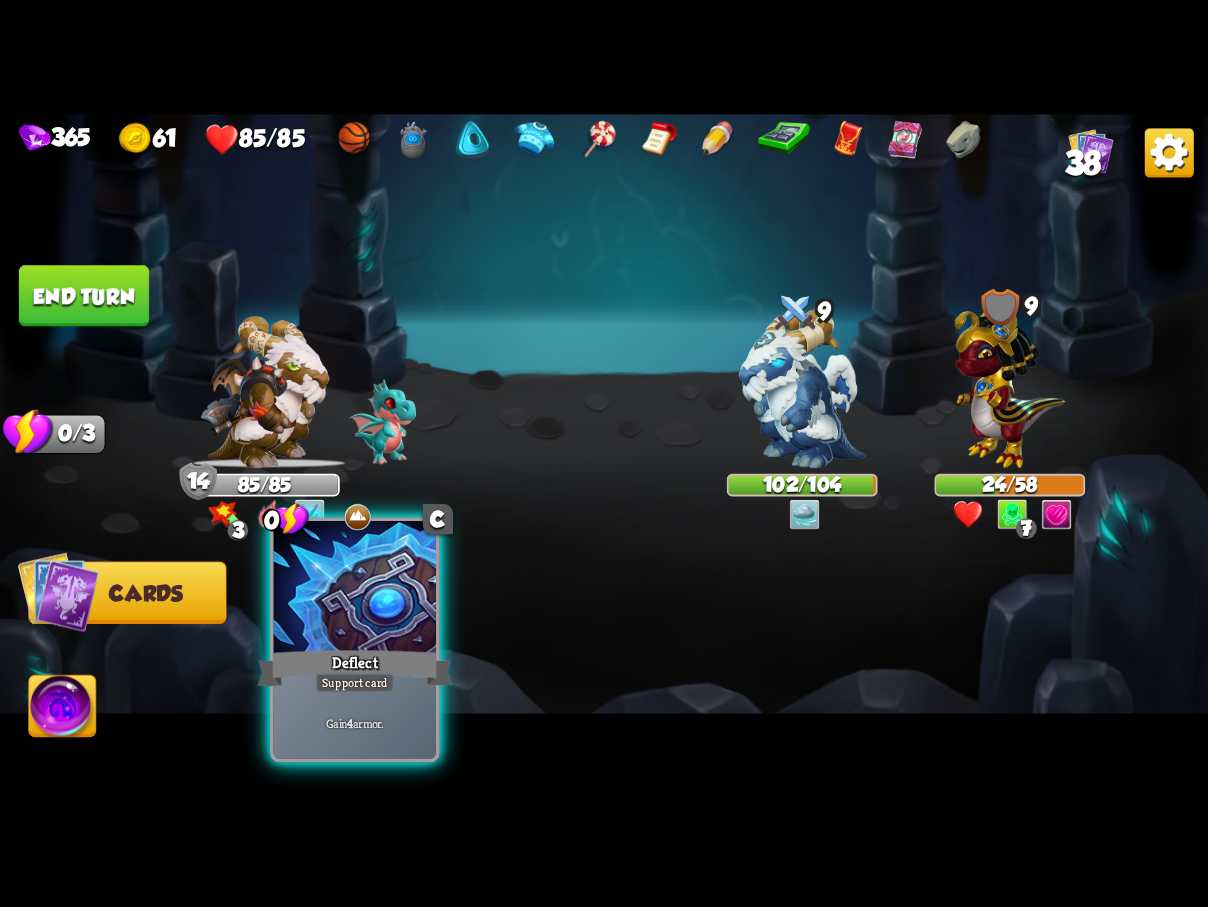 click at bounding box center [355, 589] 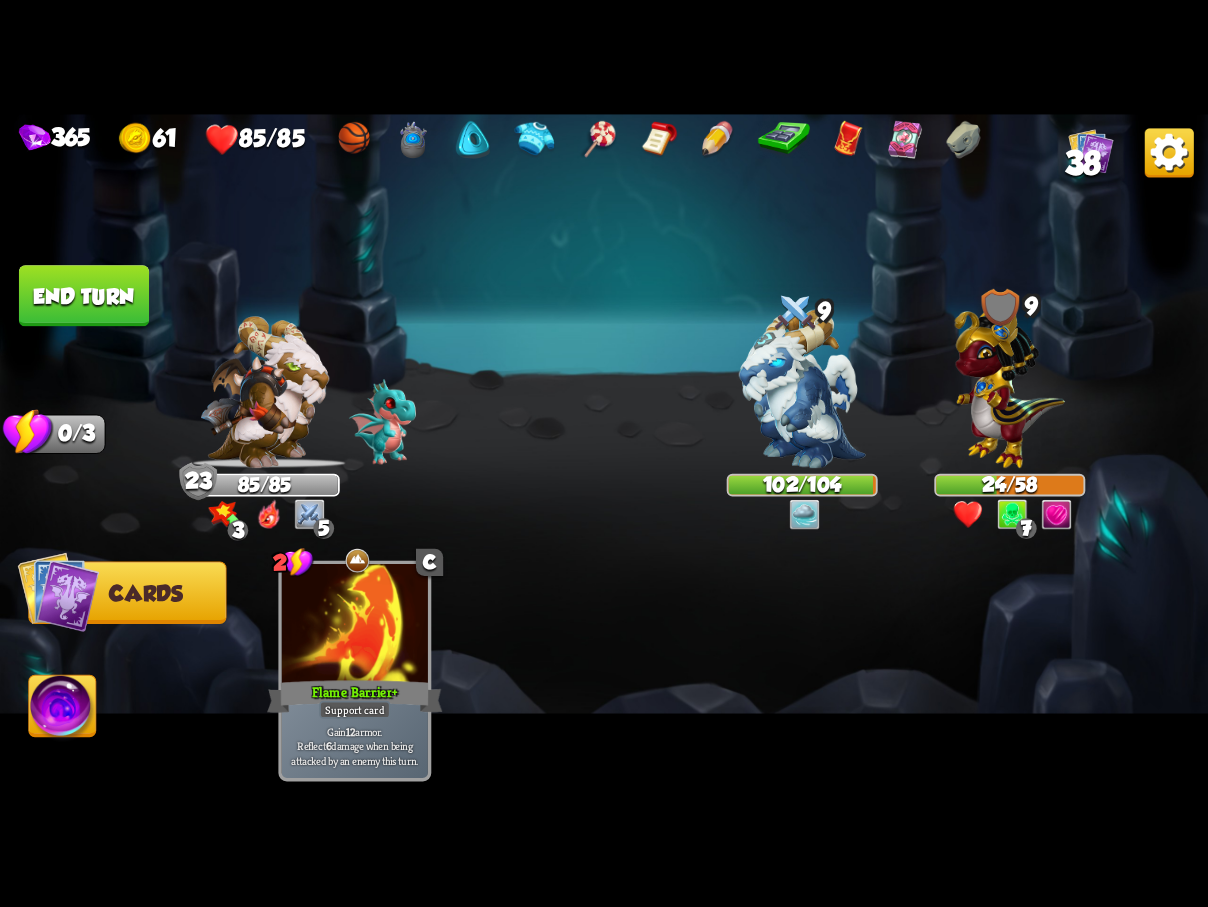 click on "End turn" at bounding box center (84, 295) 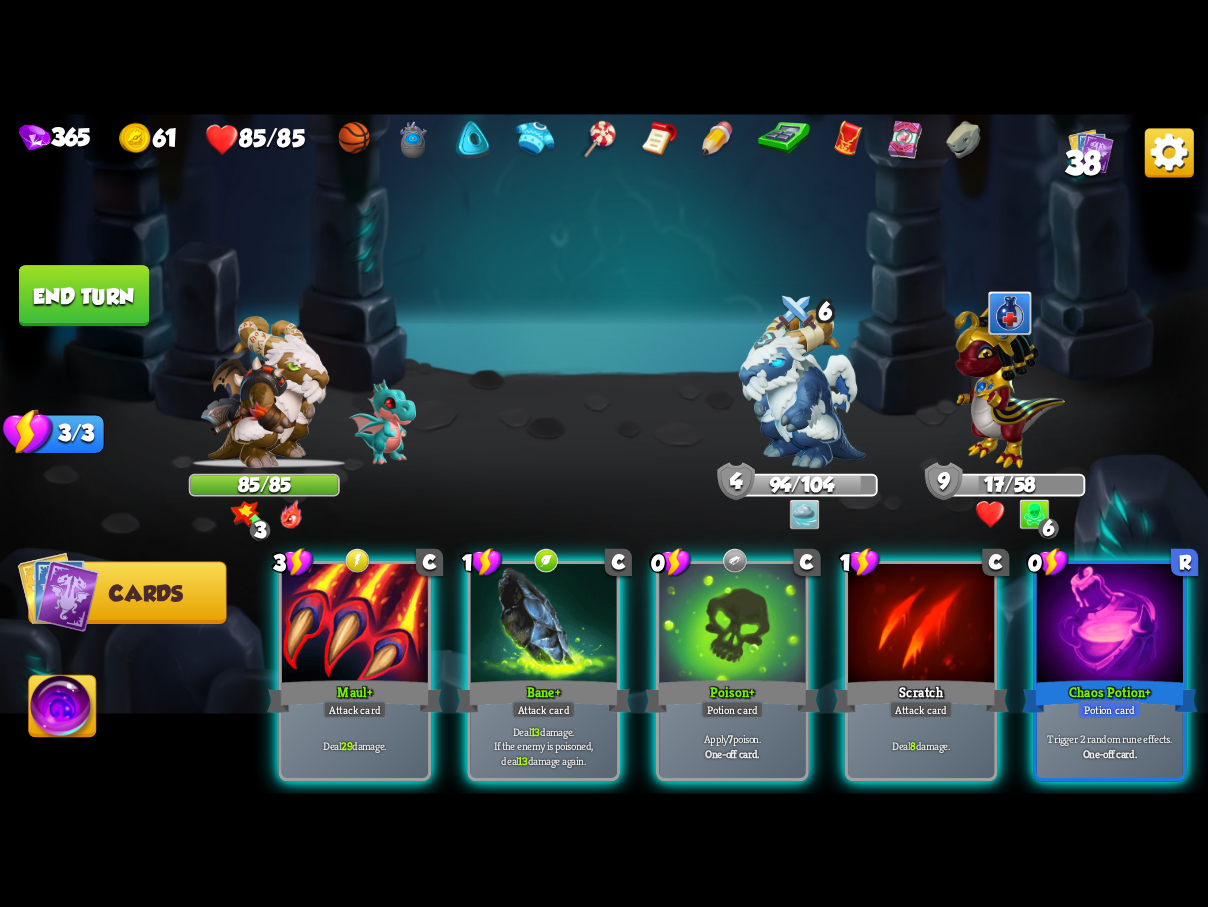 click on "Chaos Potion +" at bounding box center (1109, 696) 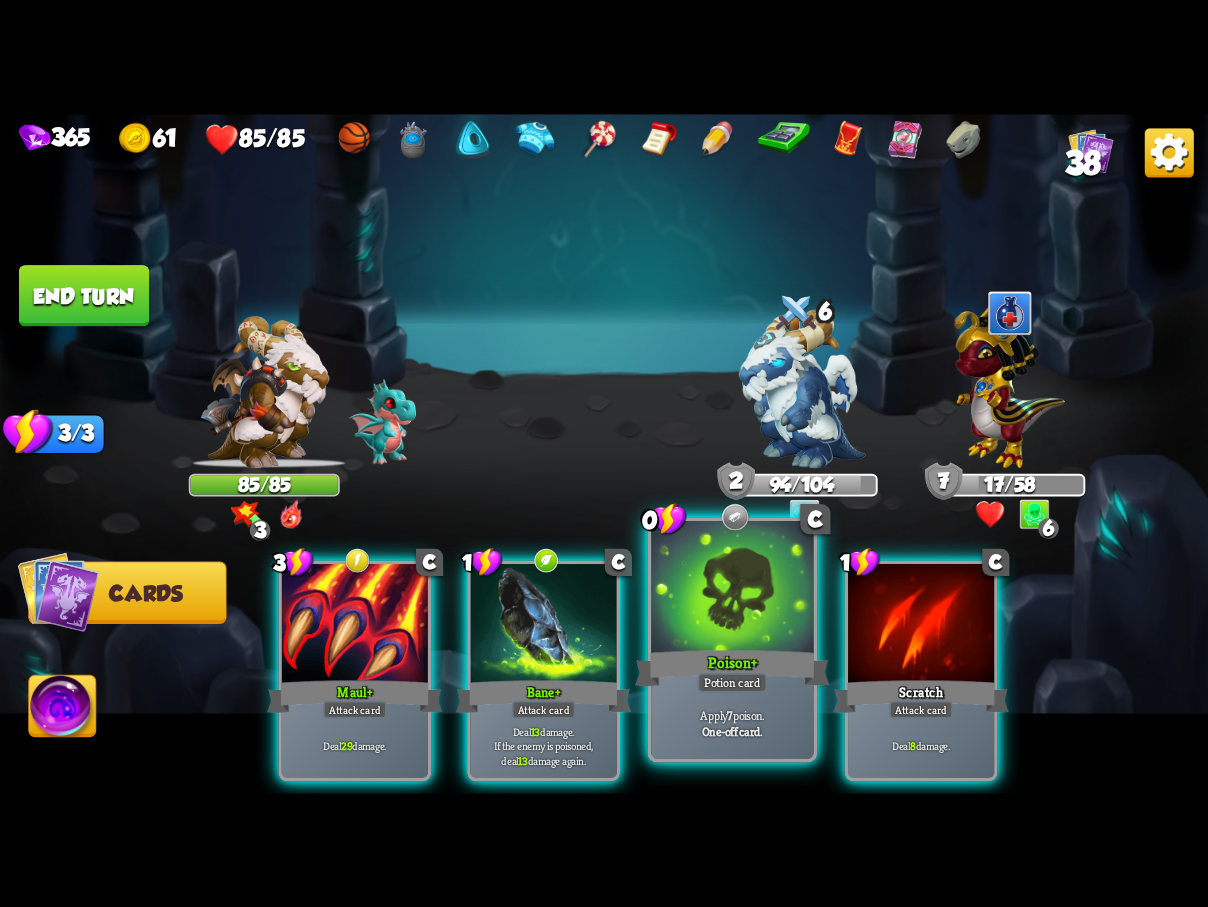 click at bounding box center (732, 589) 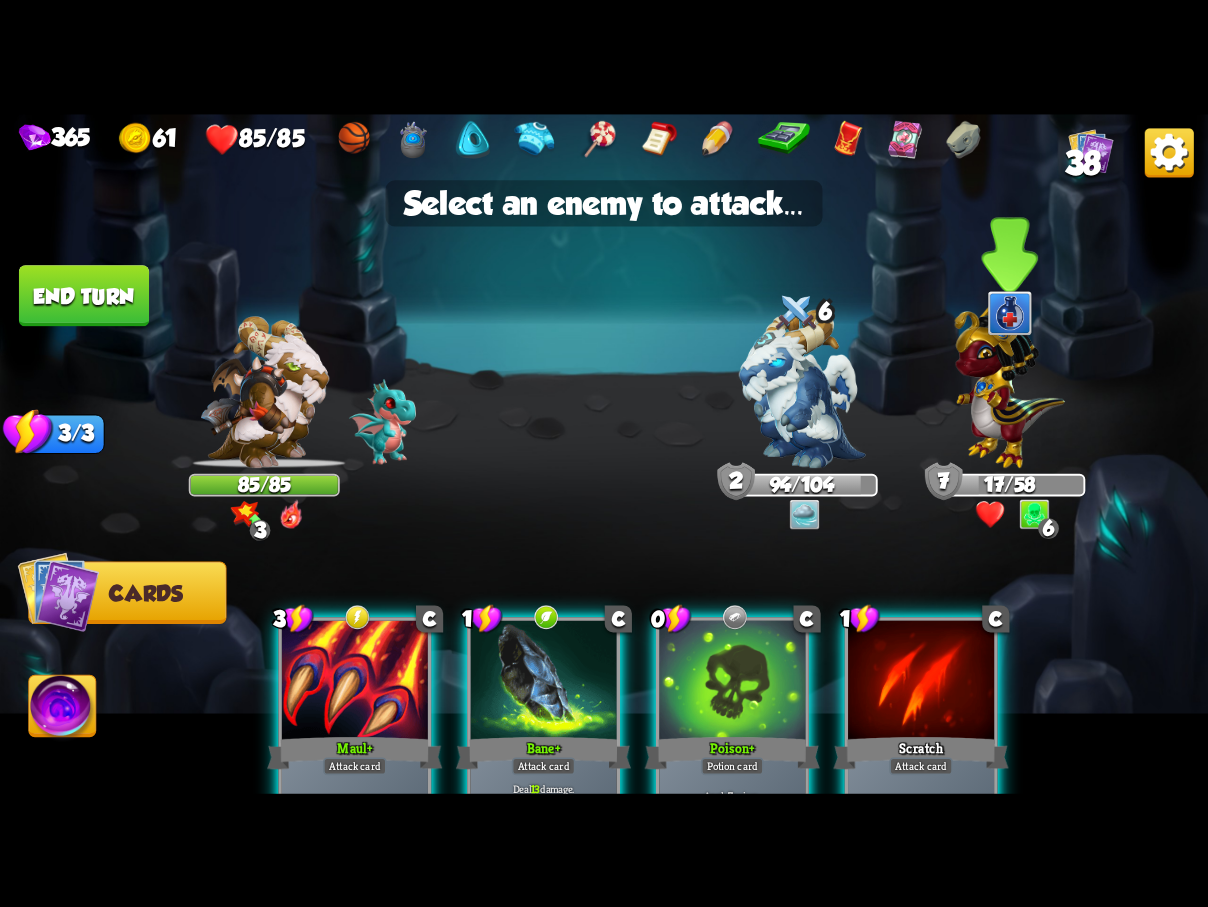 click at bounding box center [1010, 382] 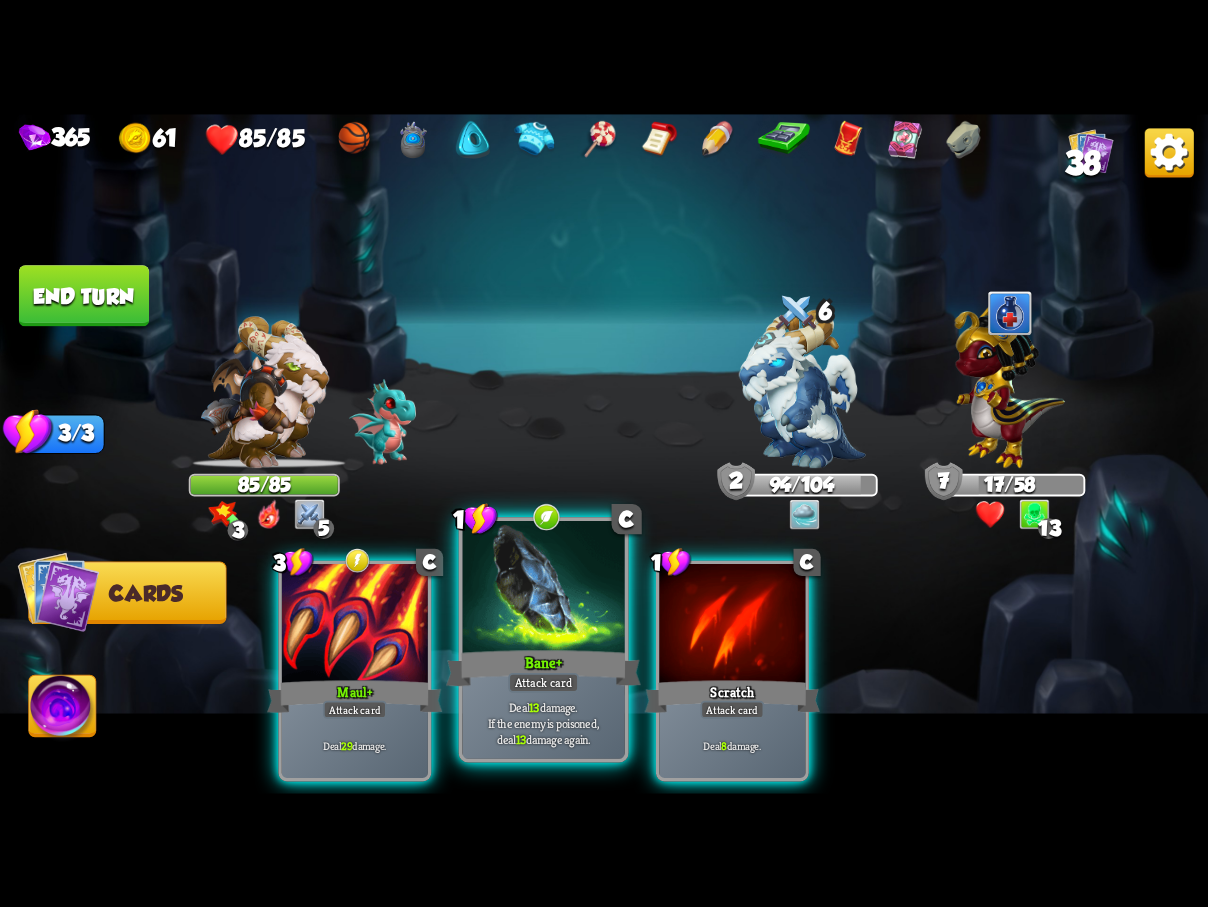 click at bounding box center (543, 589) 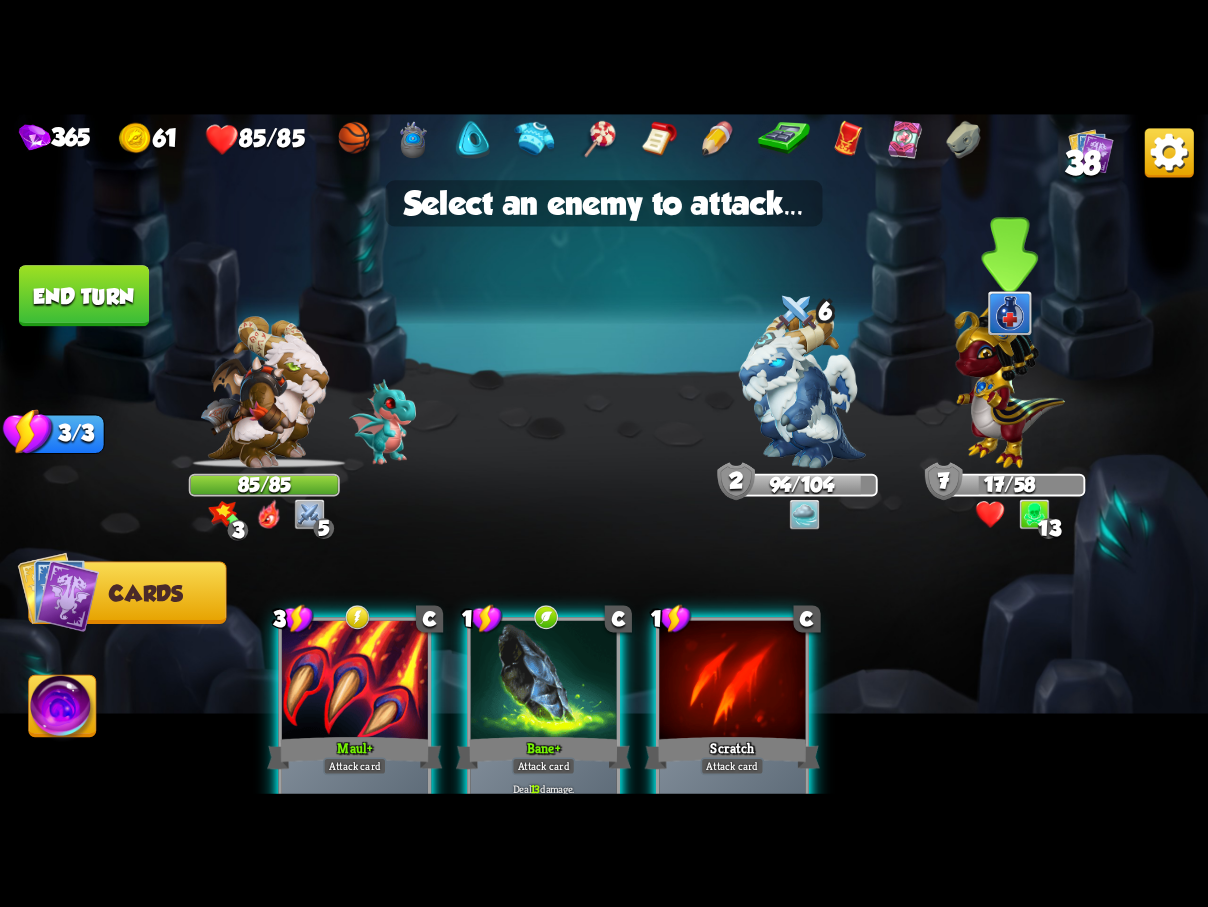click at bounding box center (1010, 382) 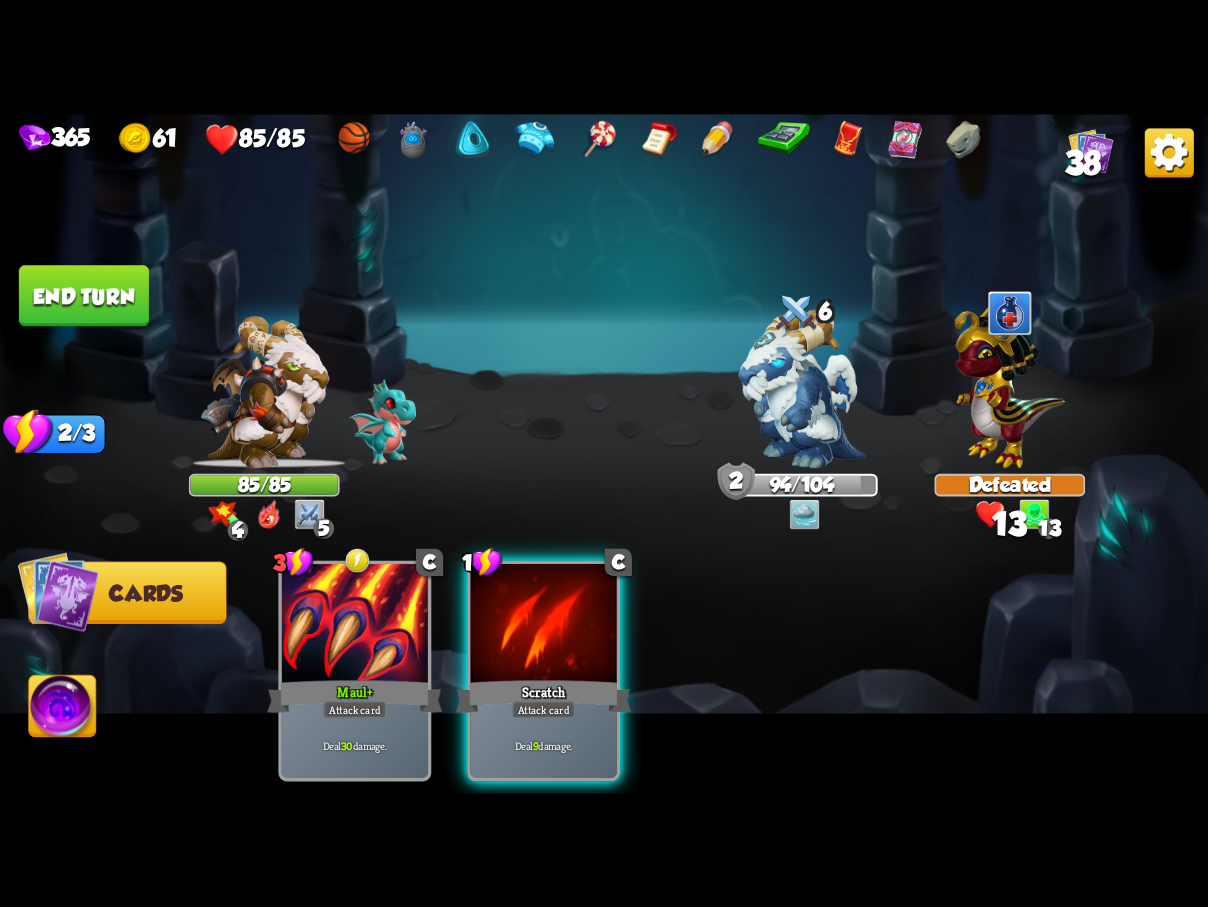 click on "End turn" at bounding box center [84, 295] 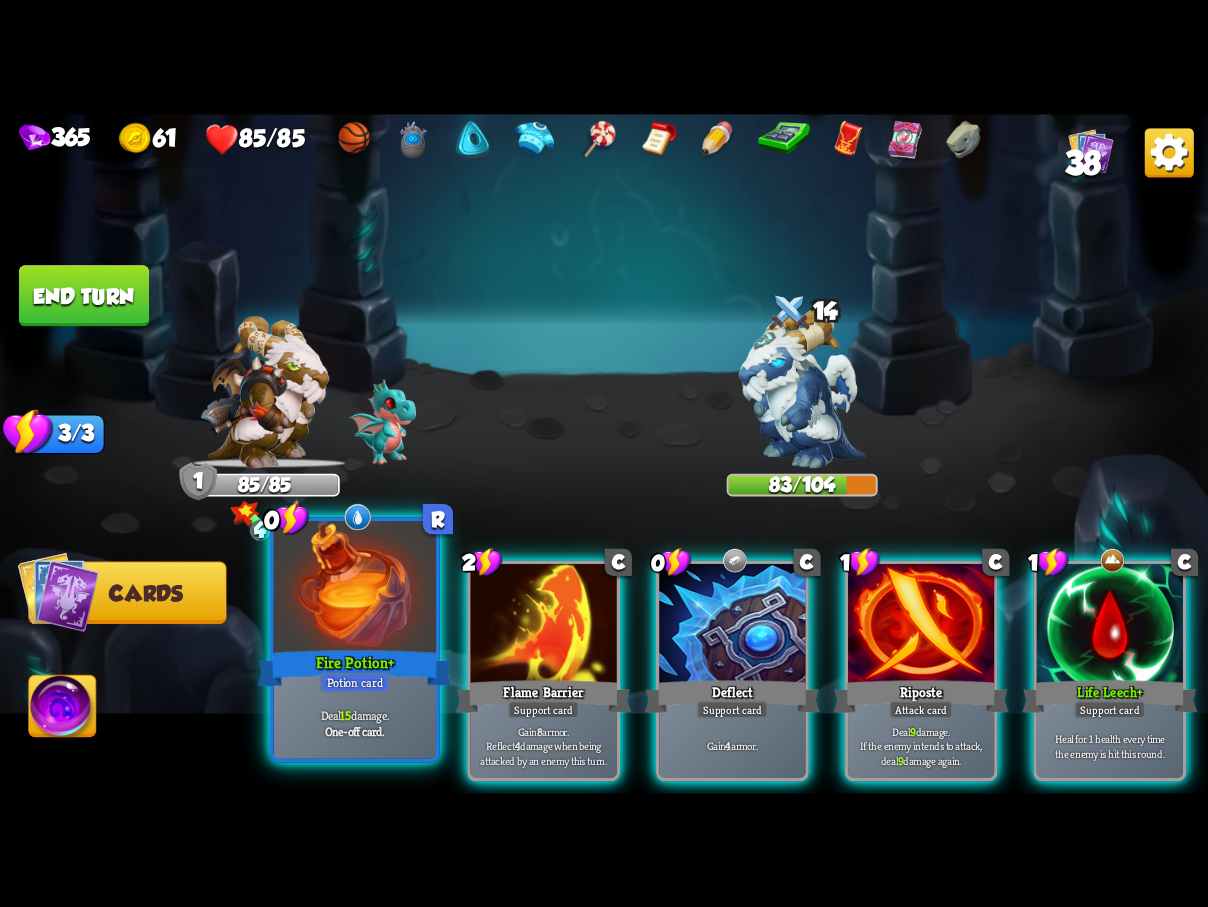 click at bounding box center [355, 589] 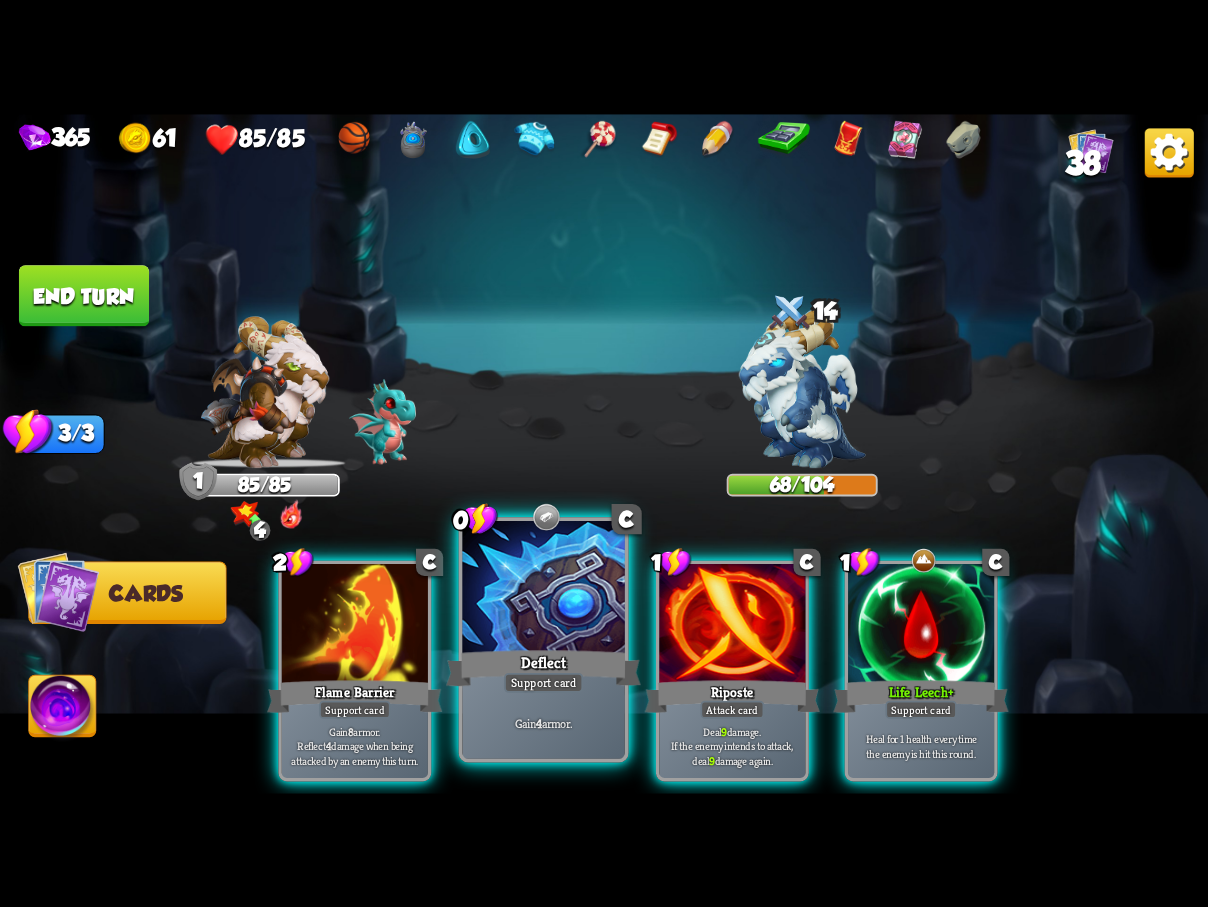 click at bounding box center [543, 589] 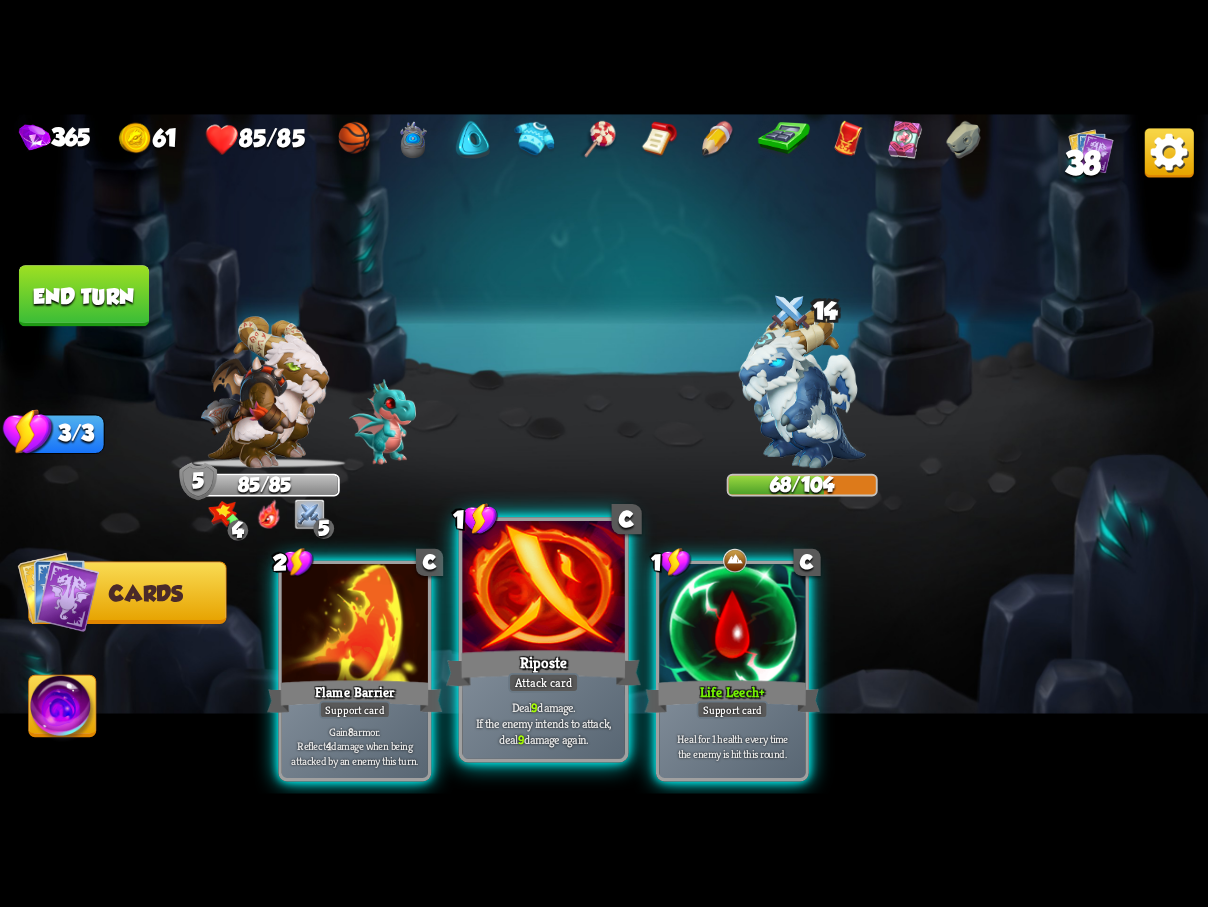click at bounding box center (543, 589) 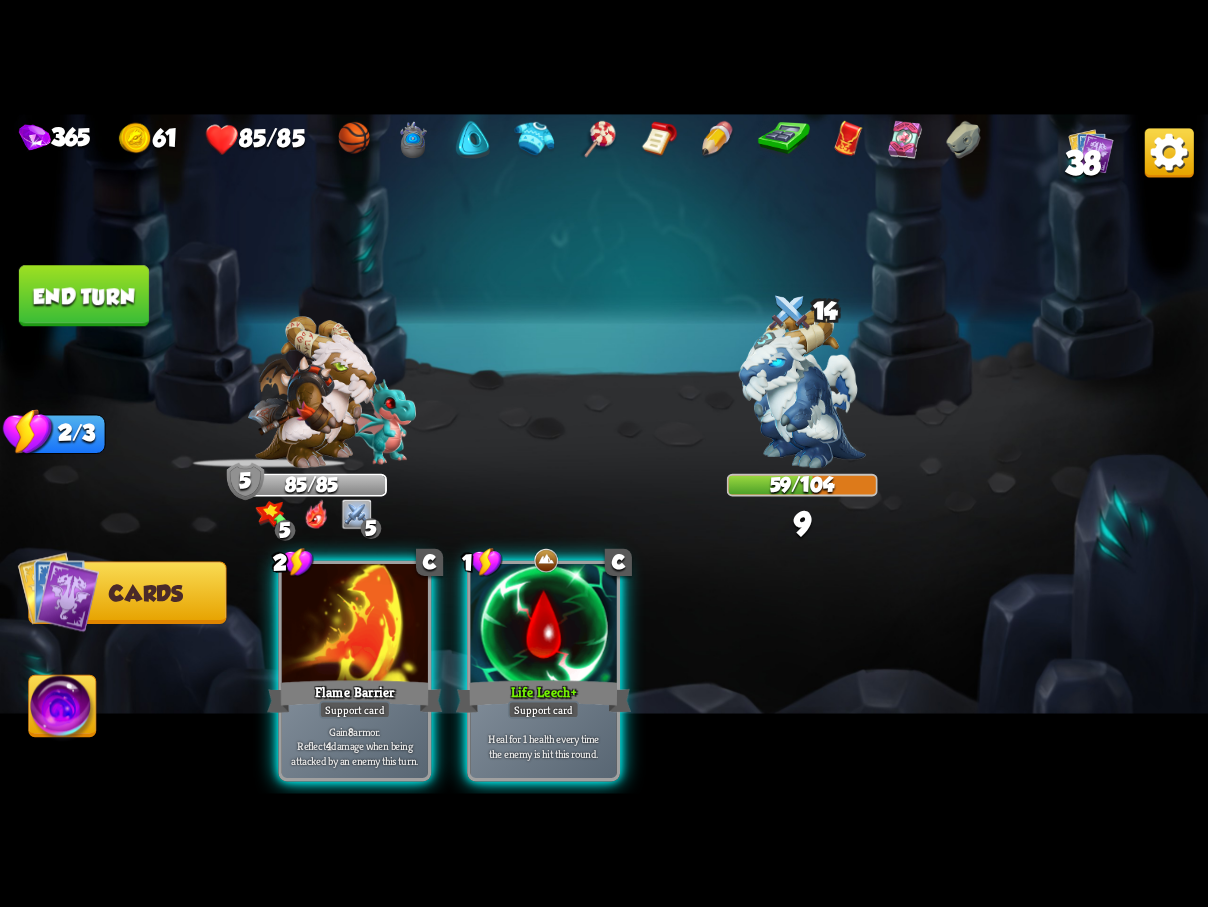 click on "End turn" at bounding box center (84, 295) 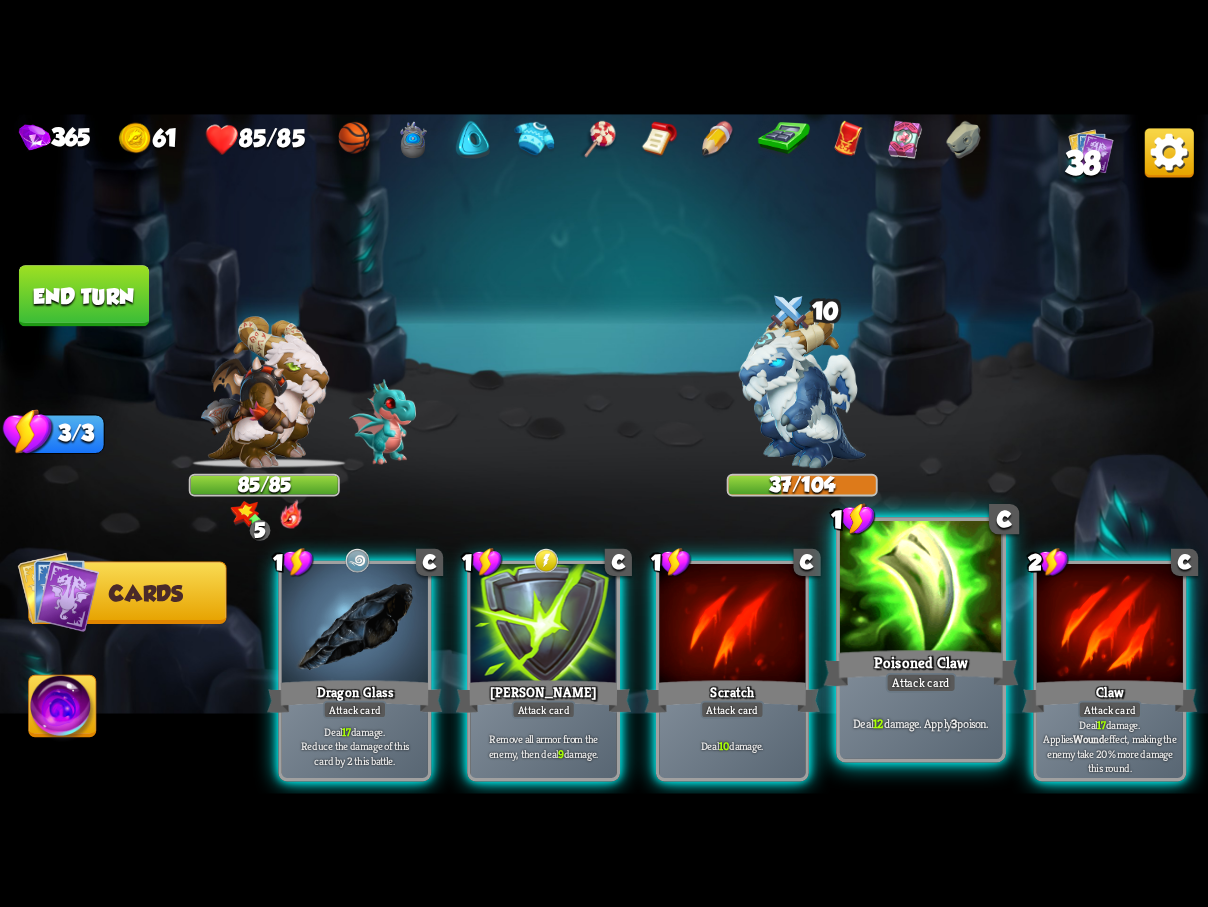 click at bounding box center [921, 589] 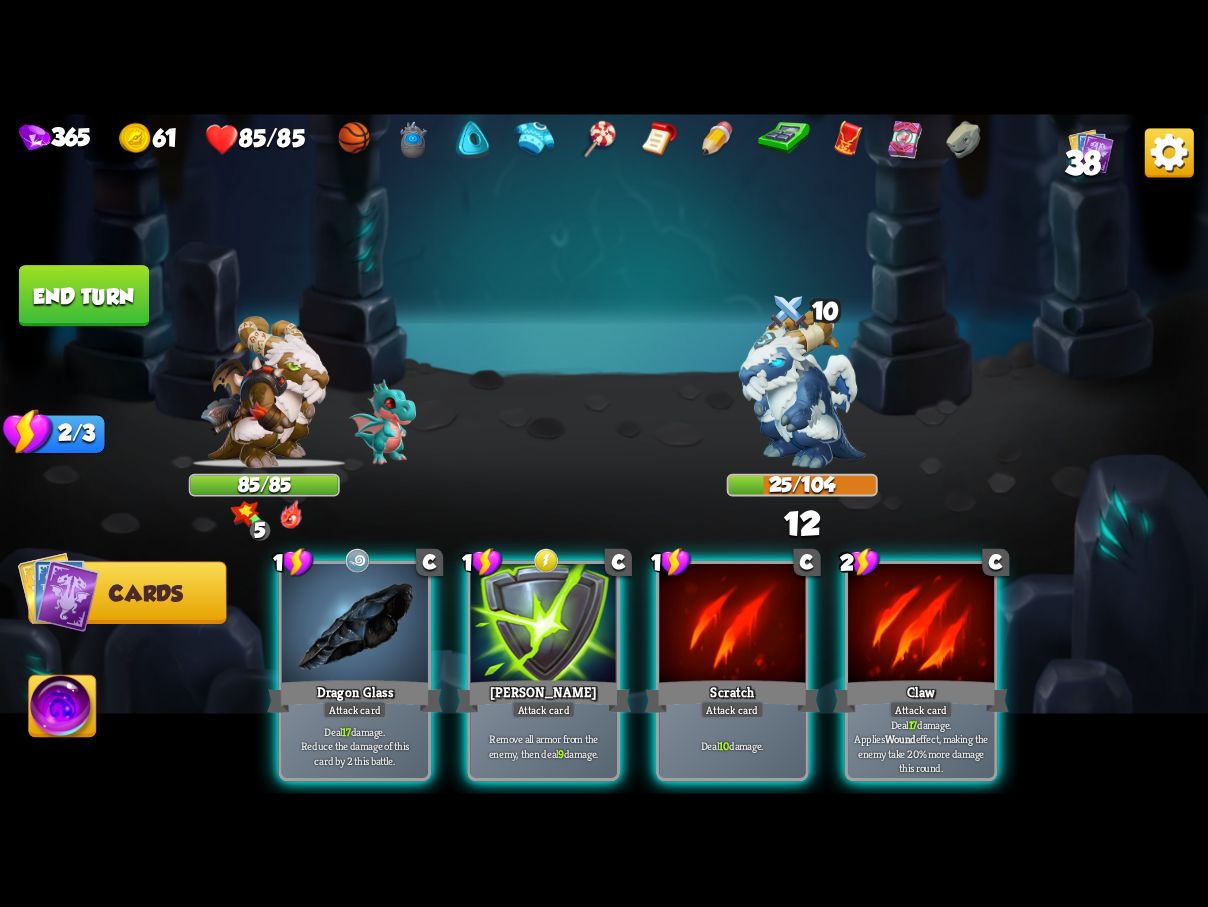 click on "End turn" at bounding box center (84, 295) 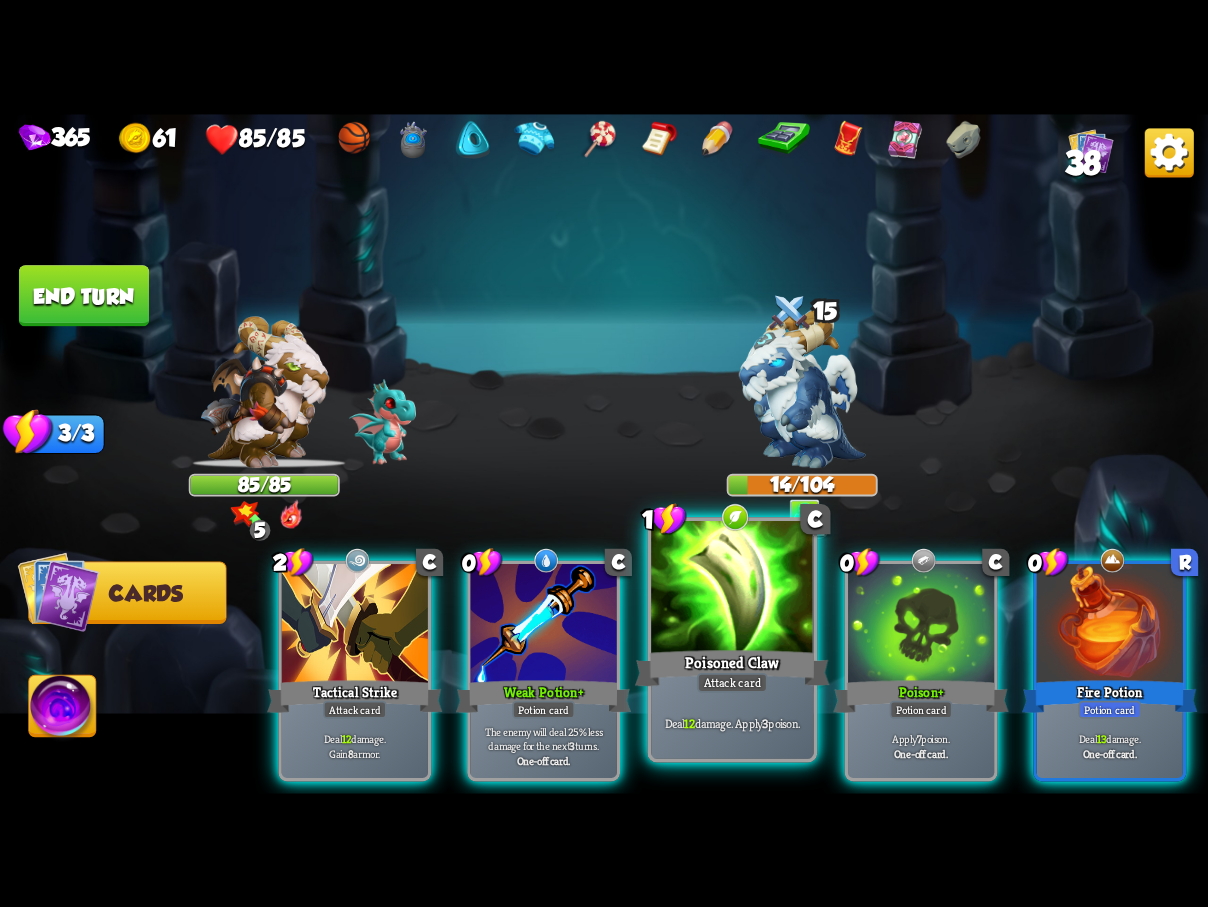 click at bounding box center [732, 589] 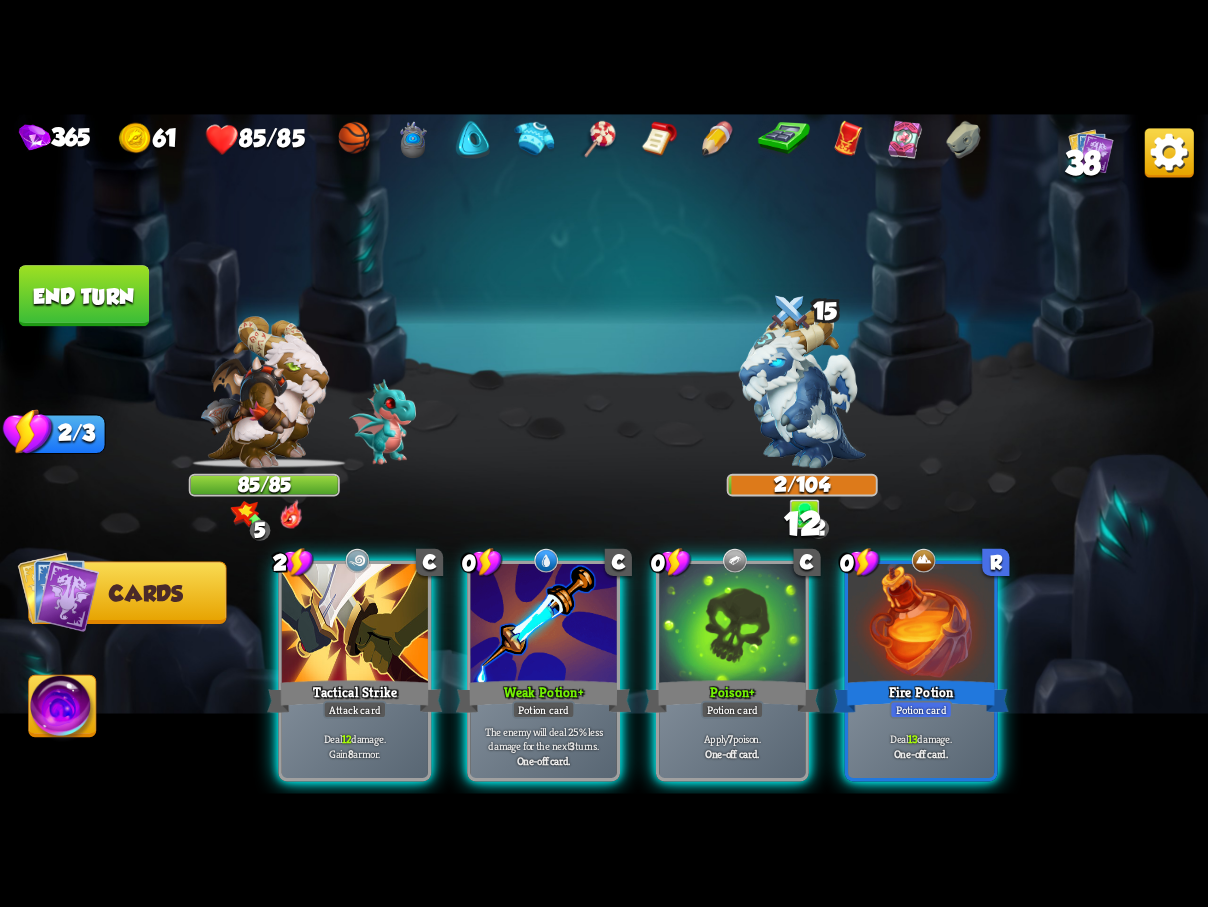 click at bounding box center (732, 625) 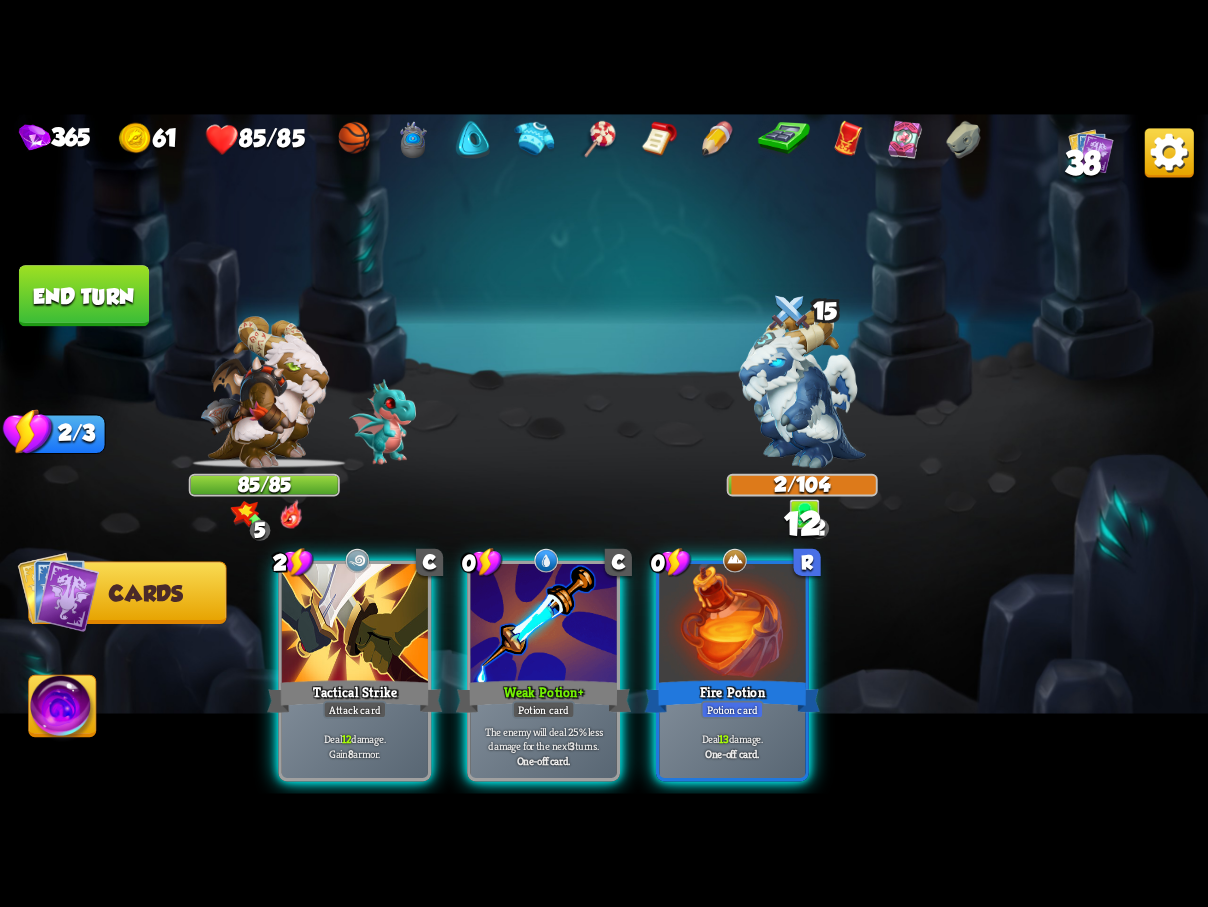 click at bounding box center [732, 625] 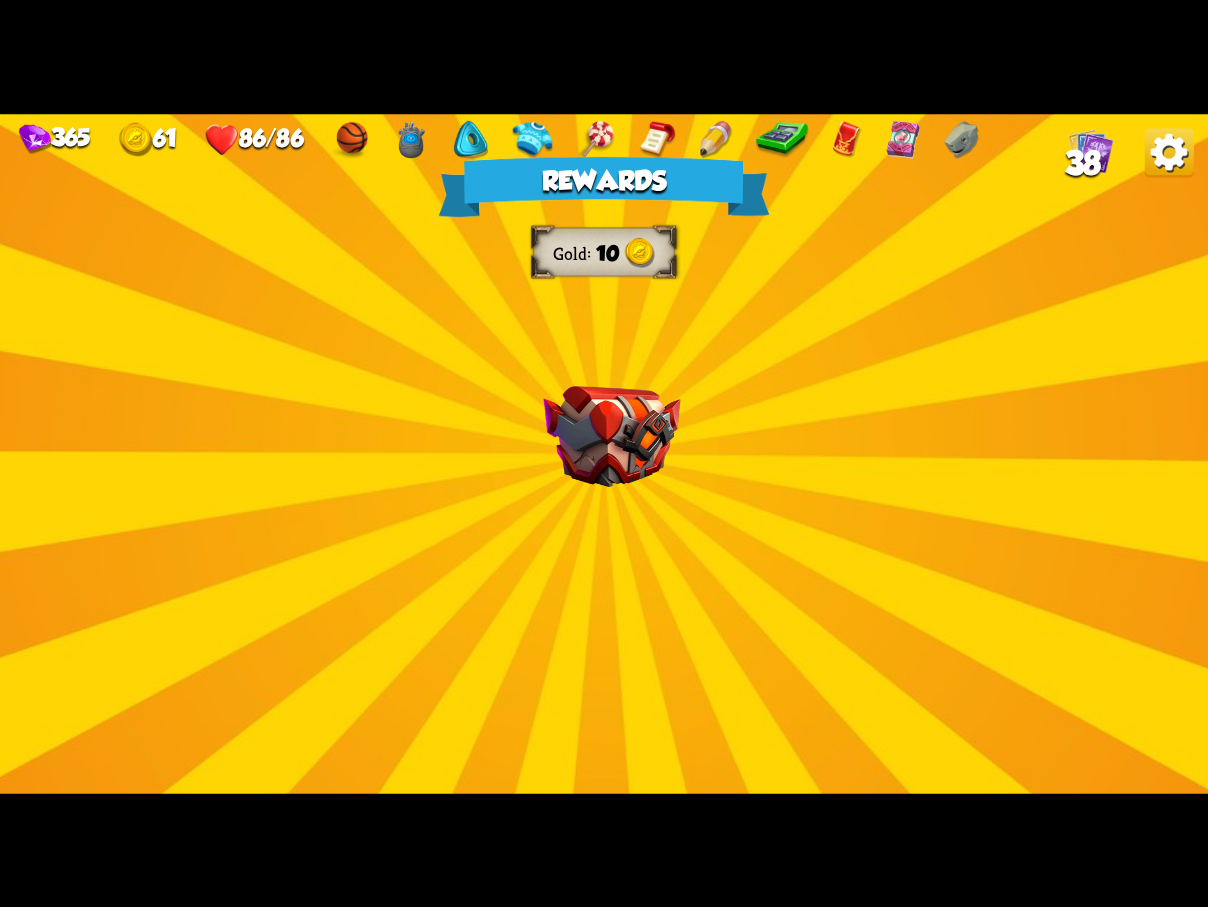 click on "Rewards           Gold   10
Select a card
1
C   Poisoned Claw +     Attack card   Deal  10  damage. Apply  4  poison.
0
C   Poison +     Potion card   Apply  7  poison.   One-off card.
2
C   Flame Barrier +     Support card   Gain  12  armor.  Reflect  6  damage when being attacked by an enemy this turn.
1
C   Rebound +     Attack card   Deal  11  damage. Put the next card you play this turn on top of your draw pile.               Proceed" at bounding box center (604, 454) 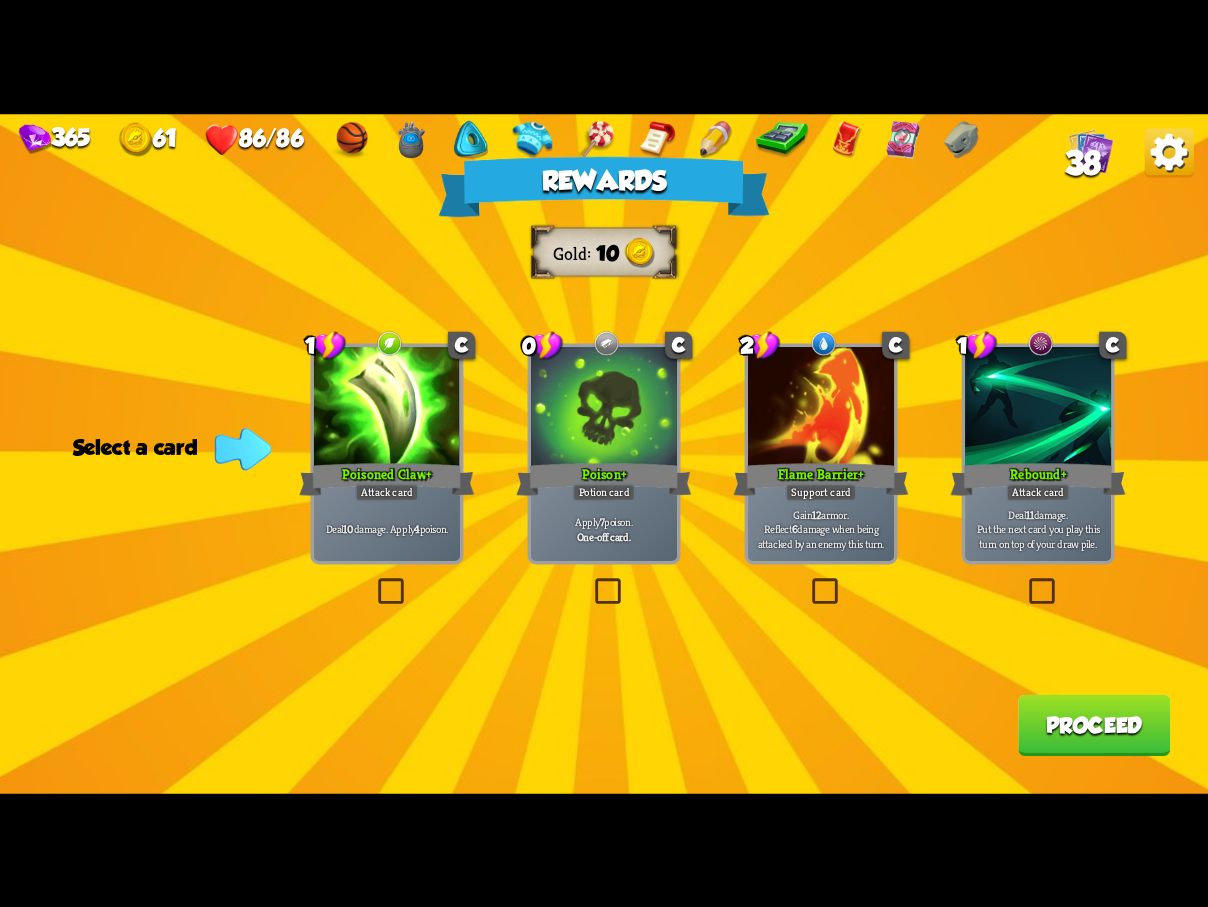 drag, startPoint x: 381, startPoint y: 581, endPoint x: 428, endPoint y: 583, distance: 47.042534 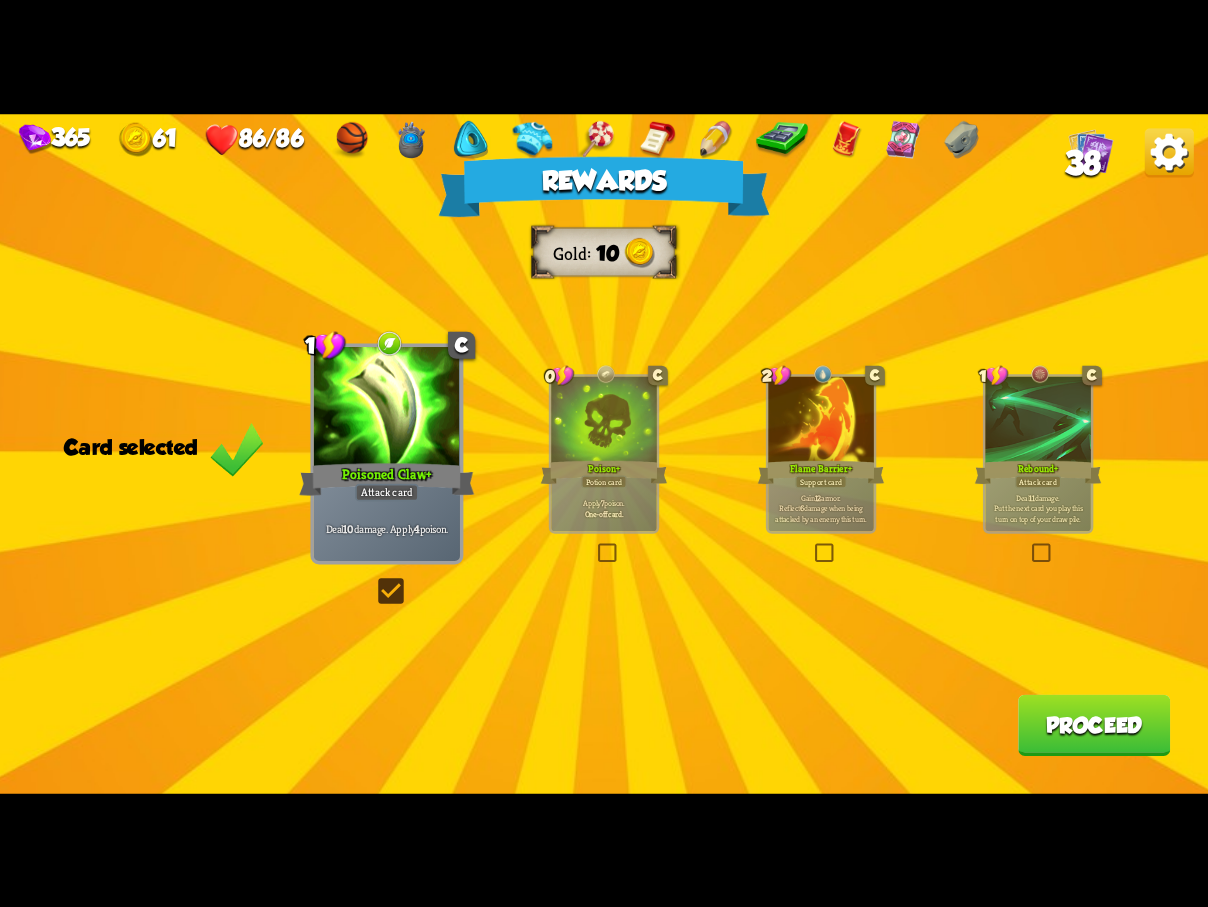 click on "Proceed" at bounding box center [1094, 724] 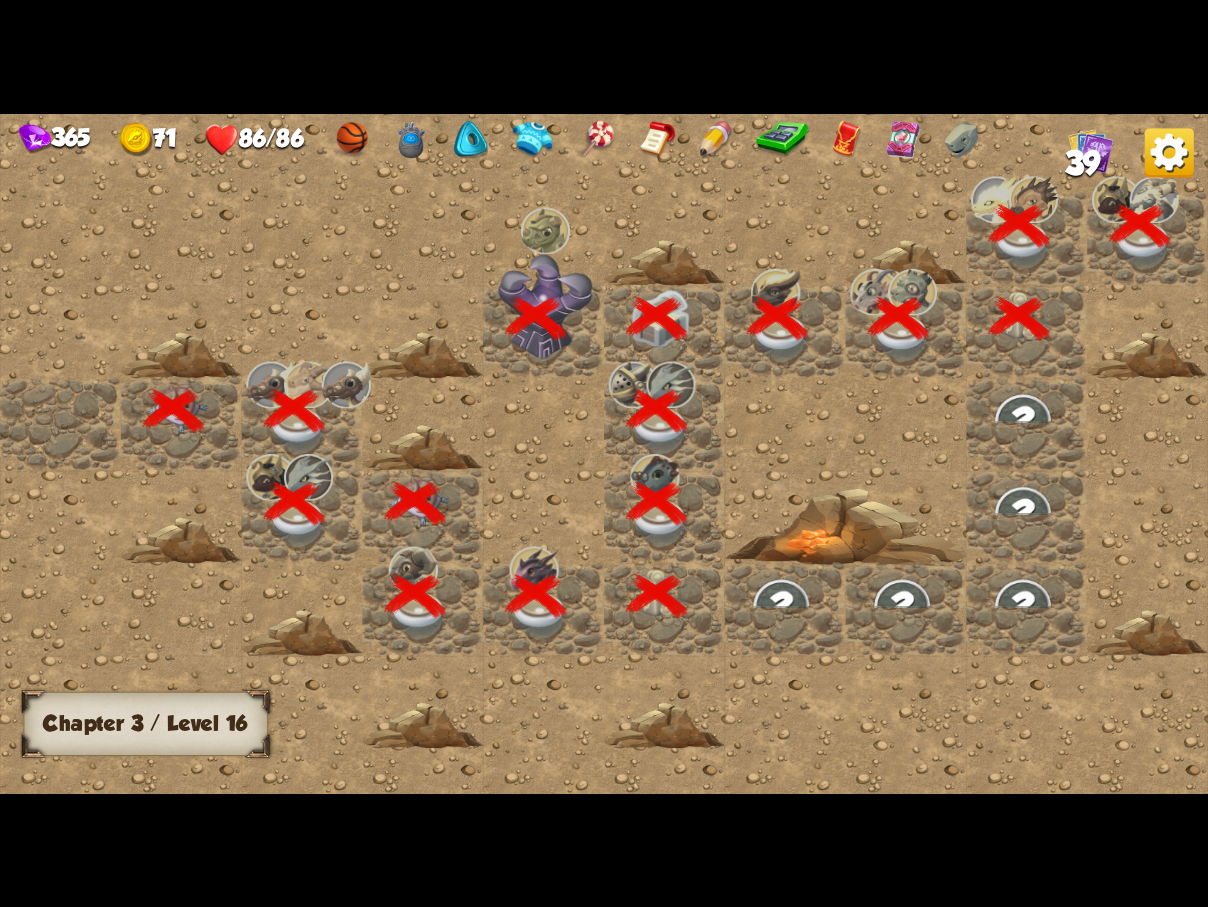scroll, scrollTop: 0, scrollLeft: 384, axis: horizontal 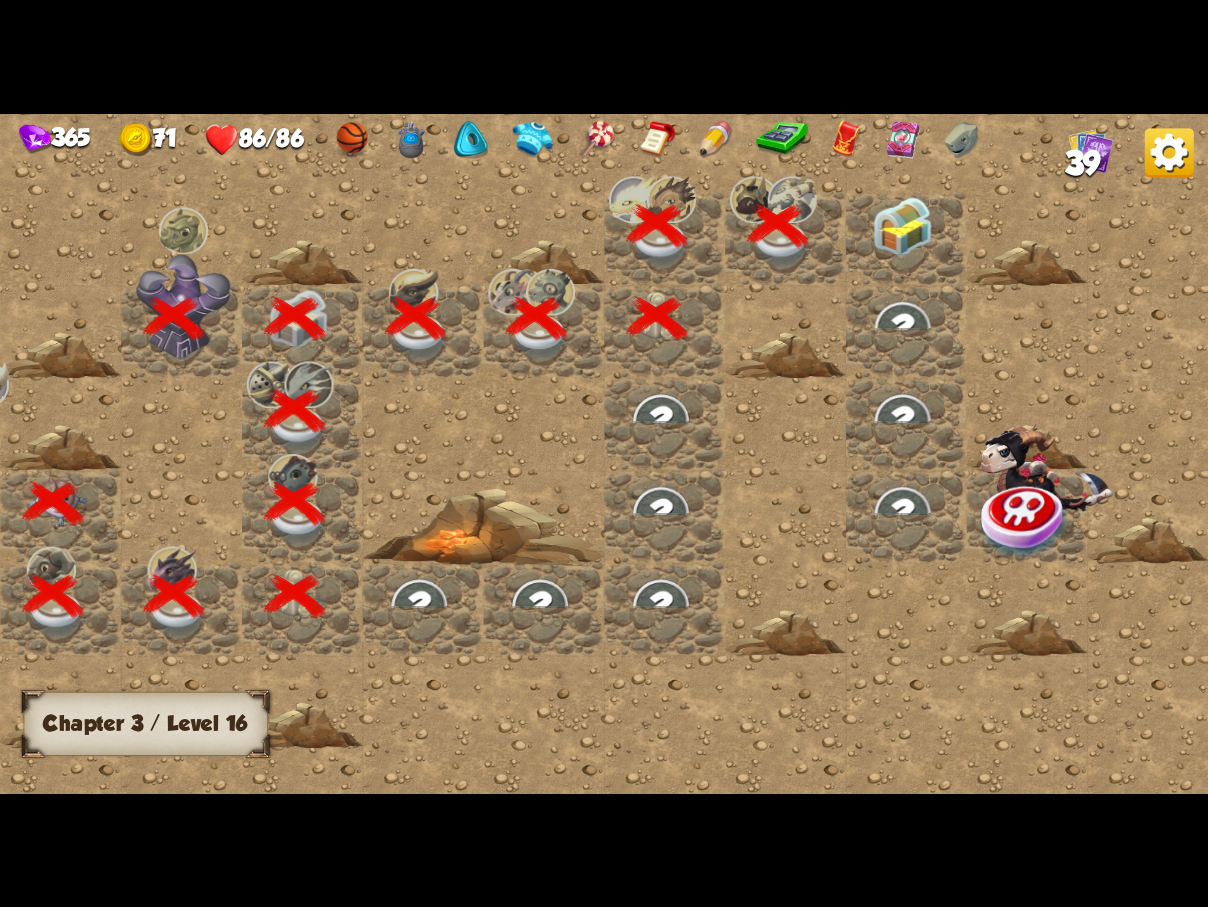 click at bounding box center [902, 227] 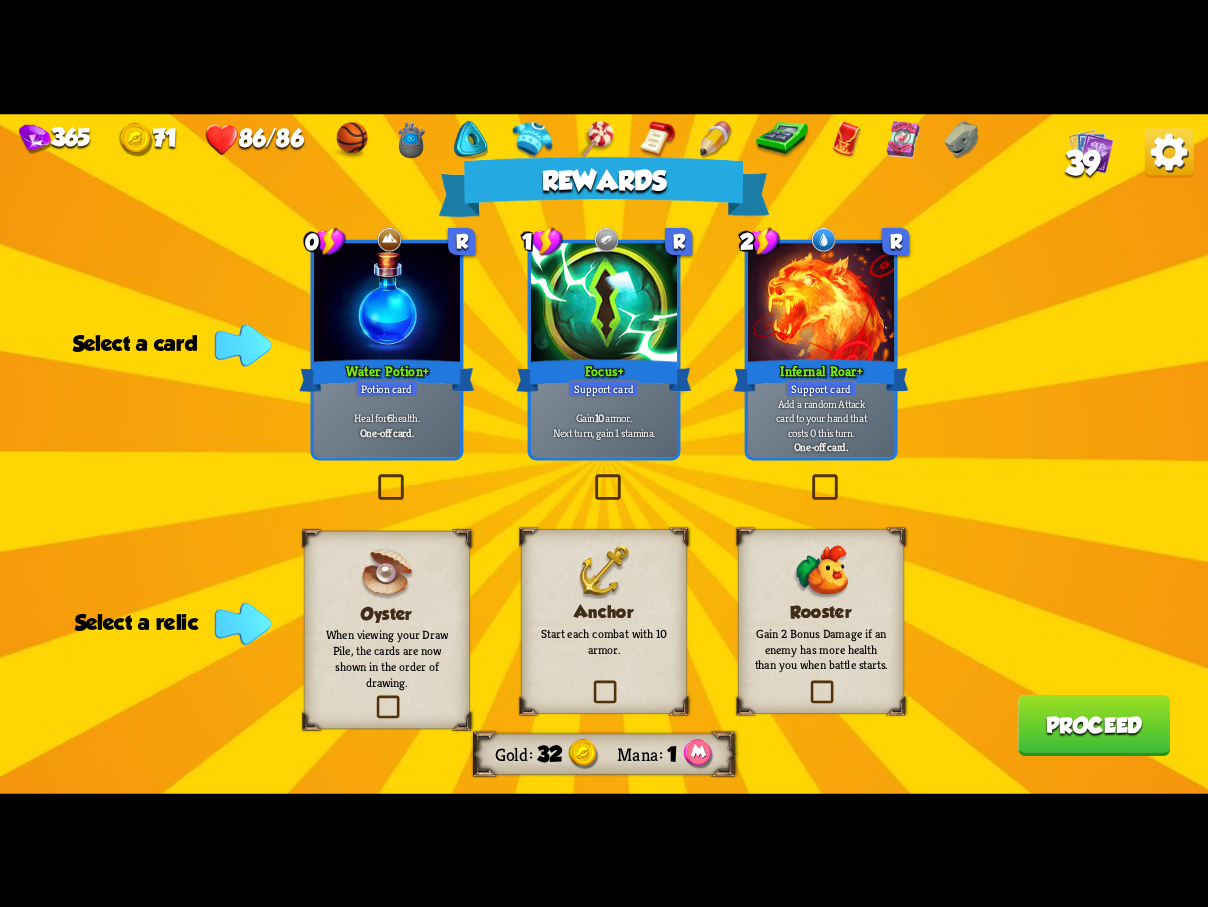 click at bounding box center [591, 477] 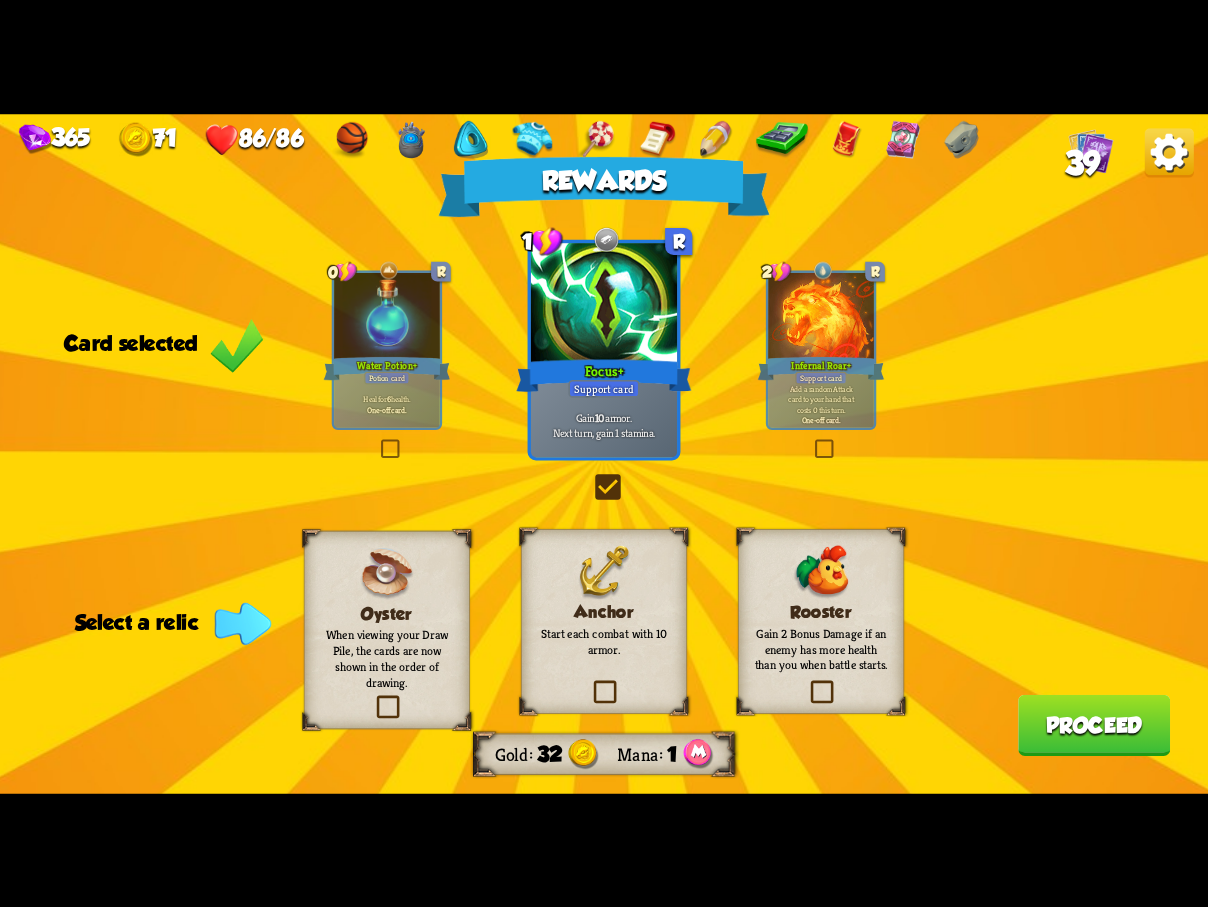 click at bounding box center [590, 683] 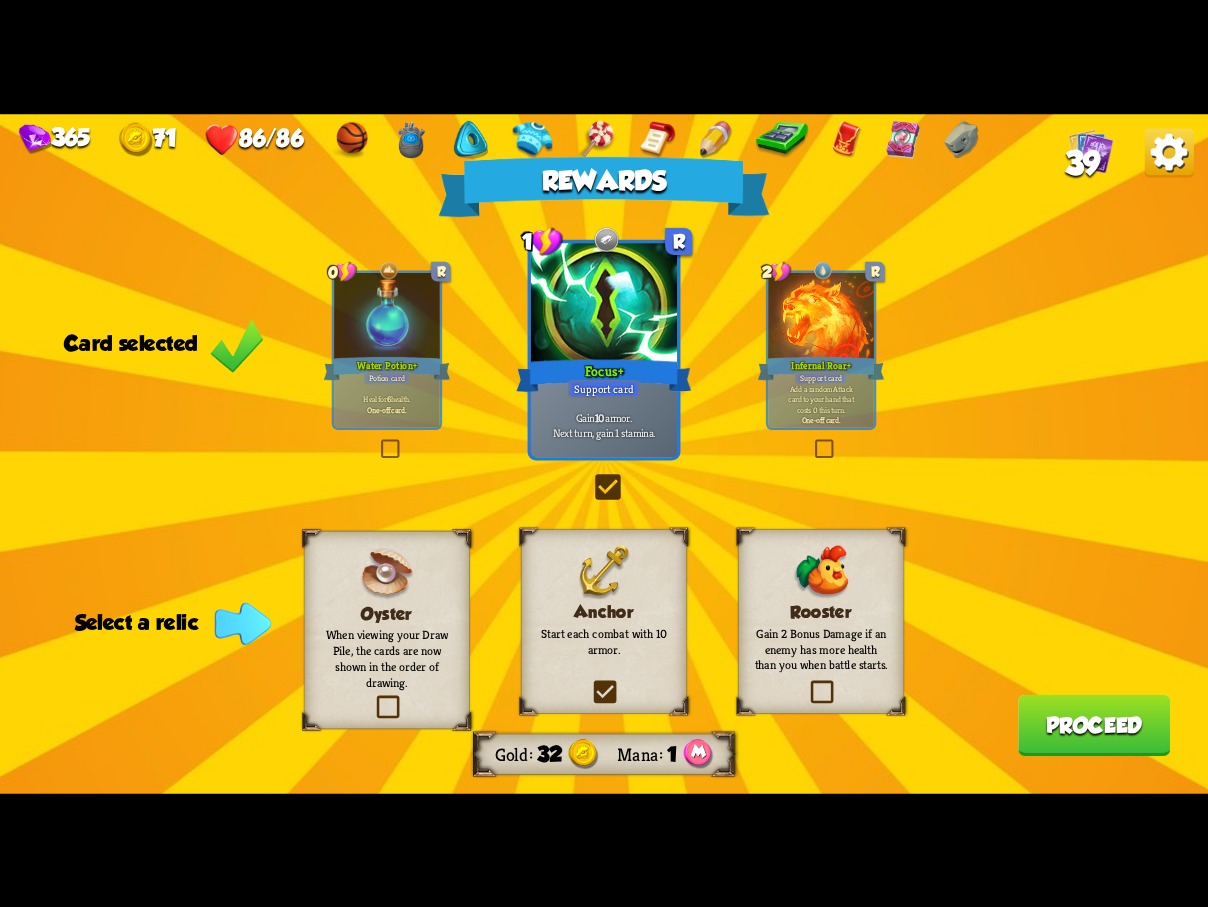 click at bounding box center [0, 0] 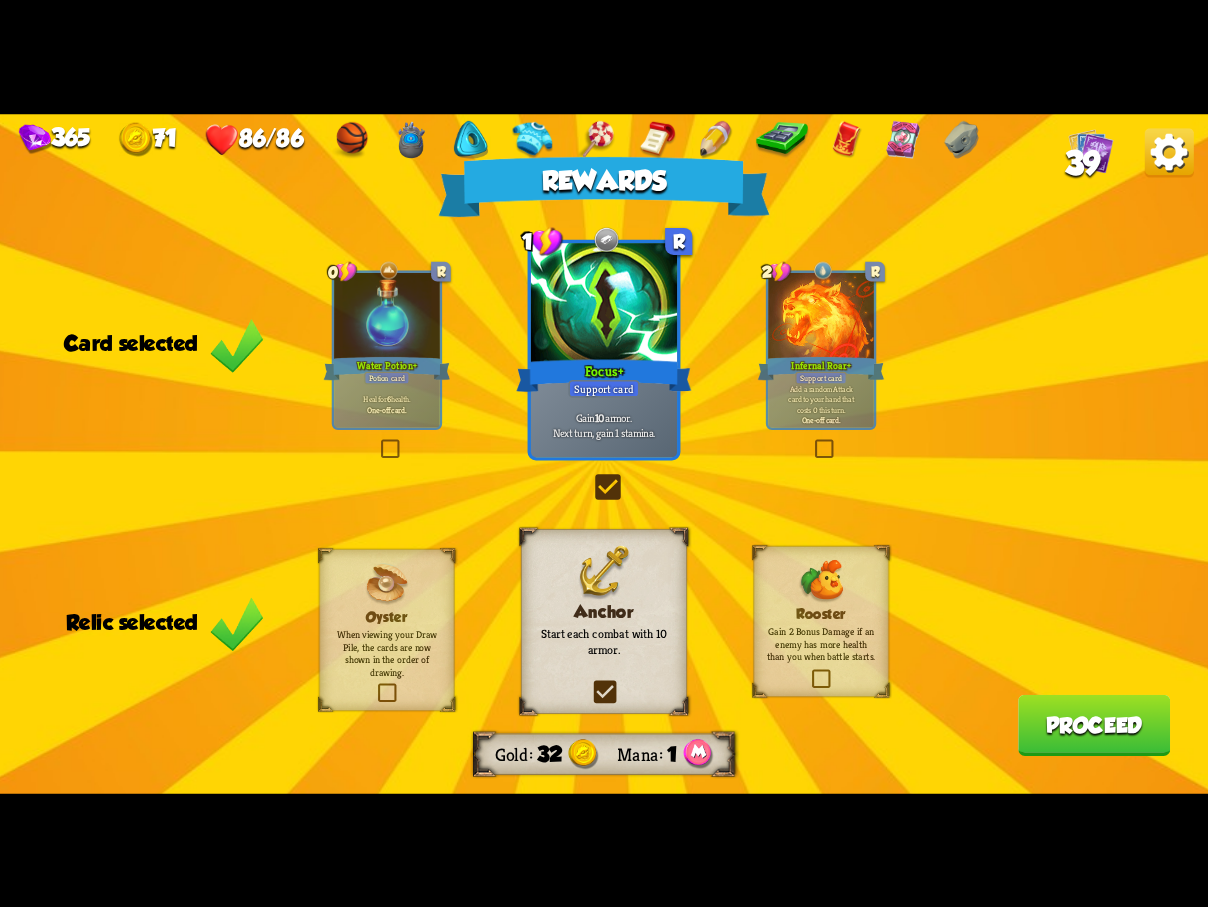click on "Proceed" at bounding box center [1094, 724] 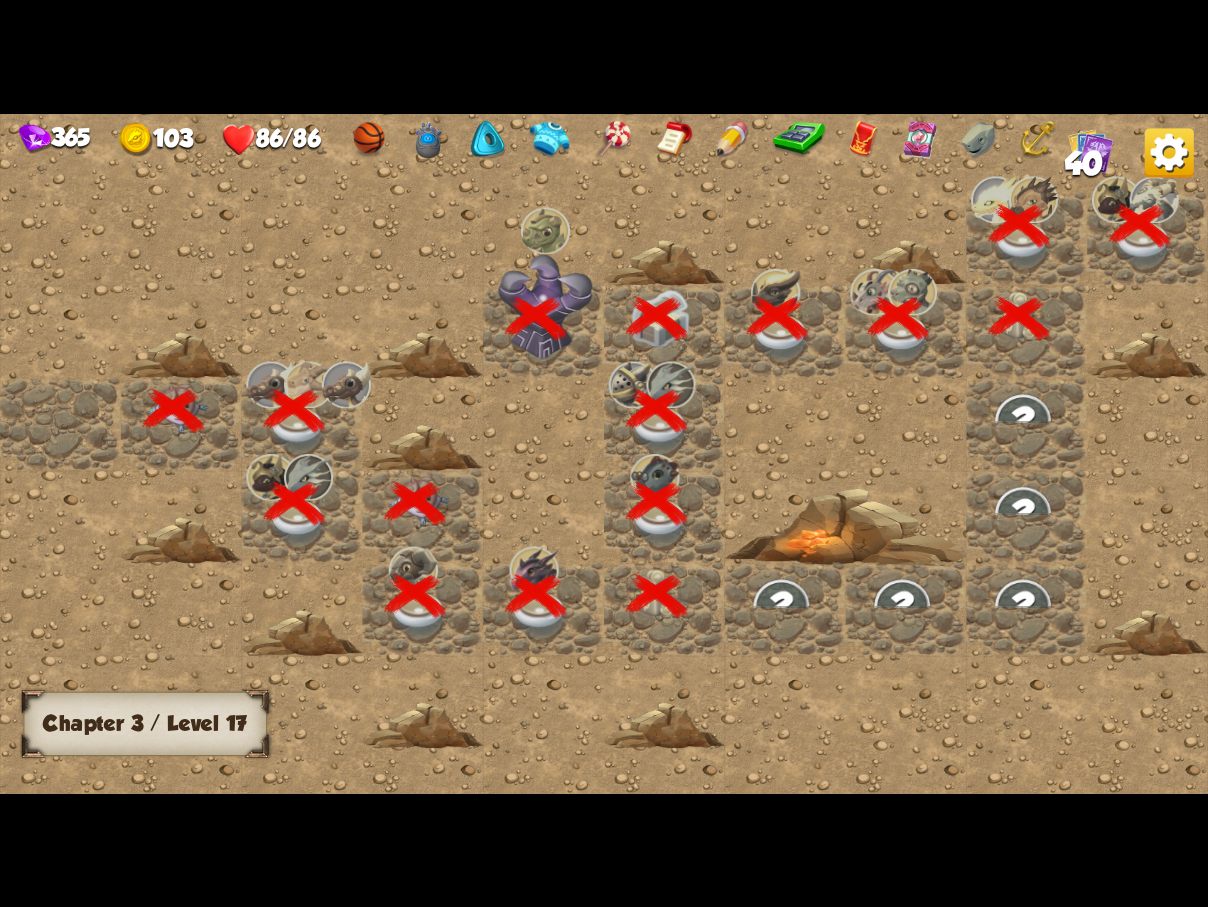 scroll, scrollTop: 0, scrollLeft: 384, axis: horizontal 